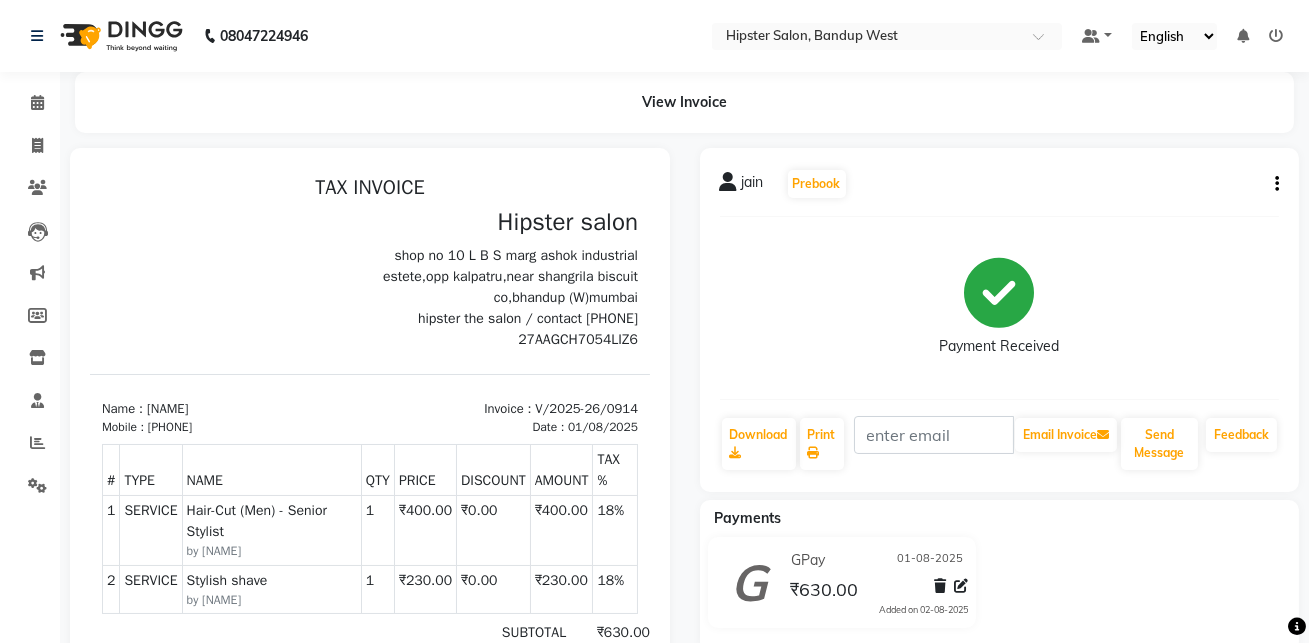 scroll, scrollTop: 0, scrollLeft: 0, axis: both 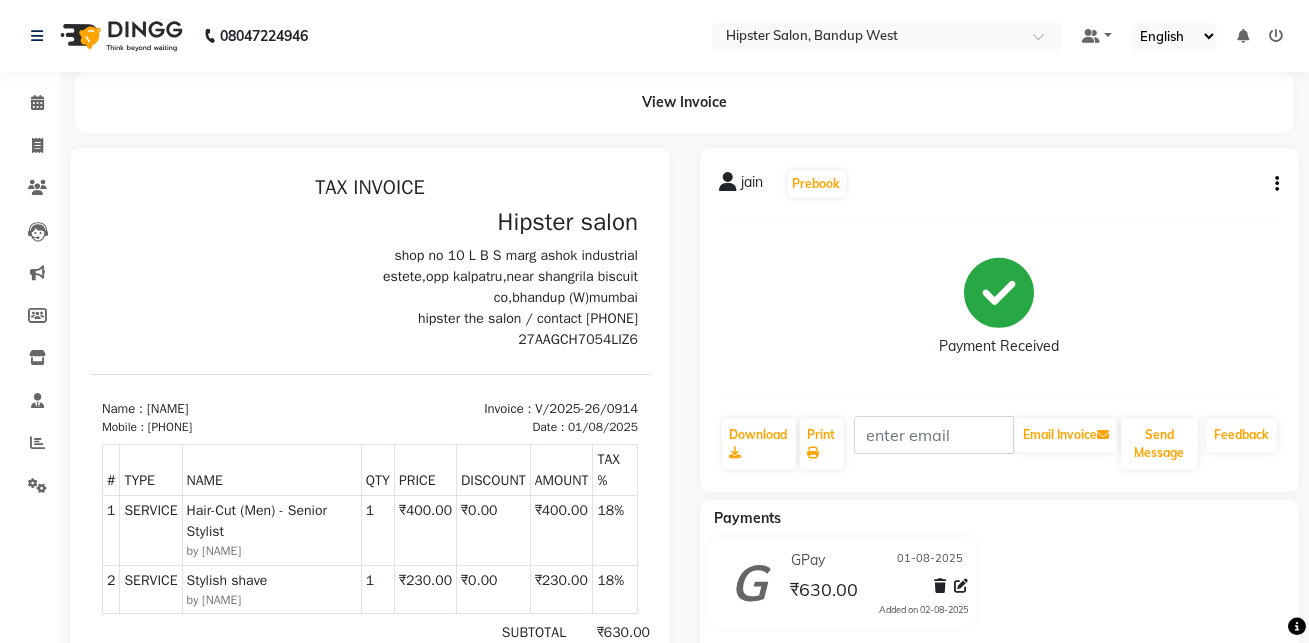 click on "Name  : [NAME]   Prebook   Payment Received  Download  Print   Email Invoice   Send Message Feedback" 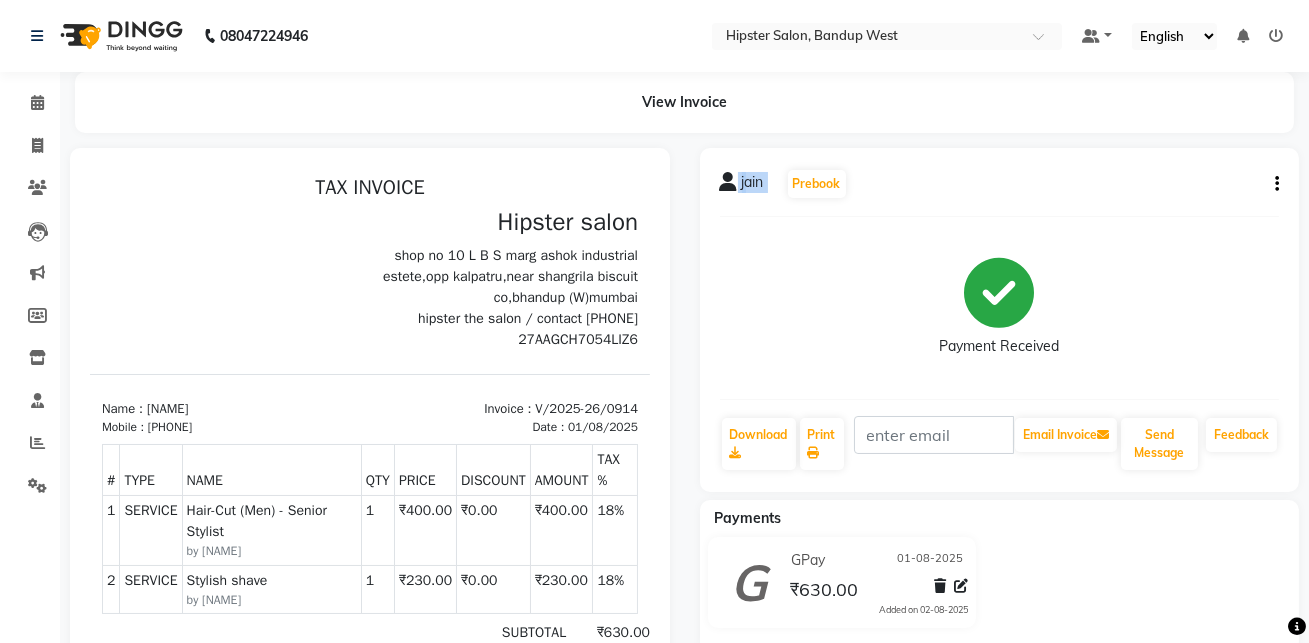 click on "Name  : [NAME]   Prebook   Payment Received  Download  Print   Email Invoice   Send Message Feedback" 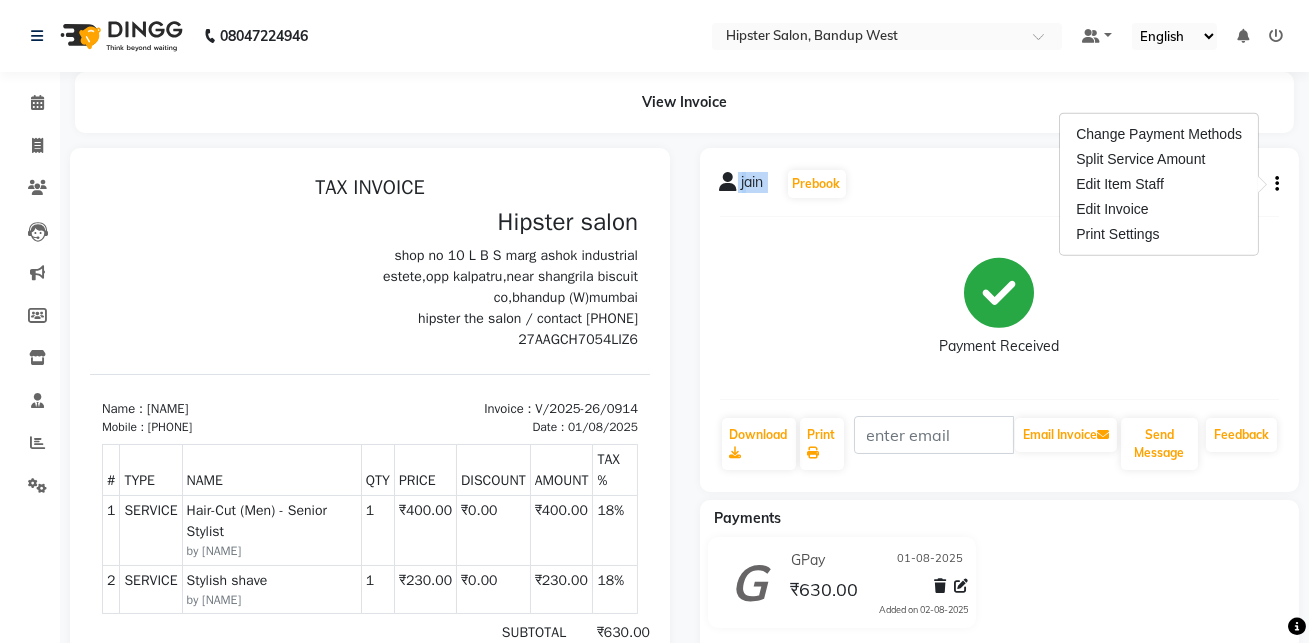 click 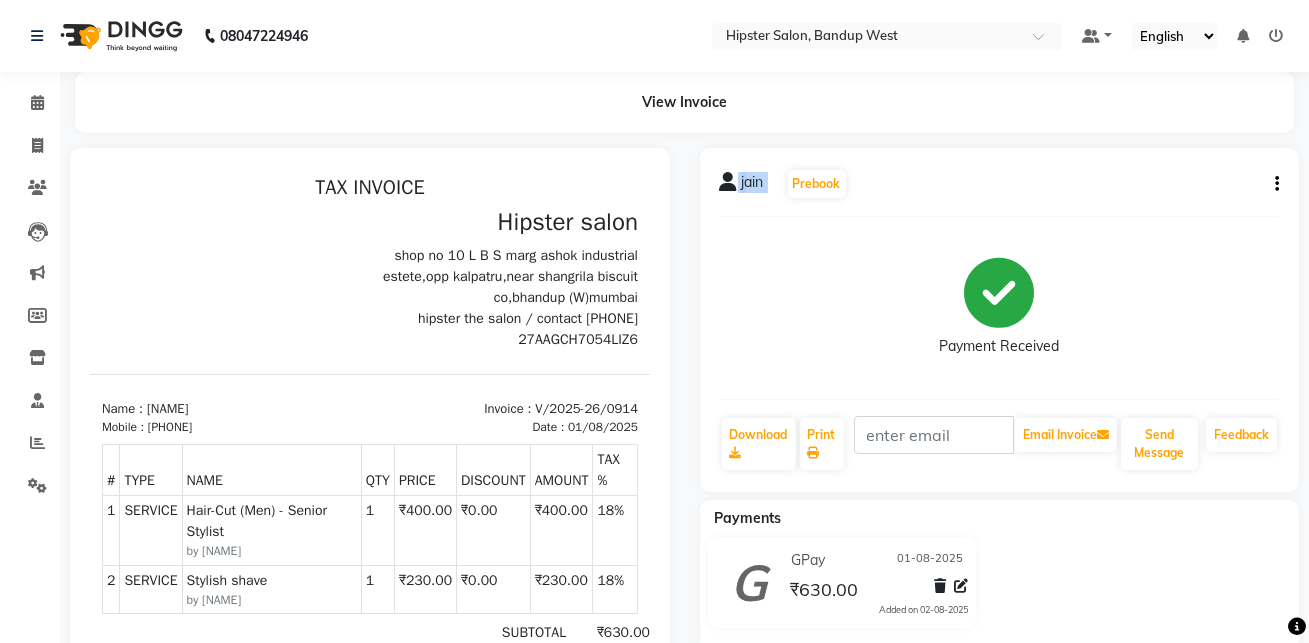 click 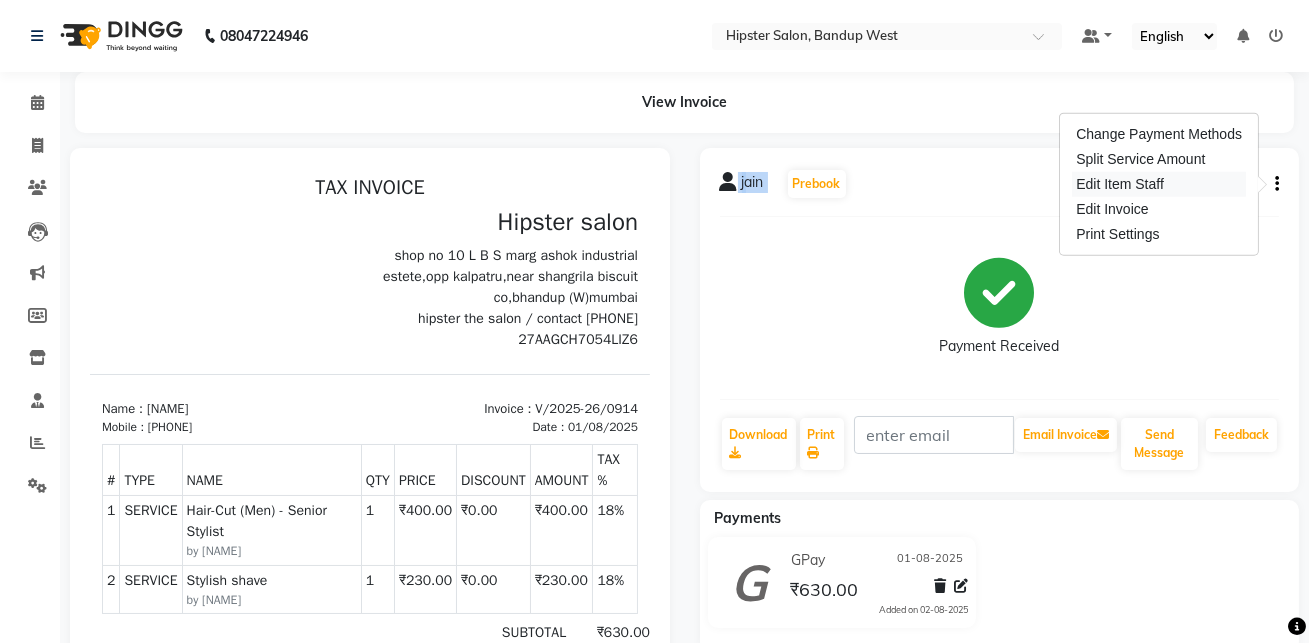 click on "Edit Item Staff" at bounding box center (1159, 184) 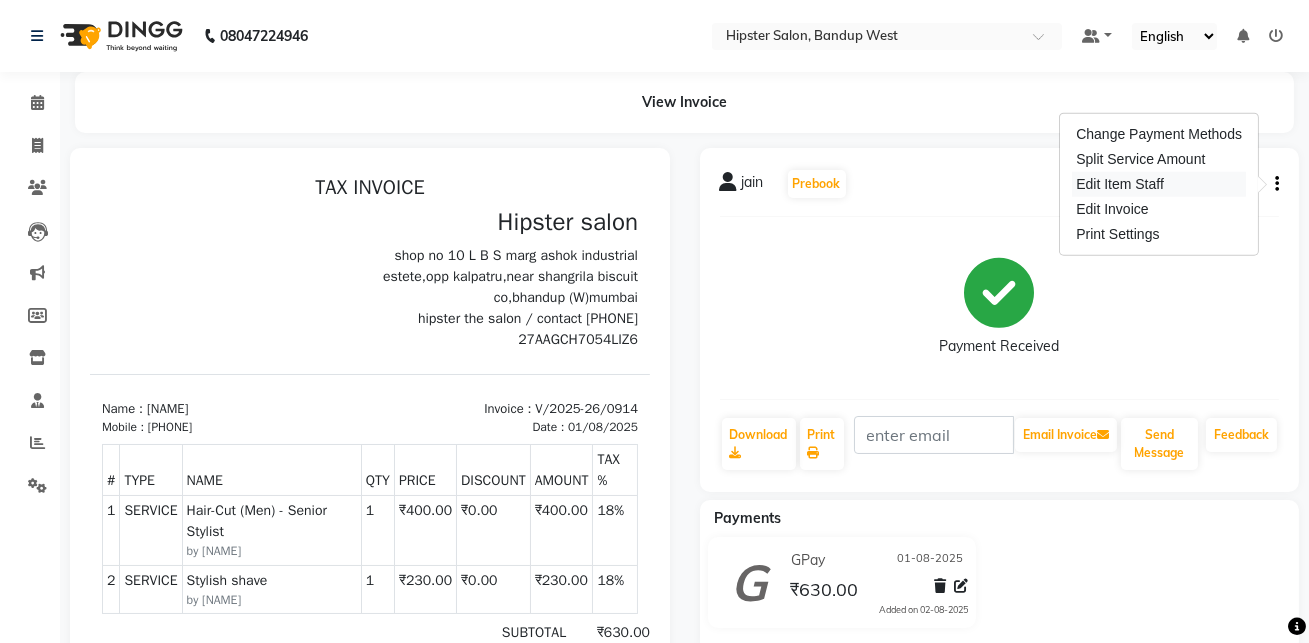 select on "77786" 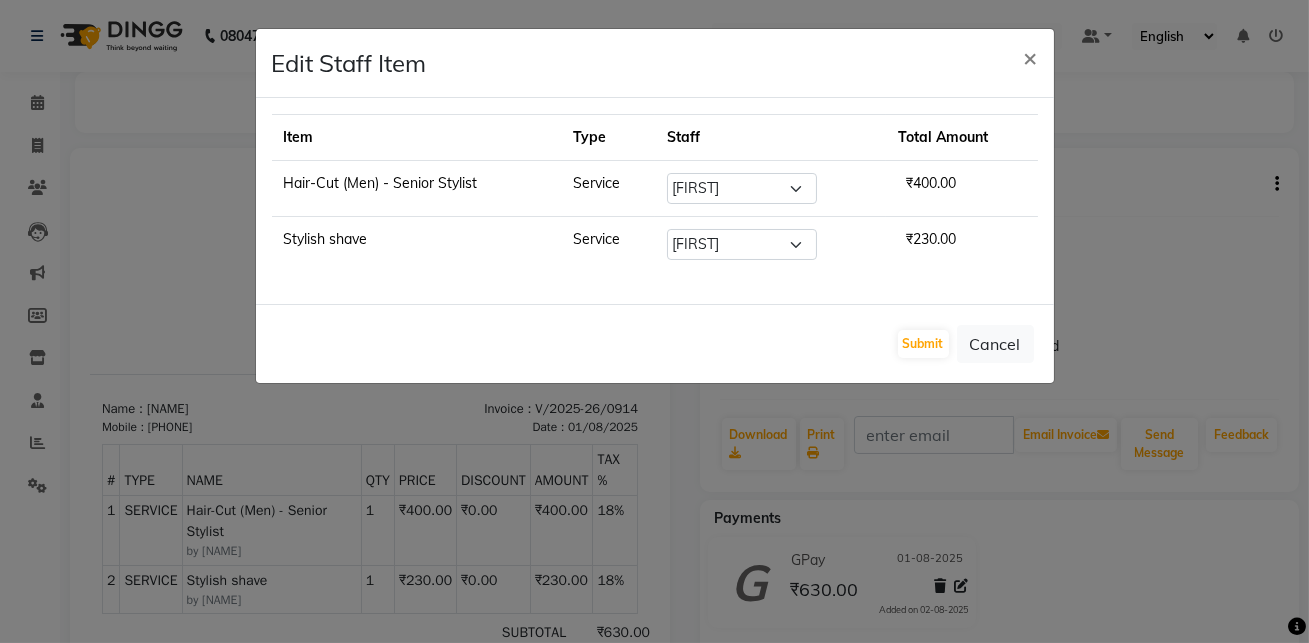 click on "Edit Staff Item  × Item Type Staff Total Amount Hair-Cut (Men) - Senior Stylist Service Select  [NAME]   [NAME]   [NAME]   [NAME]   [NAME]   [NAME]   [NAME] sir   [NAME]   [NAME]   [NAME]   [NAME]   [NAME]   [NAME]   [NAME]   [NAME]   [NAME]   [NAME]   [NAME]   [NAME]   [NAME]   [NAME]  ₹400.00 Stylish shave Service Select  [NAME]   [NAME]   [NAME]   [NAME]   [NAME]   [NAME]   [NAME] sir   [NAME]   [NAME]   [NAME]   [NAME]   [NAME]   [NAME]   [NAME]   [NAME]   [NAME]   [NAME]   [NAME]   [NAME]   [NAME]   [NAME]  ₹230.00  Submit   Cancel" 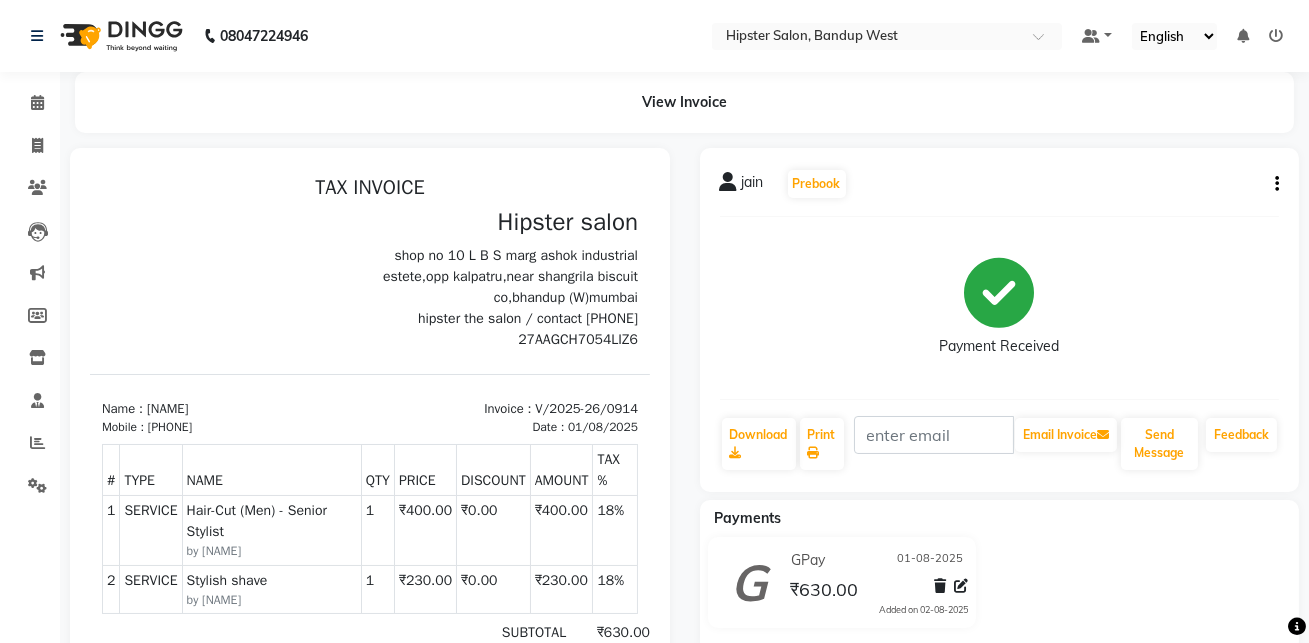 click 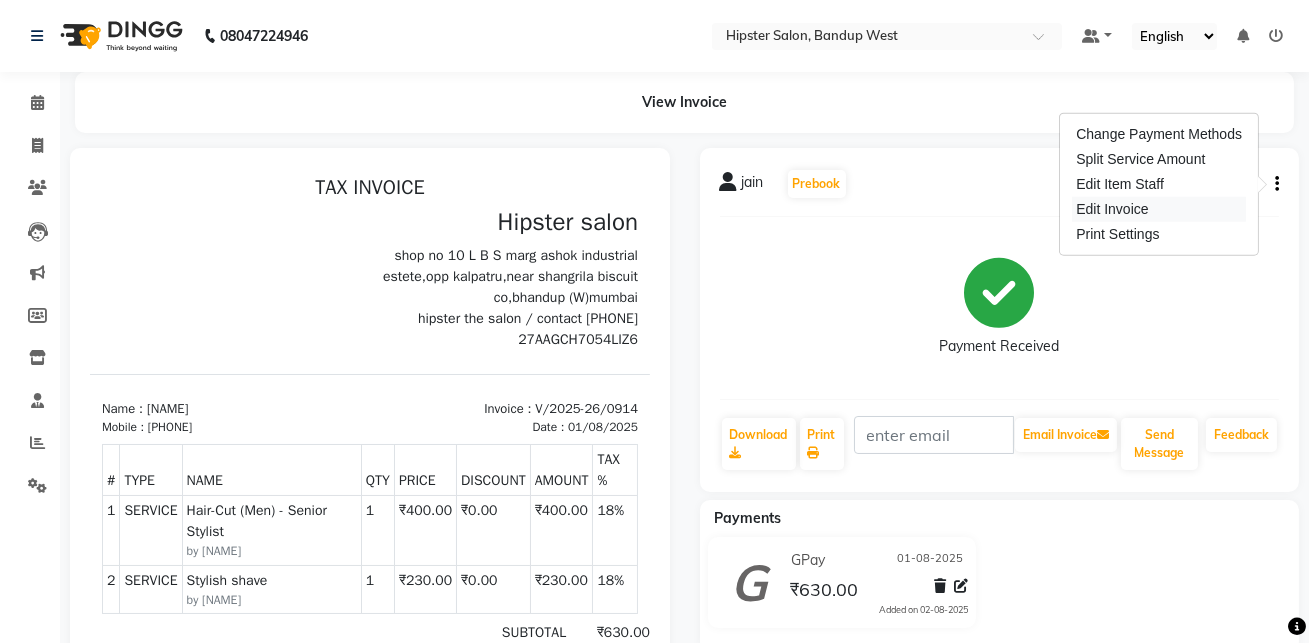 click on "Edit Invoice" at bounding box center (1159, 209) 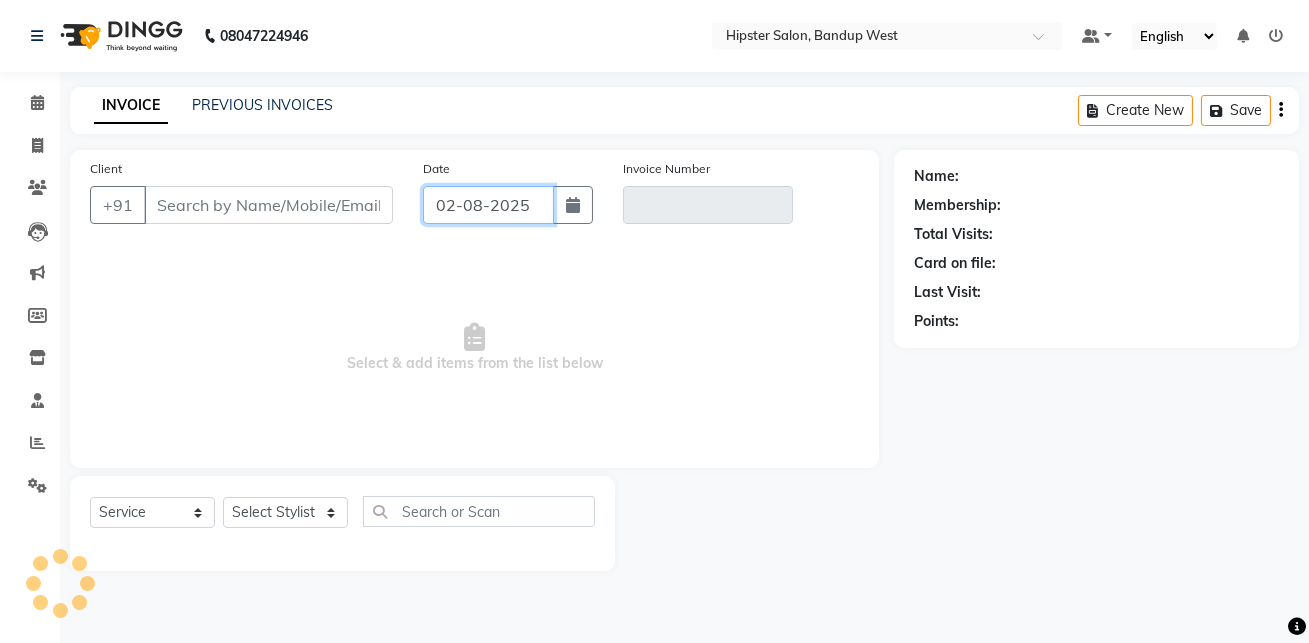 click on "02-08-2025" 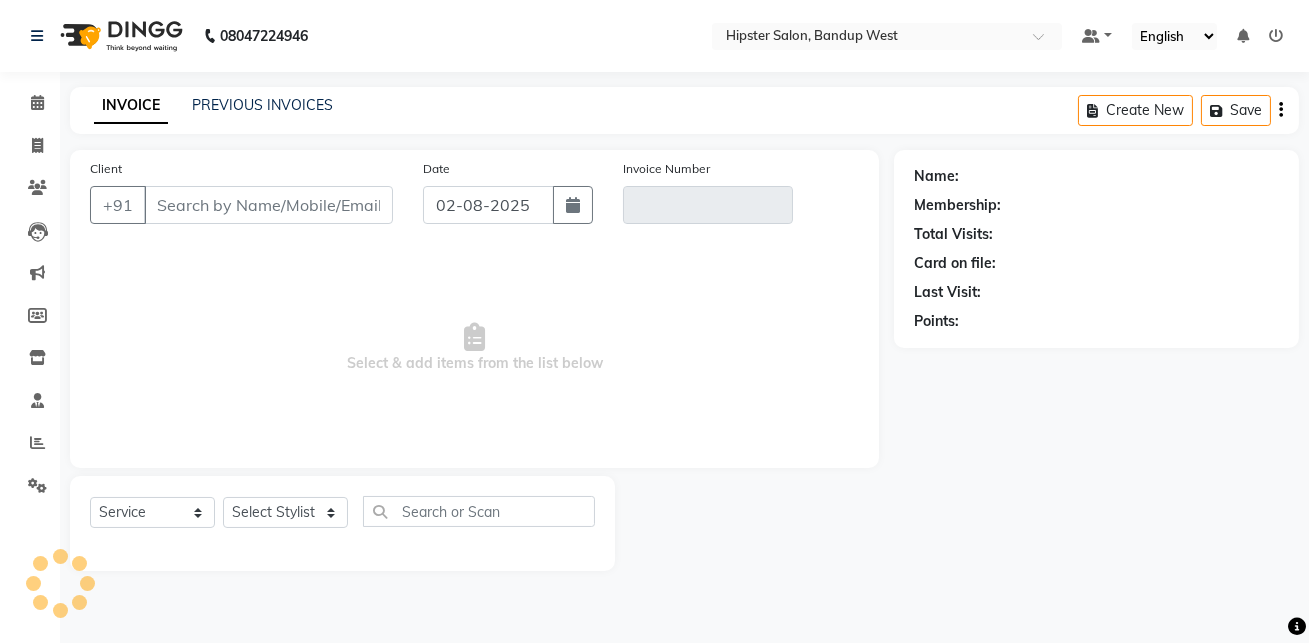 select on "8" 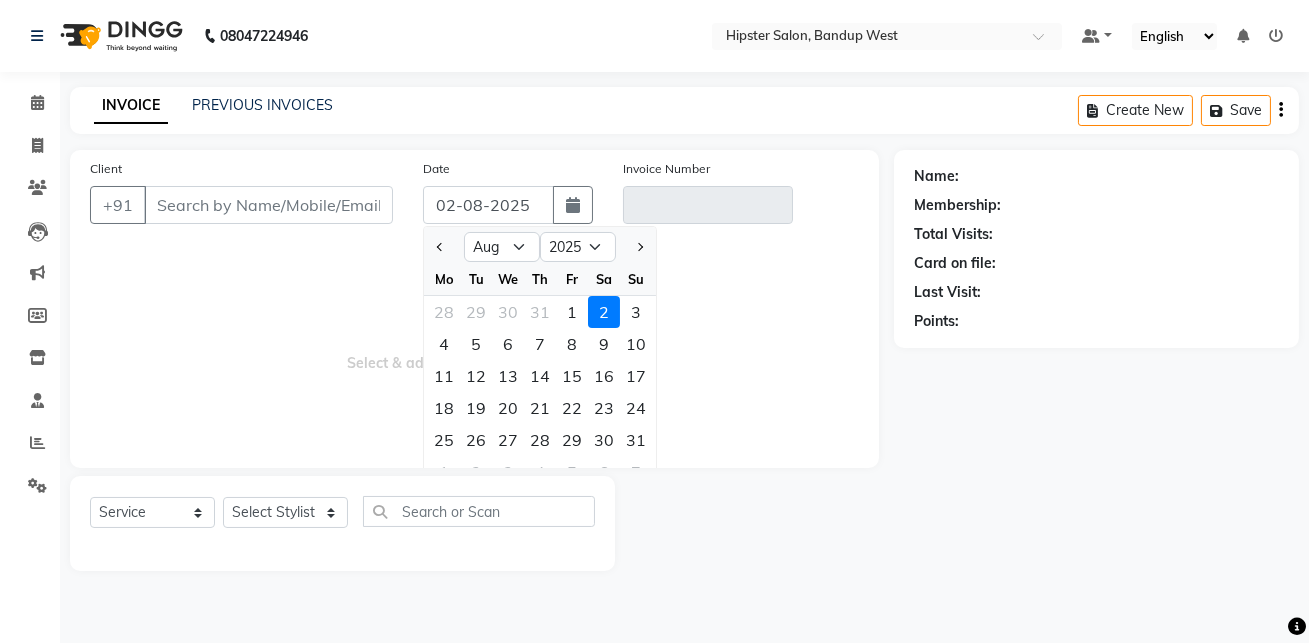 type on "9029039292" 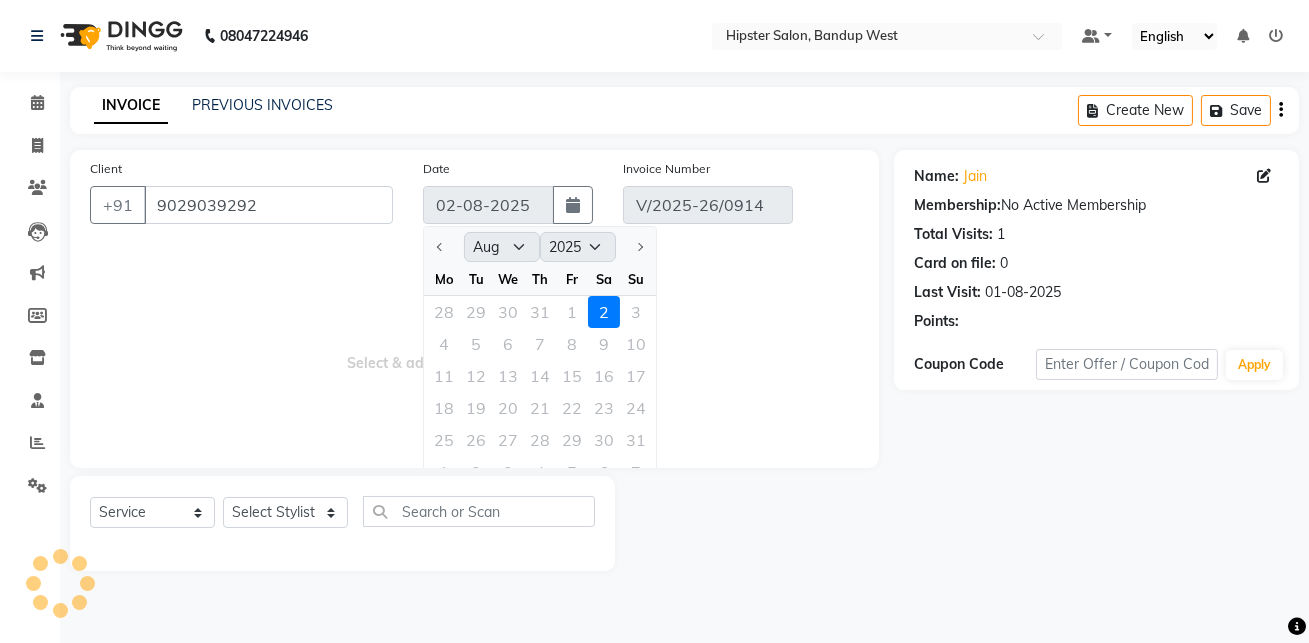 type on "01-08-2025" 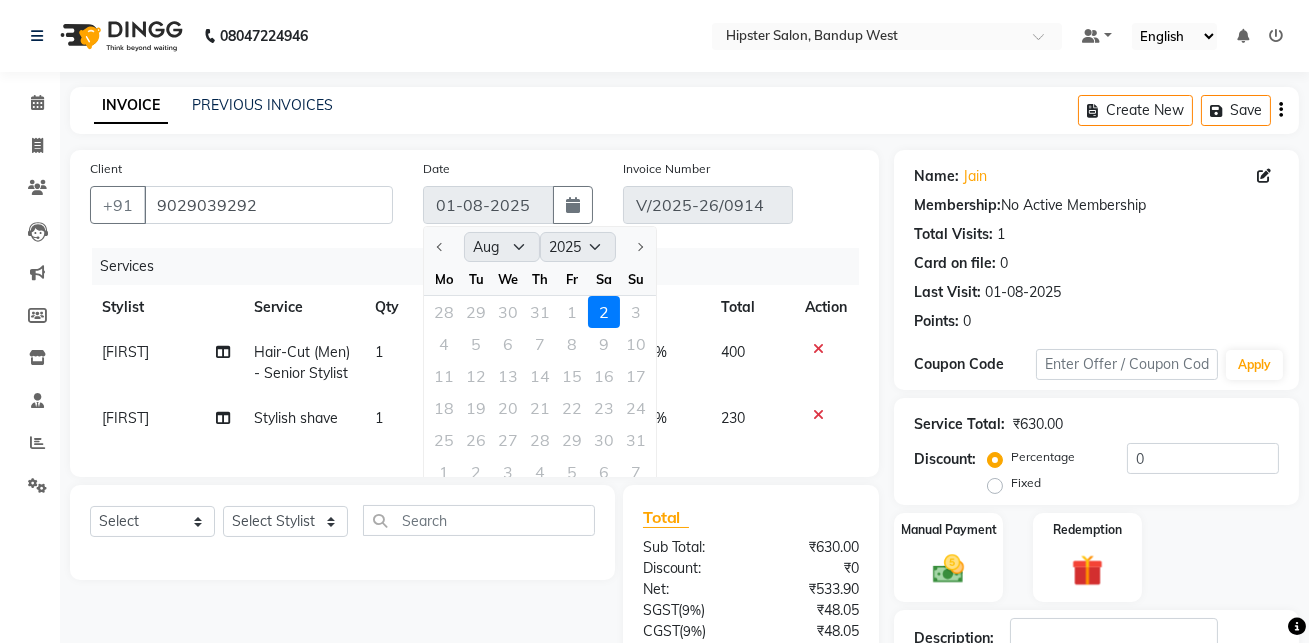 click on "28 29 30 31 1 2 3" 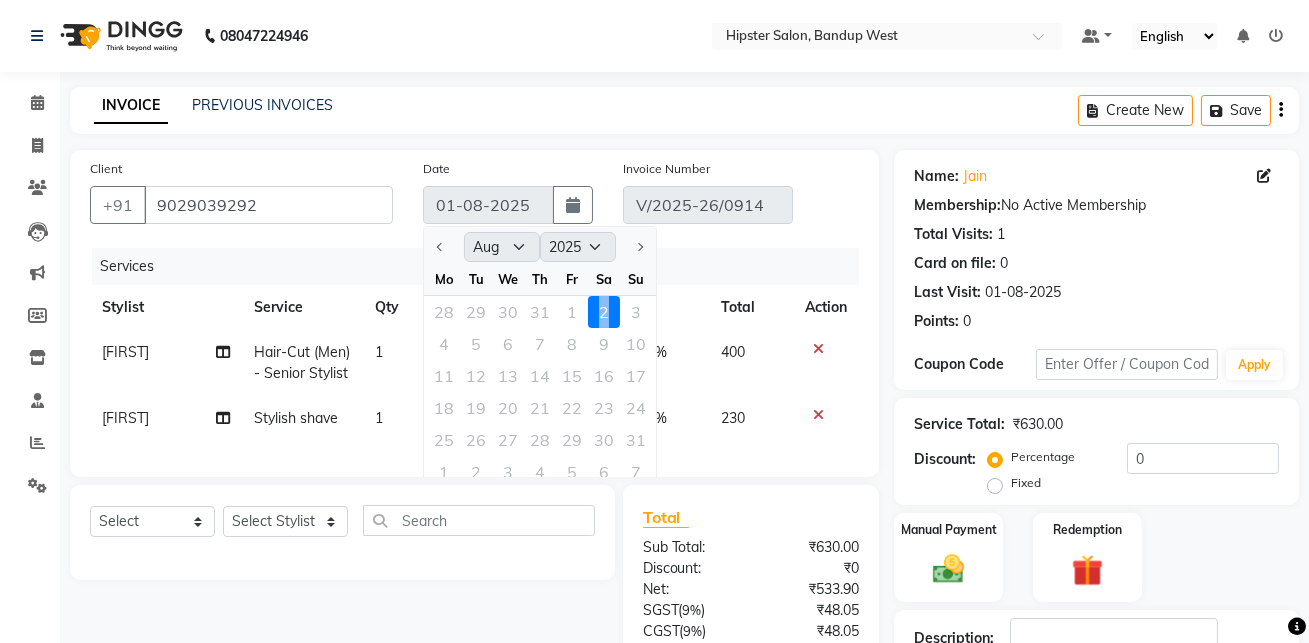 click on "28 29 30 31 1 2 3" 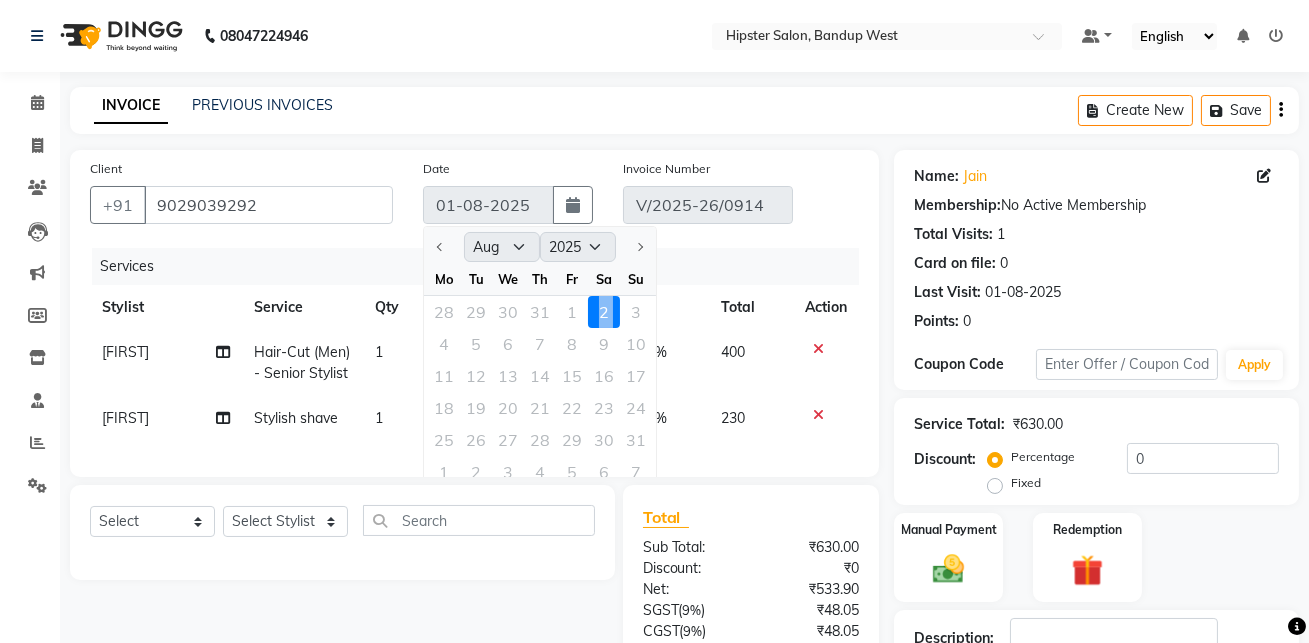 click on "28 29 30 31 1 2 3" 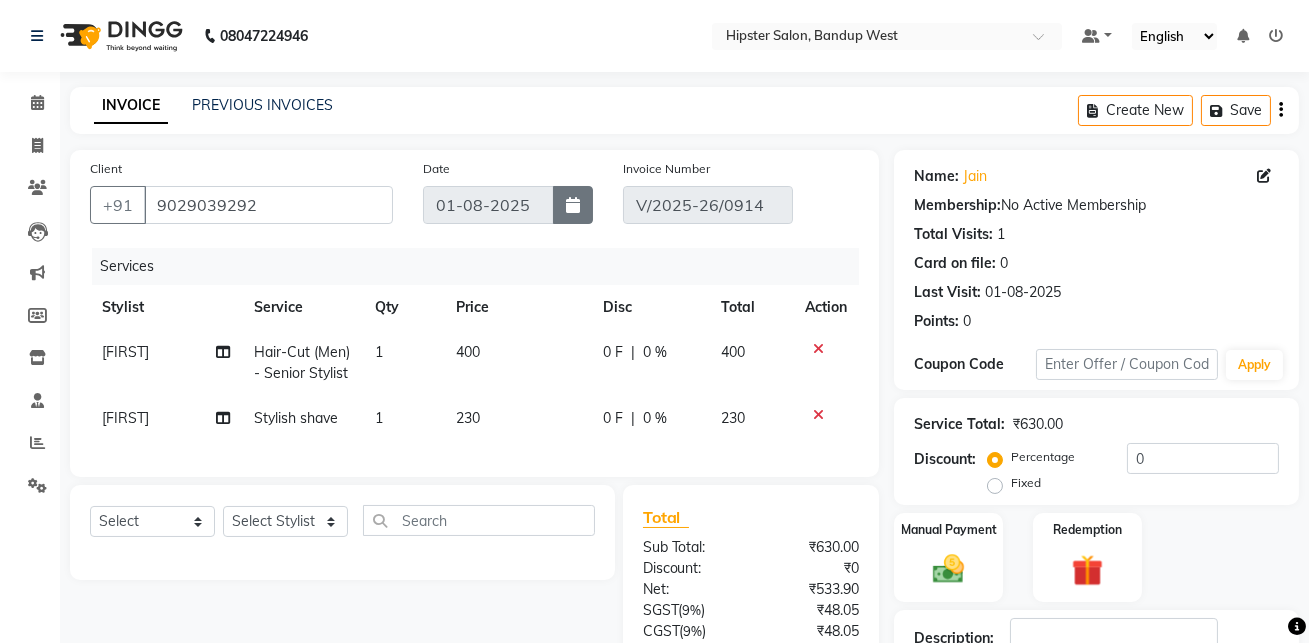 click 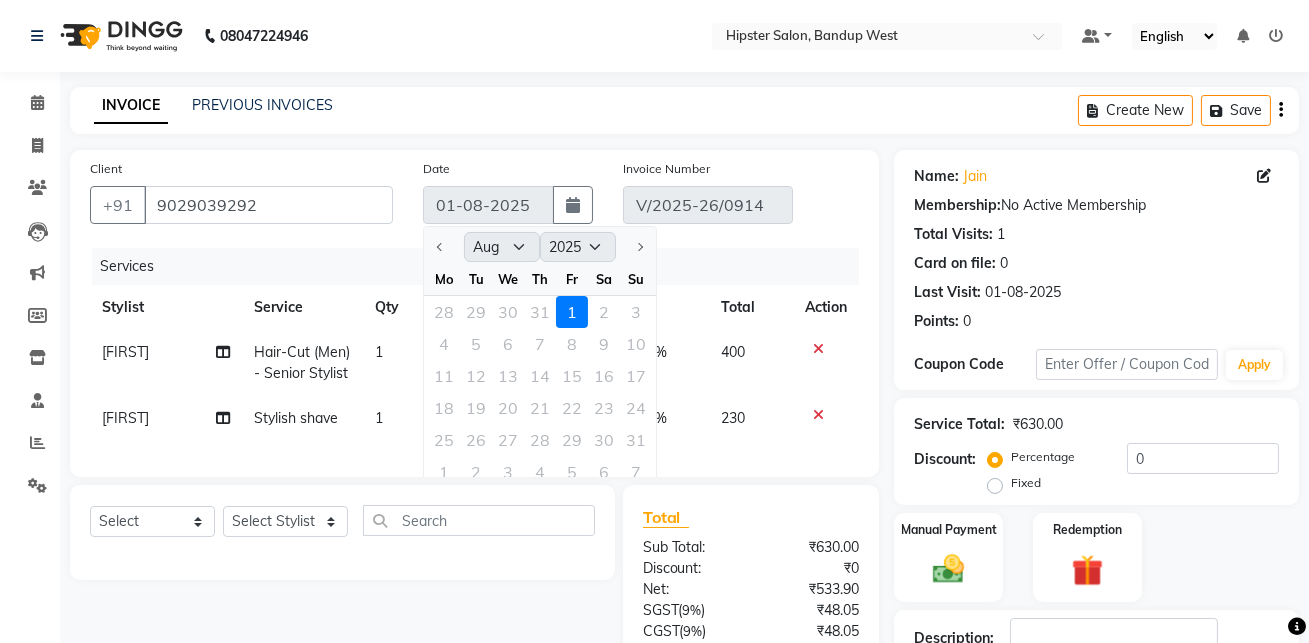 click on "28 29 30 31 1 2 3" 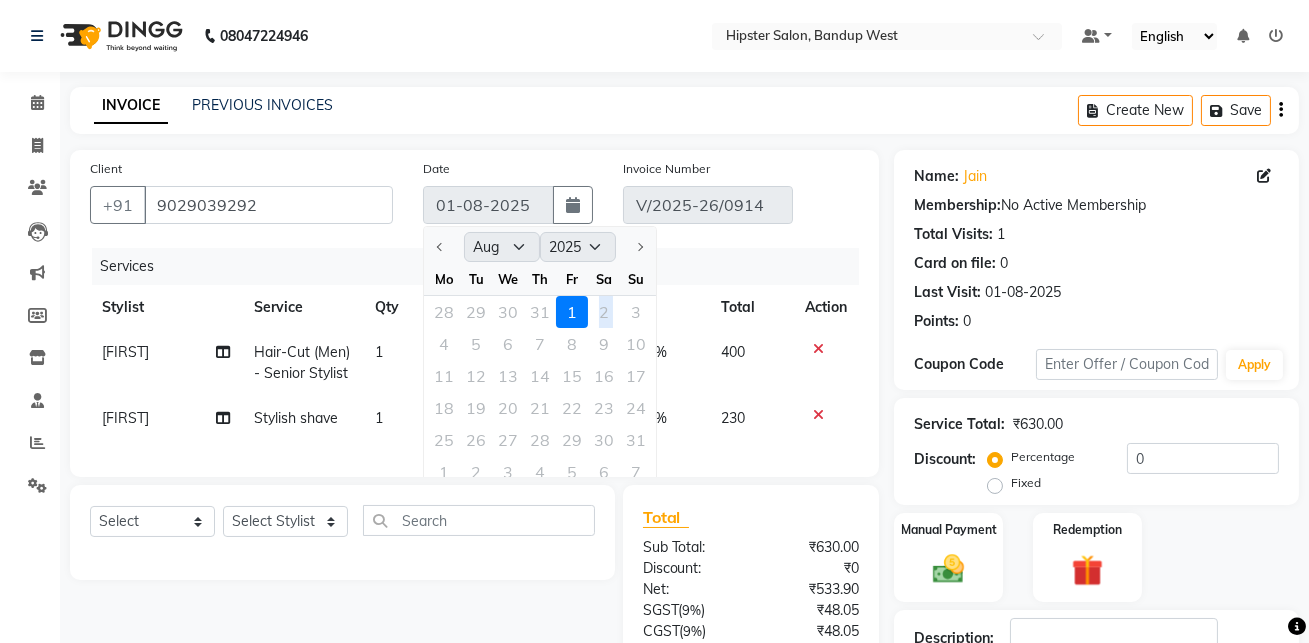 click on "28 29 30 31 1 2 3" 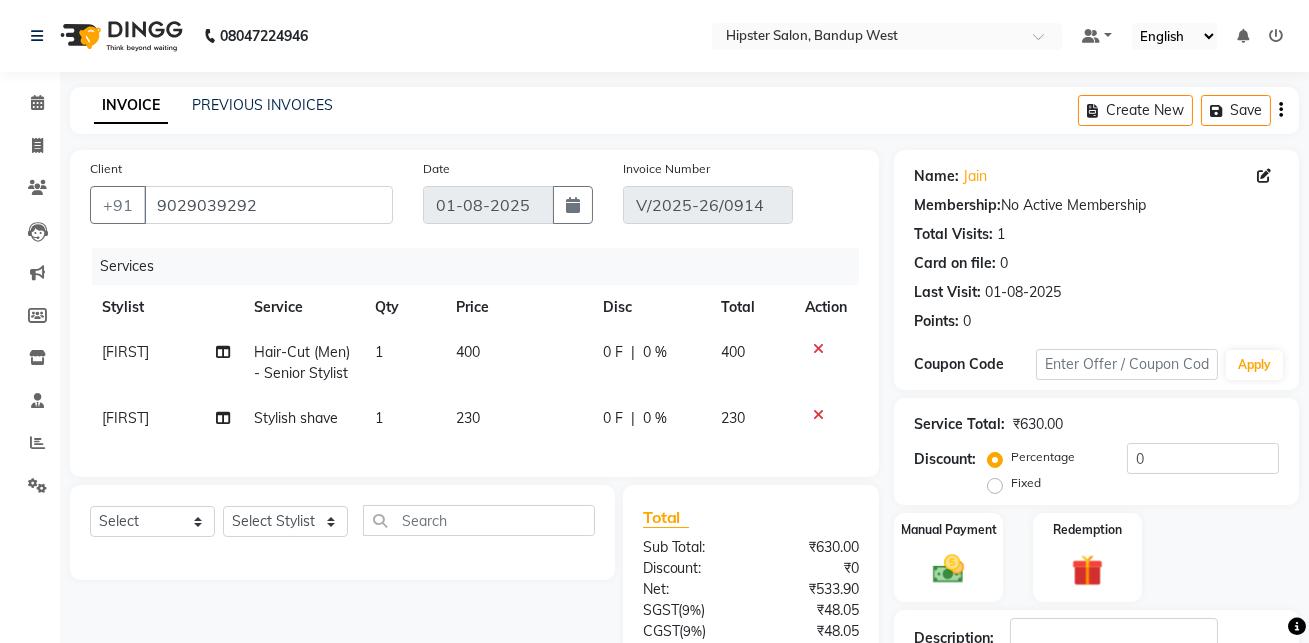 click on "Services" 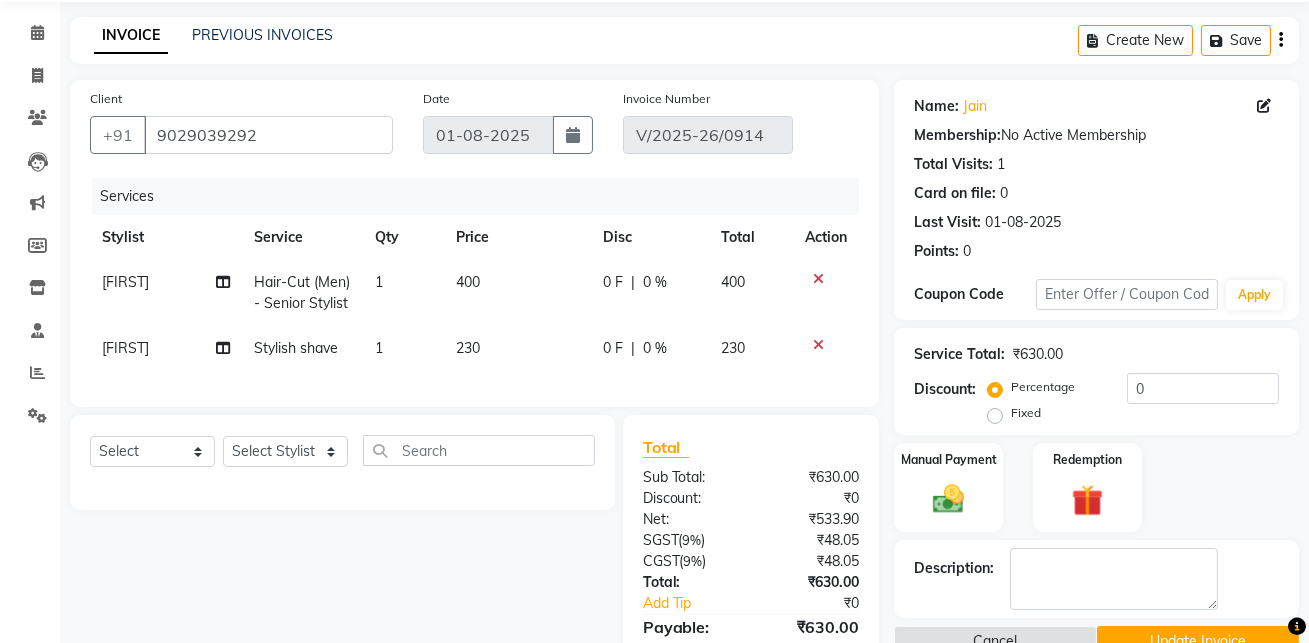scroll, scrollTop: 0, scrollLeft: 0, axis: both 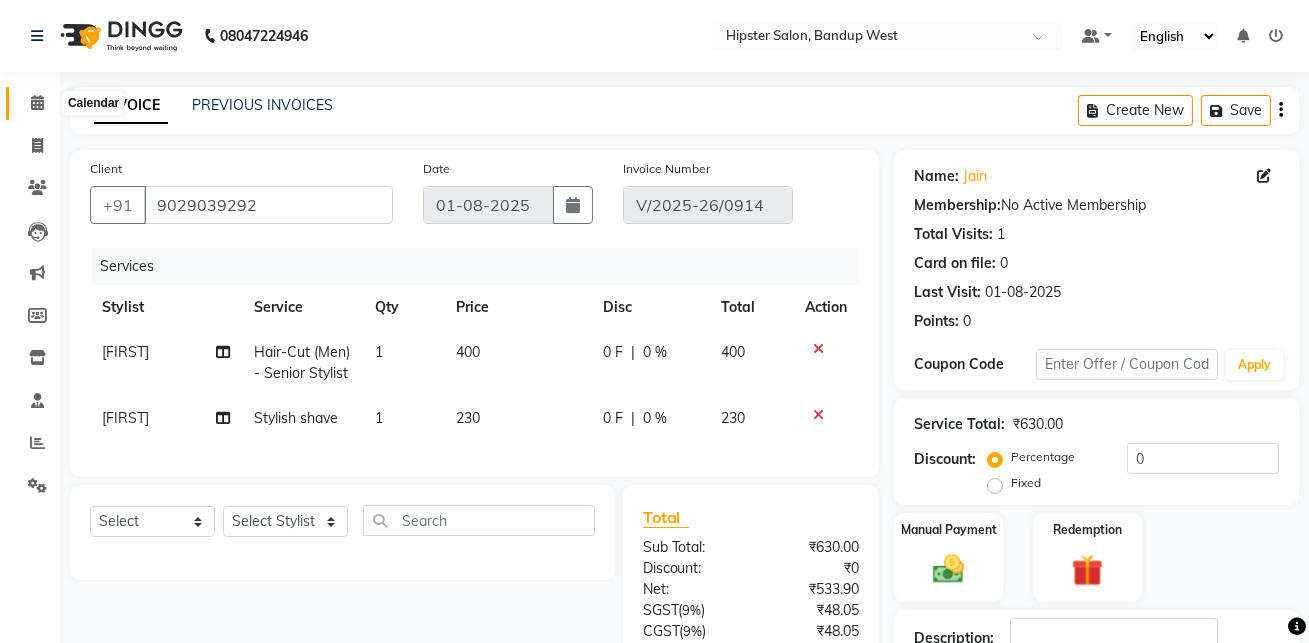 click 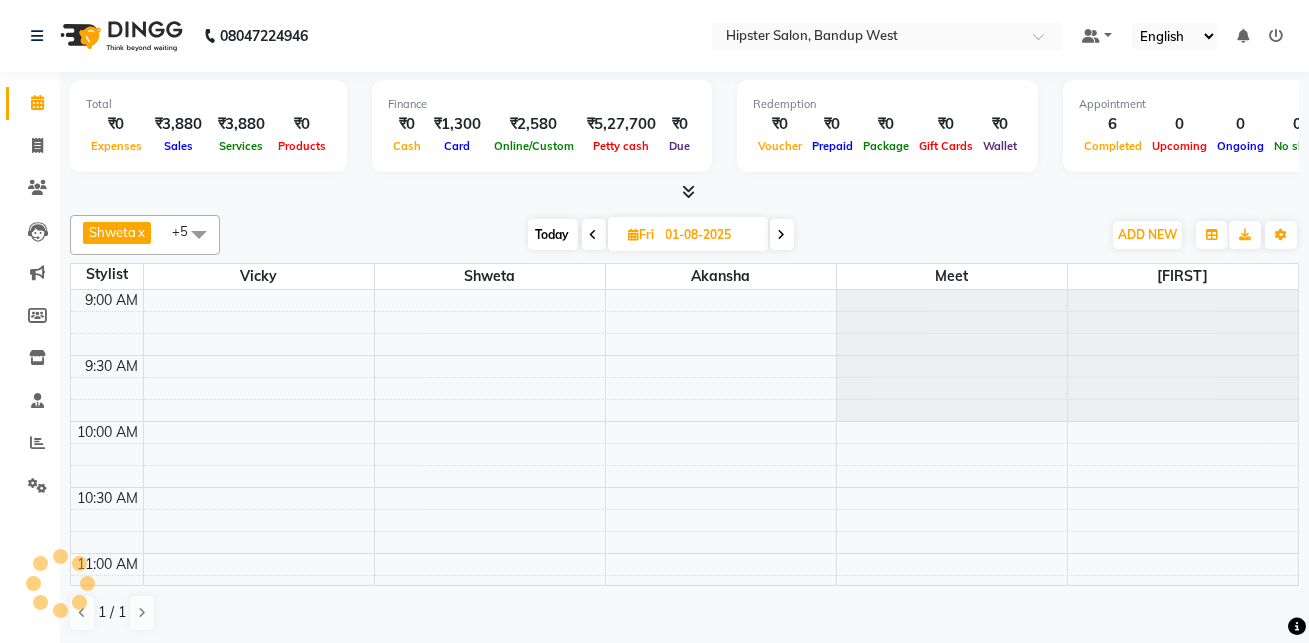 scroll, scrollTop: 0, scrollLeft: 0, axis: both 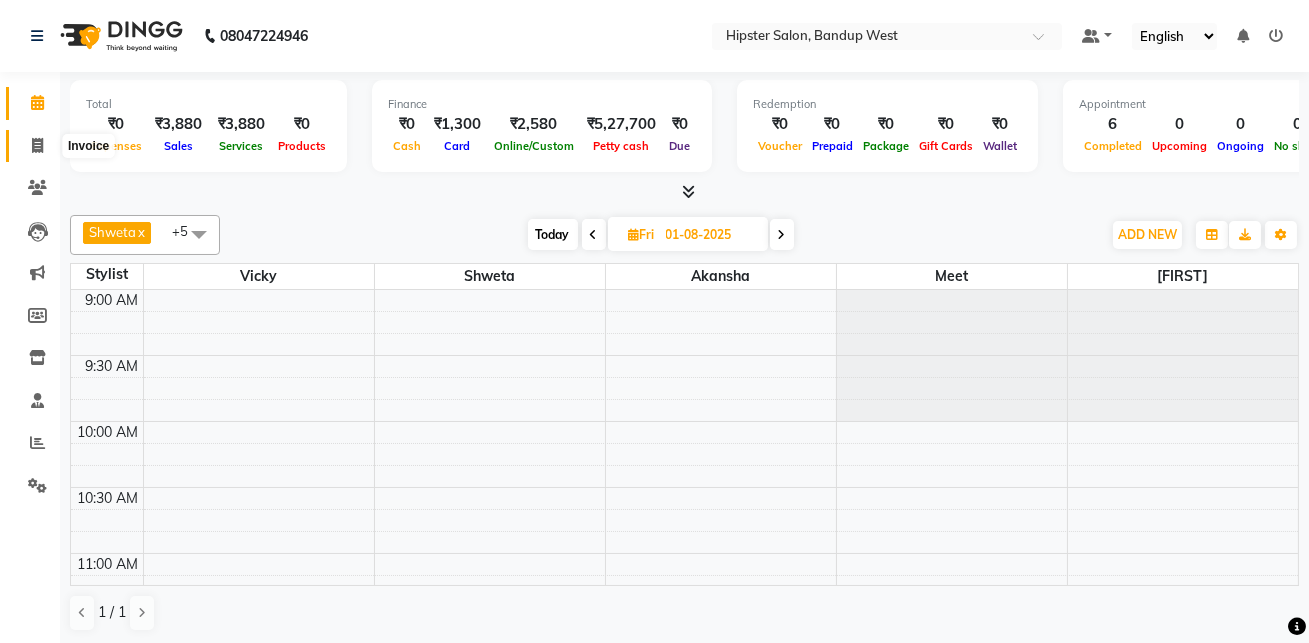 click 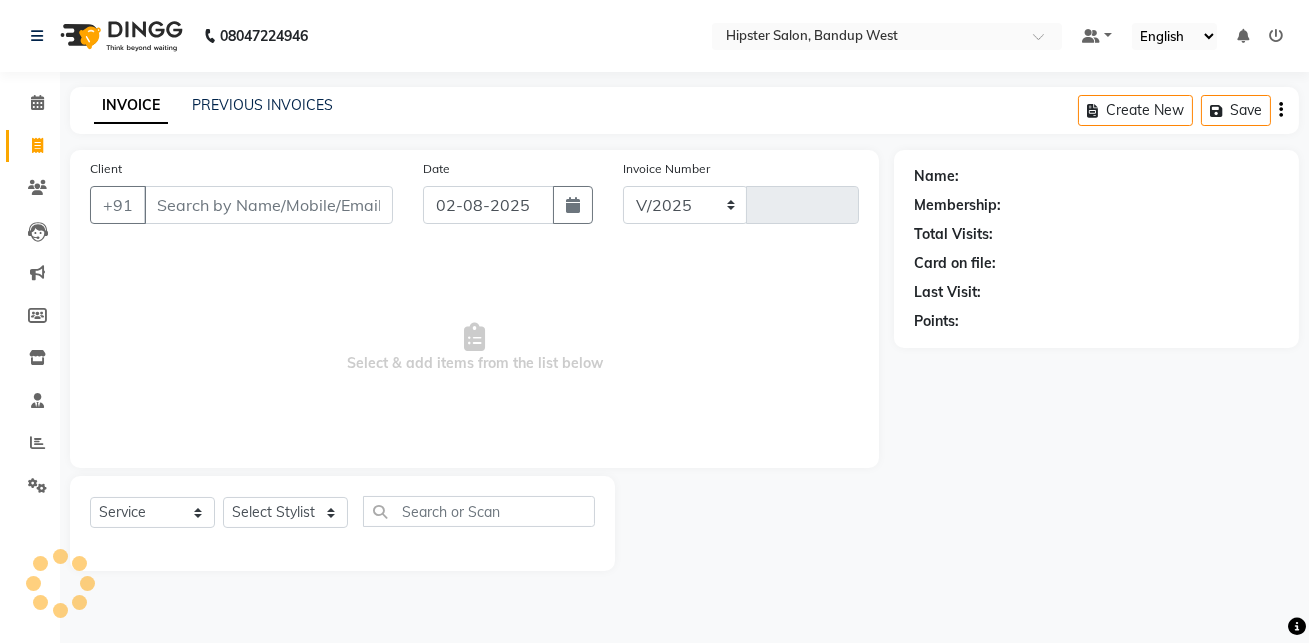 select on "6746" 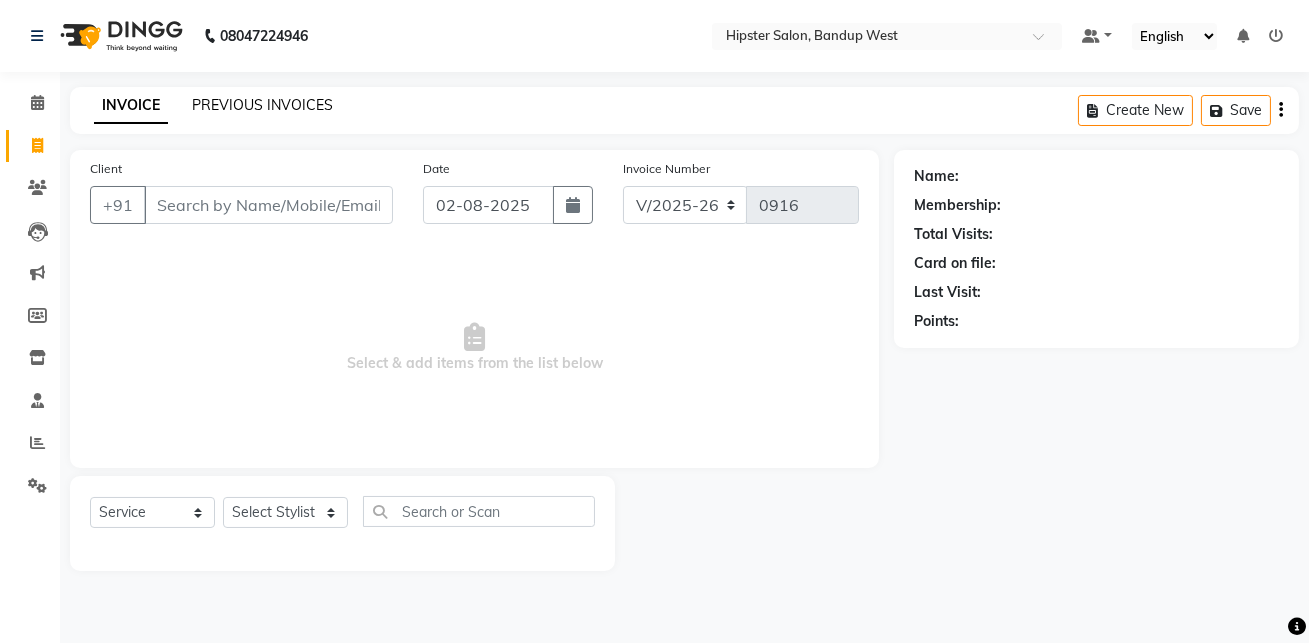 click on "PREVIOUS INVOICES" 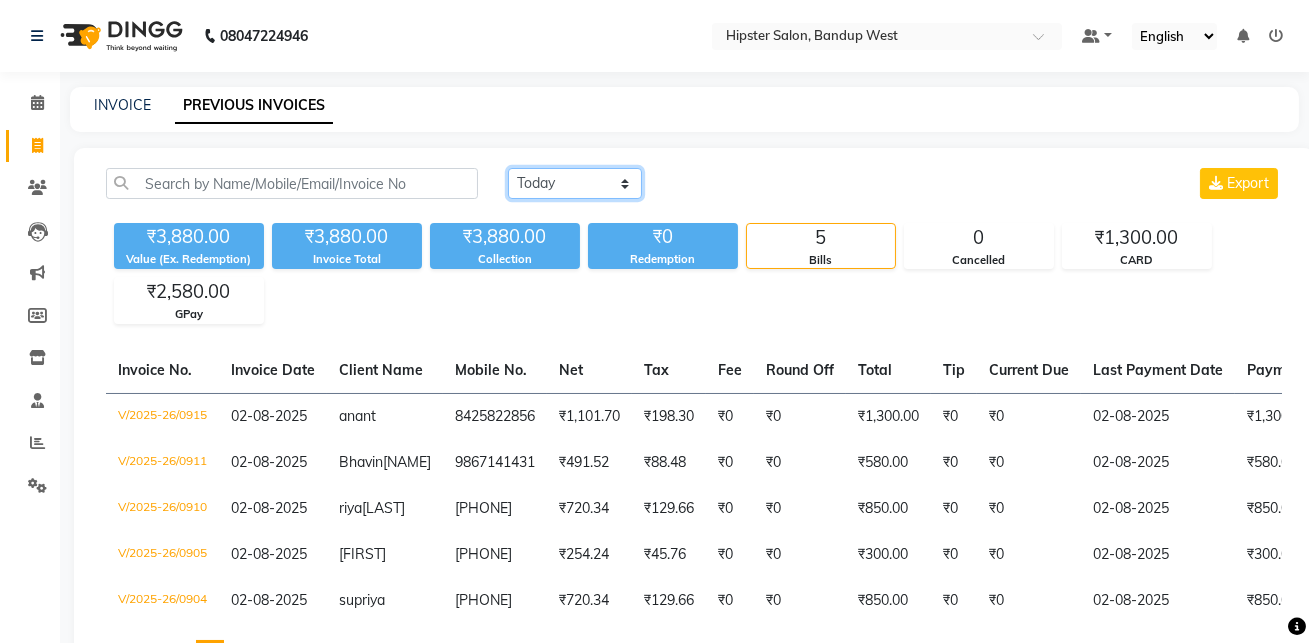 click on "Today Yesterday Custom Range" 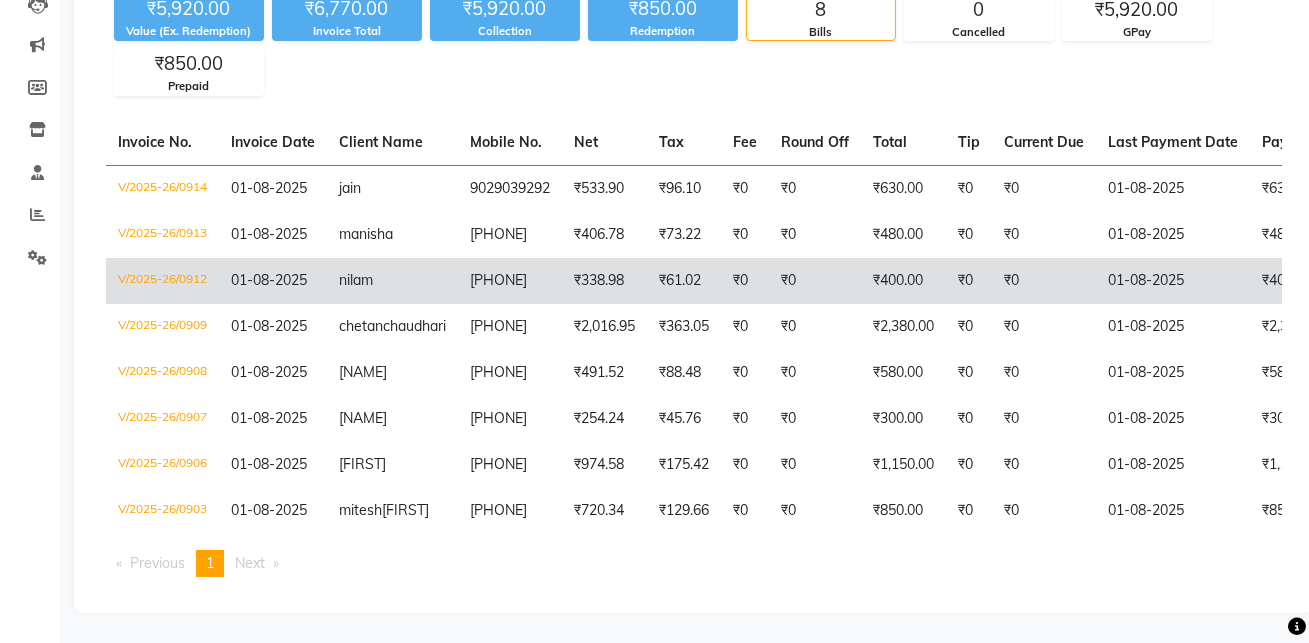 scroll, scrollTop: 269, scrollLeft: 0, axis: vertical 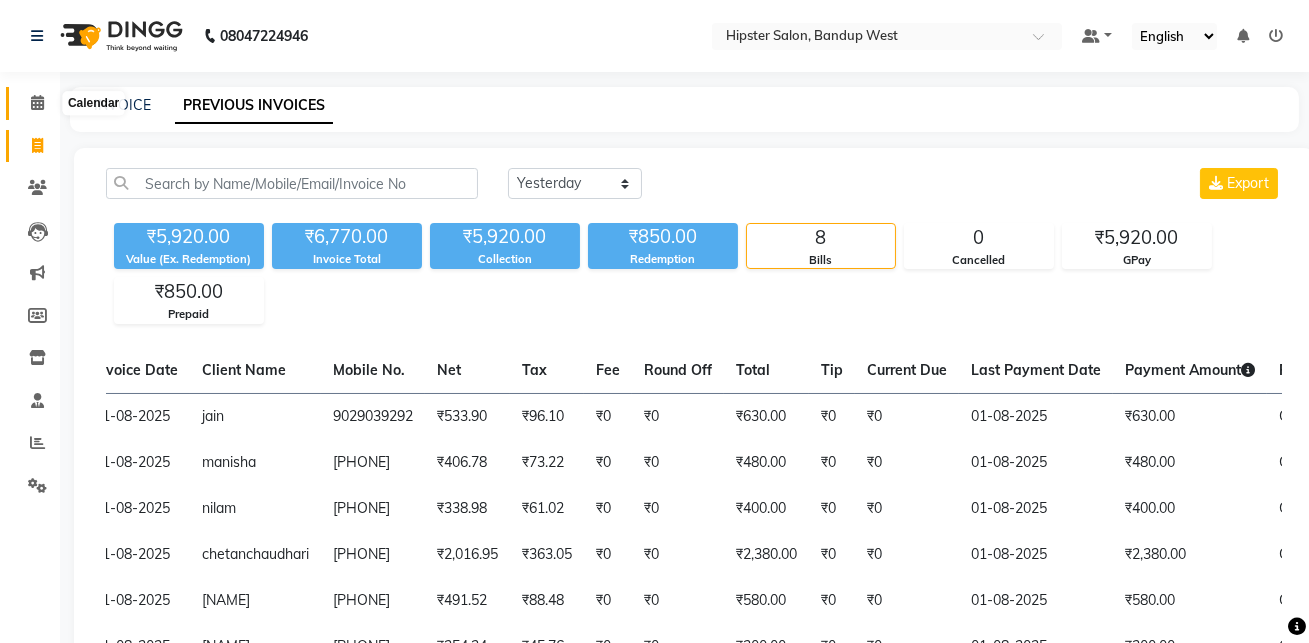 click 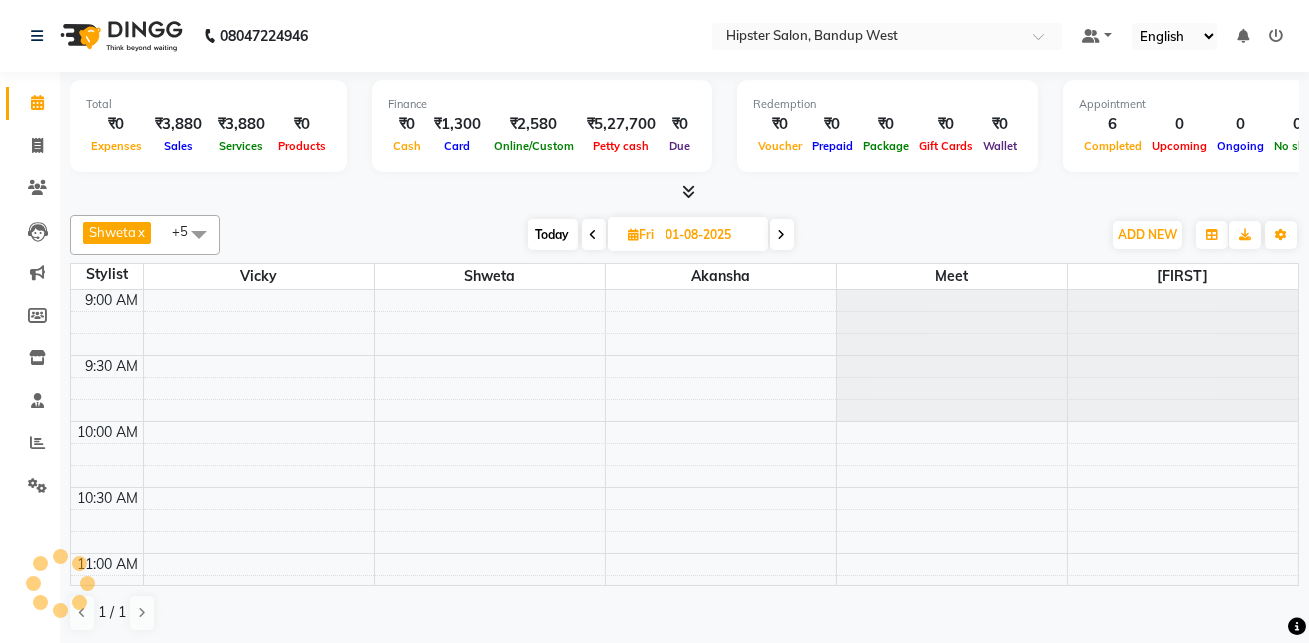 scroll, scrollTop: 0, scrollLeft: 0, axis: both 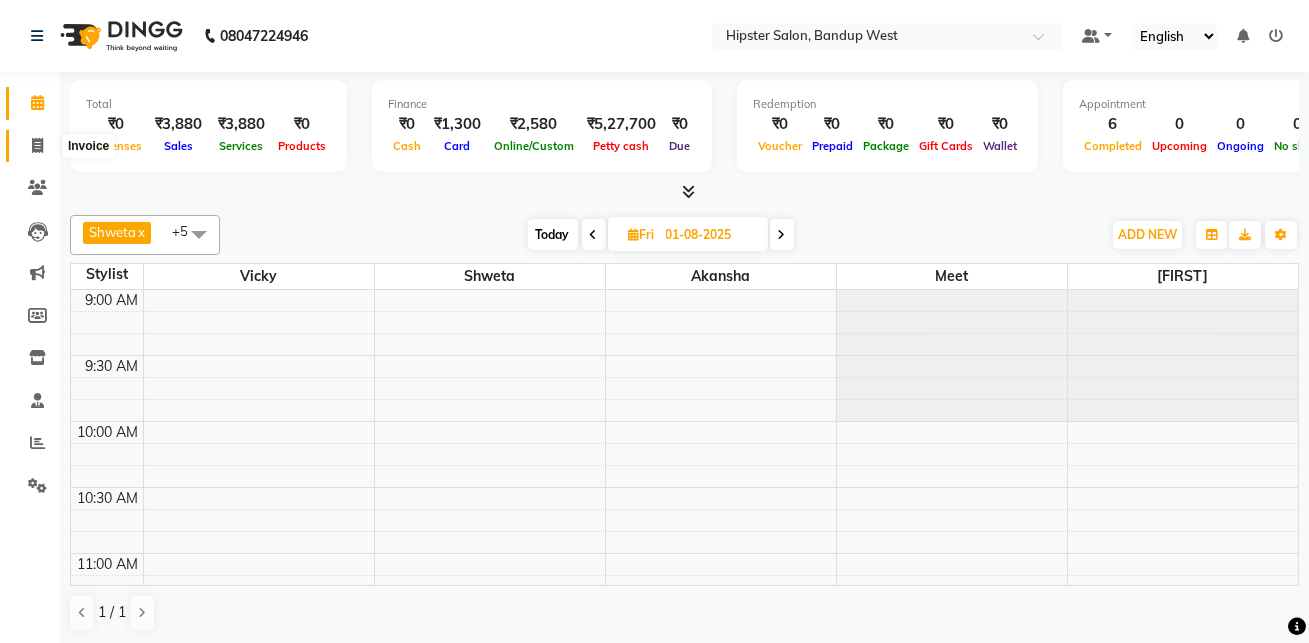 click 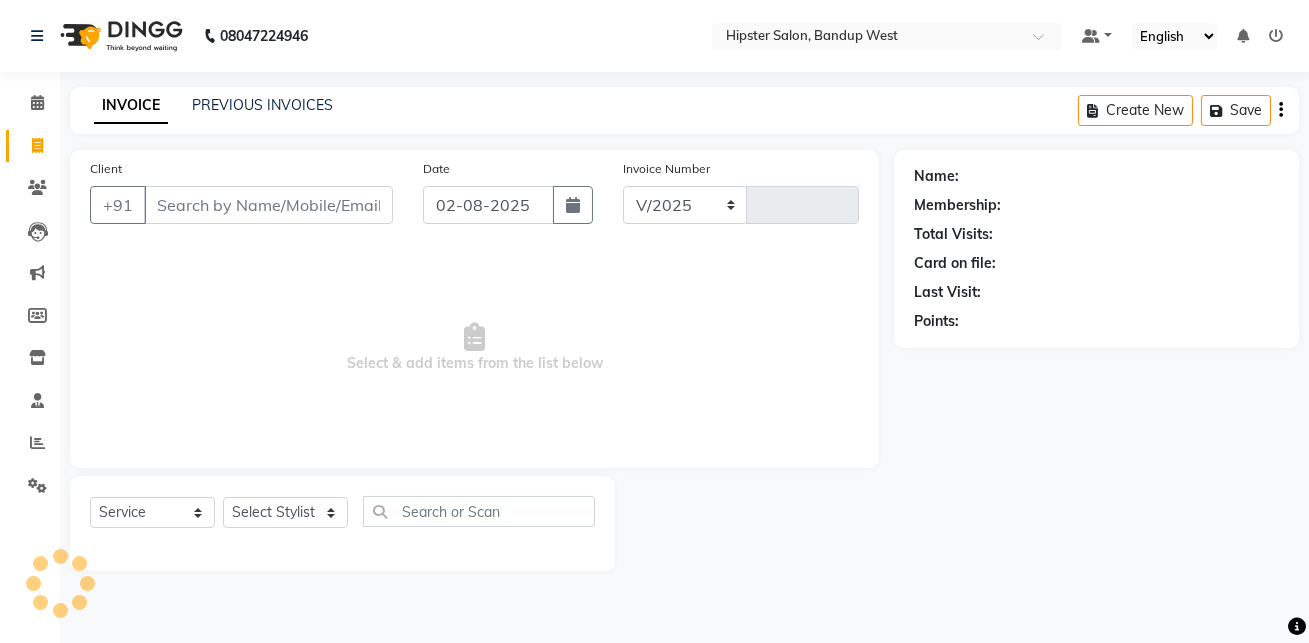 select on "6746" 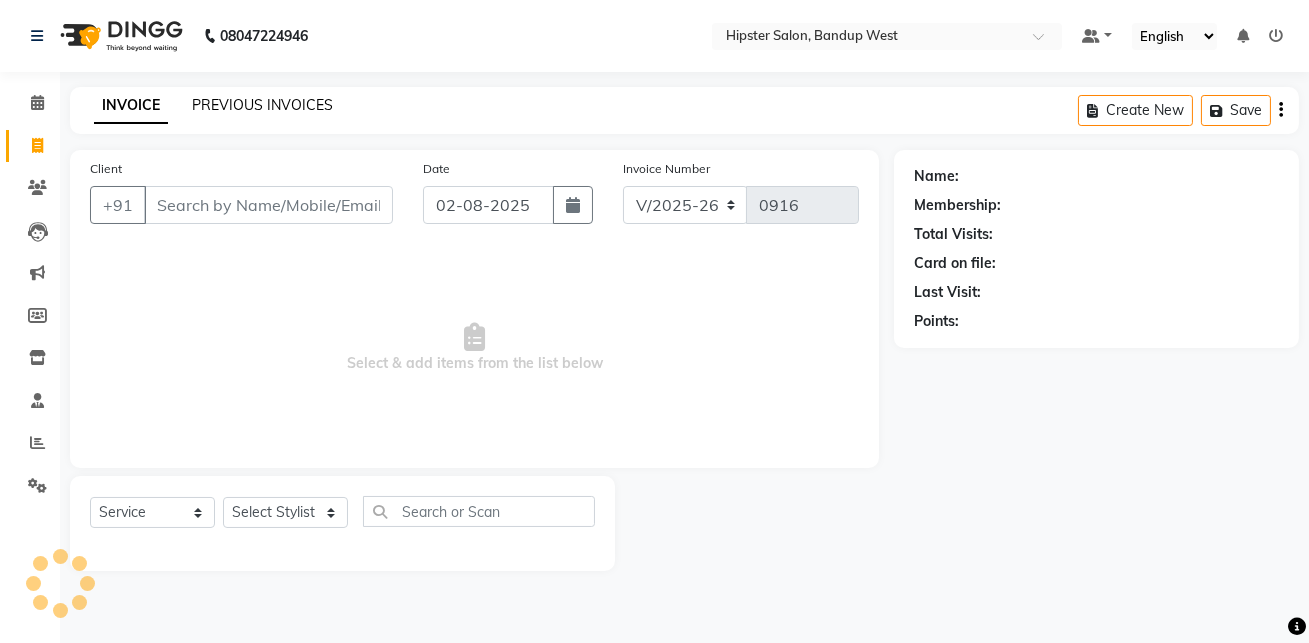 click on "PREVIOUS INVOICES" 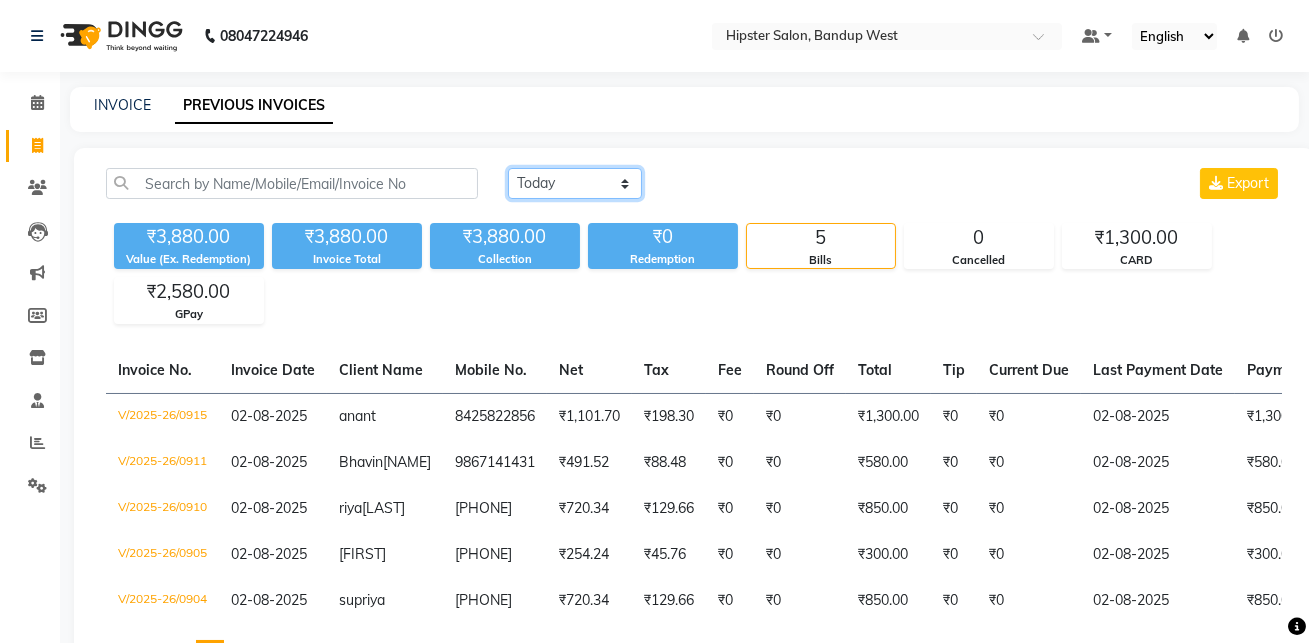 click on "Today Yesterday Custom Range" 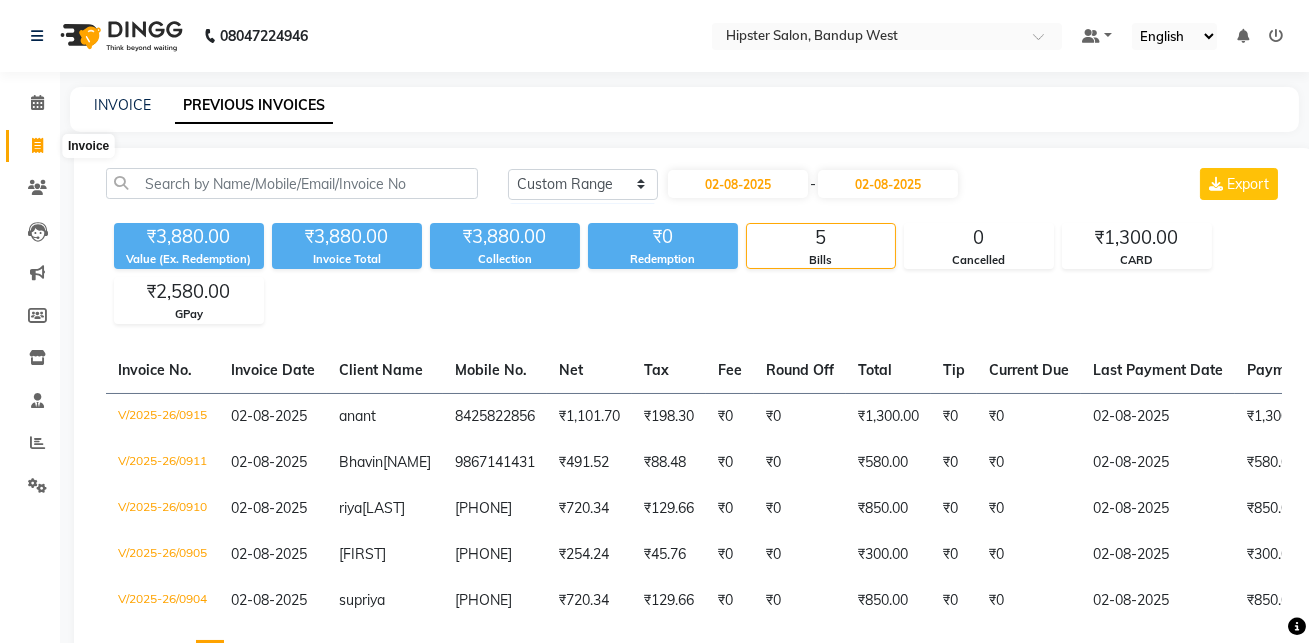 click 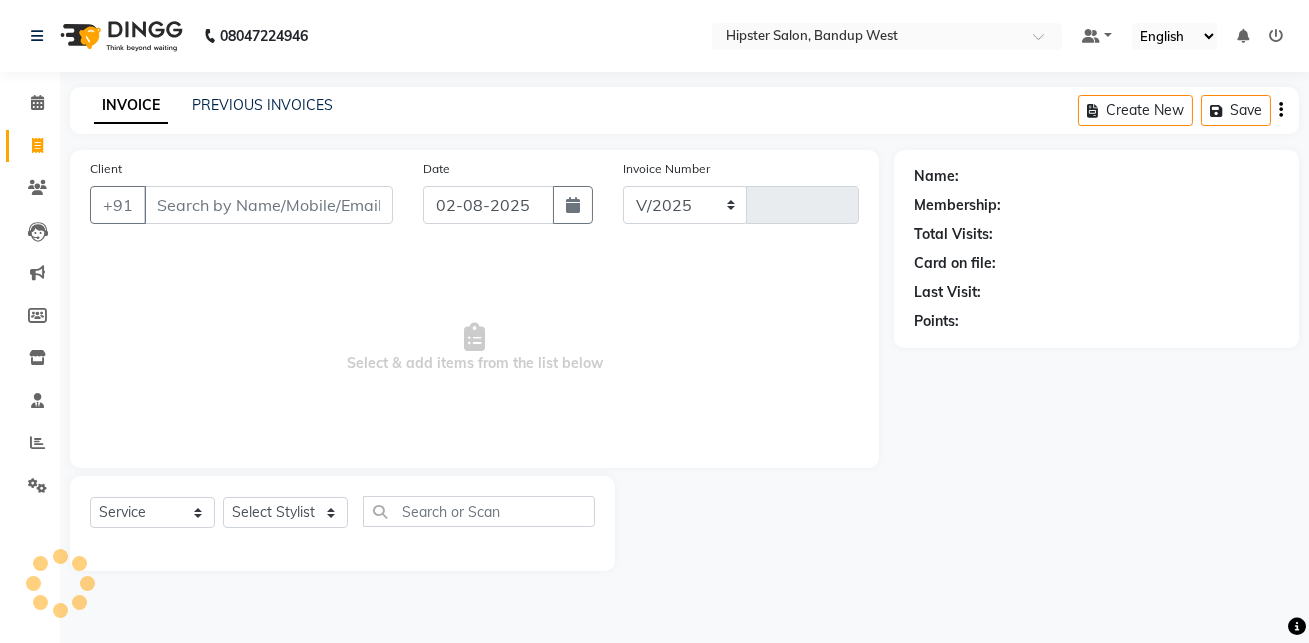 select on "6746" 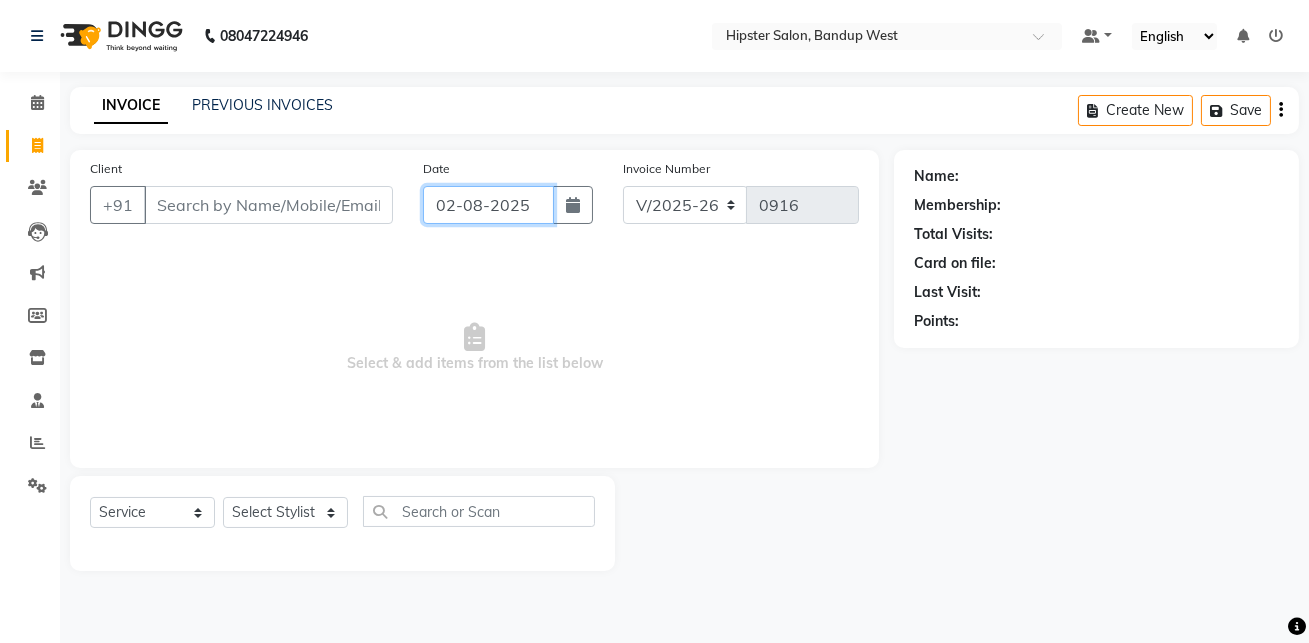 click on "02-08-2025" 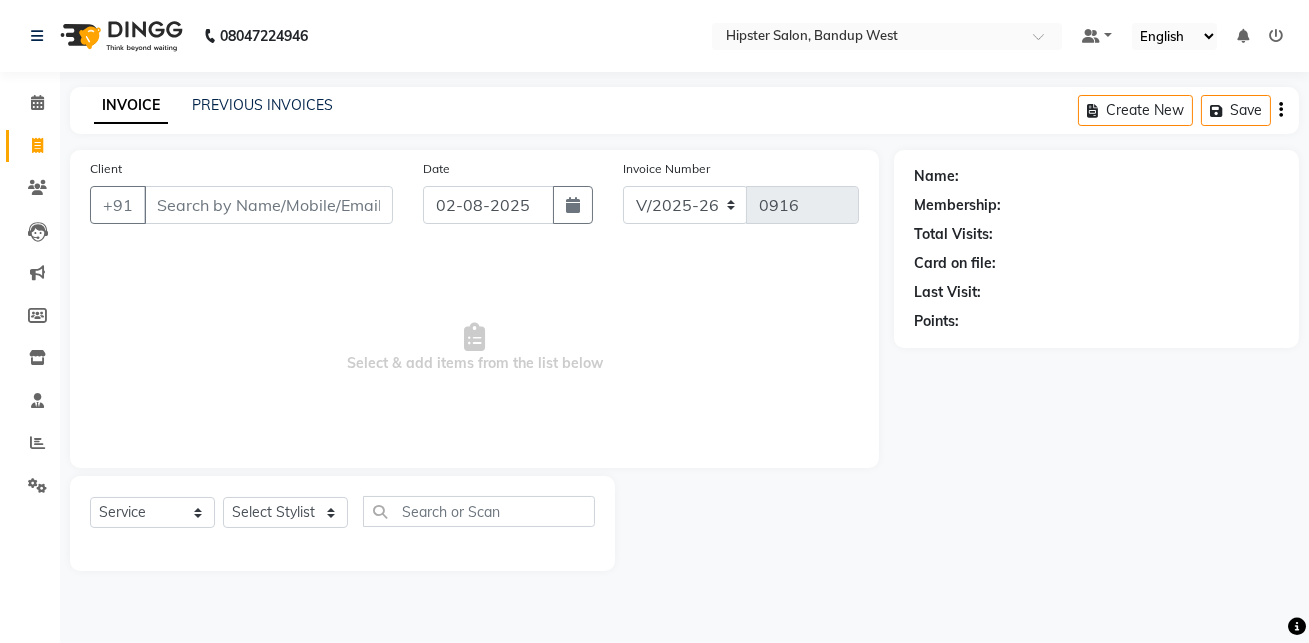 select on "8" 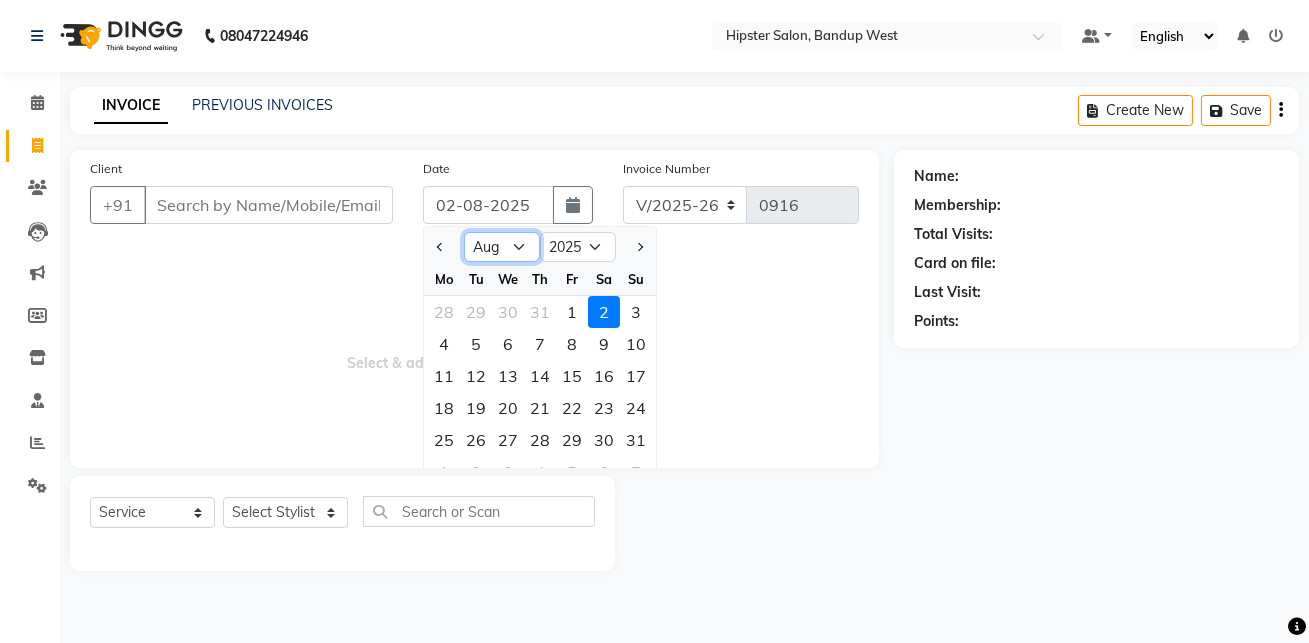 click on "Jan Feb Mar Apr May Jun Jul Aug Sep Oct Nov Dec" 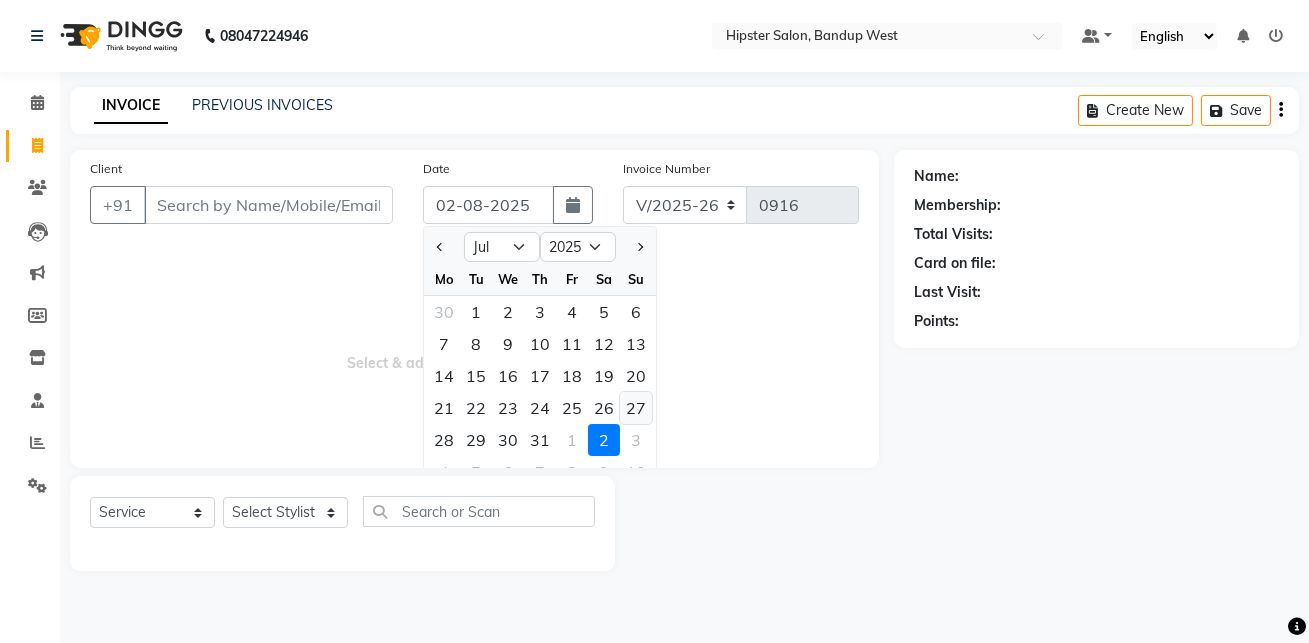 click on "27" 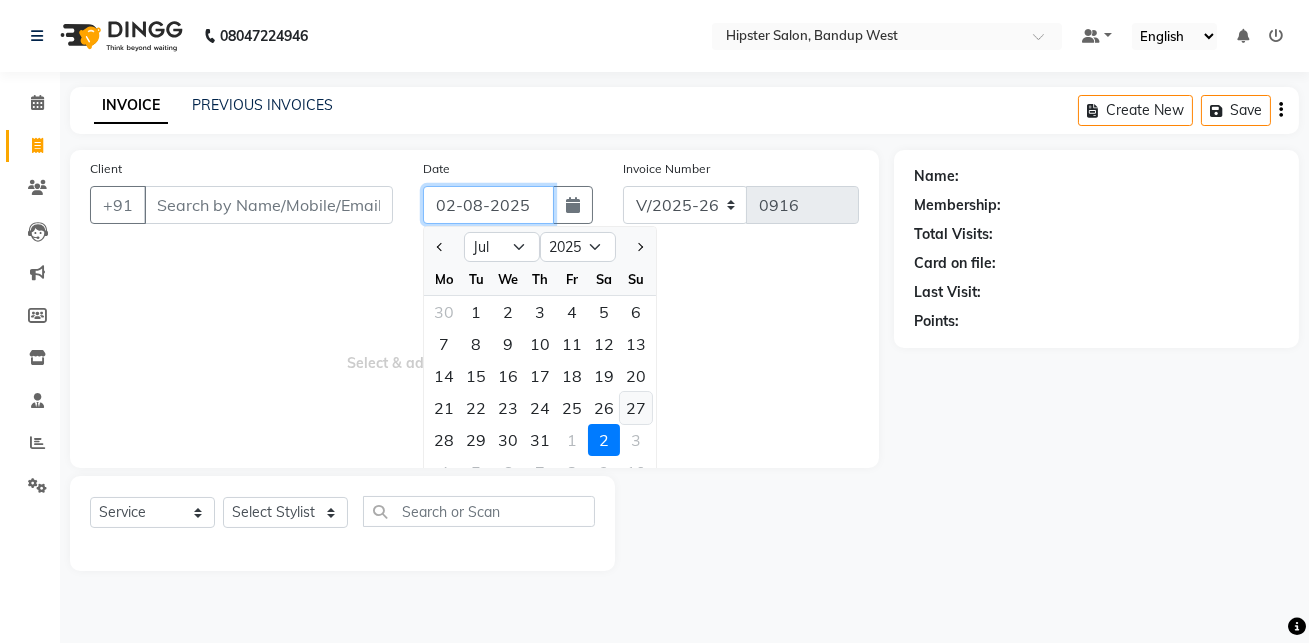 type on "27-07-2025" 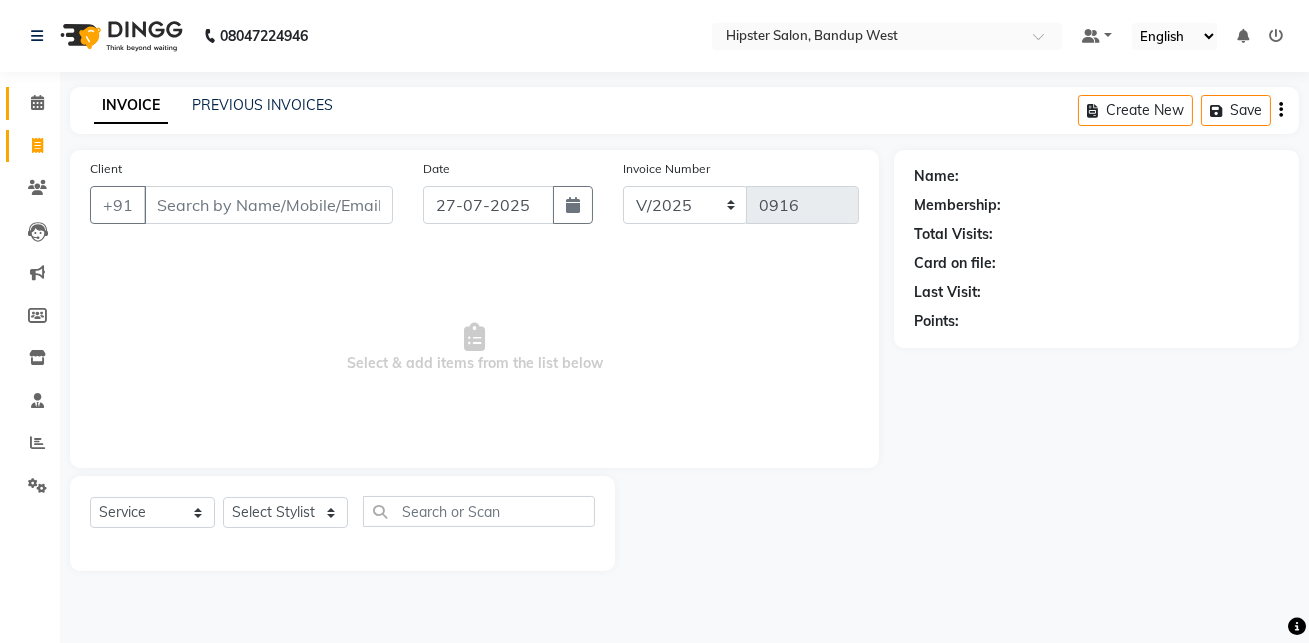 click 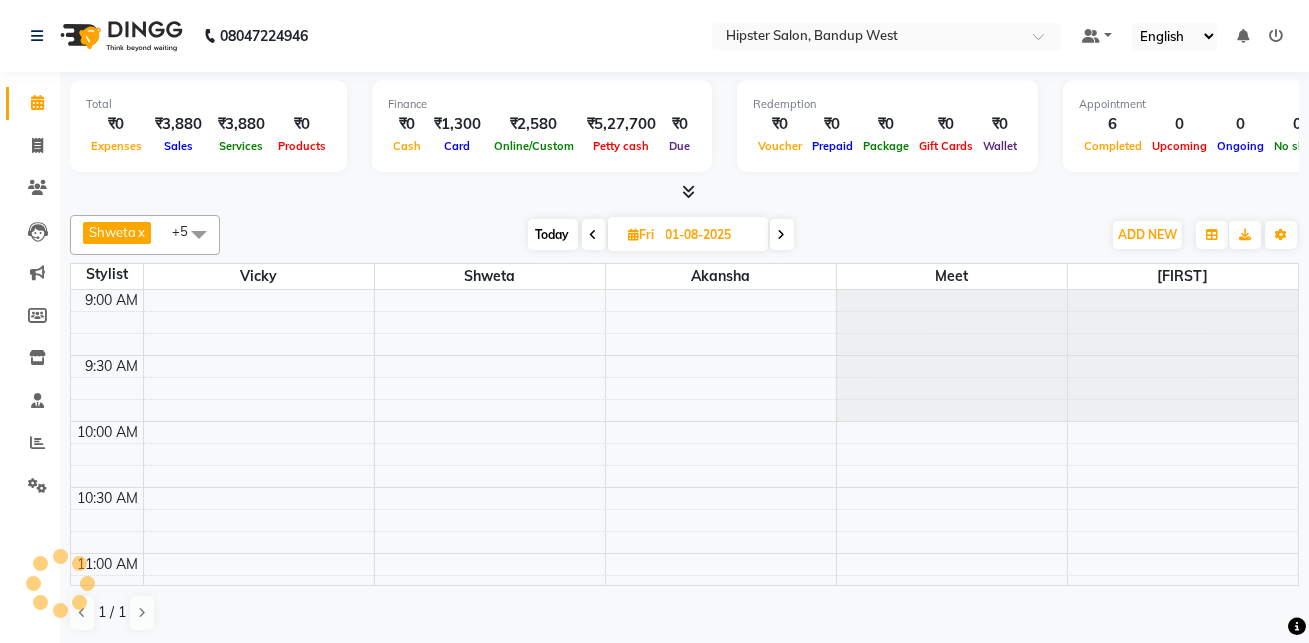 scroll, scrollTop: 0, scrollLeft: 0, axis: both 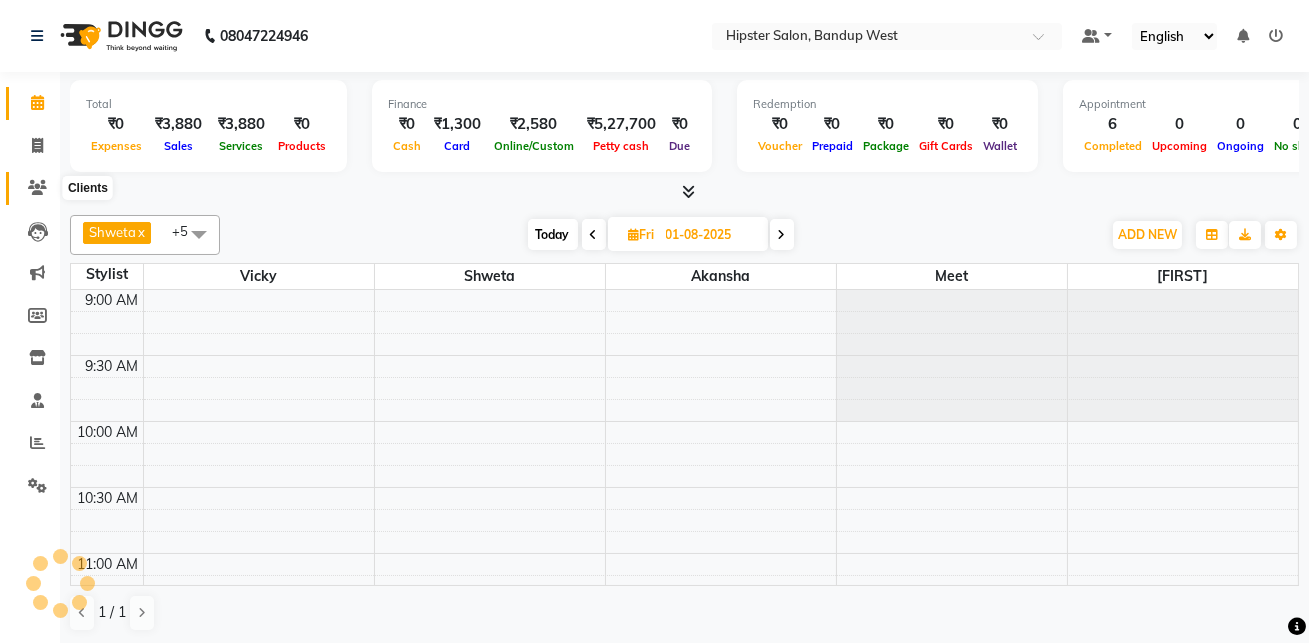 click 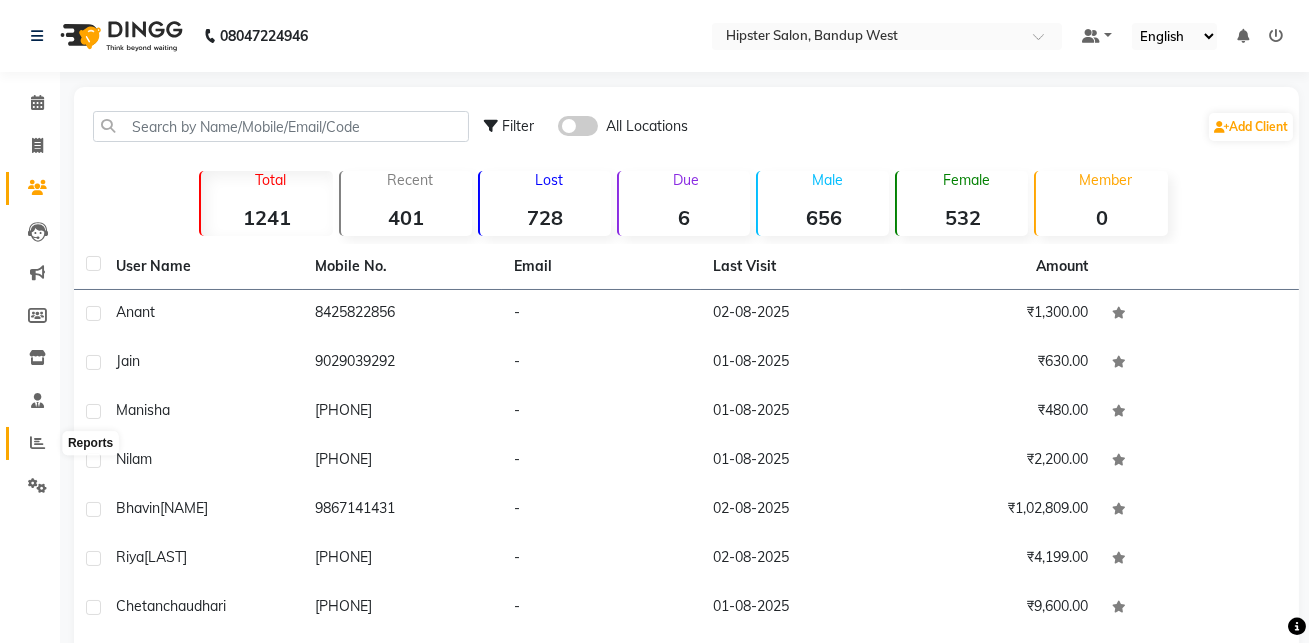 click 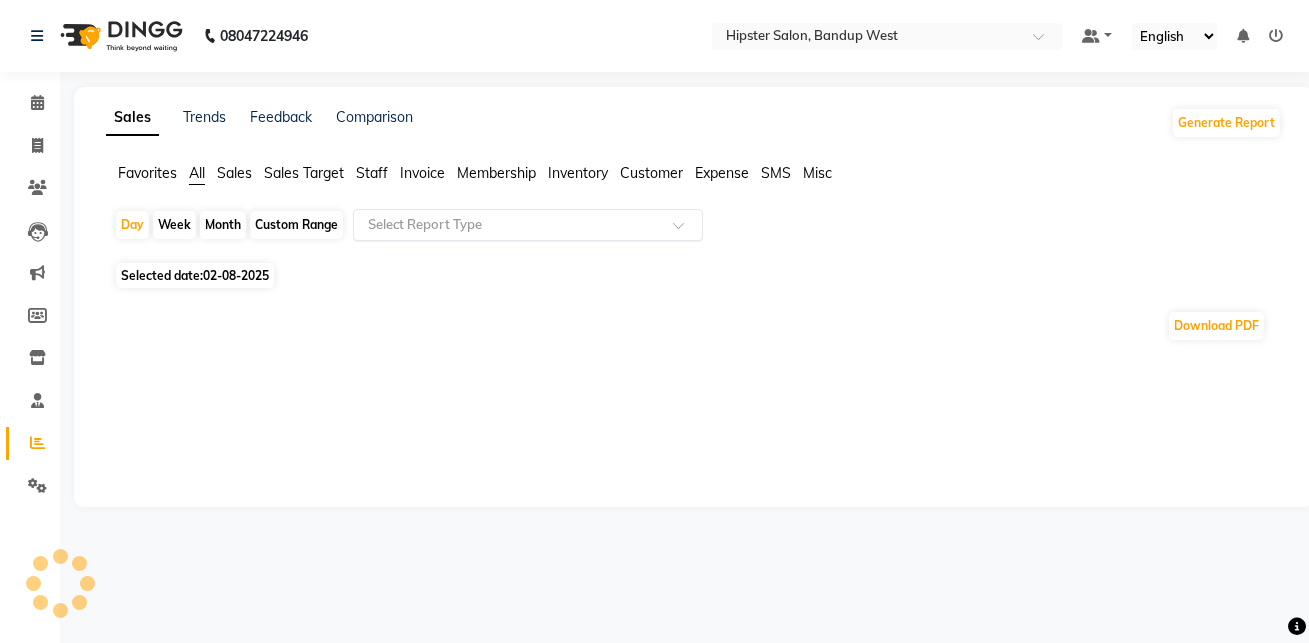 click 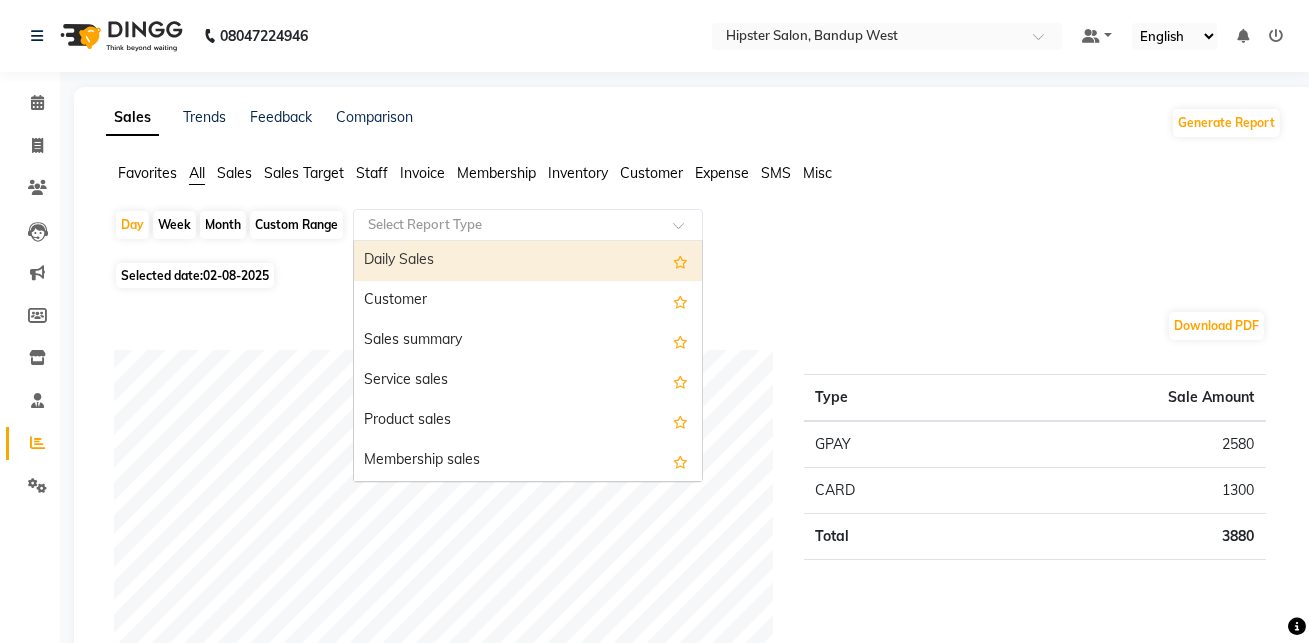 click on "Custom Range" 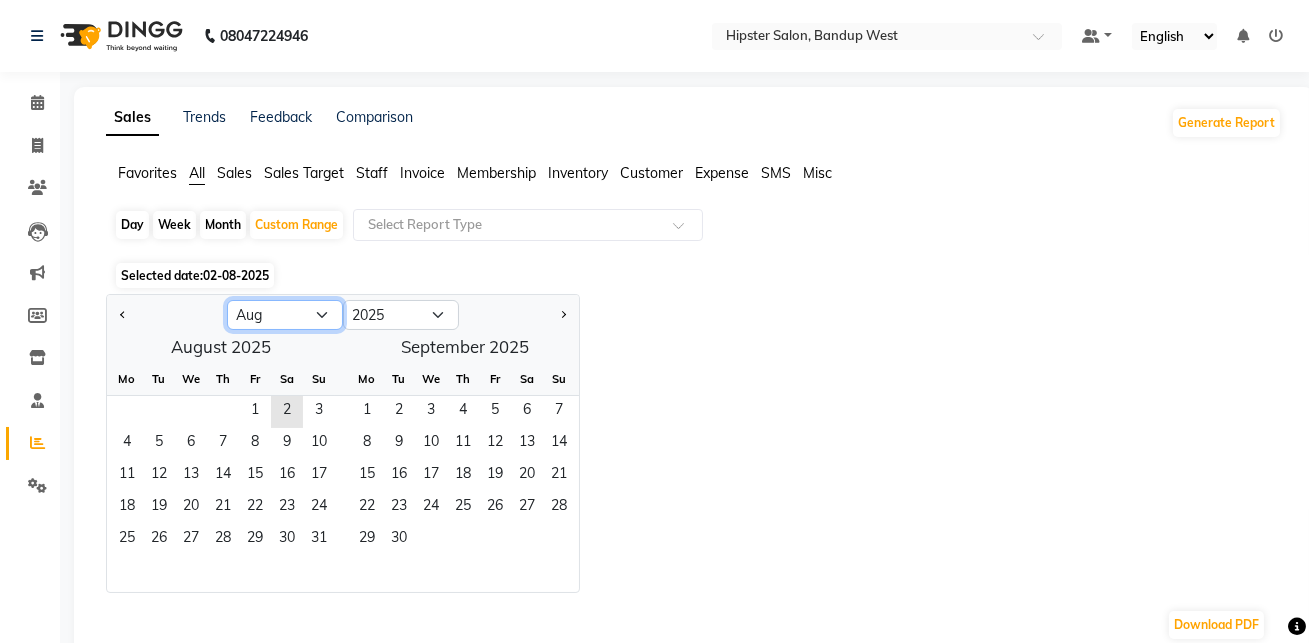 click on "Jan Feb Mar Apr May Jun Jul Aug Sep Oct Nov Dec" 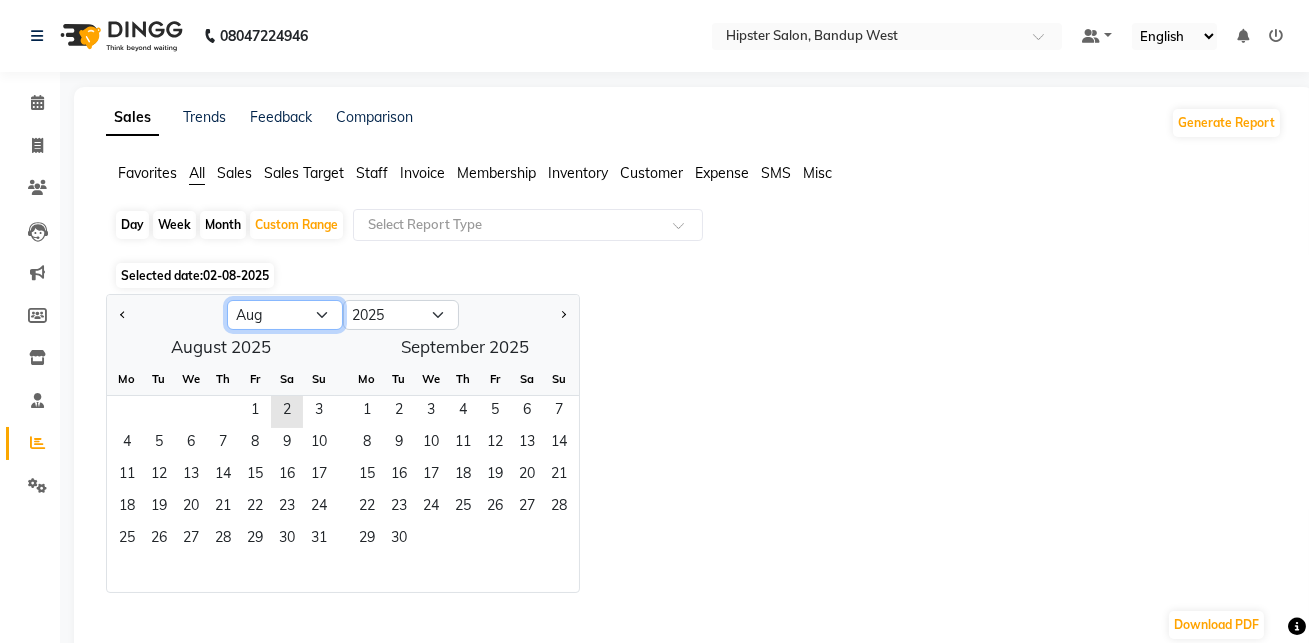 select on "7" 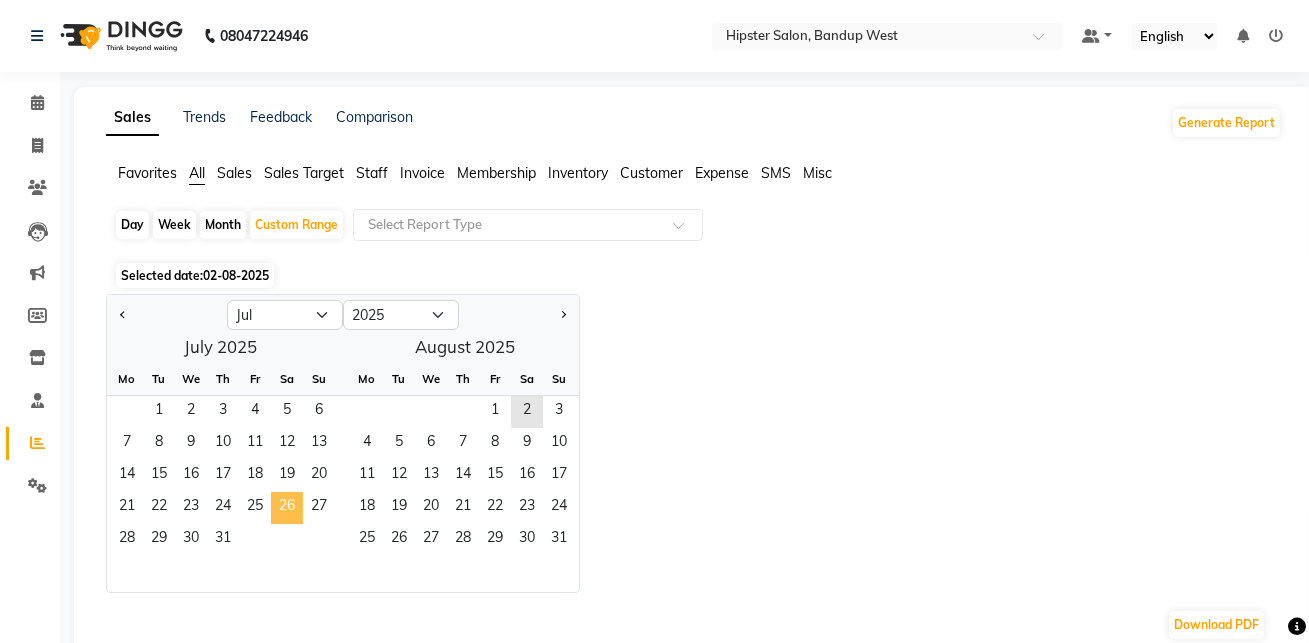 click on "26" 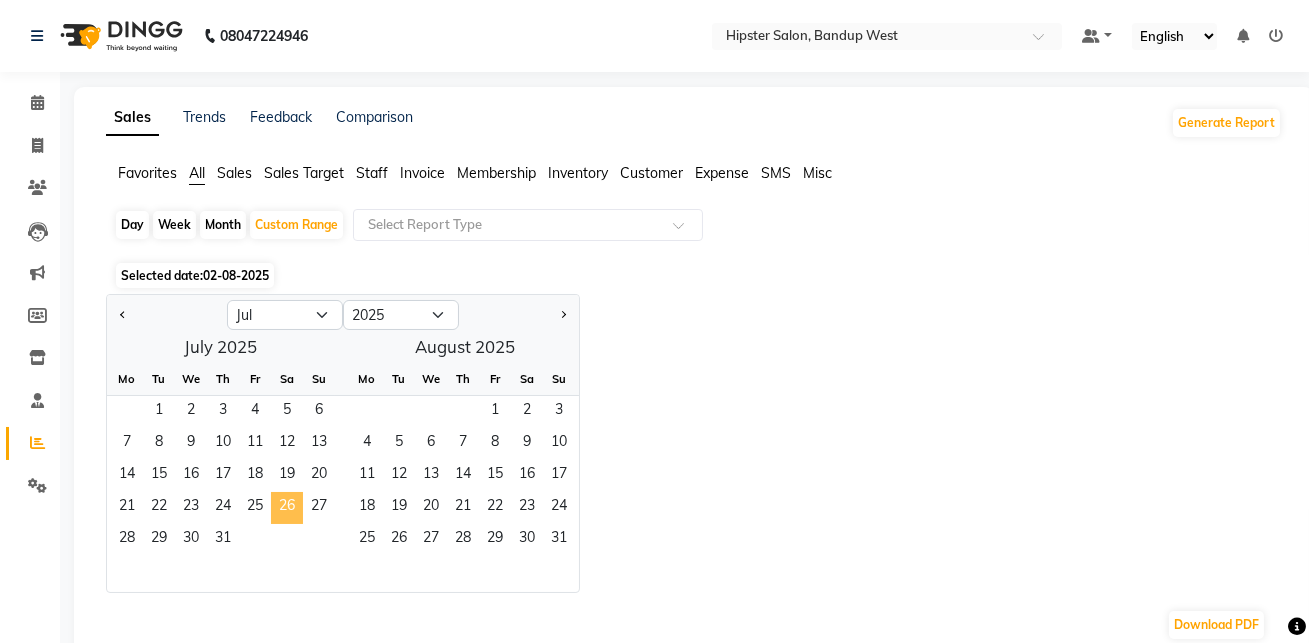 click on "26" 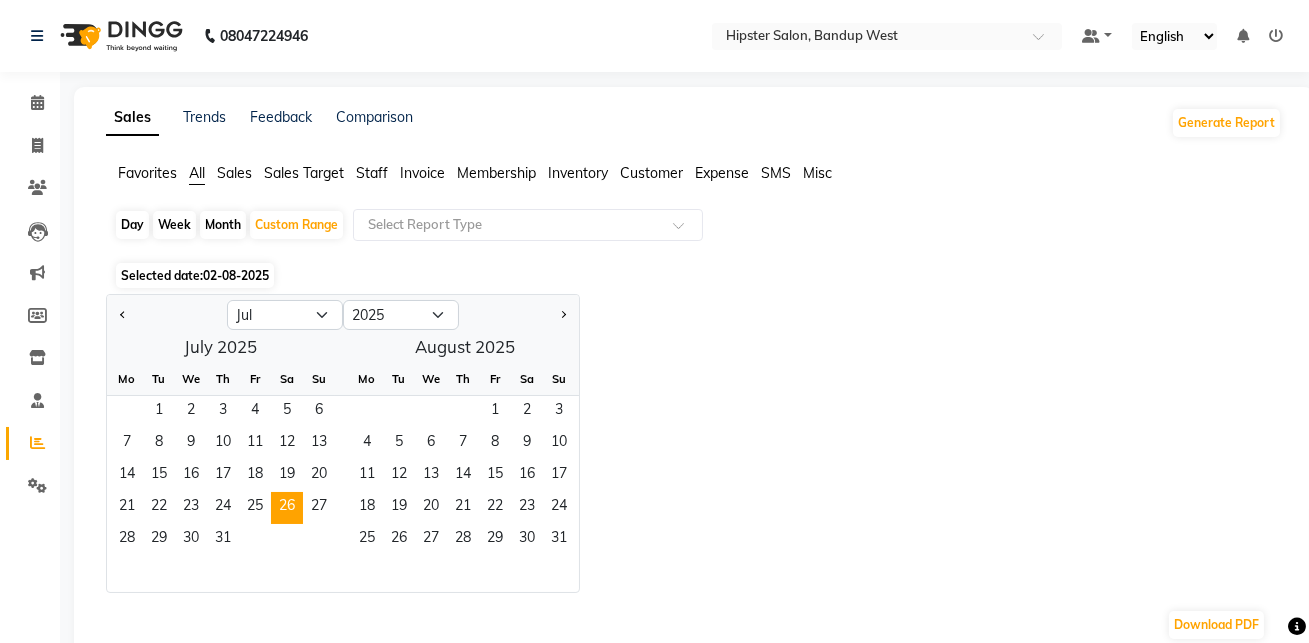 click on "Staff" 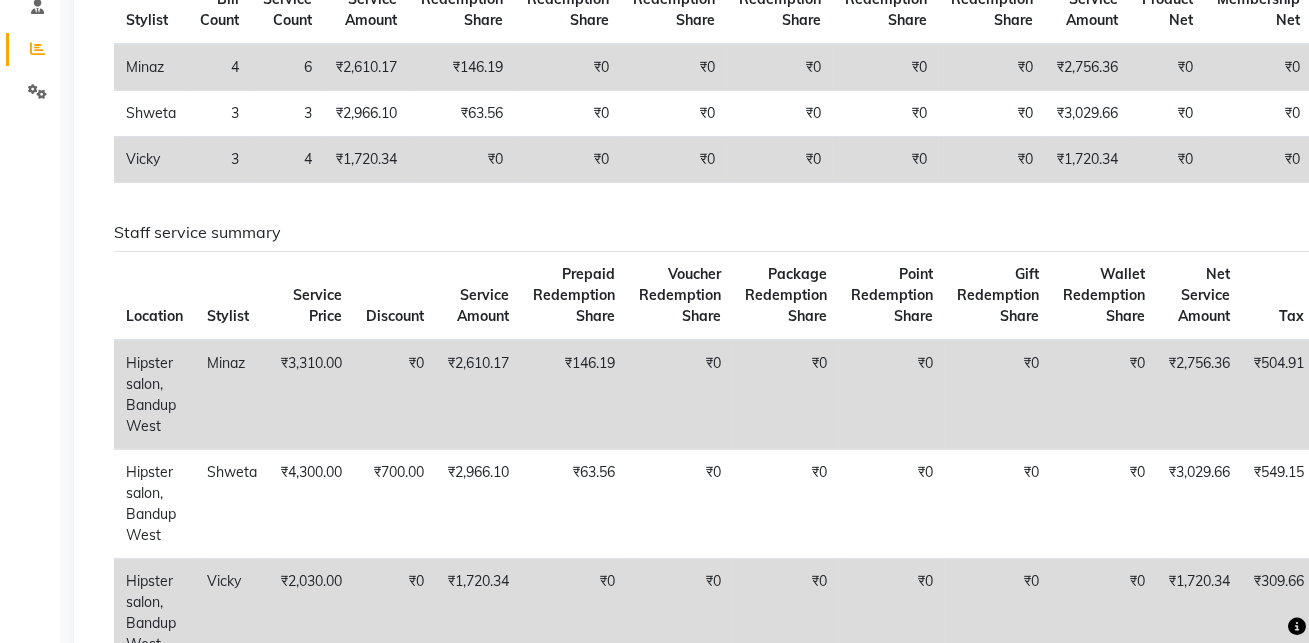 scroll, scrollTop: 0, scrollLeft: 0, axis: both 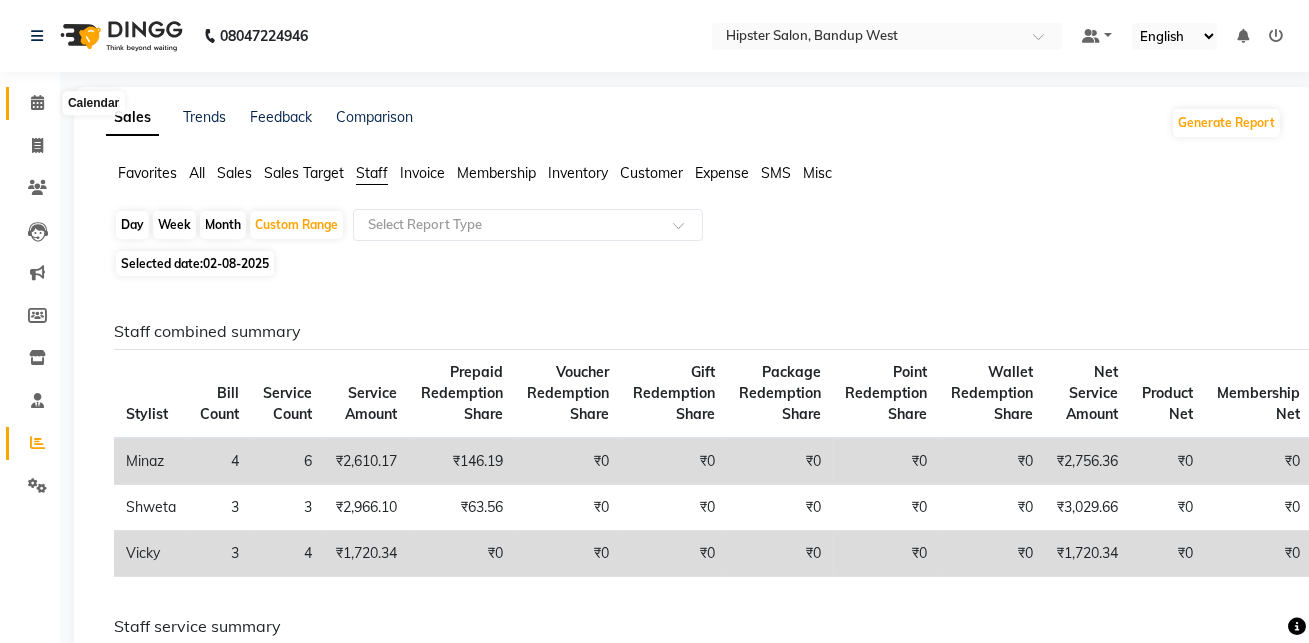 click 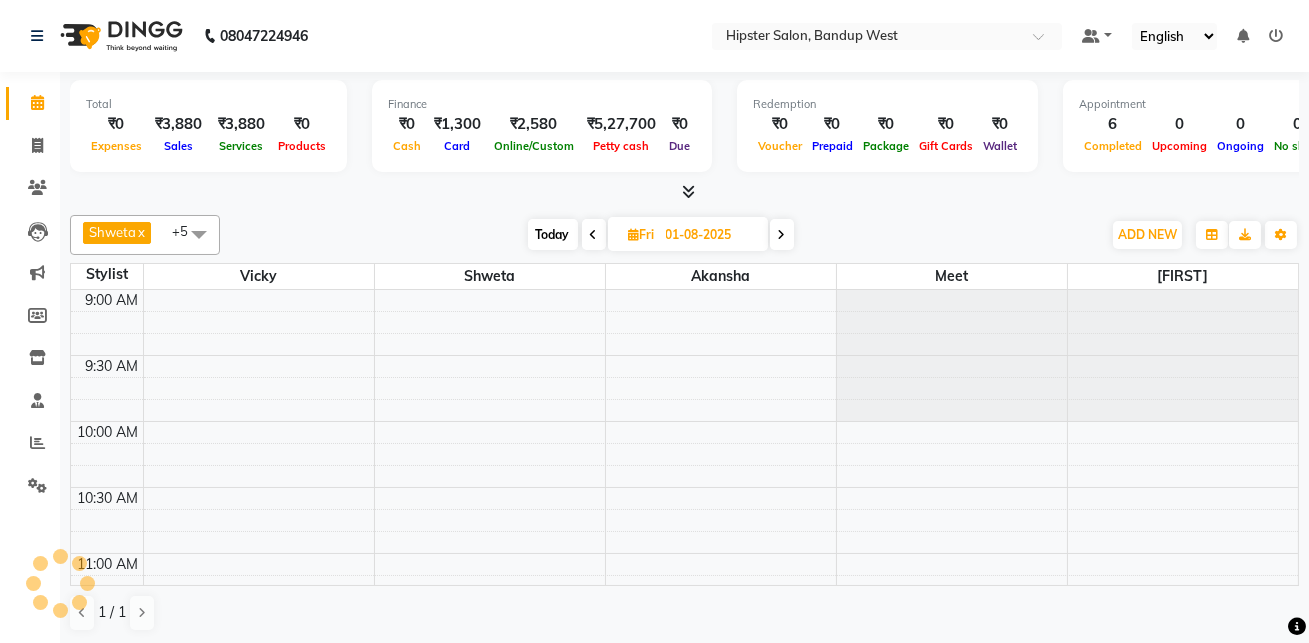 scroll, scrollTop: 0, scrollLeft: 0, axis: both 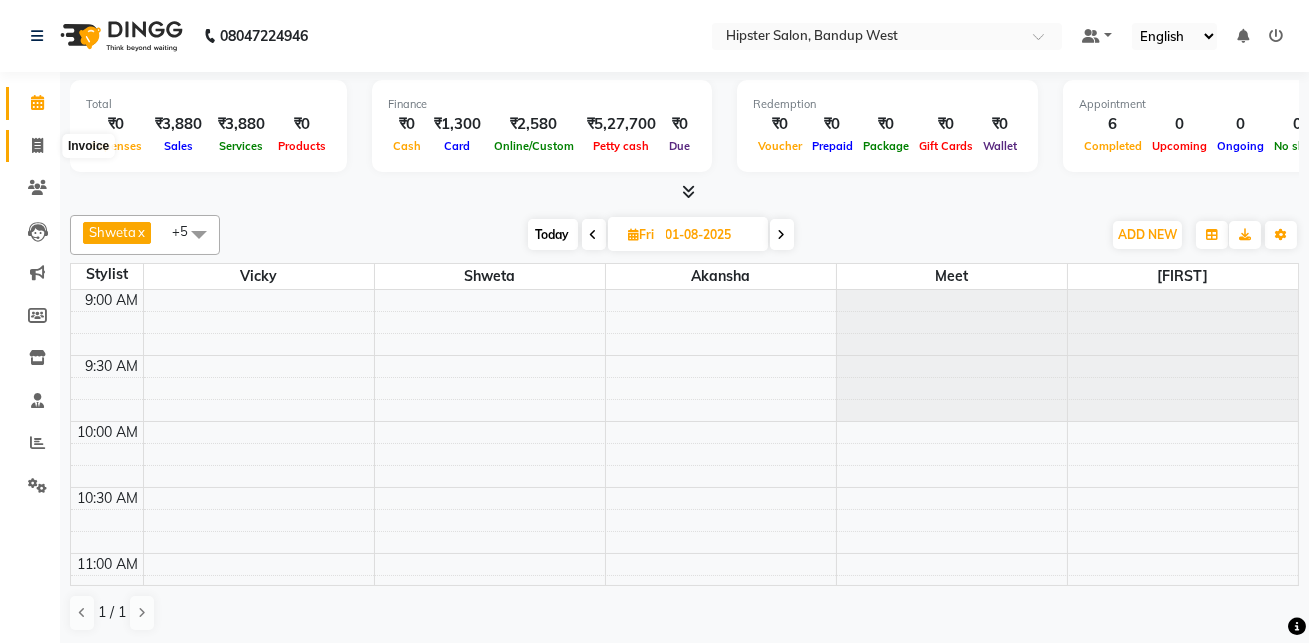 click 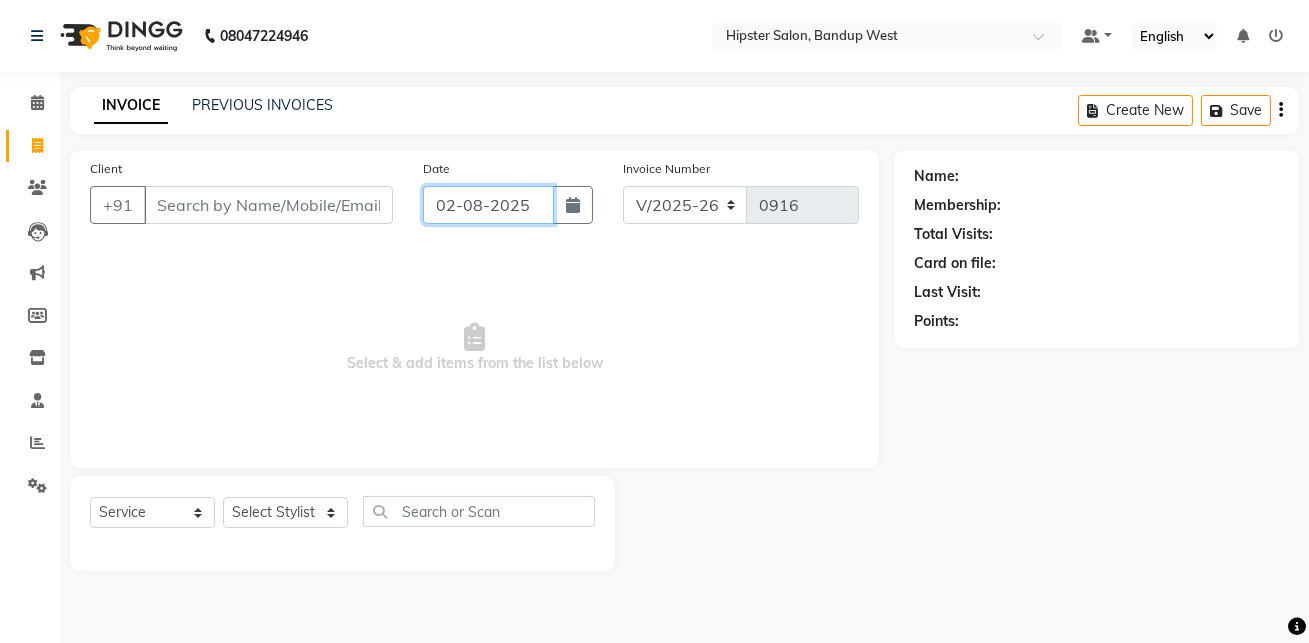 click on "02-08-2025" 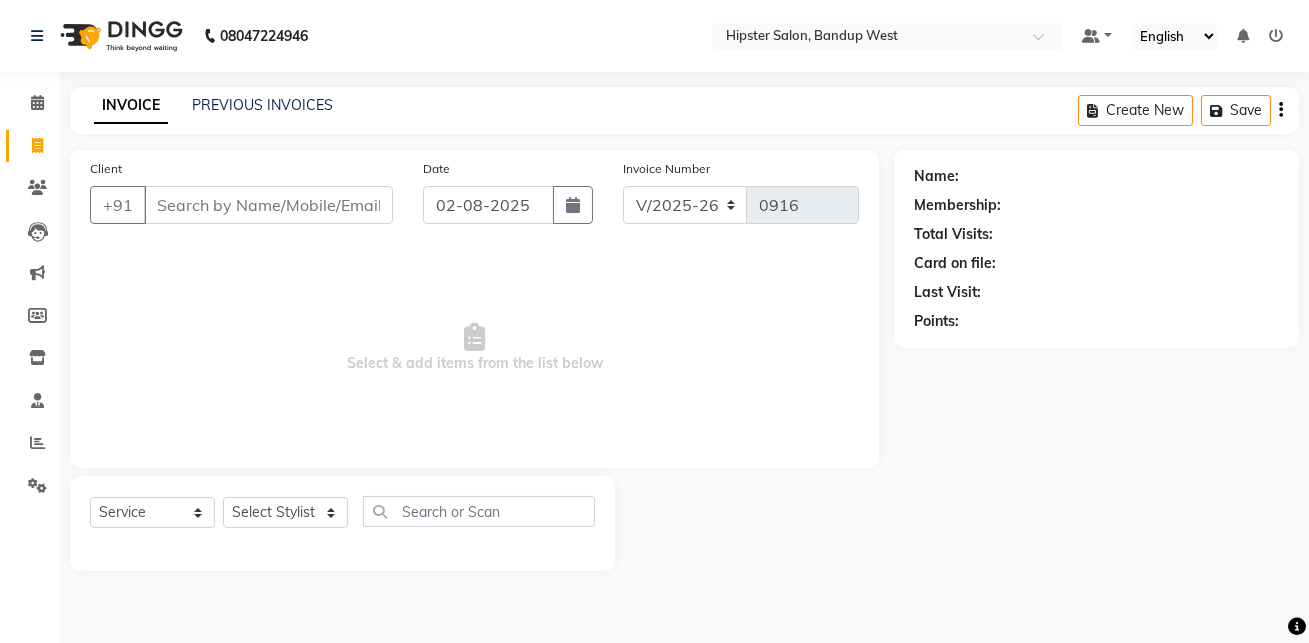 select on "8" 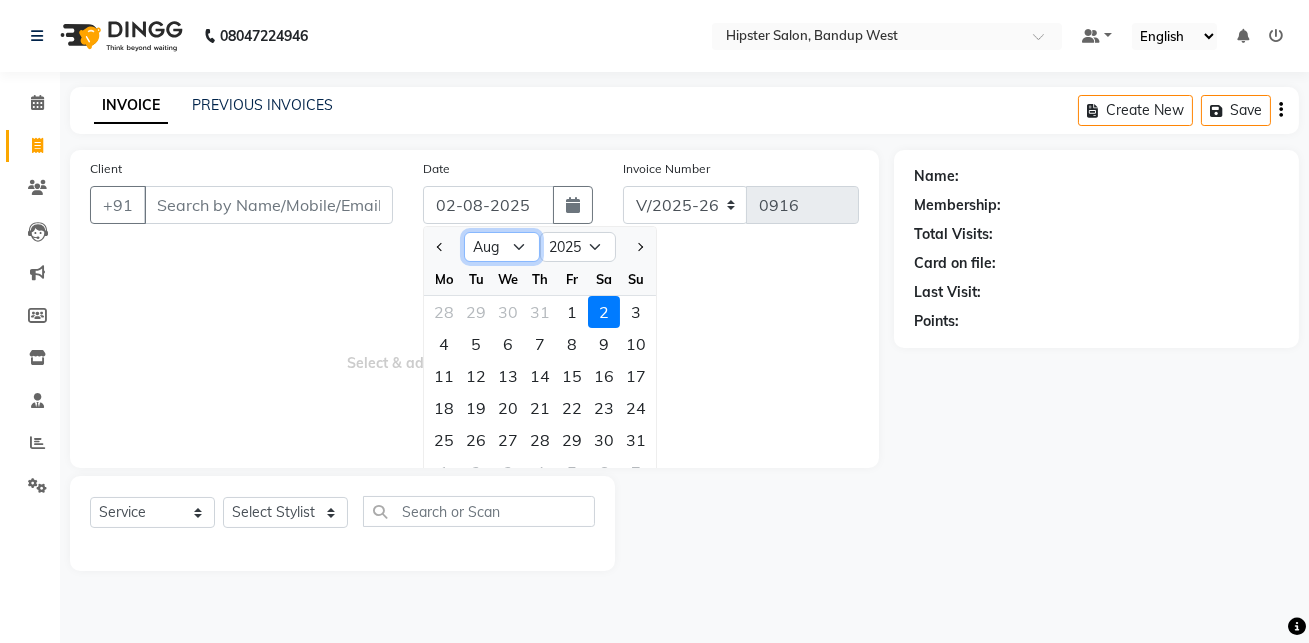 click on "Jan Feb Mar Apr May Jun Jul Aug Sep Oct Nov Dec" 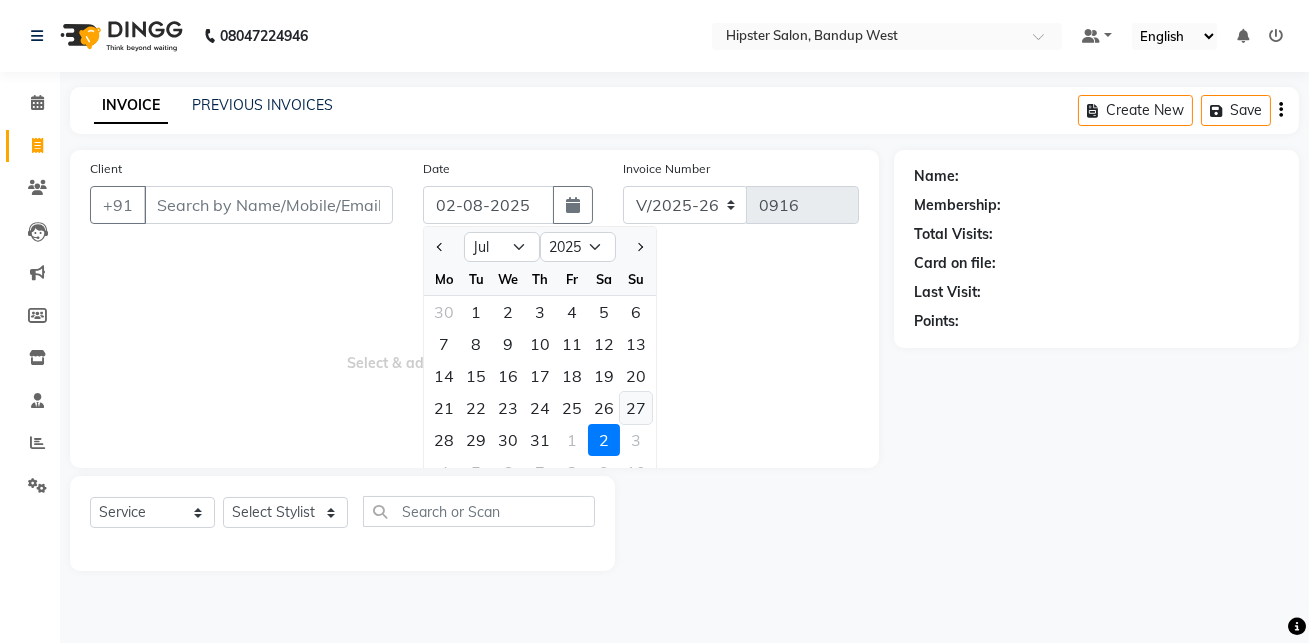click on "27" 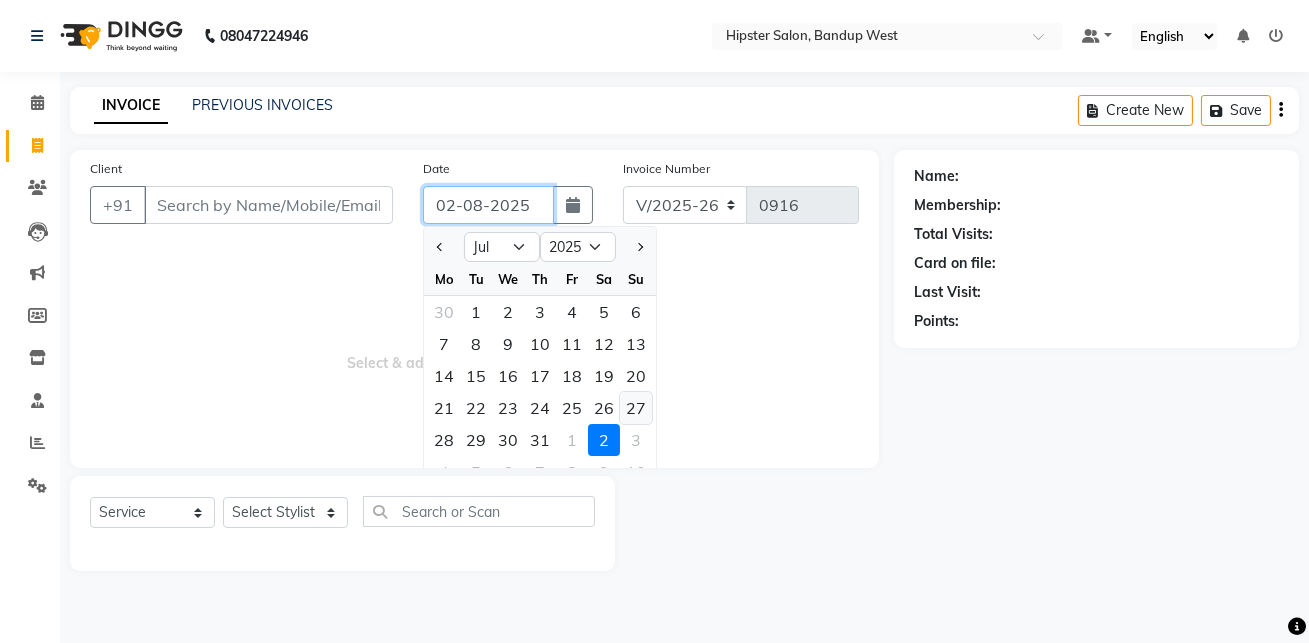 type on "27-07-2025" 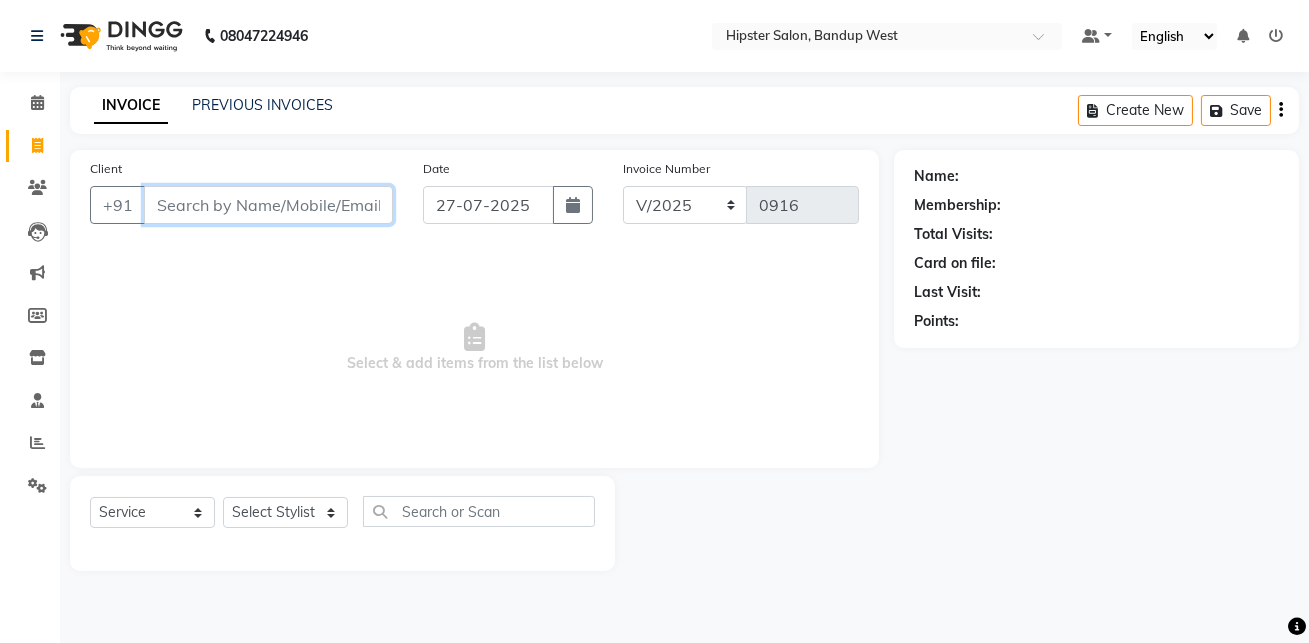 click on "Client" at bounding box center [268, 205] 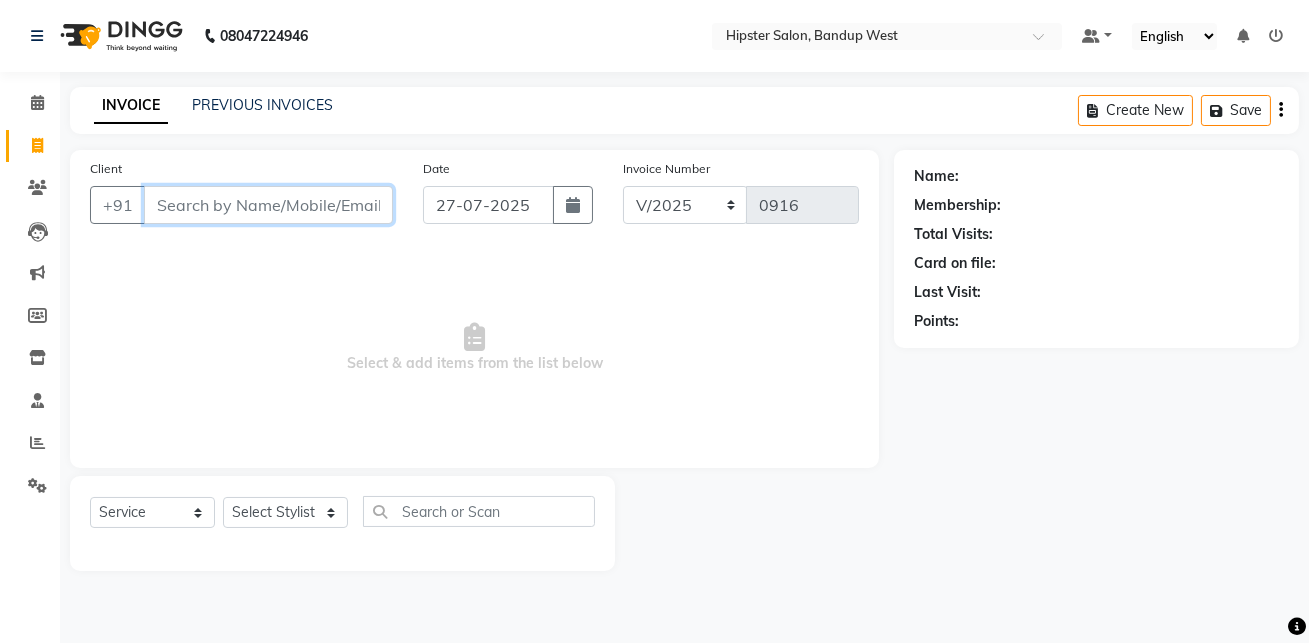 click on "Client" at bounding box center (268, 205) 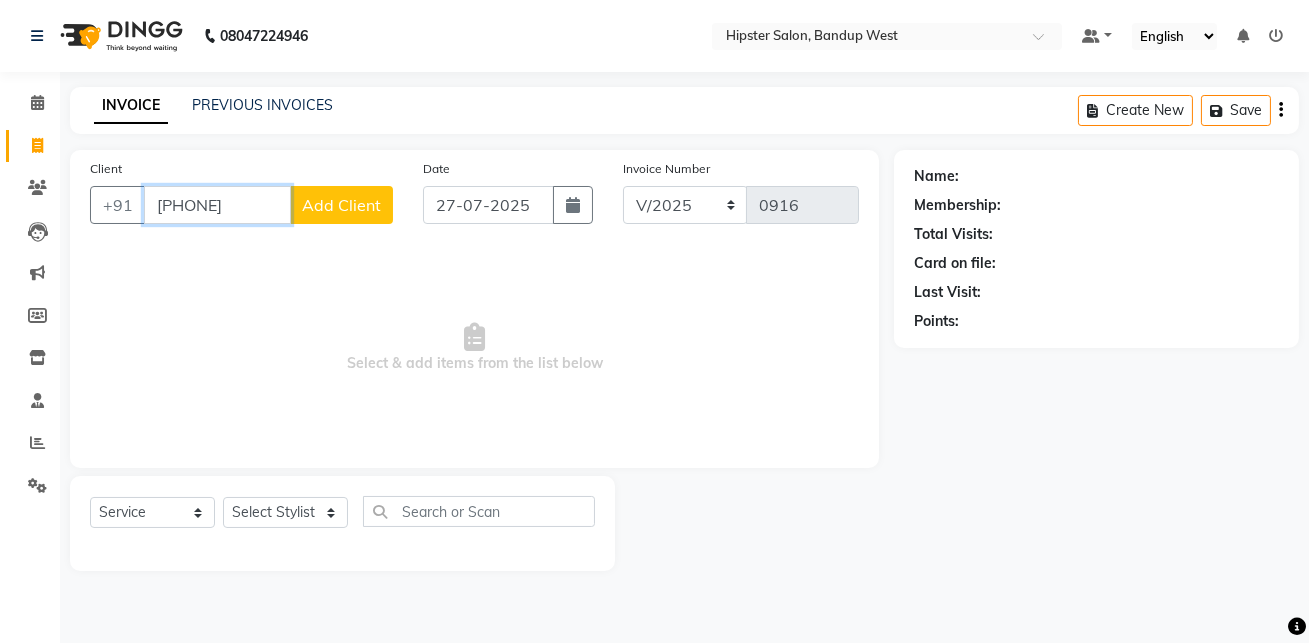 type on "[PHONE]" 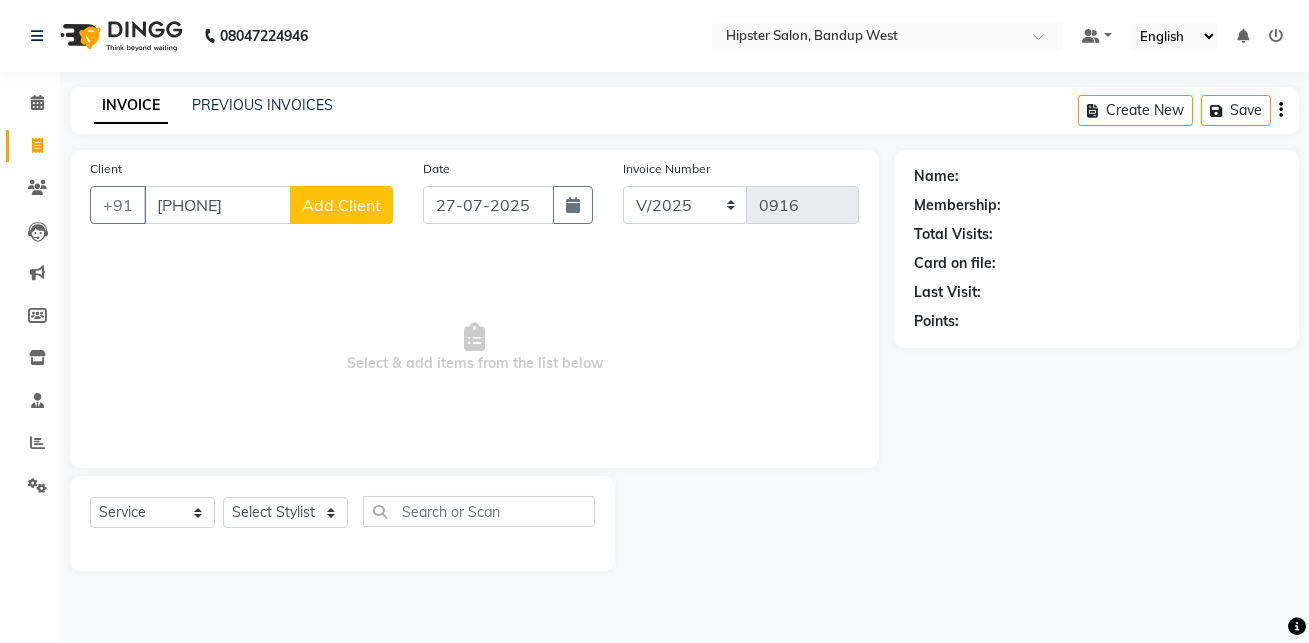 click on "Add Client" 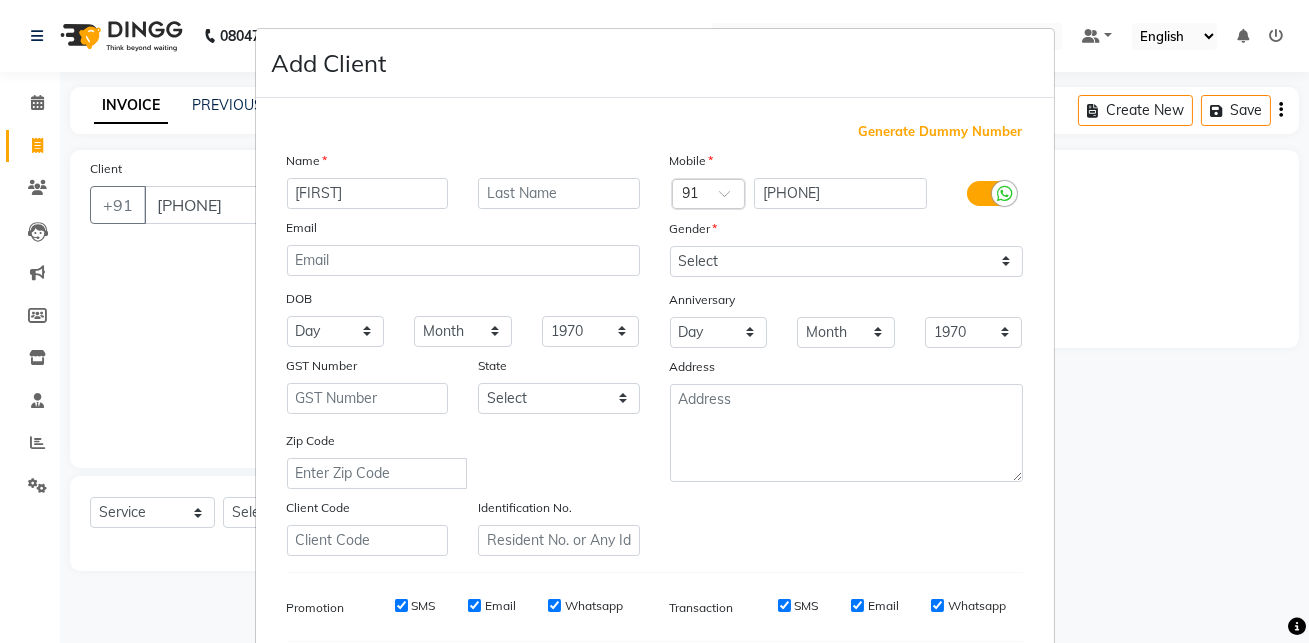 type on "[FIRST]" 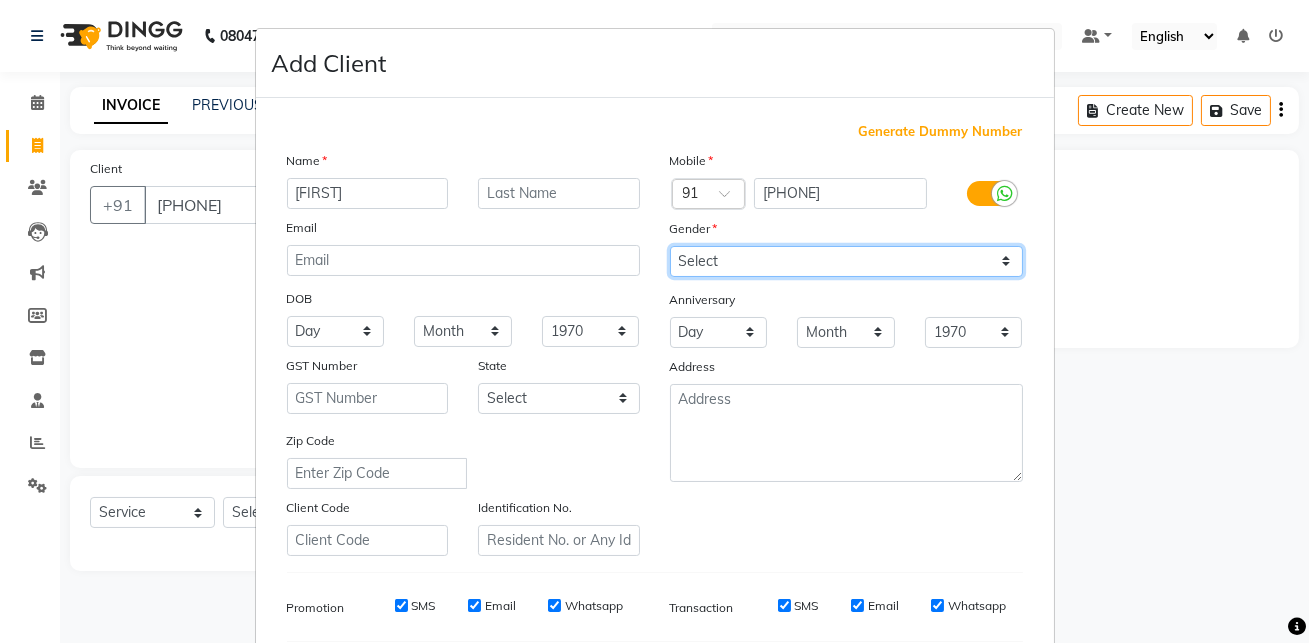 click on "Select Male Female Other Prefer Not To Say" at bounding box center [846, 261] 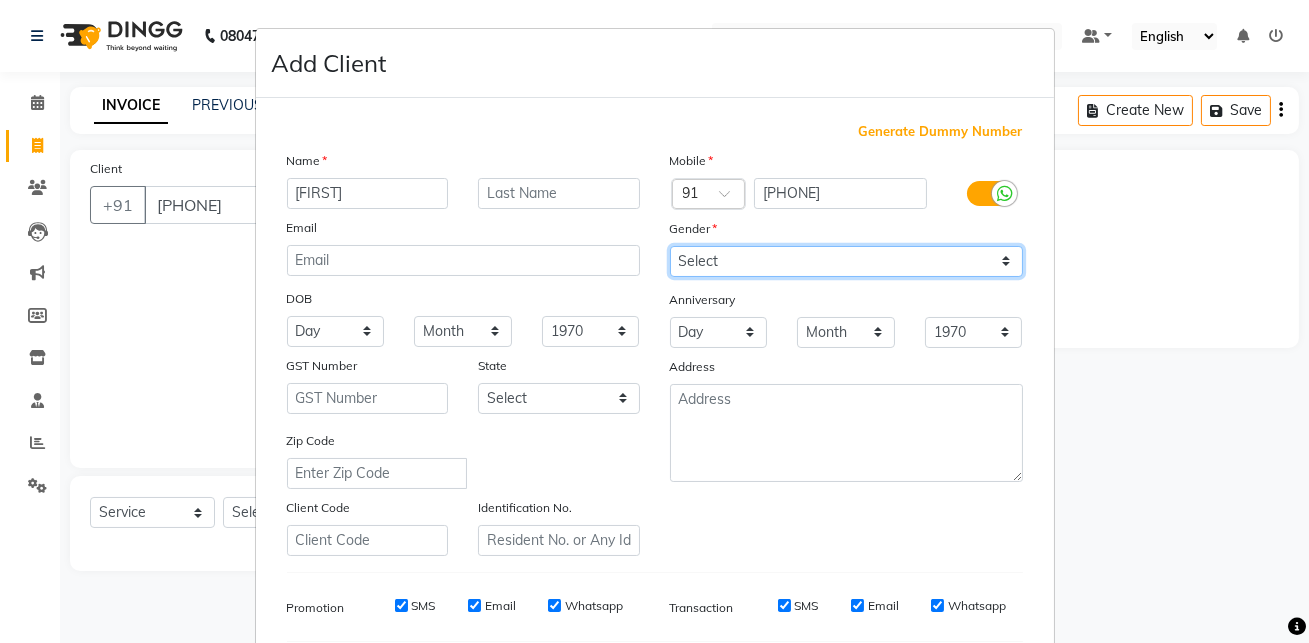 select on "male" 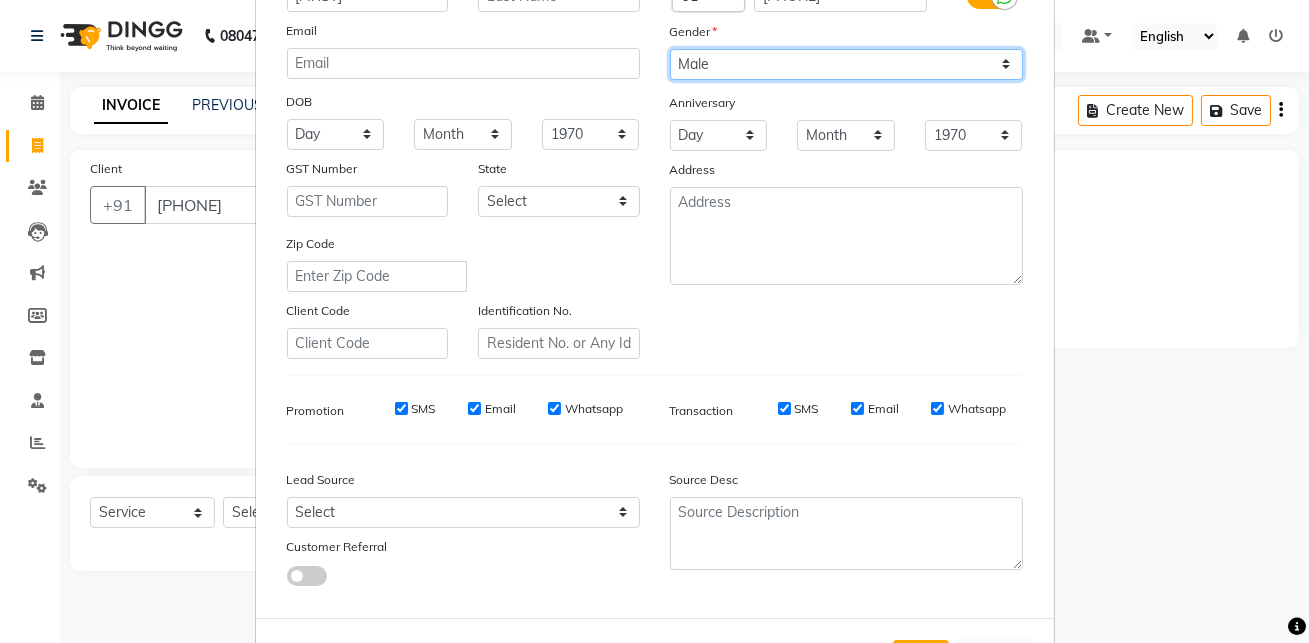 scroll, scrollTop: 270, scrollLeft: 0, axis: vertical 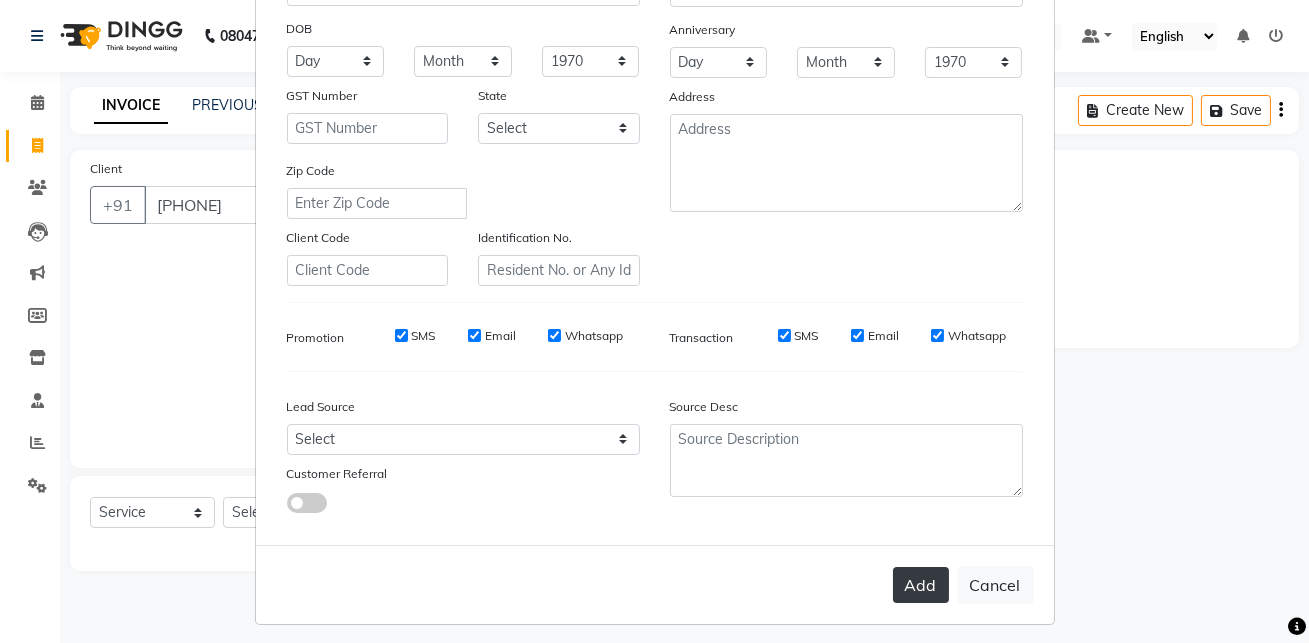 click on "Add" at bounding box center [921, 585] 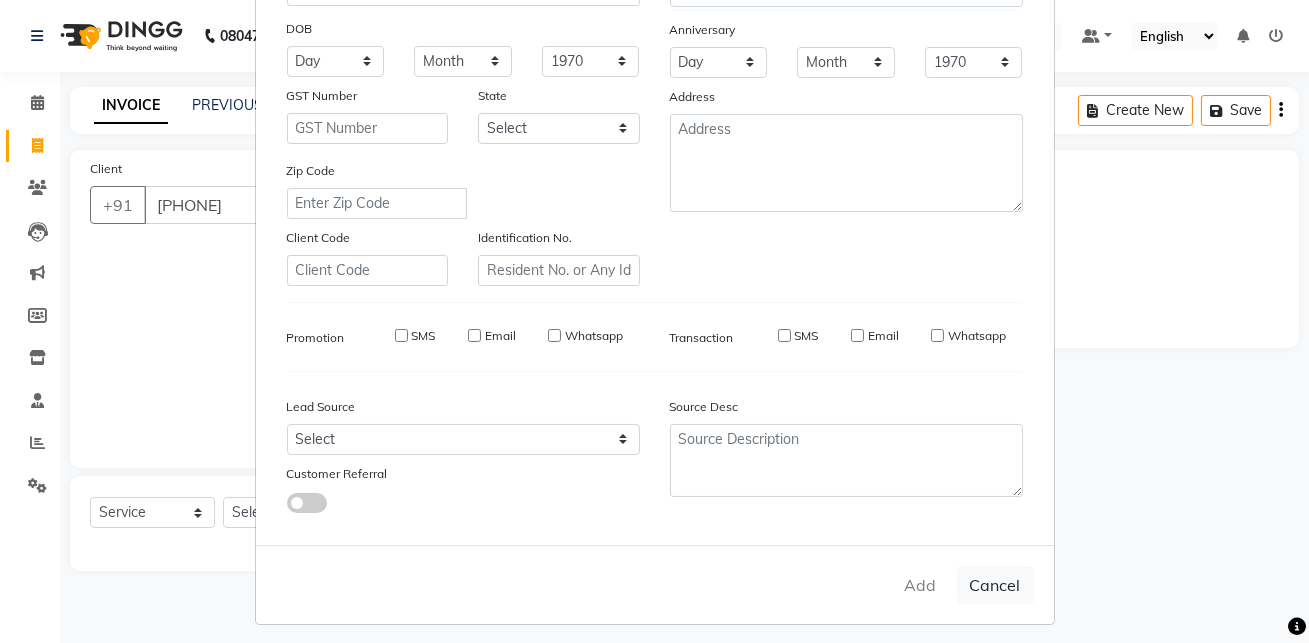 type 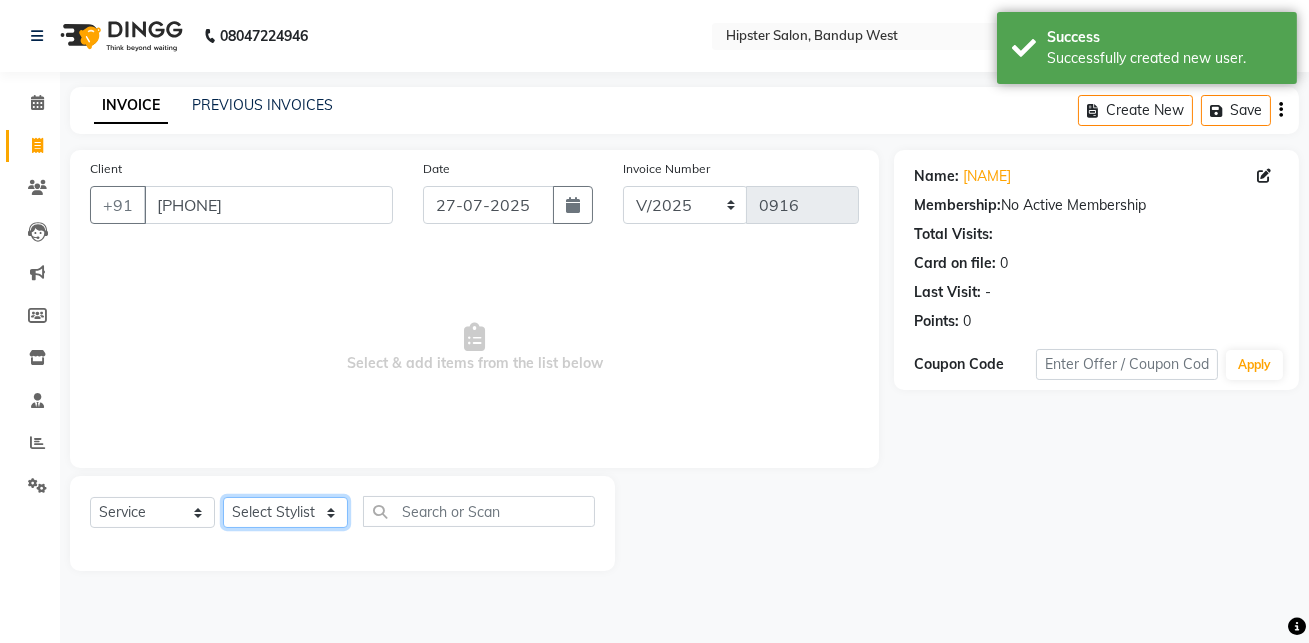 click on "Select Stylist aditya aishu akansha anup ashik Ayushi bhavin sir Irshad lucky manisha meet minaz neelam pritesh PUNAM raju REKHA salman Shweta vaibhav Vicky" 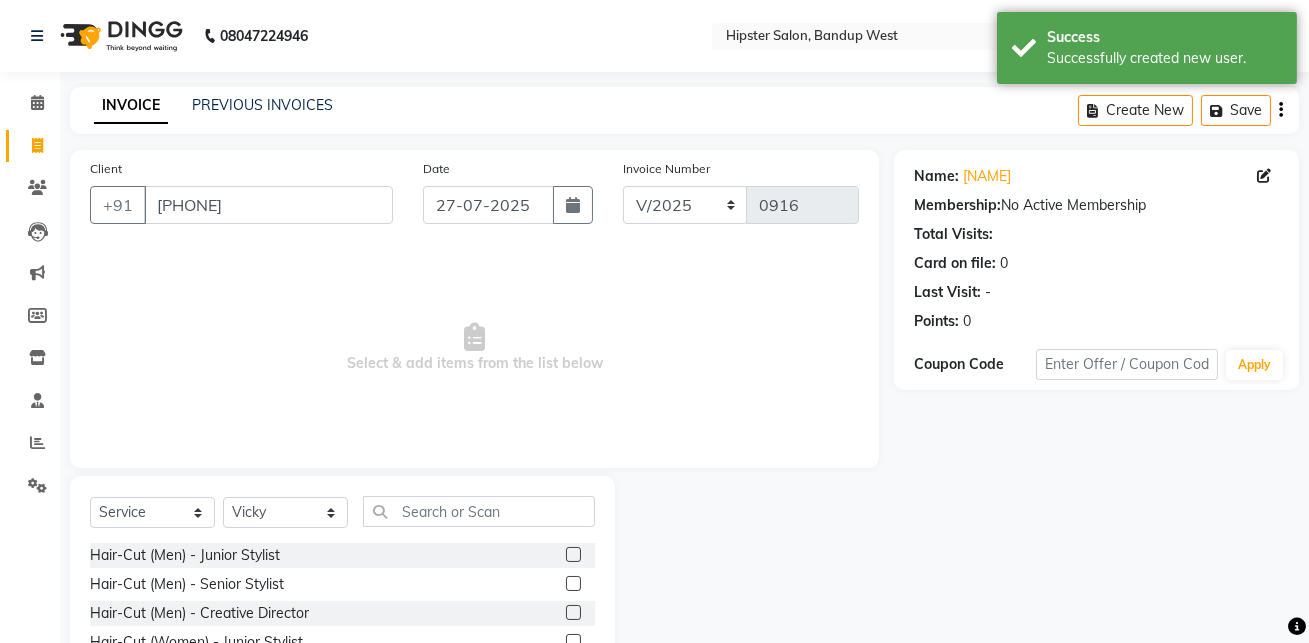 click 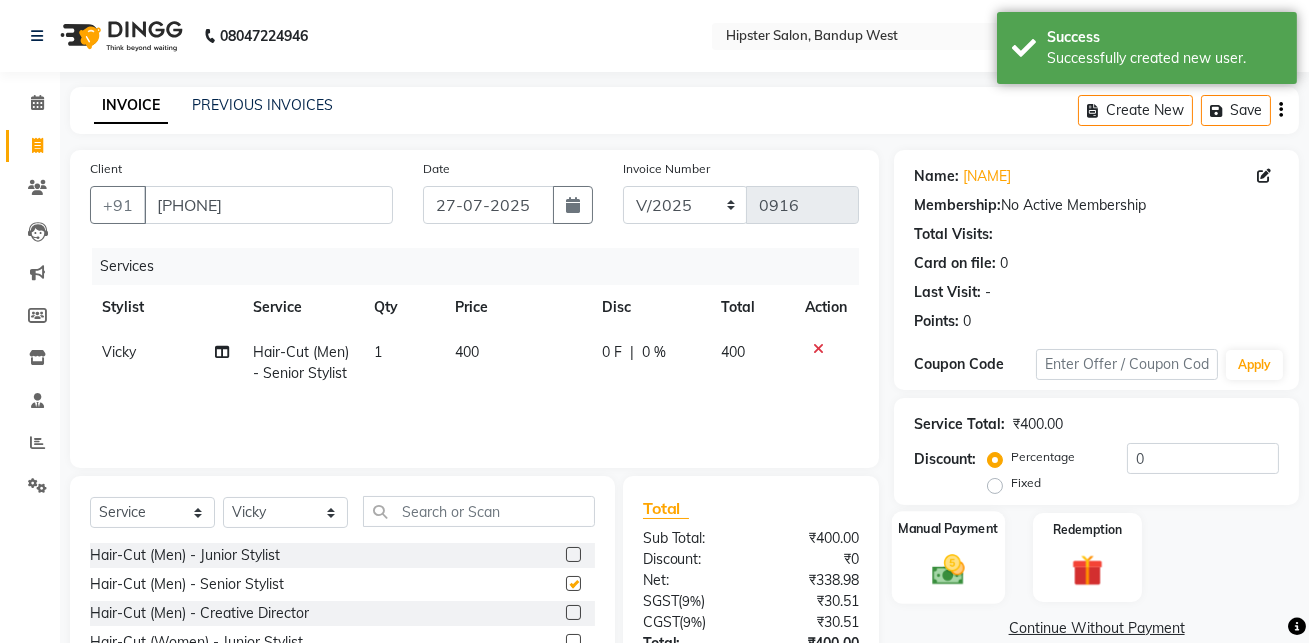 checkbox on "false" 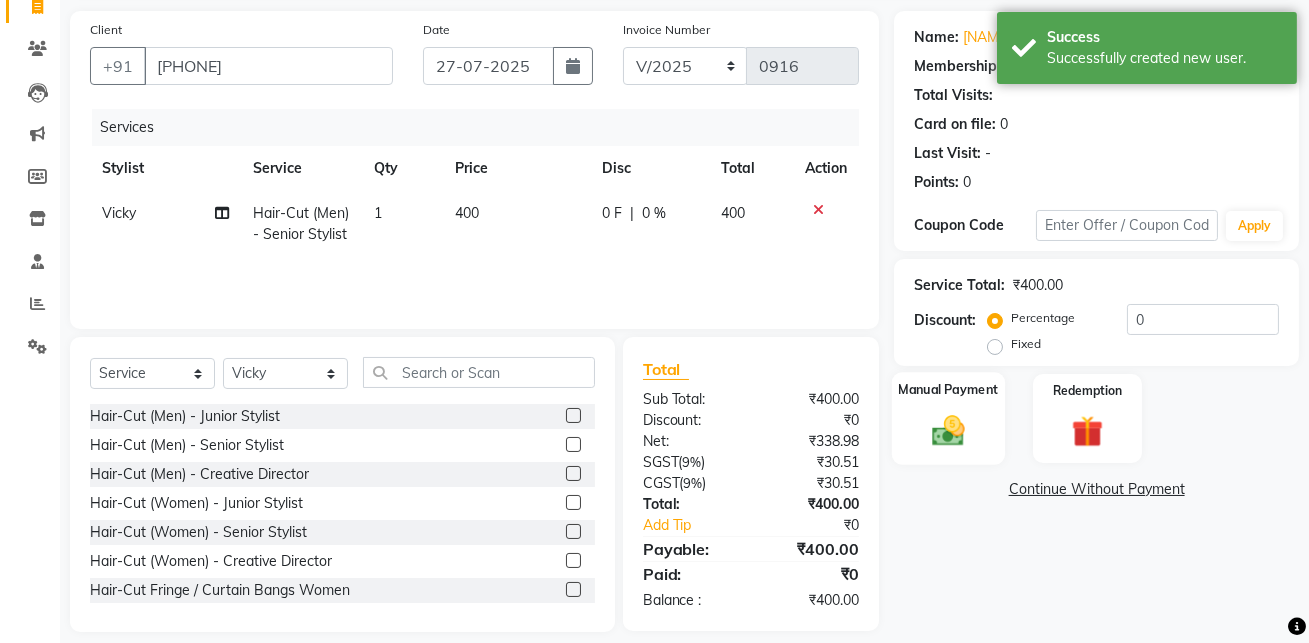 scroll, scrollTop: 141, scrollLeft: 0, axis: vertical 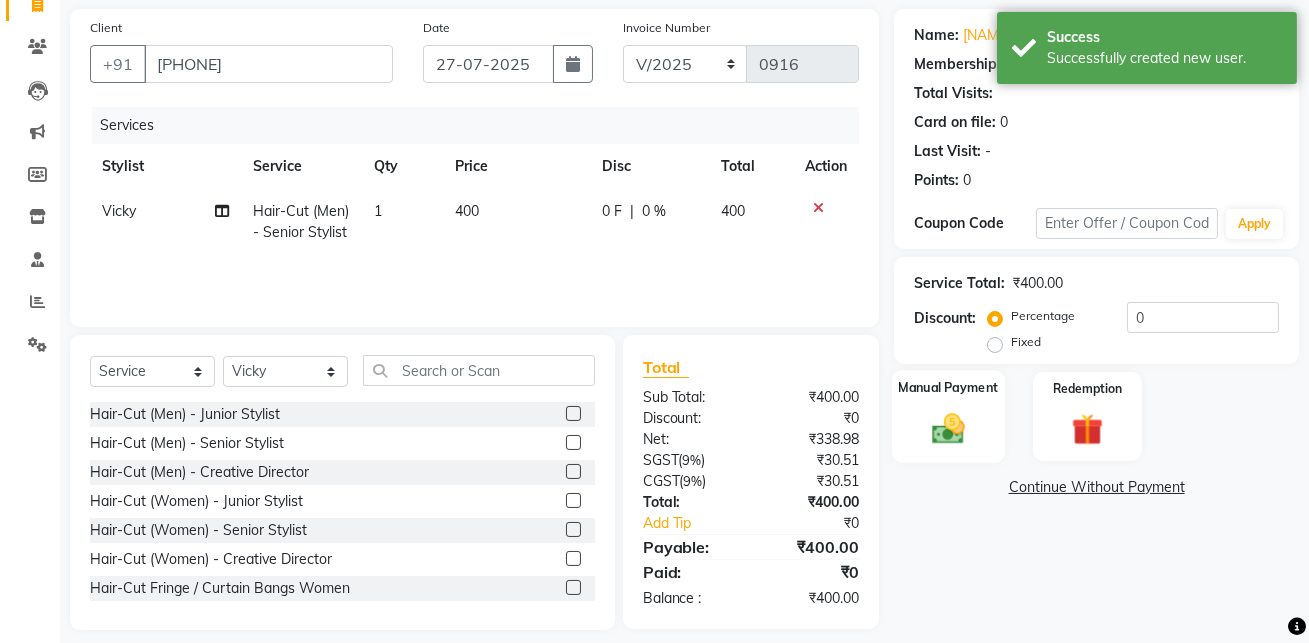 click on "Manual Payment" 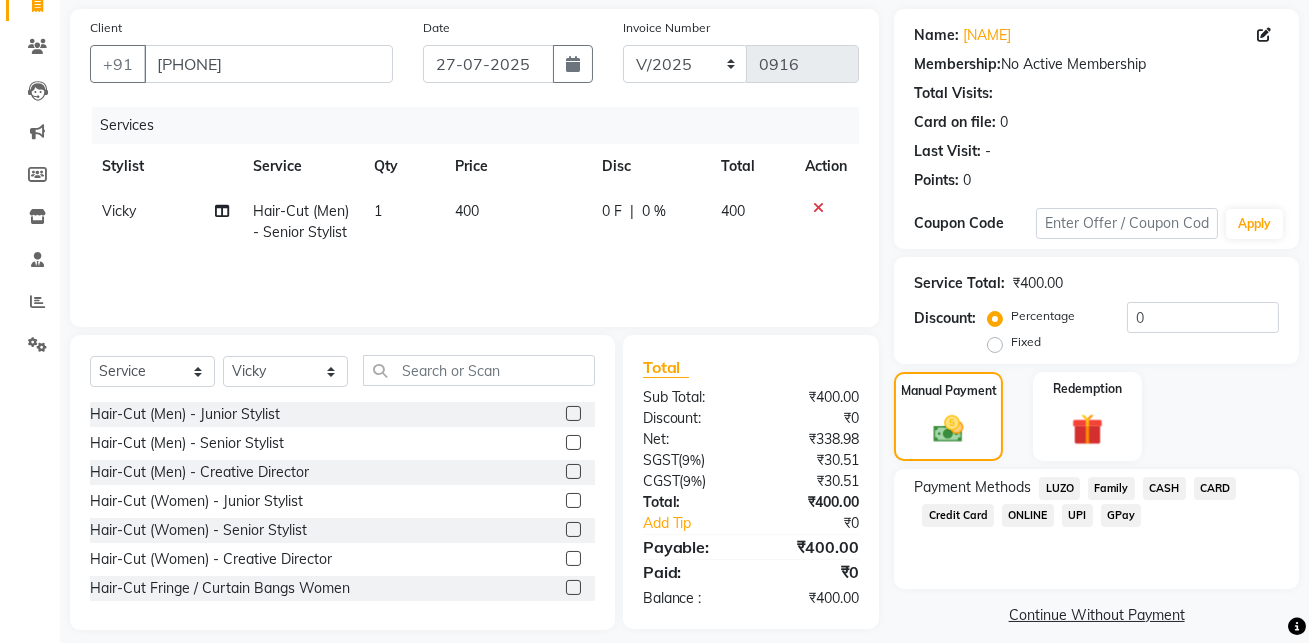 click on "GPay" 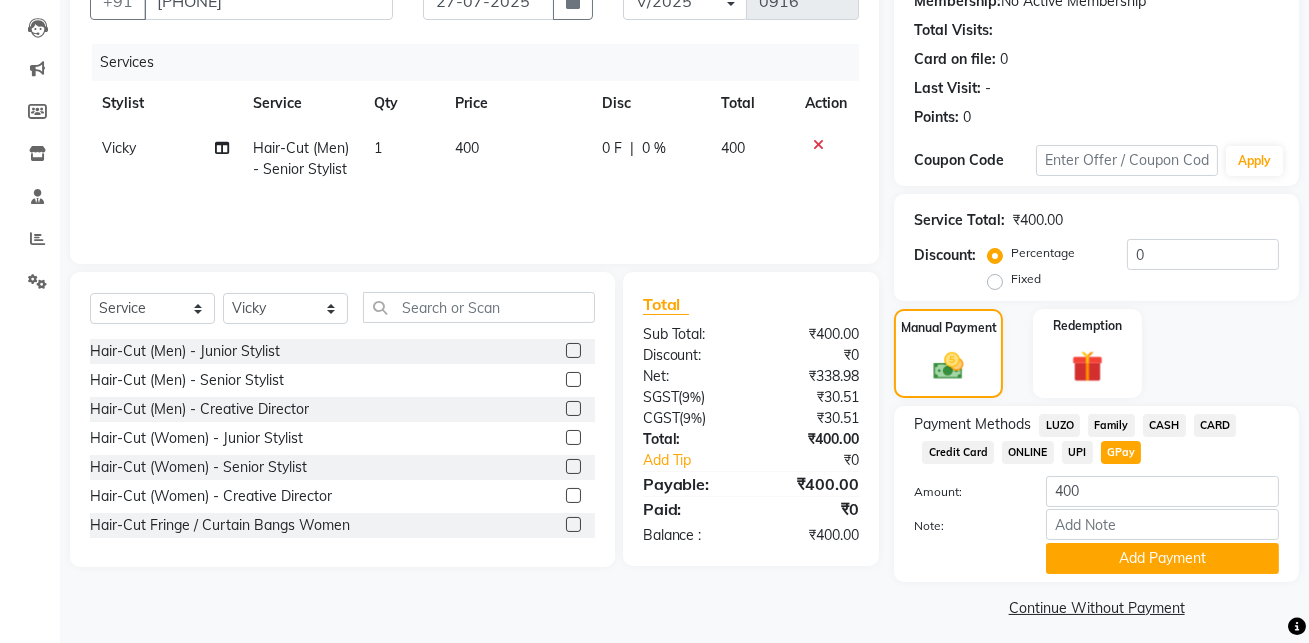 scroll, scrollTop: 214, scrollLeft: 0, axis: vertical 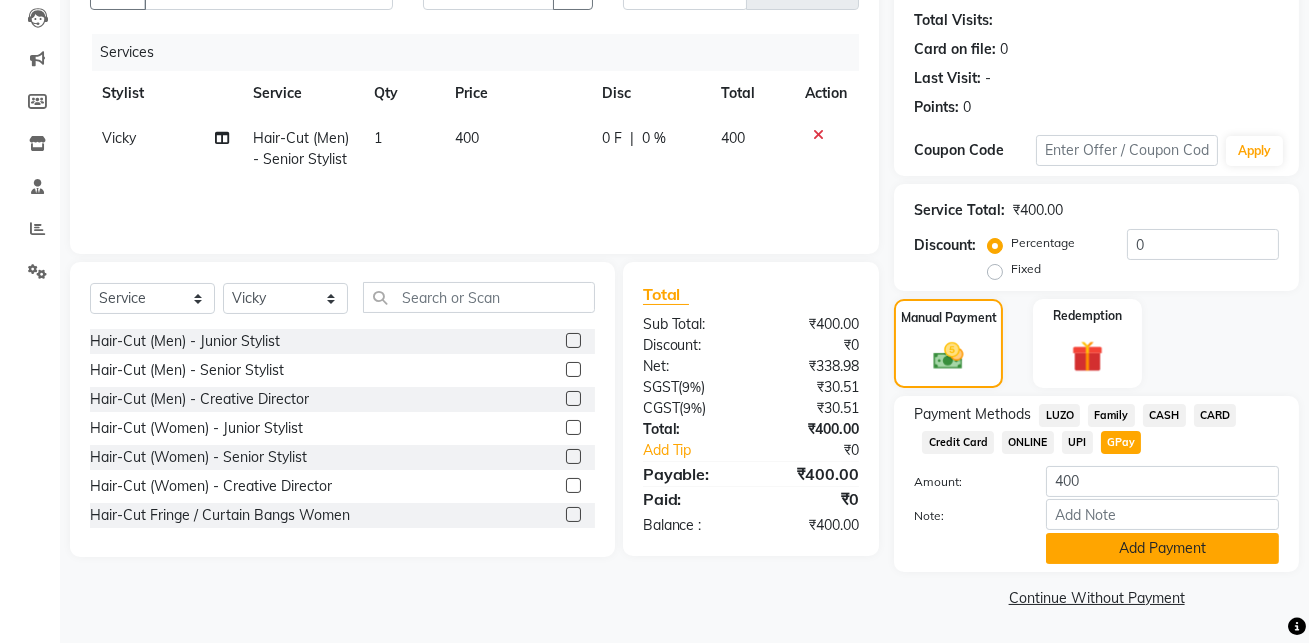 click on "Add Payment" 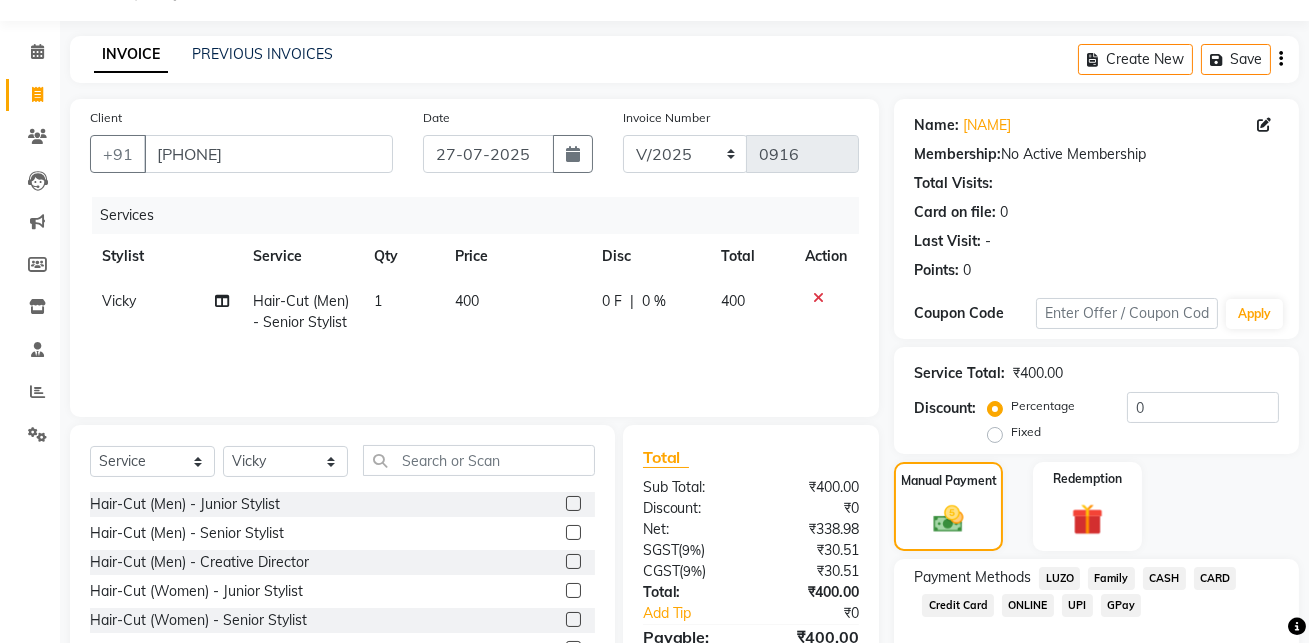 scroll, scrollTop: 33, scrollLeft: 0, axis: vertical 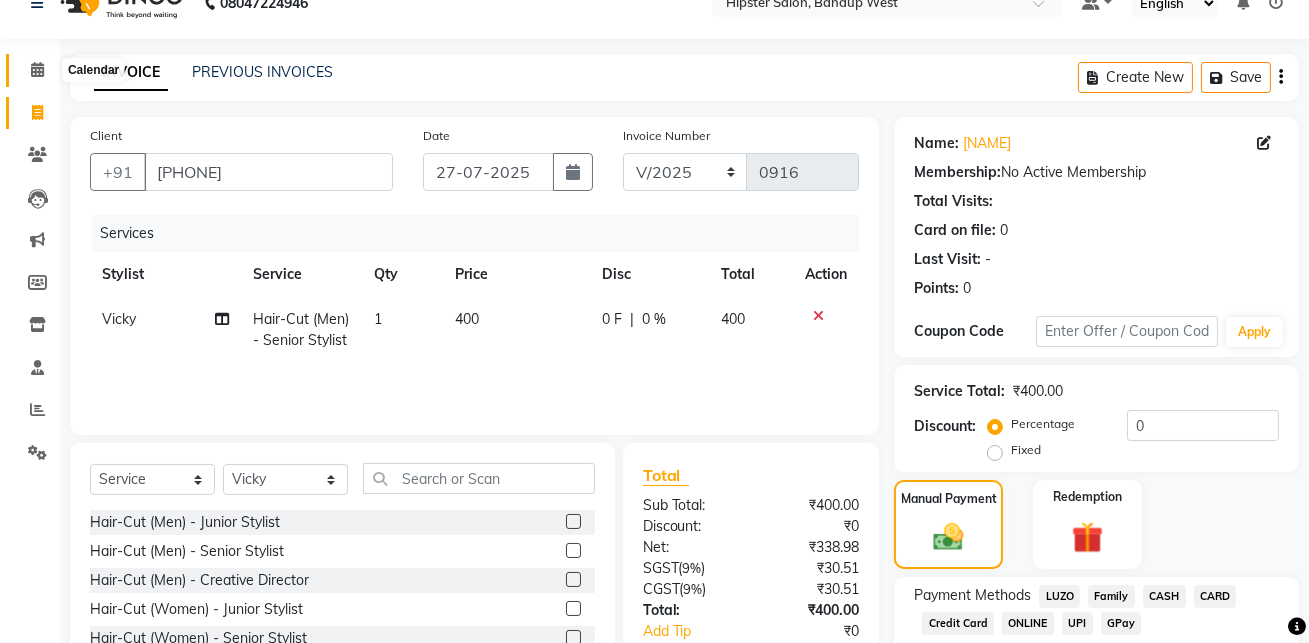 click 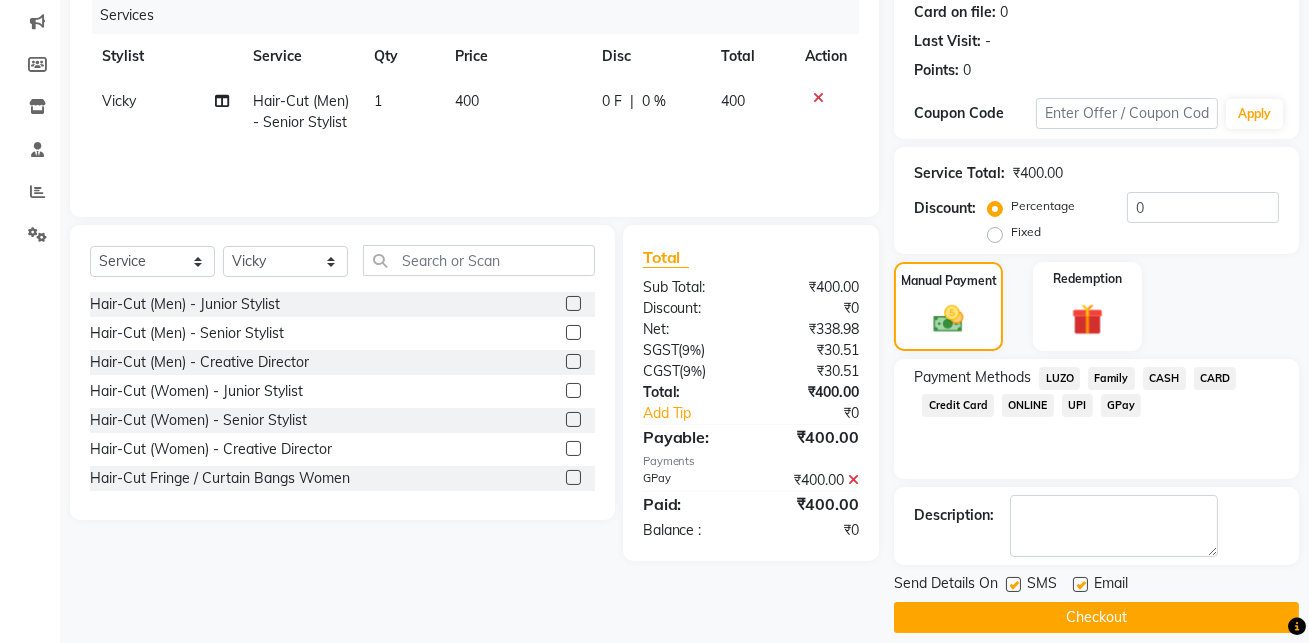 scroll, scrollTop: 270, scrollLeft: 0, axis: vertical 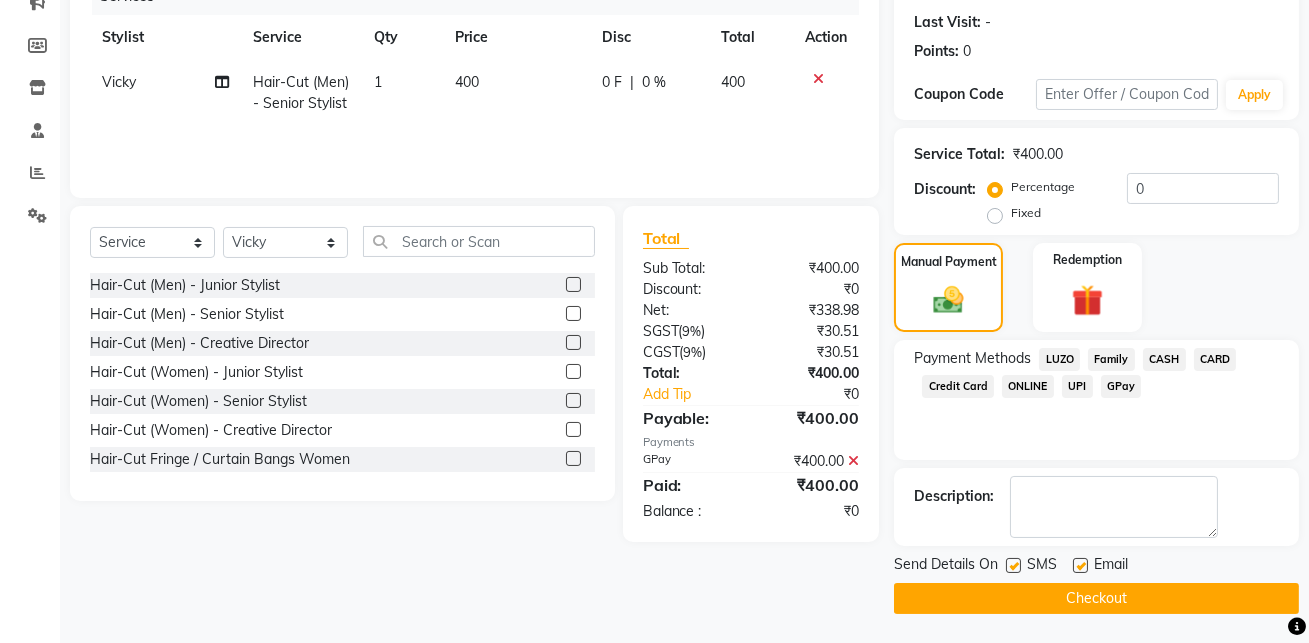 click on "Checkout" 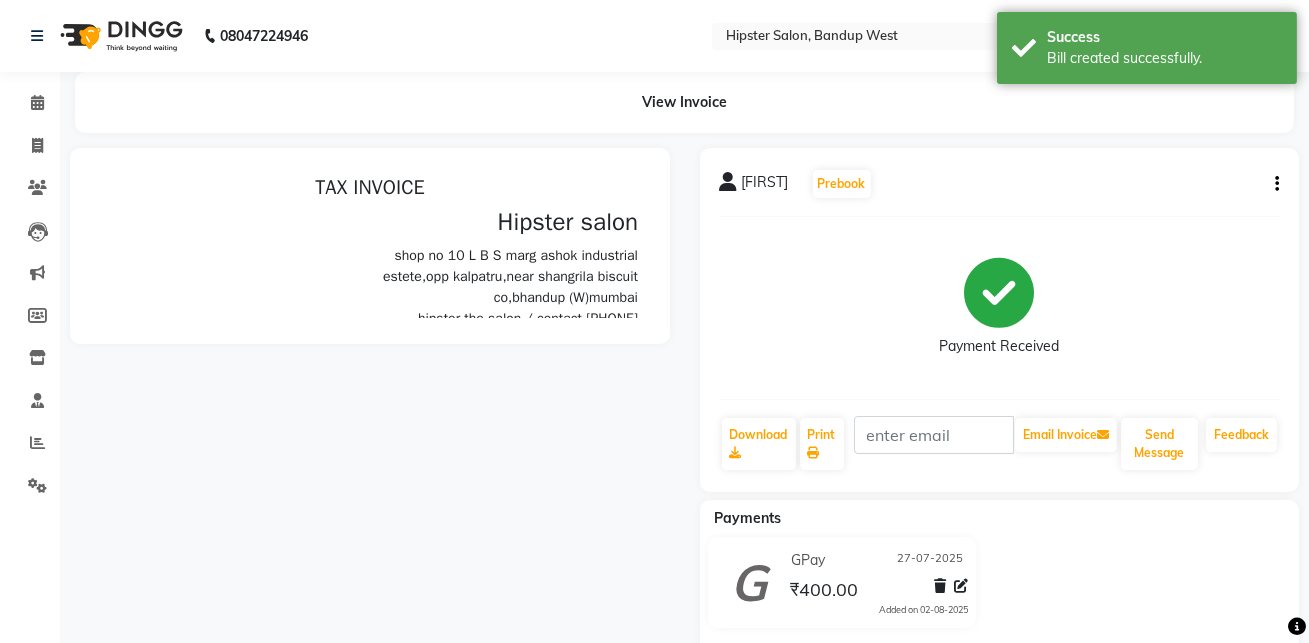scroll, scrollTop: 0, scrollLeft: 0, axis: both 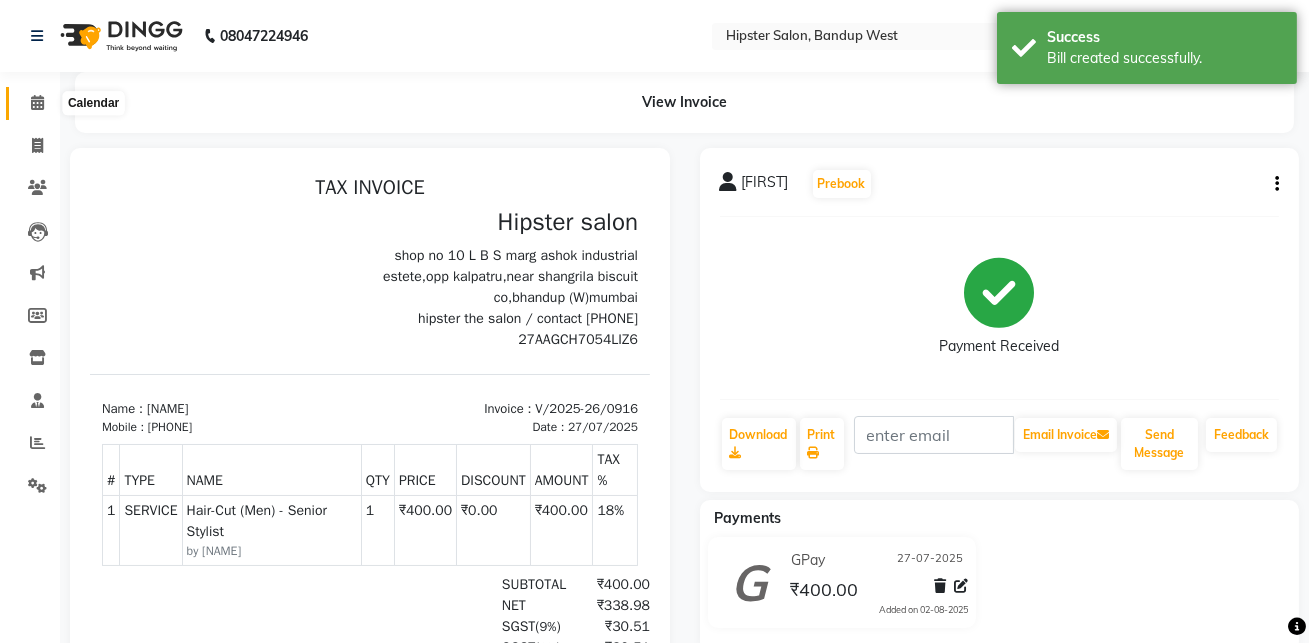 click 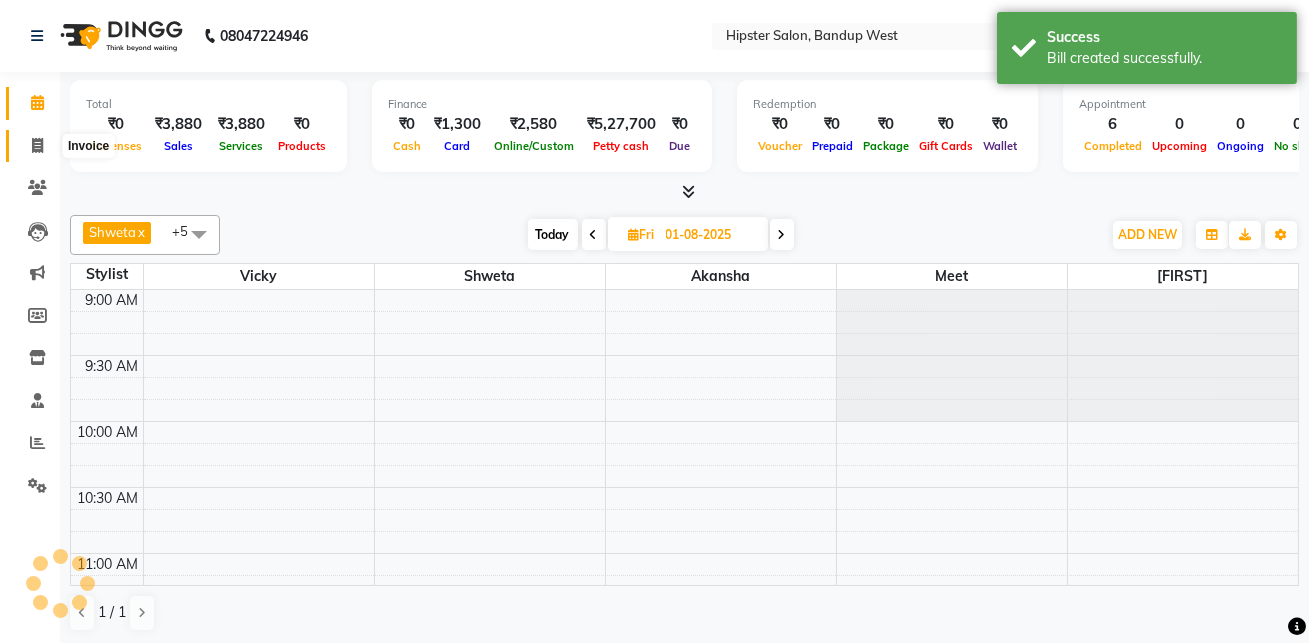 click 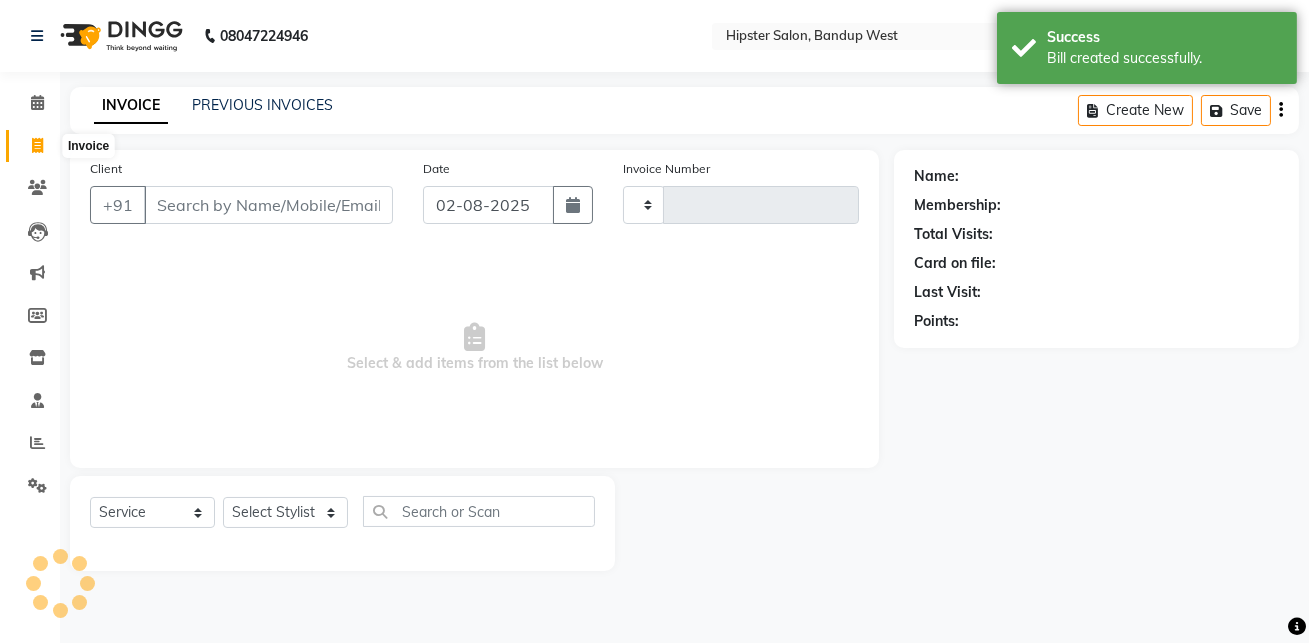 type on "0917" 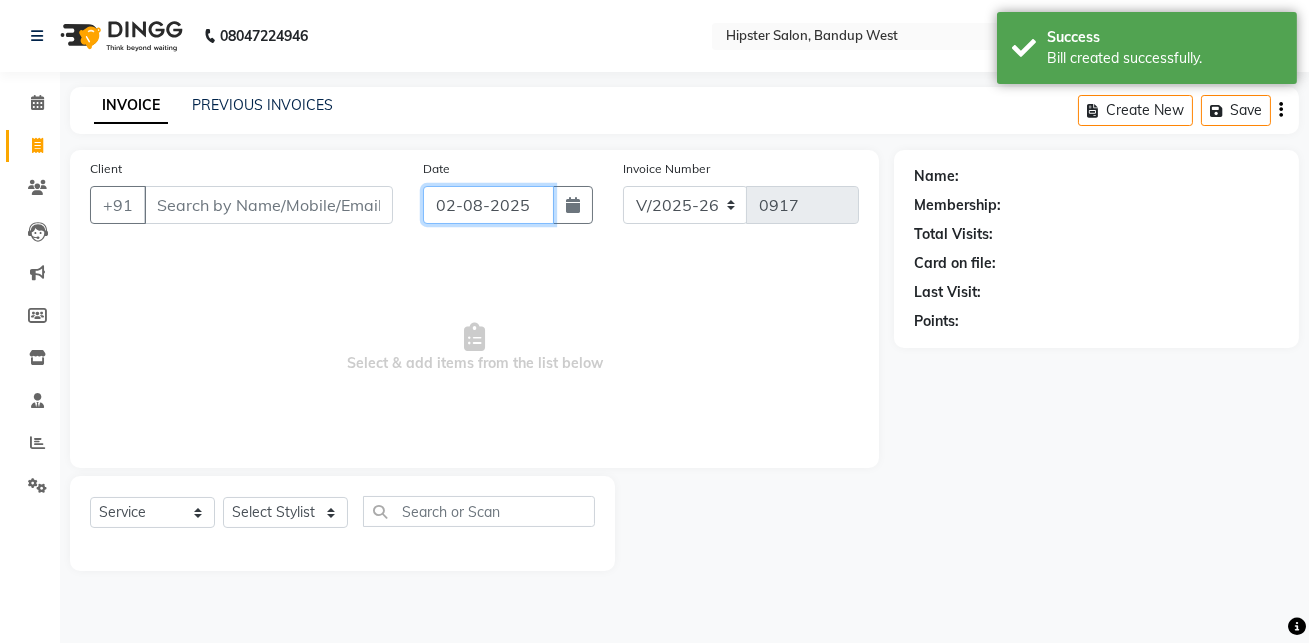 click on "02-08-2025" 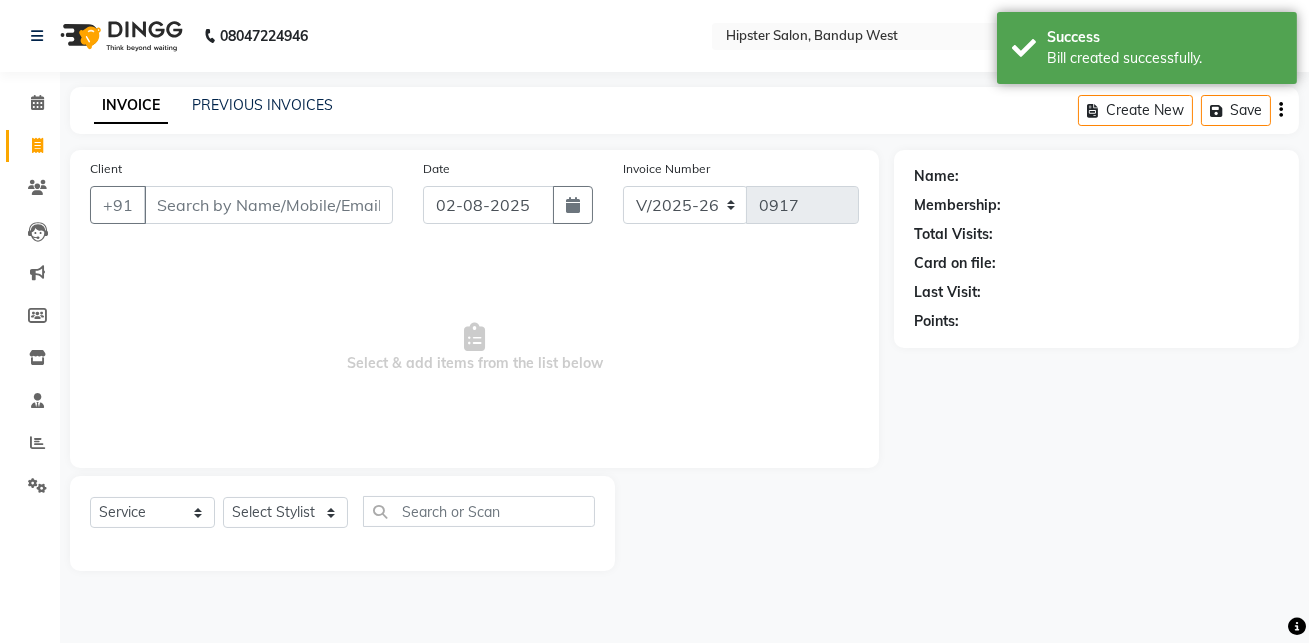 select on "8" 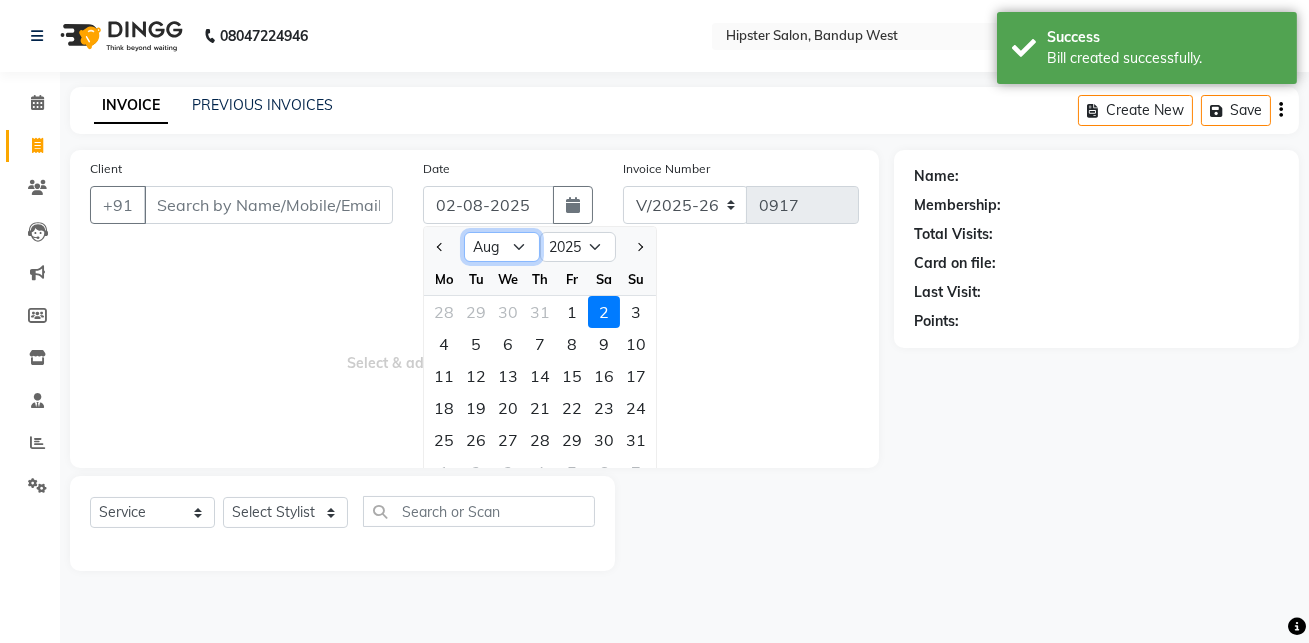 click on "Jan Feb Mar Apr May Jun Jul Aug Sep Oct Nov Dec" 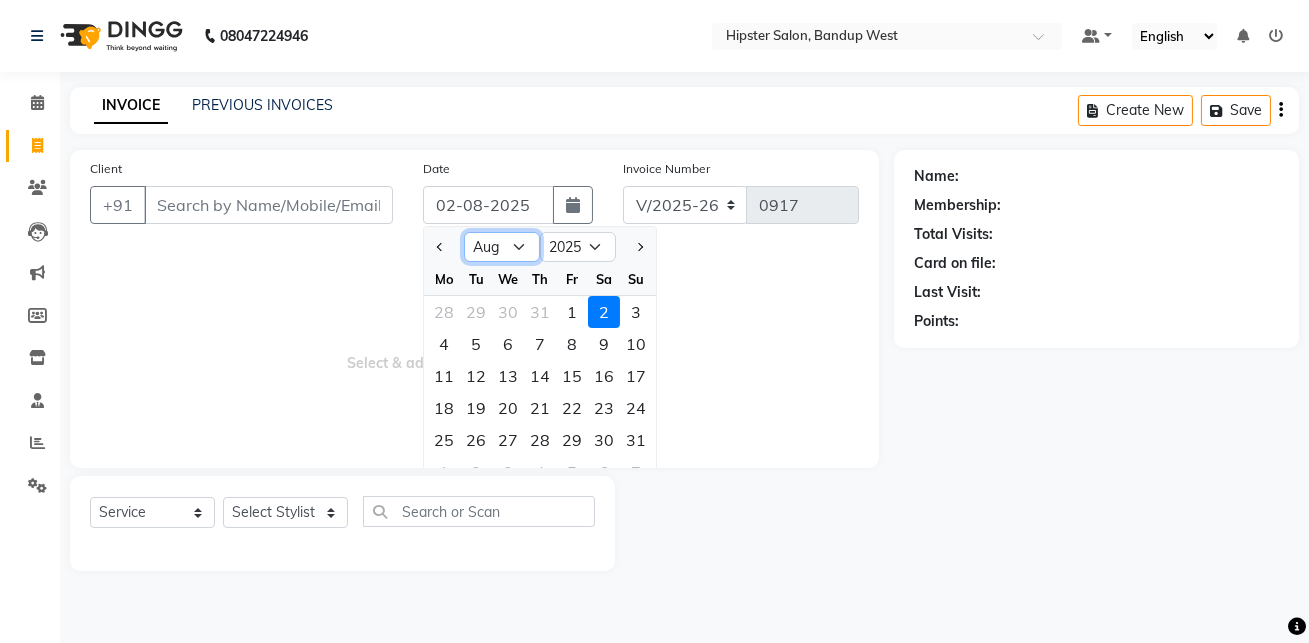 select on "7" 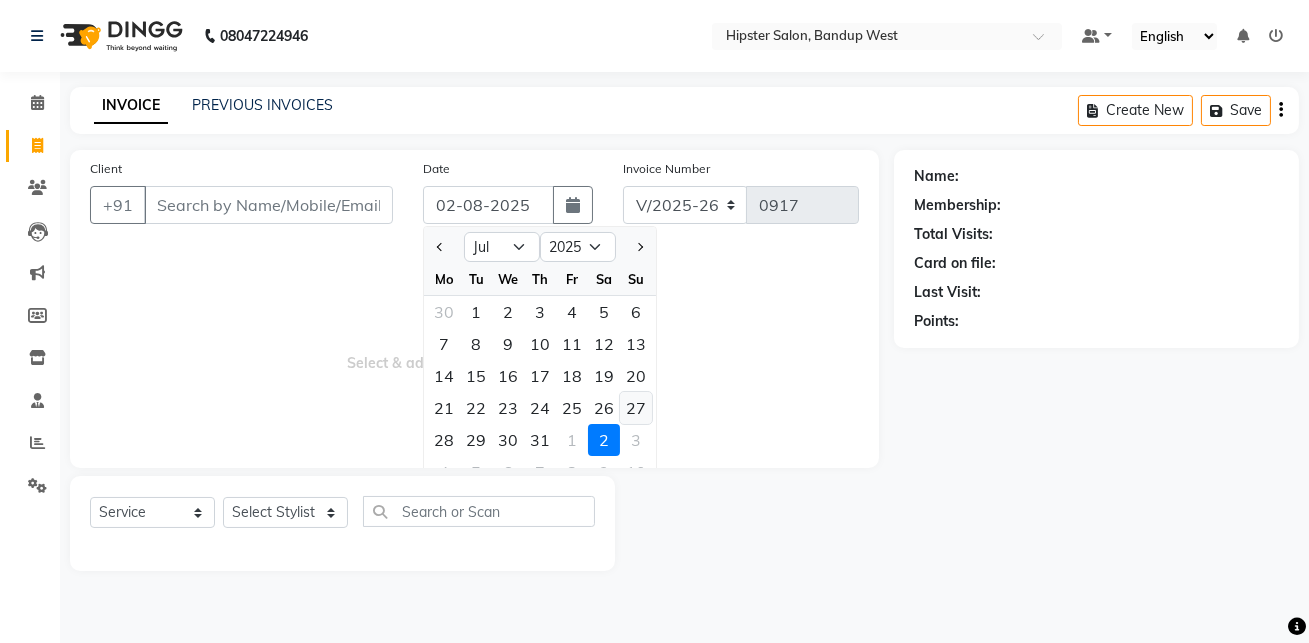 click on "27" 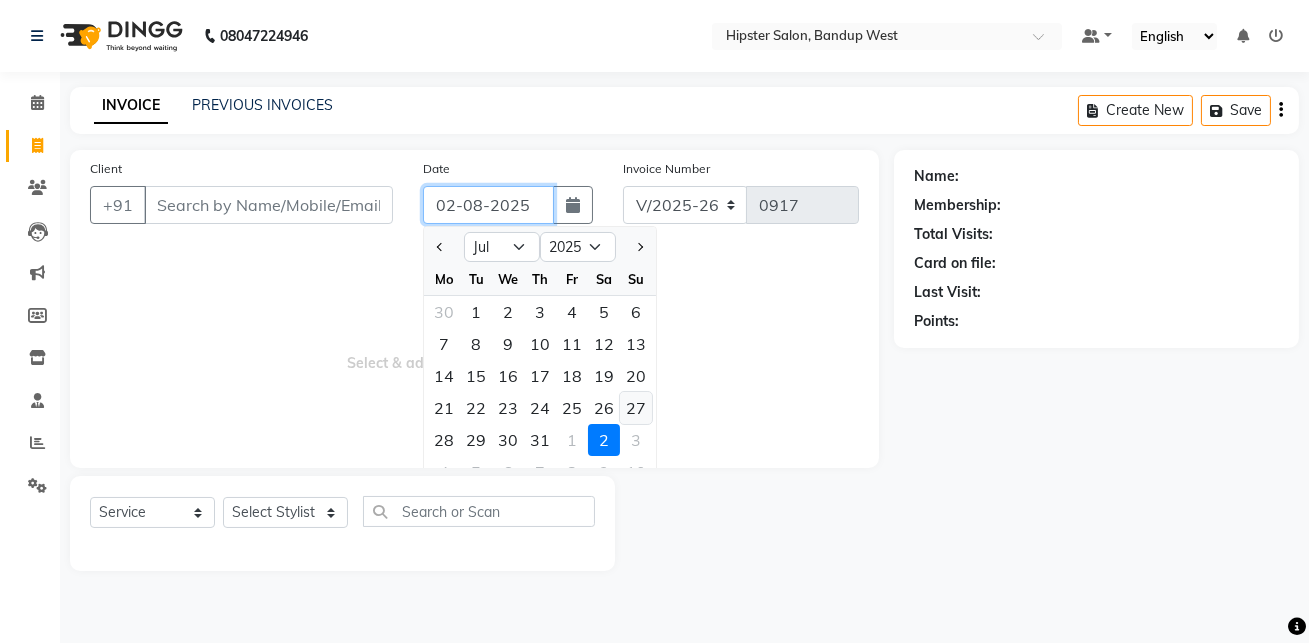 type on "27-07-2025" 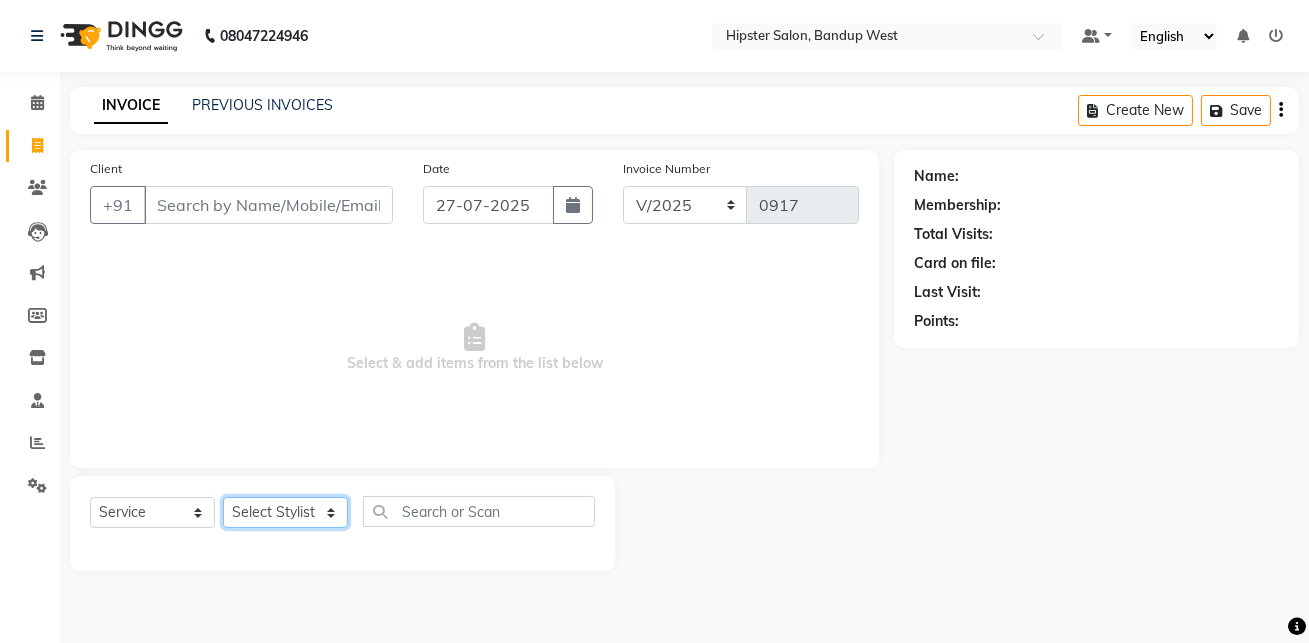 click on "Select Stylist aditya aishu akansha anup ashik Ayushi bhavin sir Irshad lucky manisha meet minaz neelam pritesh PUNAM raju REKHA salman Shweta vaibhav Vicky" 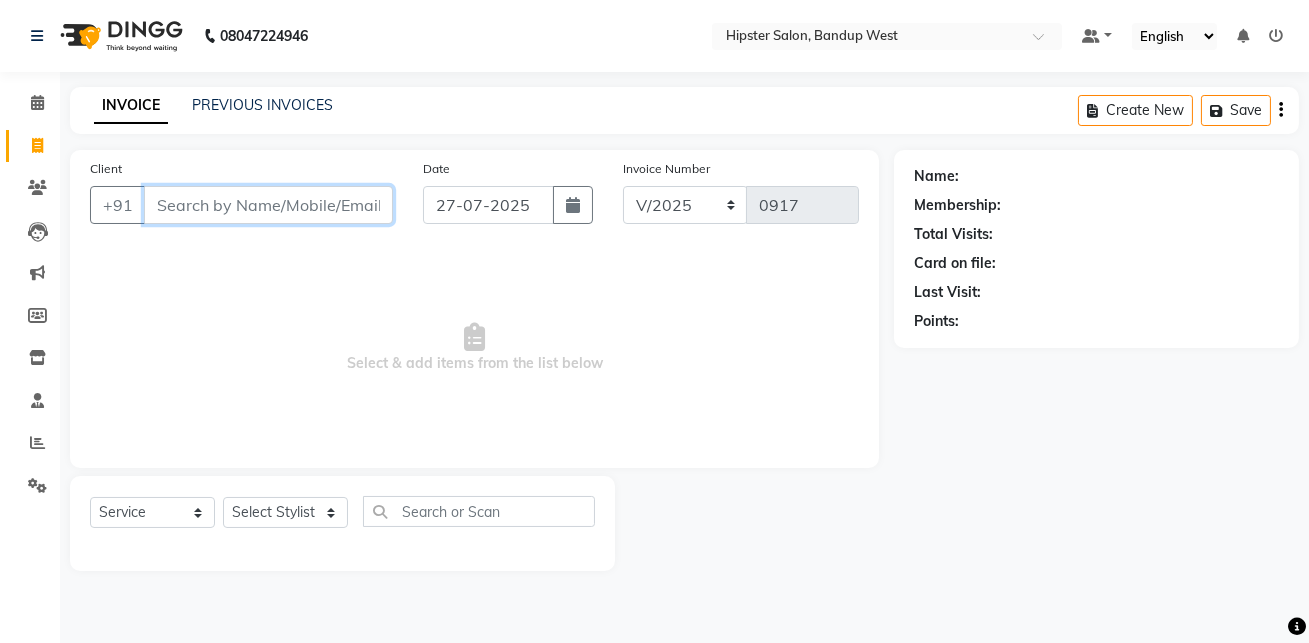 click on "Client" at bounding box center [268, 205] 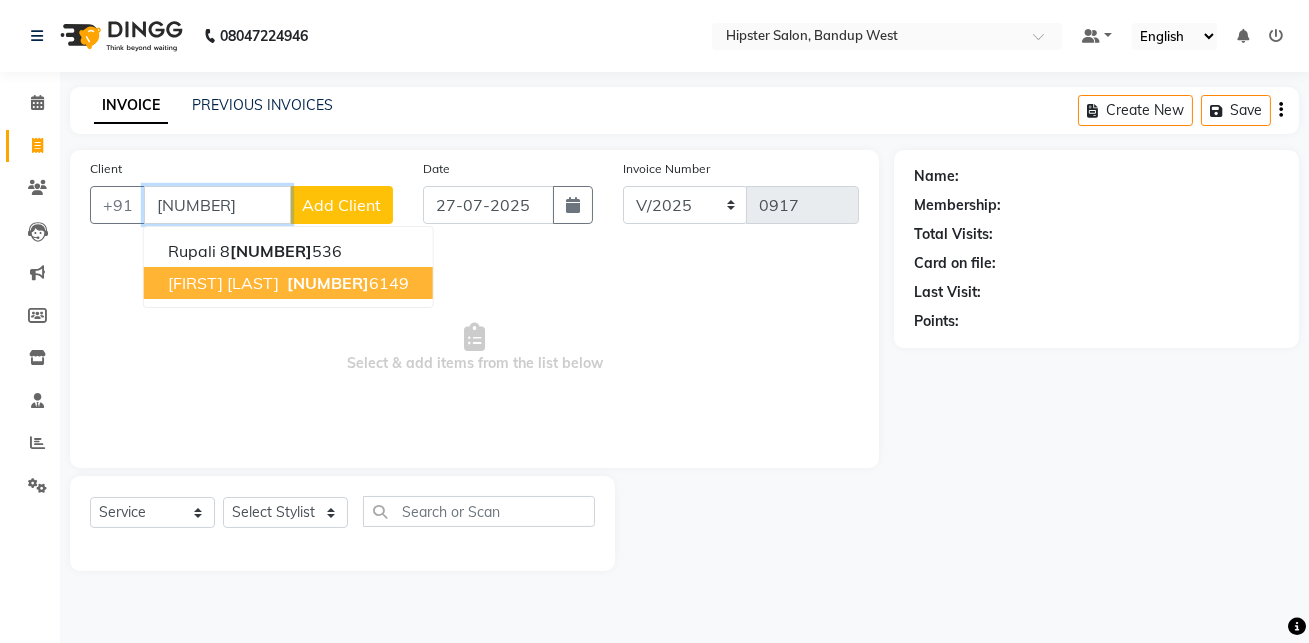 click on "[FIRST] [LAST]   [PHONE]" at bounding box center (288, 283) 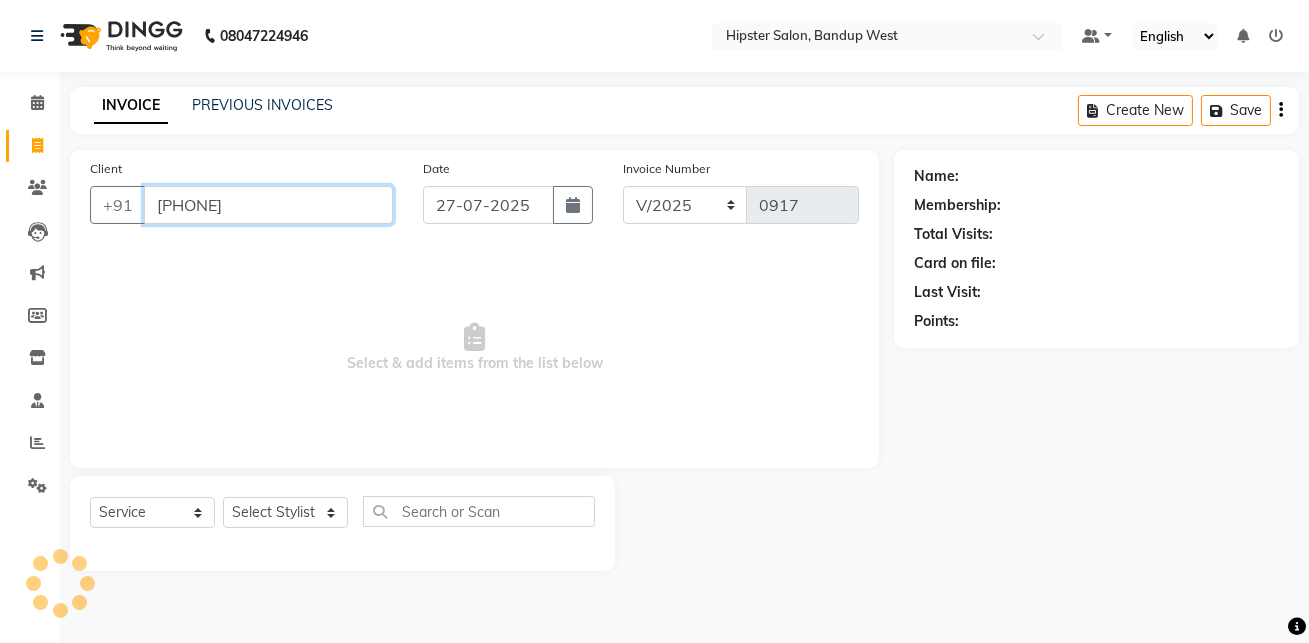 type on "[PHONE]" 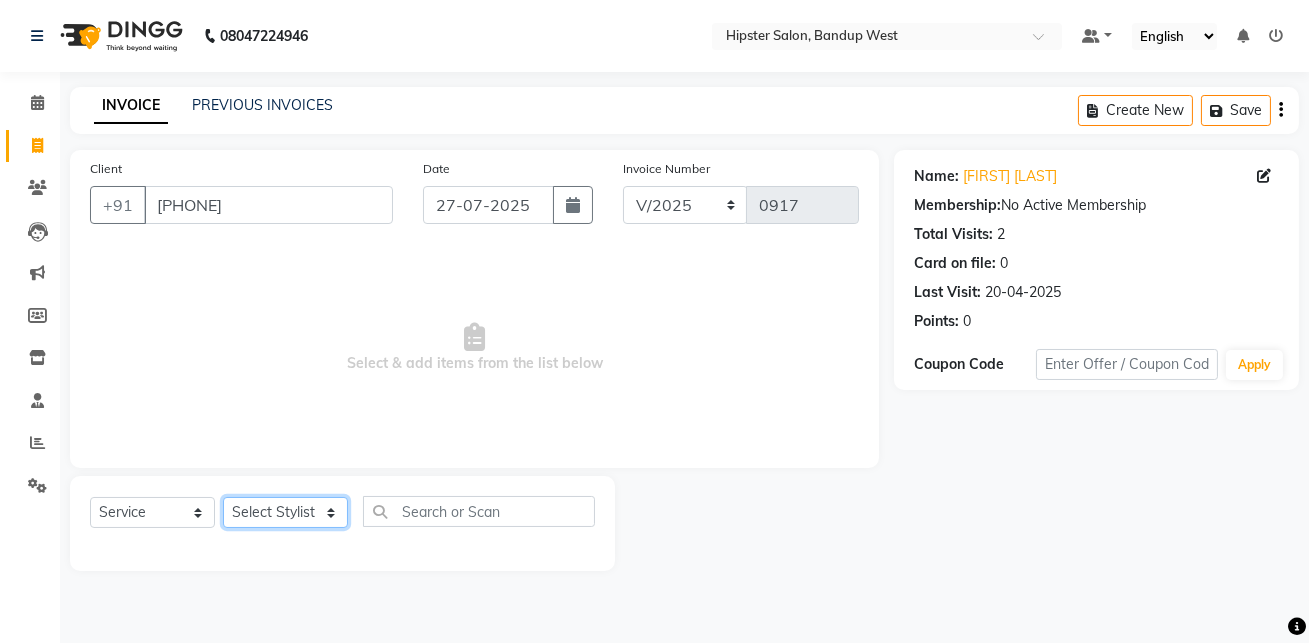 click on "Select Stylist aditya aishu akansha anup ashik Ayushi bhavin sir Irshad lucky manisha meet minaz neelam pritesh PUNAM raju REKHA salman Shweta vaibhav Vicky" 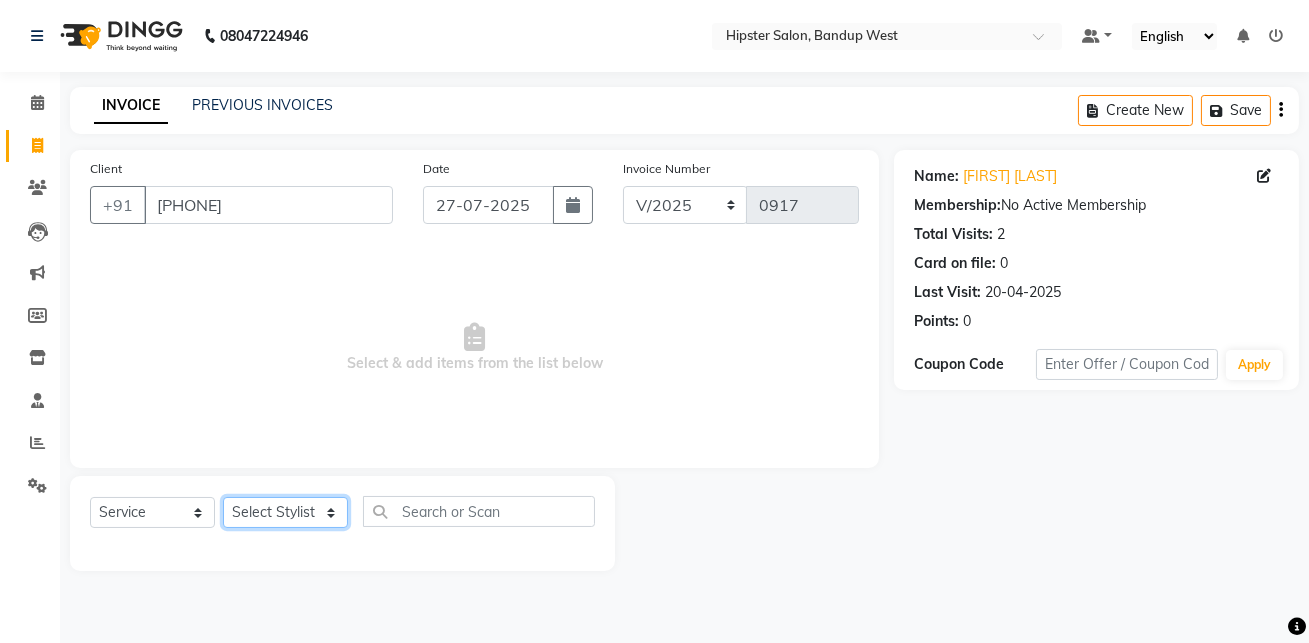 select on "77786" 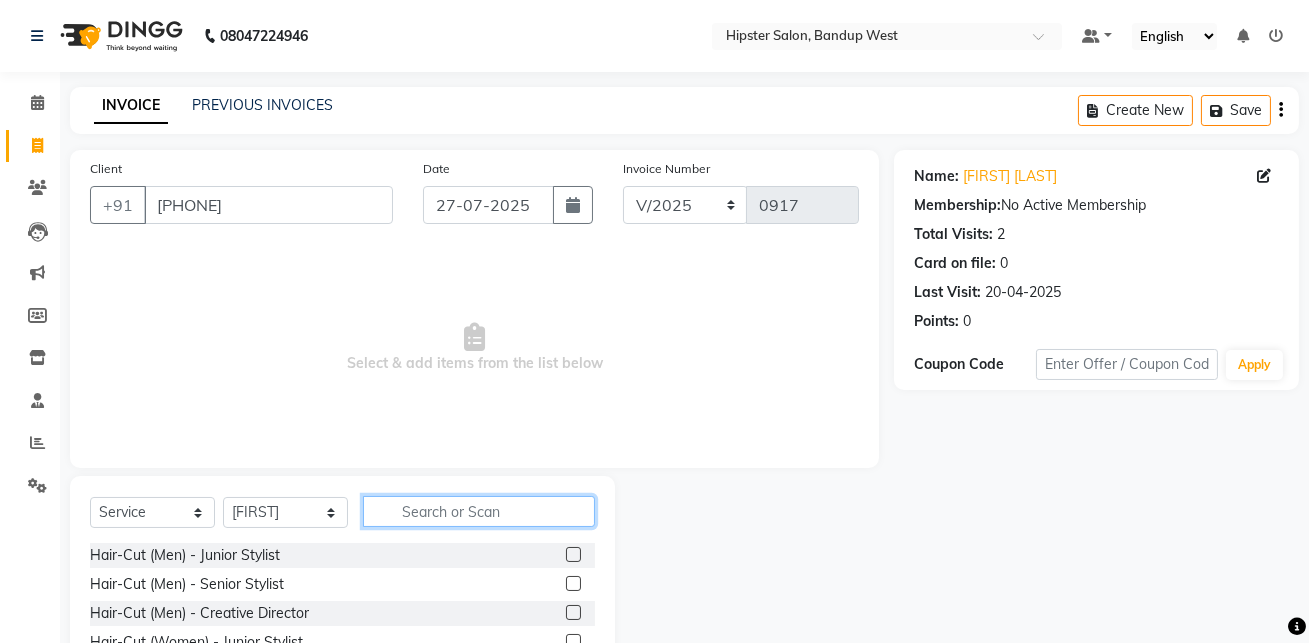 click 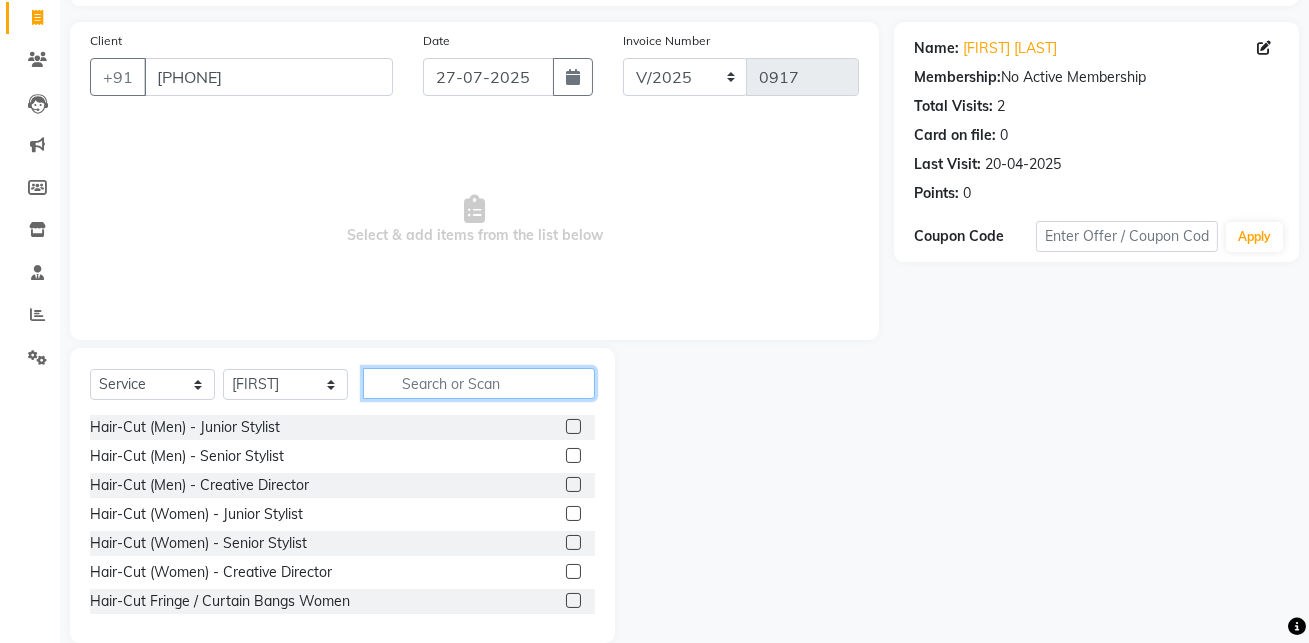 scroll, scrollTop: 132, scrollLeft: 0, axis: vertical 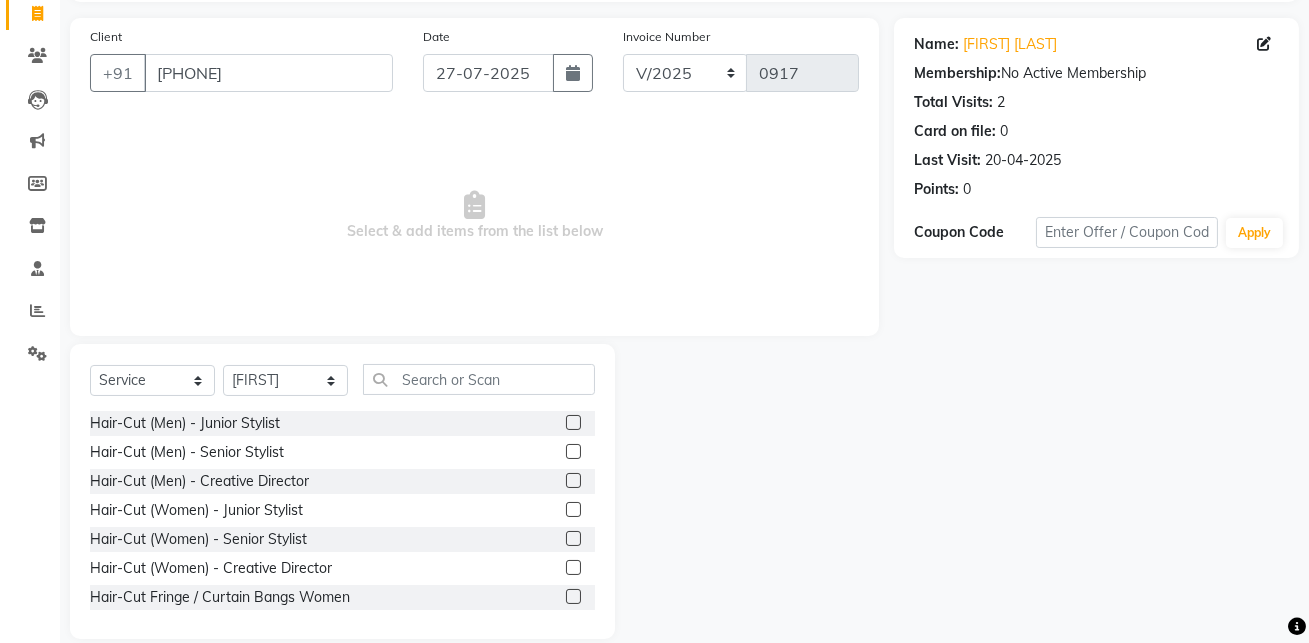click 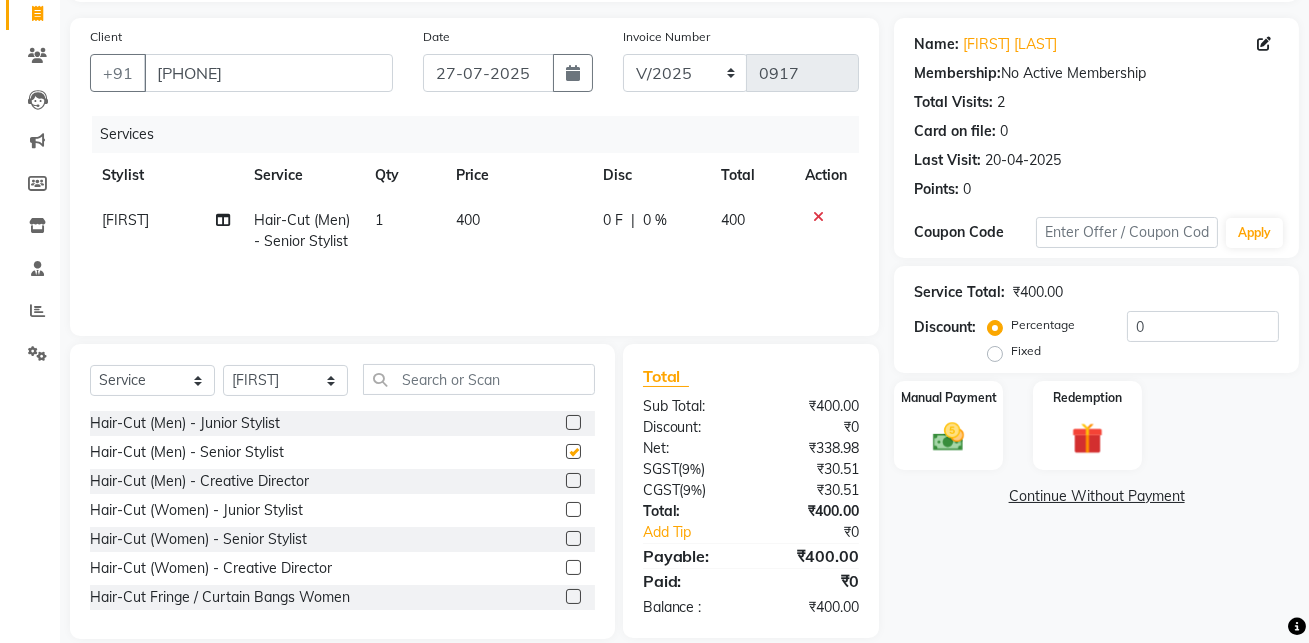 checkbox on "false" 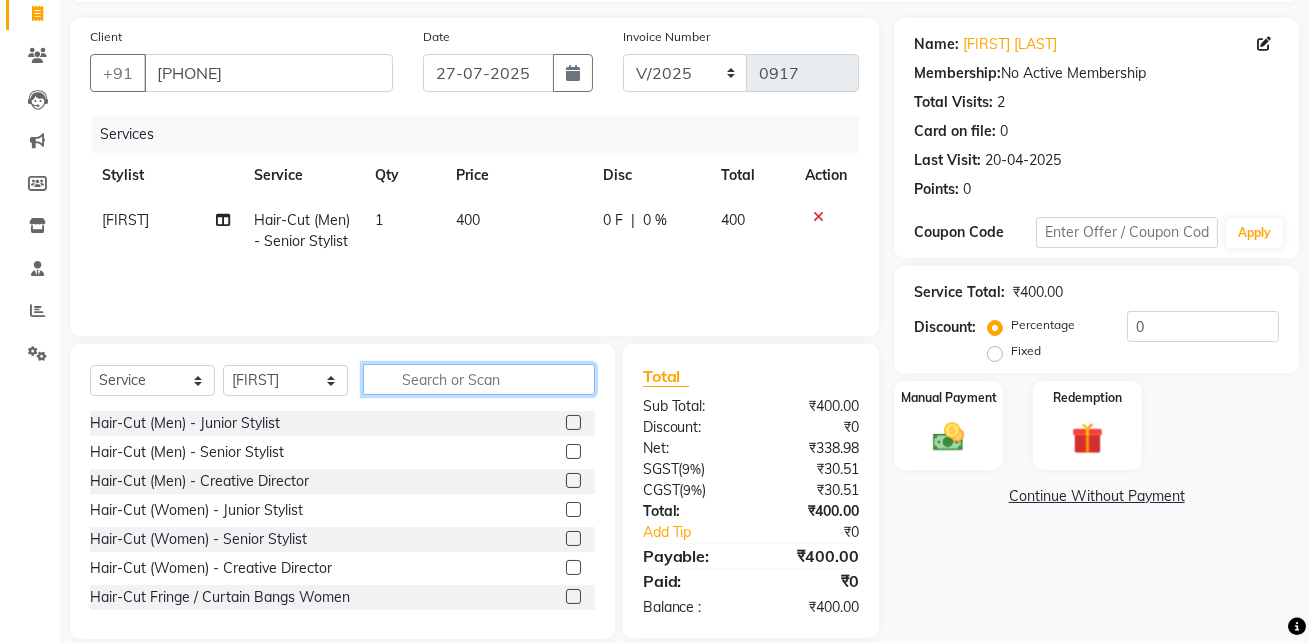 click 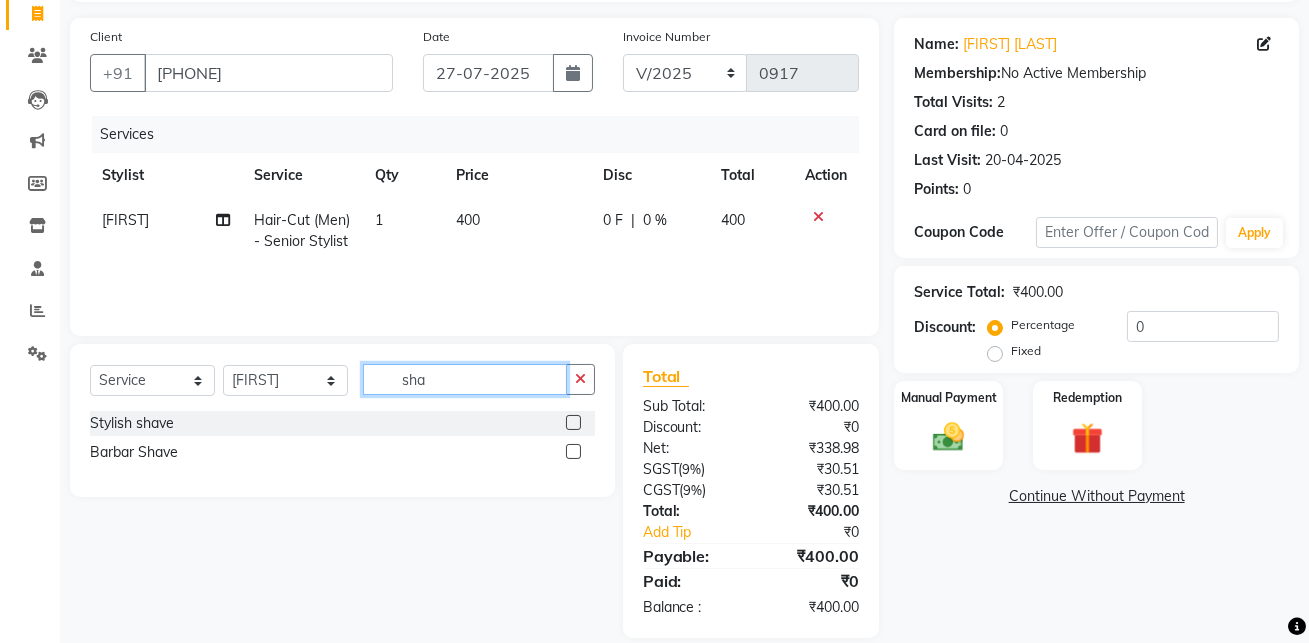 type on "sha" 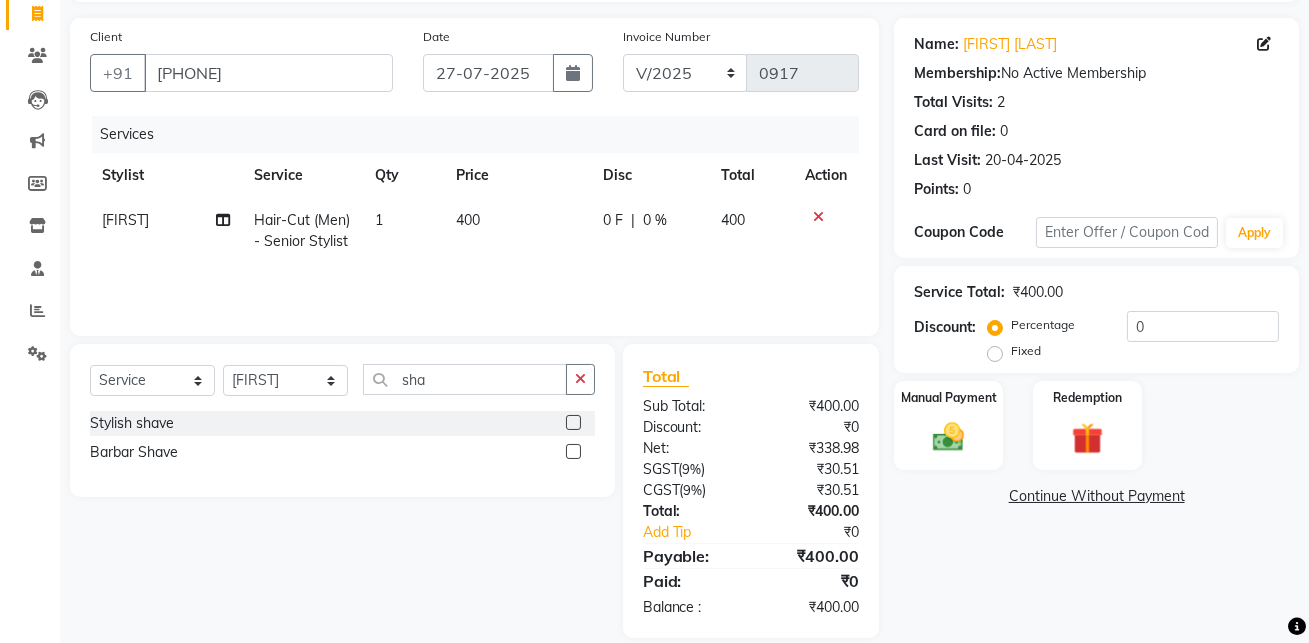 click 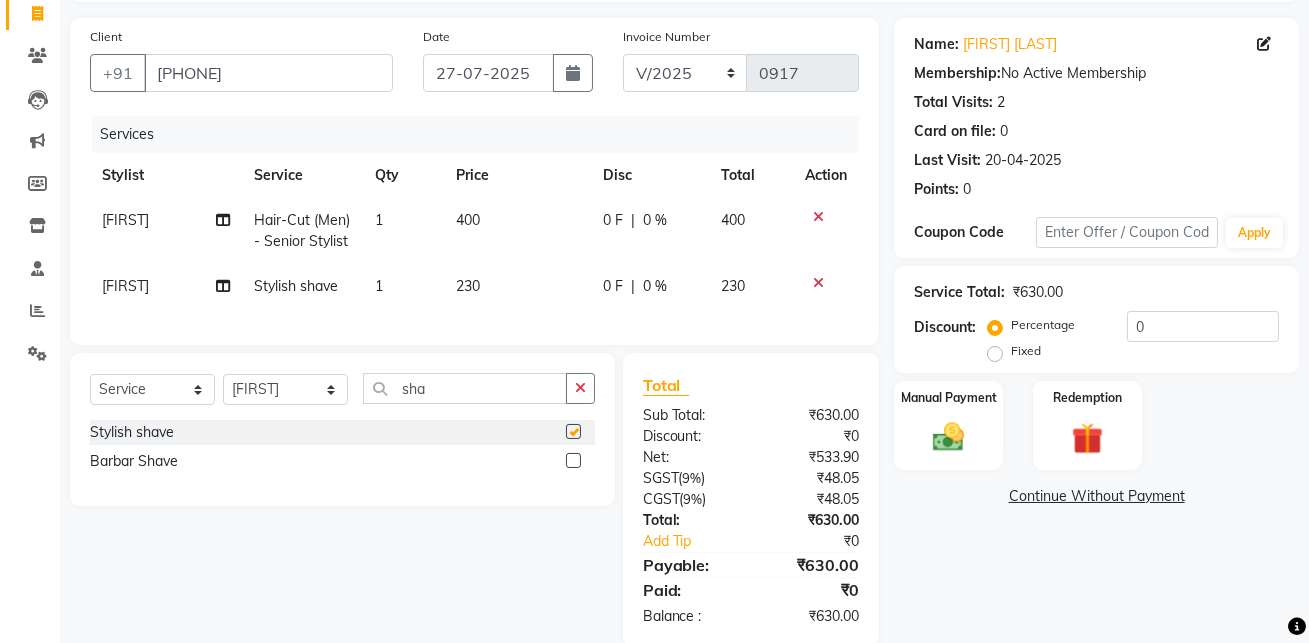 click 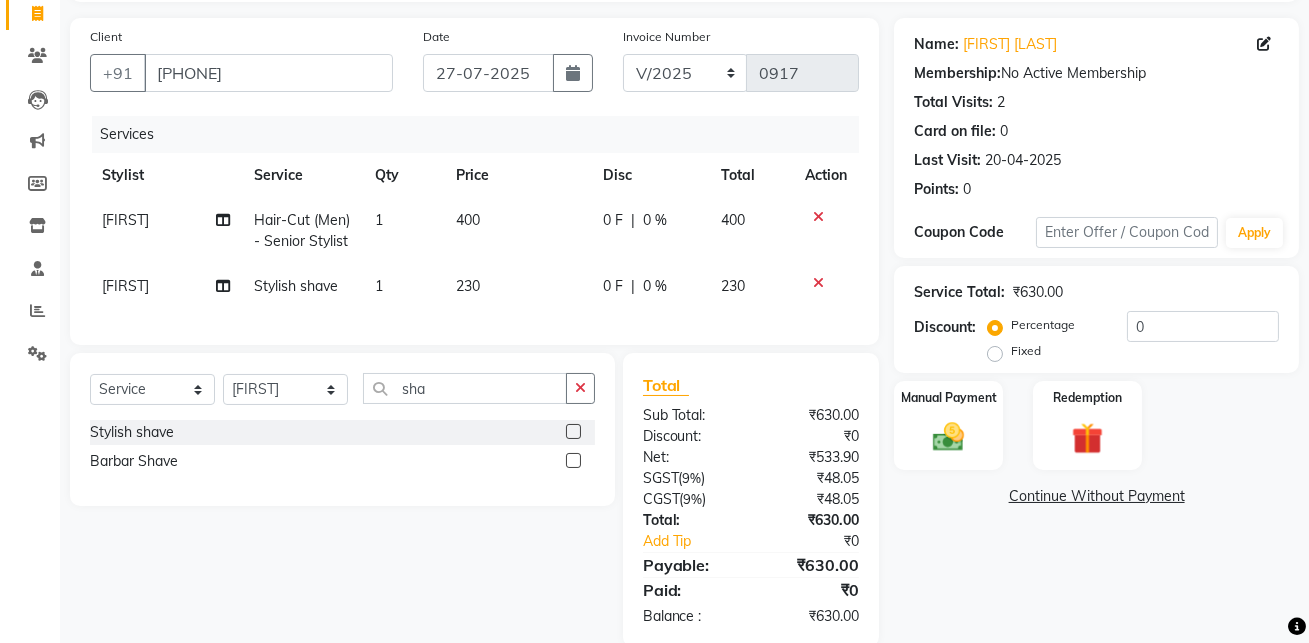 checkbox on "false" 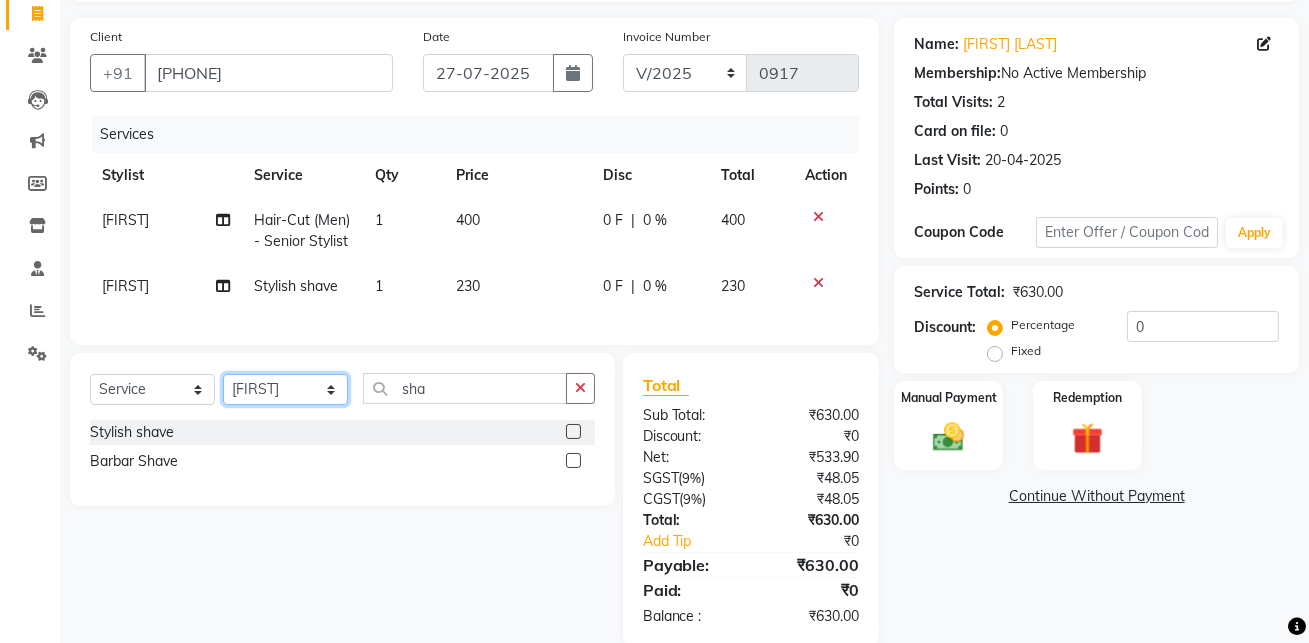click on "Select Stylist aditya aishu akansha anup ashik Ayushi bhavin sir Irshad lucky manisha meet minaz neelam pritesh PUNAM raju REKHA salman Shweta vaibhav Vicky" 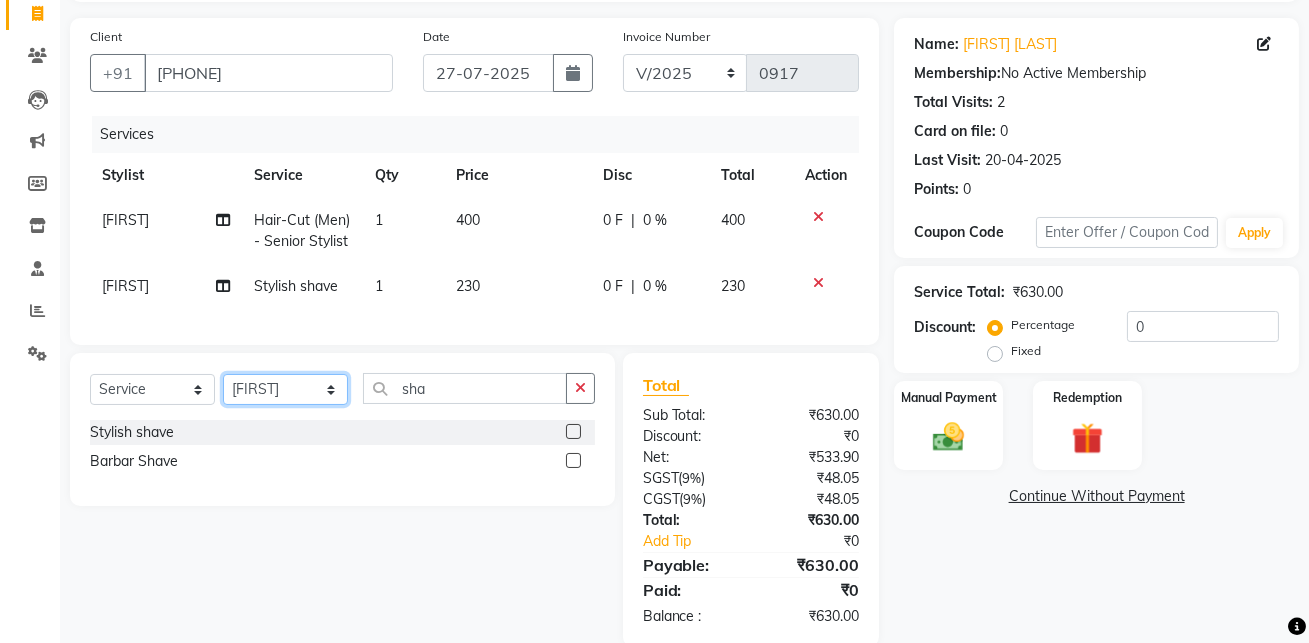 select on "52836" 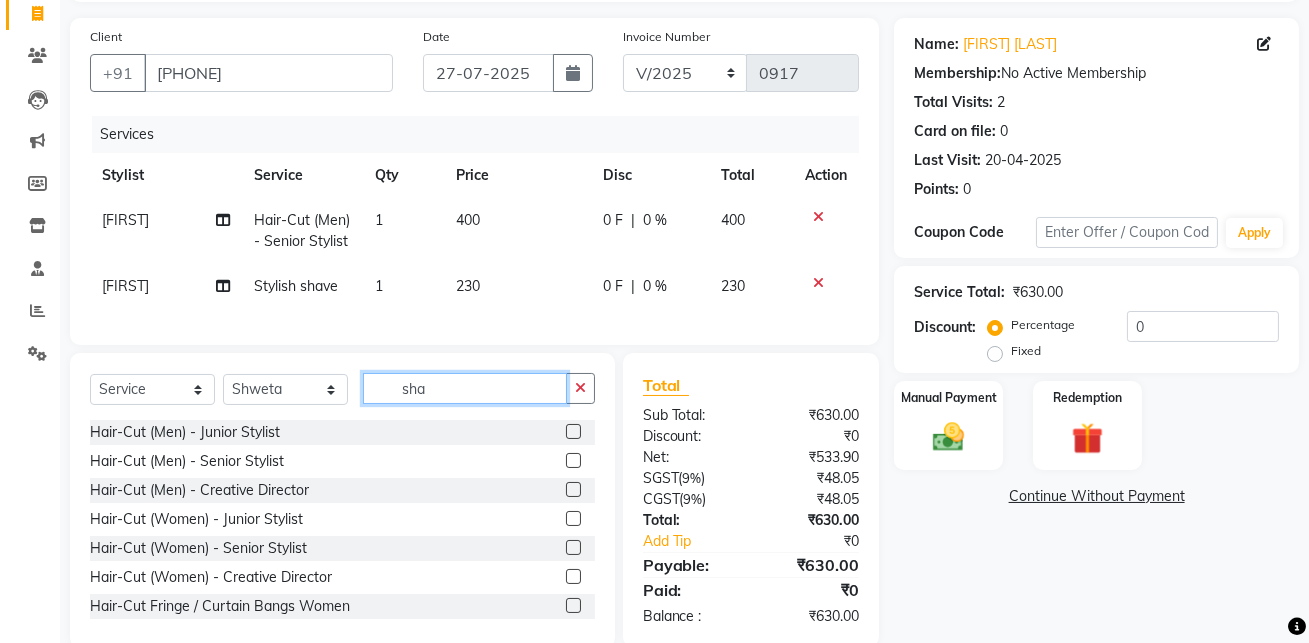 click on "sha" 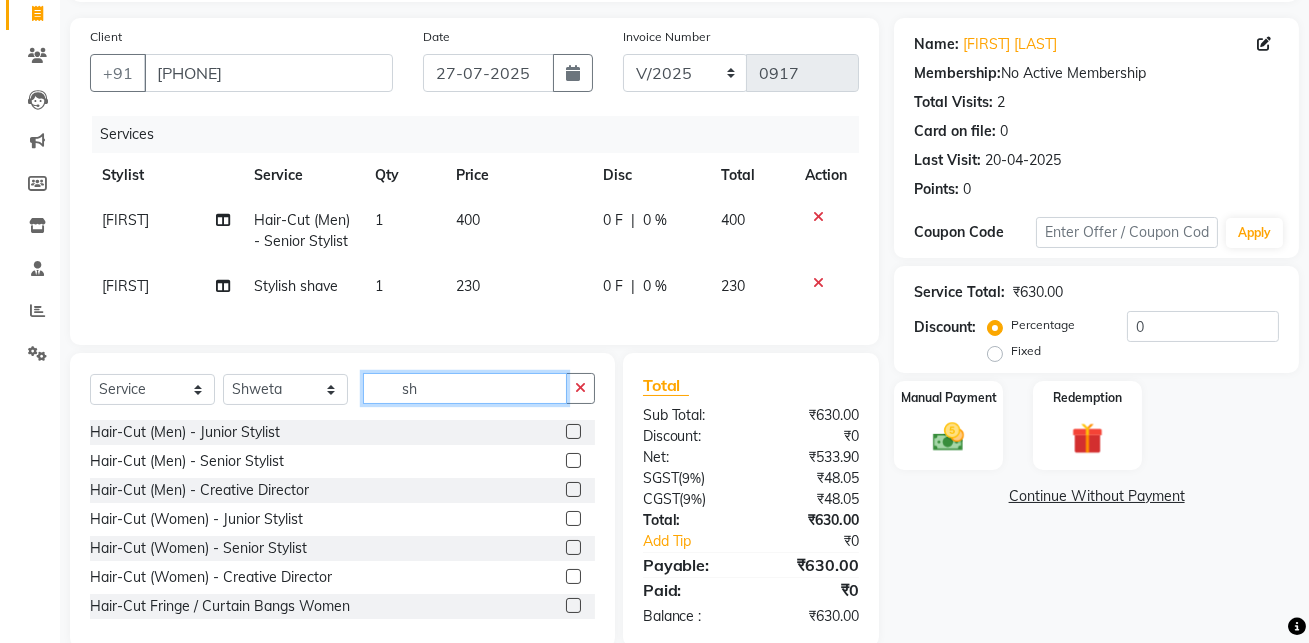 type on "s" 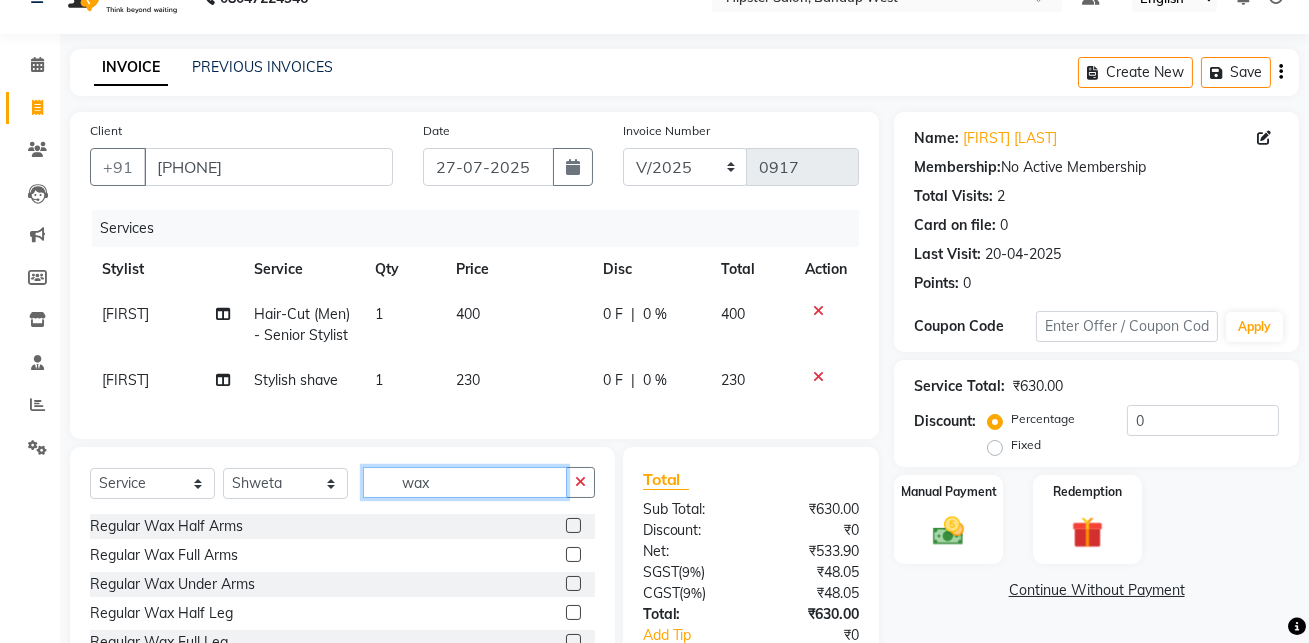 scroll, scrollTop: 167, scrollLeft: 0, axis: vertical 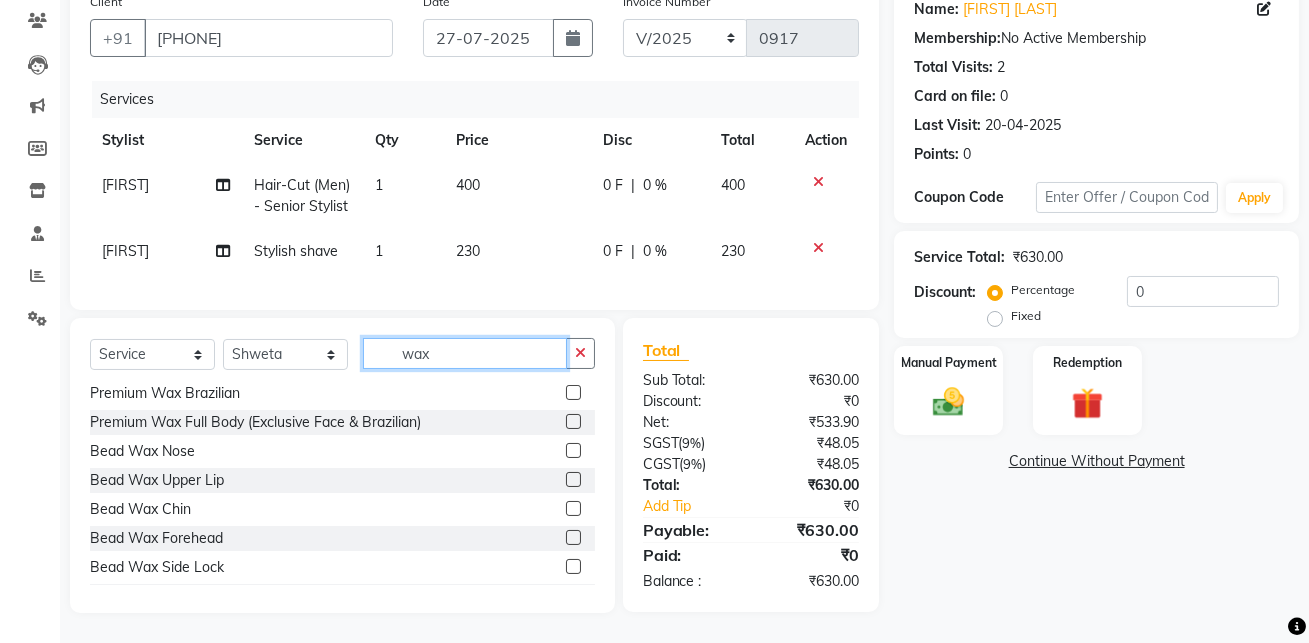 type on "wax" 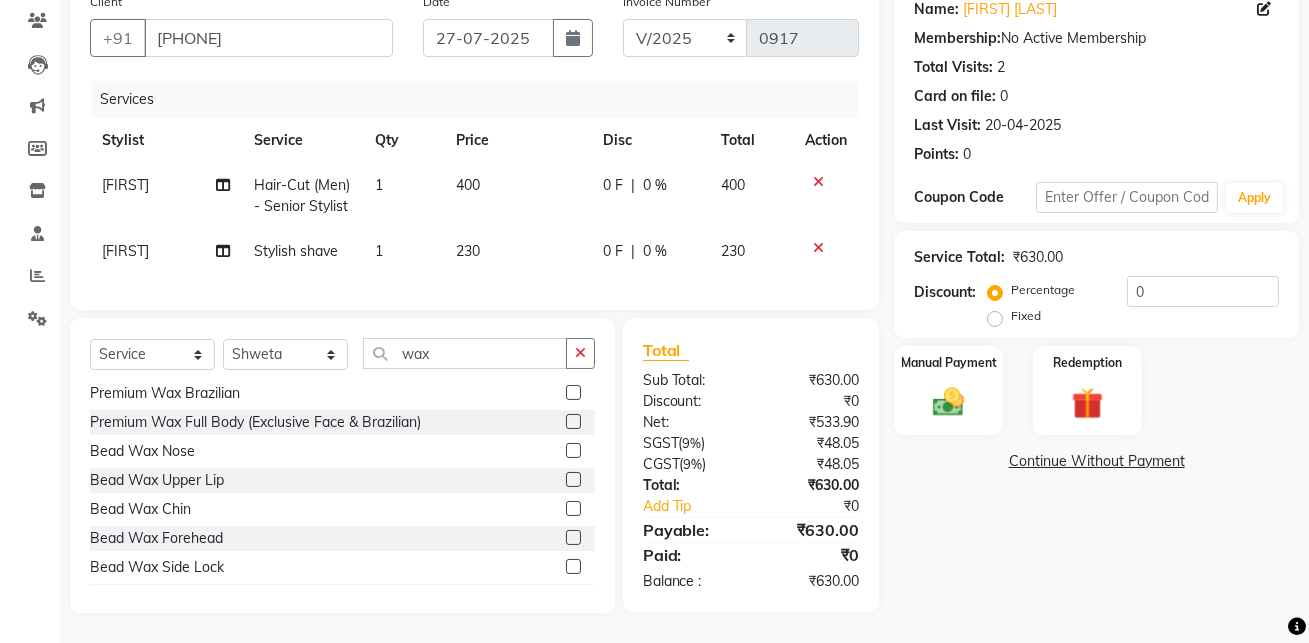 click 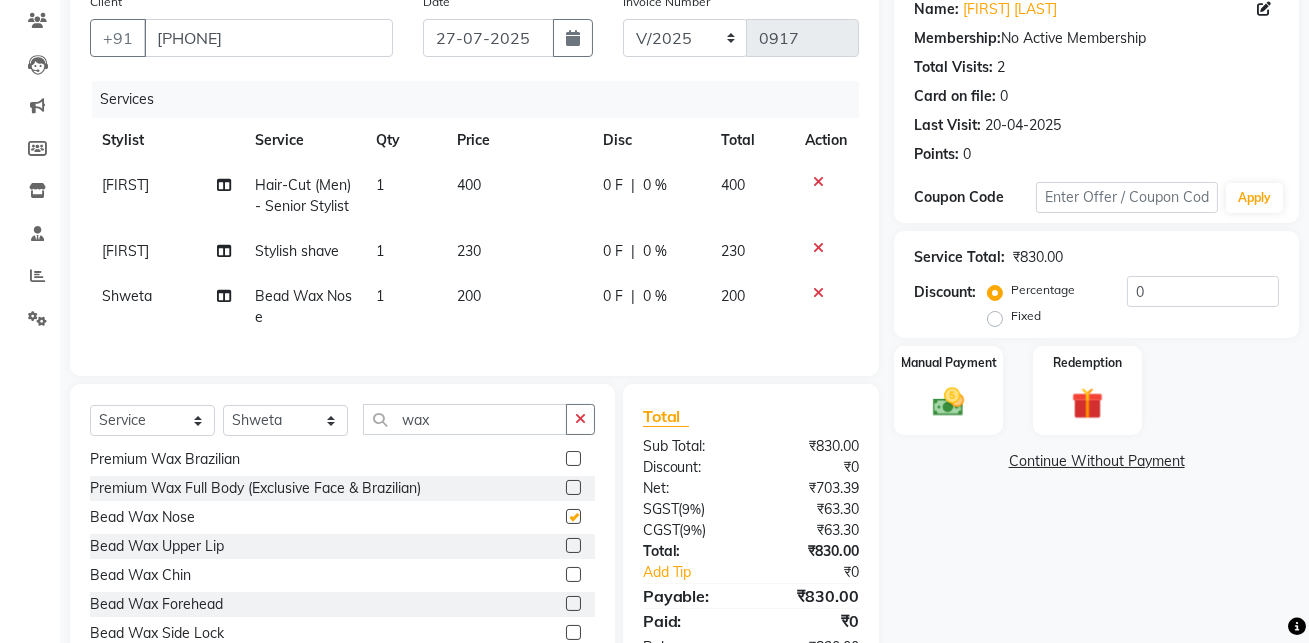 checkbox on "false" 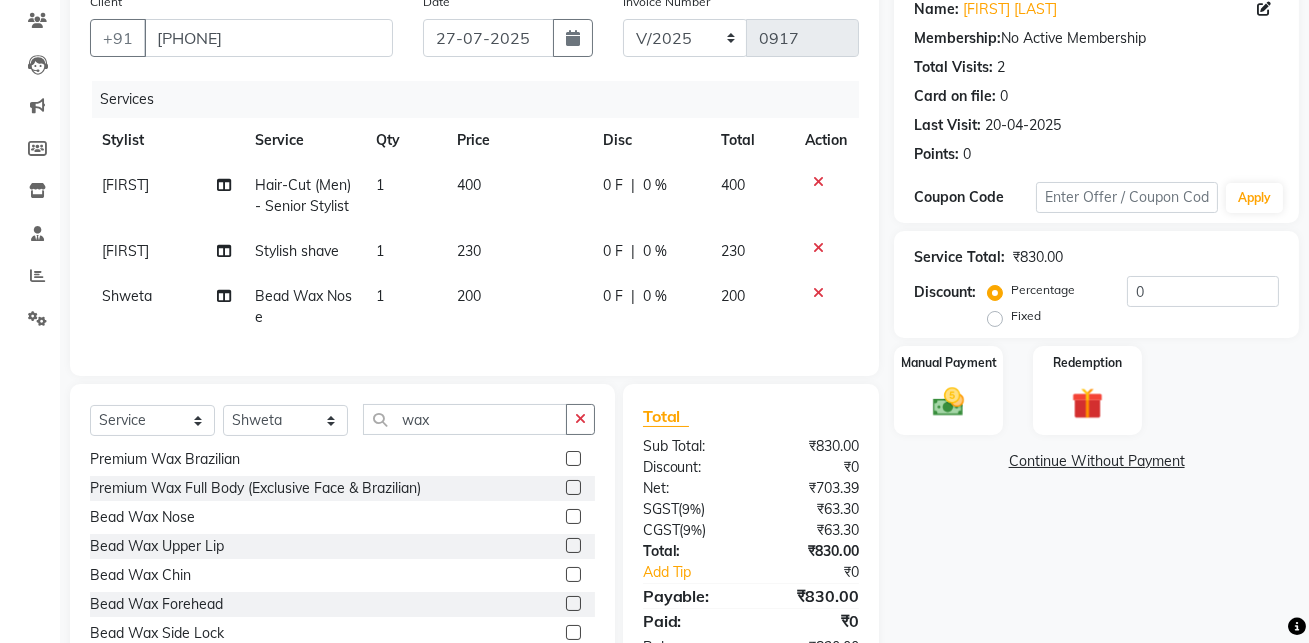 click 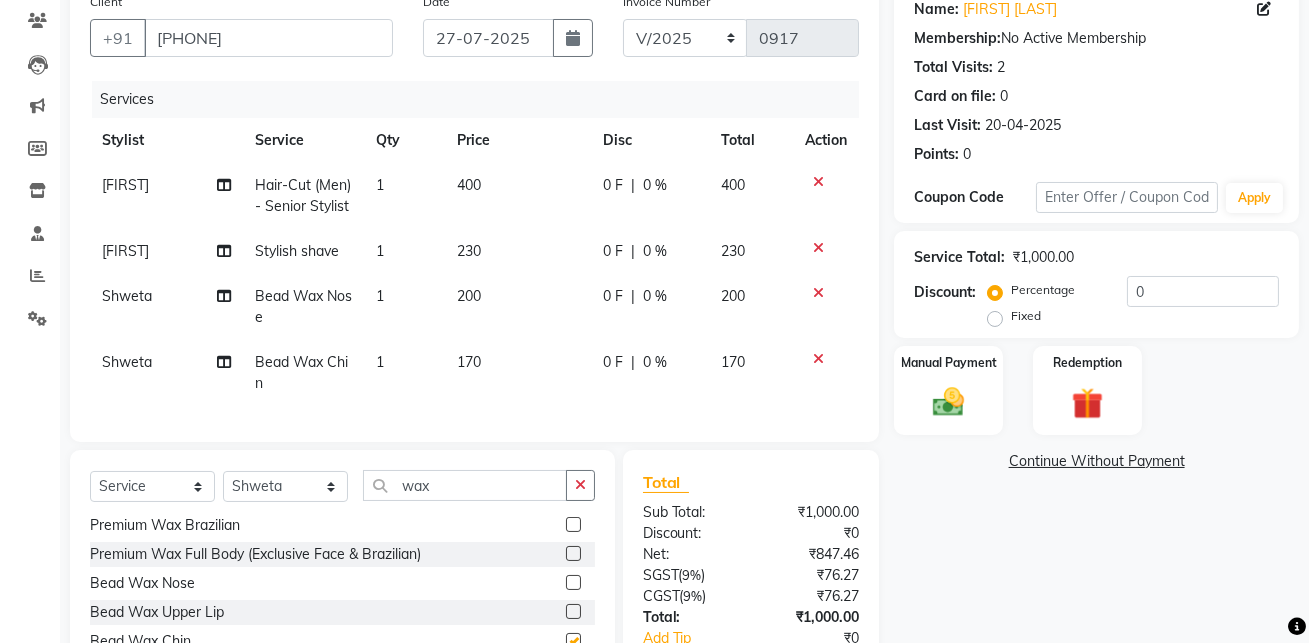 checkbox on "false" 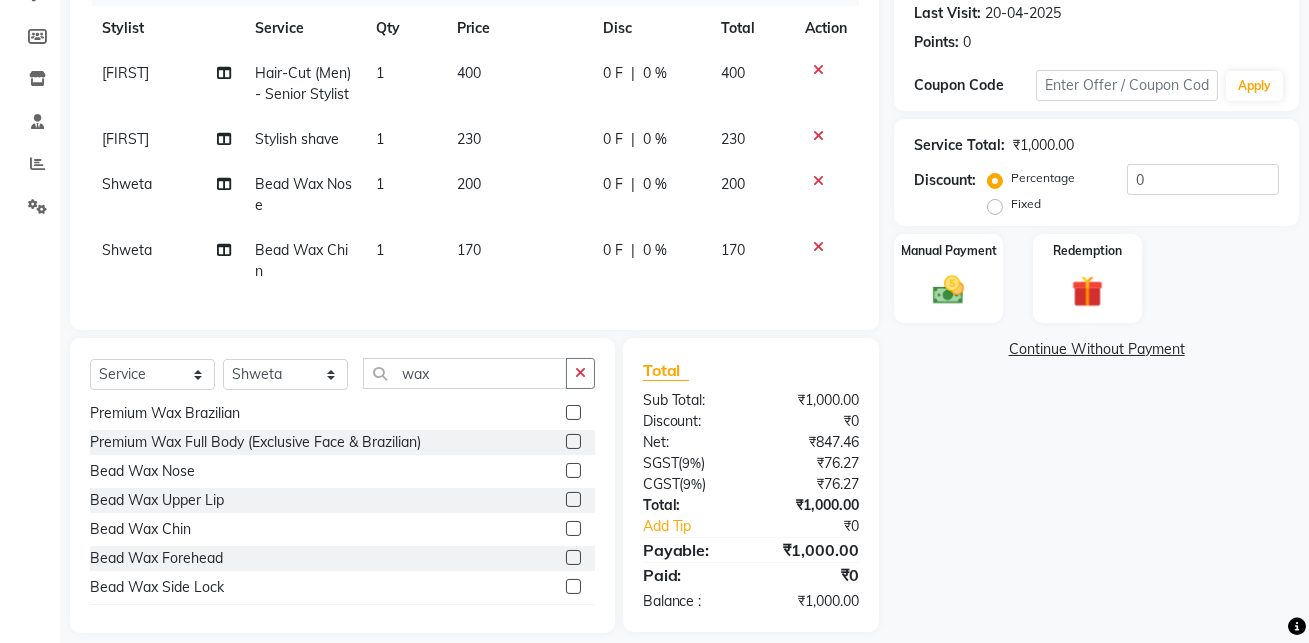 scroll, scrollTop: 300, scrollLeft: 0, axis: vertical 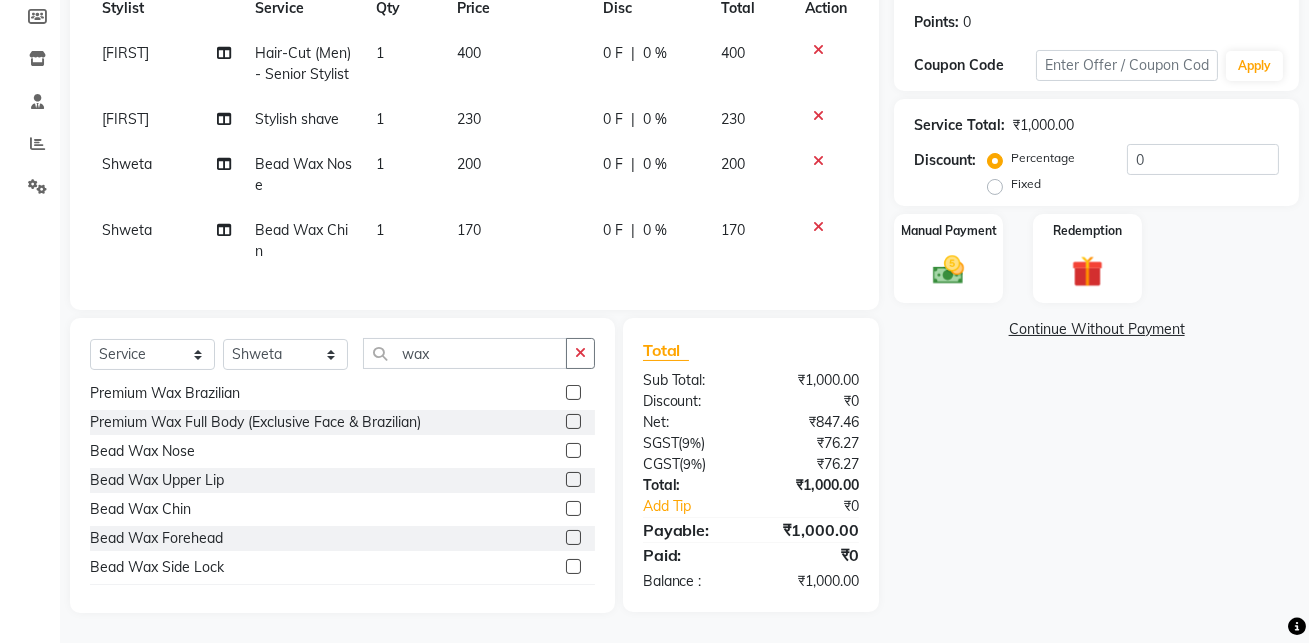 click 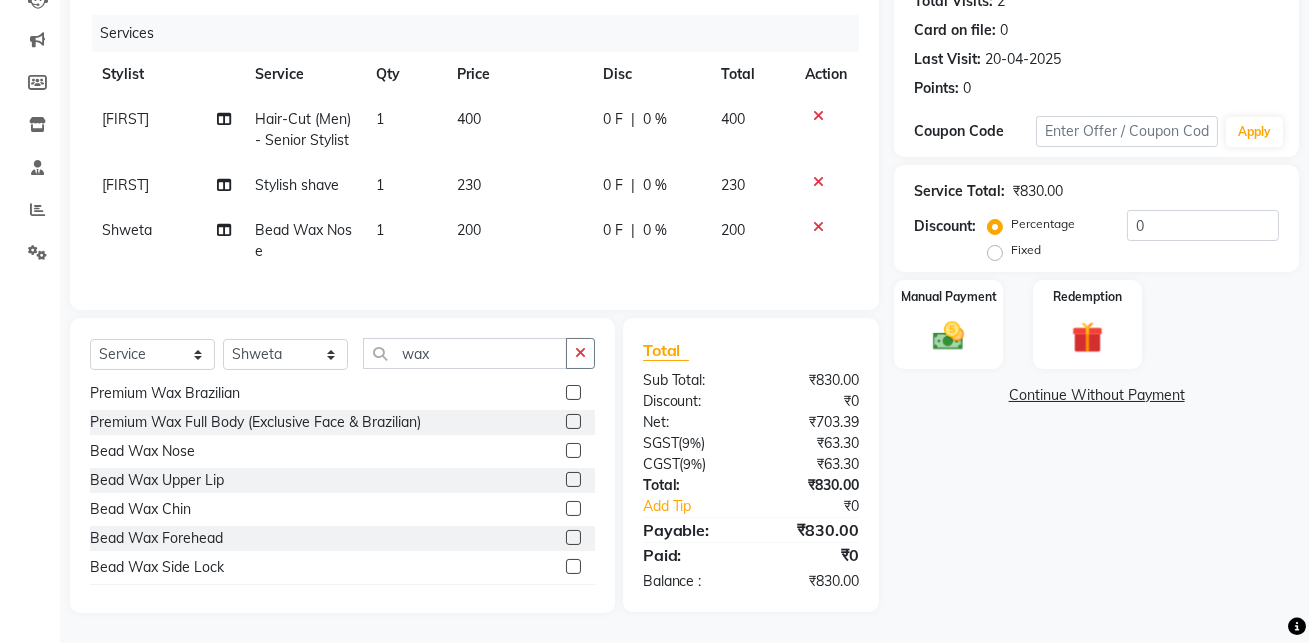 click 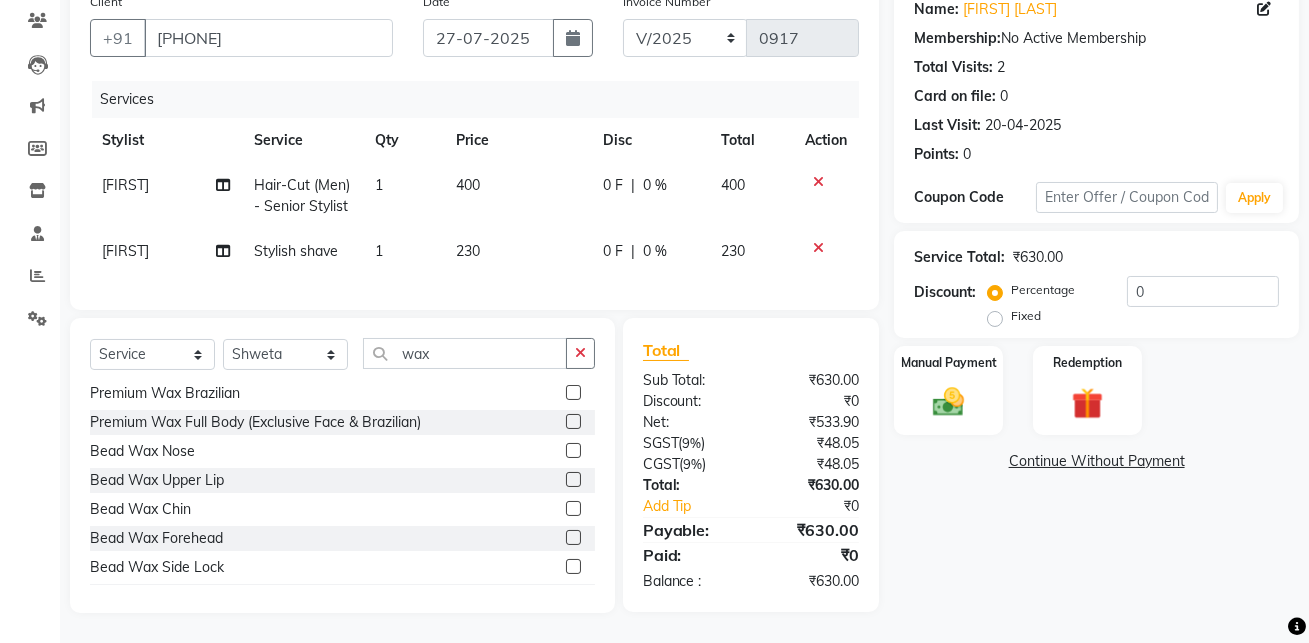 scroll, scrollTop: 167, scrollLeft: 0, axis: vertical 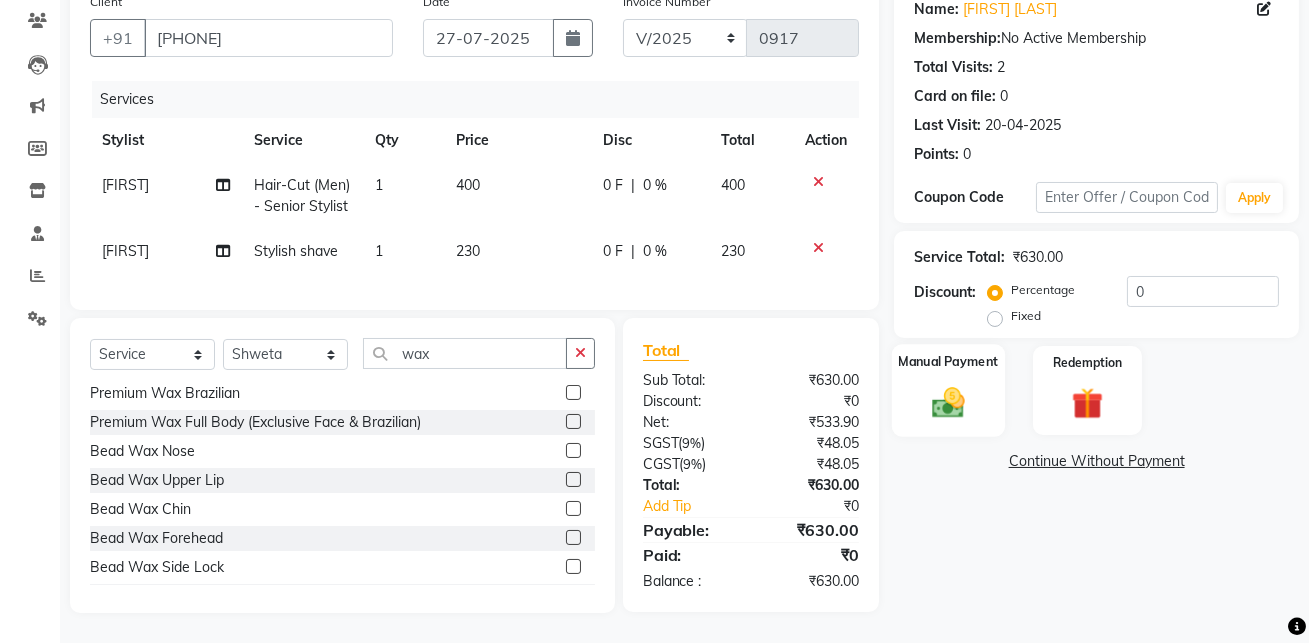 click on "Manual Payment" 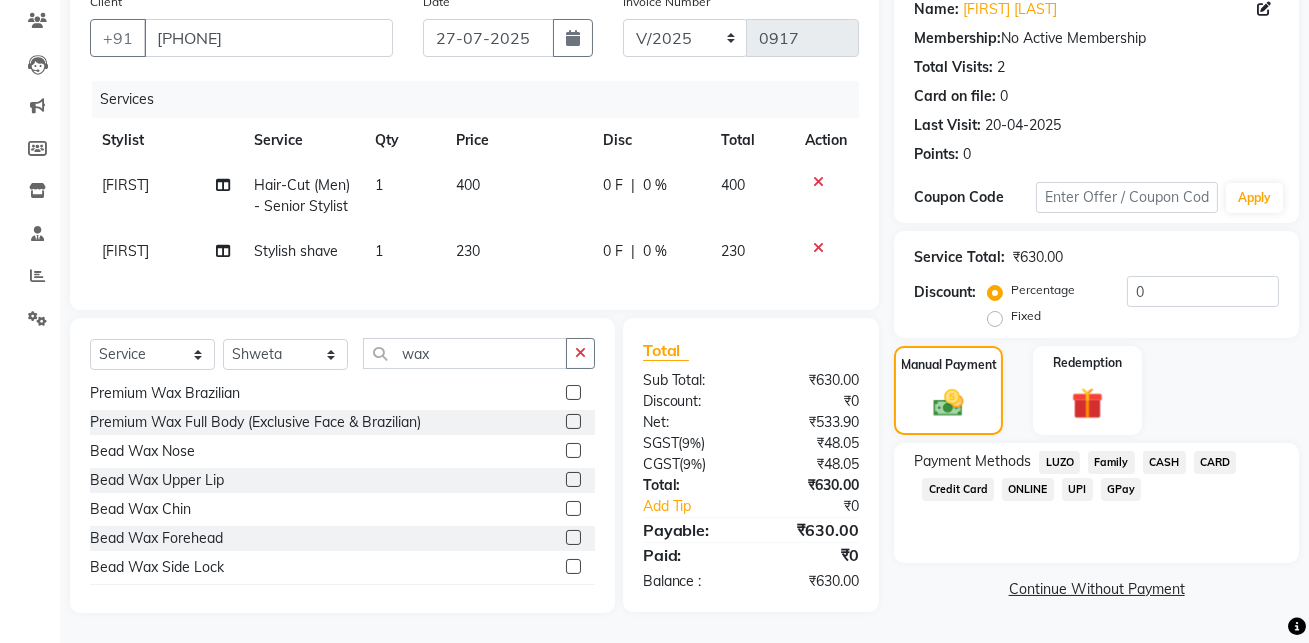click on "GPay" 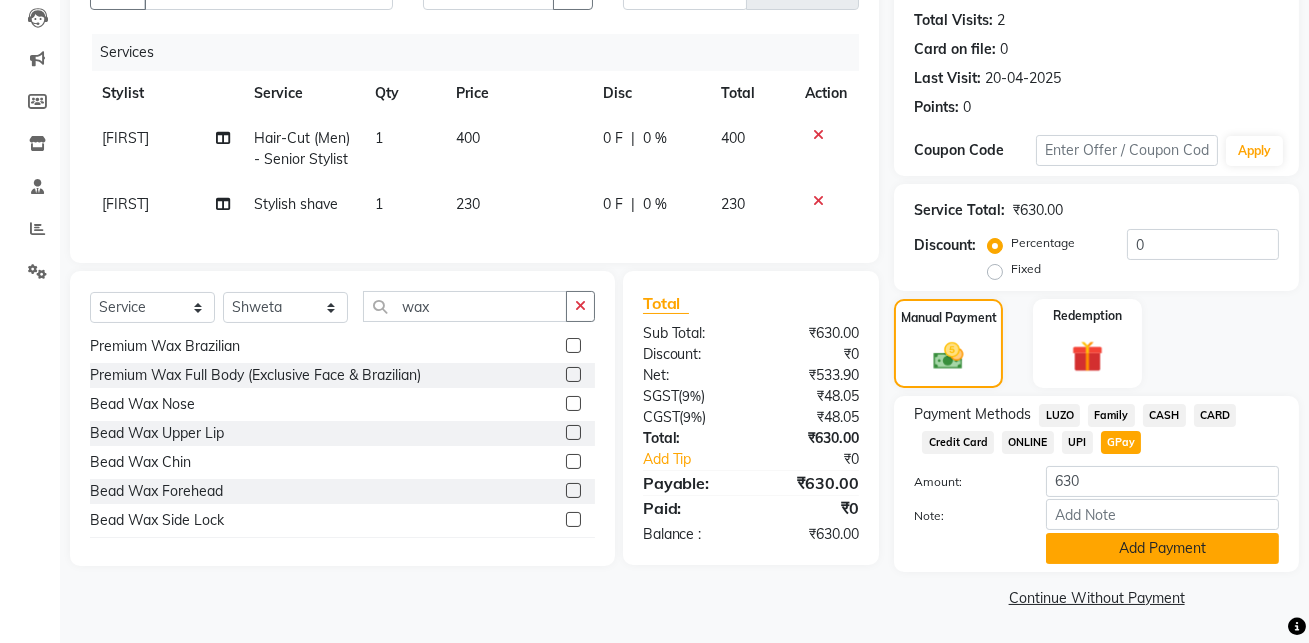 click on "Add Payment" 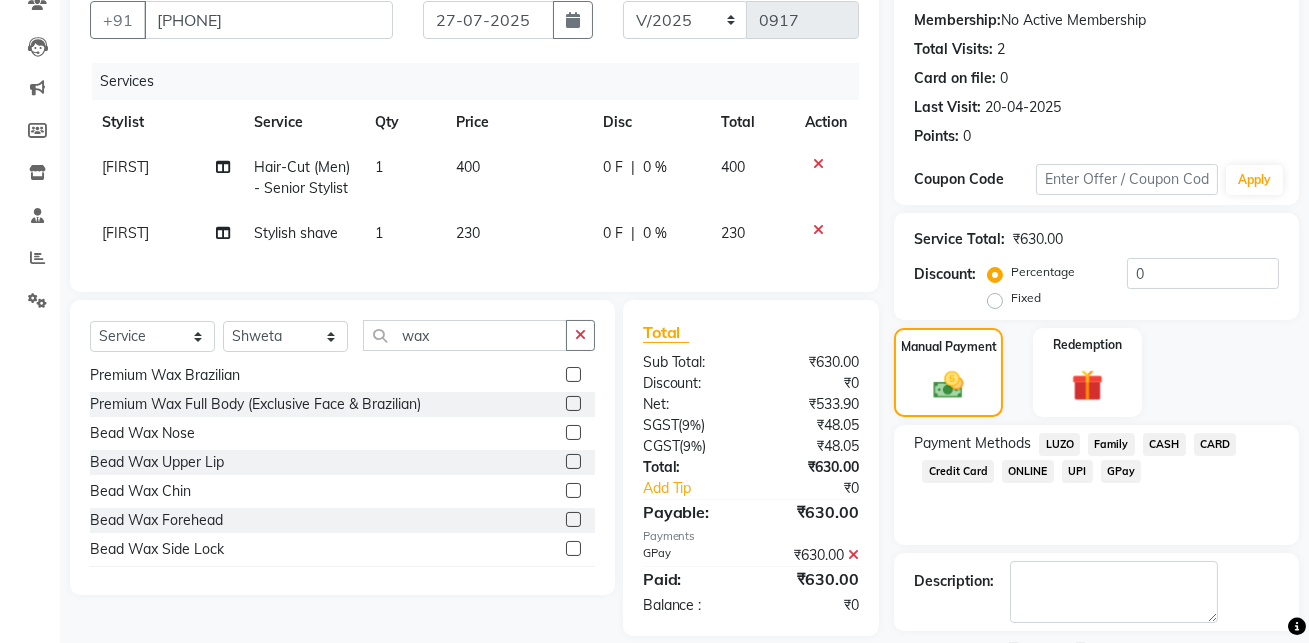 scroll, scrollTop: 270, scrollLeft: 0, axis: vertical 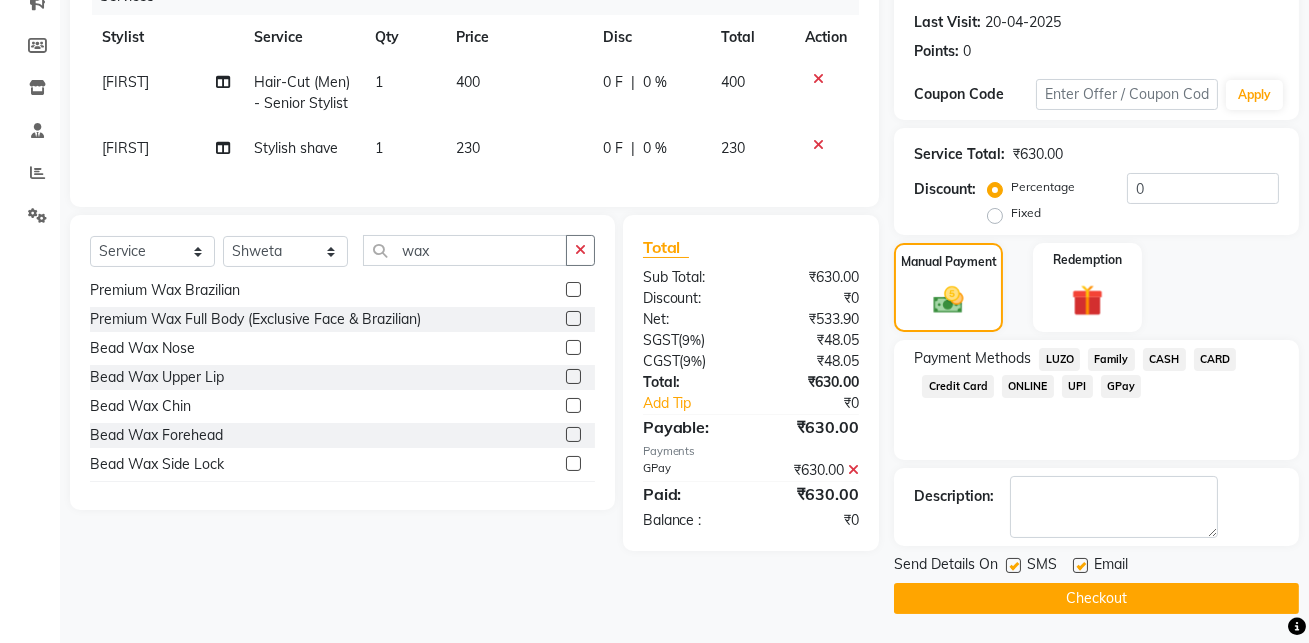 click on "Checkout" 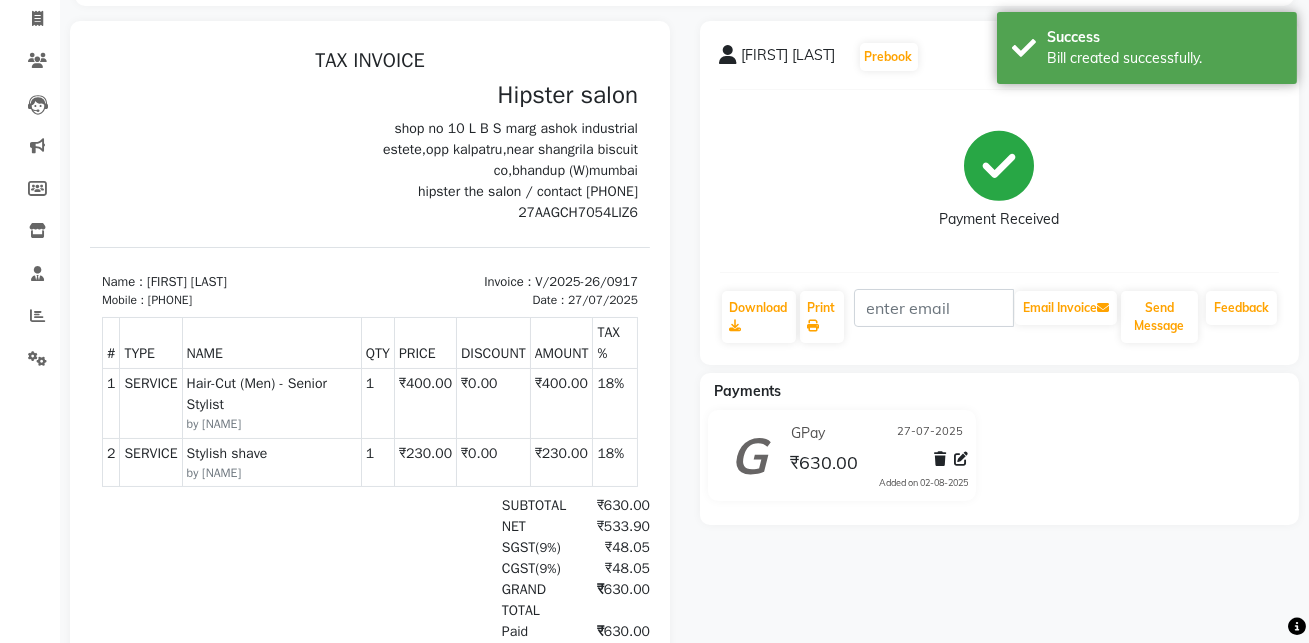 scroll, scrollTop: 0, scrollLeft: 0, axis: both 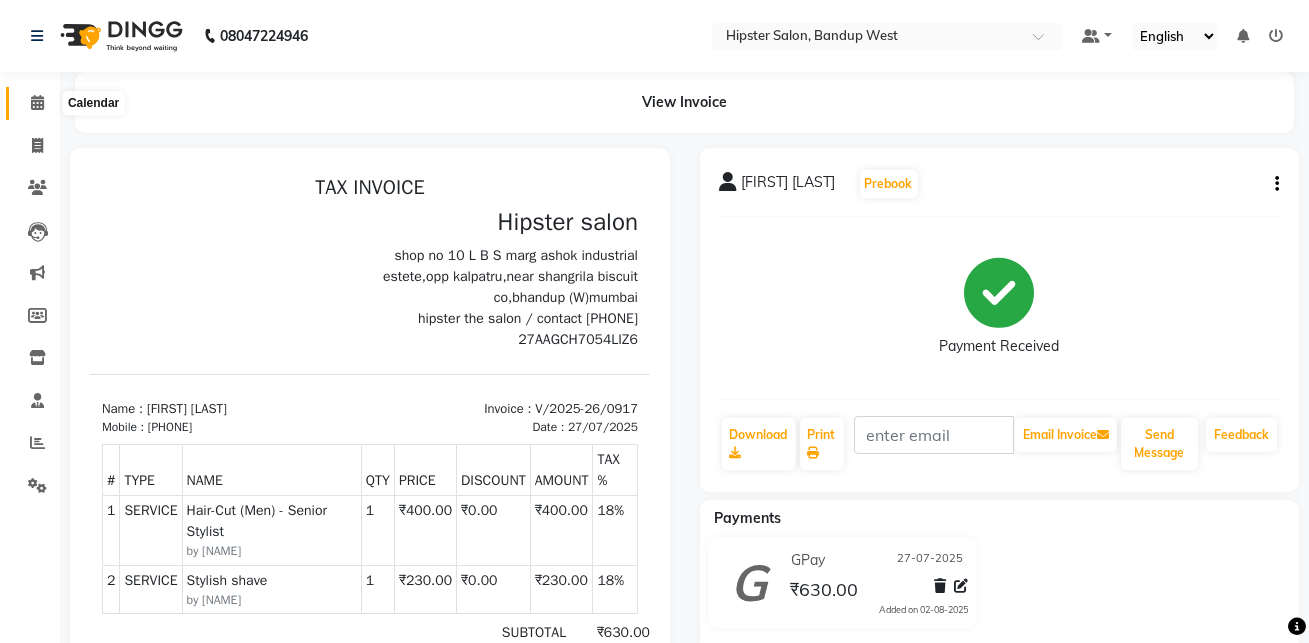 click 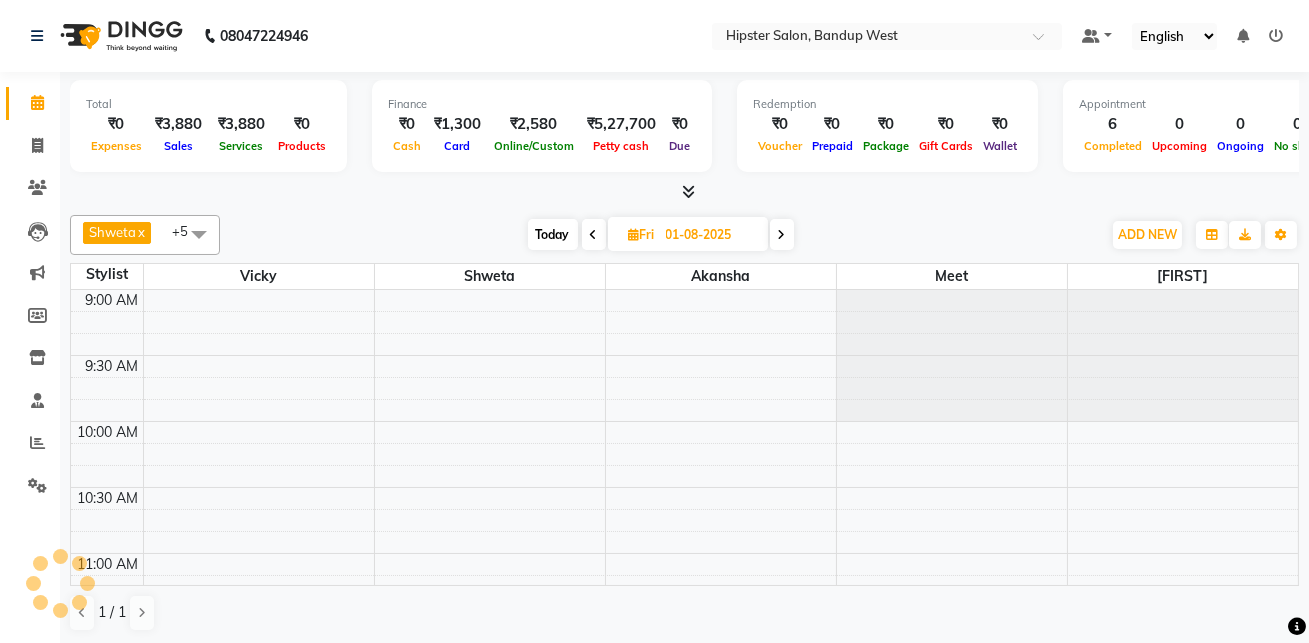 scroll, scrollTop: 0, scrollLeft: 0, axis: both 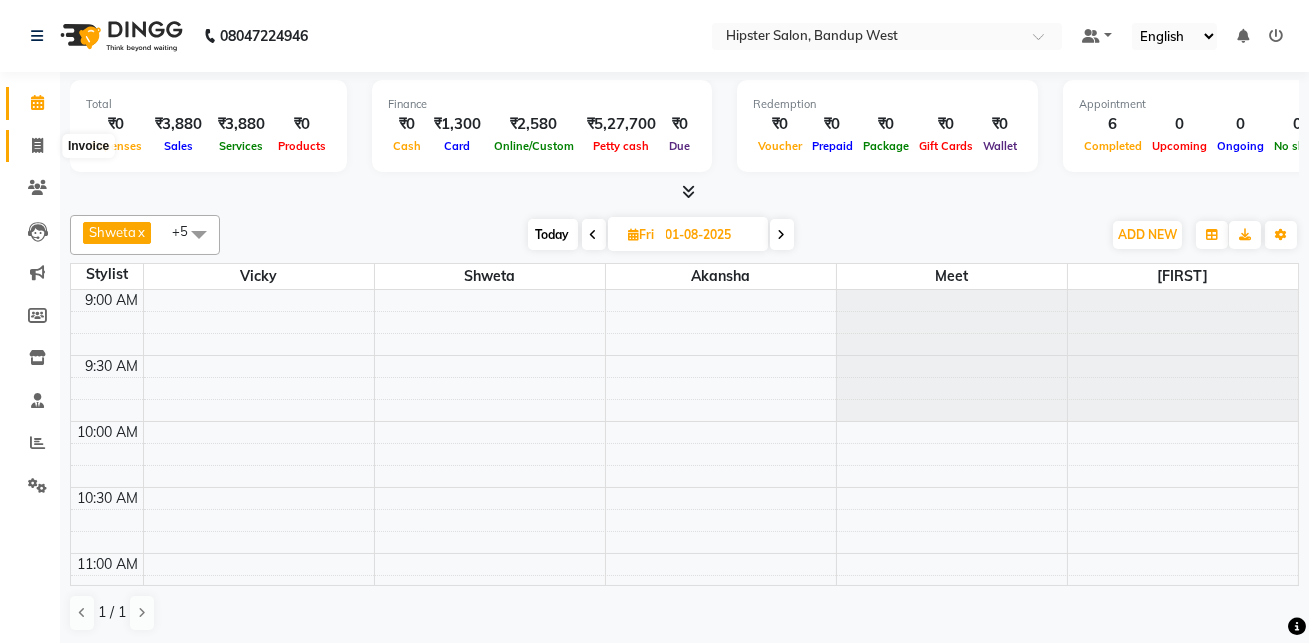 click 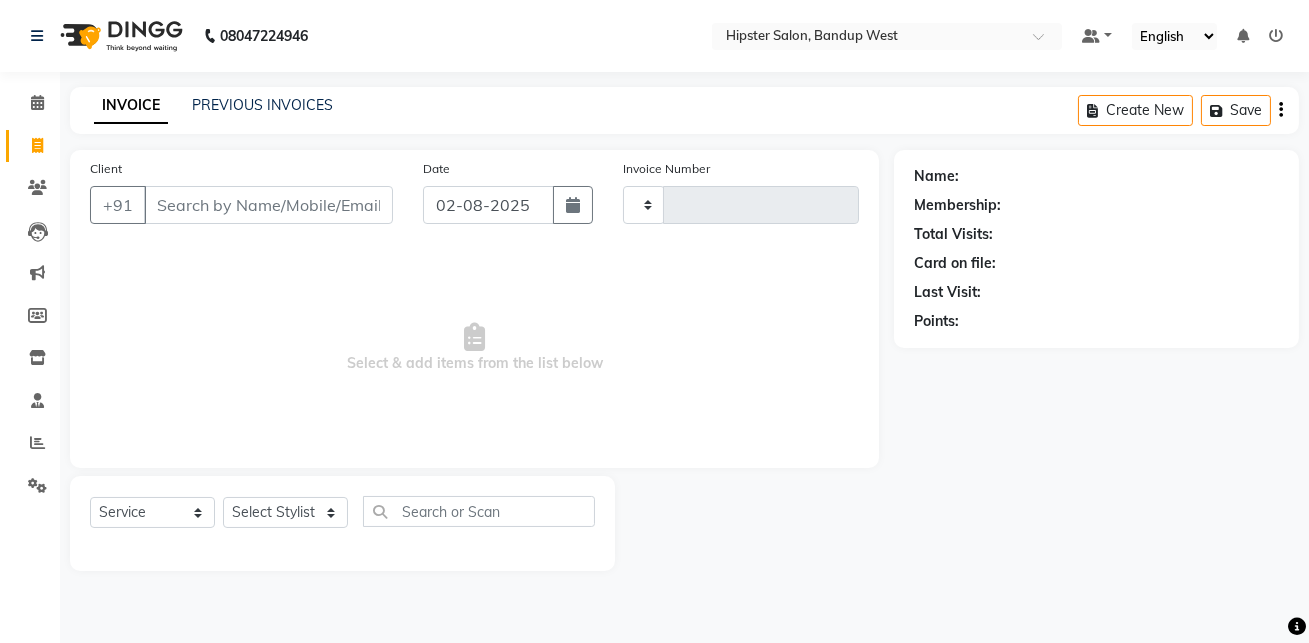 type on "0918" 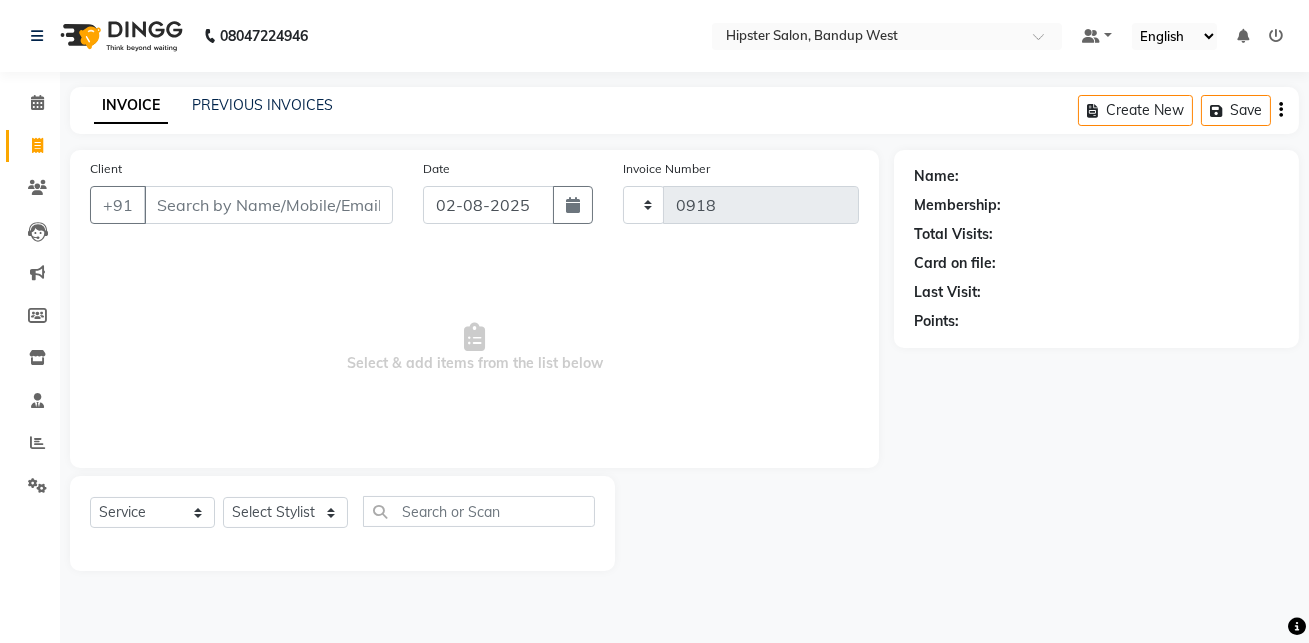select on "6746" 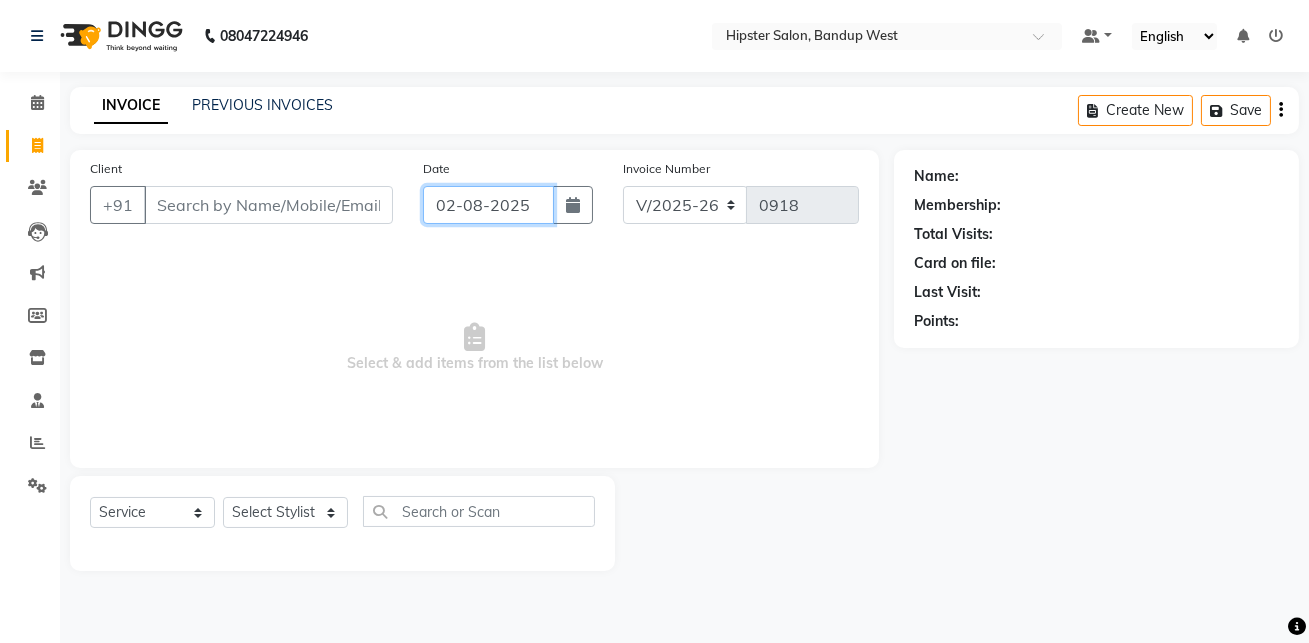 click on "02-08-2025" 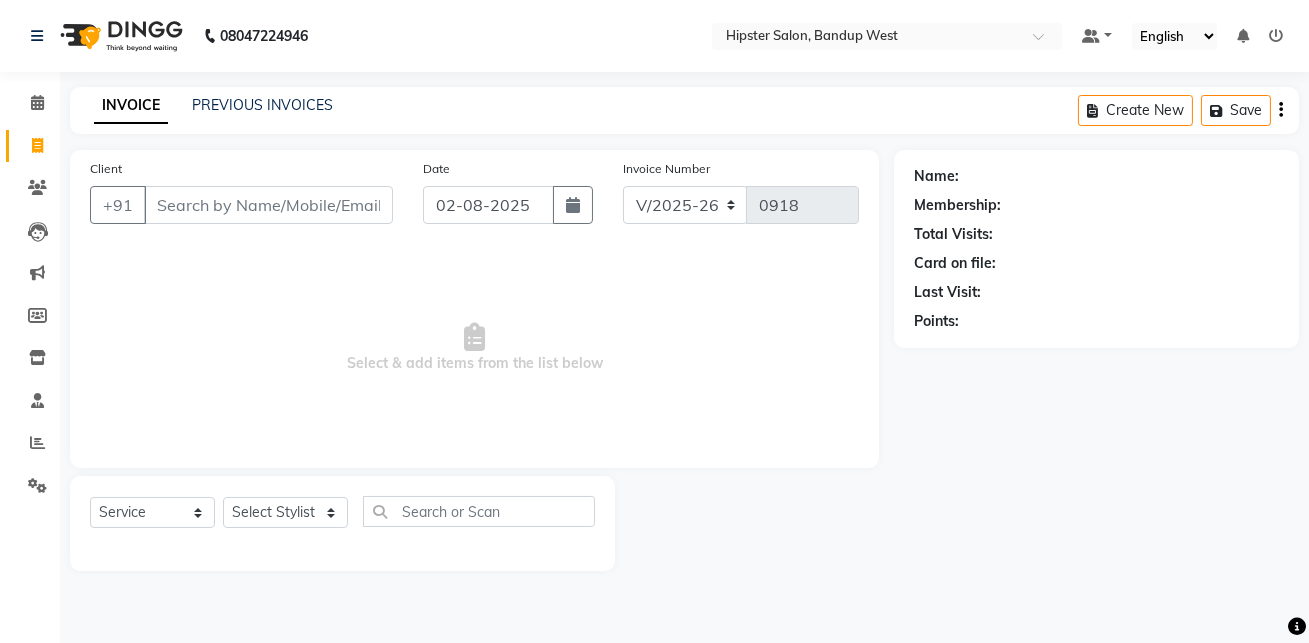 select on "8" 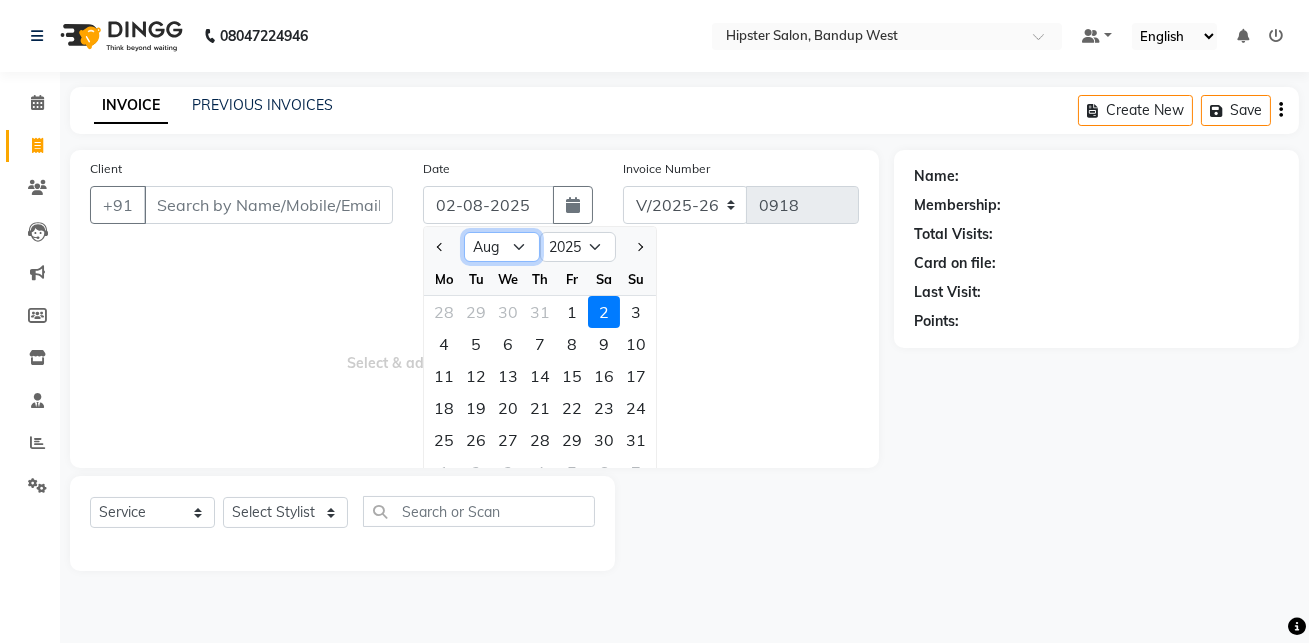 click on "Jan Feb Mar Apr May Jun Jul Aug Sep Oct Nov Dec" 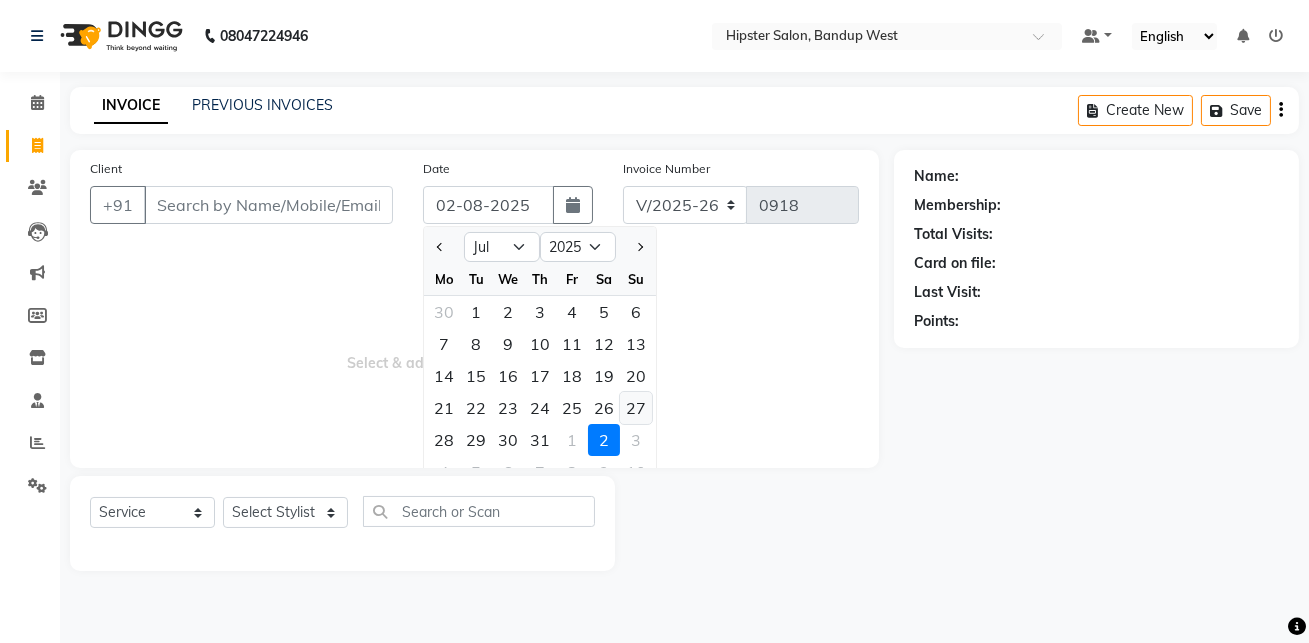 click on "27" 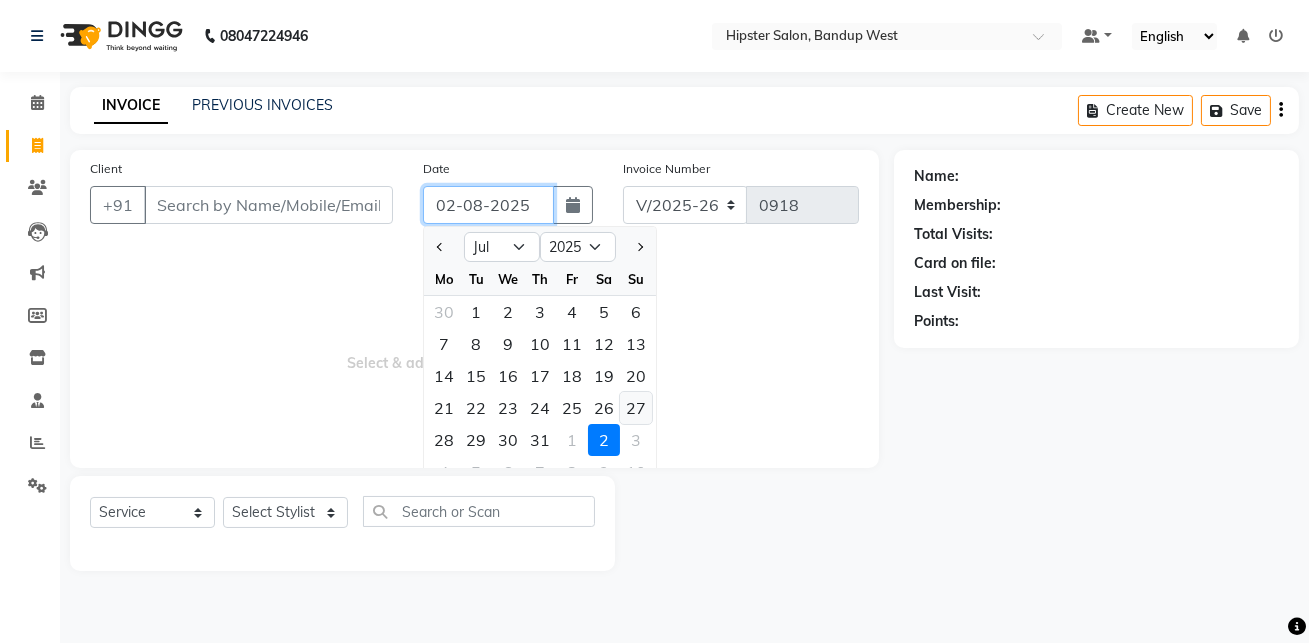 type on "27-07-2025" 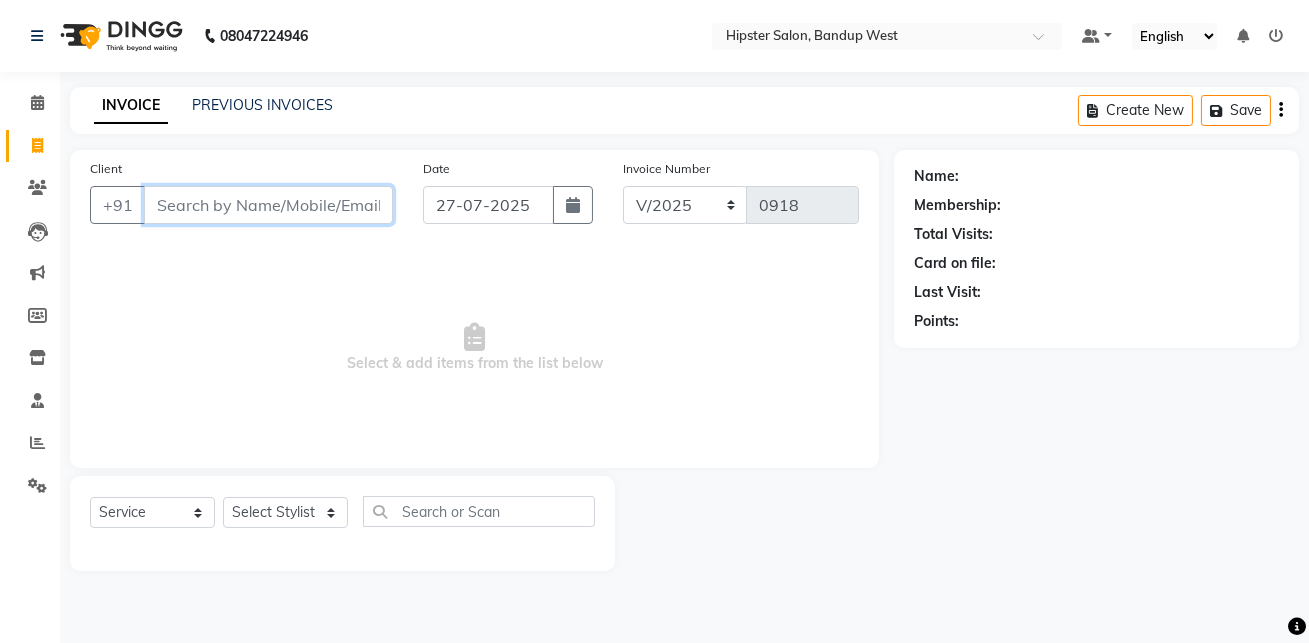 click on "Client" at bounding box center (268, 205) 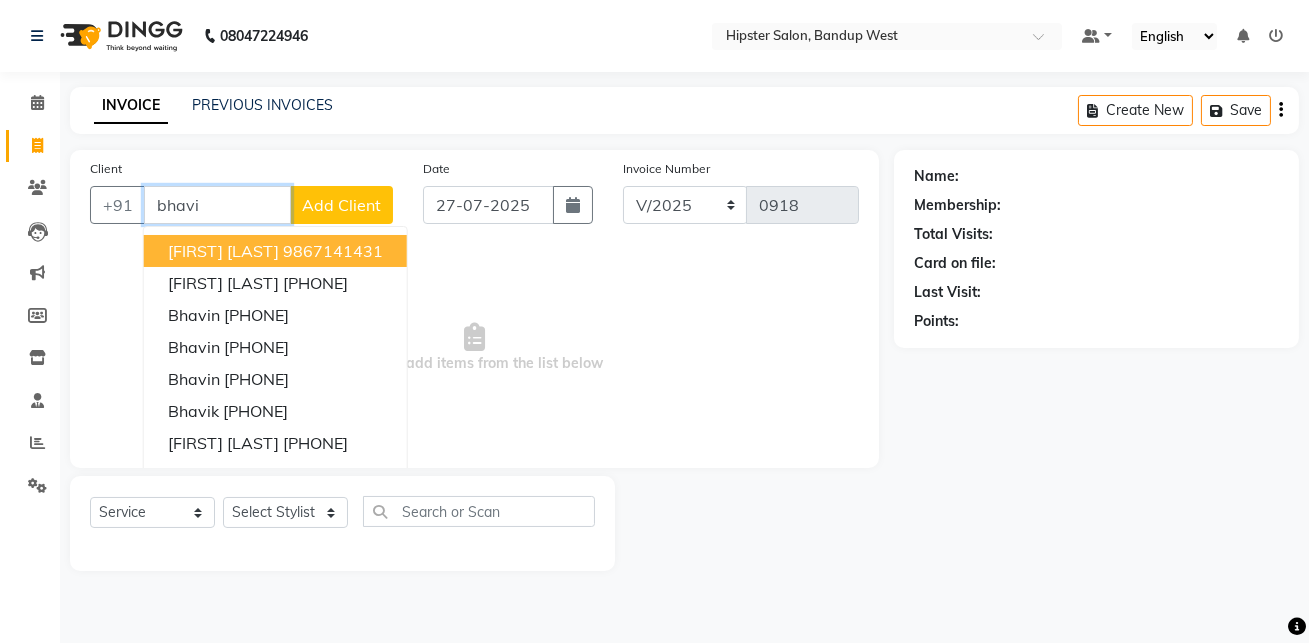 click on "[FIRST] [LAST]" at bounding box center (223, 251) 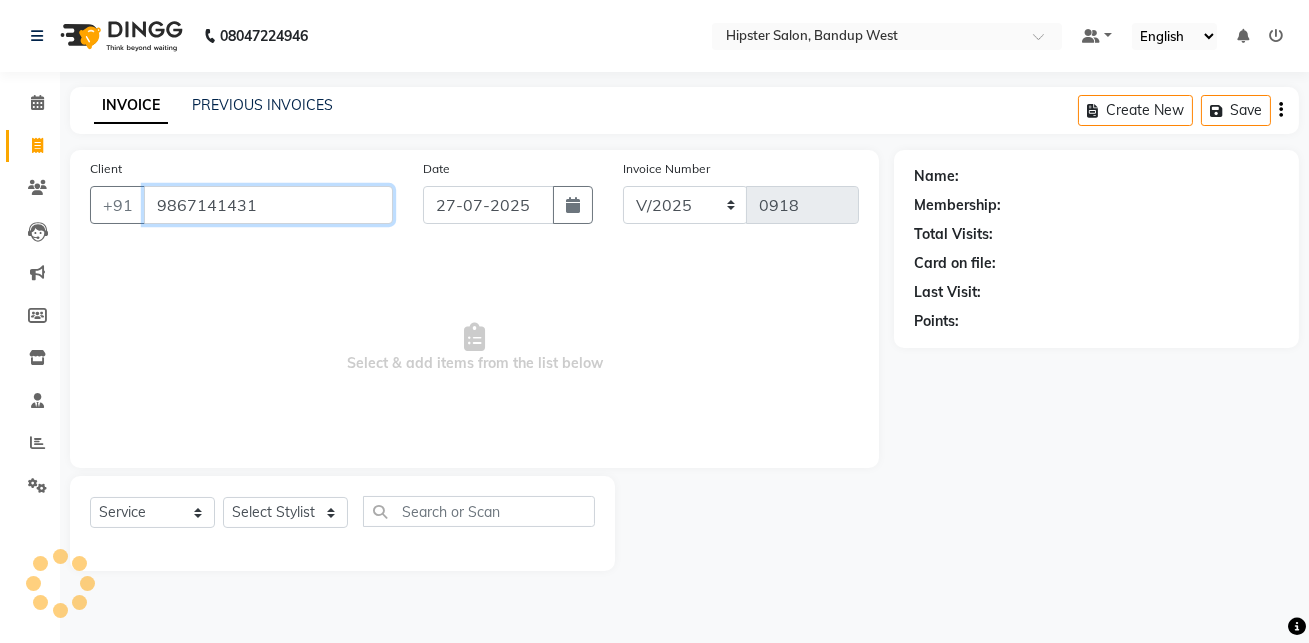 type on "9867141431" 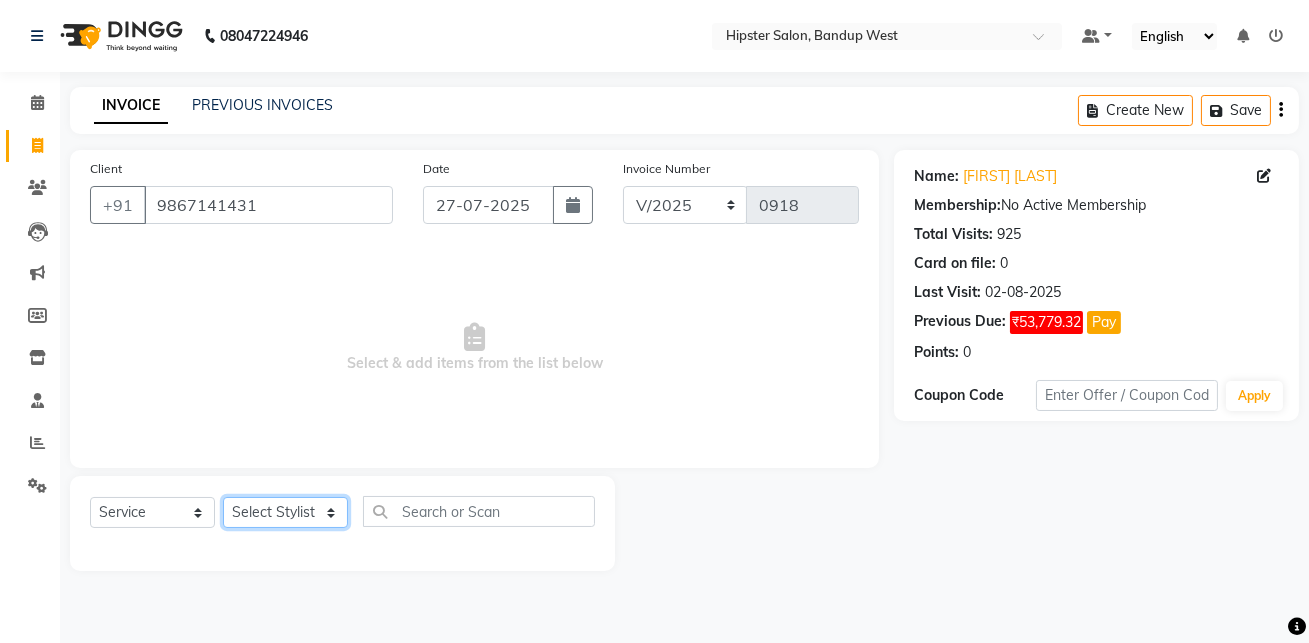 click on "Select Stylist aditya aishu akansha anup ashik Ayushi bhavin sir Irshad lucky manisha meet minaz neelam pritesh PUNAM raju REKHA salman Shweta vaibhav Vicky" 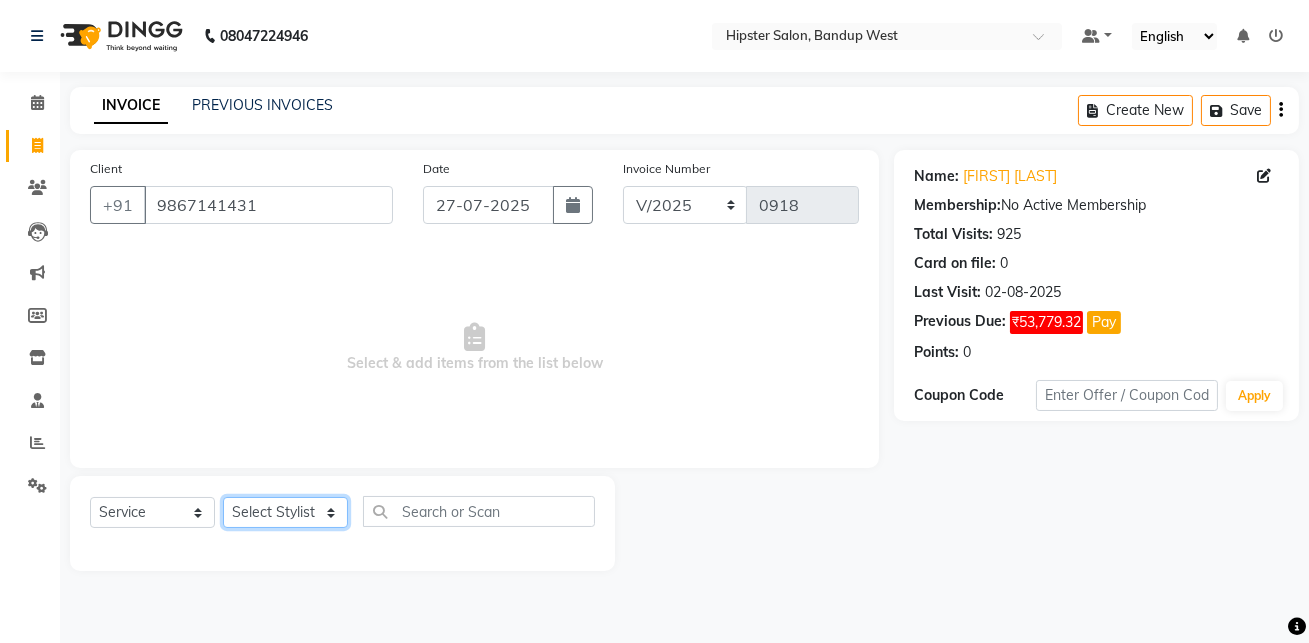 select on "52836" 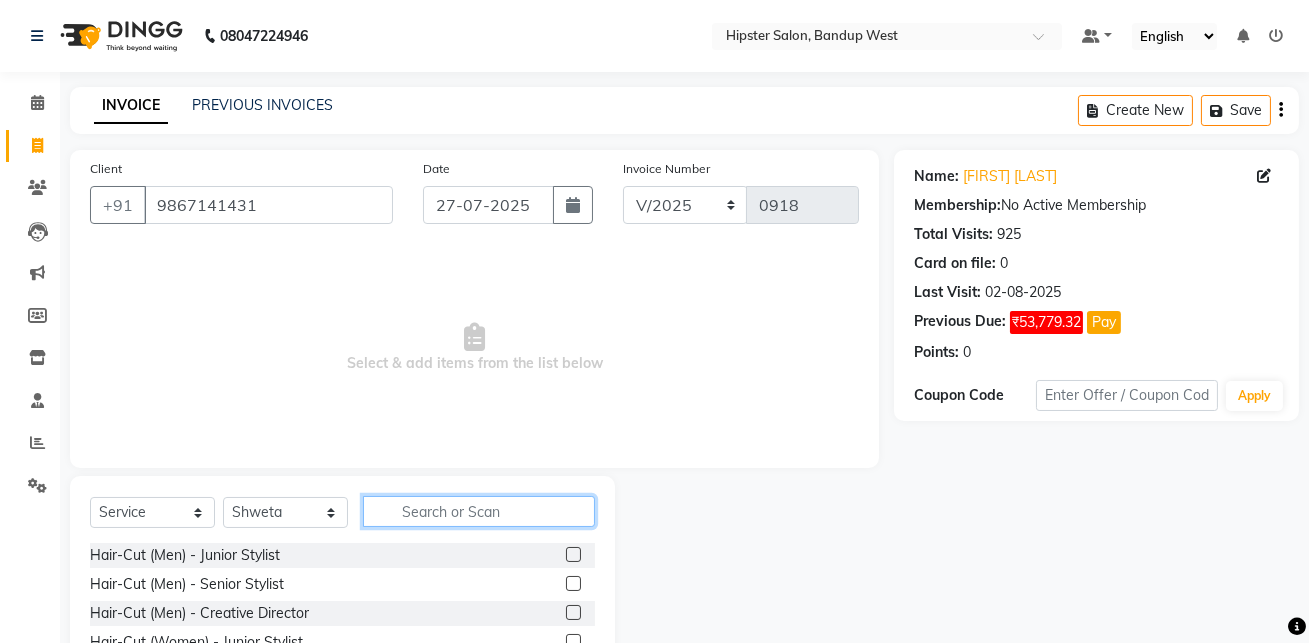 click 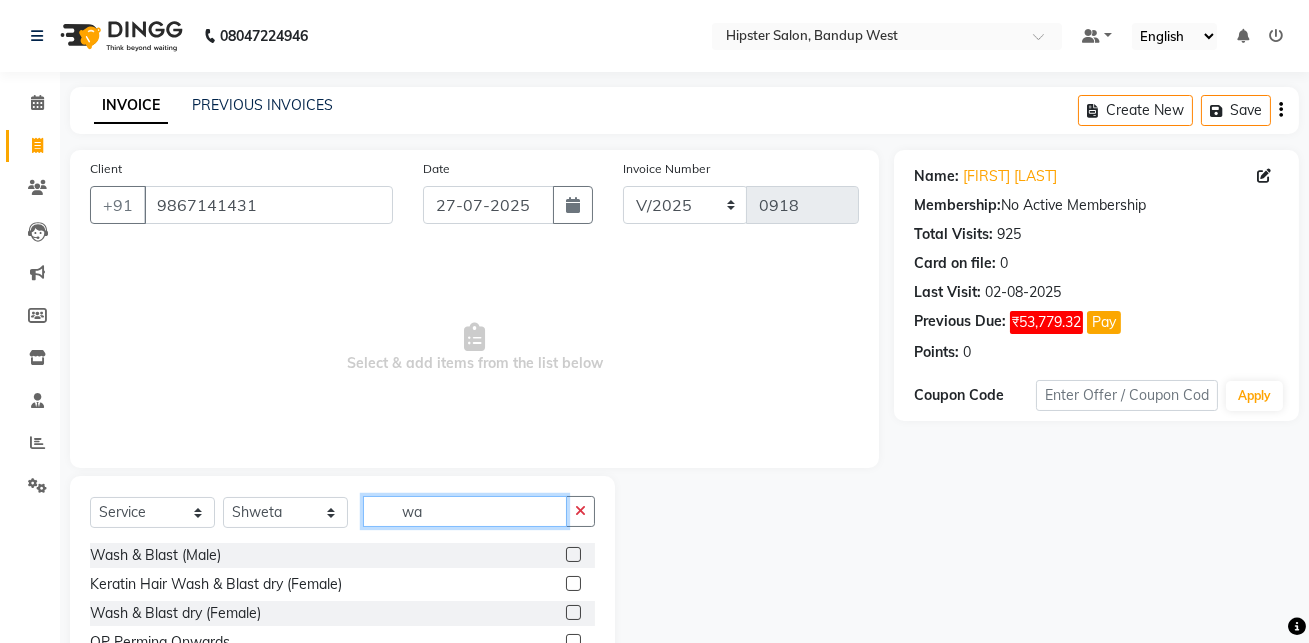 type on "w" 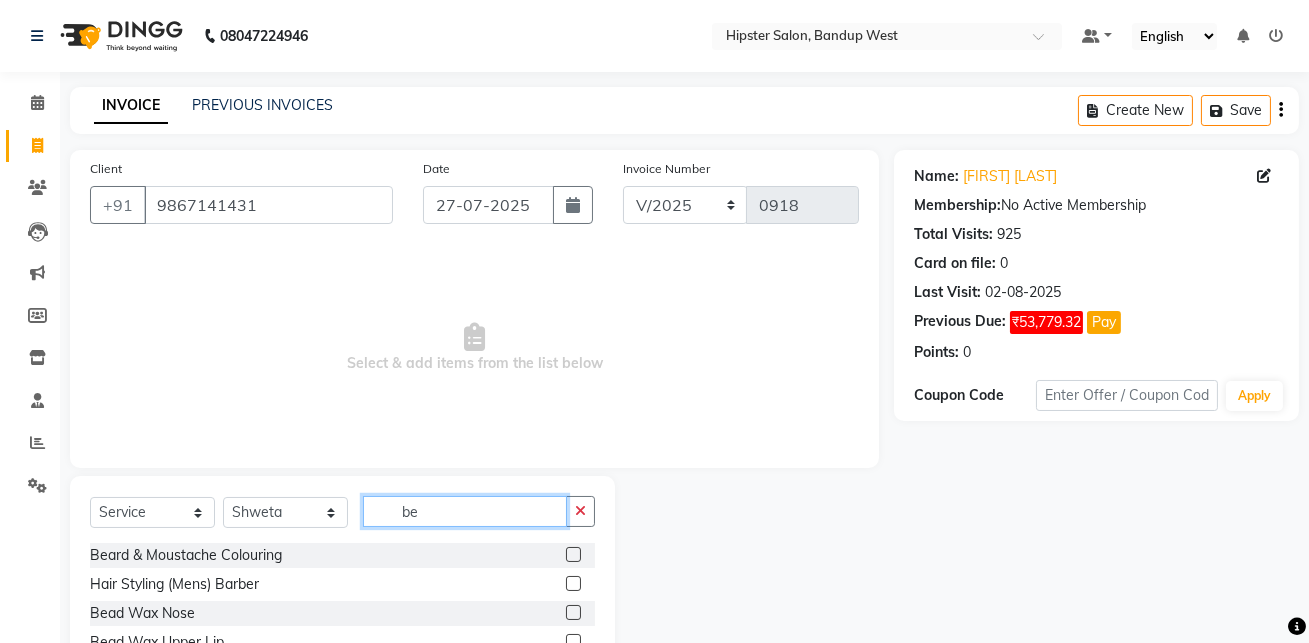 type on "be" 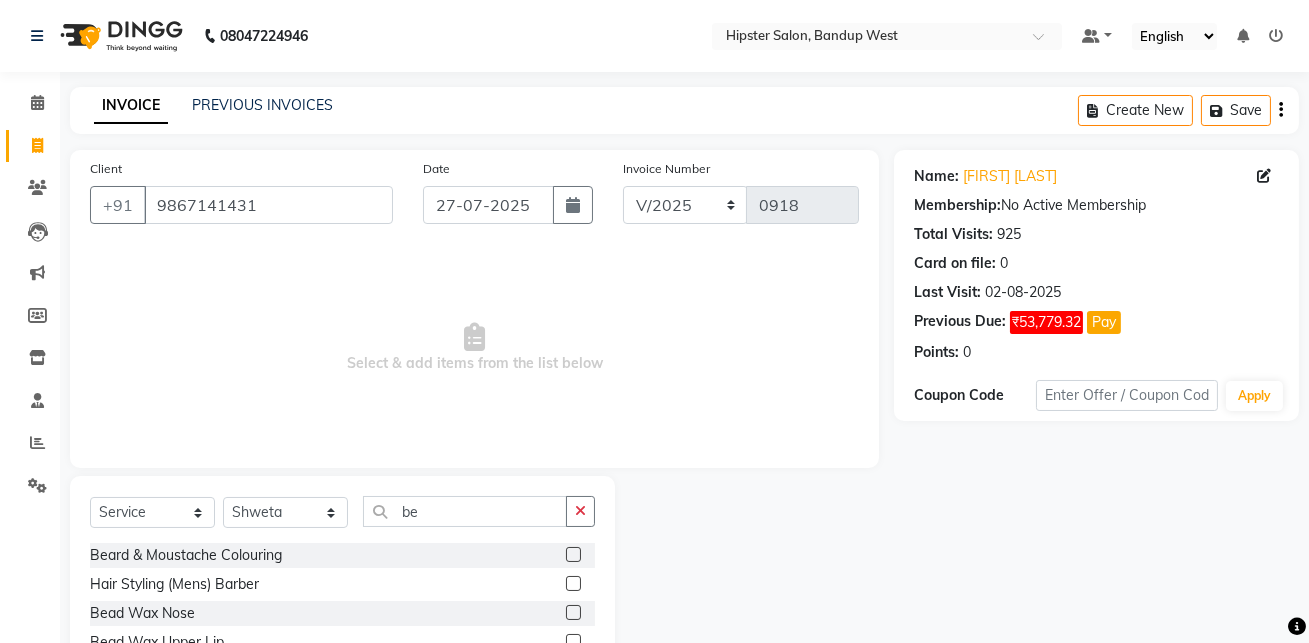 click 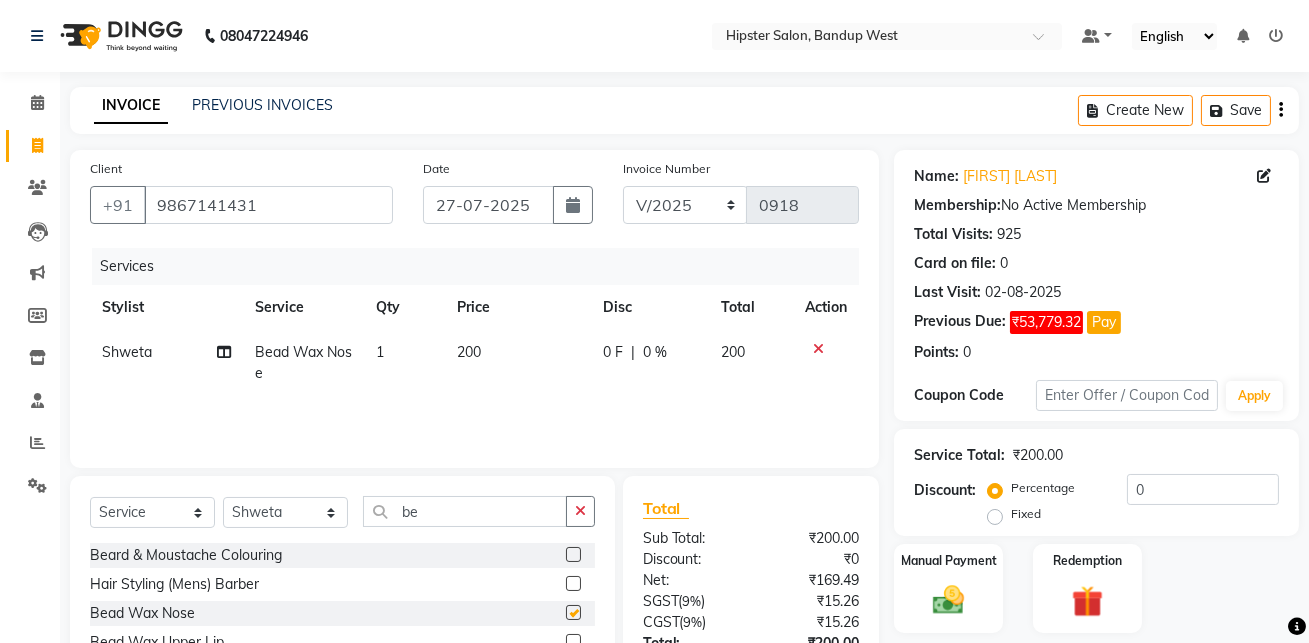 checkbox on "false" 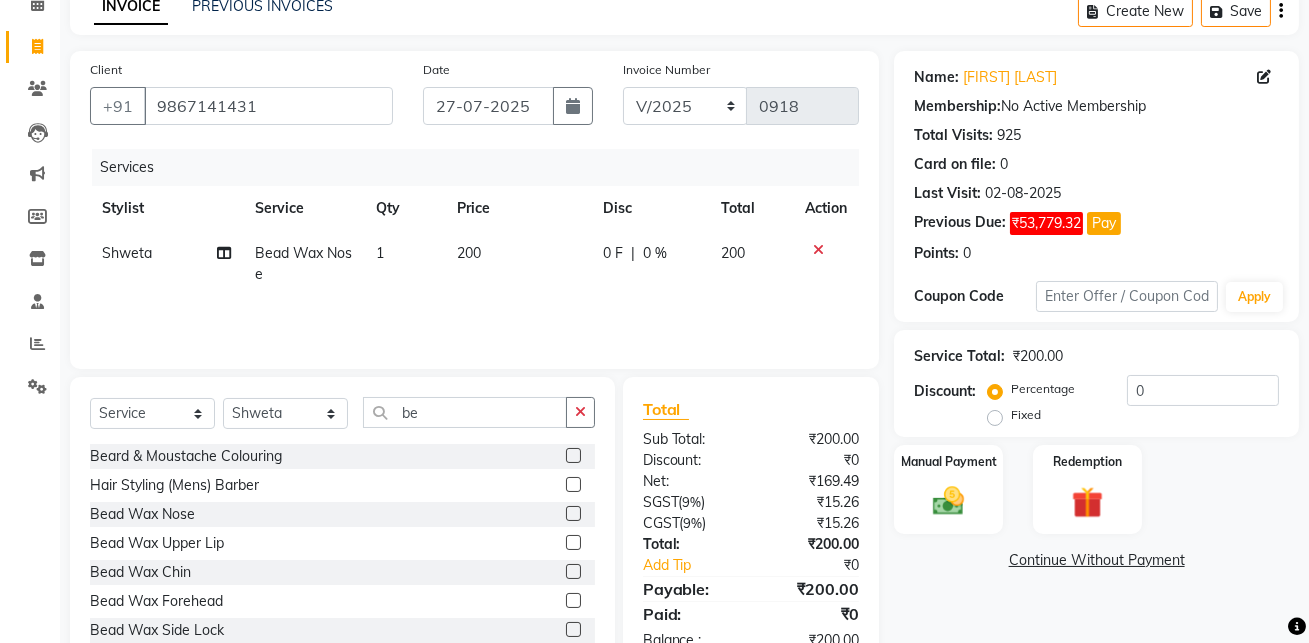 scroll, scrollTop: 100, scrollLeft: 0, axis: vertical 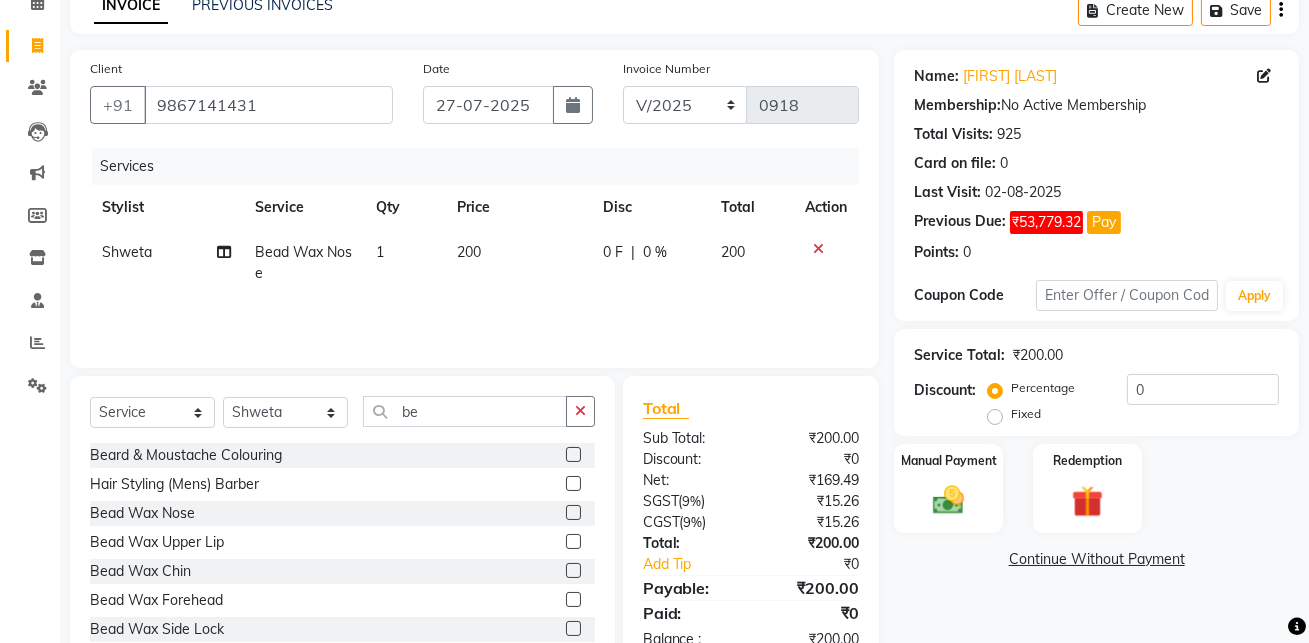 click 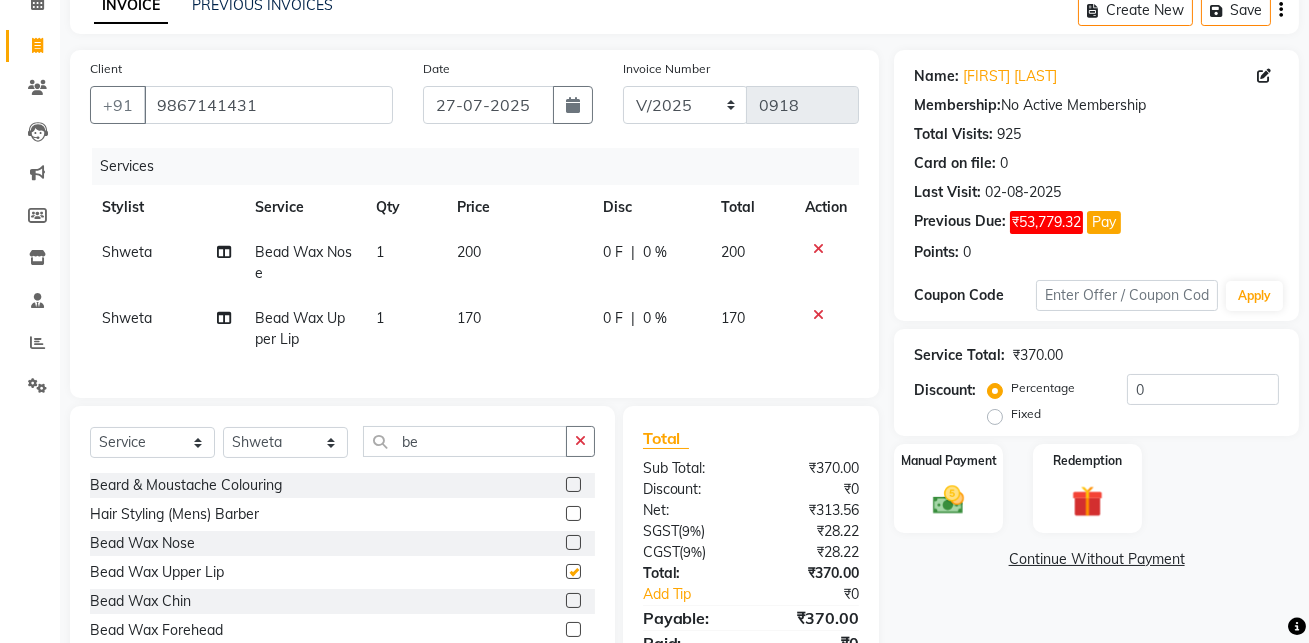 checkbox on "false" 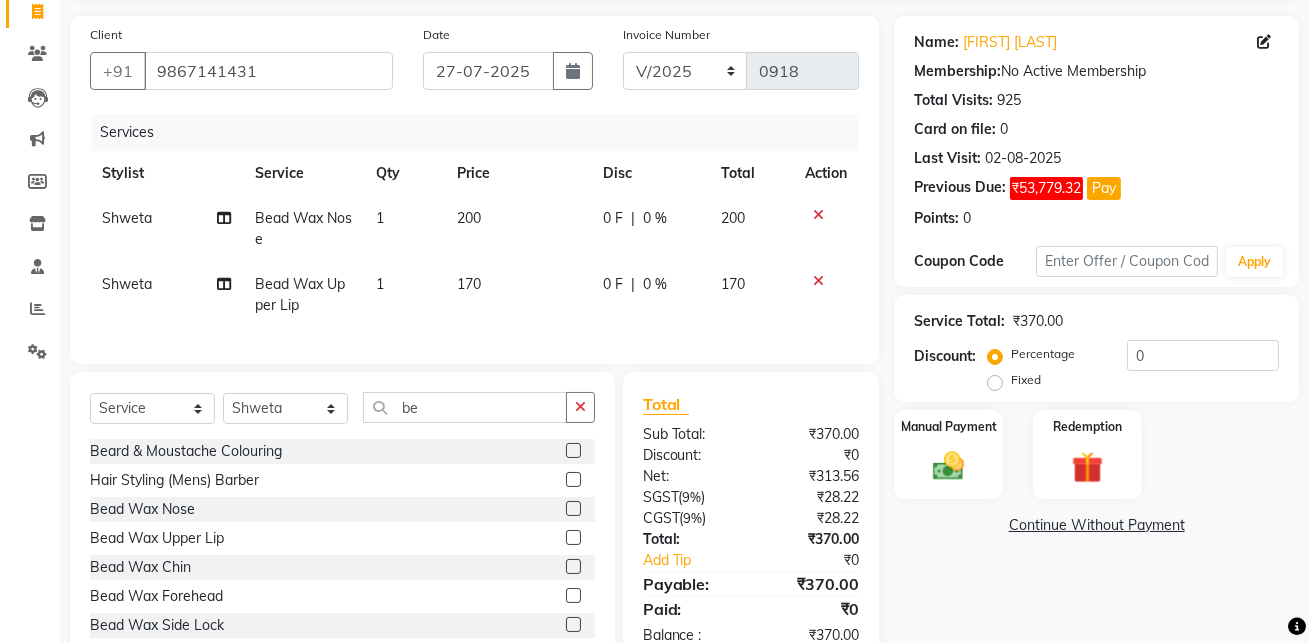 scroll, scrollTop: 189, scrollLeft: 0, axis: vertical 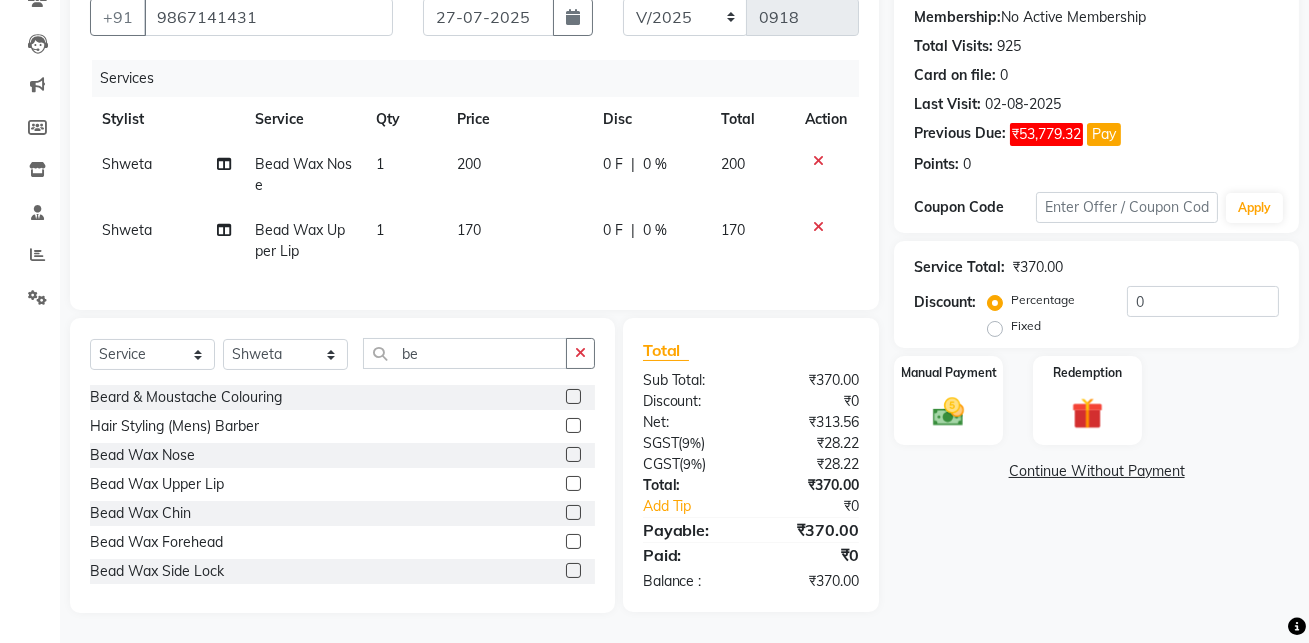 click on "170" 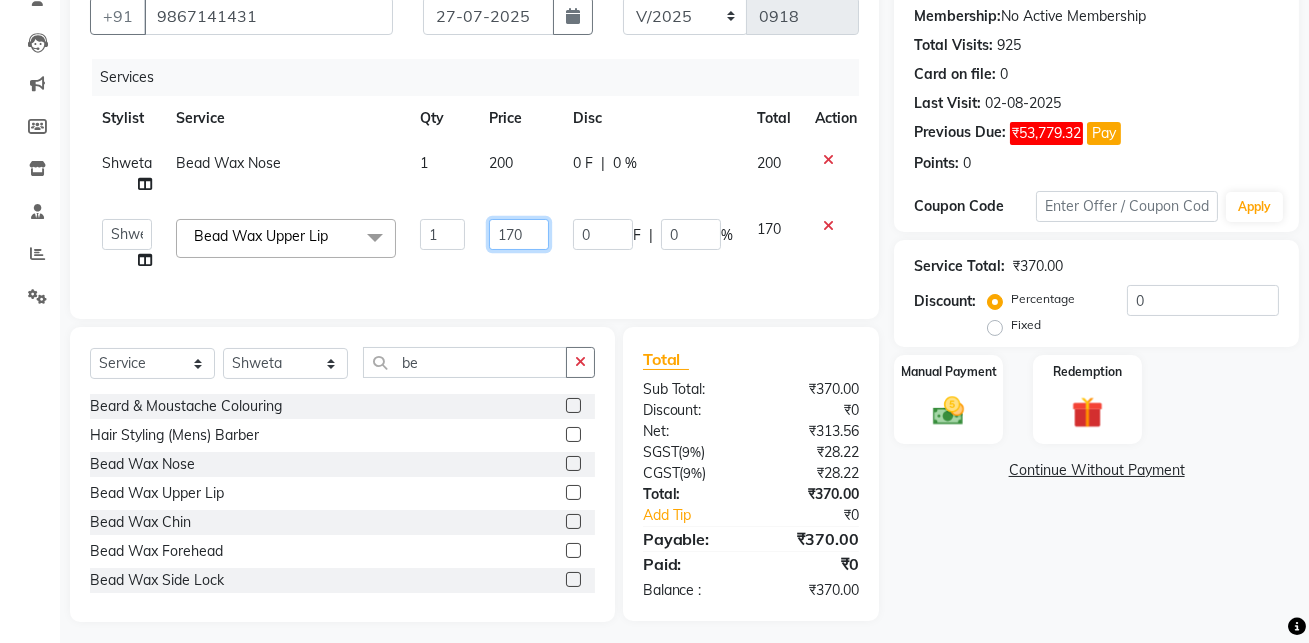 click on "170" 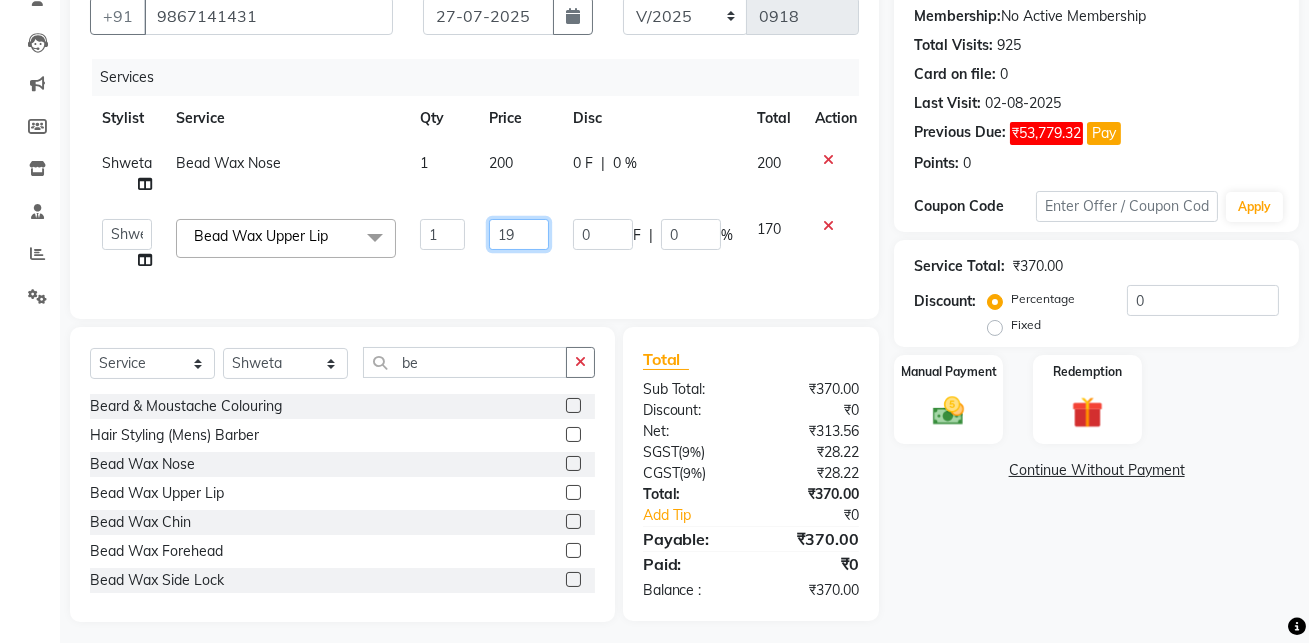type on "190" 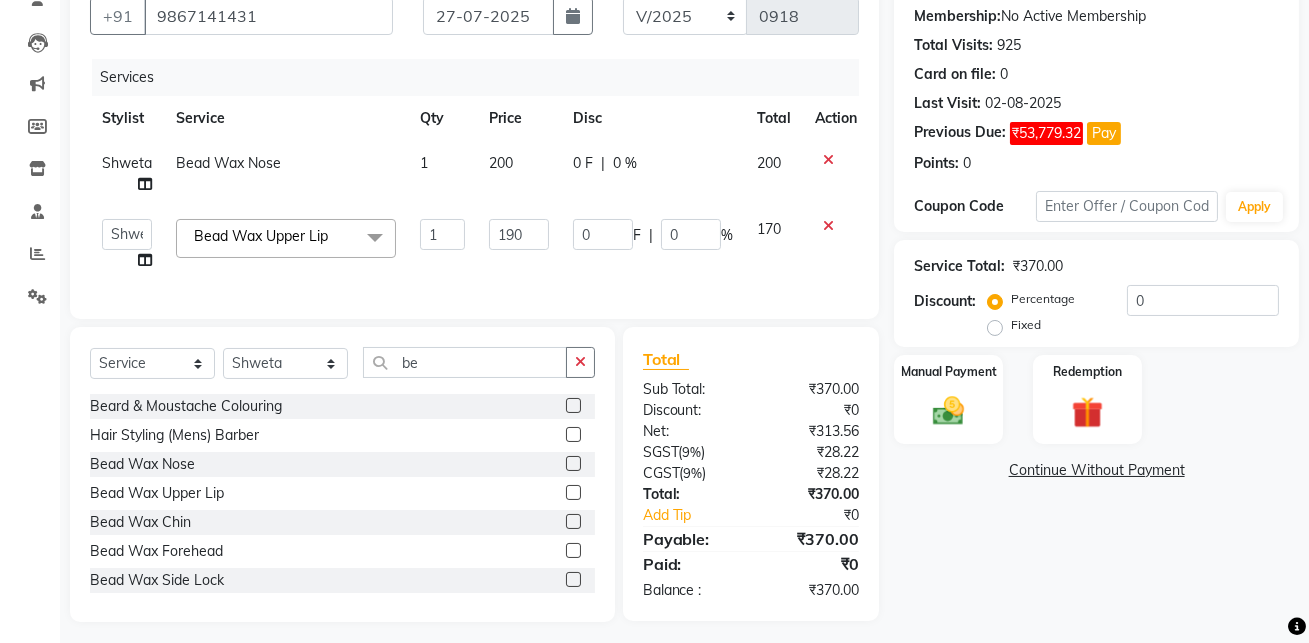 click on "Name: [FIRST] [LAST] Membership:  No Active Membership  Total Visits:  925 Card on file:  0 Last Visit:   02-08-2025 Previous Due:  ₹53,779.32 Pay Points:   0  Coupon Code Apply Service Total:  ₹370.00  Discount:  Percentage   Fixed  0 Manual Payment Redemption  Continue Without Payment" 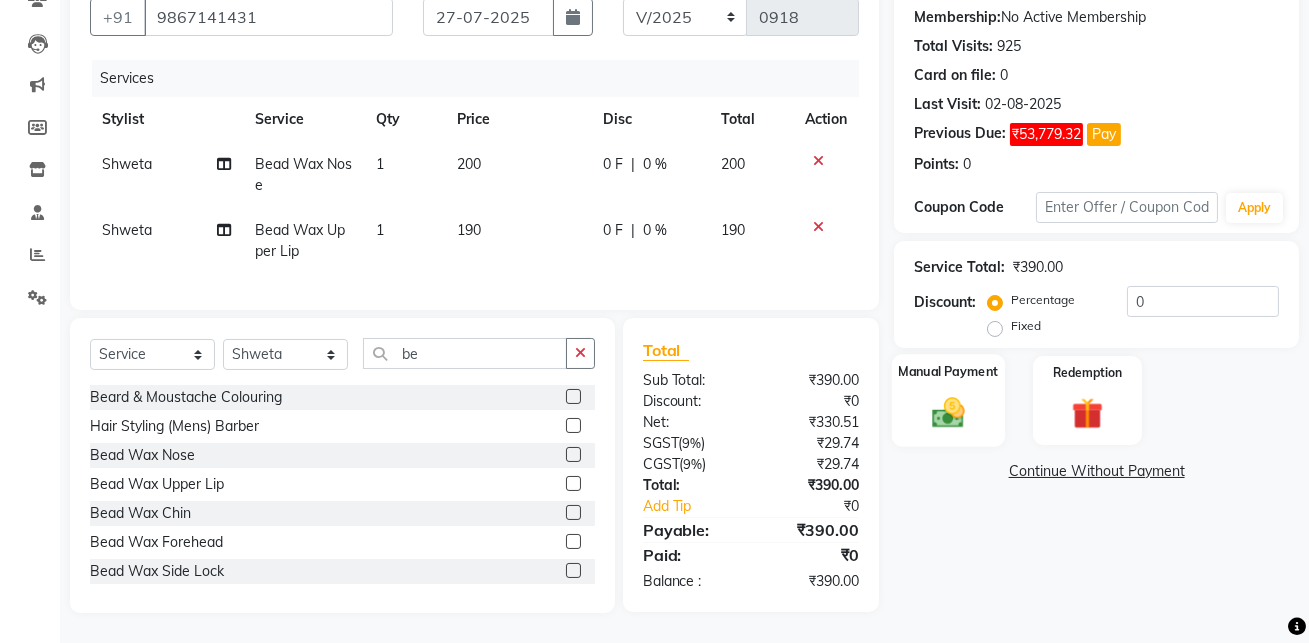click 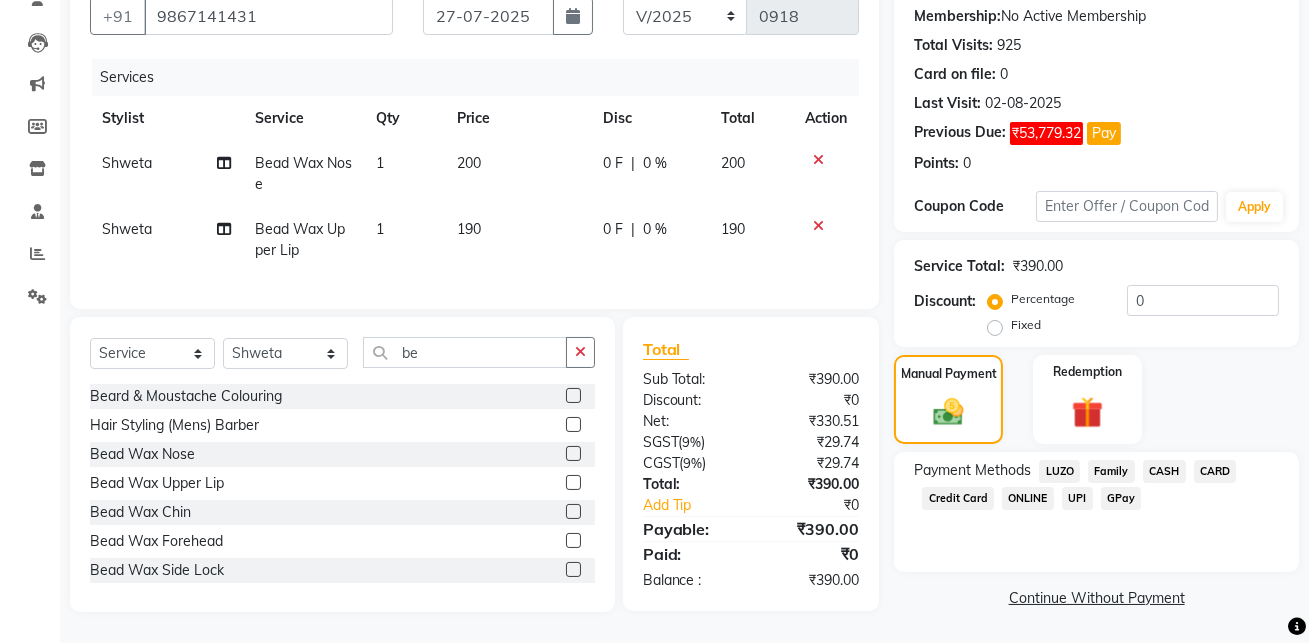 click on "GPay" 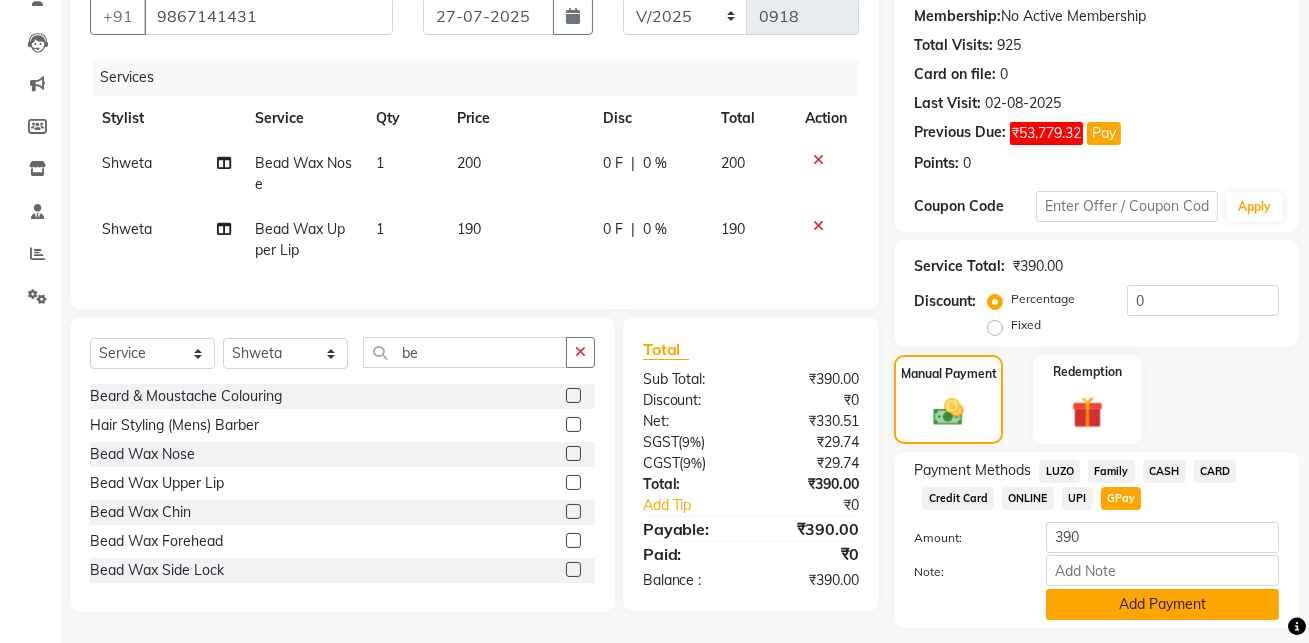 click on "Add Payment" 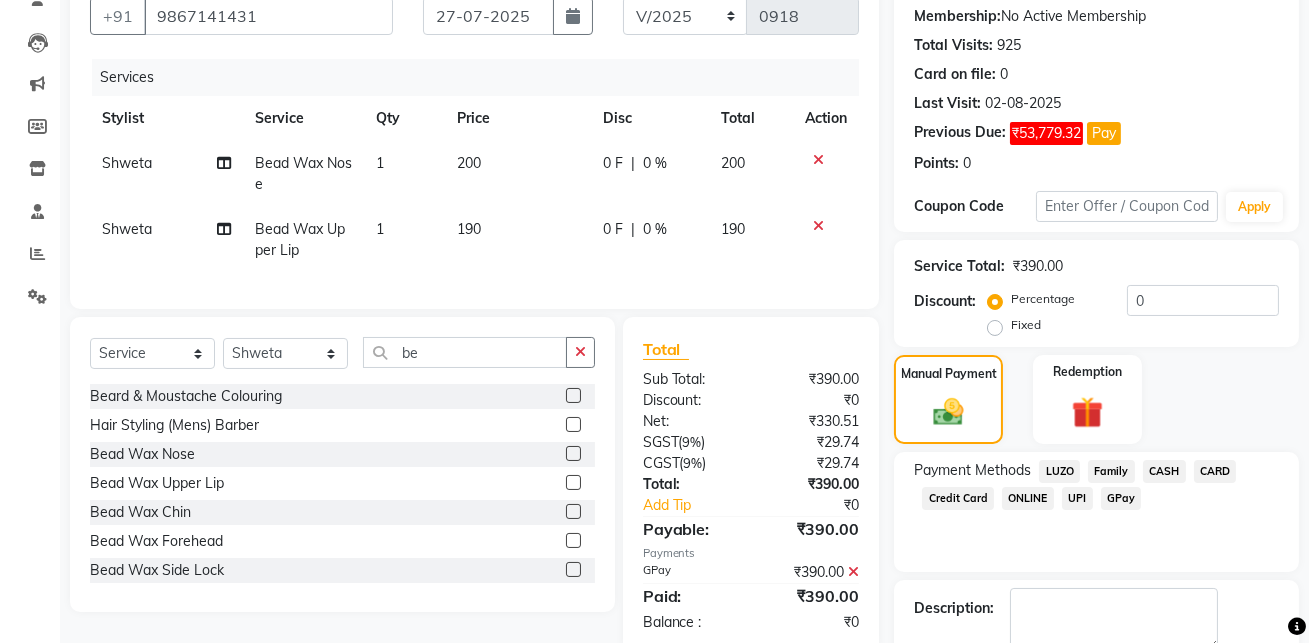 scroll, scrollTop: 301, scrollLeft: 0, axis: vertical 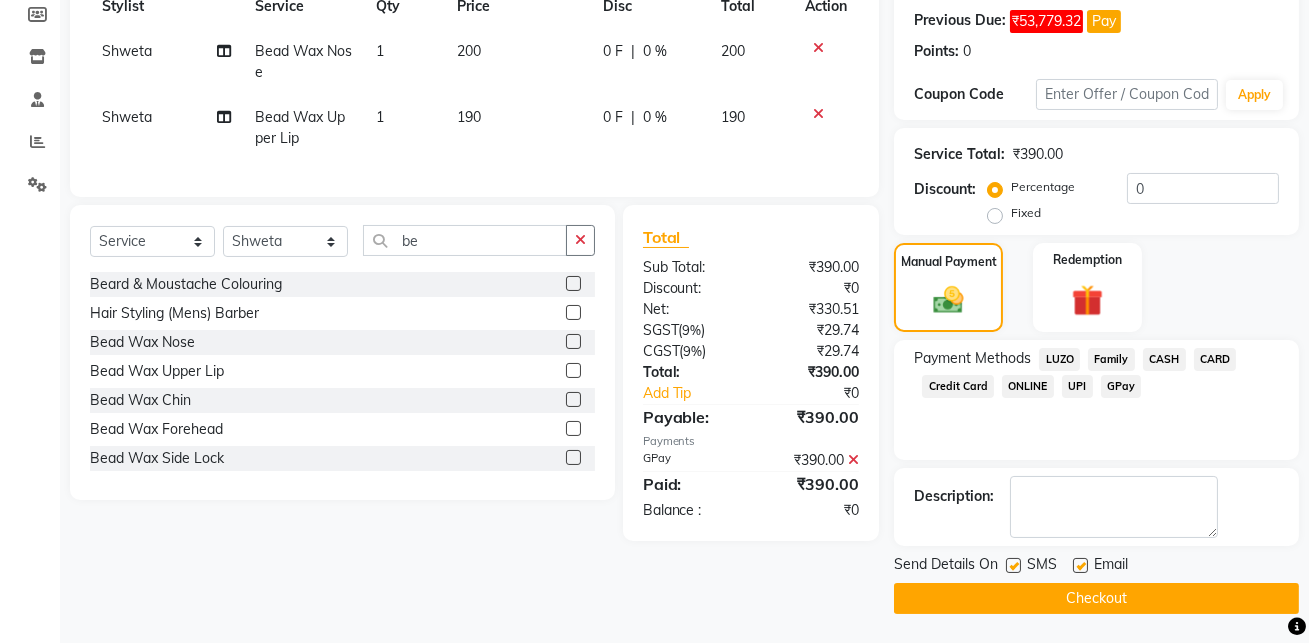 click on "Checkout" 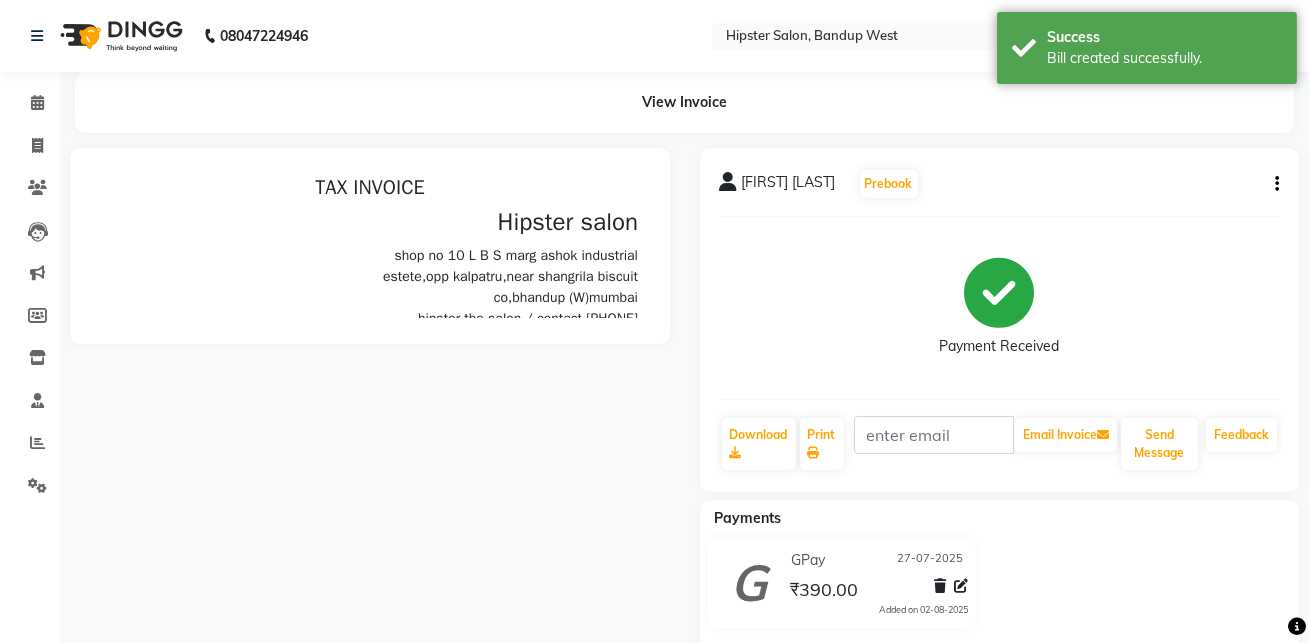 scroll, scrollTop: 0, scrollLeft: 0, axis: both 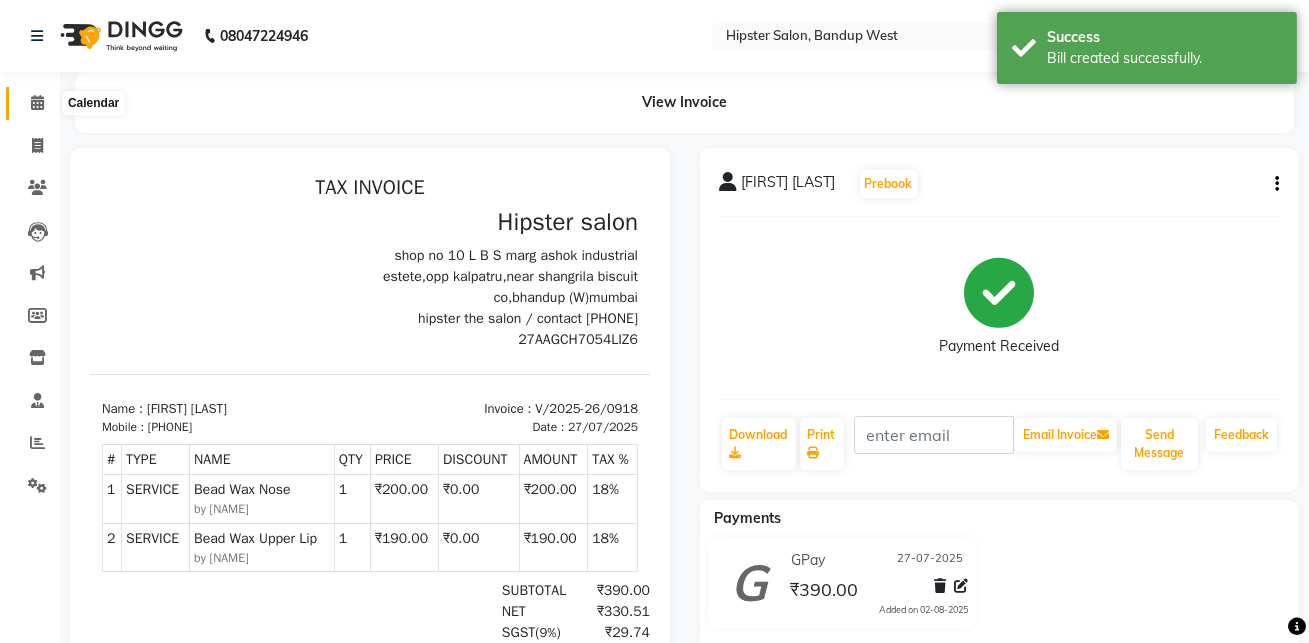 click 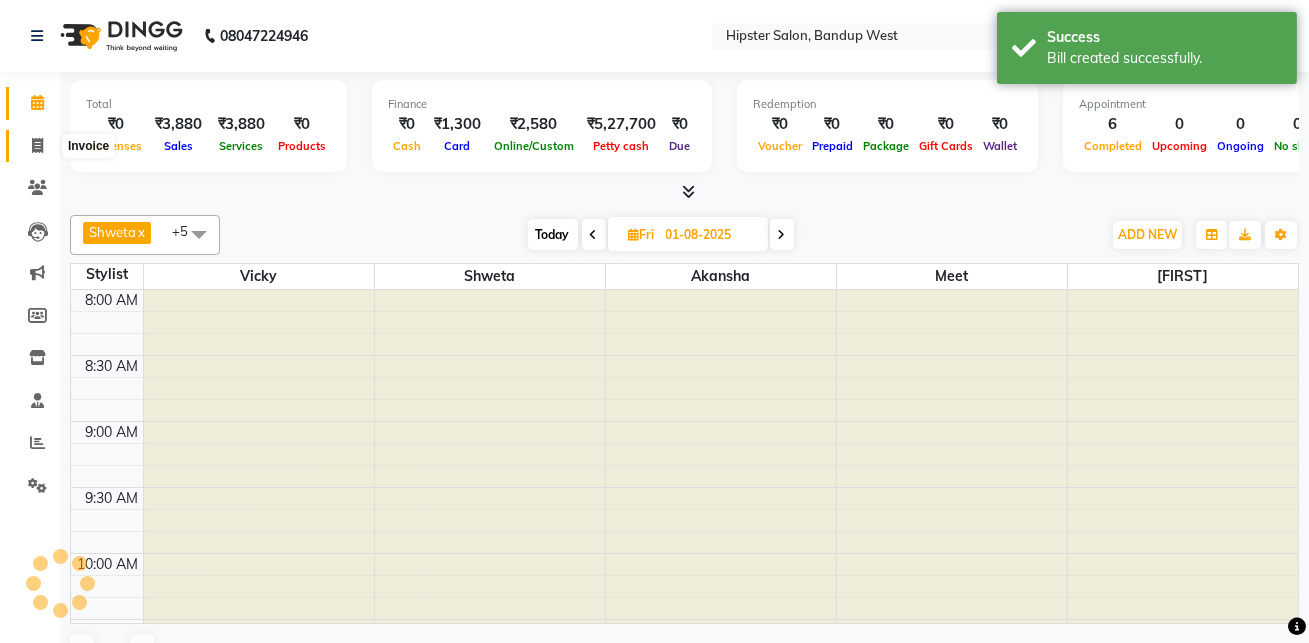 click 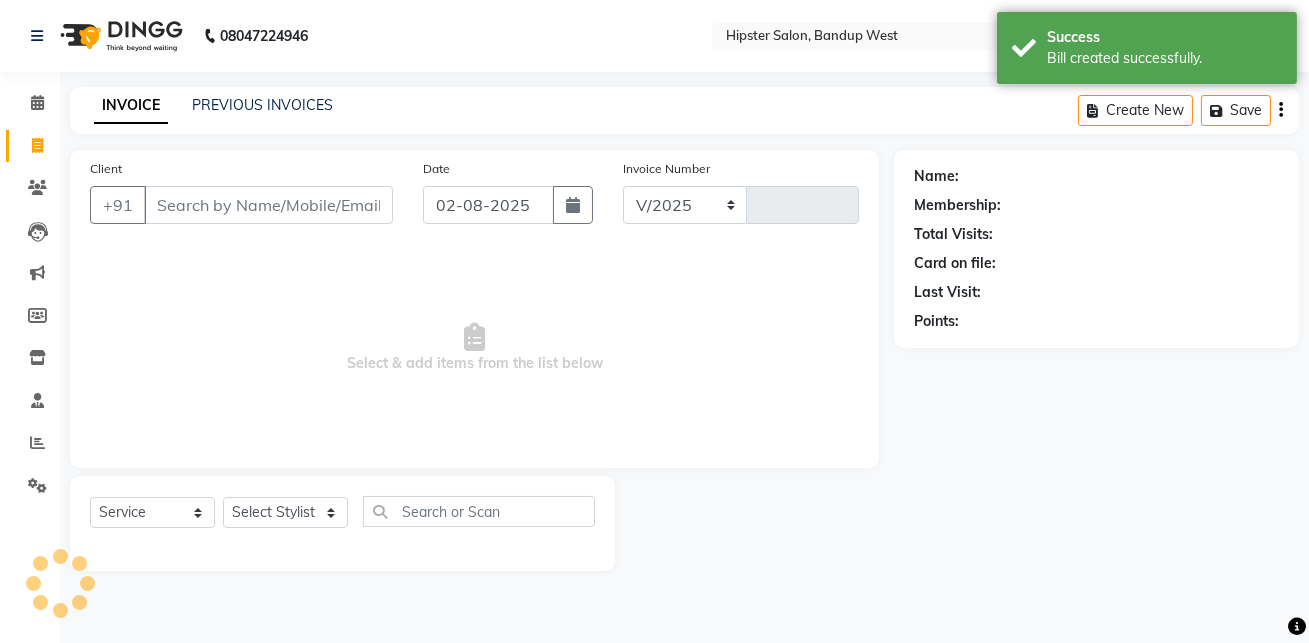 select on "6746" 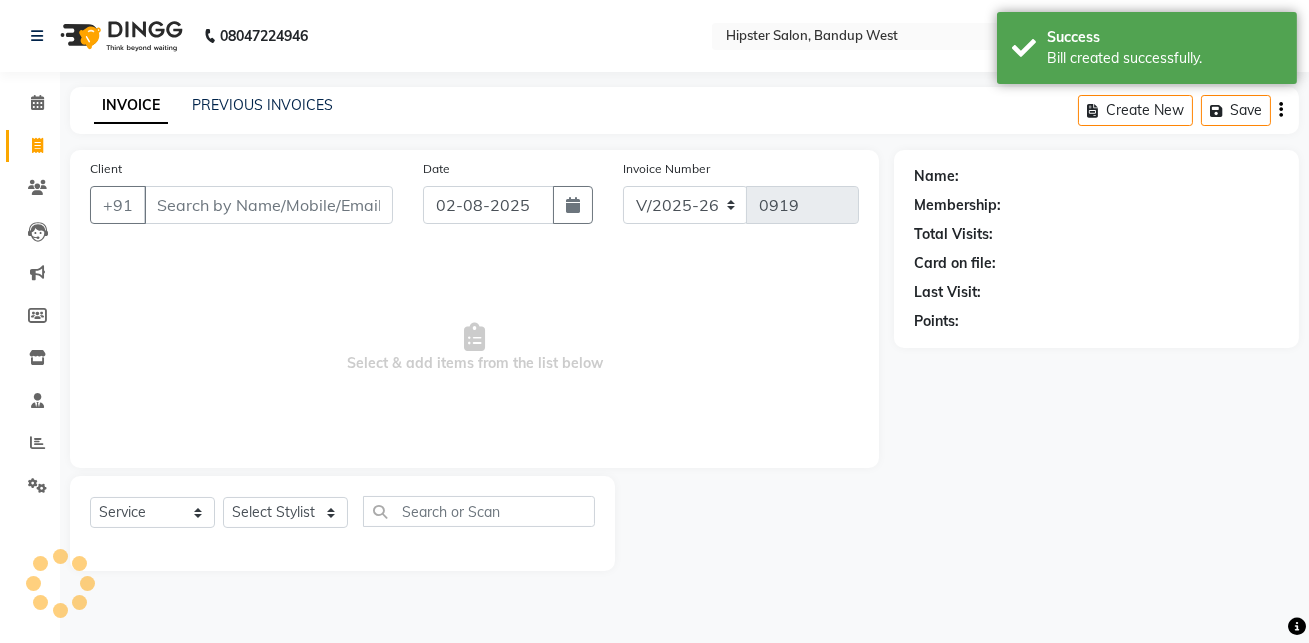 click on "Client" at bounding box center (268, 205) 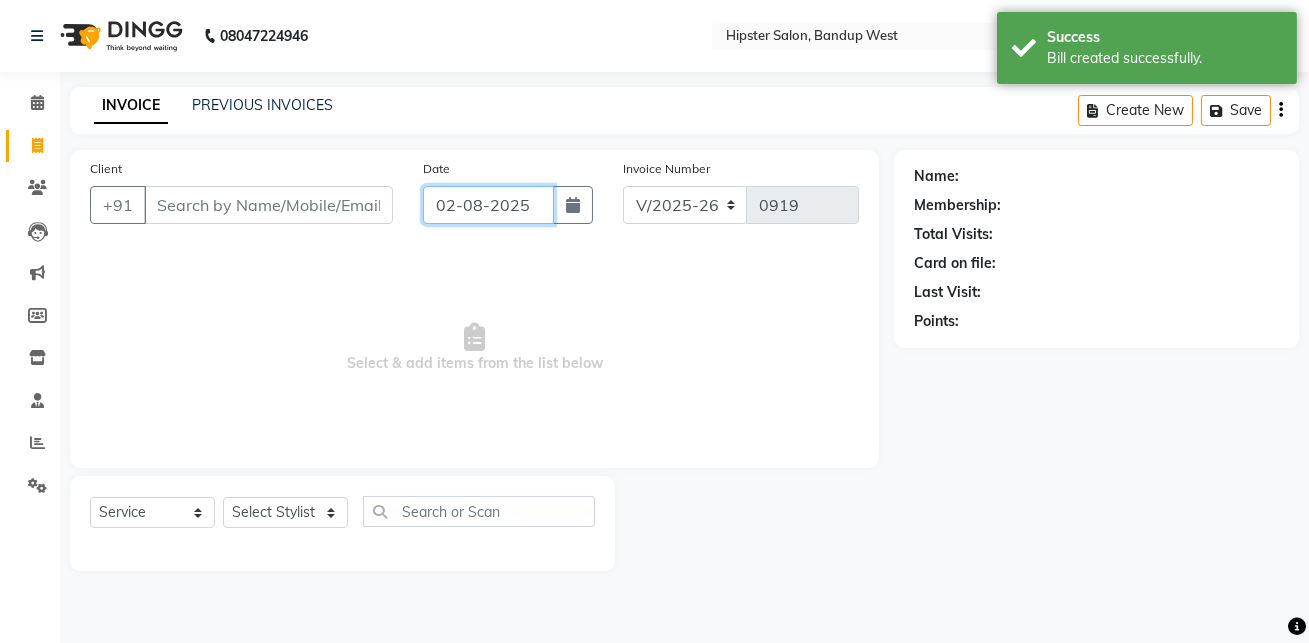 click on "02-08-2025" 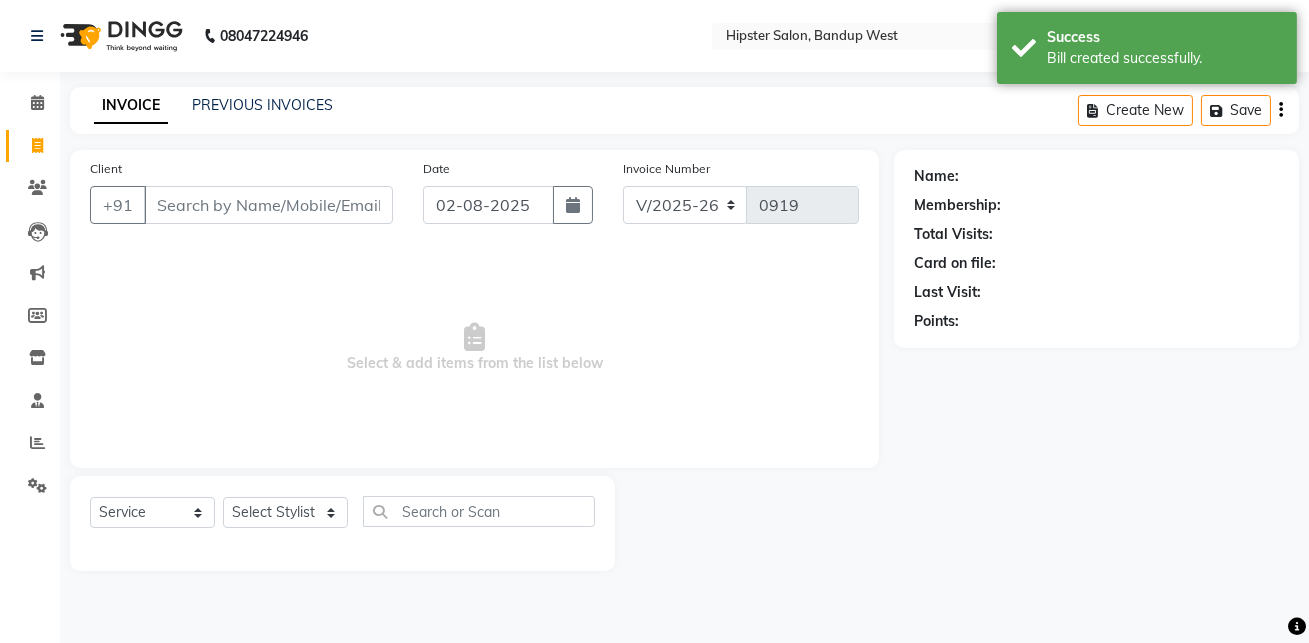 select on "8" 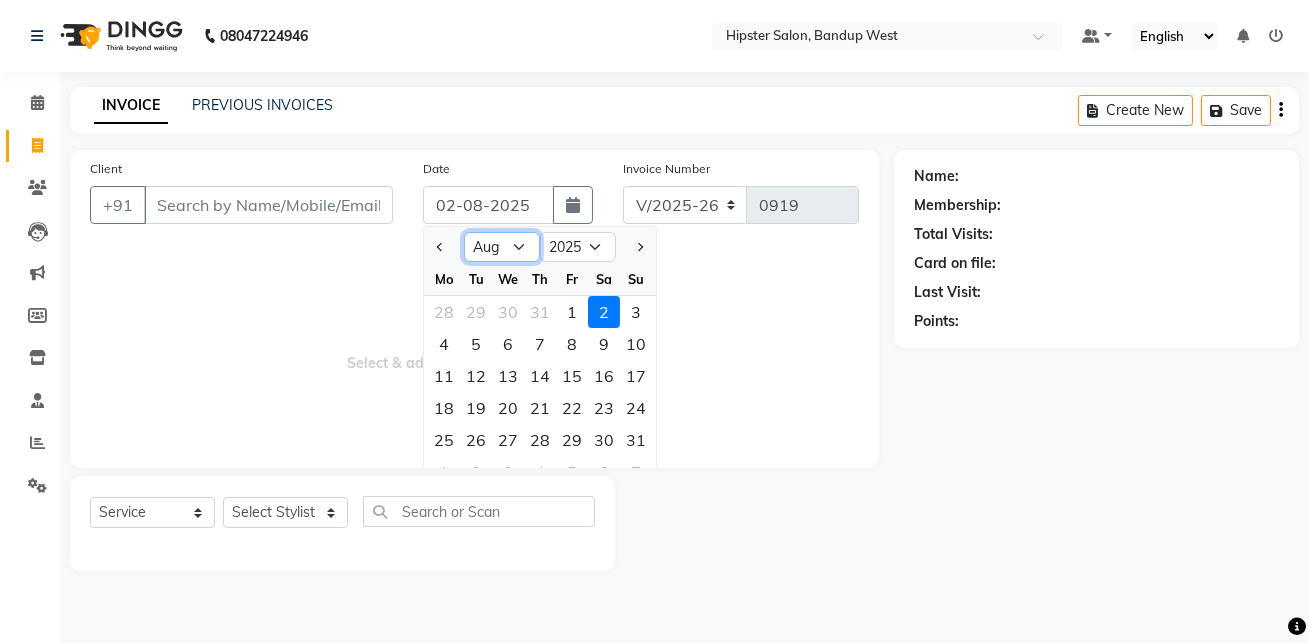 click on "Jan Feb Mar Apr May Jun Jul Aug Sep Oct Nov Dec" 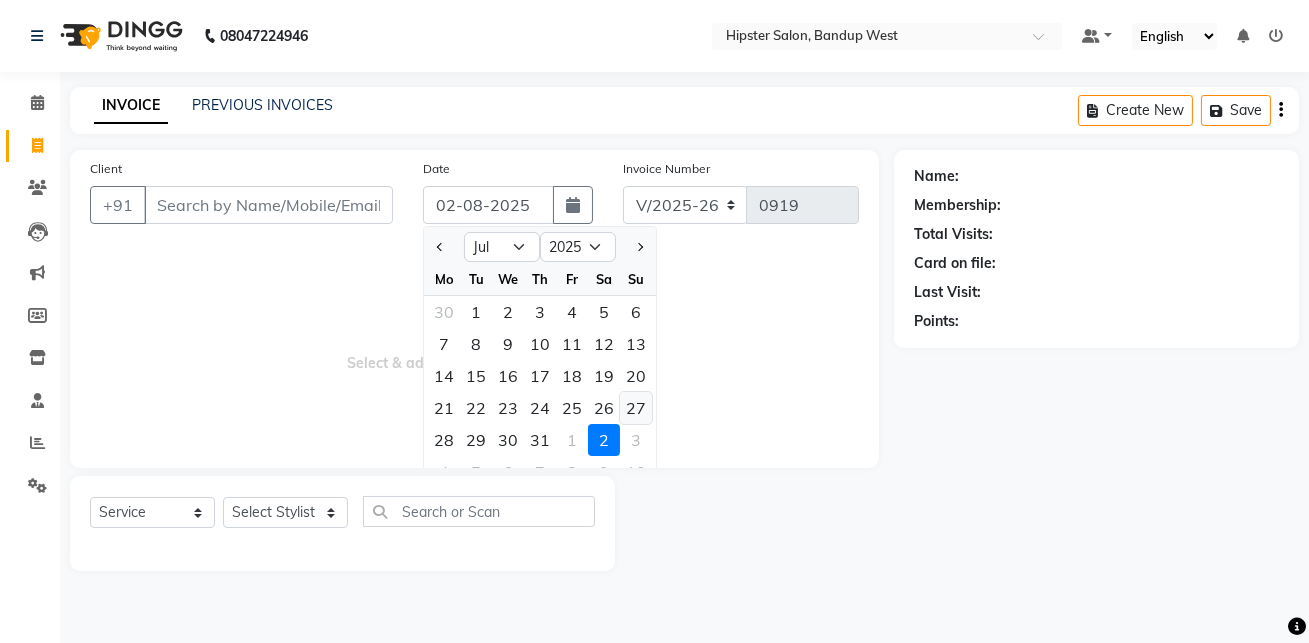 click on "27" 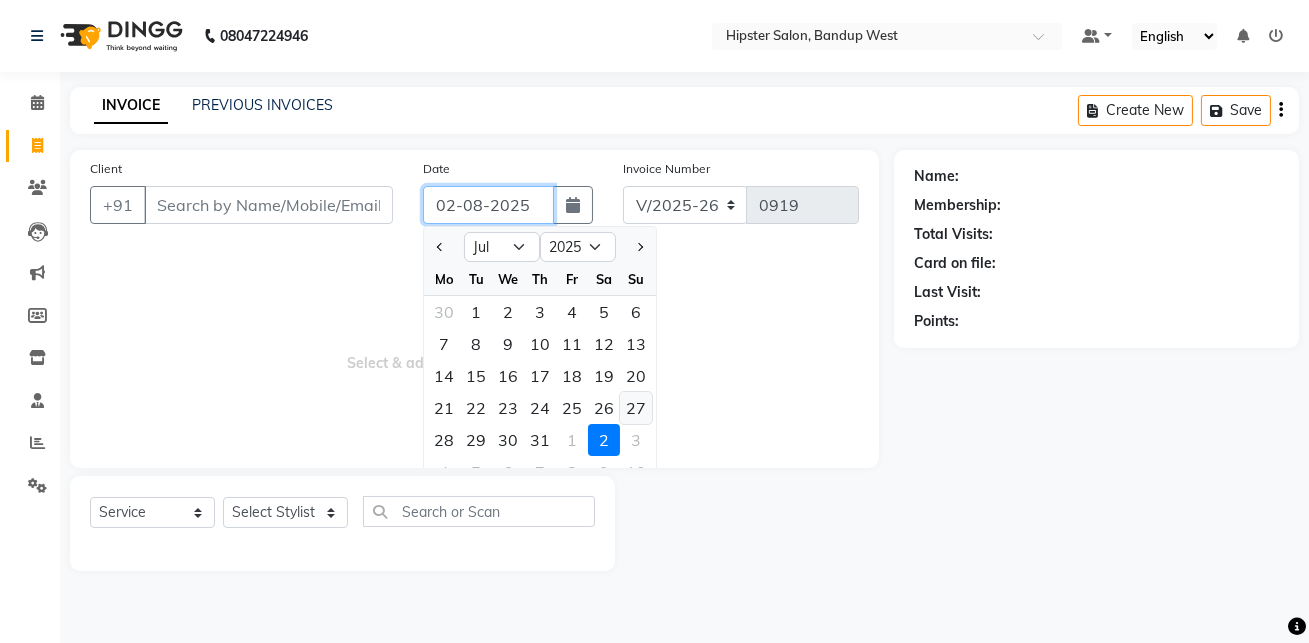 type on "27-07-2025" 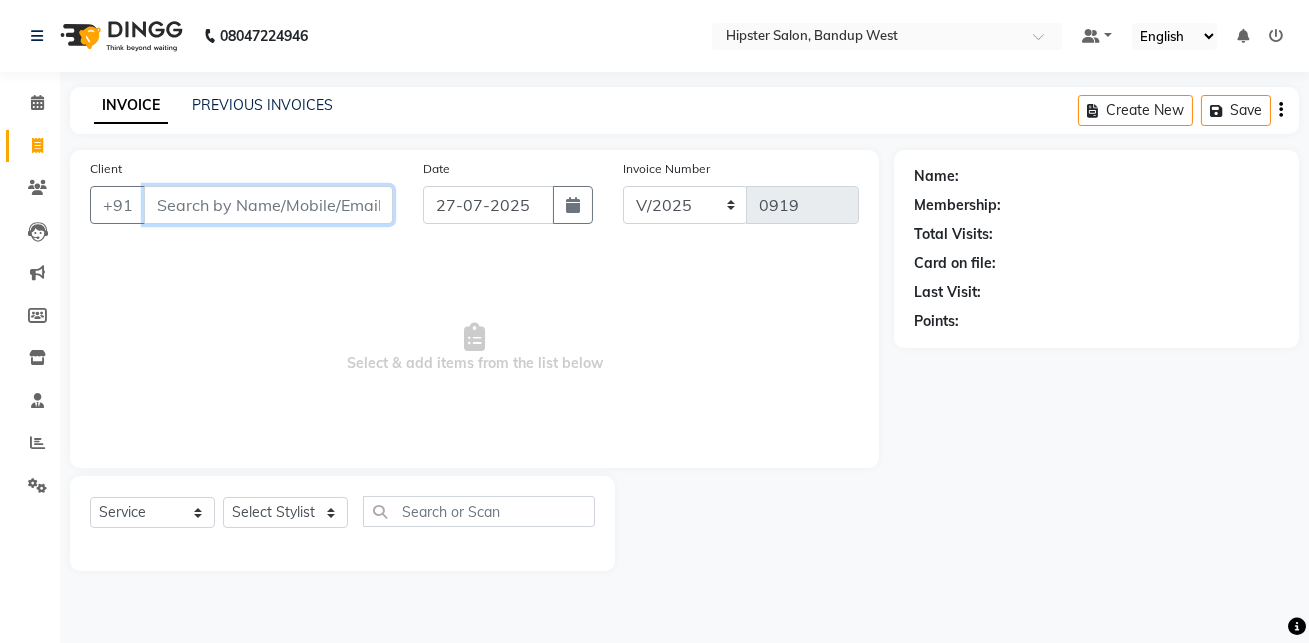 click on "Client" at bounding box center [268, 205] 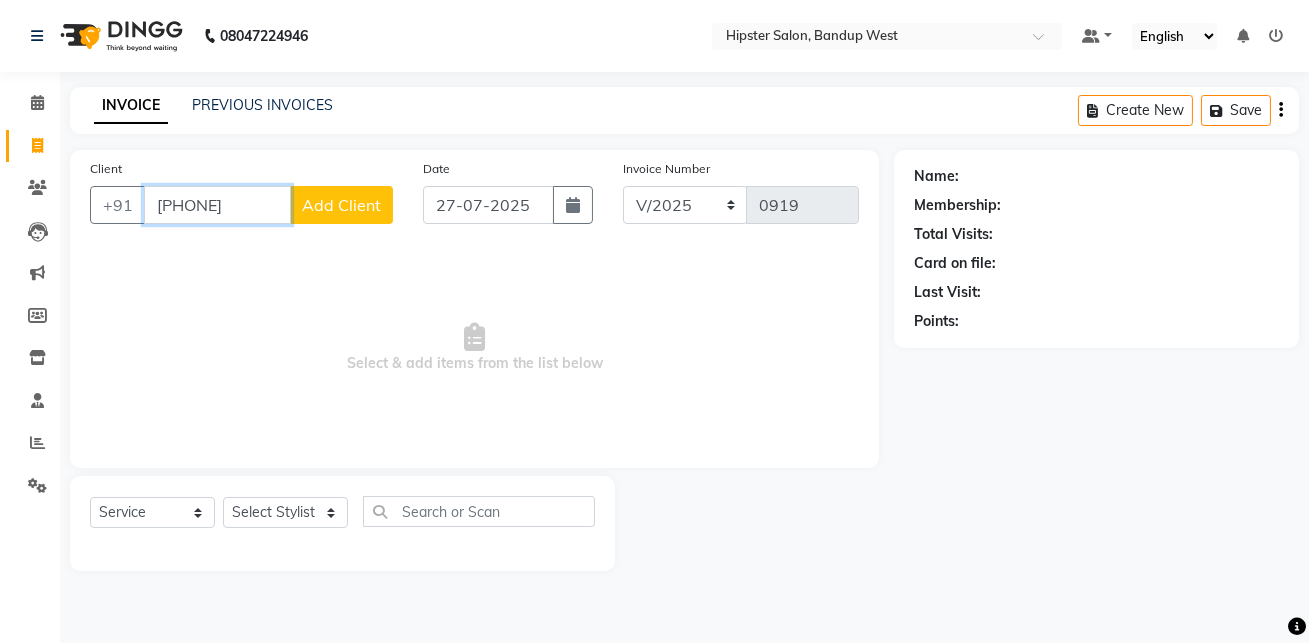 type on "[PHONE]" 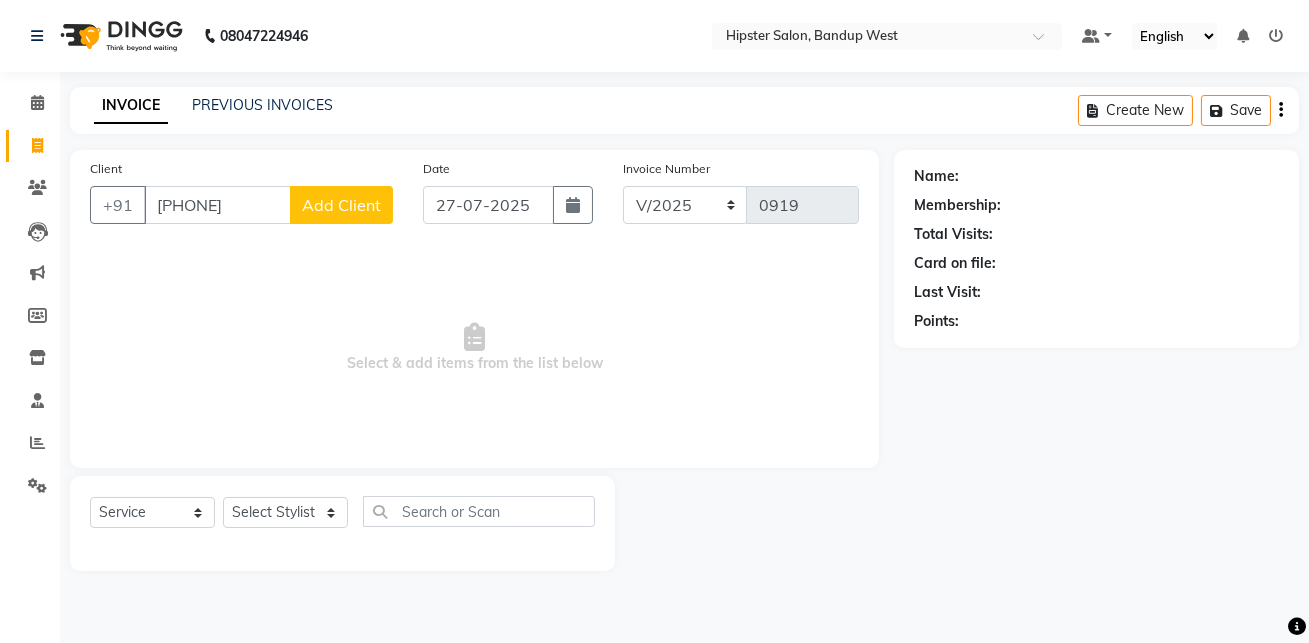 click on "Add Client" 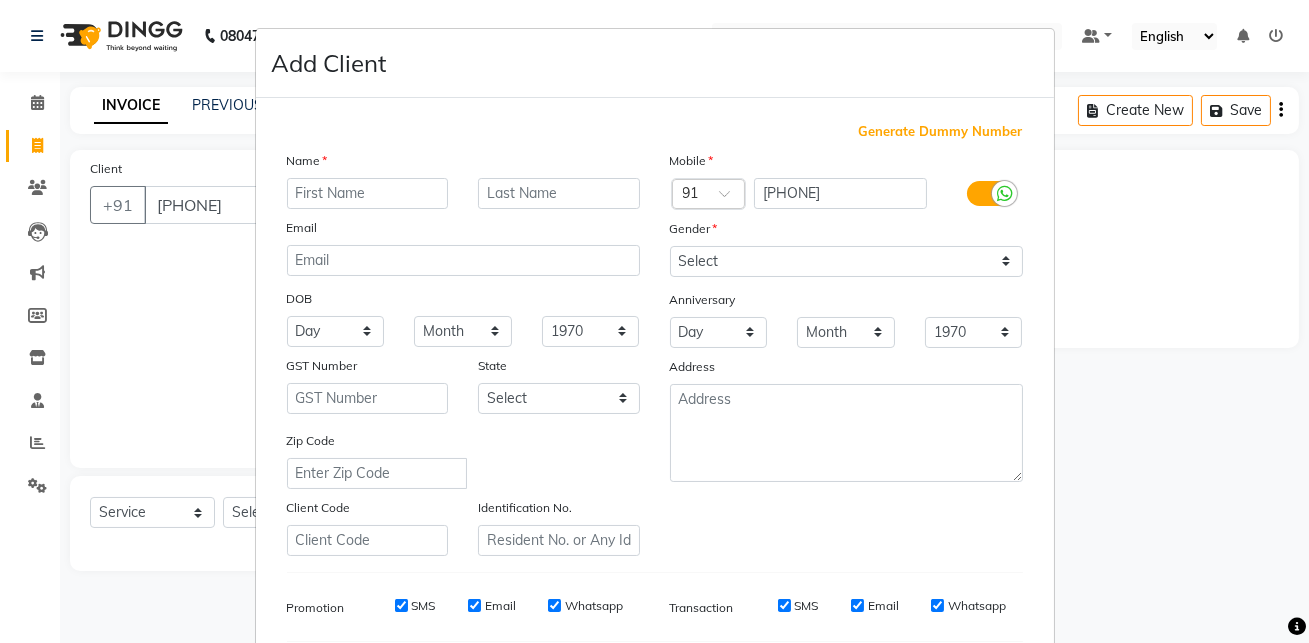 click at bounding box center (368, 193) 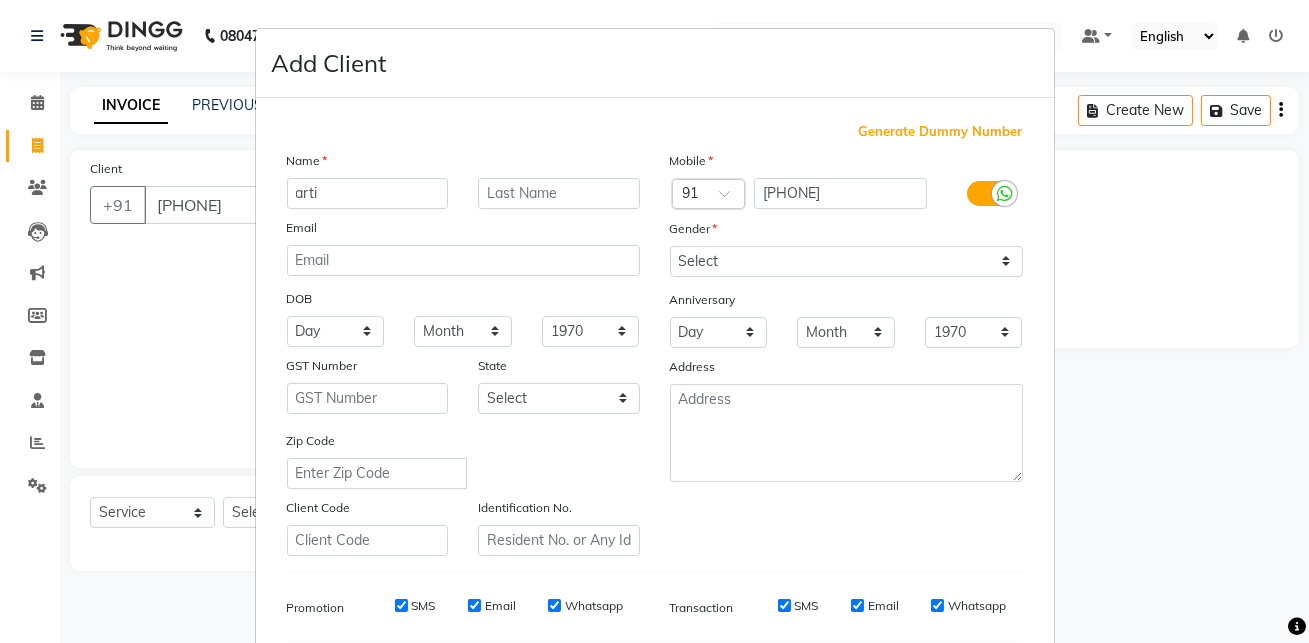 type on "arti" 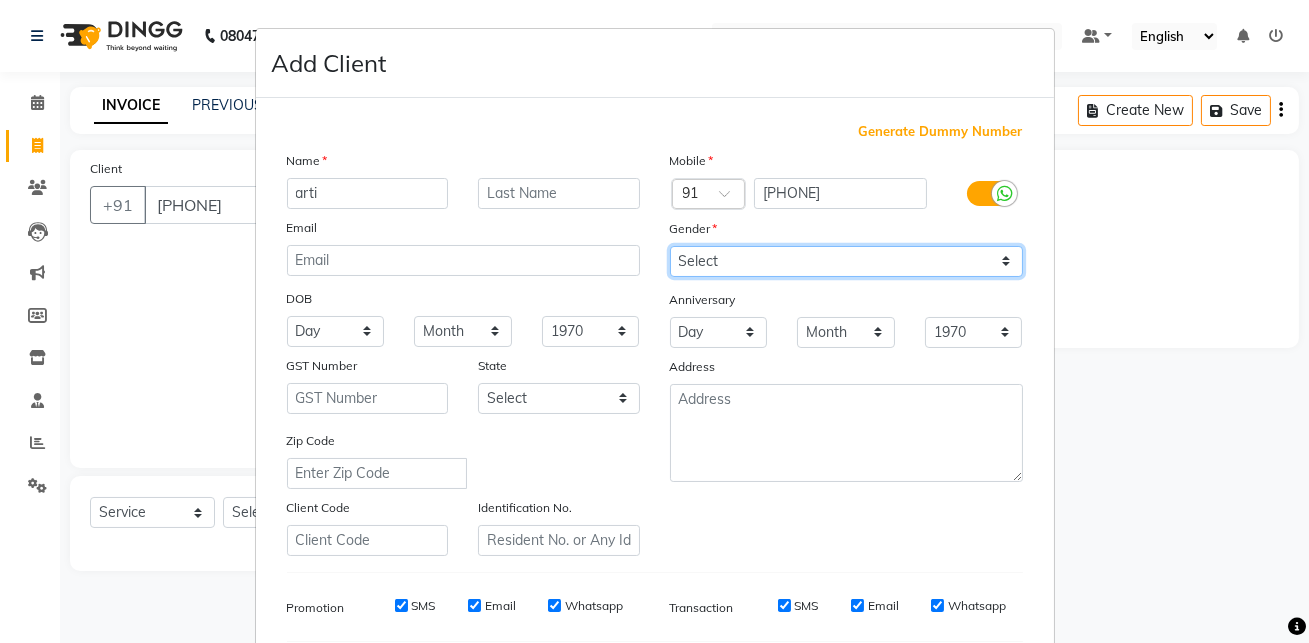 click on "Select Male Female Other Prefer Not To Say" at bounding box center (846, 261) 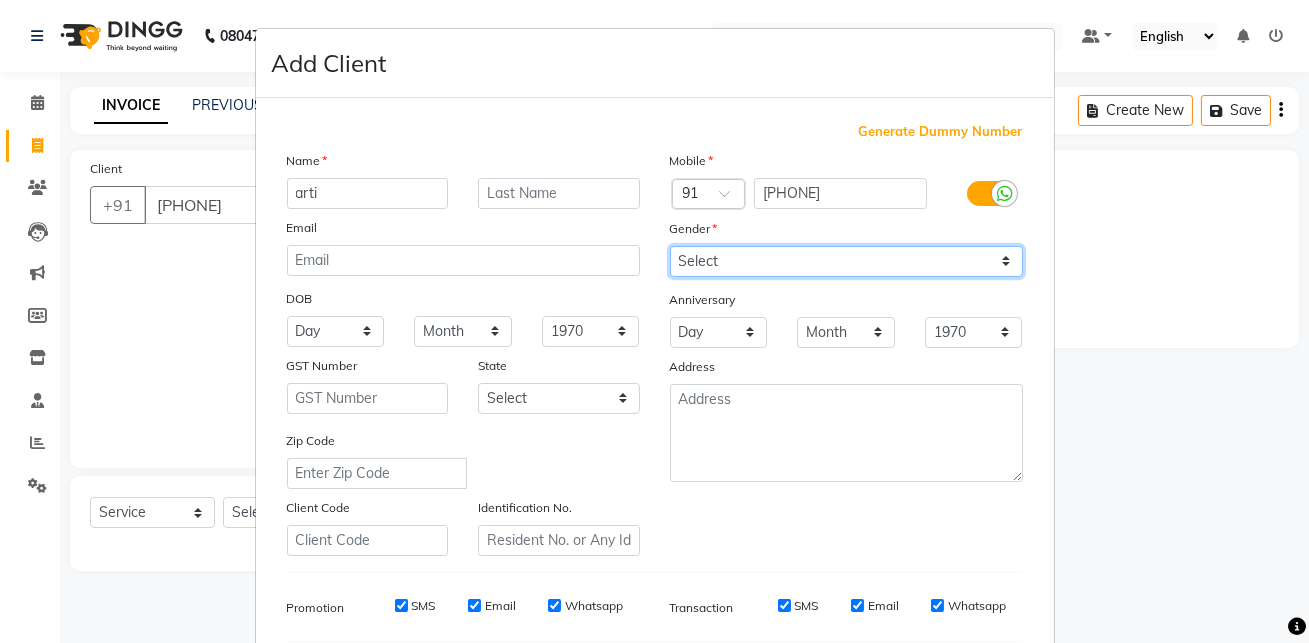 select on "female" 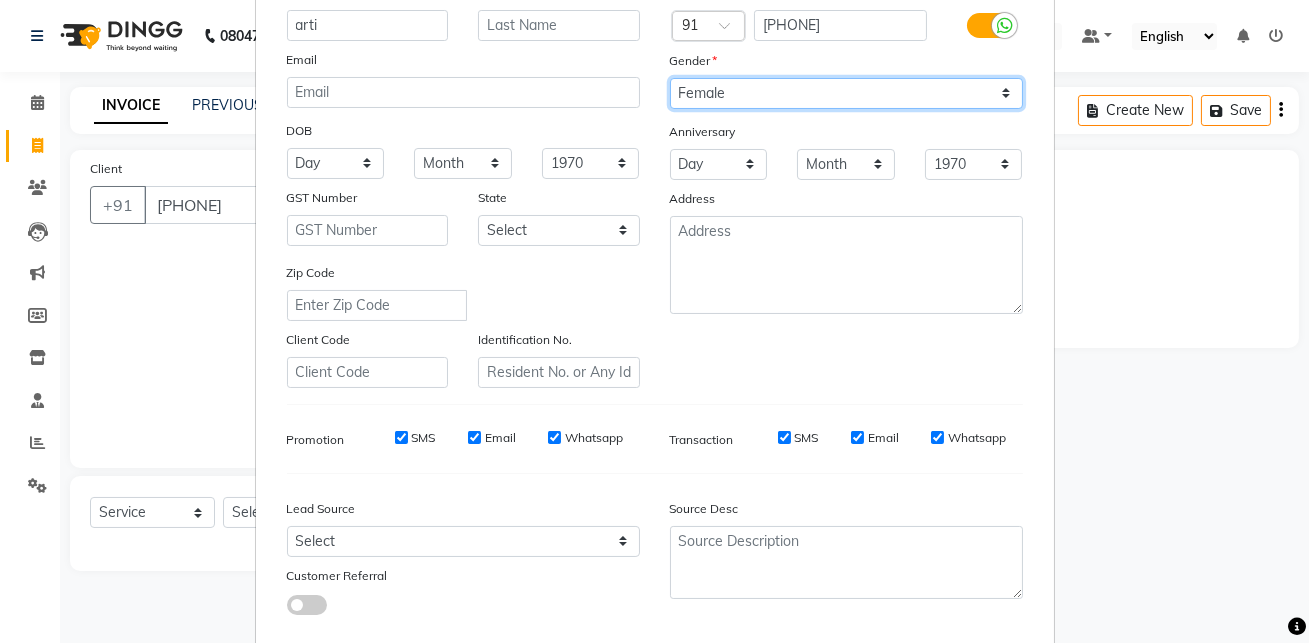 scroll, scrollTop: 226, scrollLeft: 0, axis: vertical 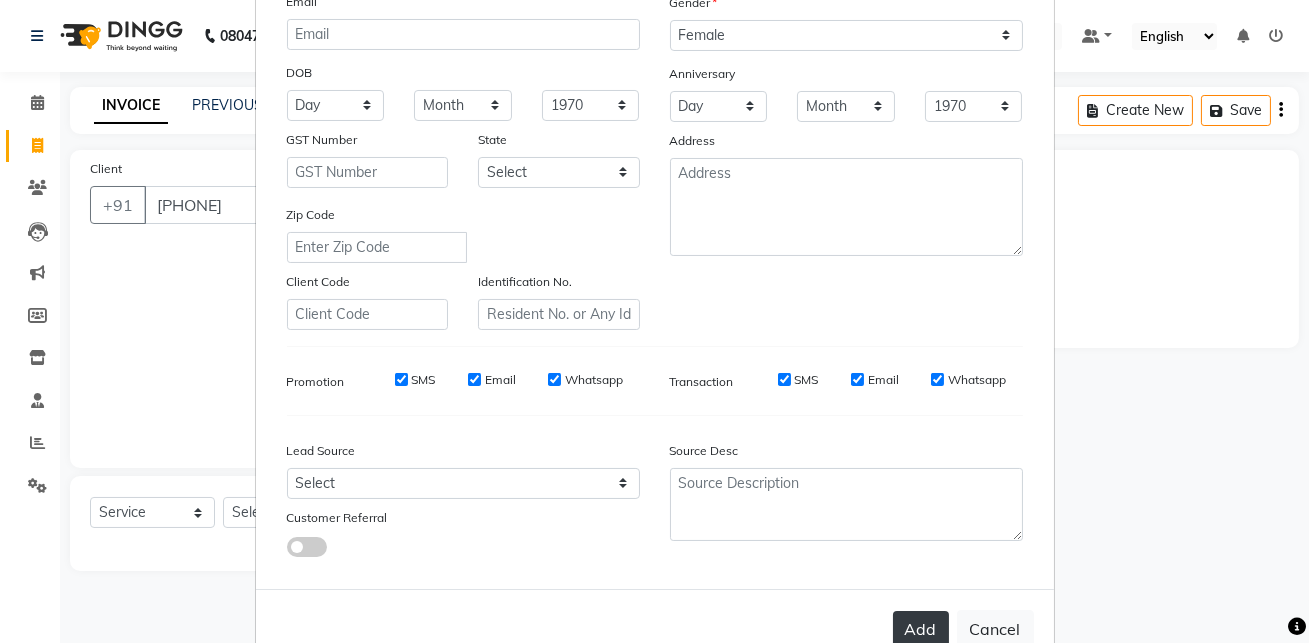 click on "Add" at bounding box center (921, 629) 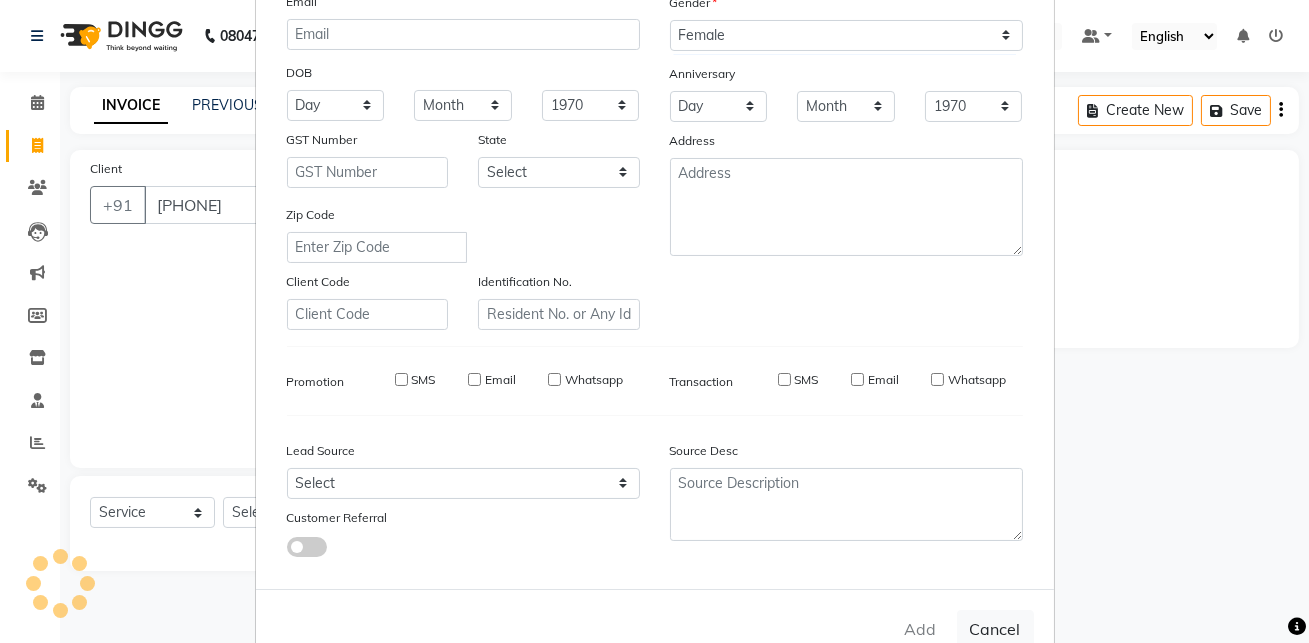 type 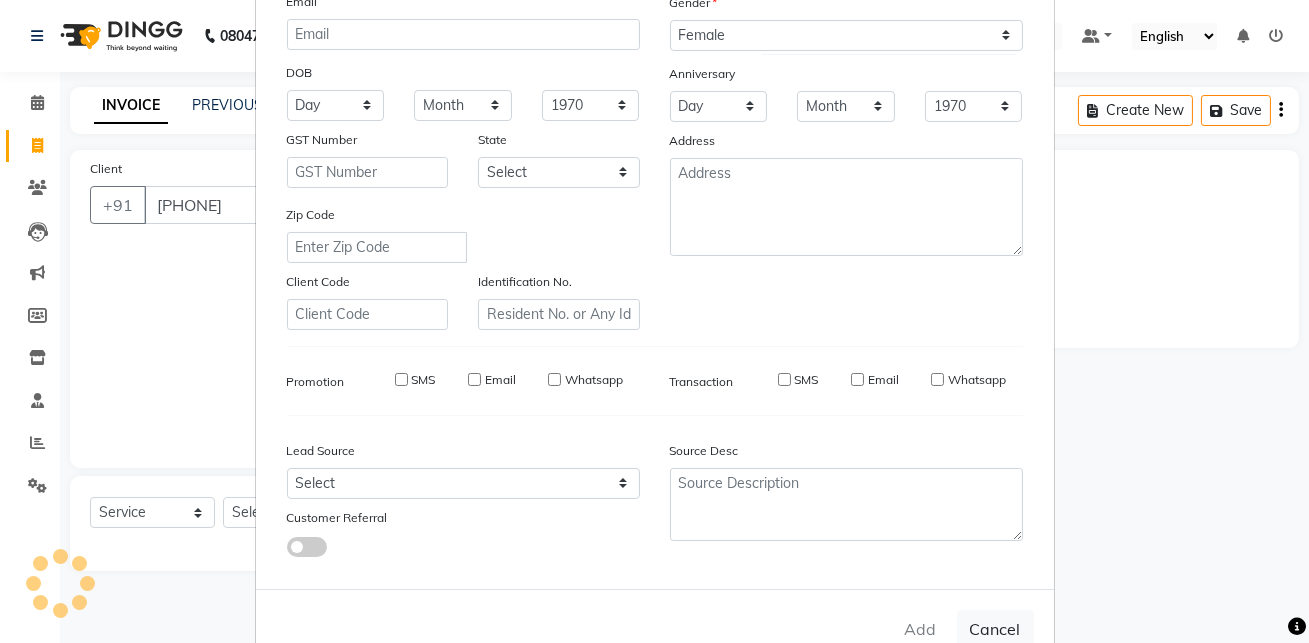 select 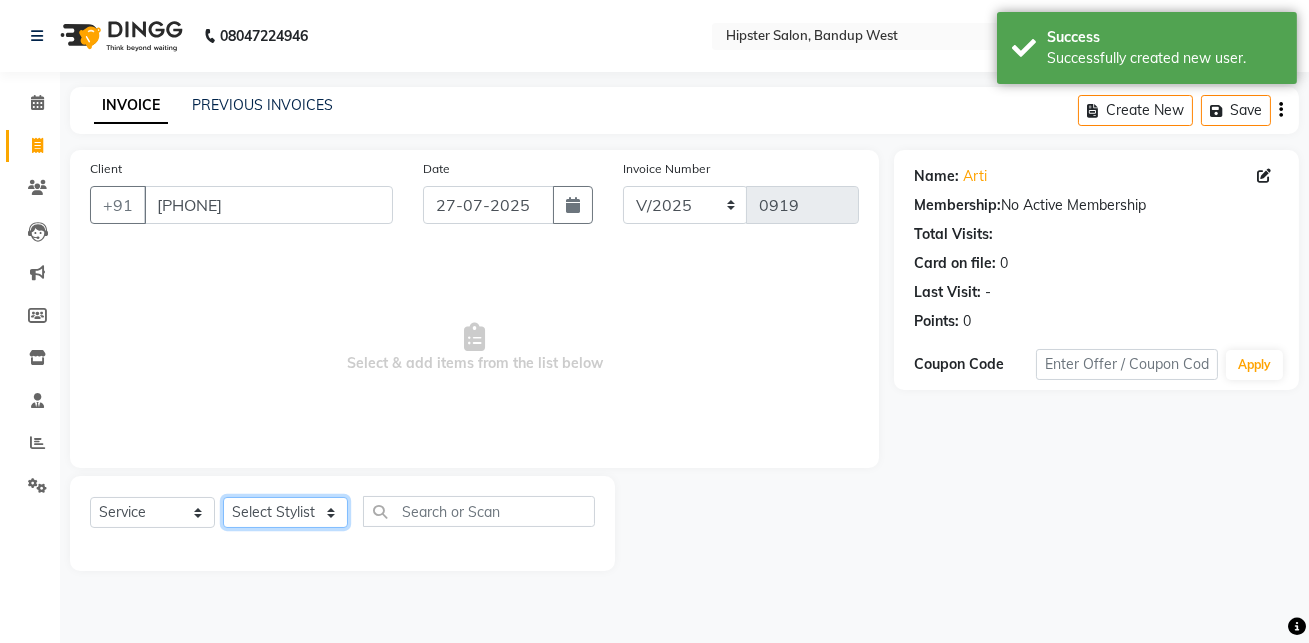 click on "Select Stylist aditya aishu akansha anup ashik Ayushi bhavin sir Irshad lucky manisha meet minaz neelam pritesh PUNAM raju REKHA salman Shweta vaibhav Vicky" 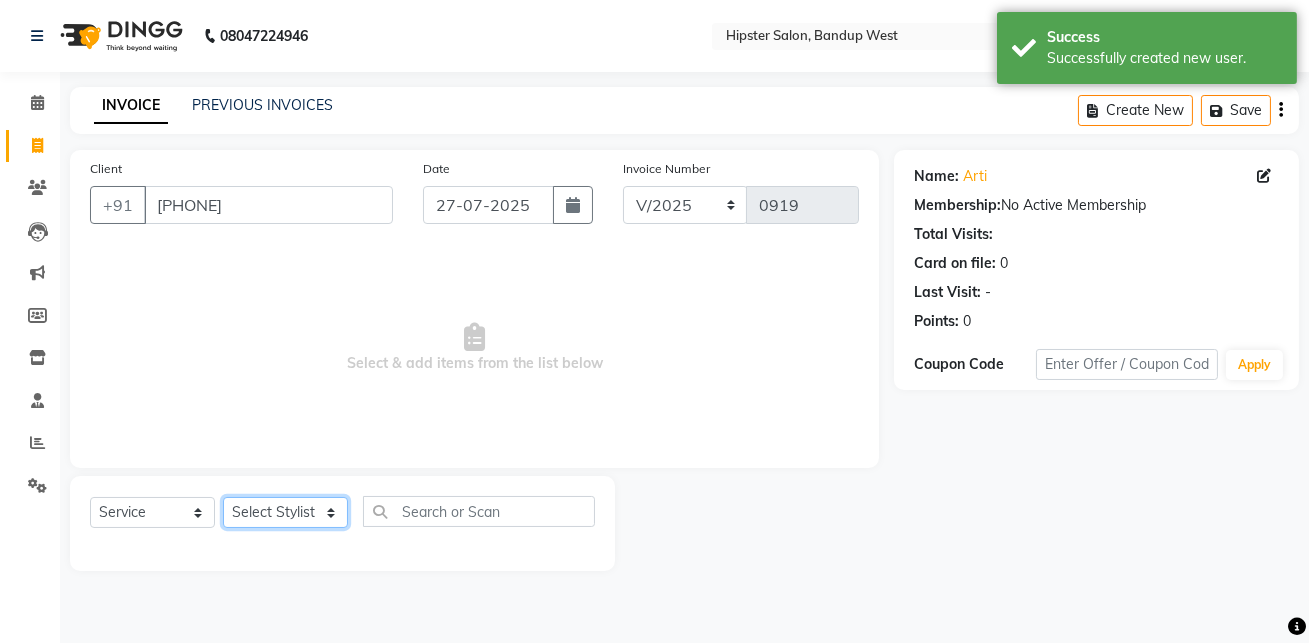 select on "52835" 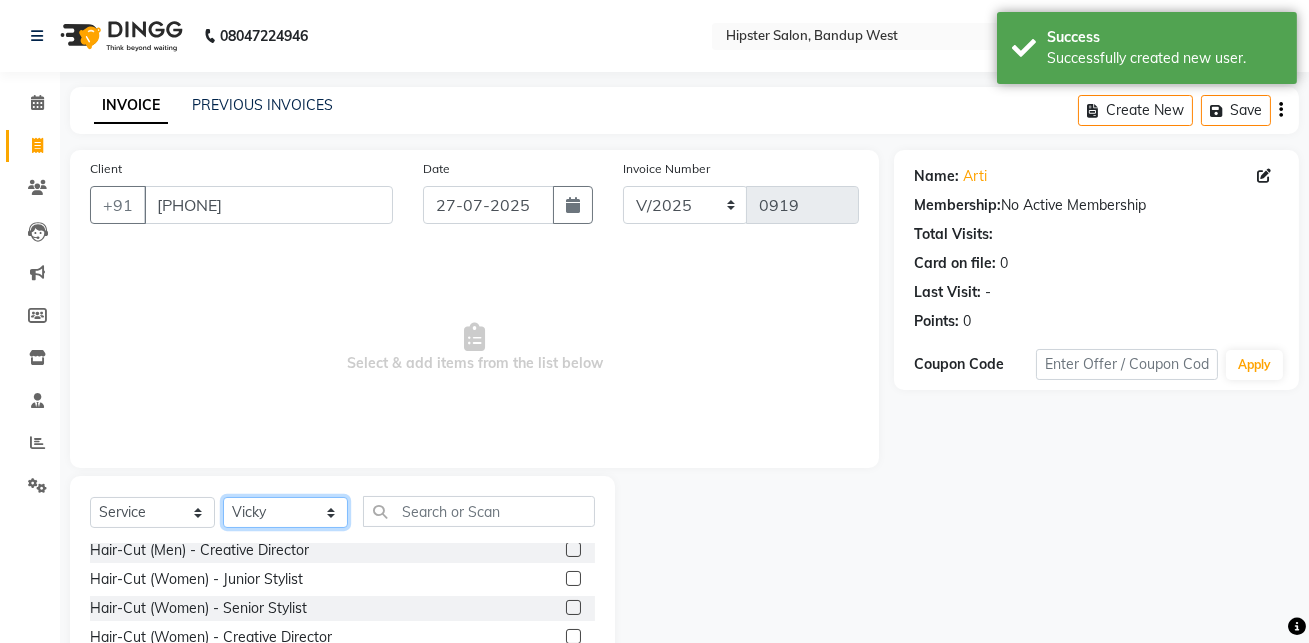 scroll, scrollTop: 64, scrollLeft: 0, axis: vertical 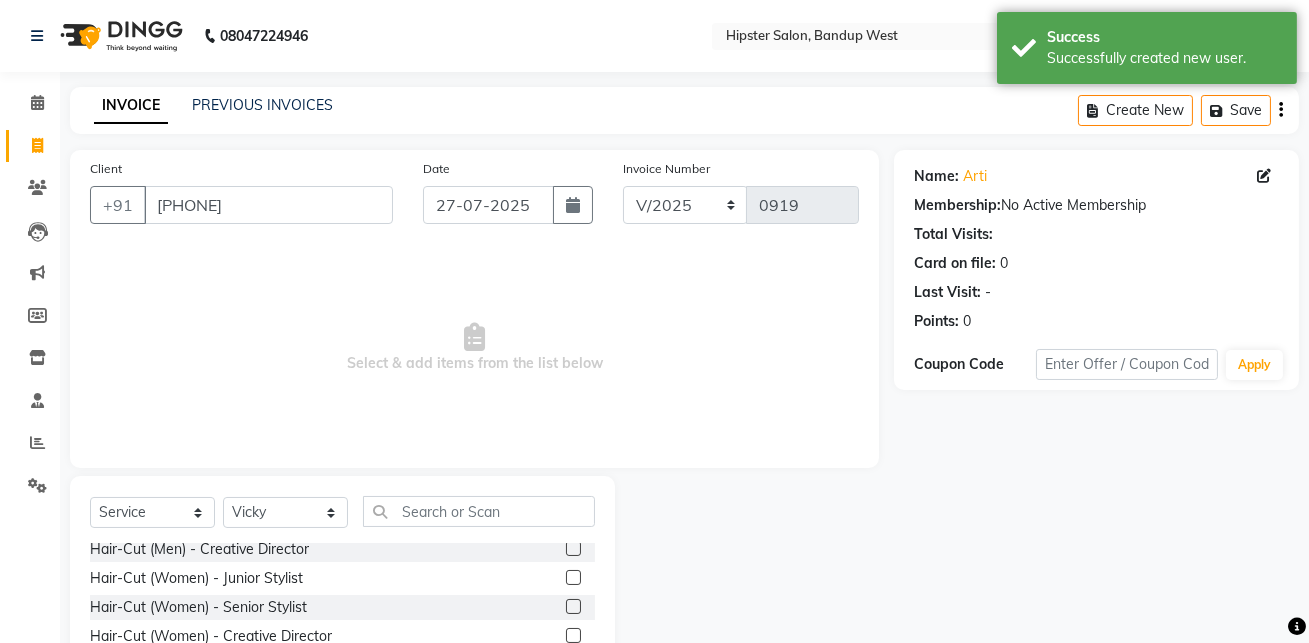 click 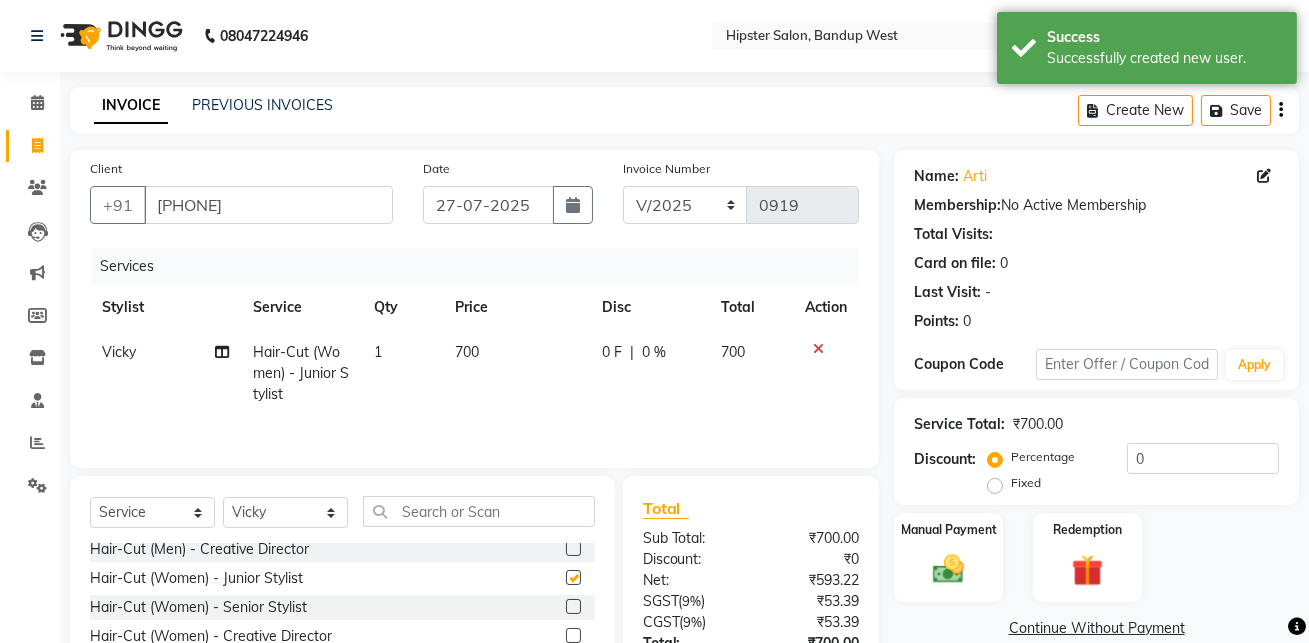 checkbox on "false" 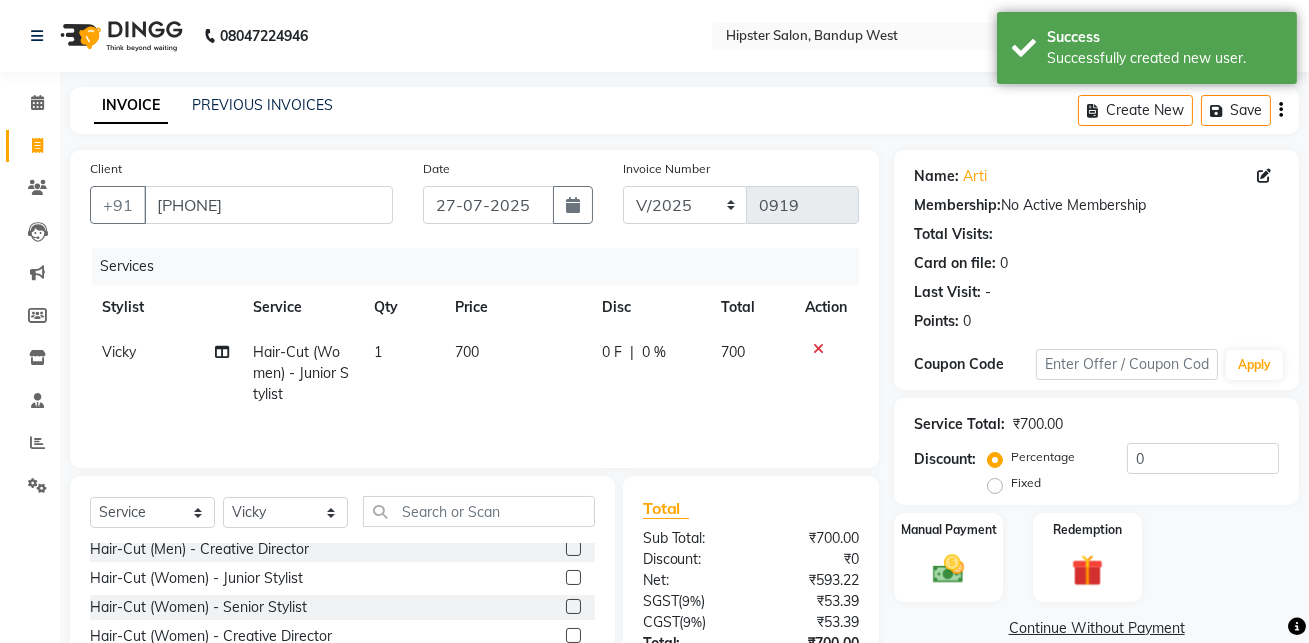 click 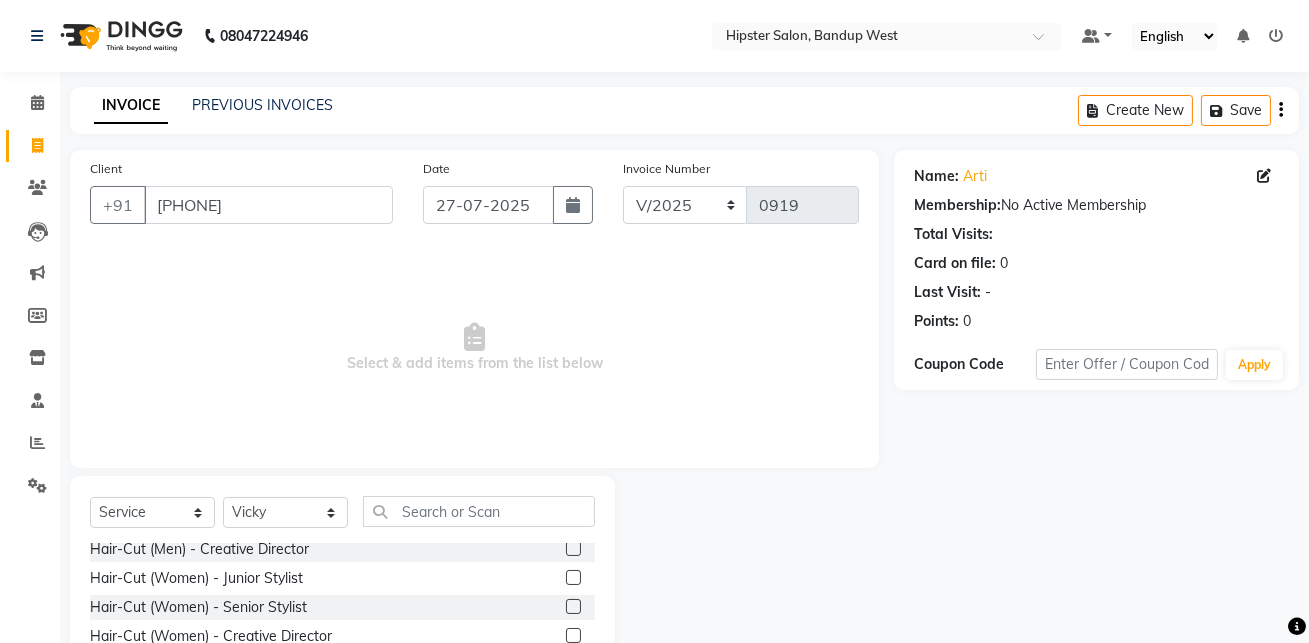 click 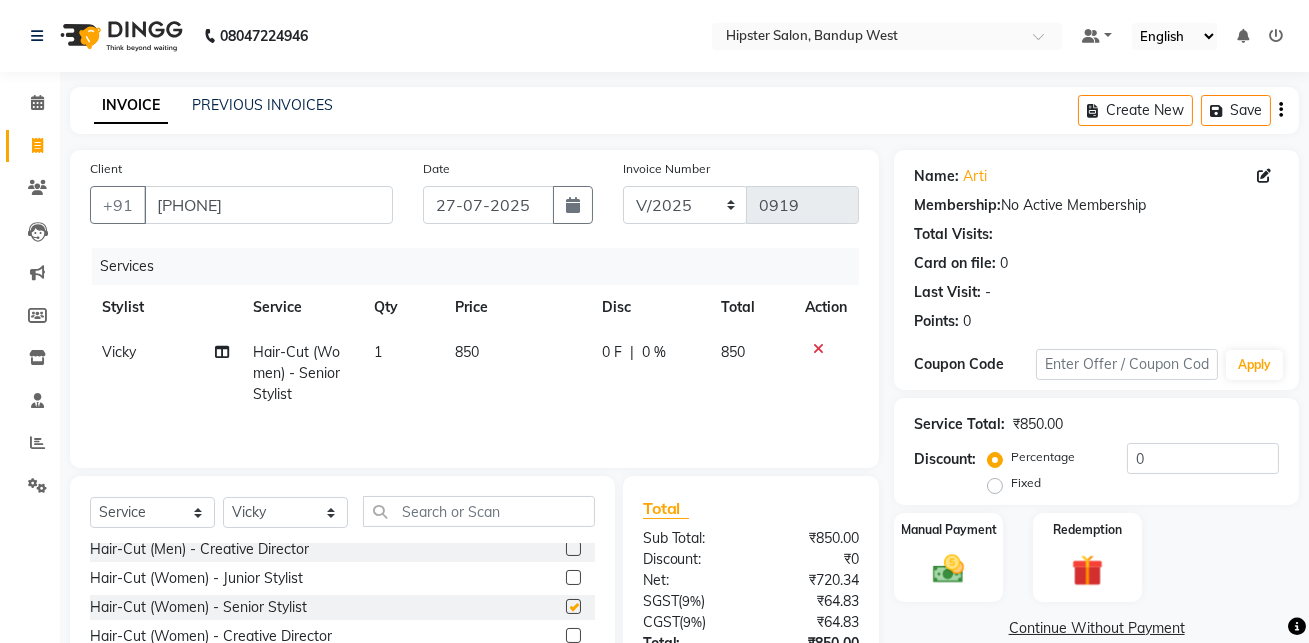 checkbox on "false" 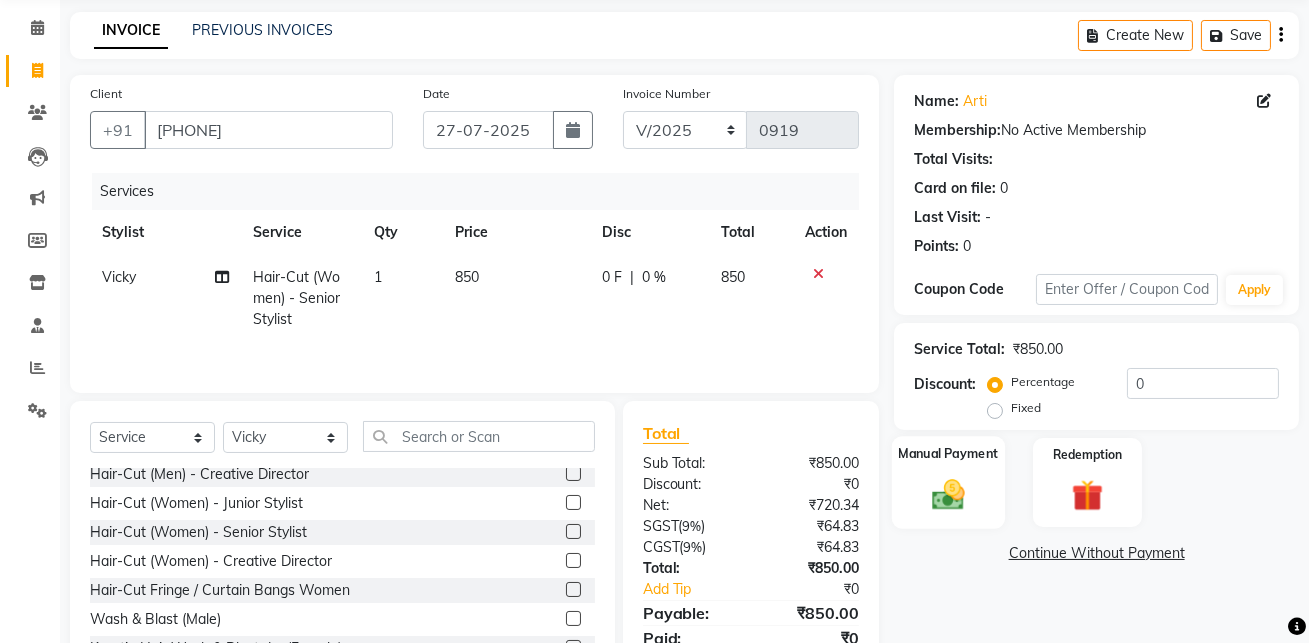 scroll, scrollTop: 131, scrollLeft: 0, axis: vertical 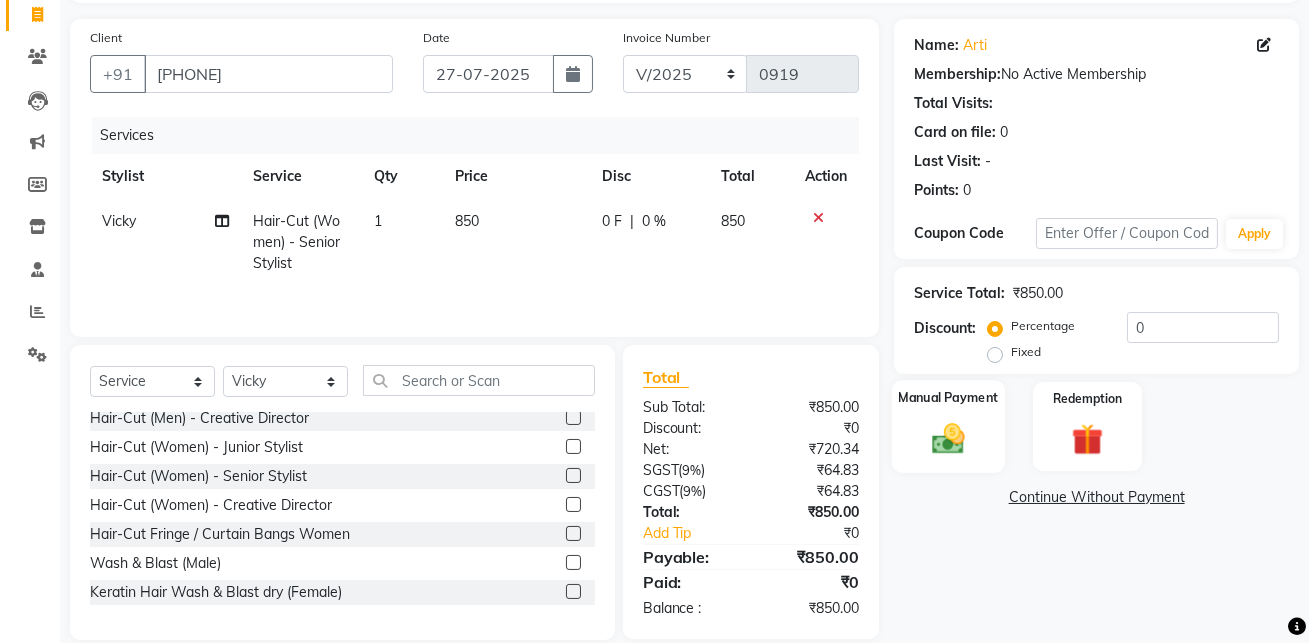 click on "Manual Payment" 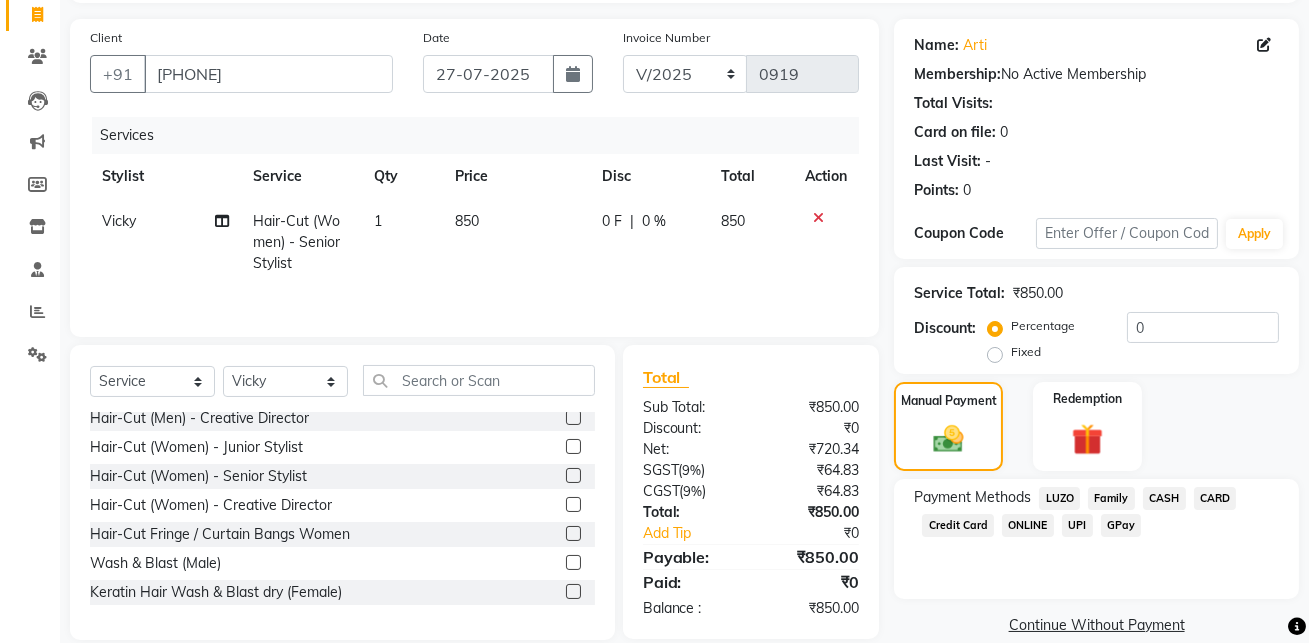 click on "CASH" 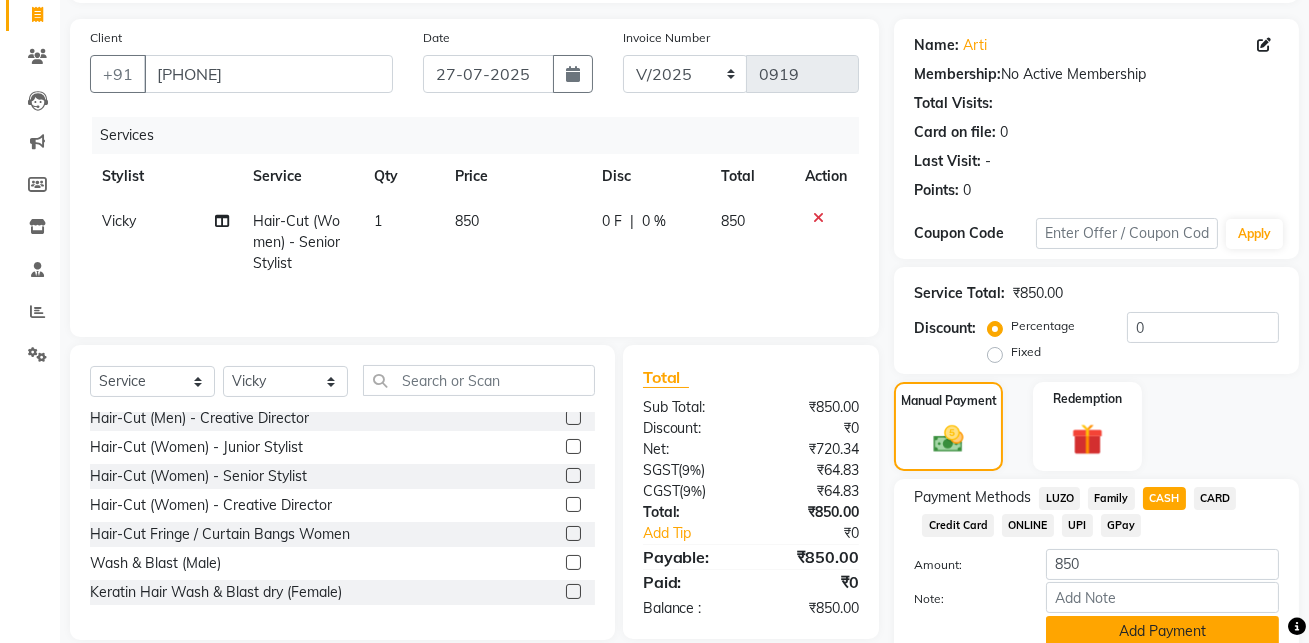 click on "Add Payment" 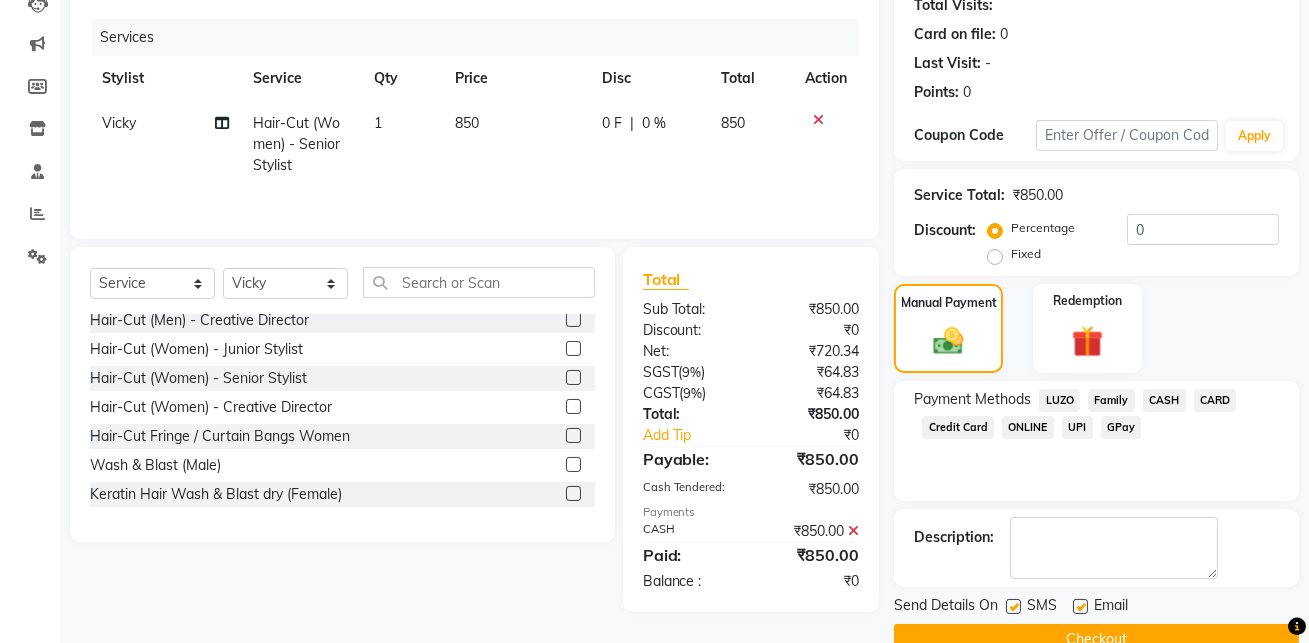 scroll, scrollTop: 270, scrollLeft: 0, axis: vertical 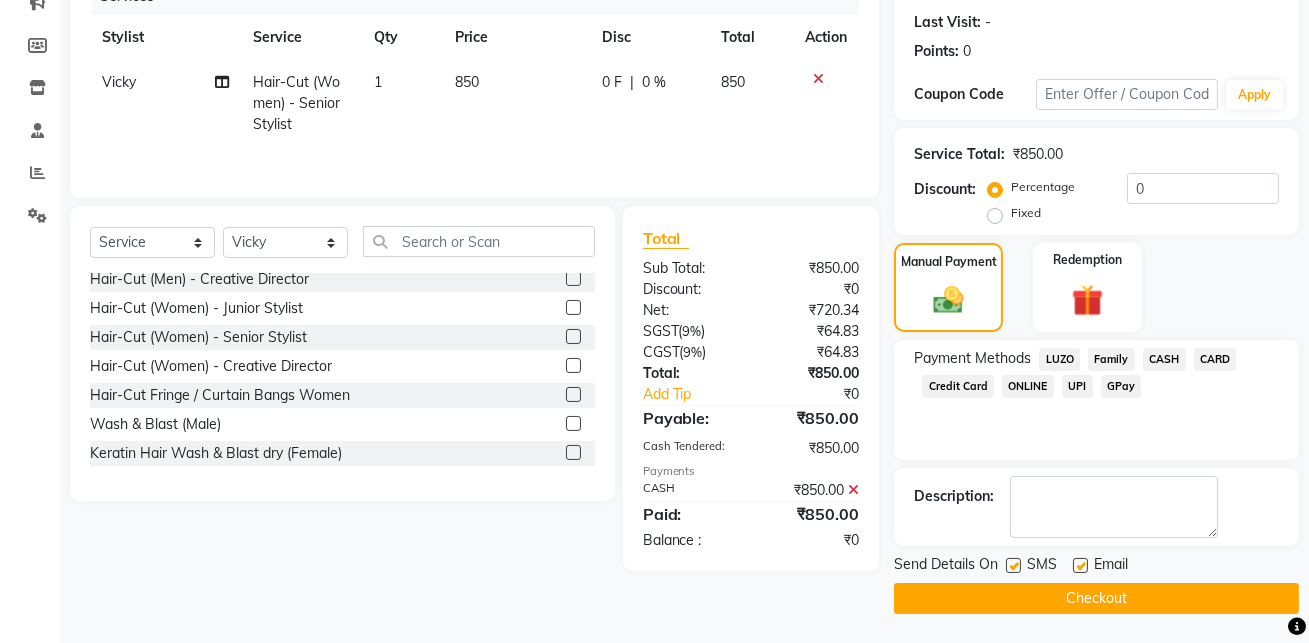 click on "Checkout" 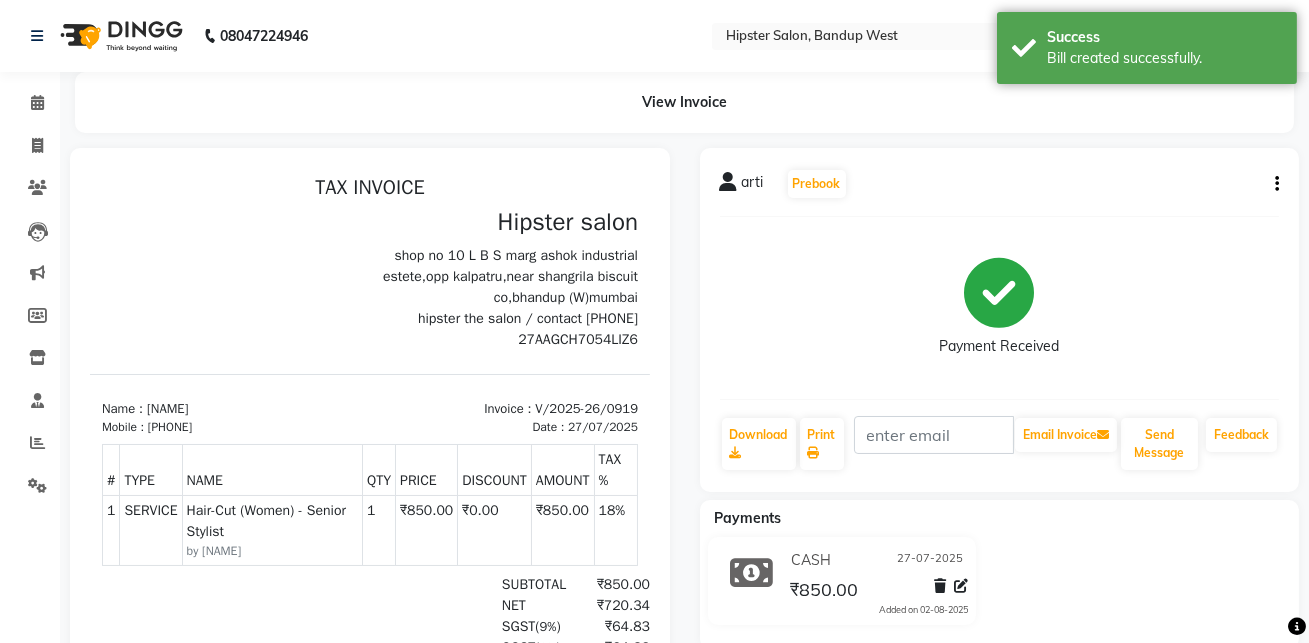scroll, scrollTop: 0, scrollLeft: 0, axis: both 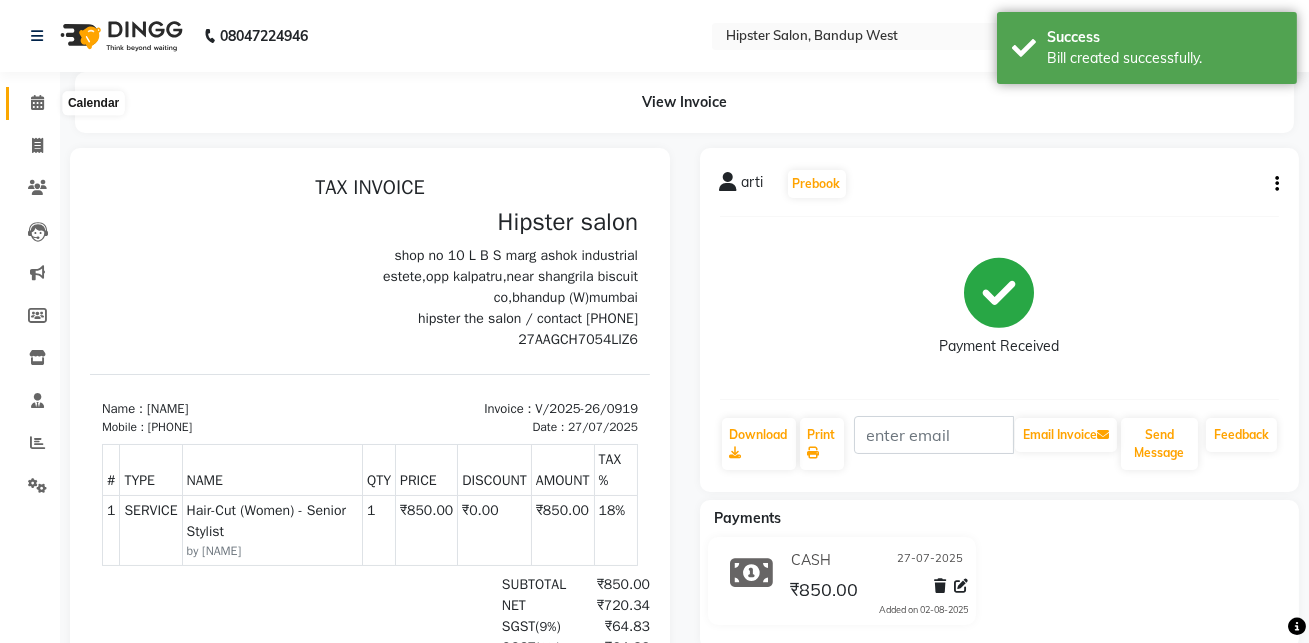 click 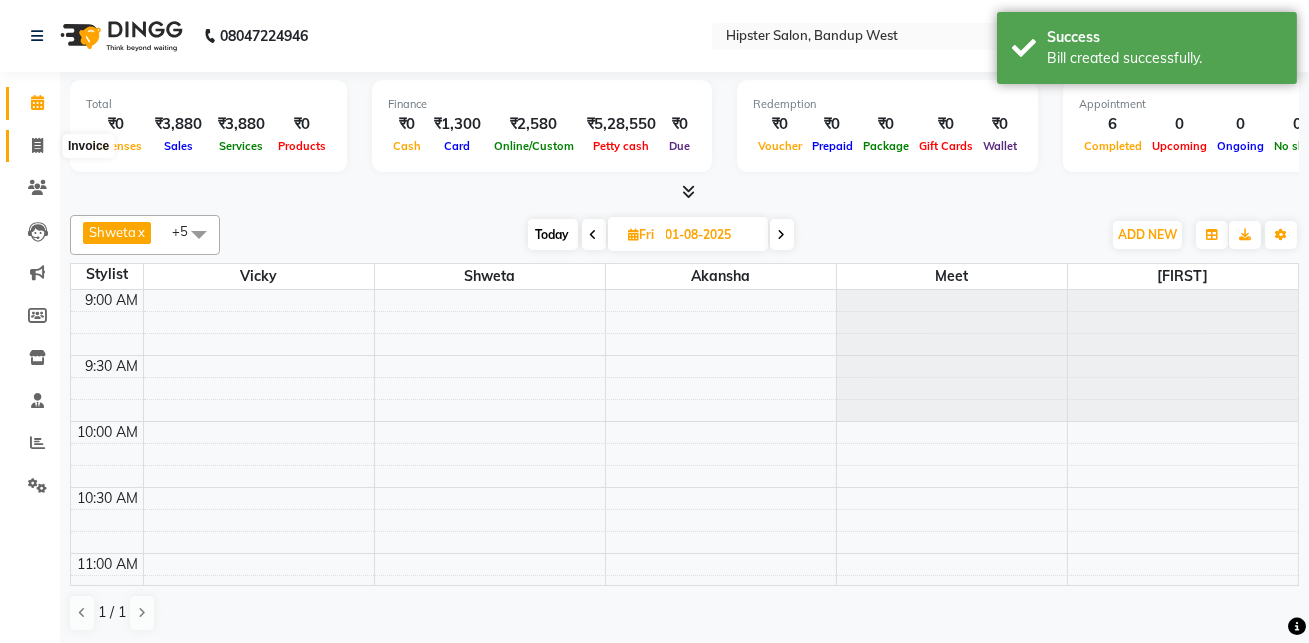 click 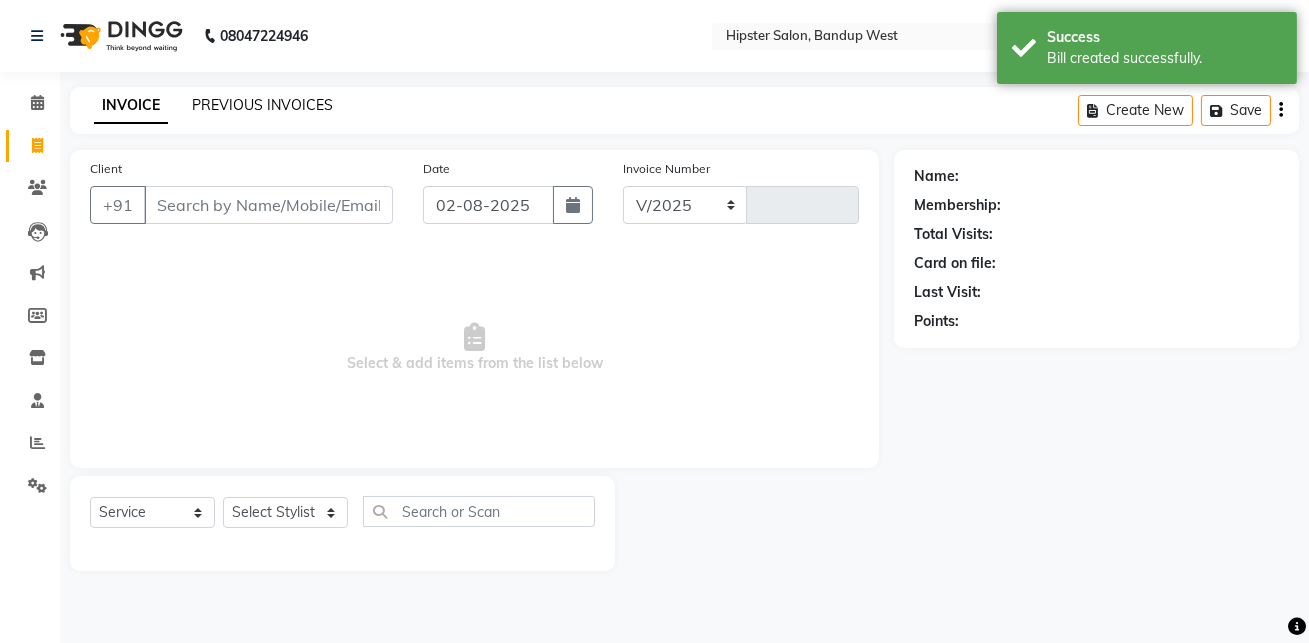 select on "6746" 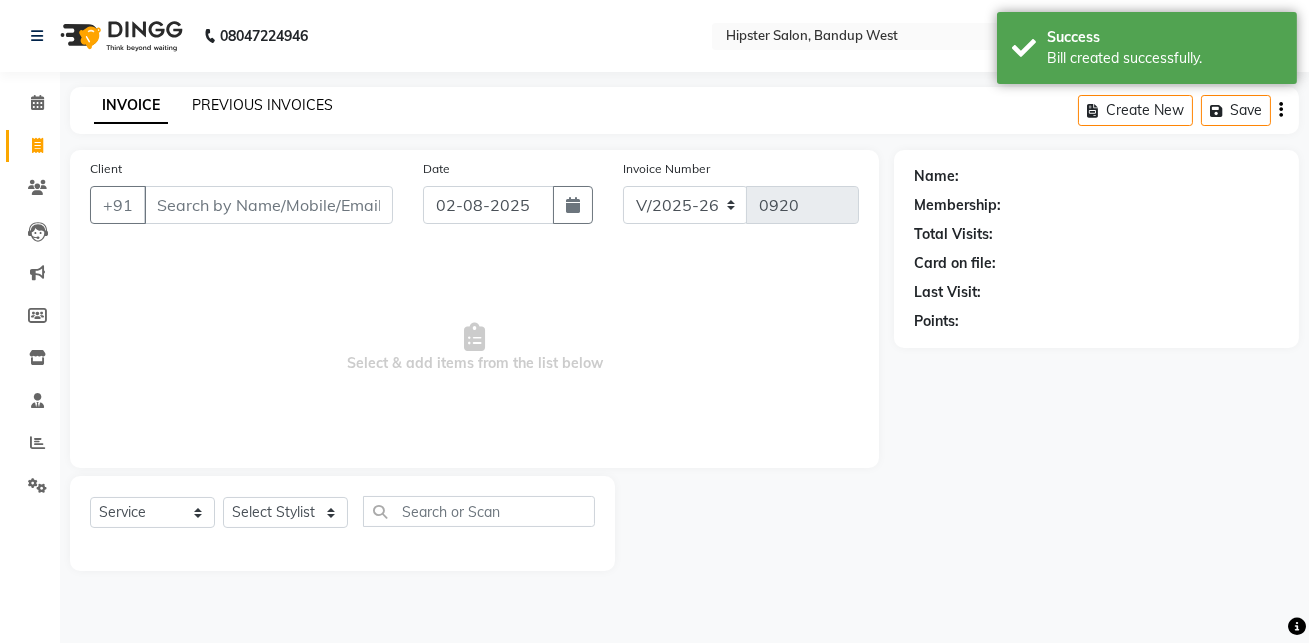 click on "PREVIOUS INVOICES" 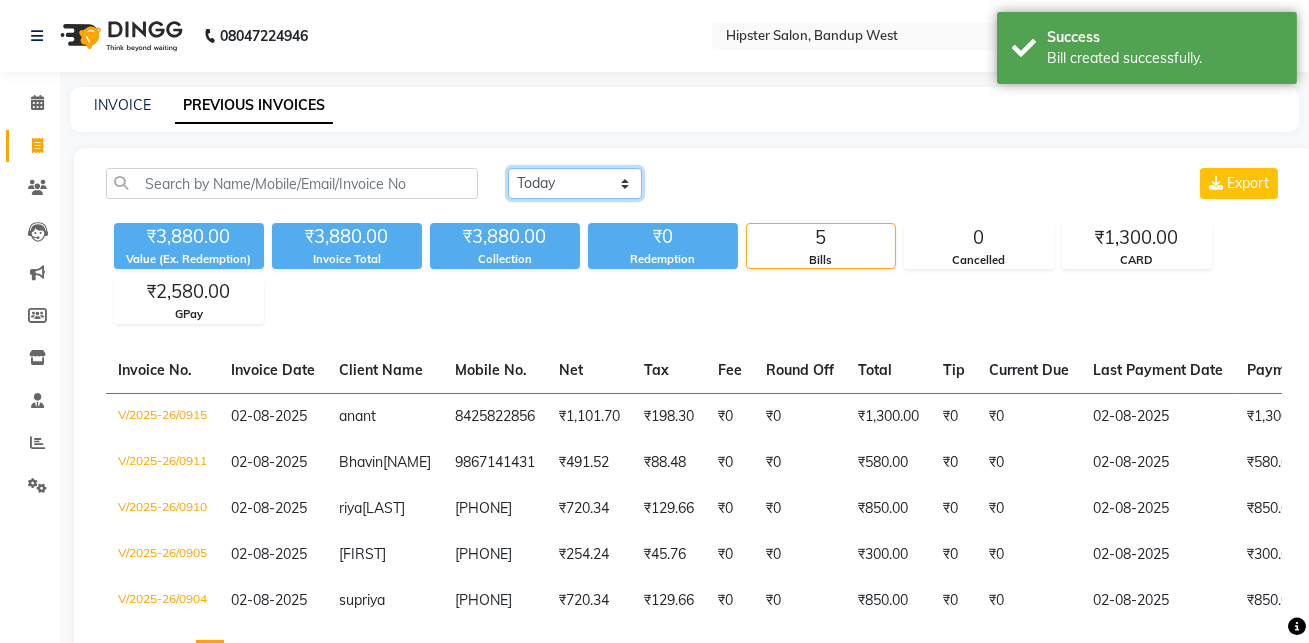click on "Today Yesterday Custom Range" 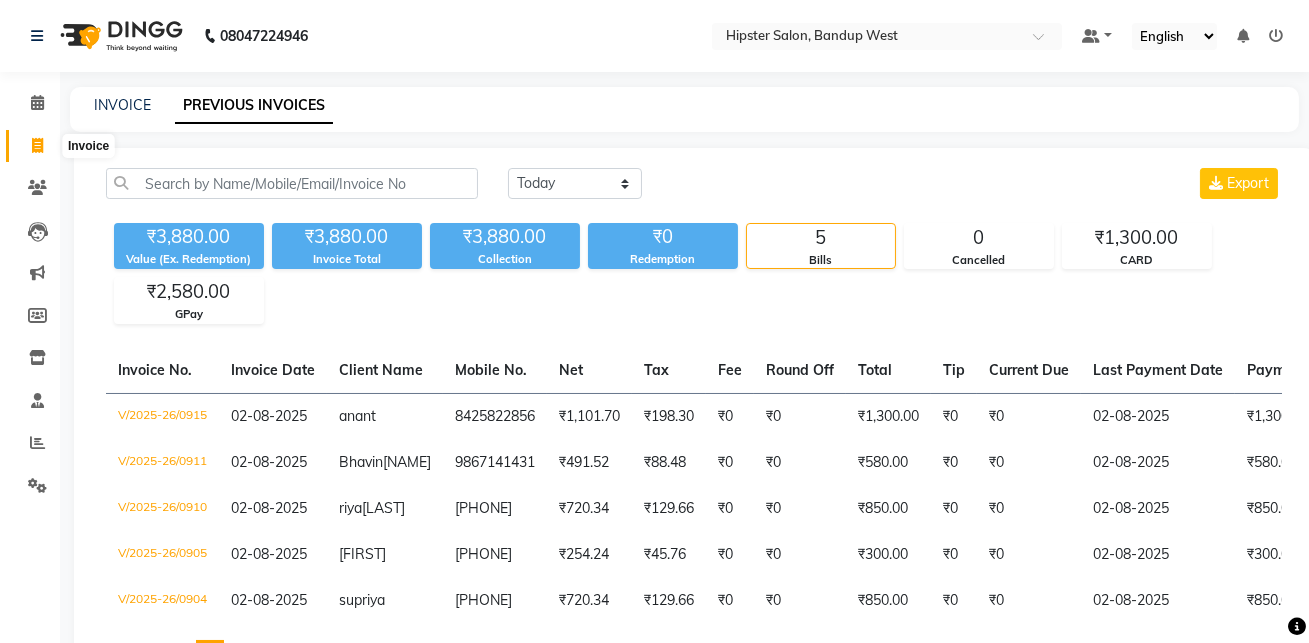 click 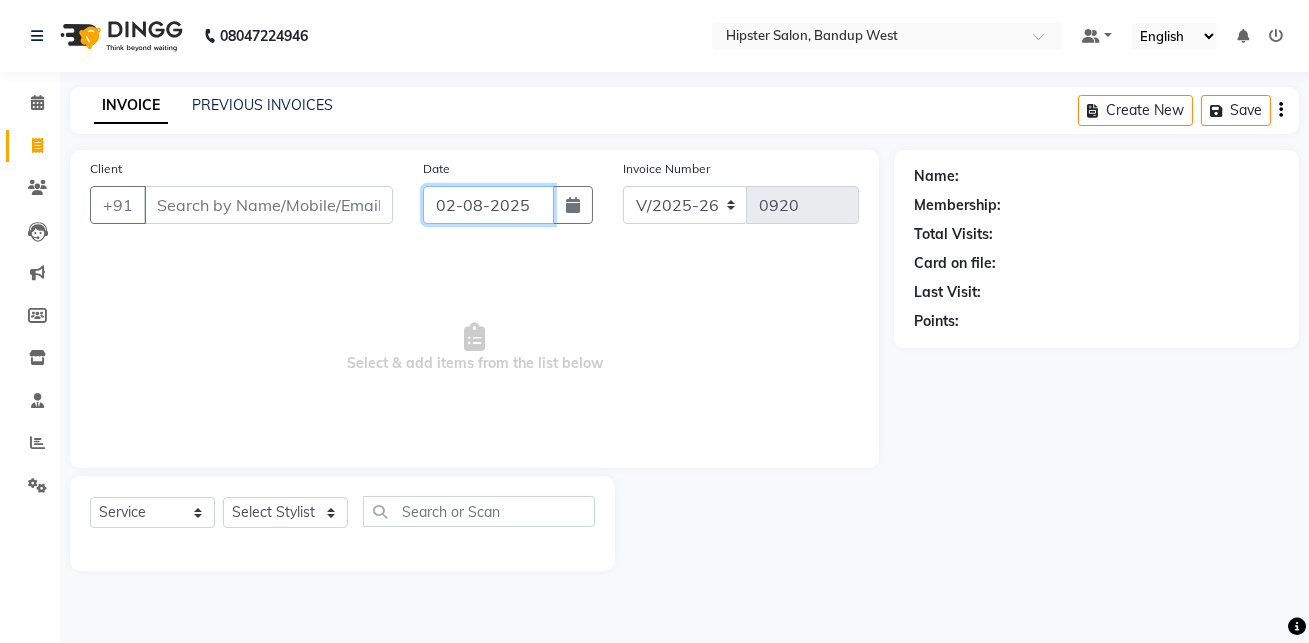 click on "02-08-2025" 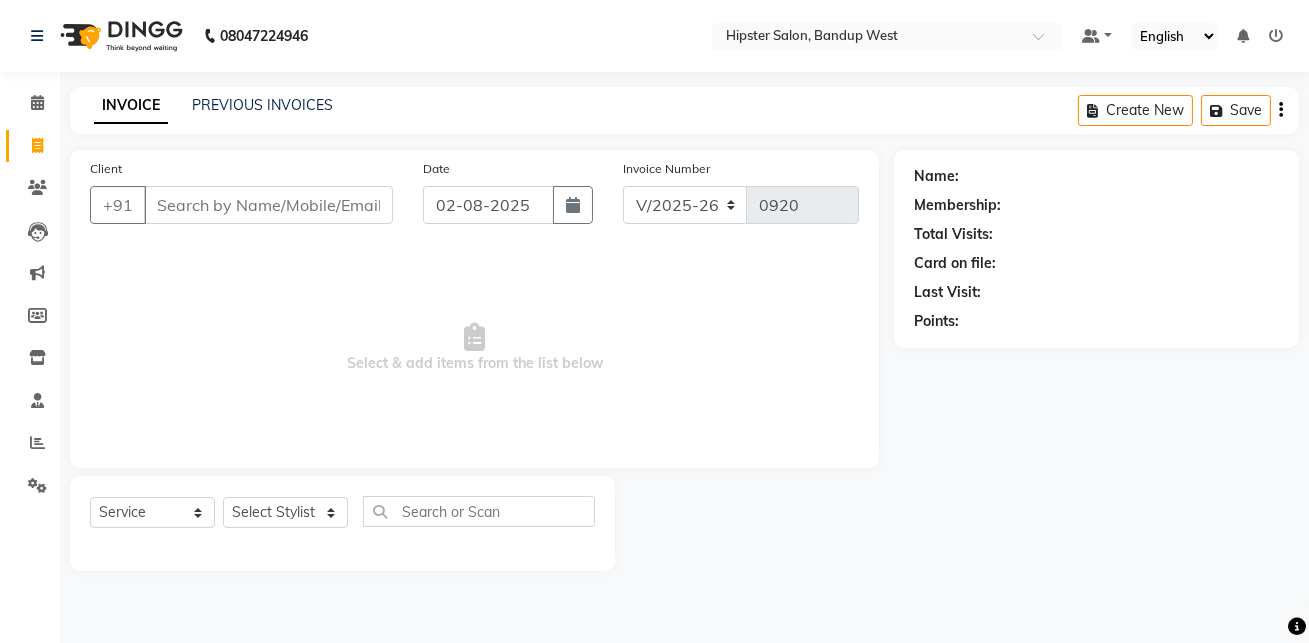 select on "8" 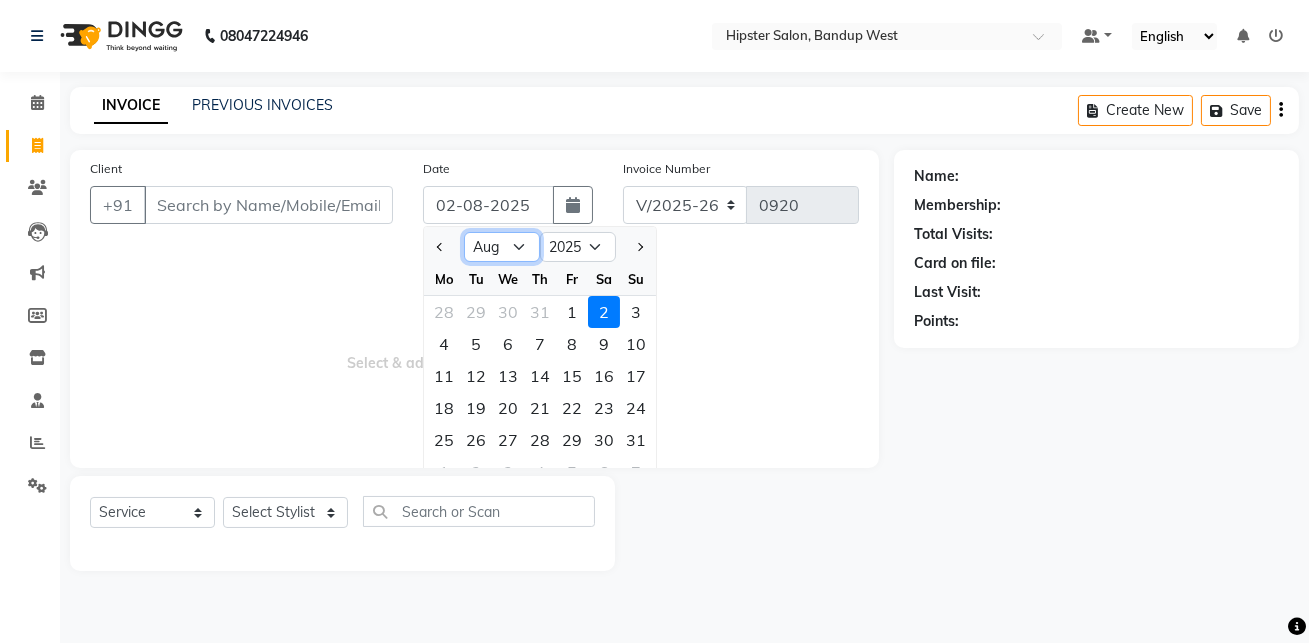 click on "Jan Feb Mar Apr May Jun Jul Aug Sep Oct Nov Dec" 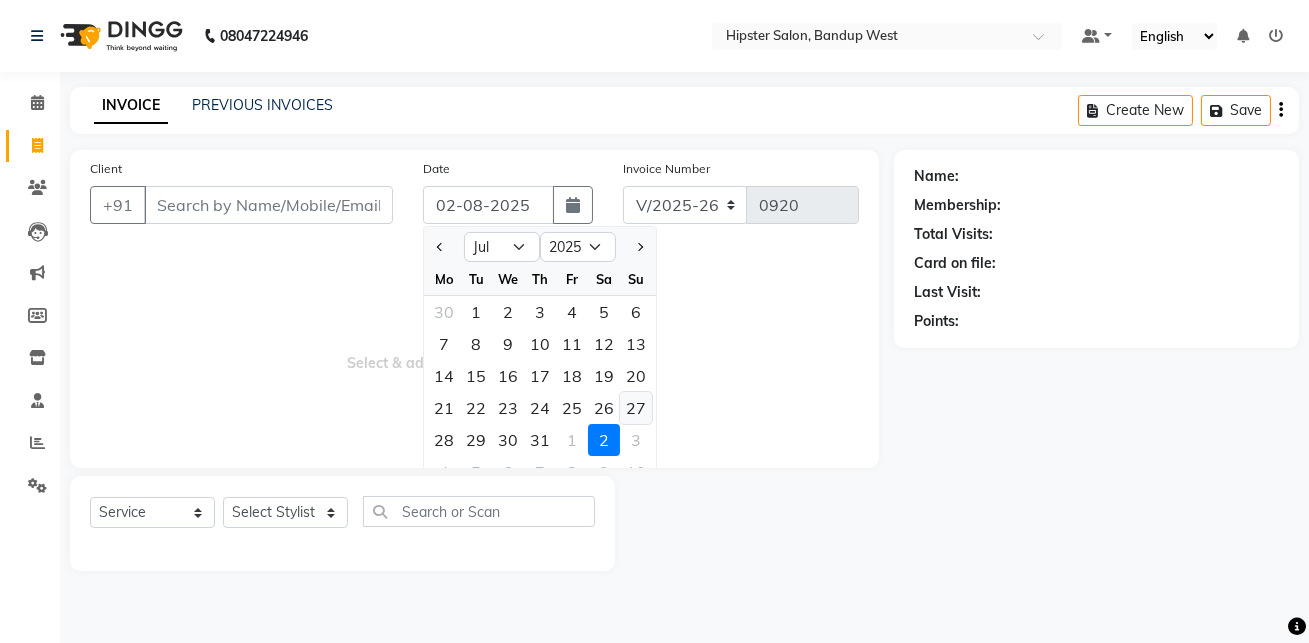 click on "27" 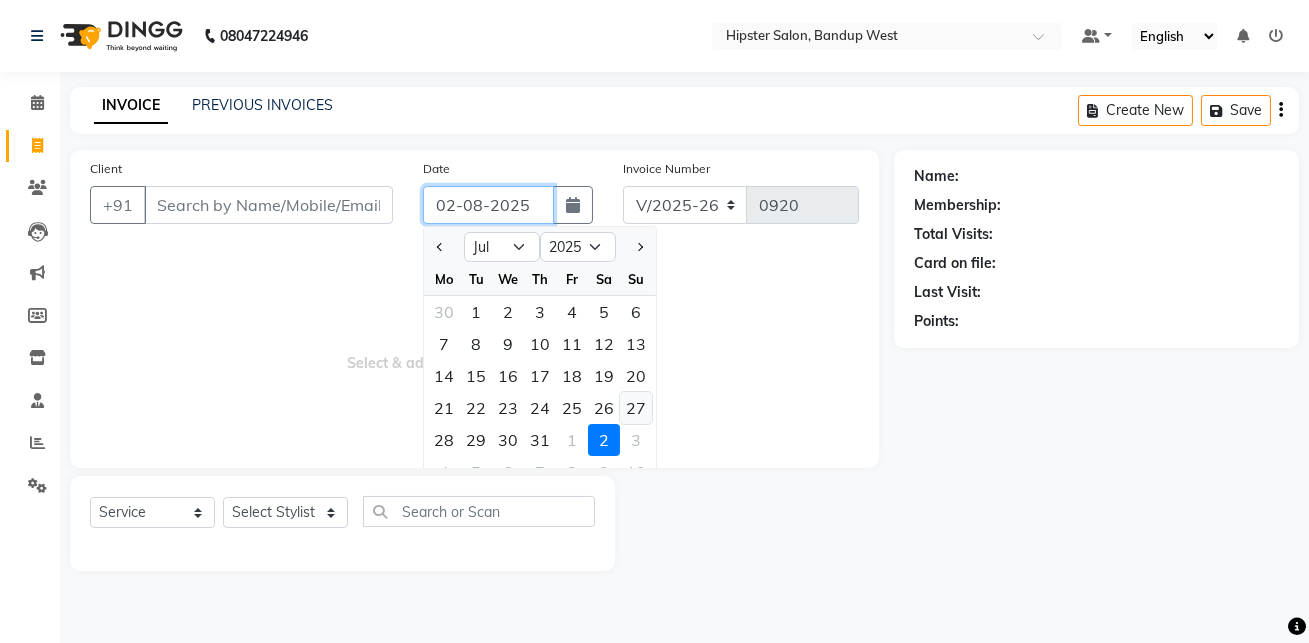 type on "27-07-2025" 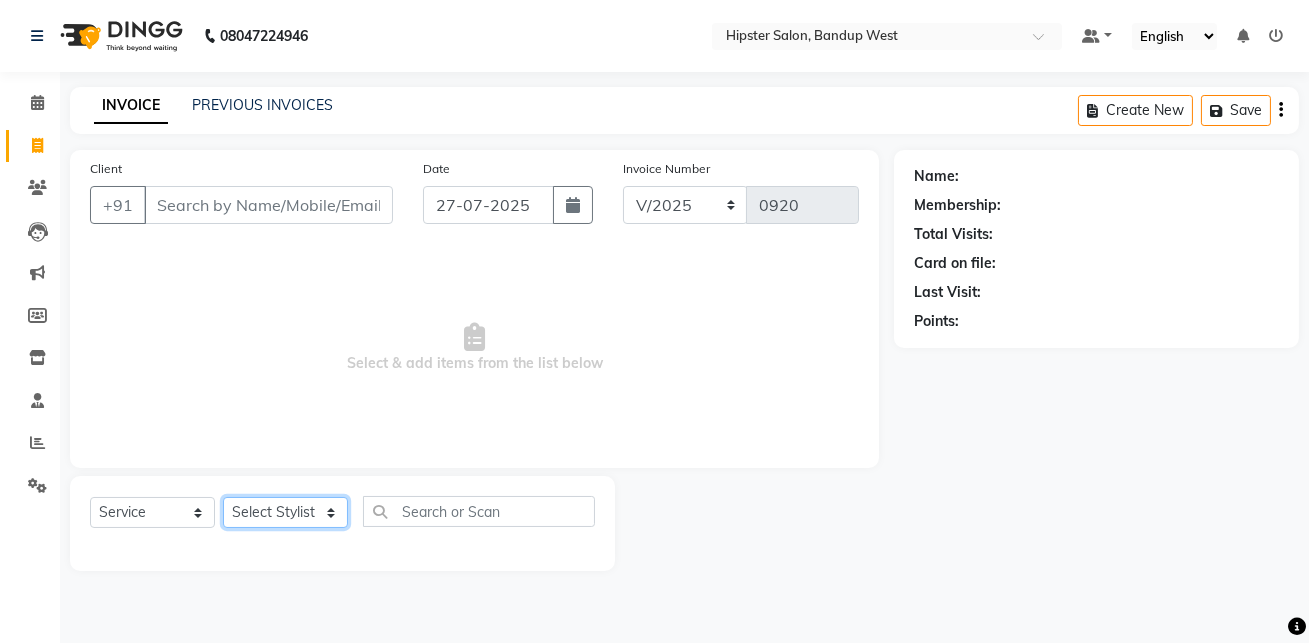 click on "Select Stylist aditya aishu akansha anup ashik Ayushi bhavin sir Irshad lucky manisha meet minaz neelam pritesh PUNAM raju REKHA salman Shweta vaibhav Vicky" 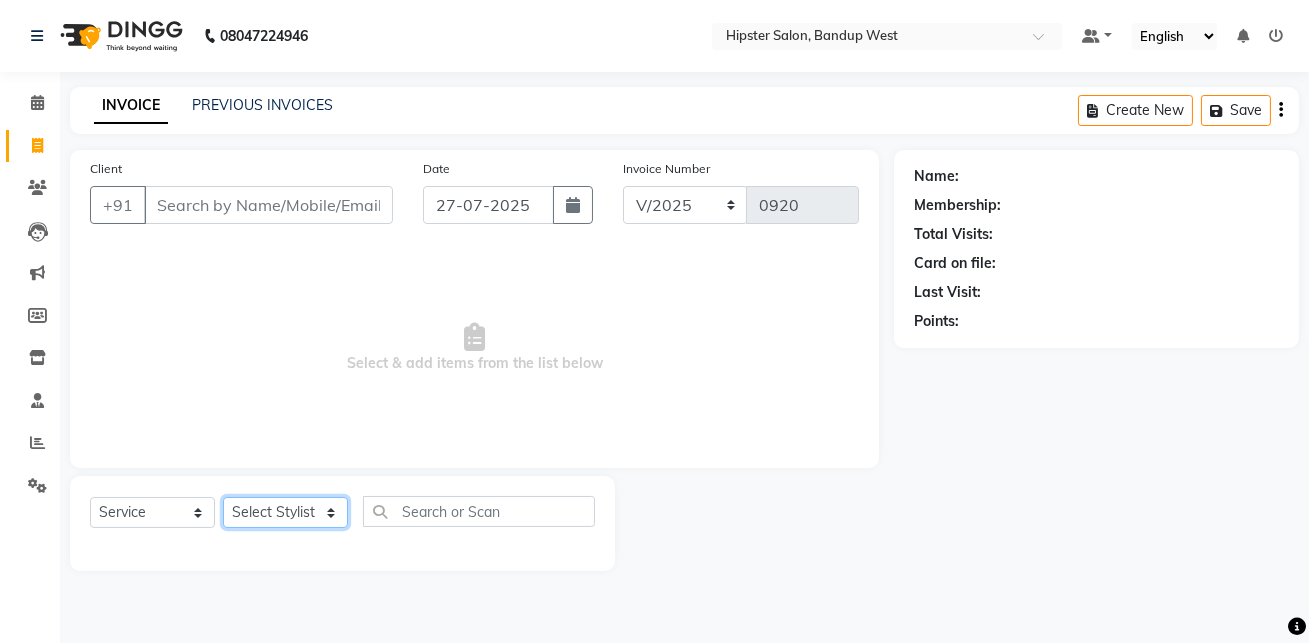 select on "77786" 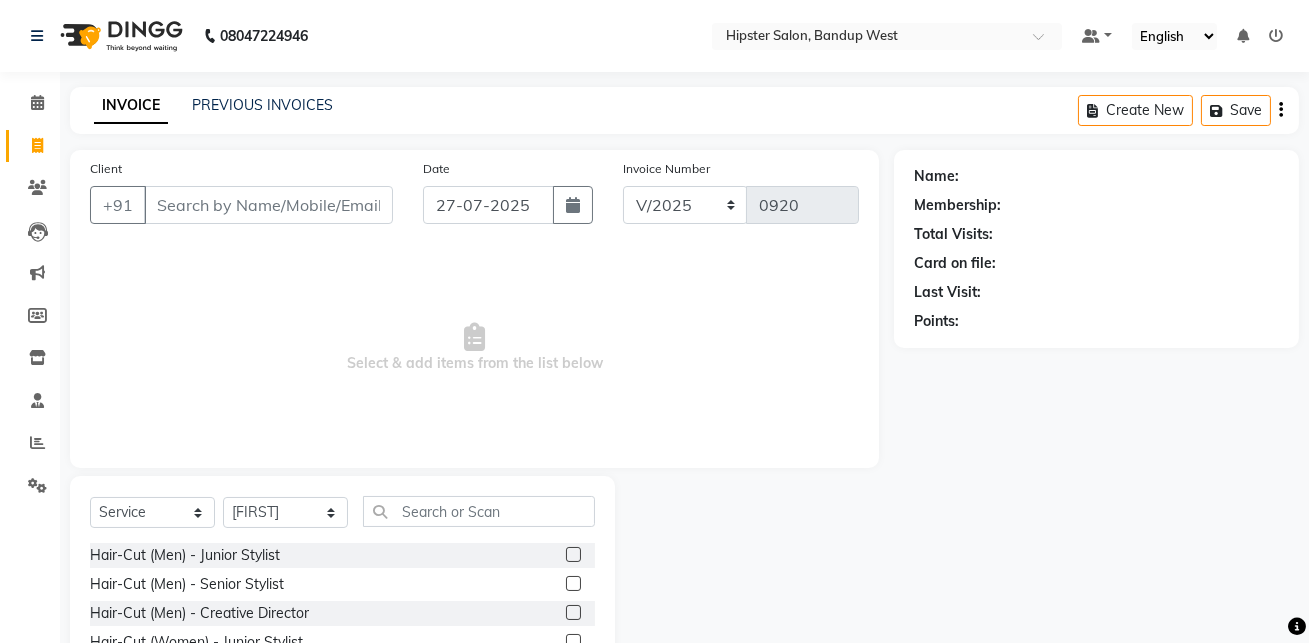 click 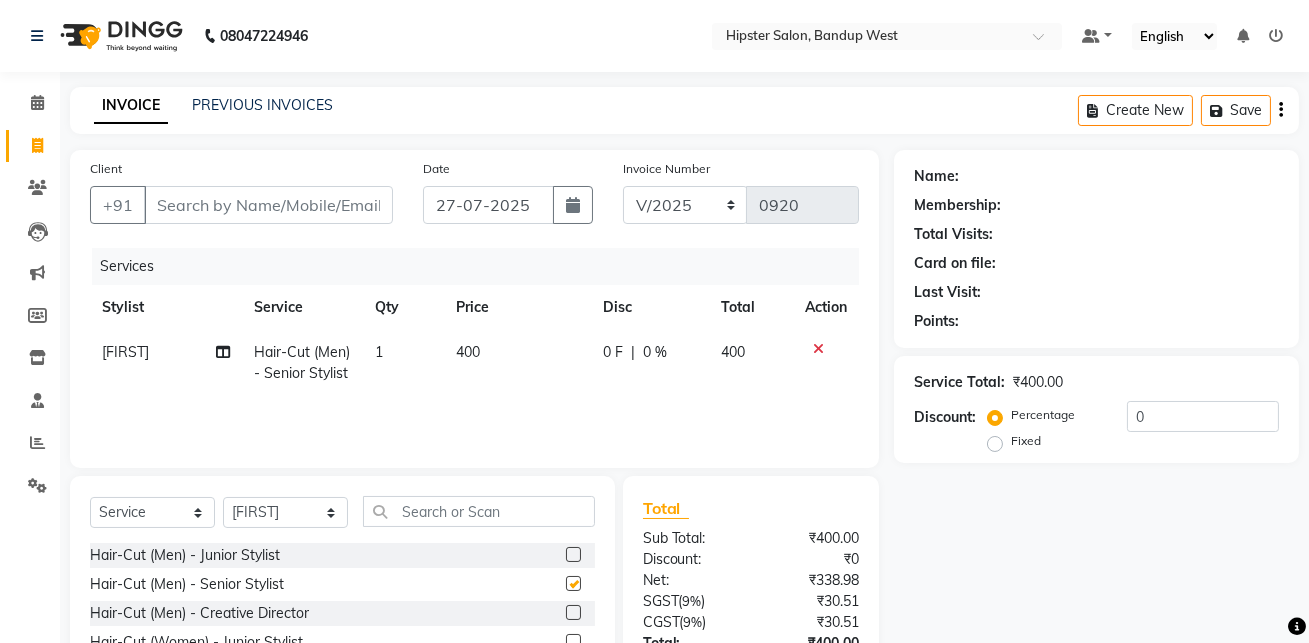 checkbox on "false" 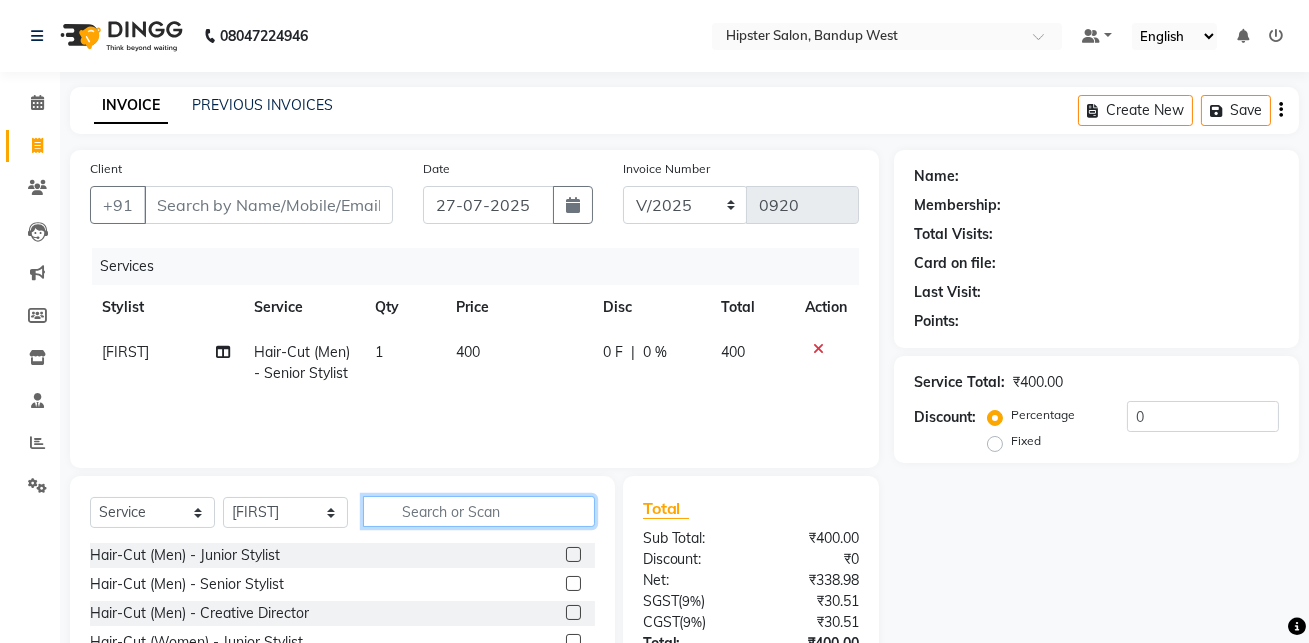 click 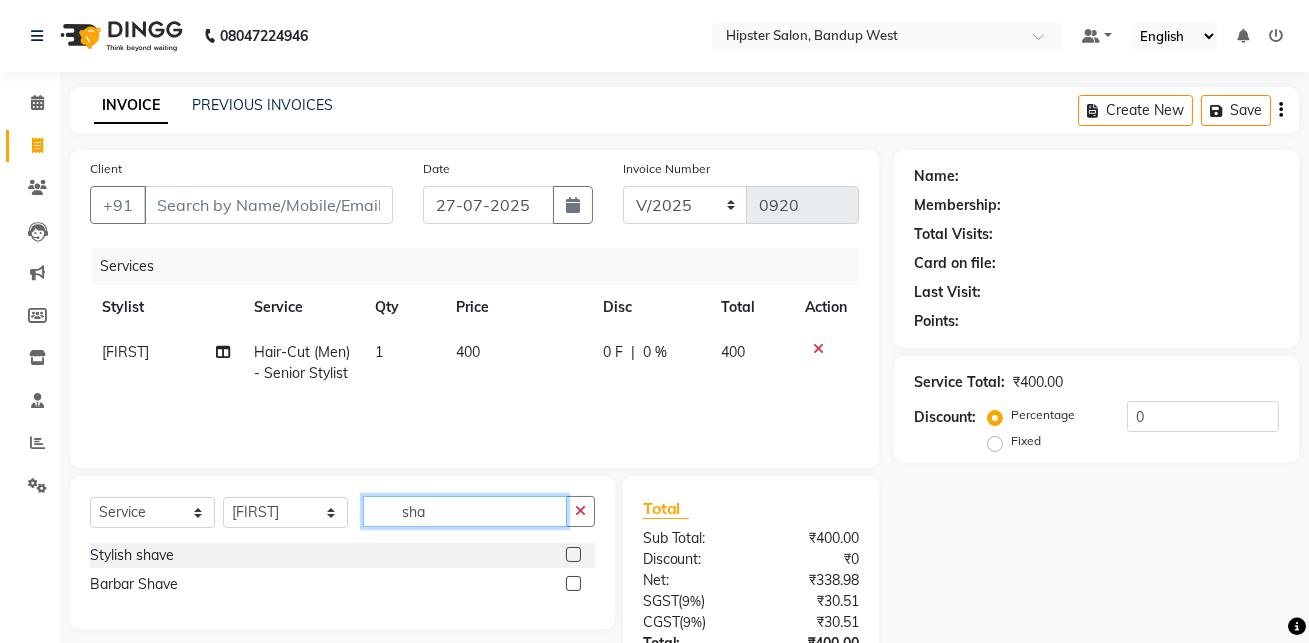 type on "sha" 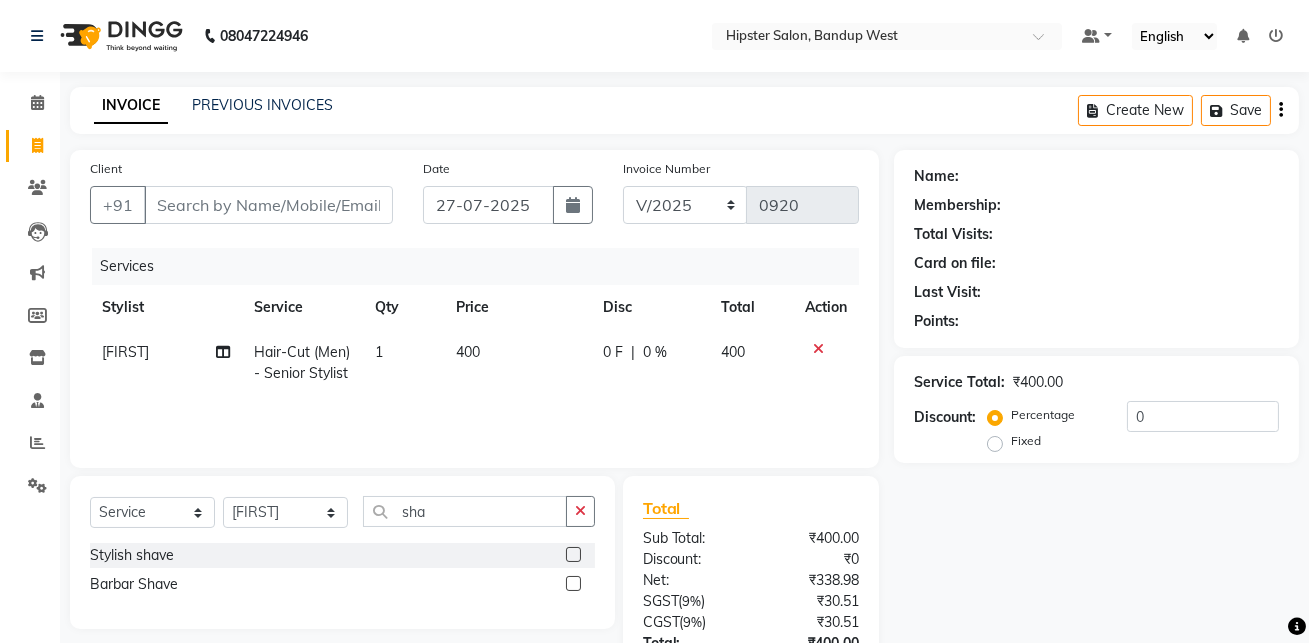 click 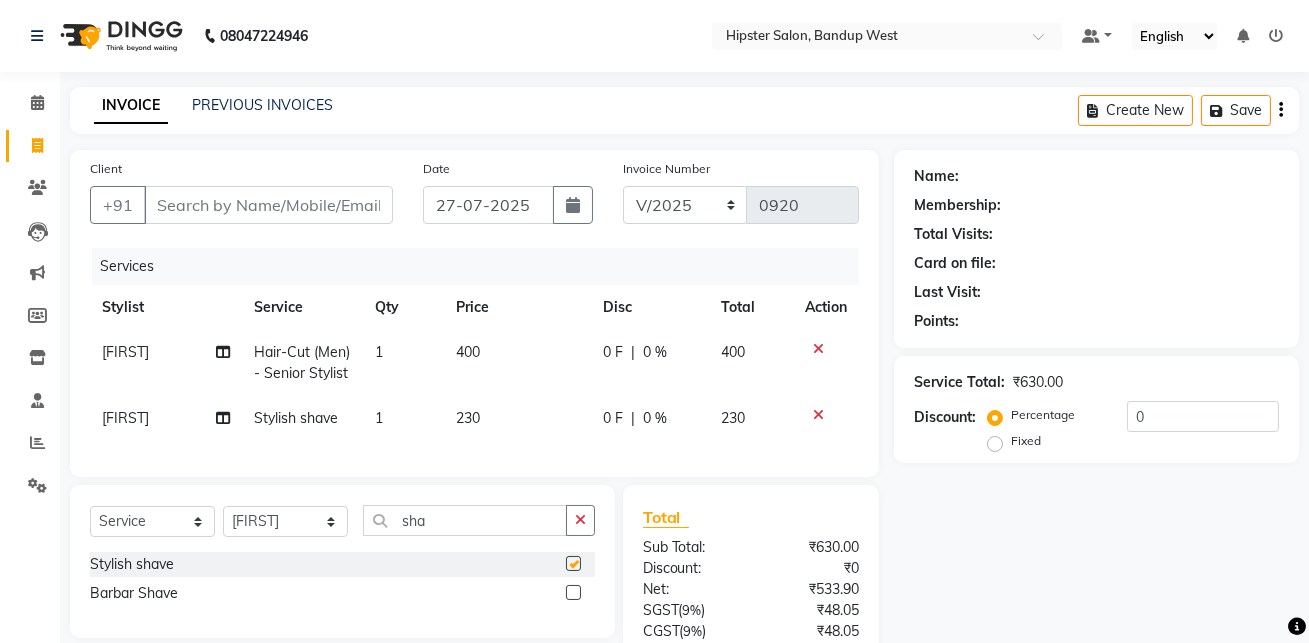 checkbox on "false" 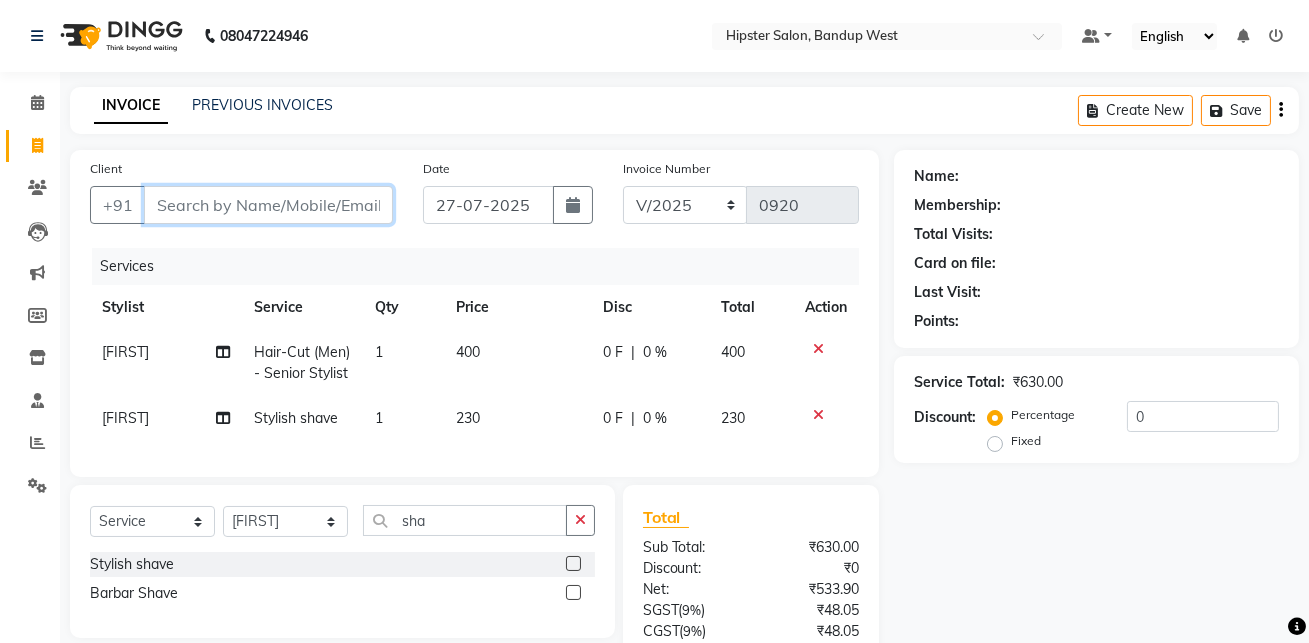 click on "Client" at bounding box center (268, 205) 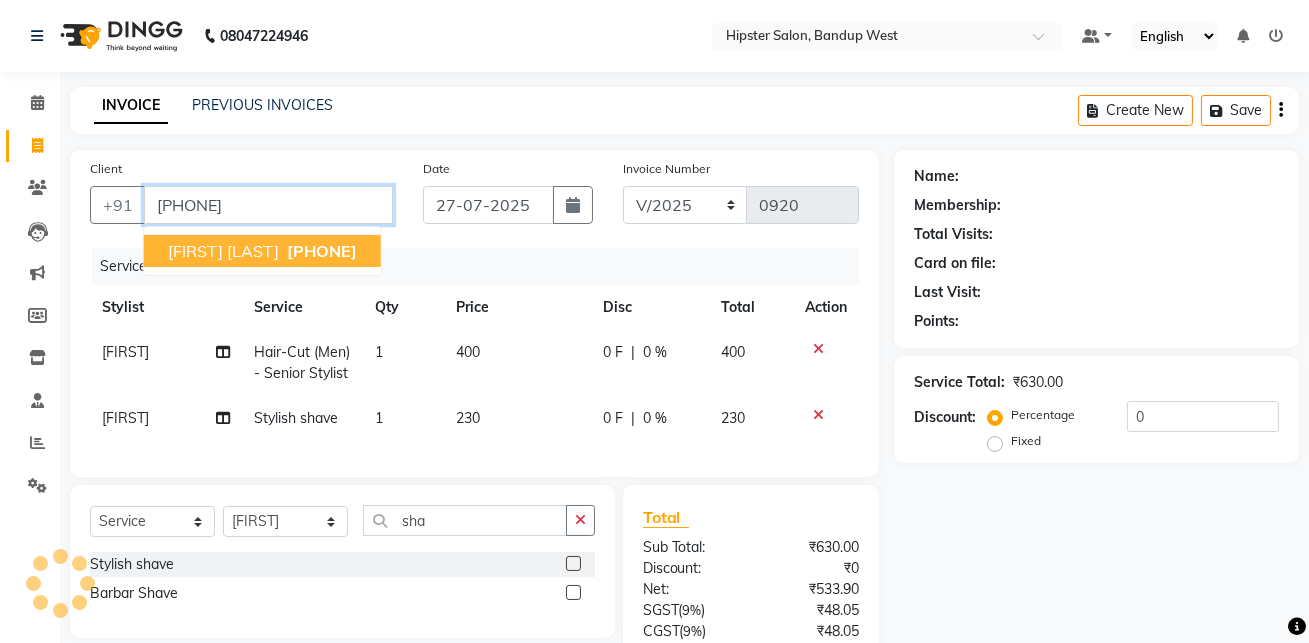 type on "[PHONE]" 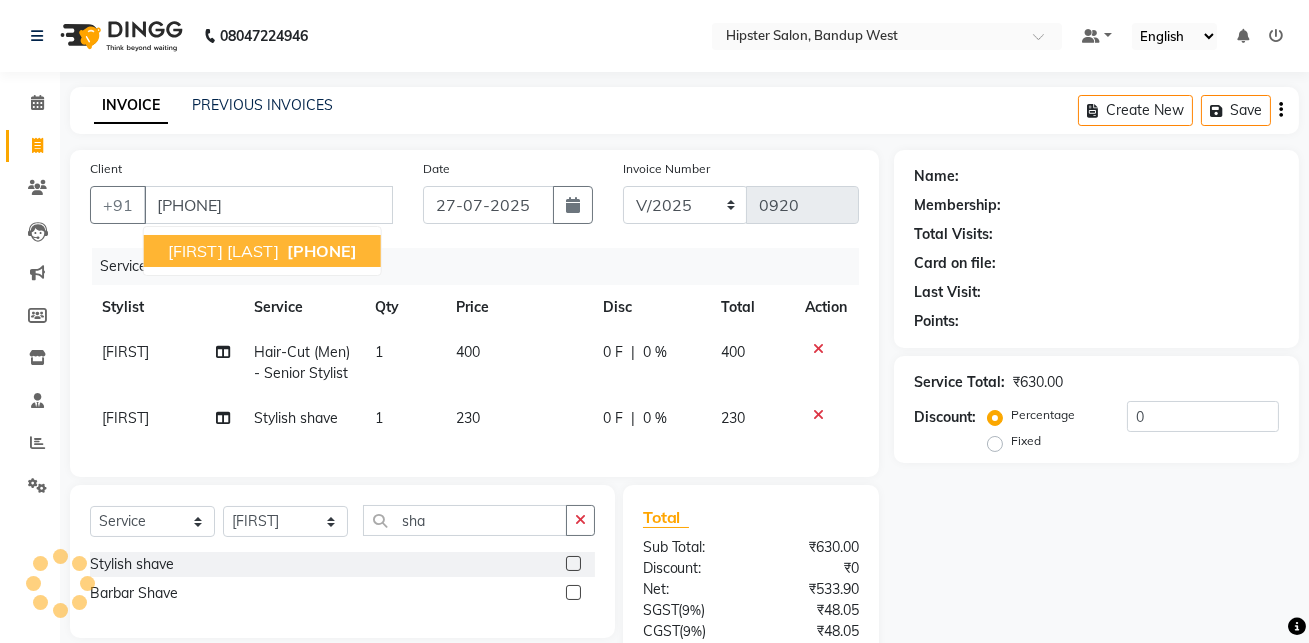 click on "[FIRST] [LAST]   [PHONE]" at bounding box center (262, 251) 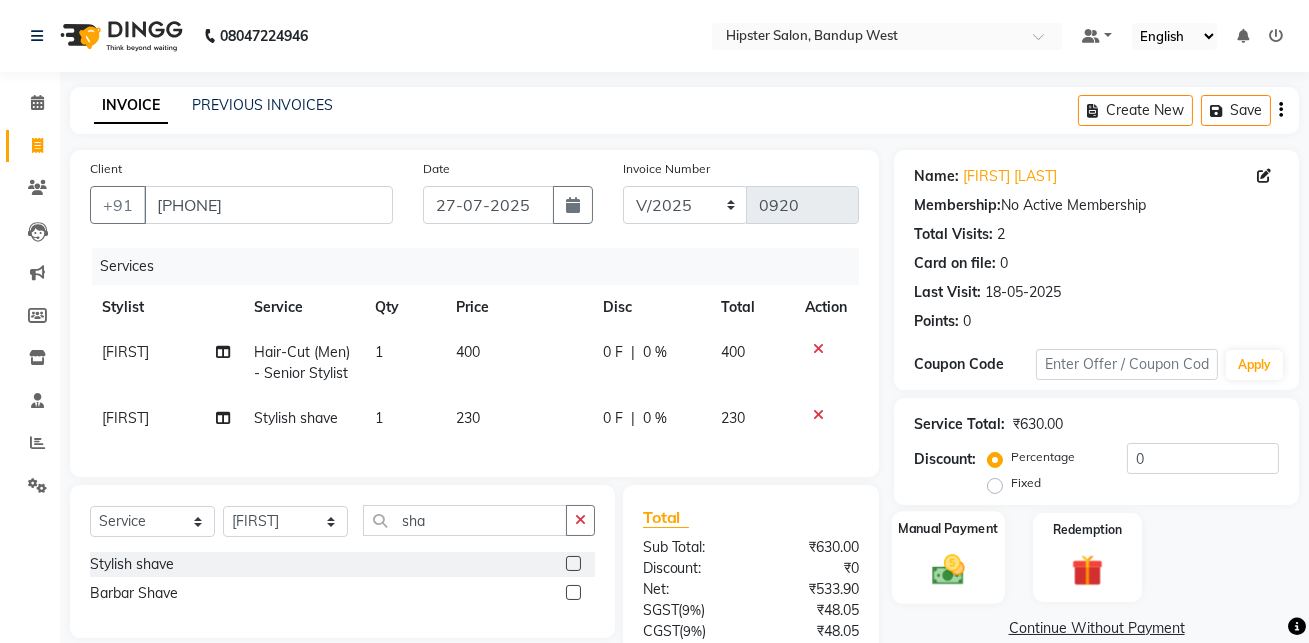 click 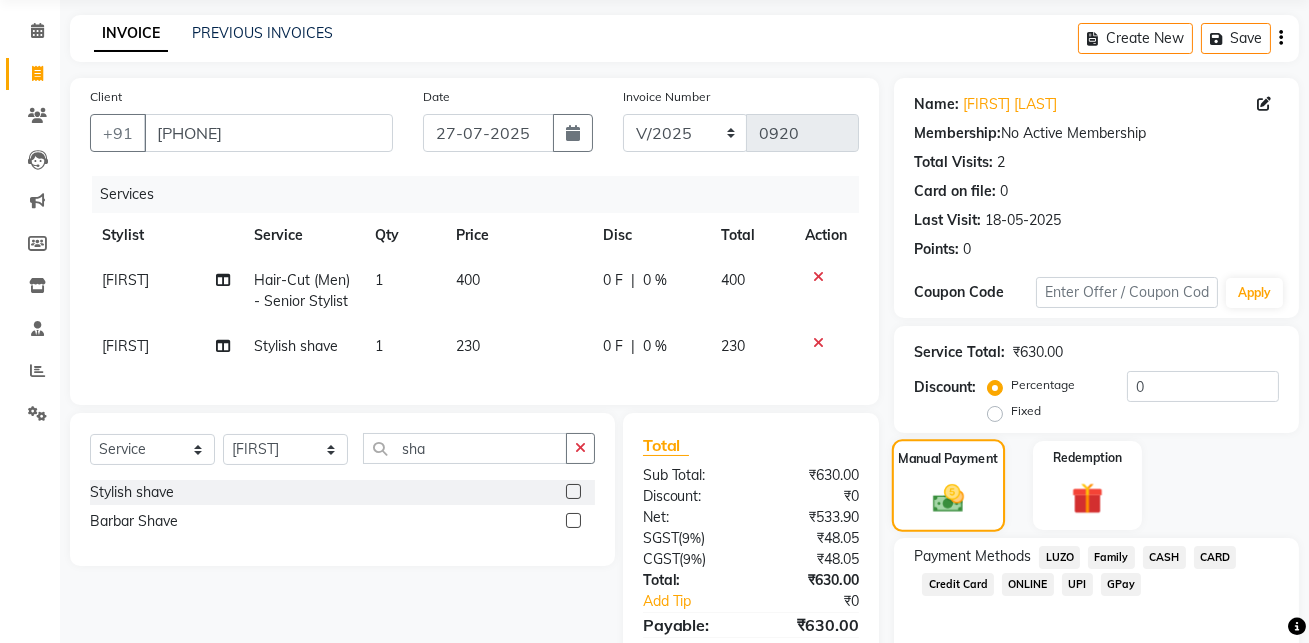 scroll, scrollTop: 167, scrollLeft: 0, axis: vertical 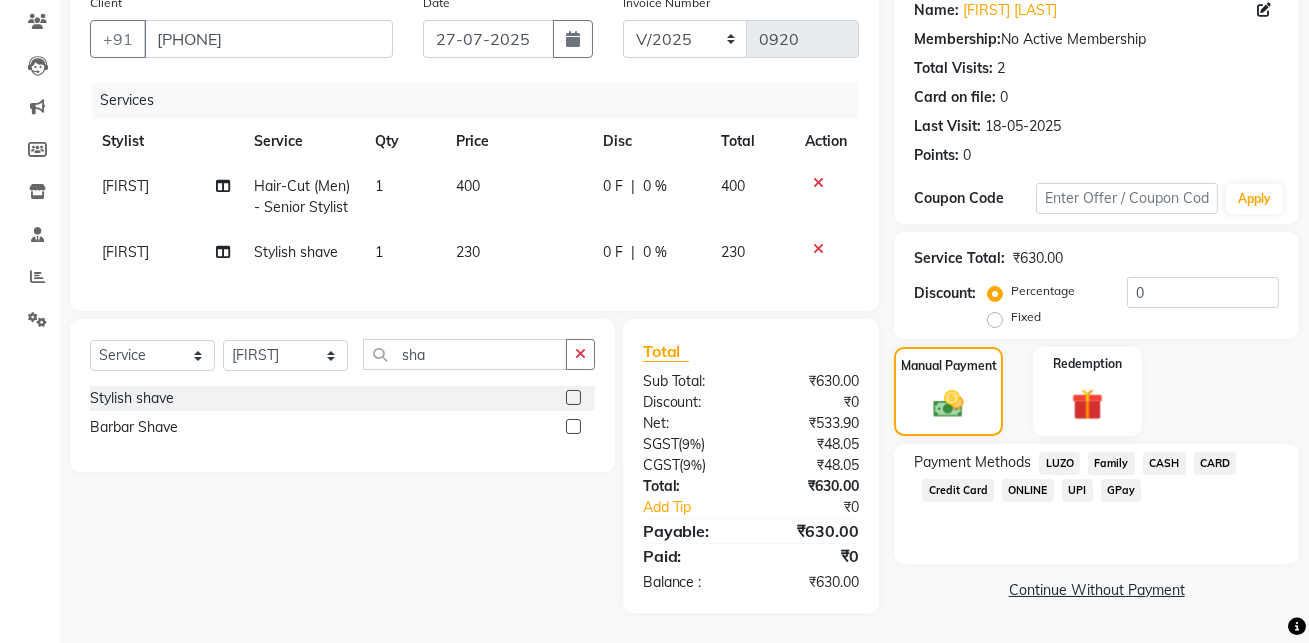 click on "GPay" 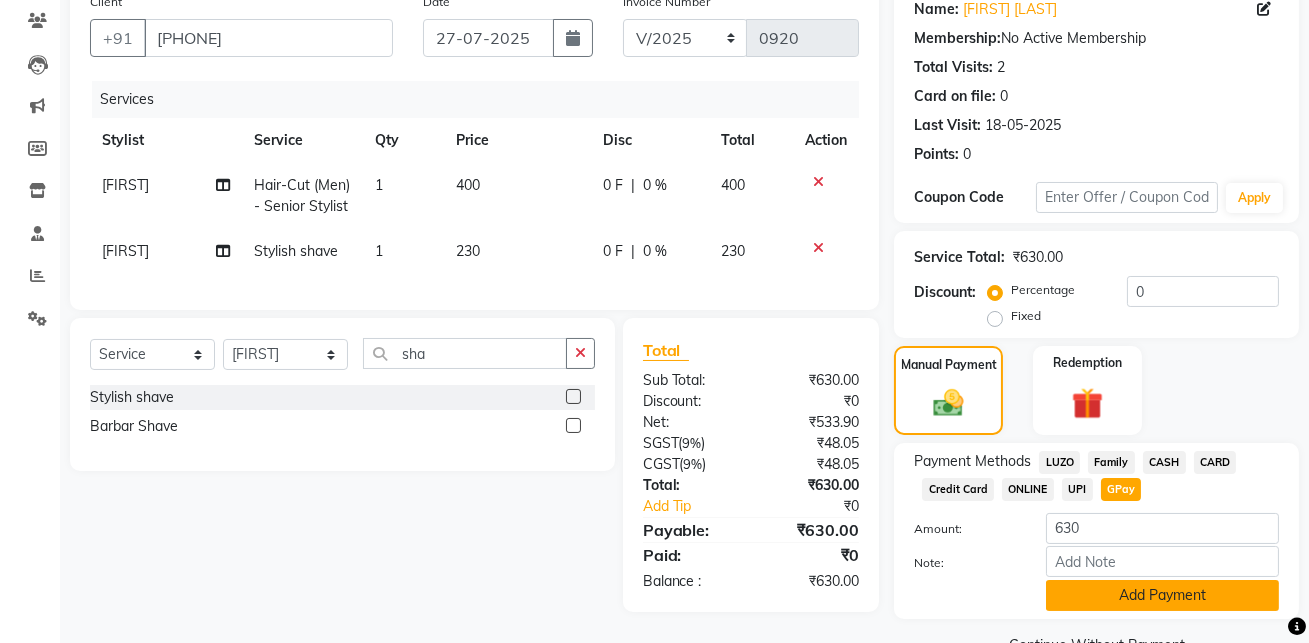 click on "Add Payment" 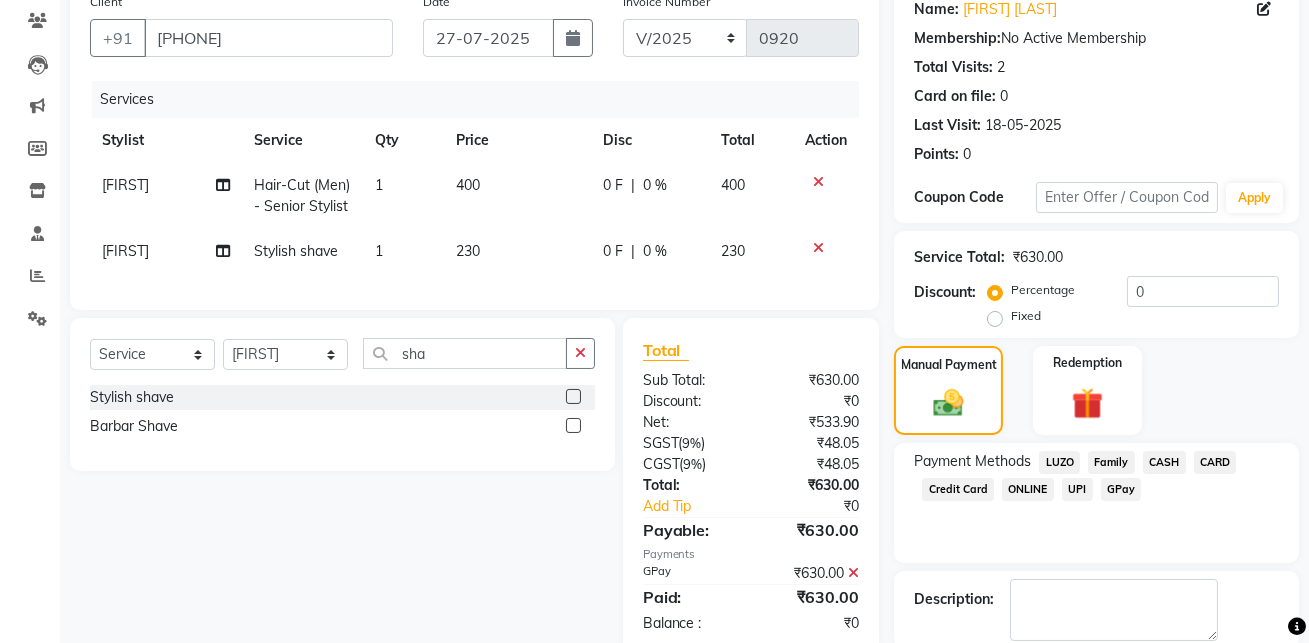 scroll, scrollTop: 270, scrollLeft: 0, axis: vertical 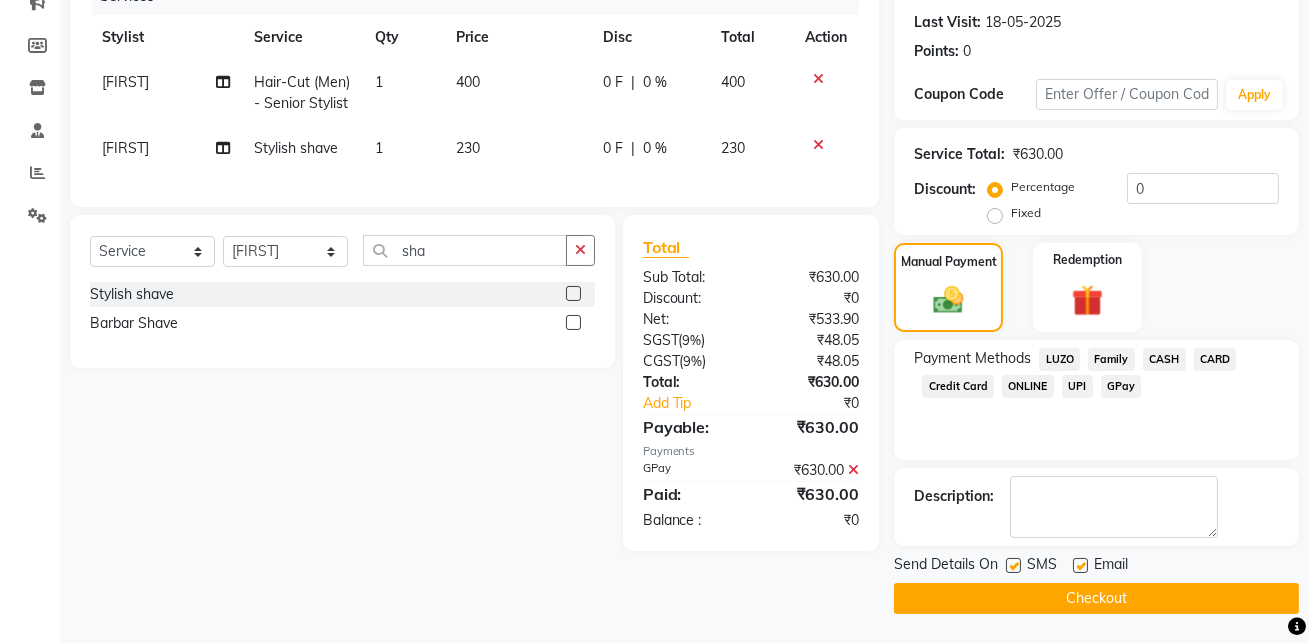 click on "Checkout" 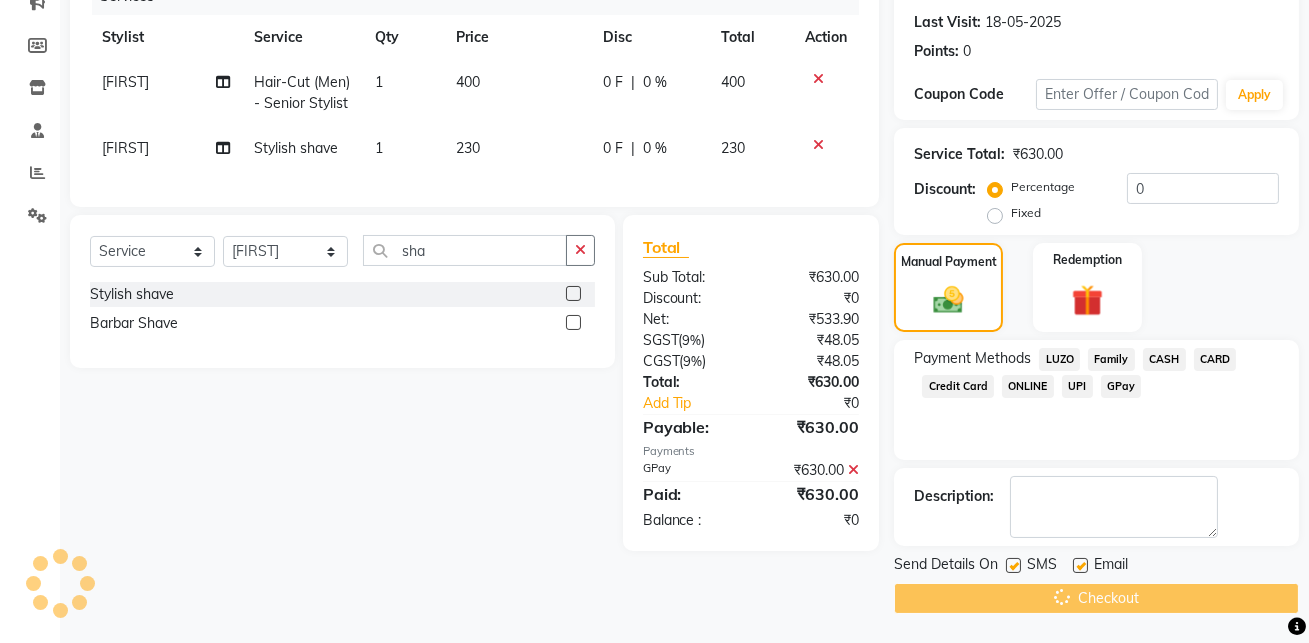 scroll, scrollTop: 0, scrollLeft: 0, axis: both 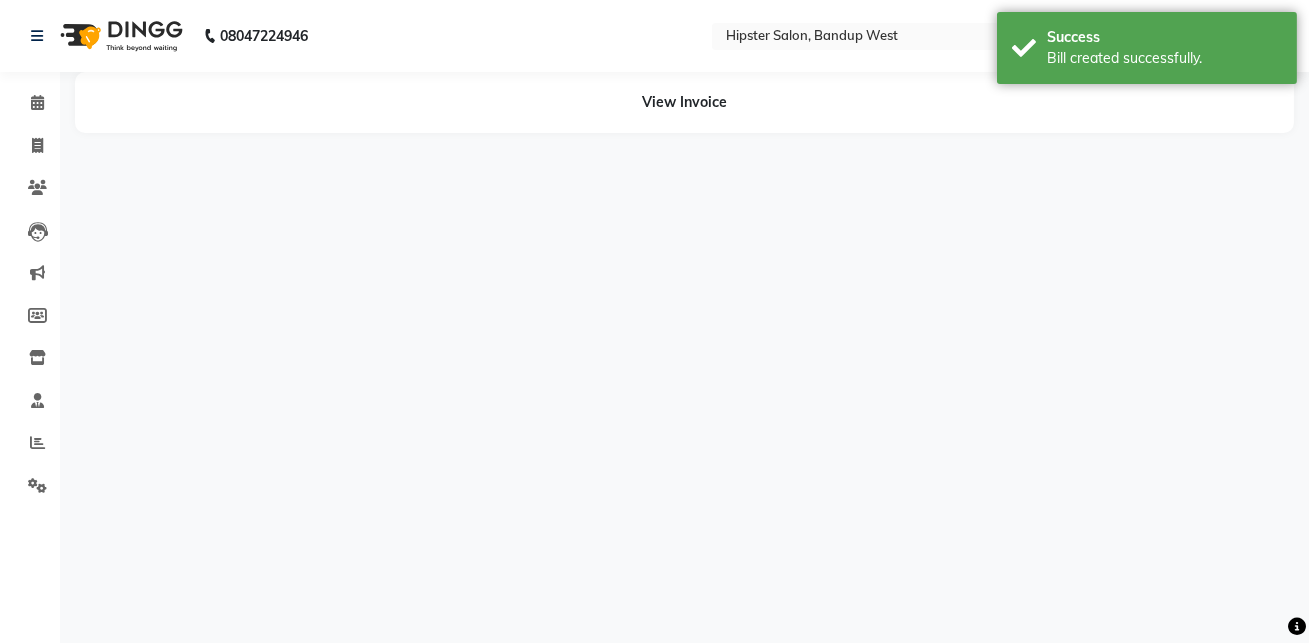 click on "[PHONE] Select Location × Hipster Salon, Bandup West Default Panel My Panel English ENGLISH Español العربية मराठी हिंदी ગુજરાતી தமிழ் 中文 Notifications nothing to show ☀ Hipster salon, Bandup West  Calendar  Invoice  Clients  Leads   Marketing  Members  Inventory  Staff  Reports  Settings Completed InProgress Upcoming Dropped Tentative Check-In Confirm Bookings Generate Report Segments Page Builder  View Invoice" at bounding box center [654, 321] 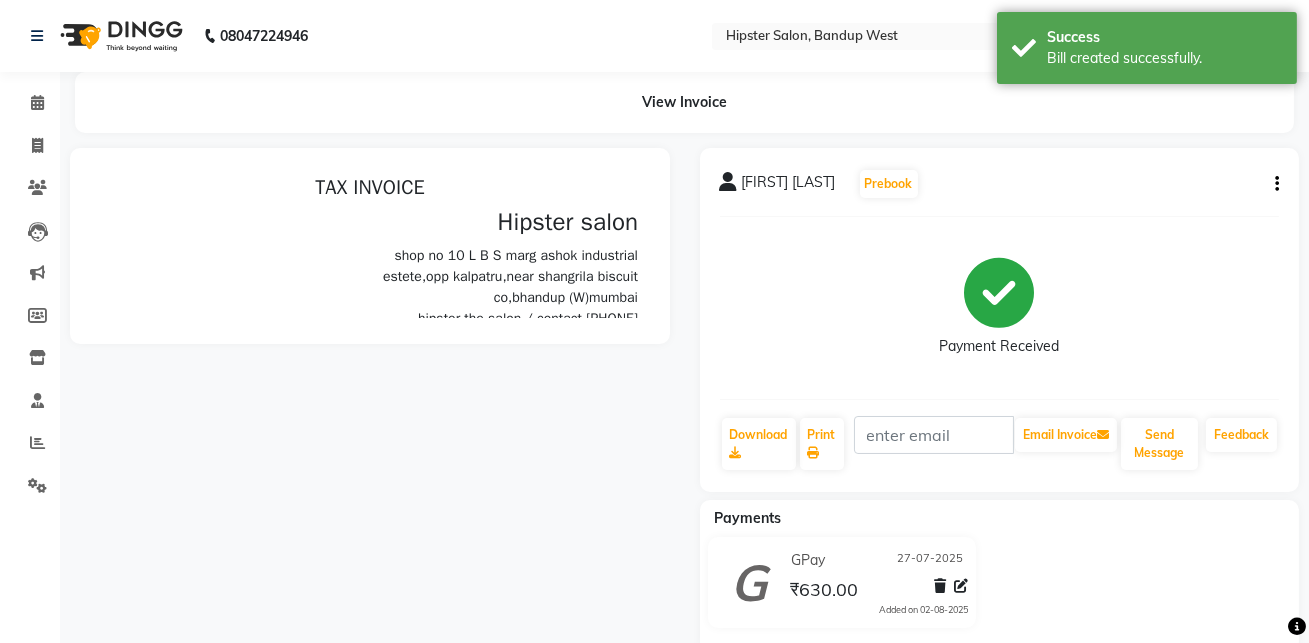scroll, scrollTop: 0, scrollLeft: 0, axis: both 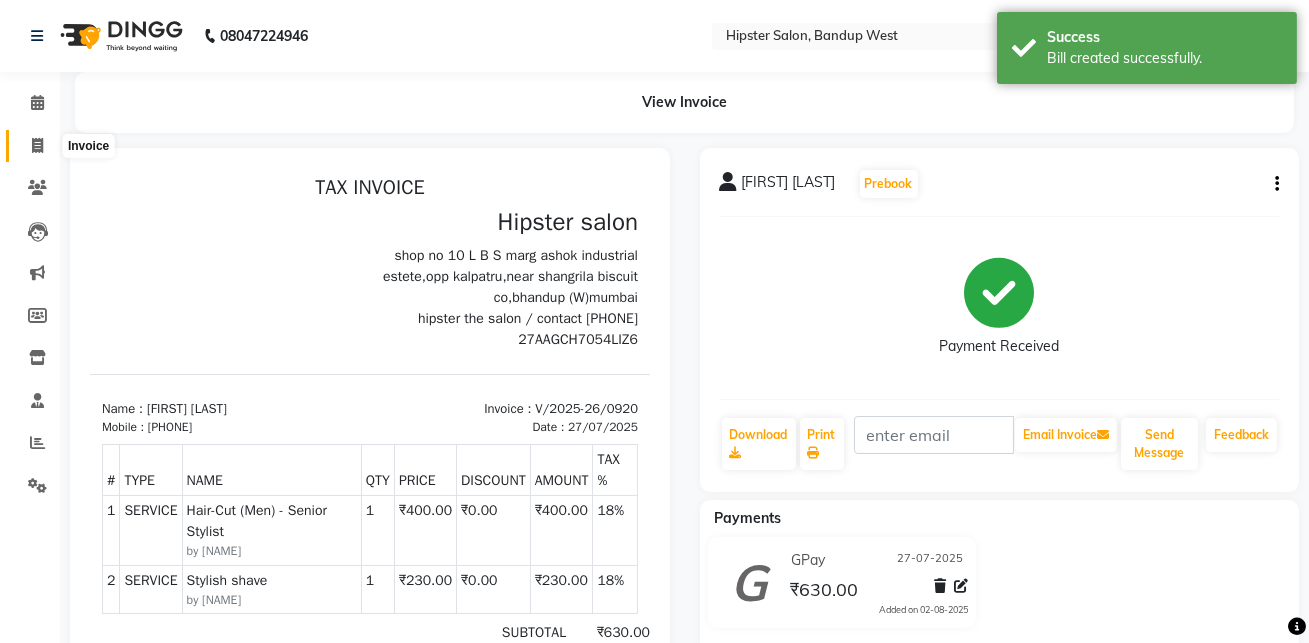 click 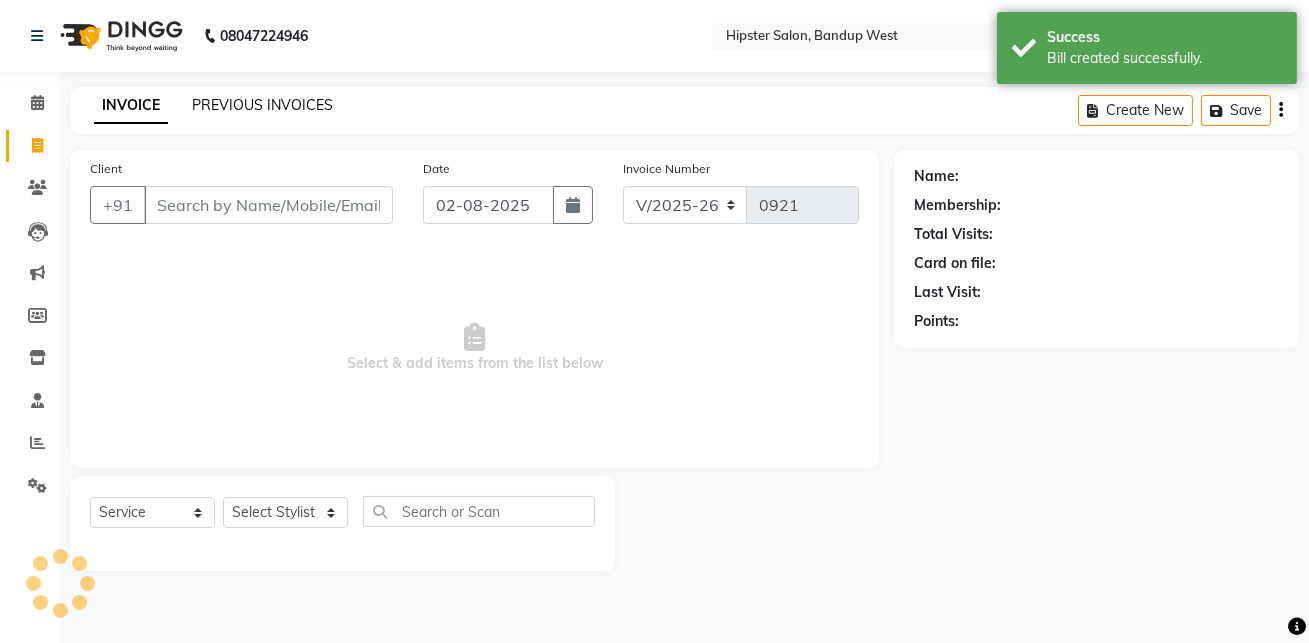 click on "PREVIOUS INVOICES" 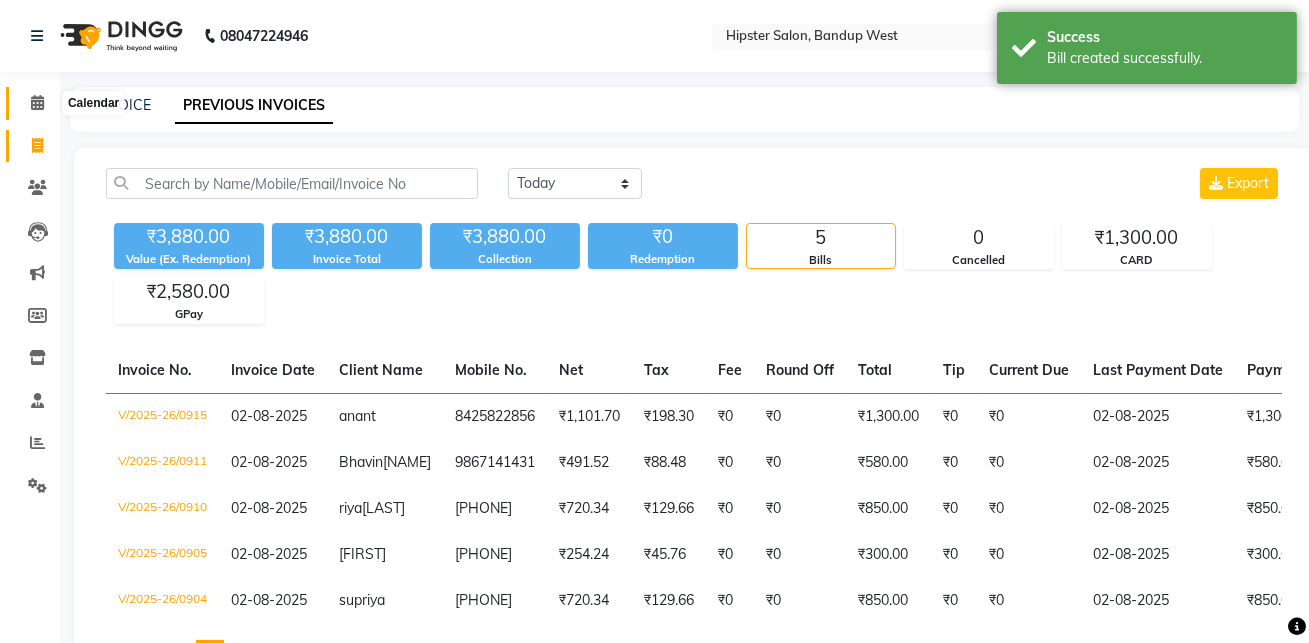 click 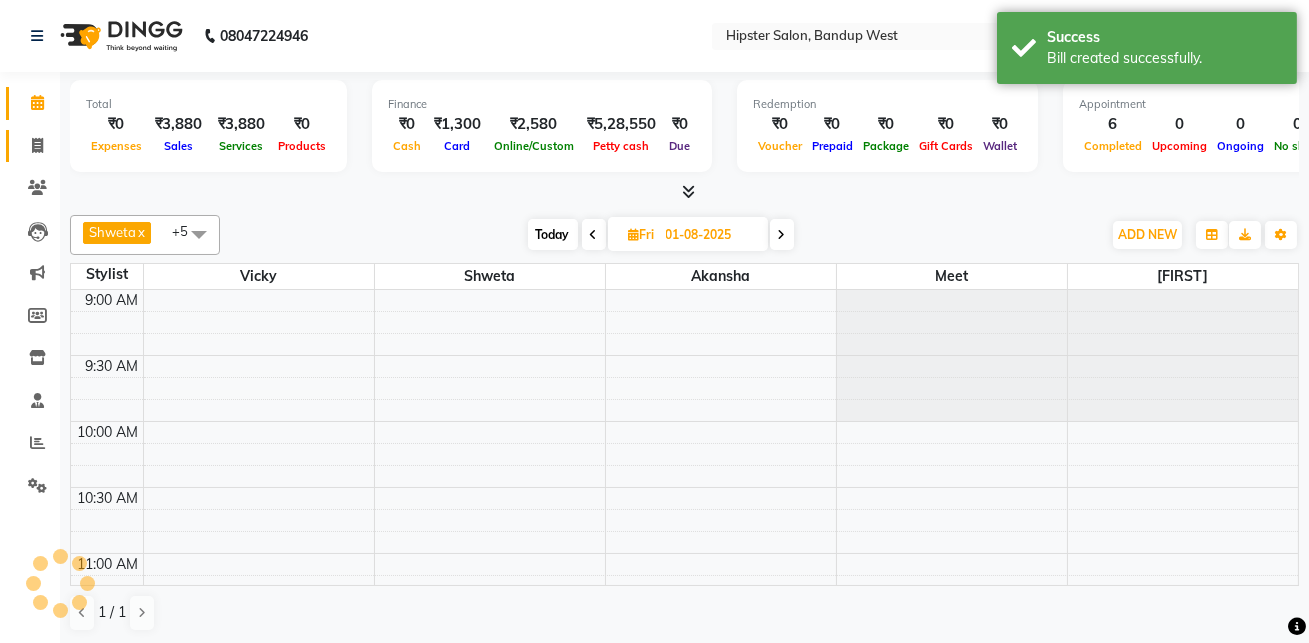 scroll, scrollTop: 790, scrollLeft: 0, axis: vertical 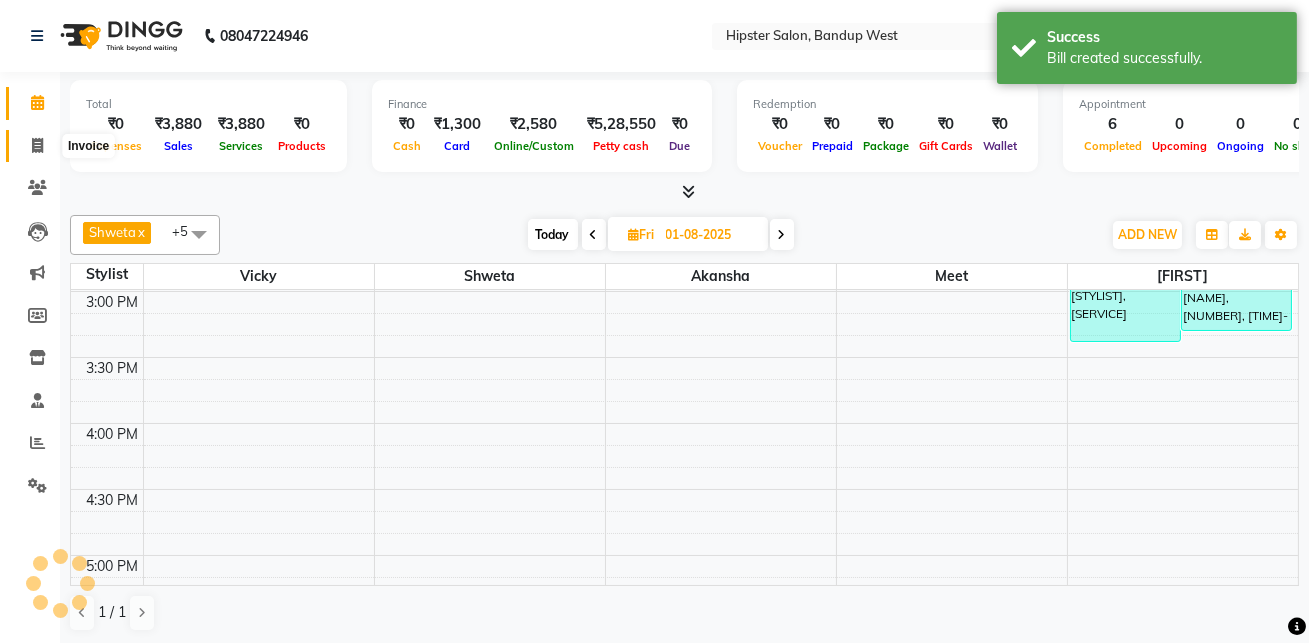 click 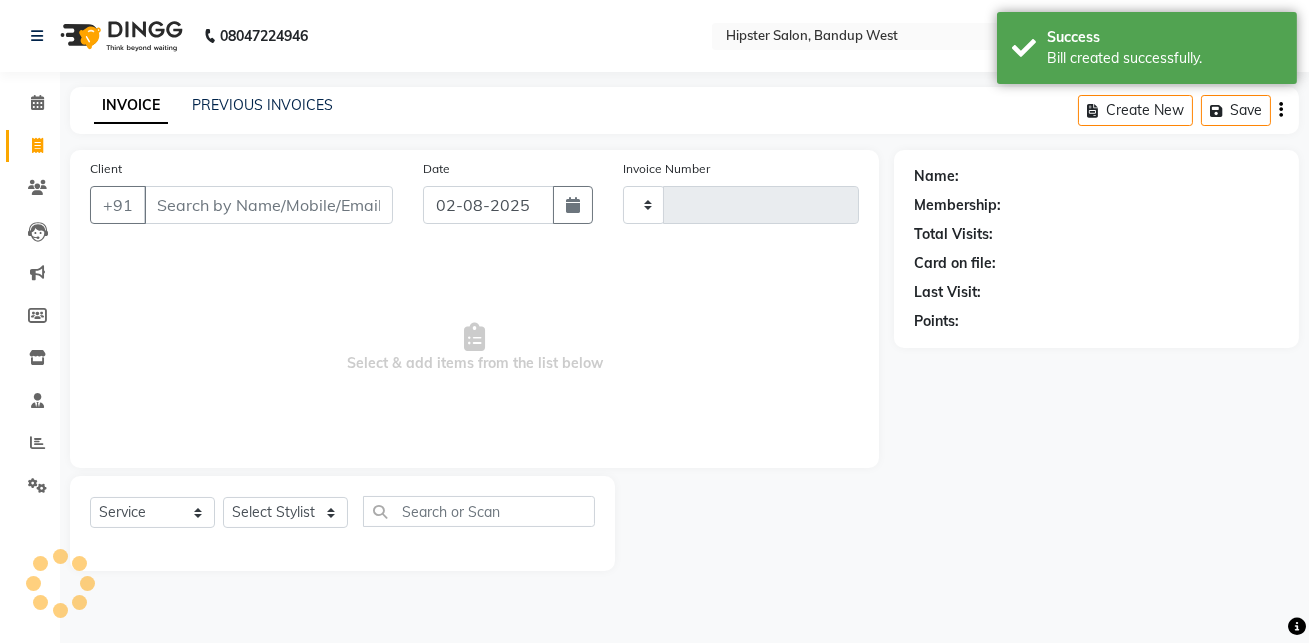 type on "0921" 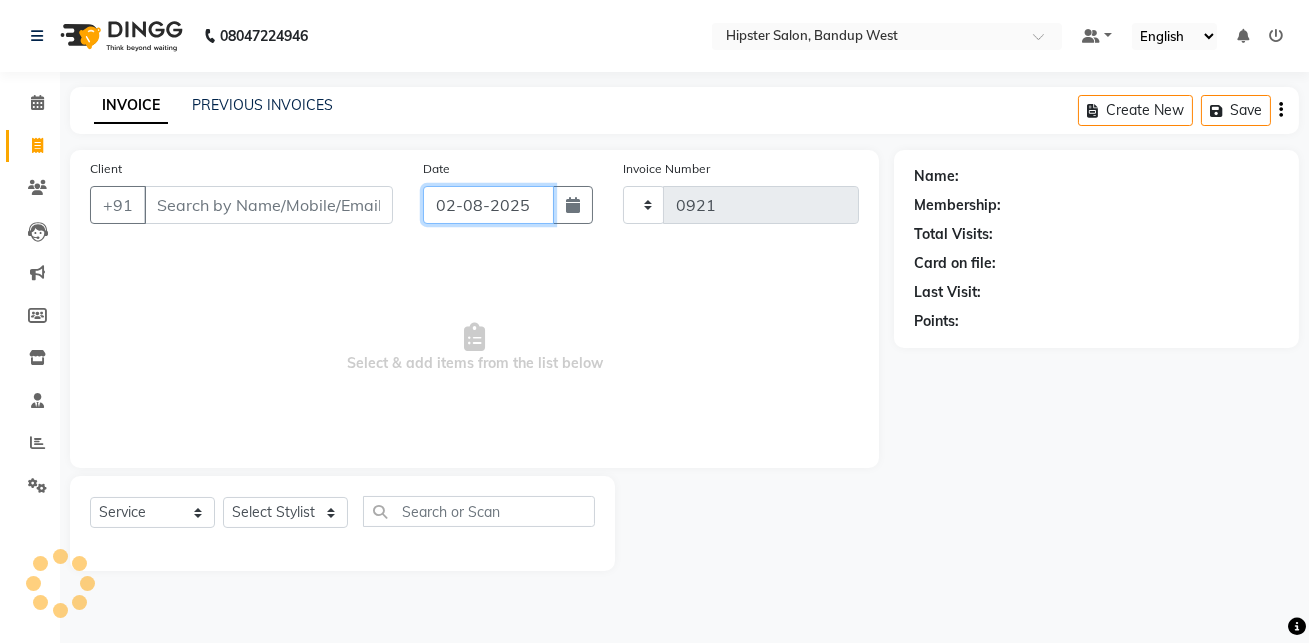 click on "02-08-2025" 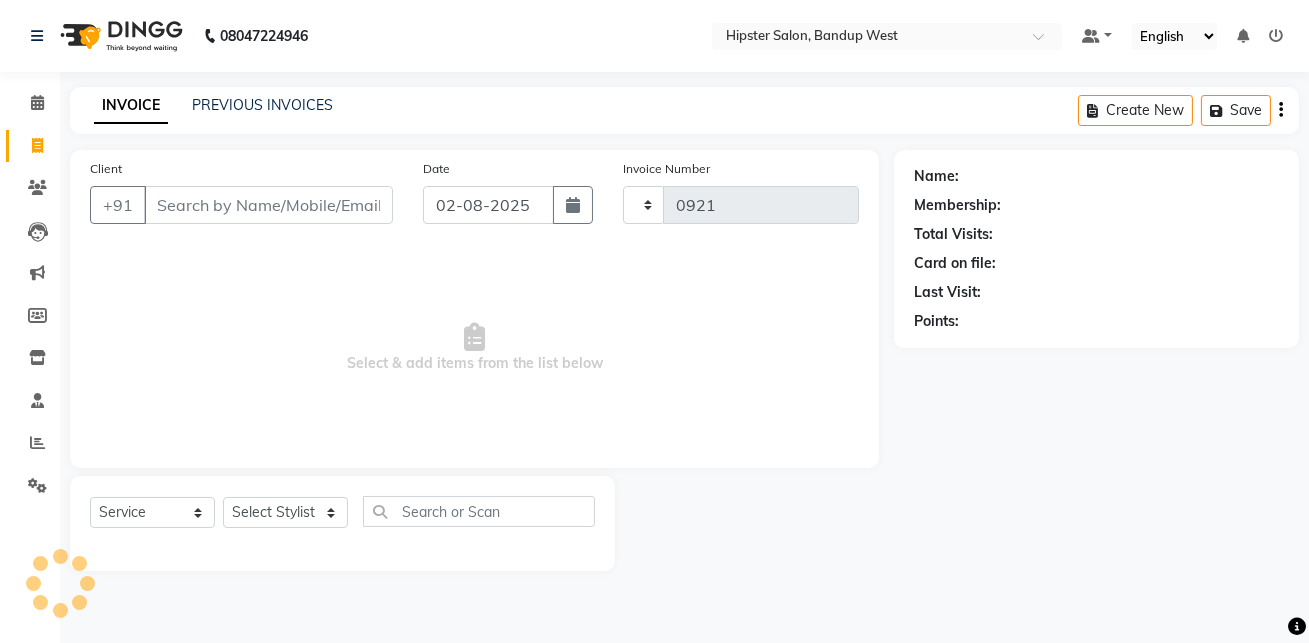 select on "6746" 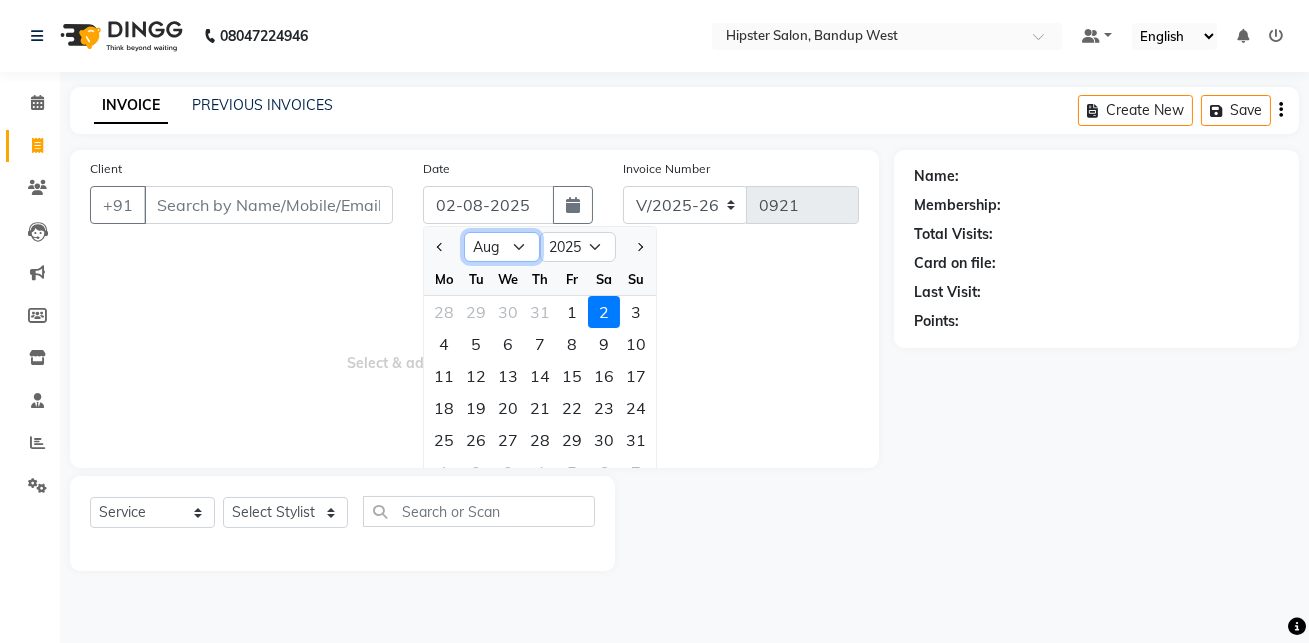 click on "Jan Feb Mar Apr May Jun Jul Aug Sep Oct Nov Dec" 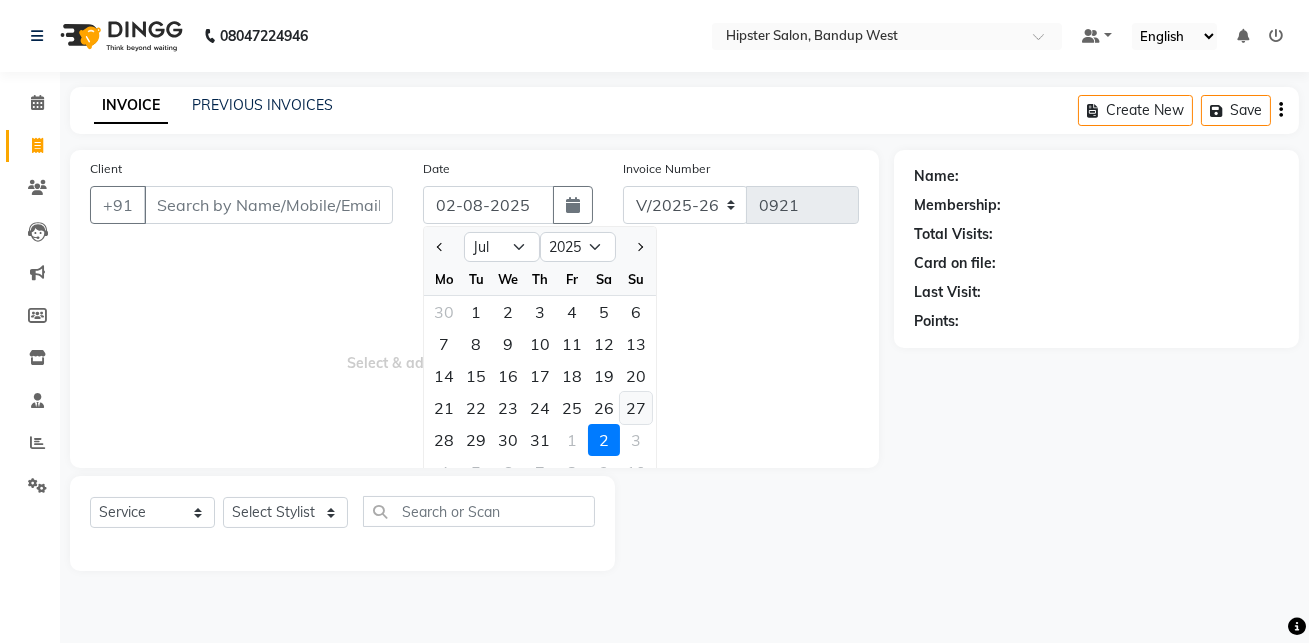 click on "27" 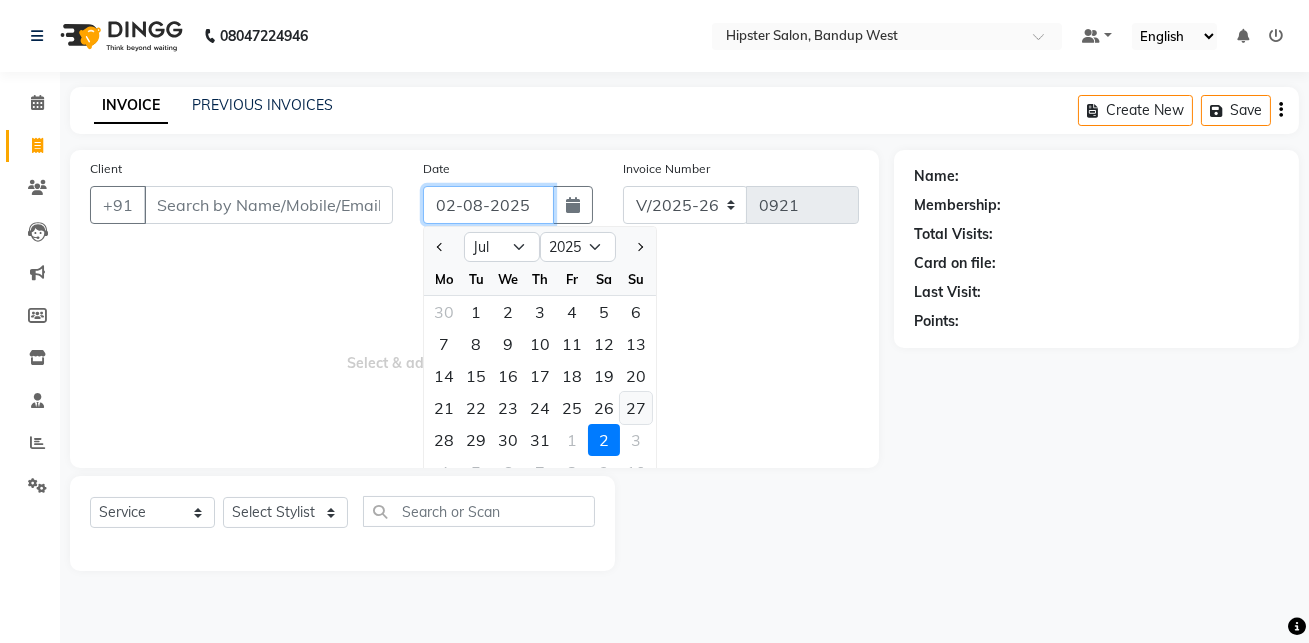 type on "27-07-2025" 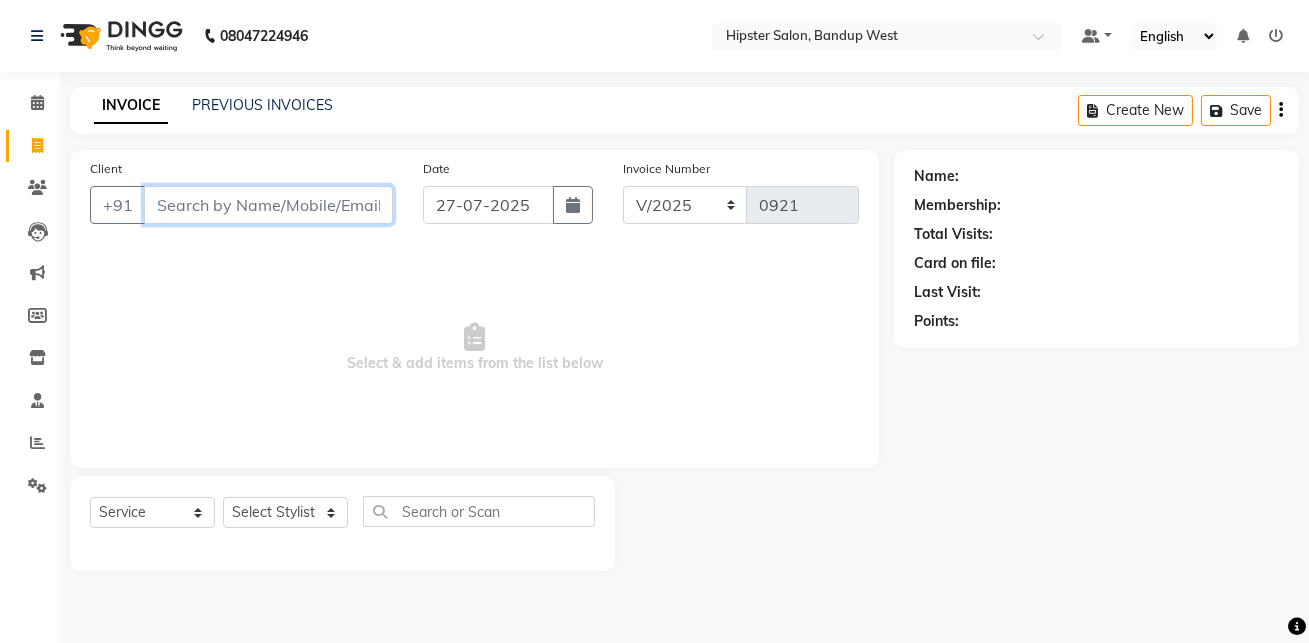 click on "Client" at bounding box center (268, 205) 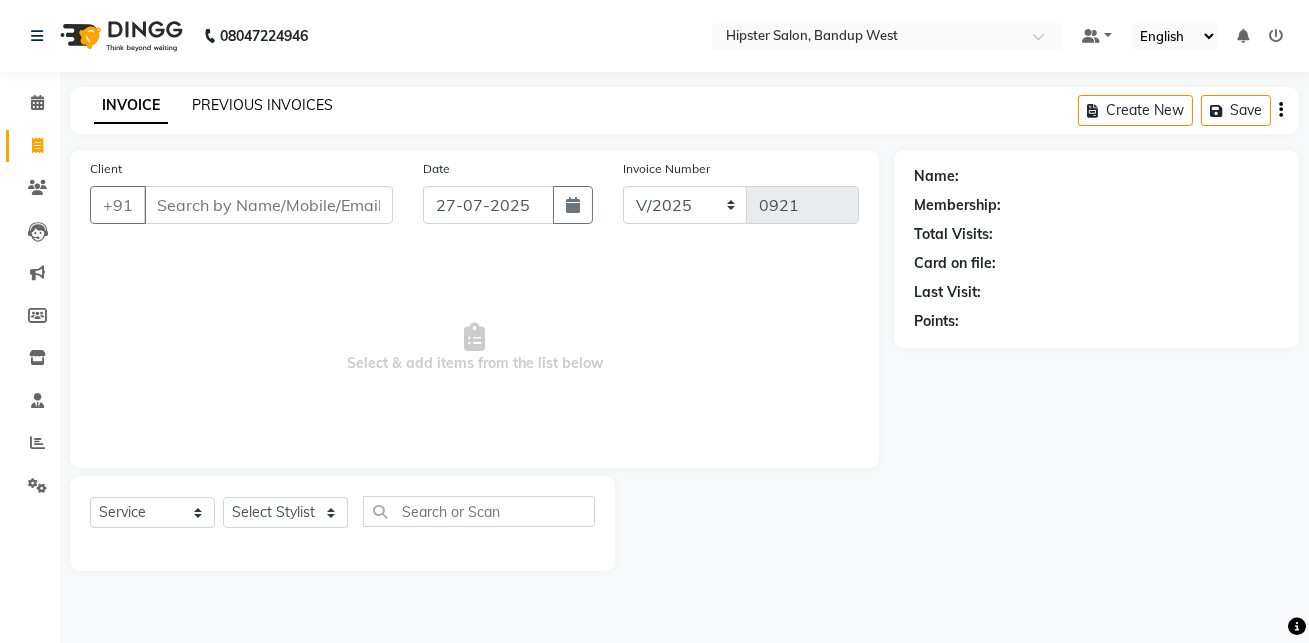 click on "PREVIOUS INVOICES" 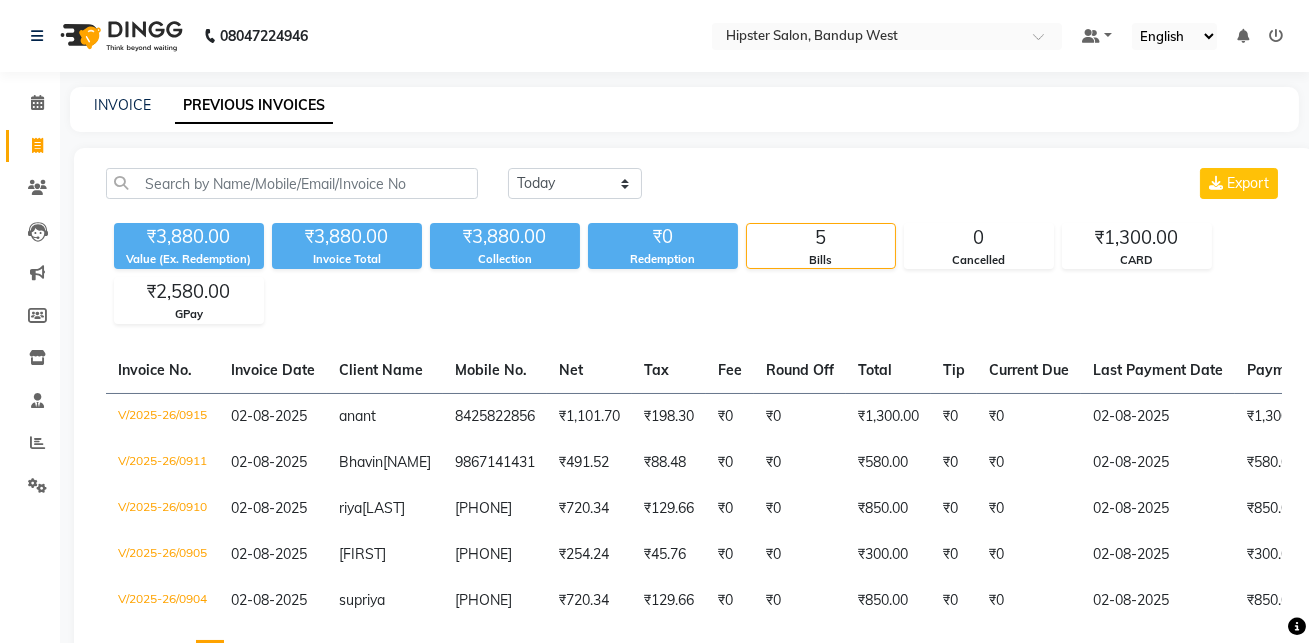 click on "Today Yesterday Custom Range Export" 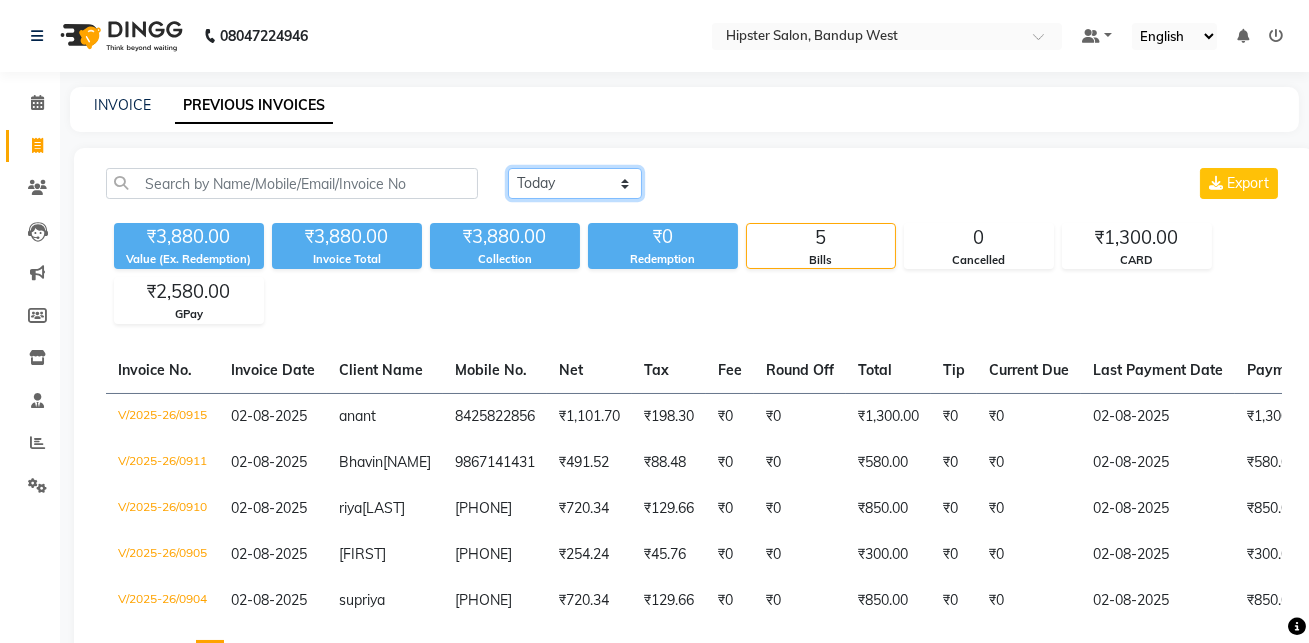 click on "Today Yesterday Custom Range" 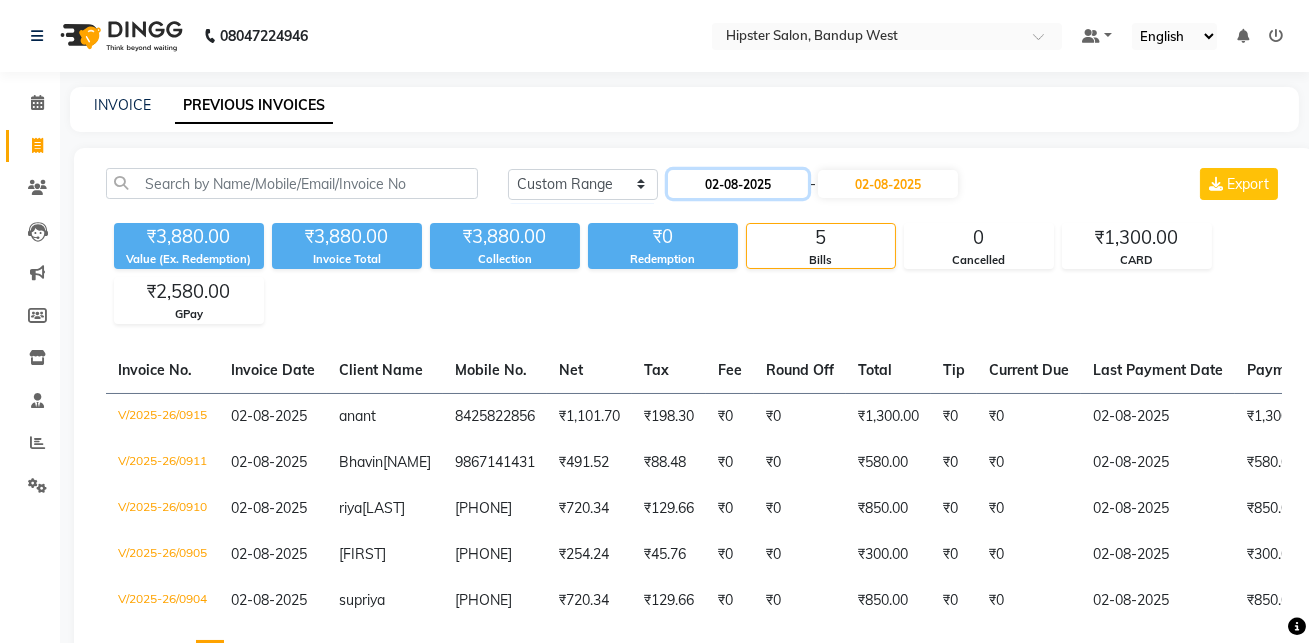 click on "02-08-2025" 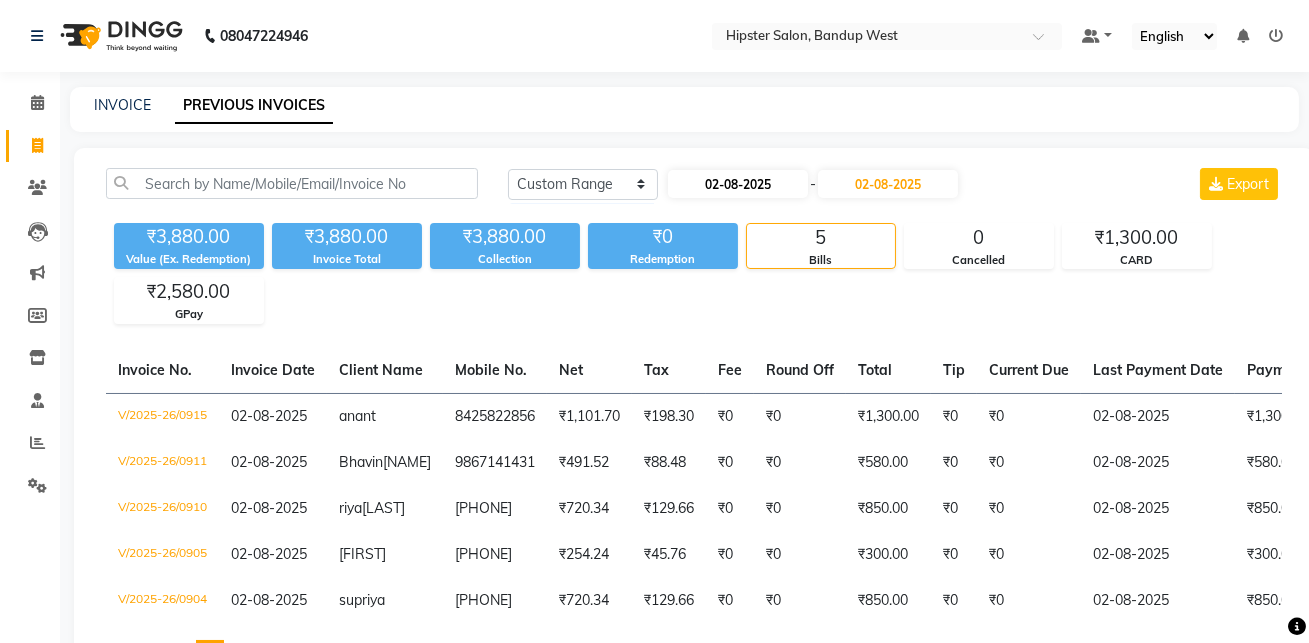 select on "8" 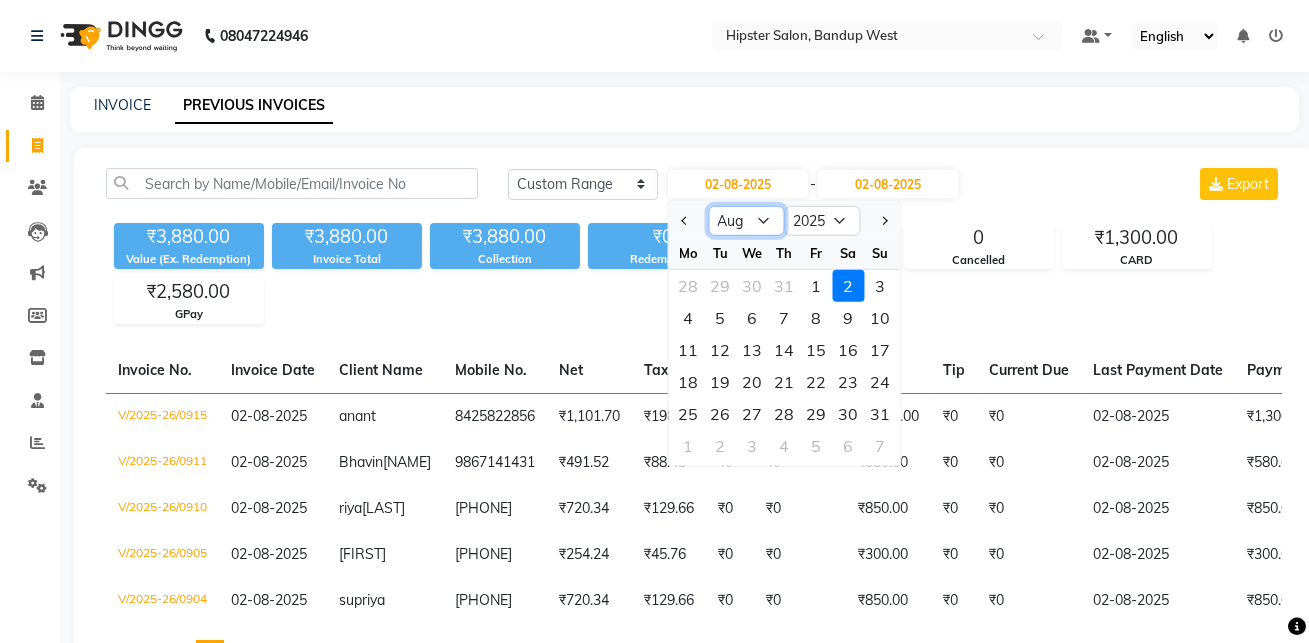 click on "Jan Feb Mar Apr May Jun Jul Aug Sep Oct Nov Dec" 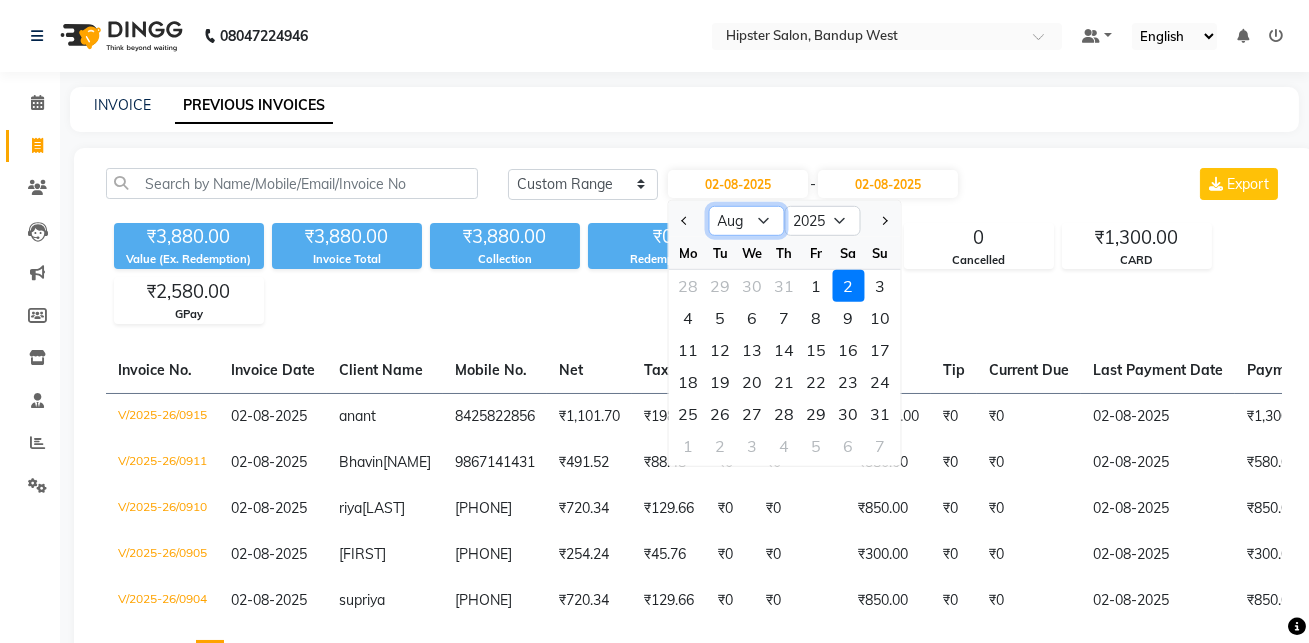select on "7" 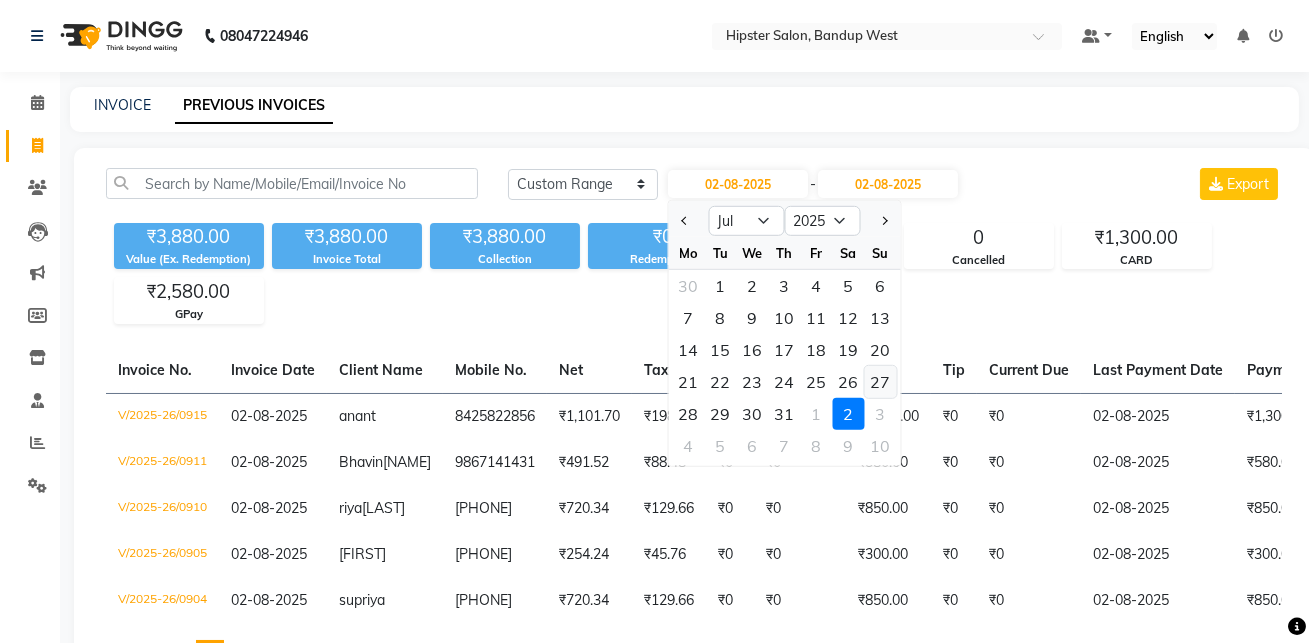 click on "27" 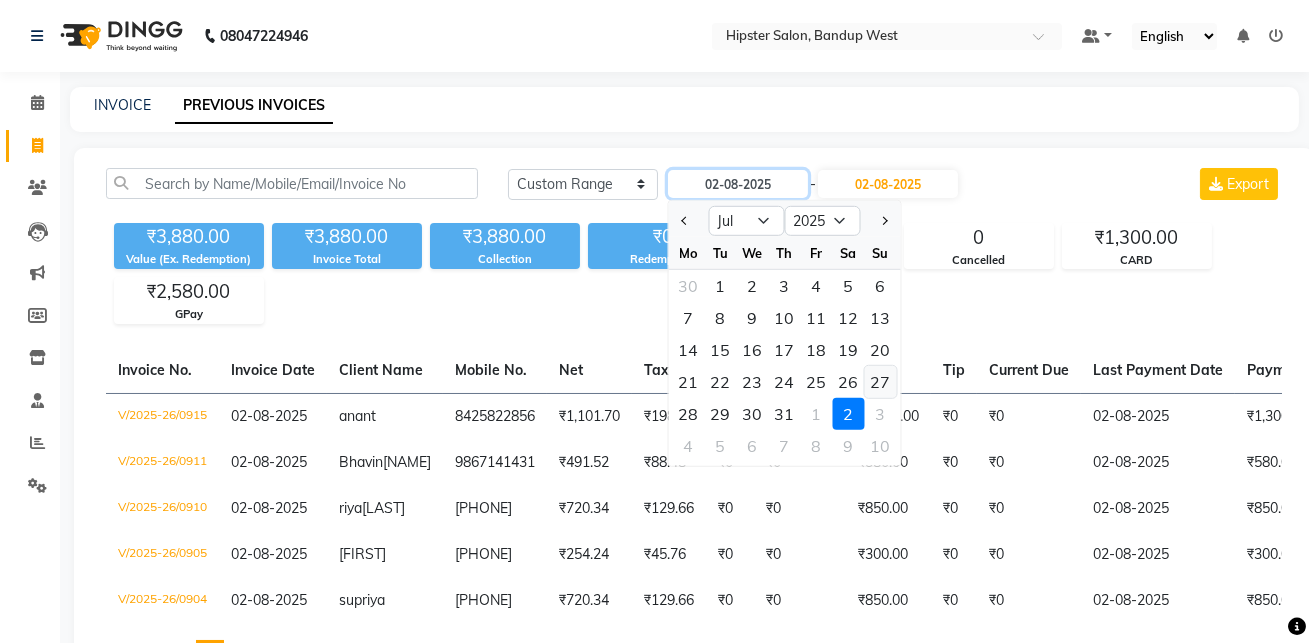 type on "27-07-2025" 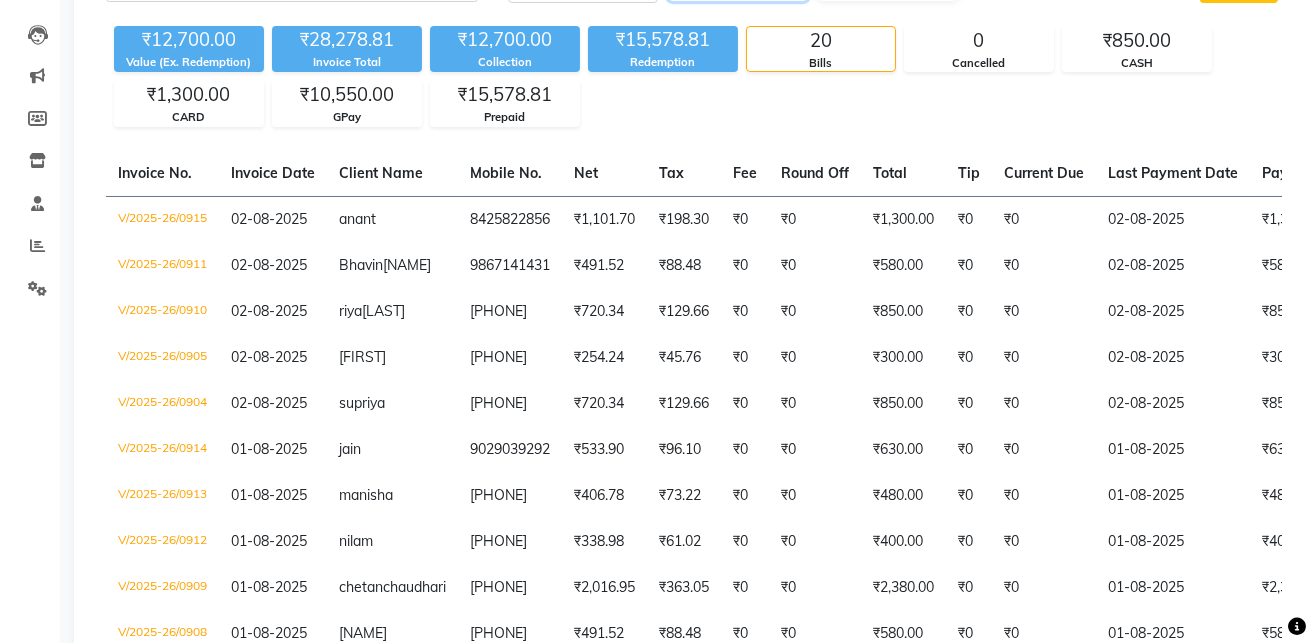 scroll, scrollTop: 0, scrollLeft: 0, axis: both 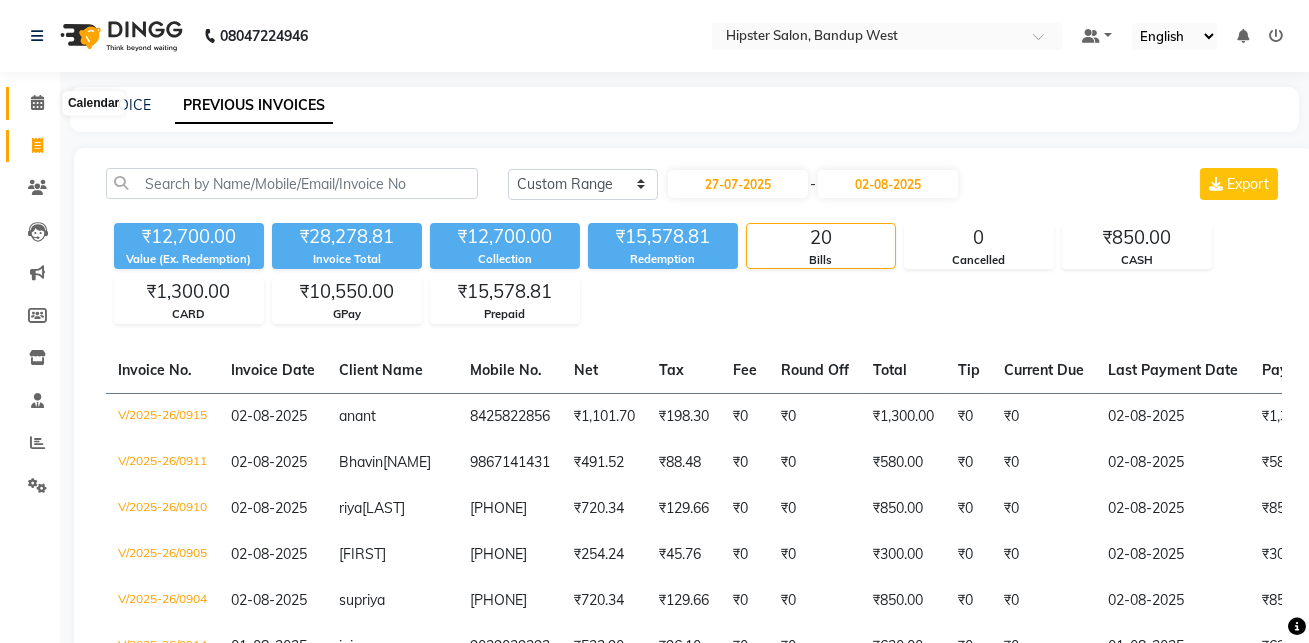 click 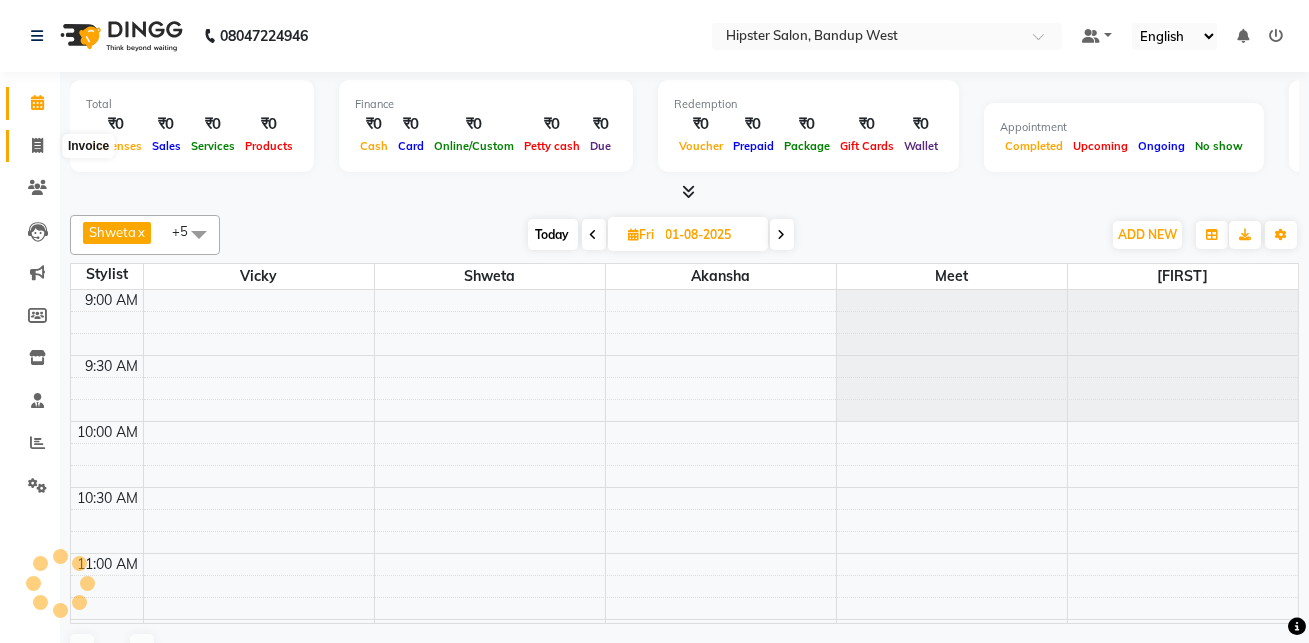 click 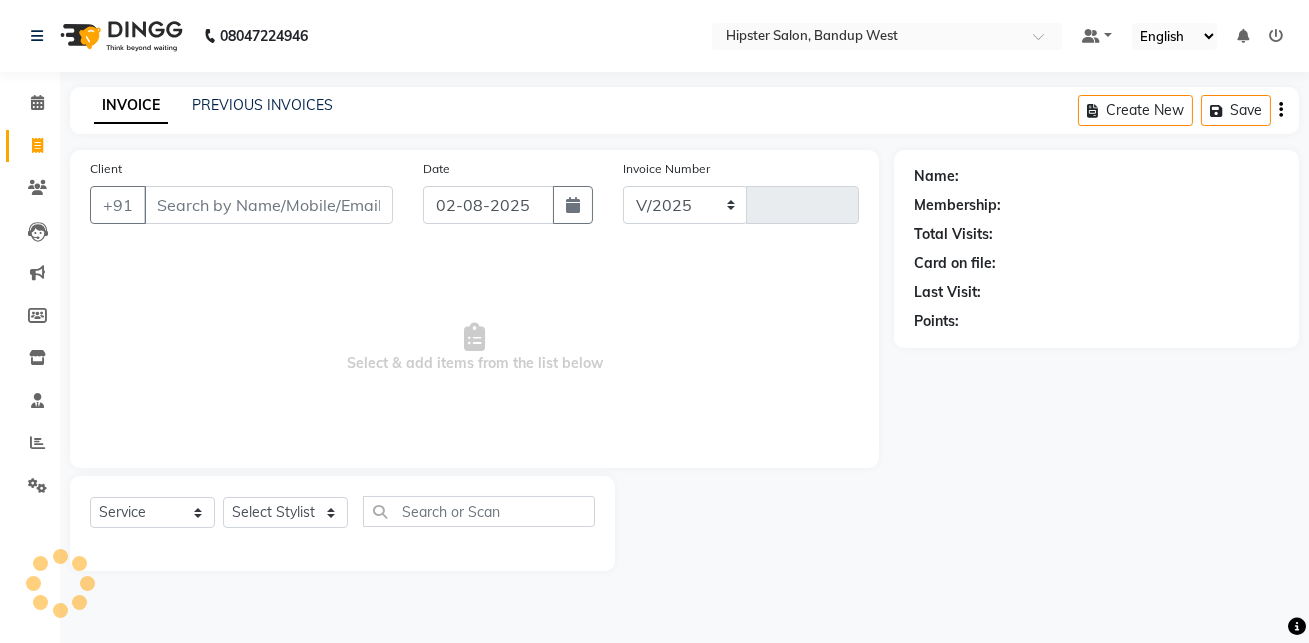select on "6746" 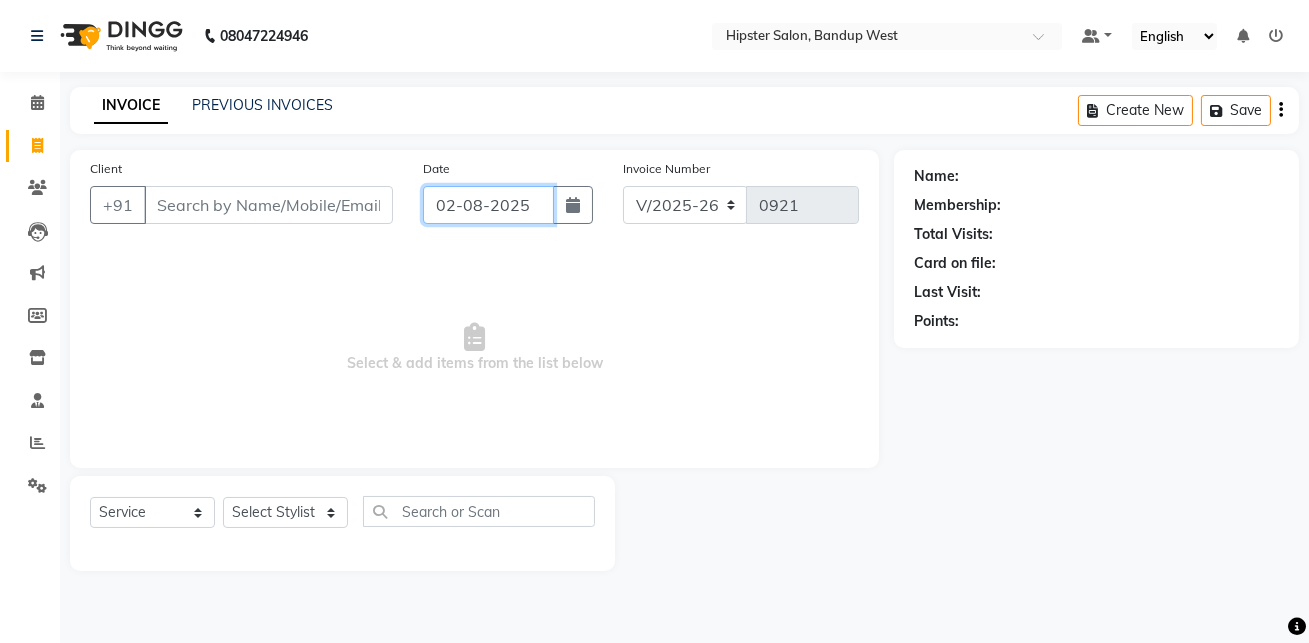 click on "02-08-2025" 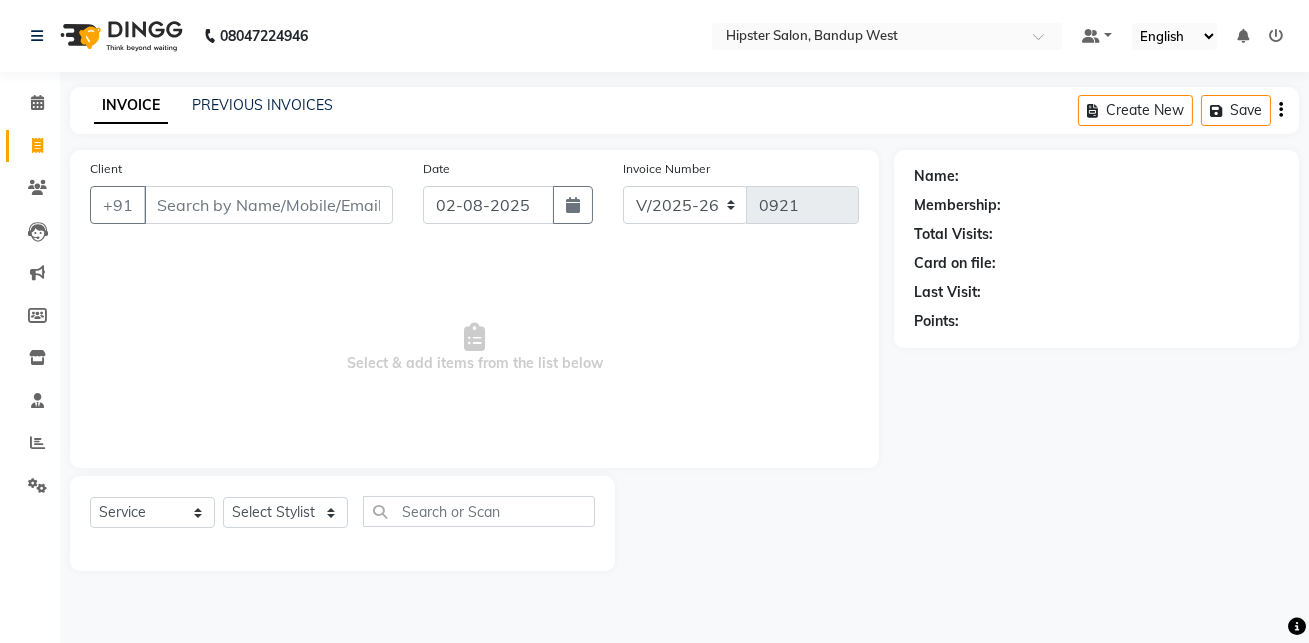 select on "8" 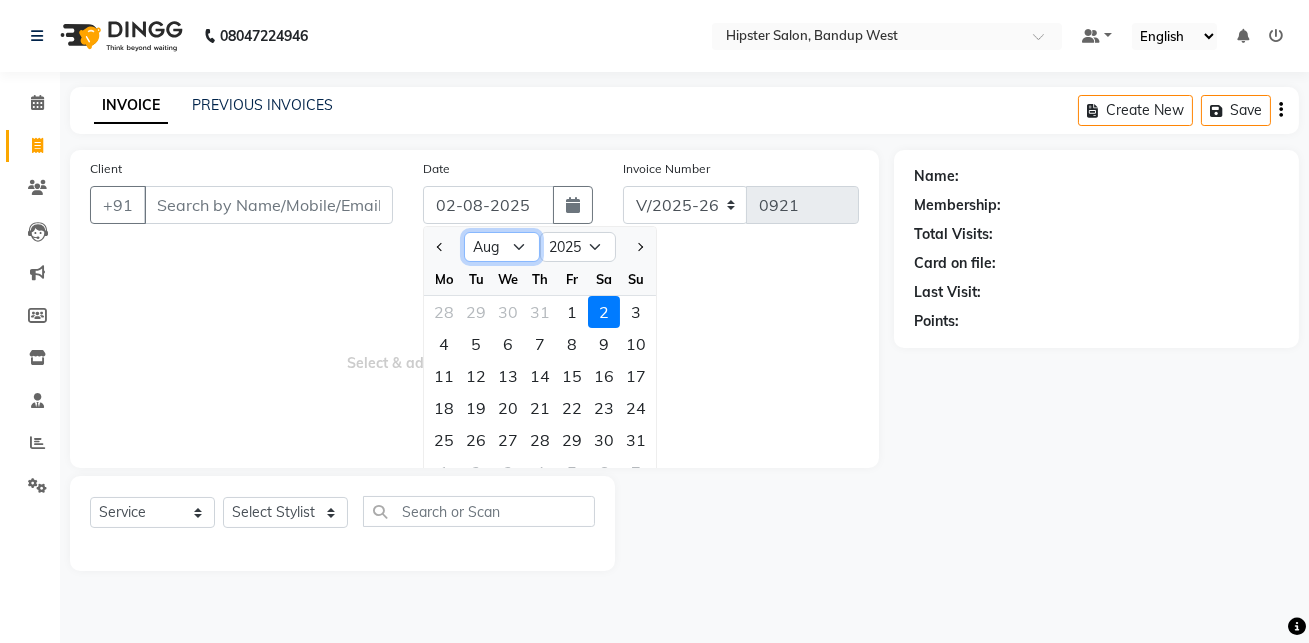 click on "Jan Feb Mar Apr May Jun Jul Aug Sep Oct Nov Dec" 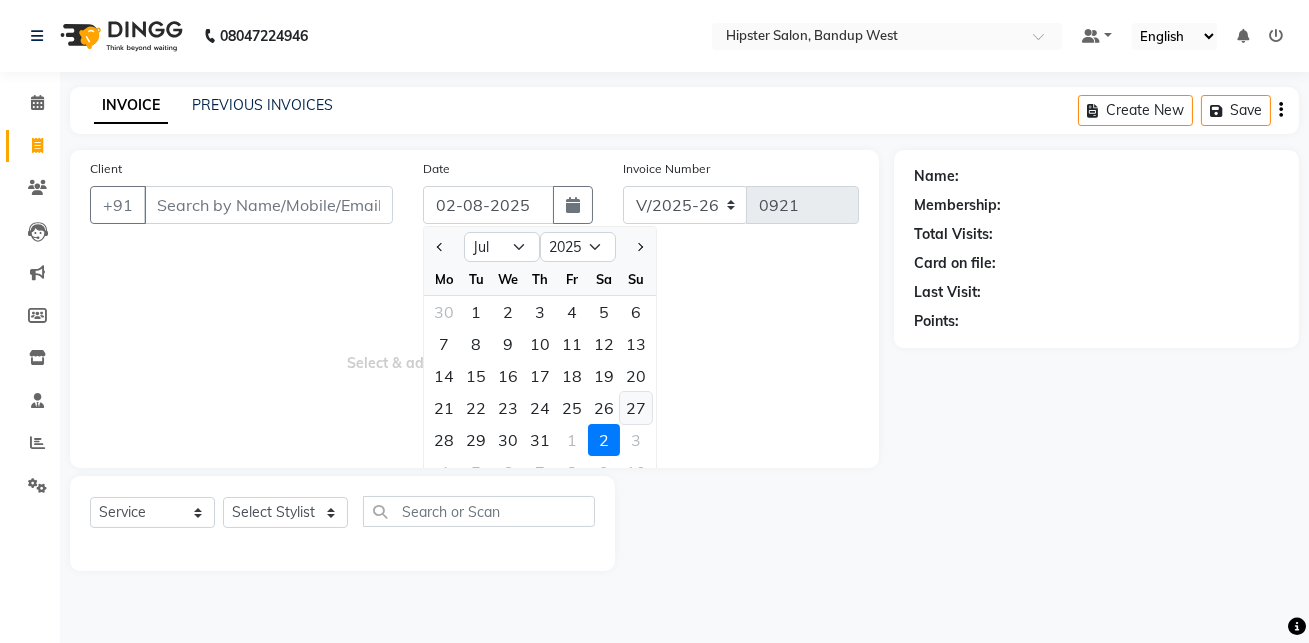 click on "27" 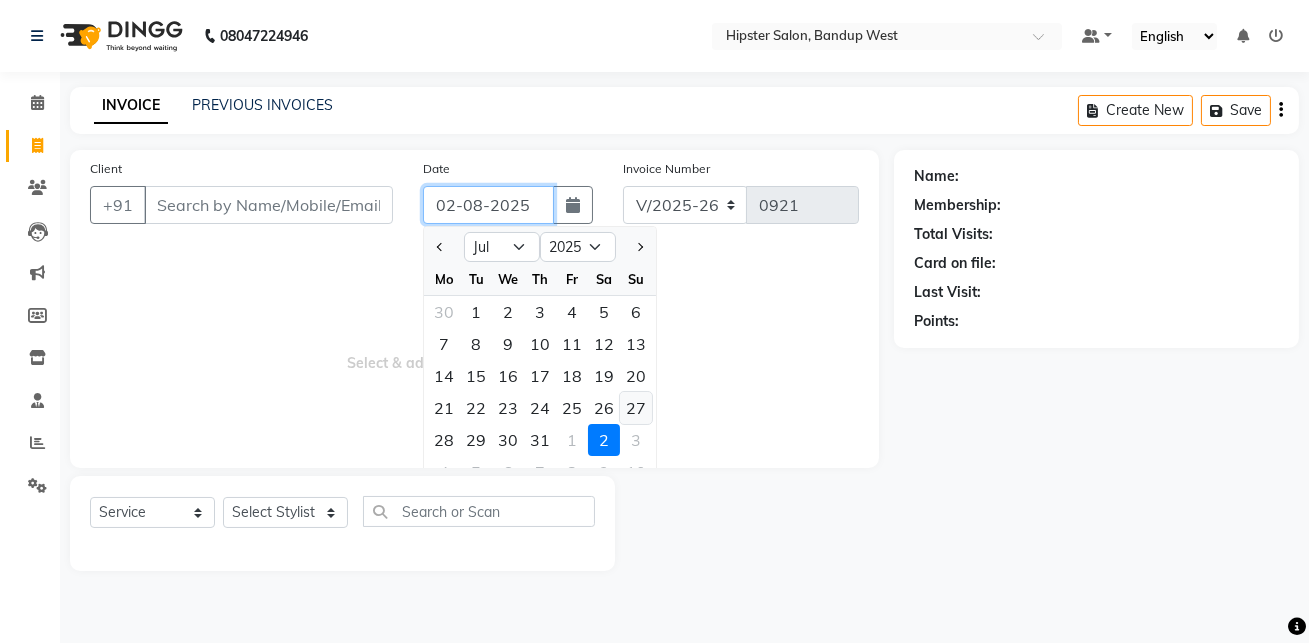 type on "27-07-2025" 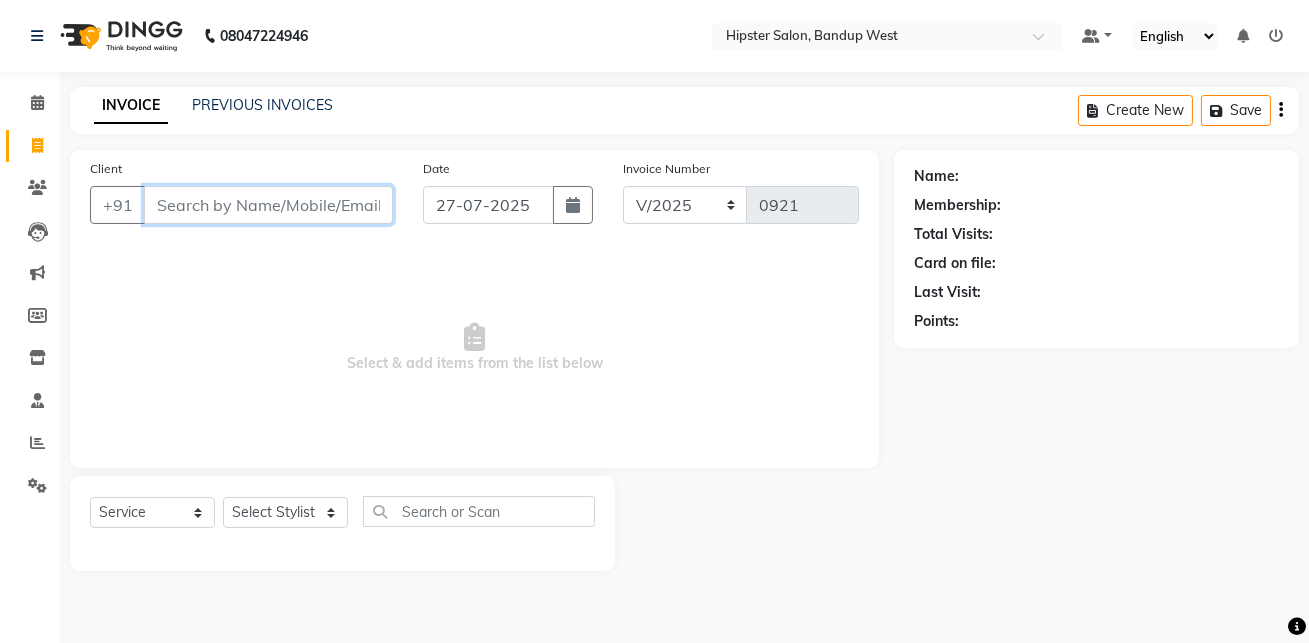 click on "Client" at bounding box center [268, 205] 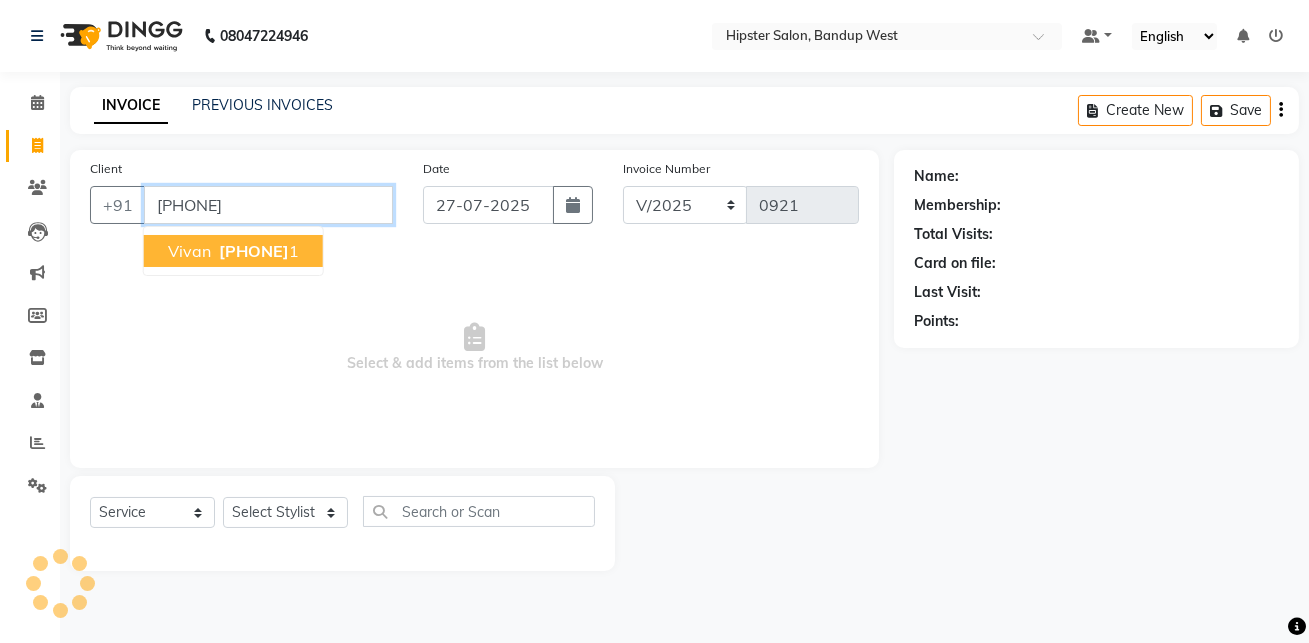 type on "[PHONE]" 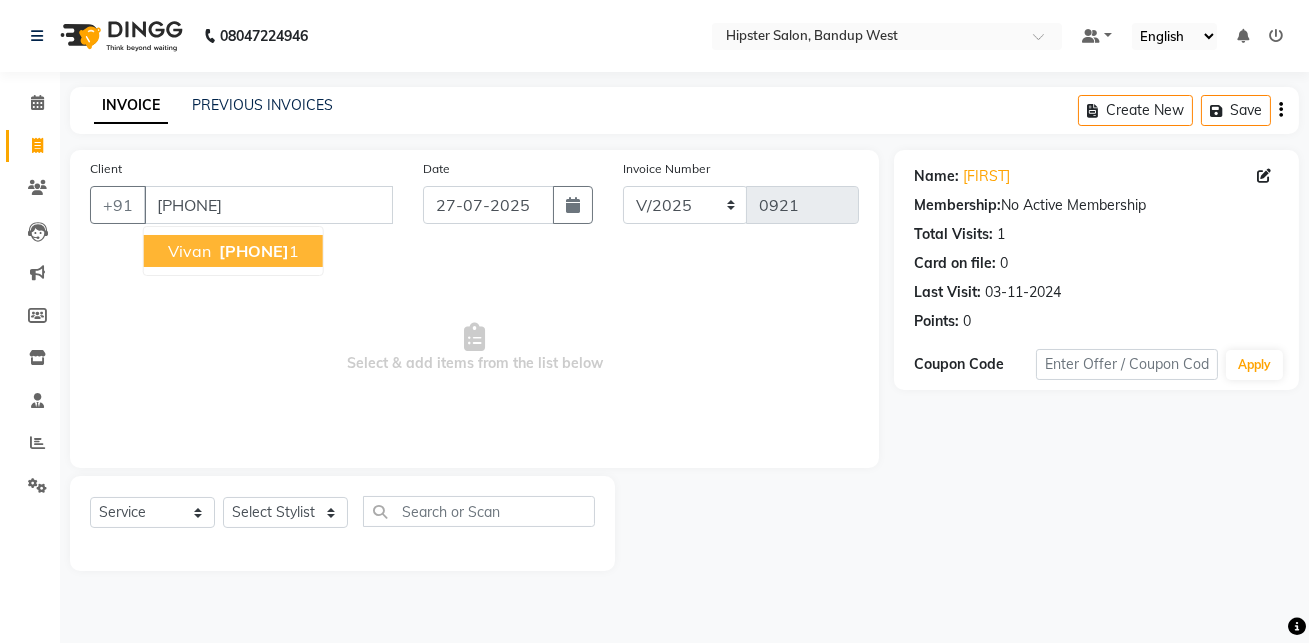 click on "[PHONE] 1" at bounding box center (257, 251) 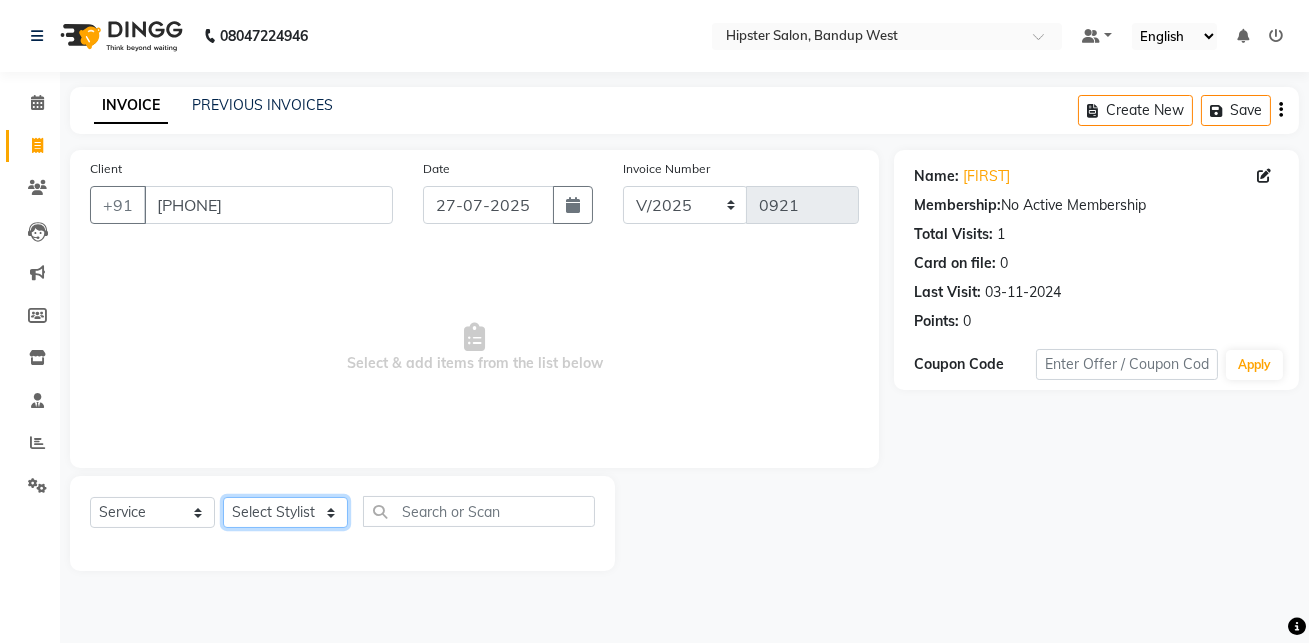 click on "Select Stylist aditya aishu akansha anup ashik Ayushi bhavin sir Irshad lucky manisha meet minaz neelam pritesh PUNAM raju REKHA salman Shweta vaibhav Vicky" 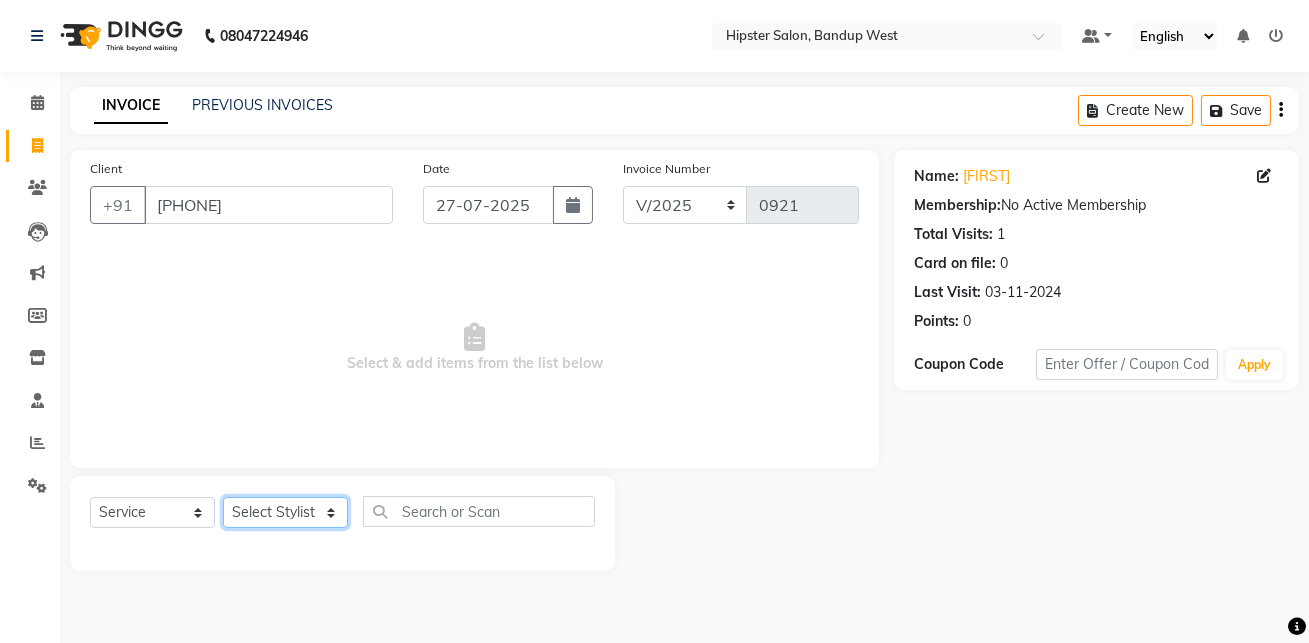 select on "52835" 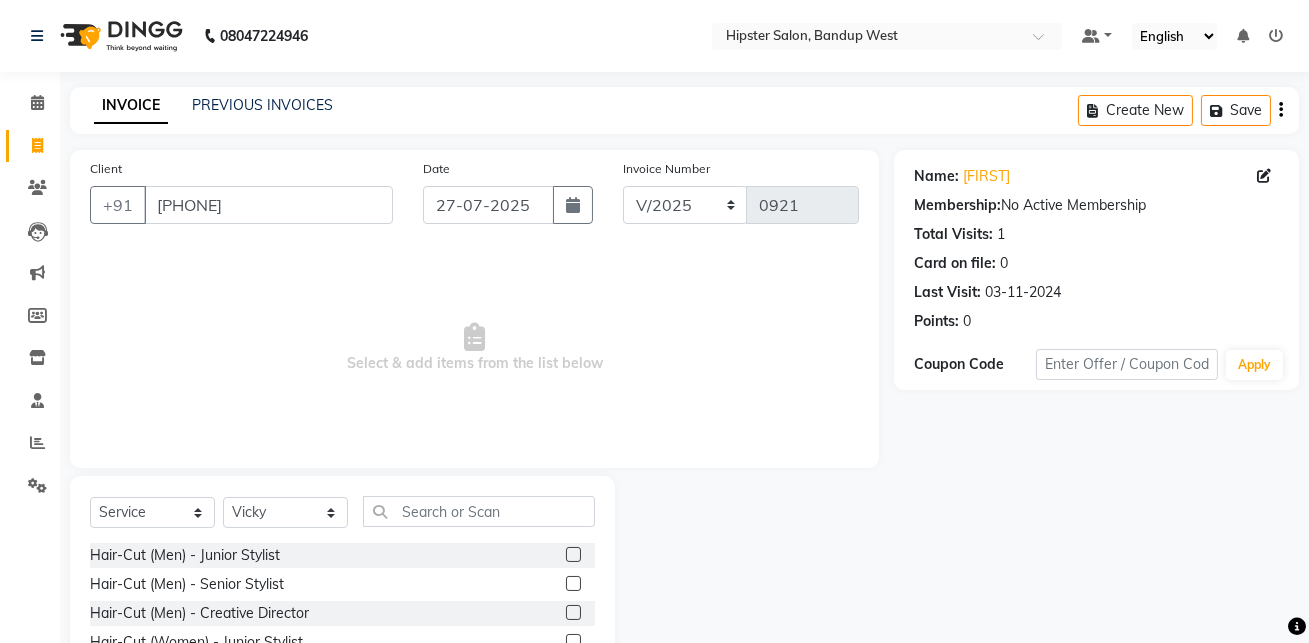 click 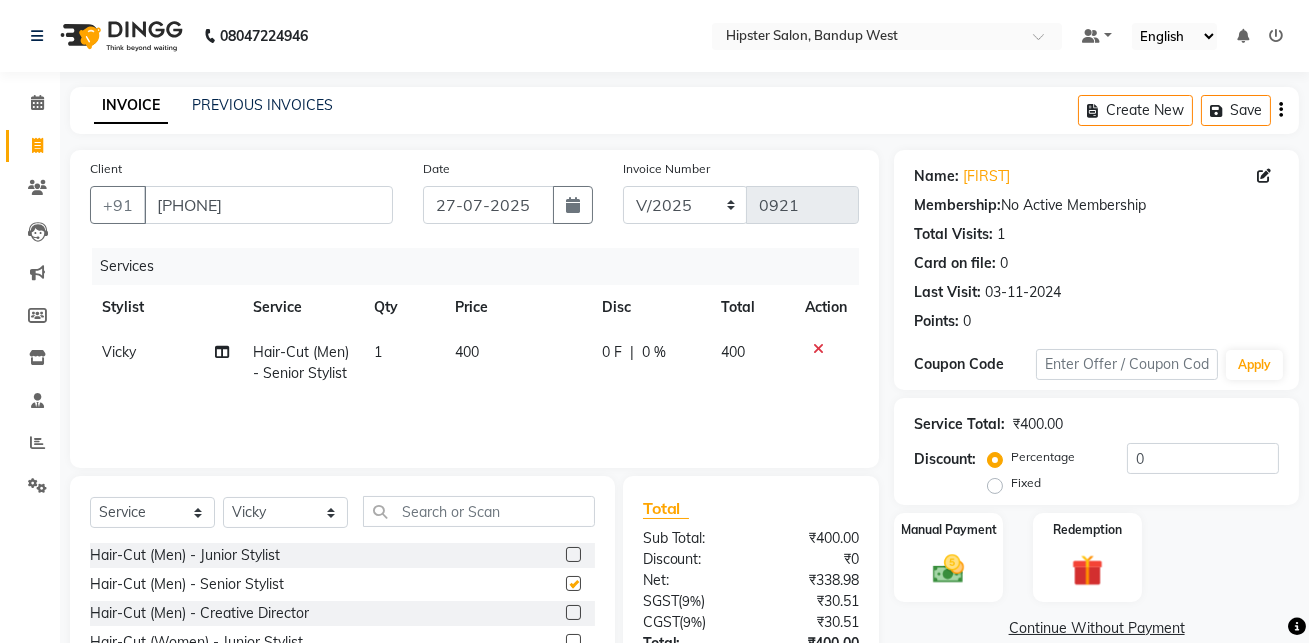 checkbox on "false" 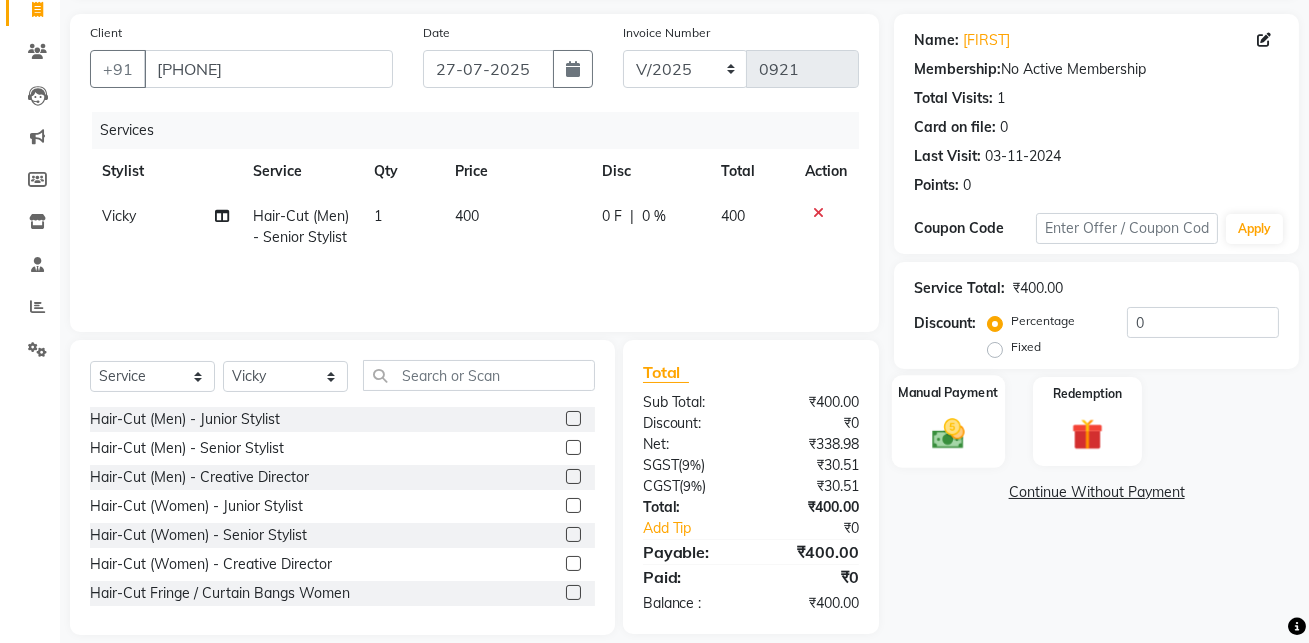 scroll, scrollTop: 159, scrollLeft: 0, axis: vertical 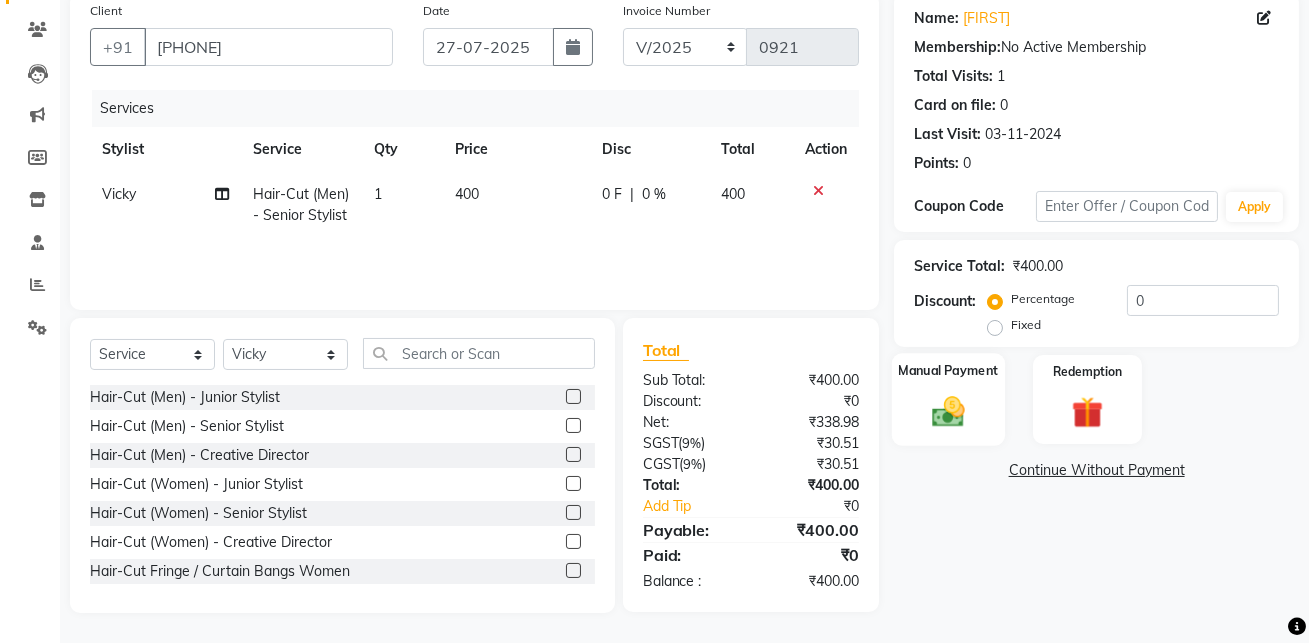 click 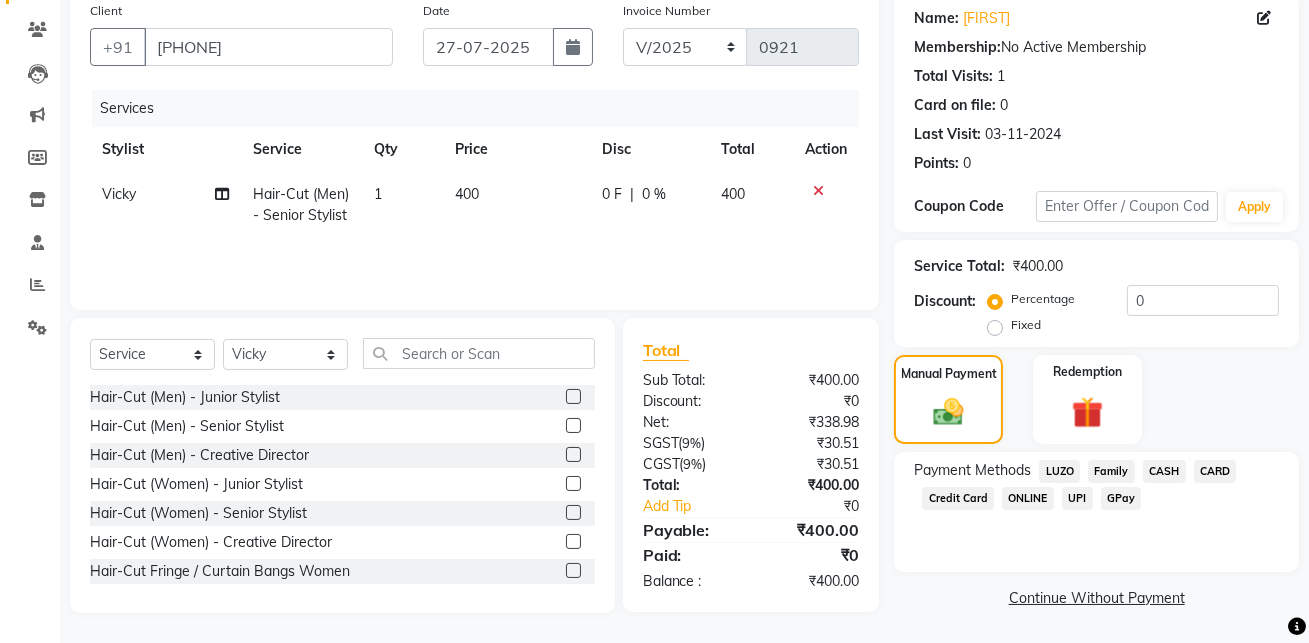 click on "CASH" 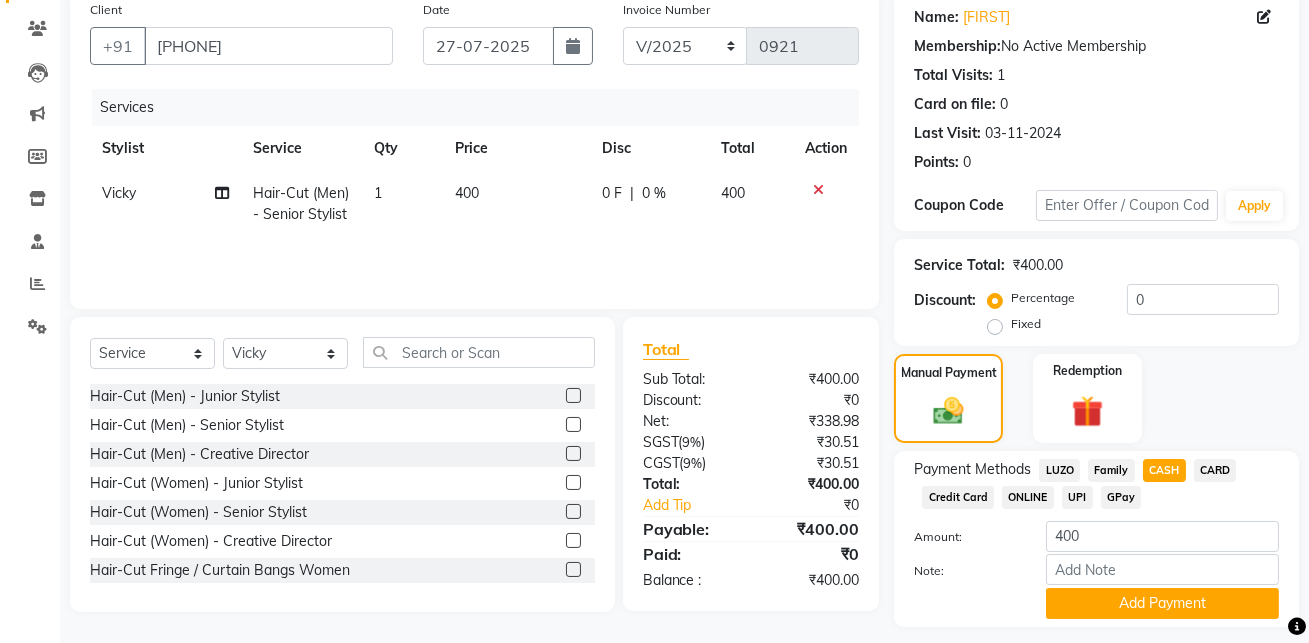 scroll, scrollTop: 214, scrollLeft: 0, axis: vertical 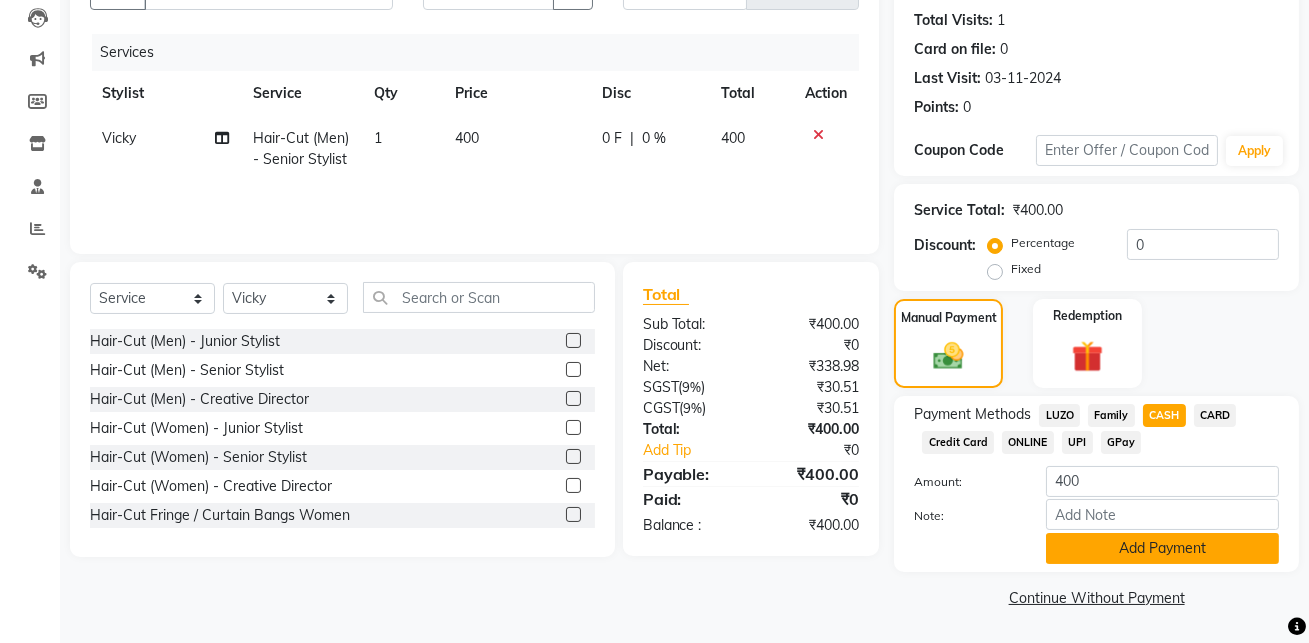 click on "Add Payment" 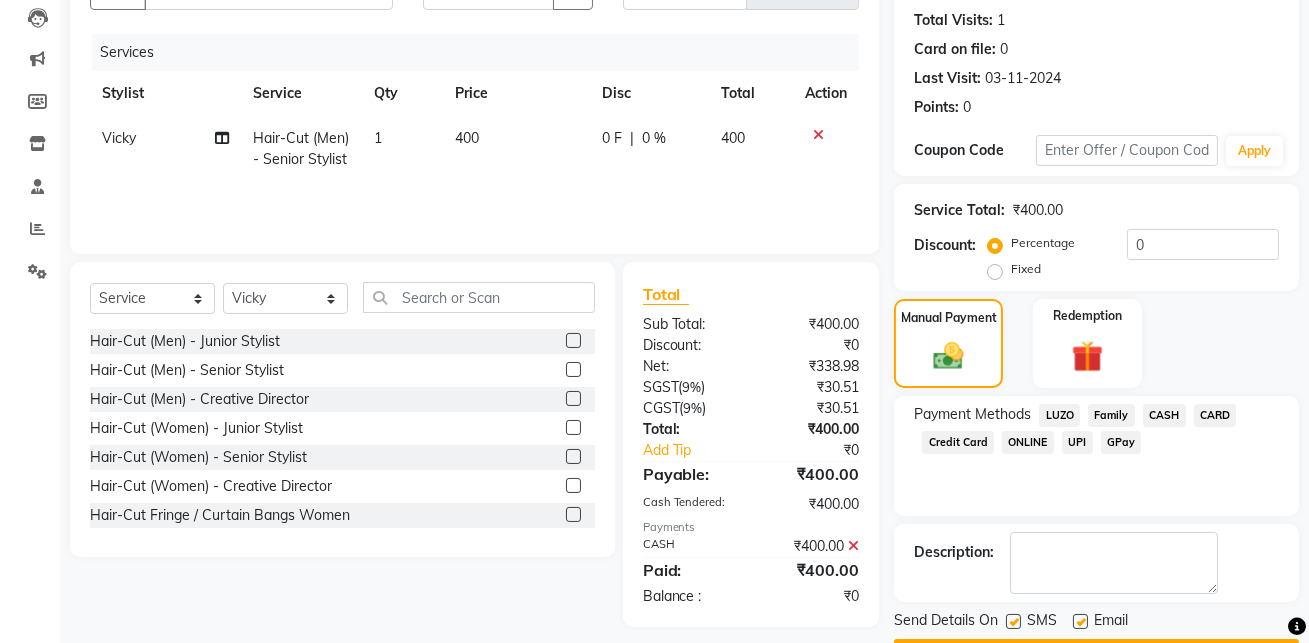 scroll, scrollTop: 270, scrollLeft: 0, axis: vertical 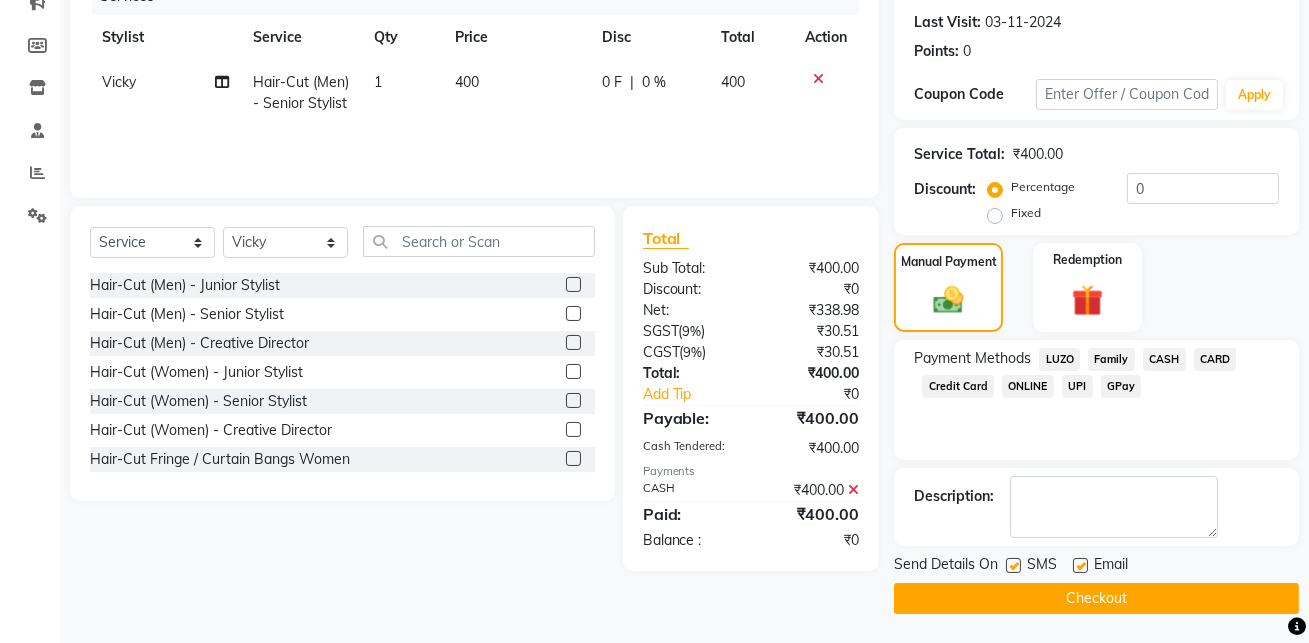 click on "Checkout" 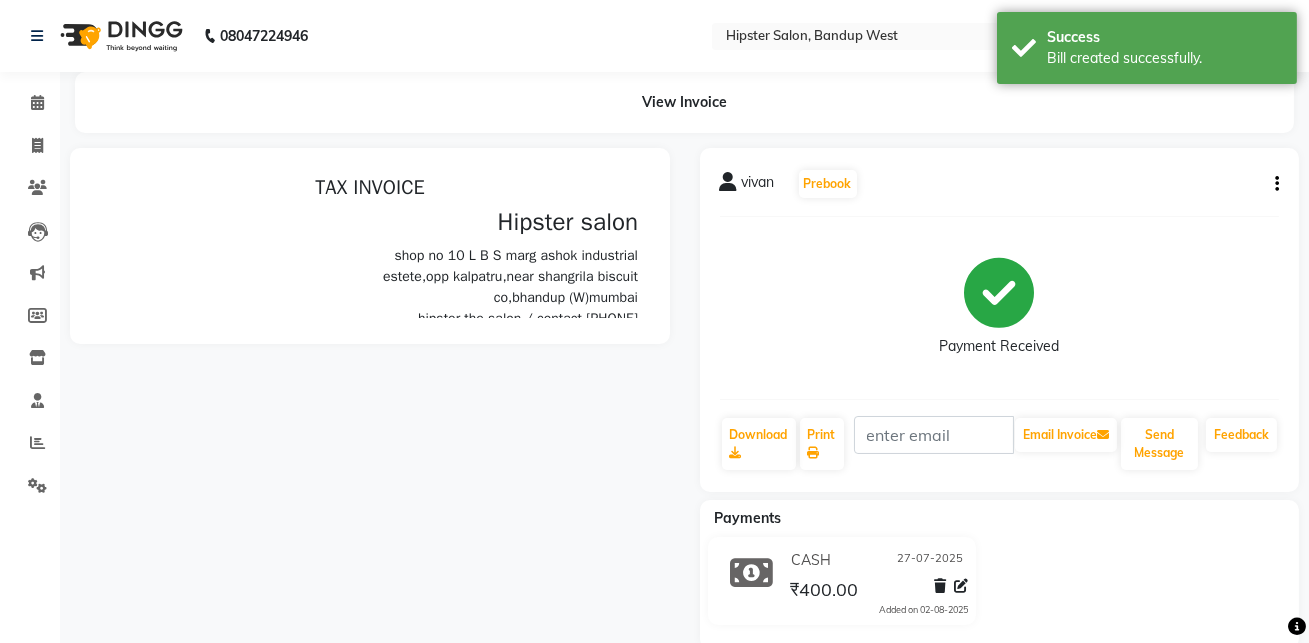 scroll, scrollTop: 0, scrollLeft: 0, axis: both 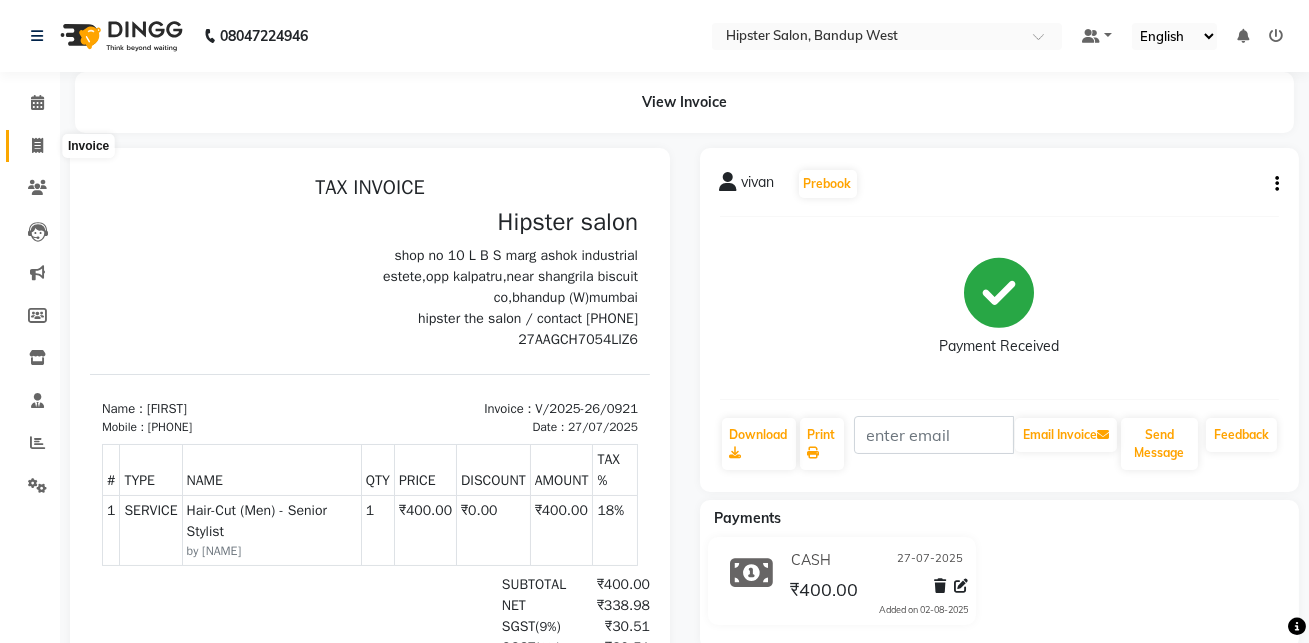 click 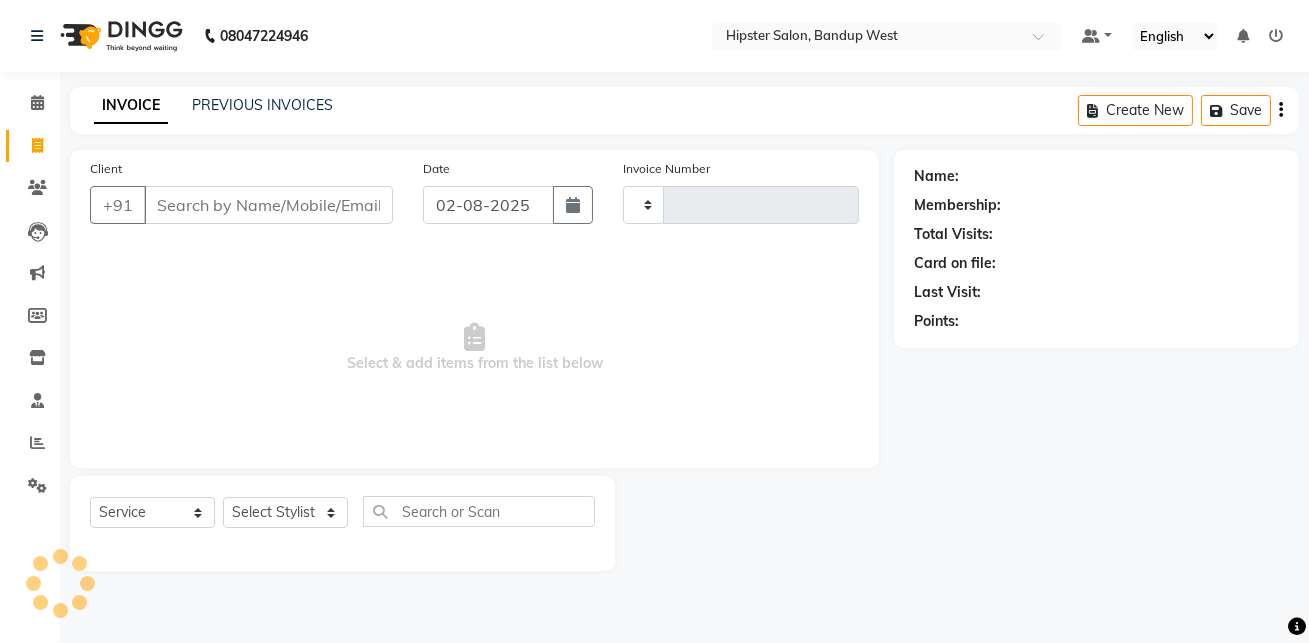 type on "0922" 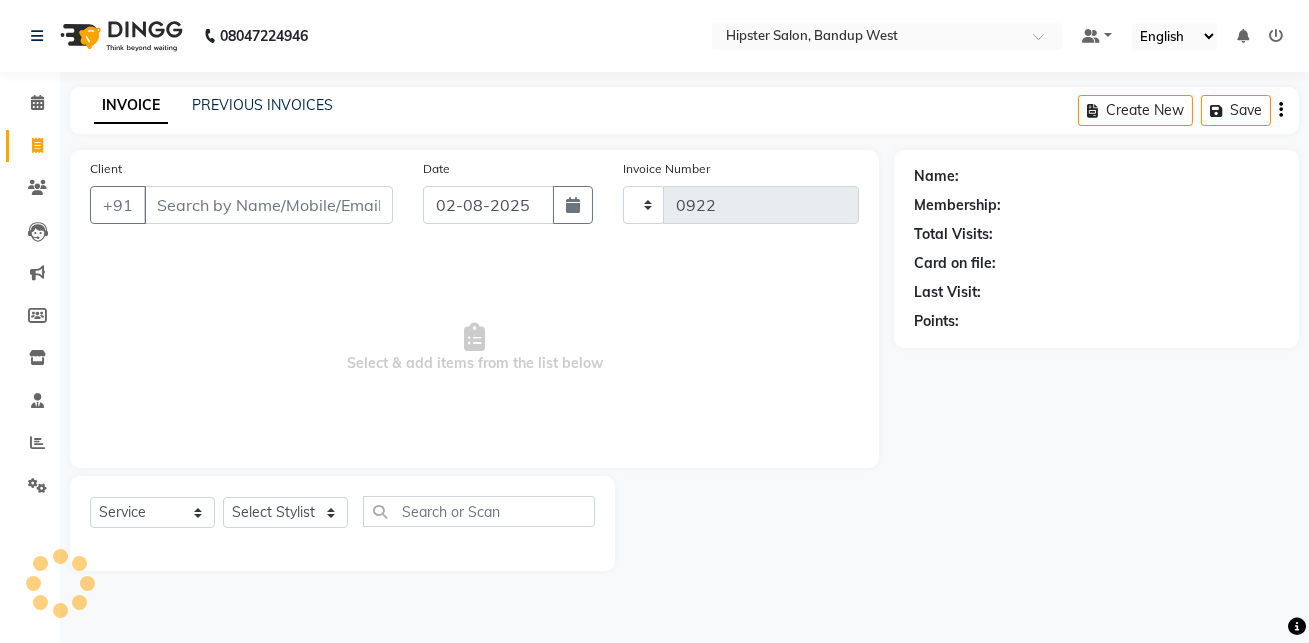 select on "6746" 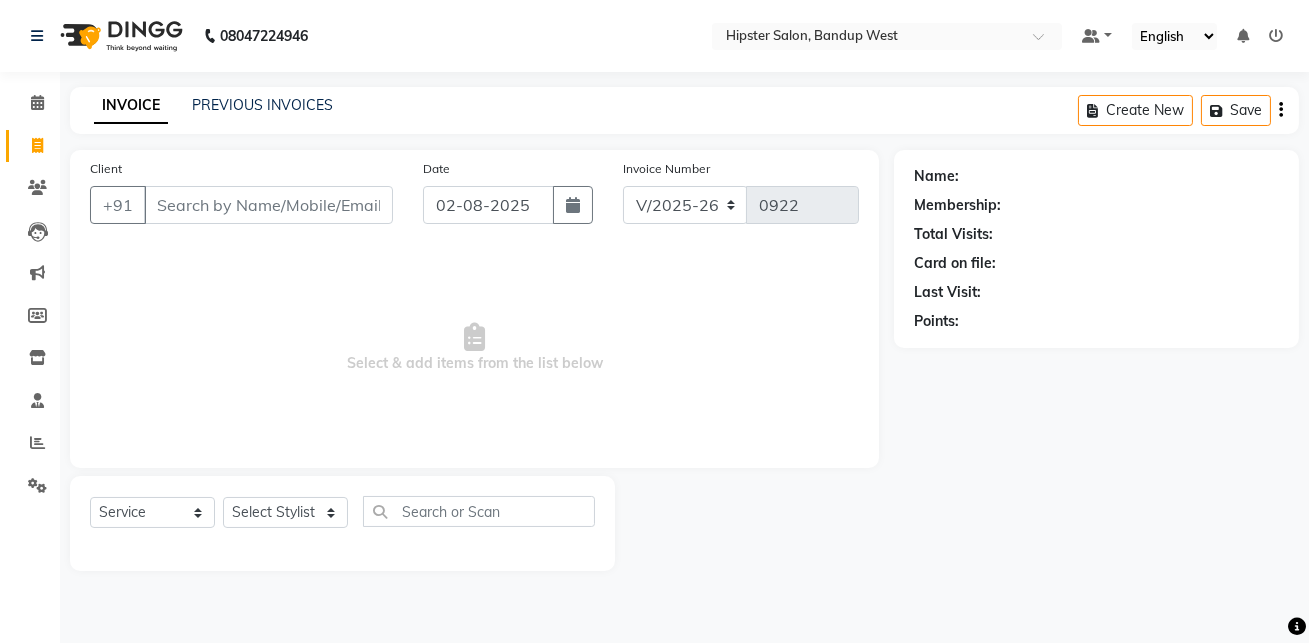 click on "PREVIOUS INVOICES" 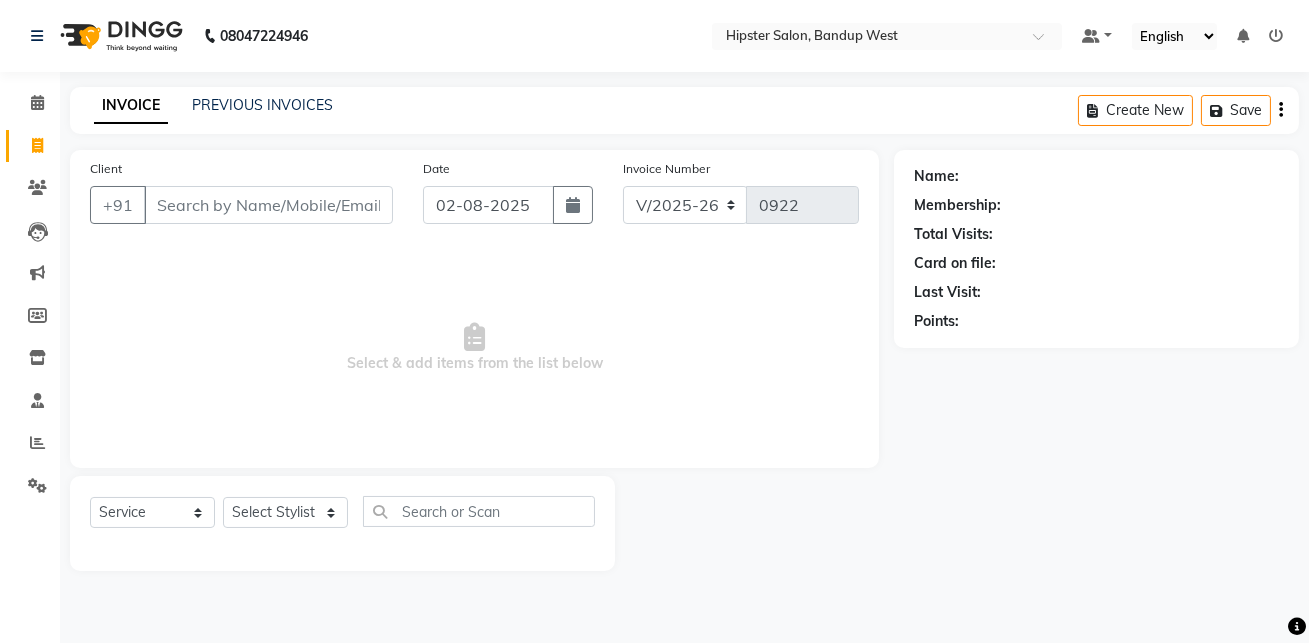 click on "PREVIOUS INVOICES" 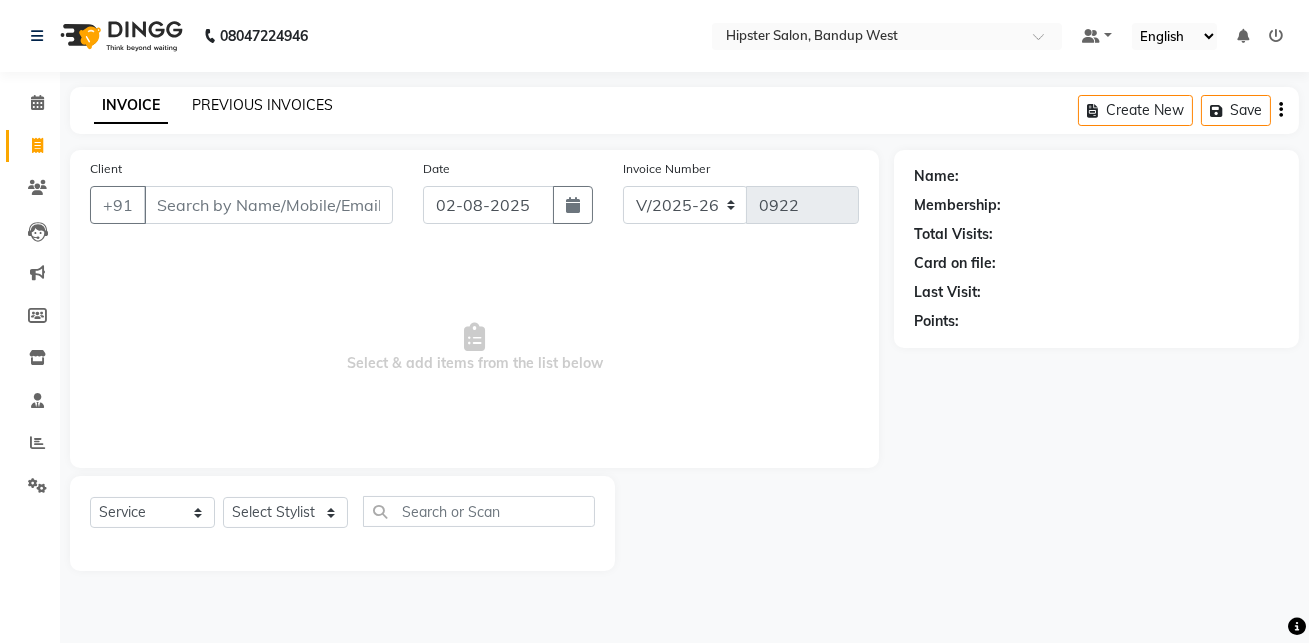 click on "PREVIOUS INVOICES" 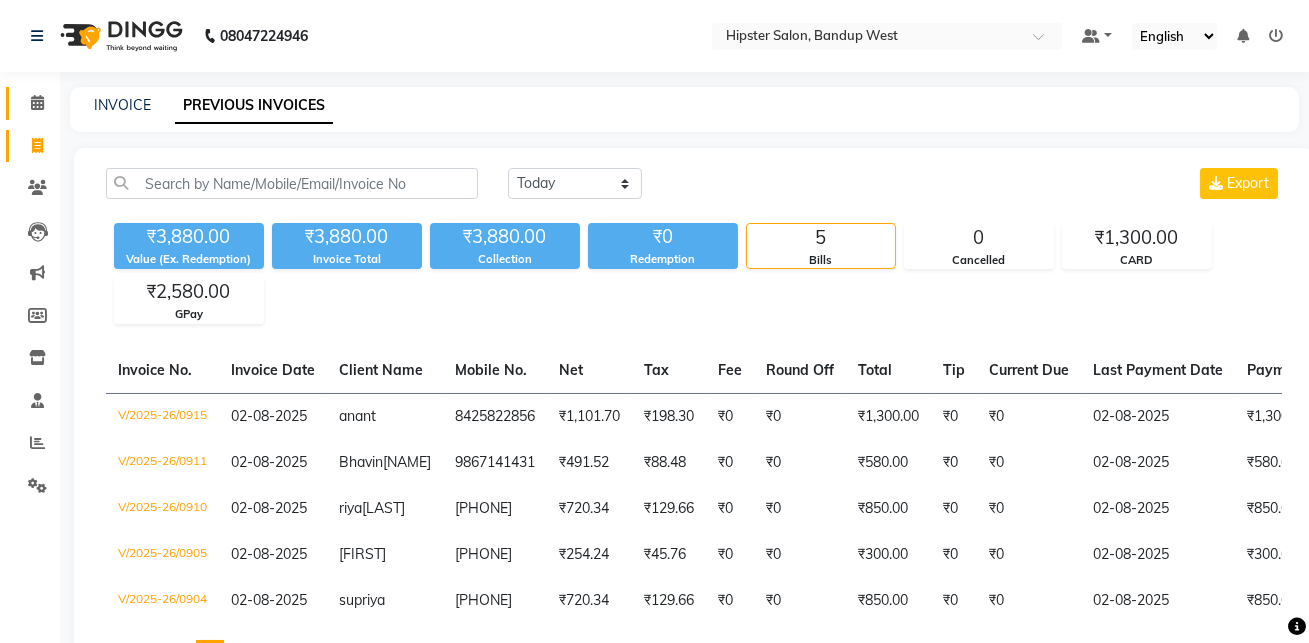 click 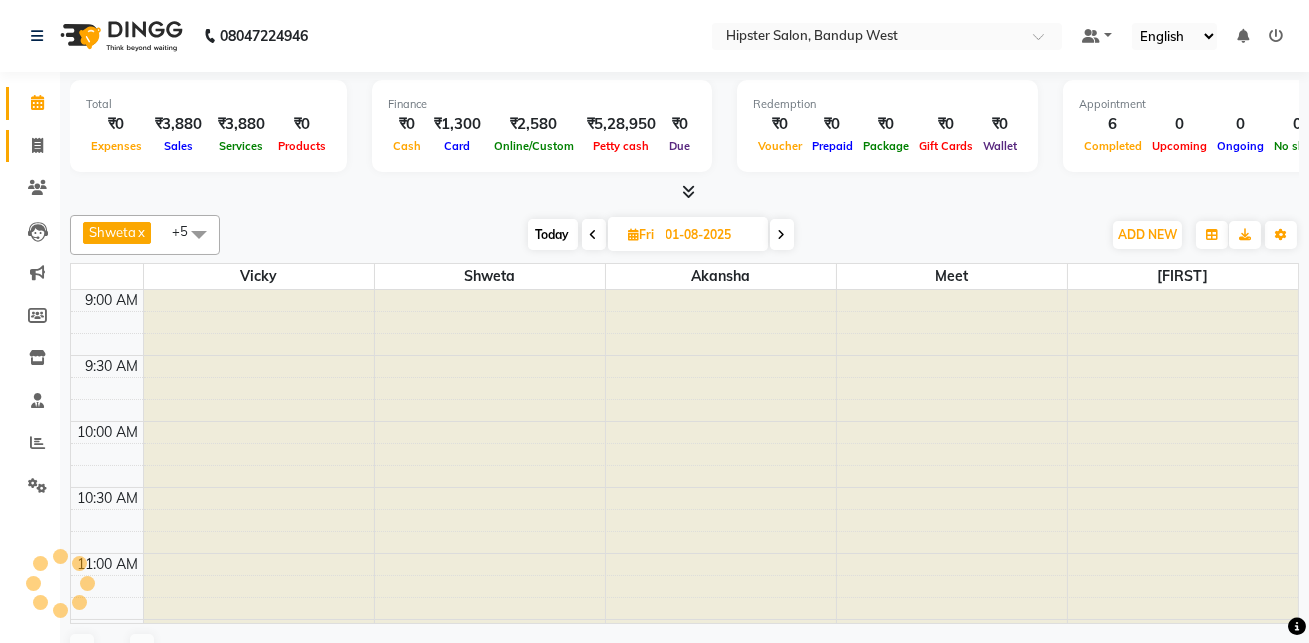 click 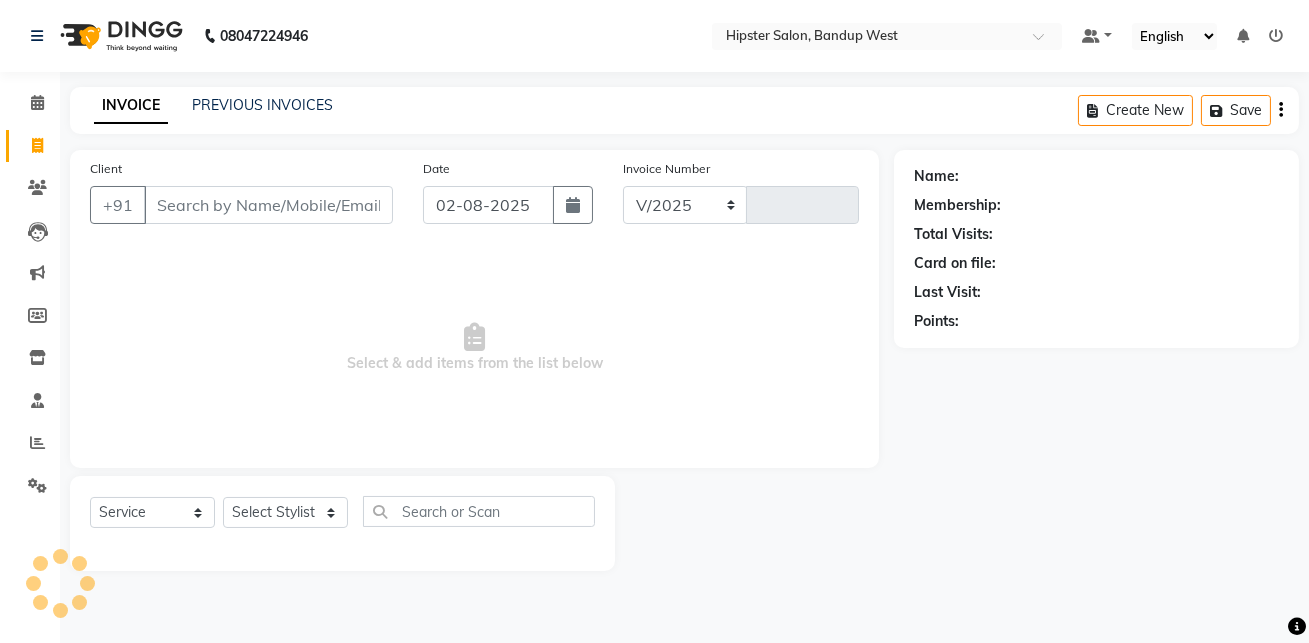 select on "6746" 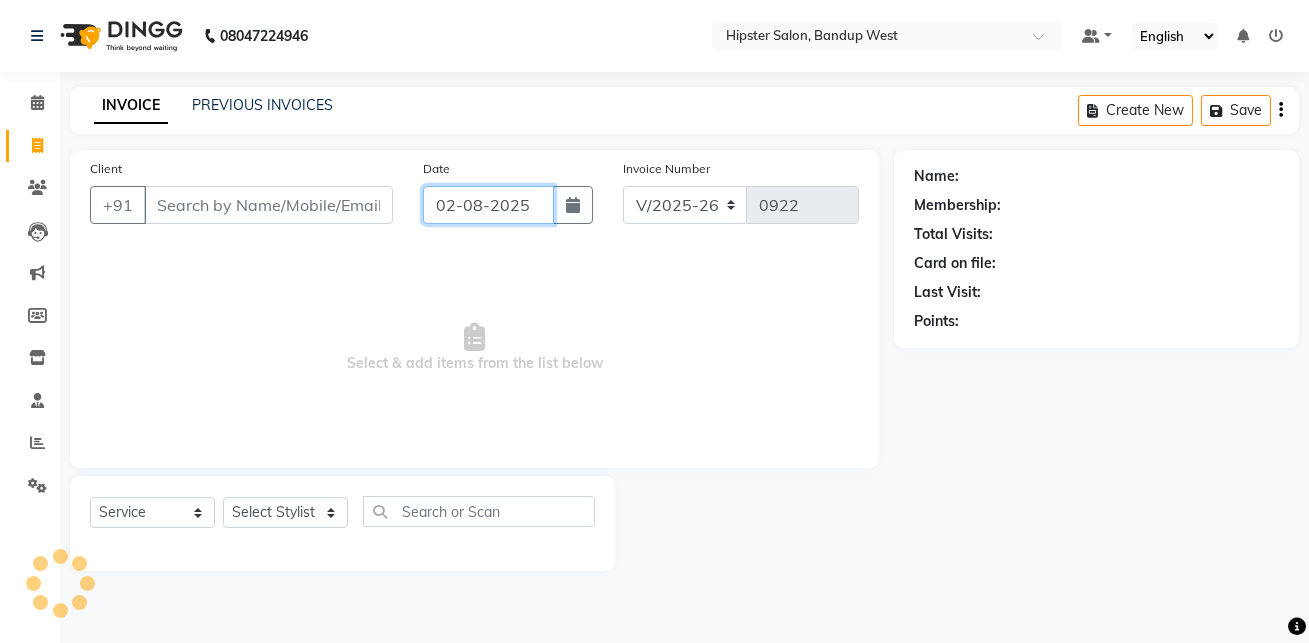 click on "02-08-2025" 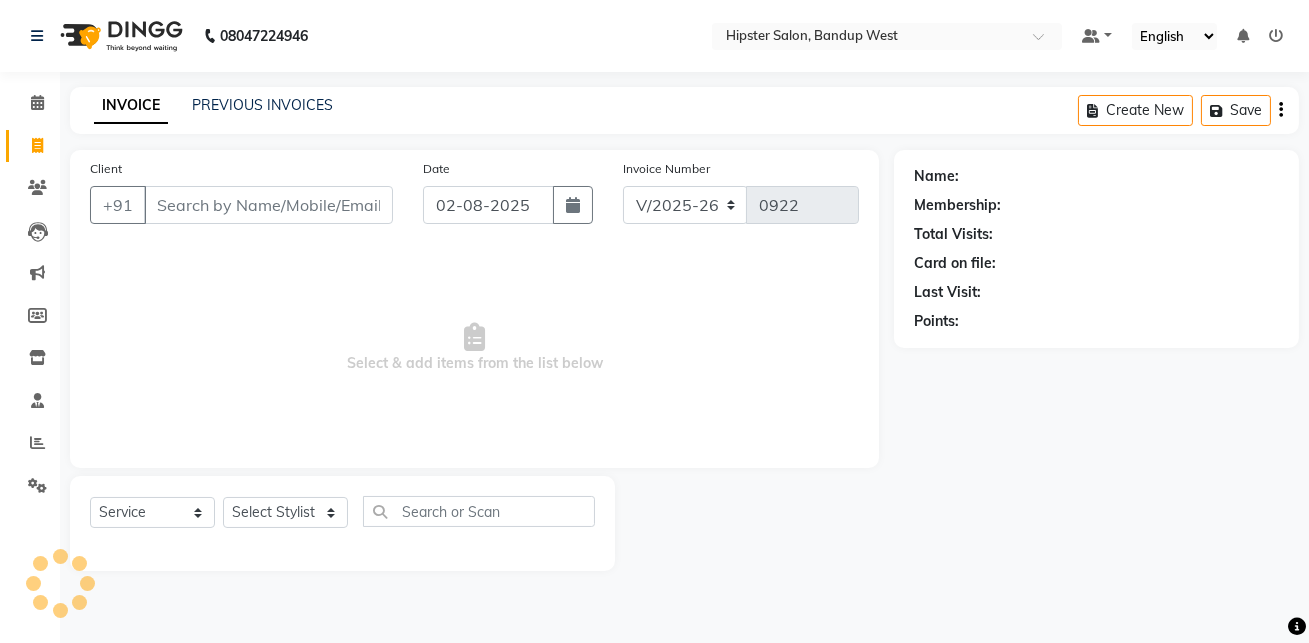 select on "8" 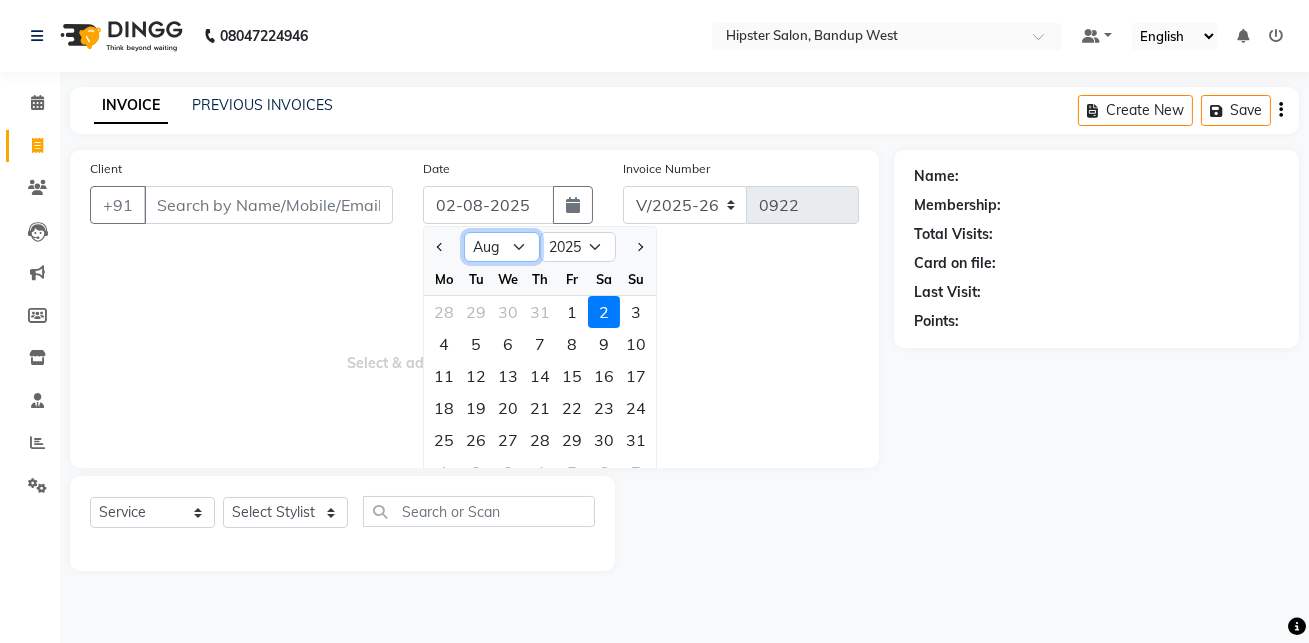 click on "Jan Feb Mar Apr May Jun Jul Aug Sep Oct Nov Dec" 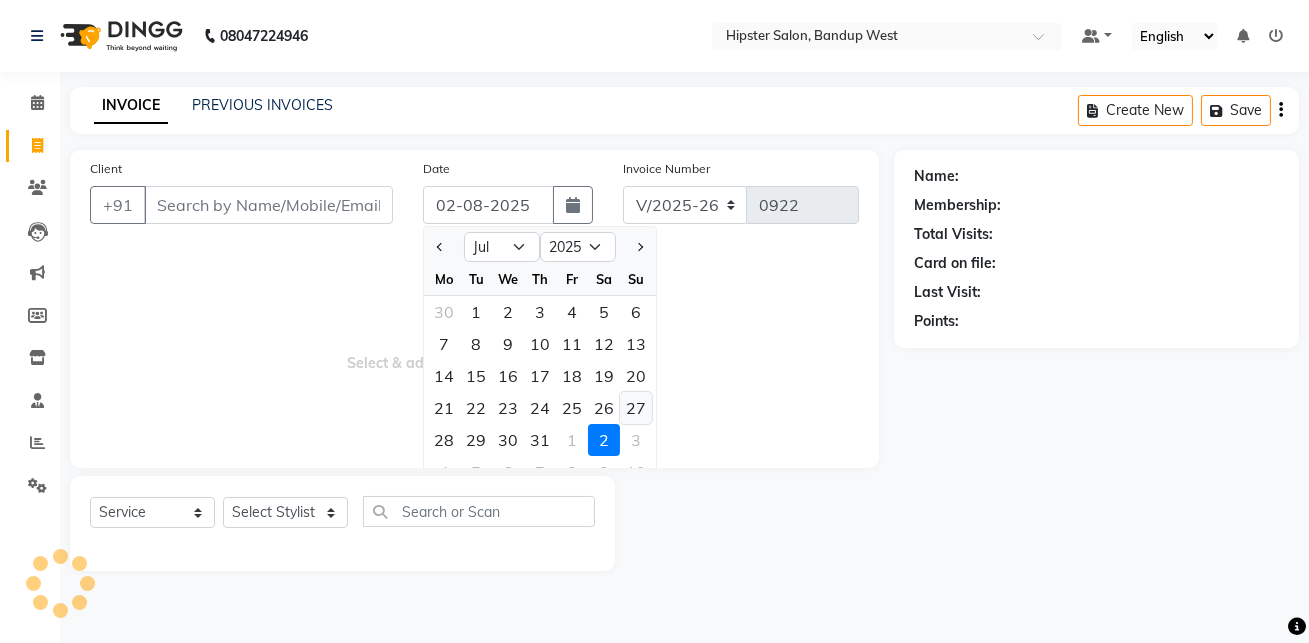 click on "27" 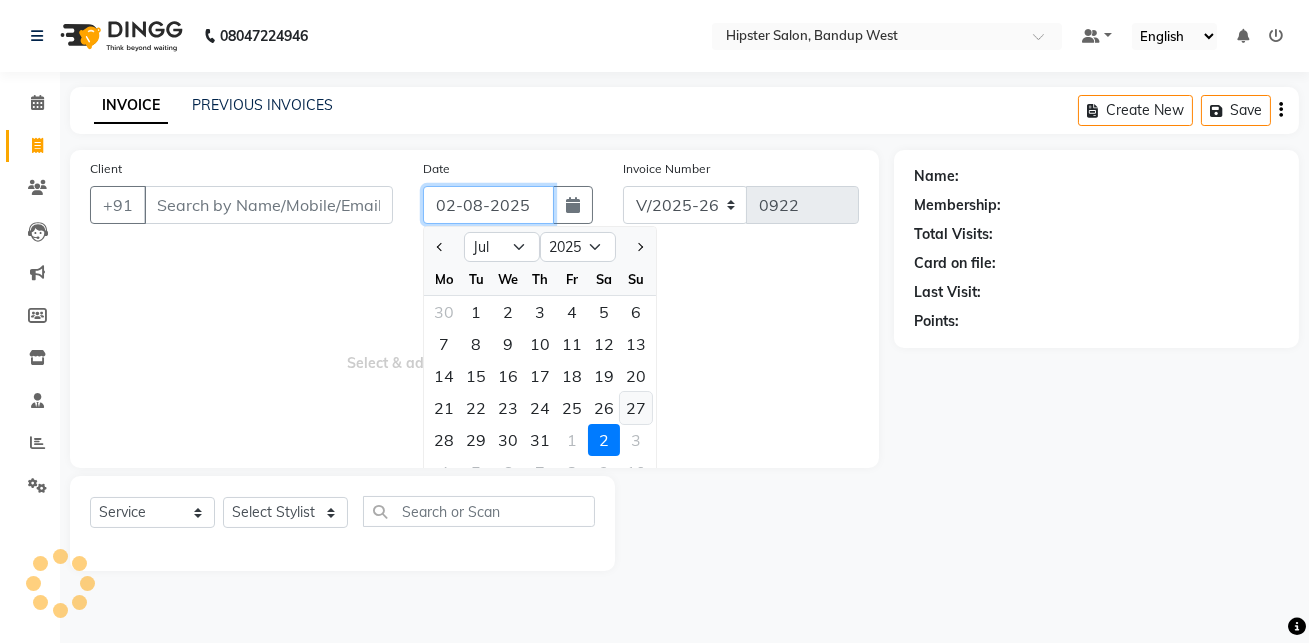 type on "27-07-2025" 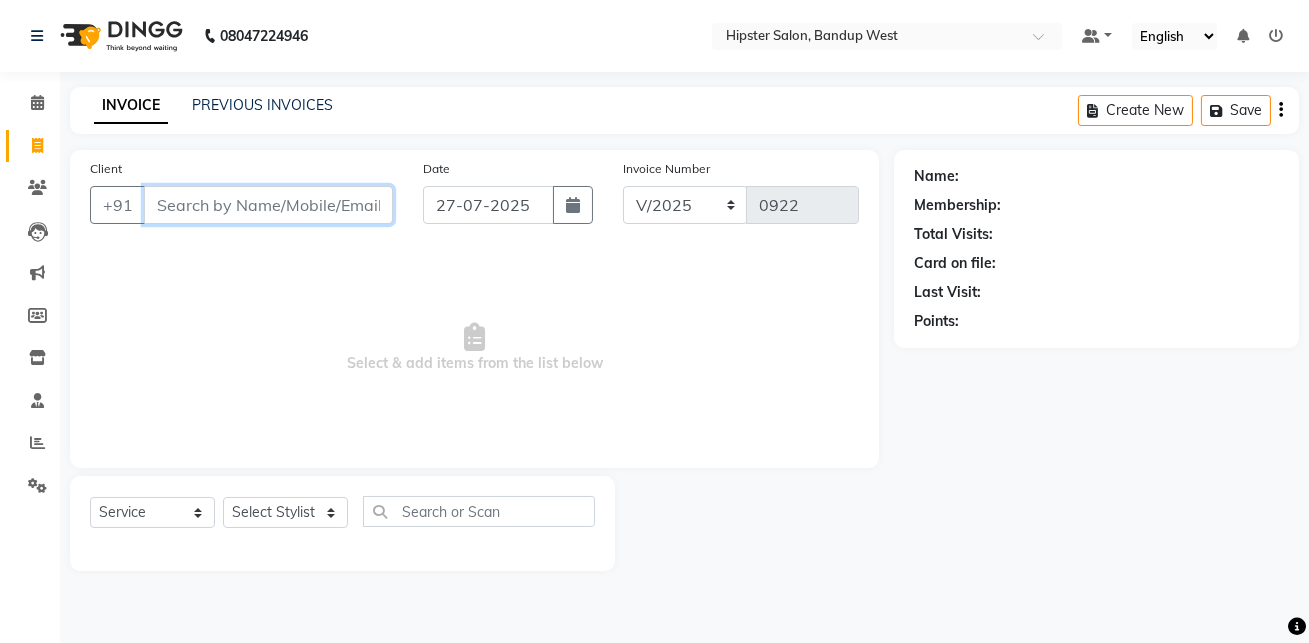 click on "Client" at bounding box center (268, 205) 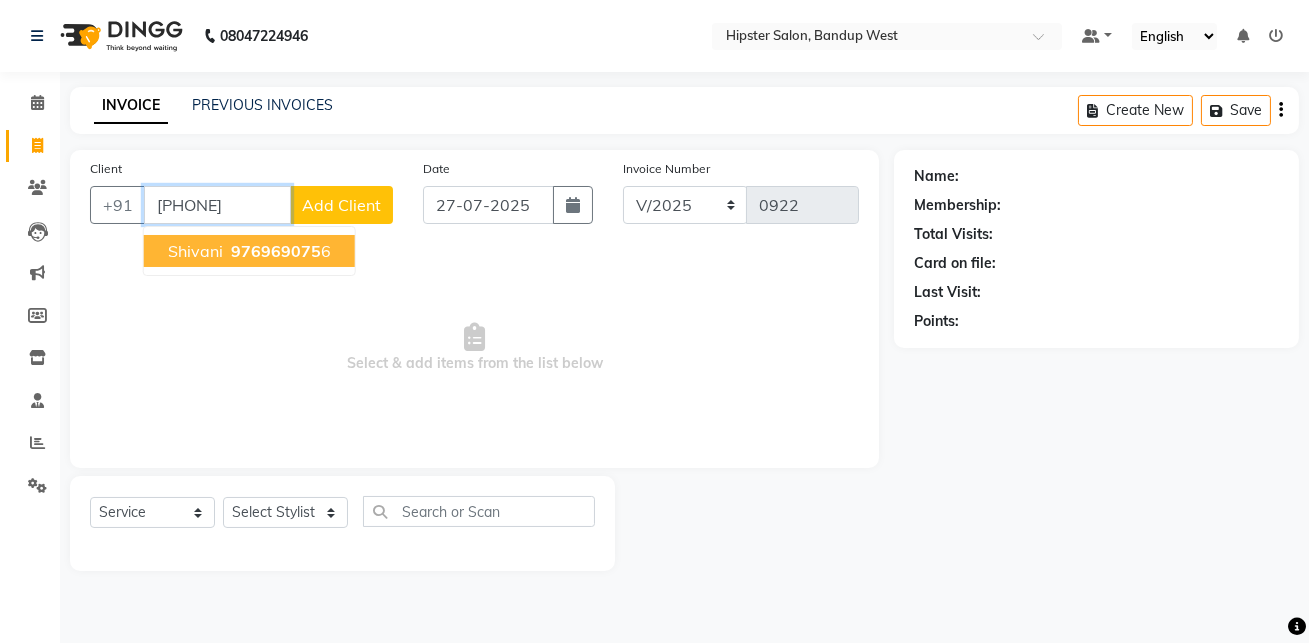 type on "[PHONE]" 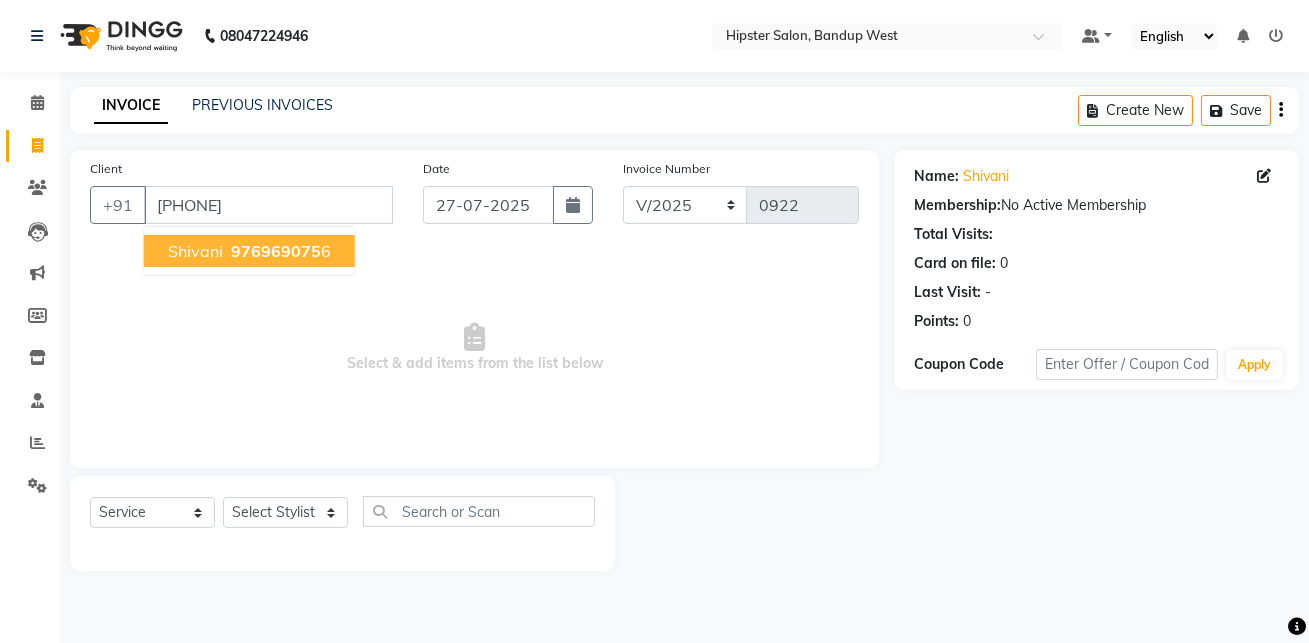 click on "976969075" at bounding box center [276, 251] 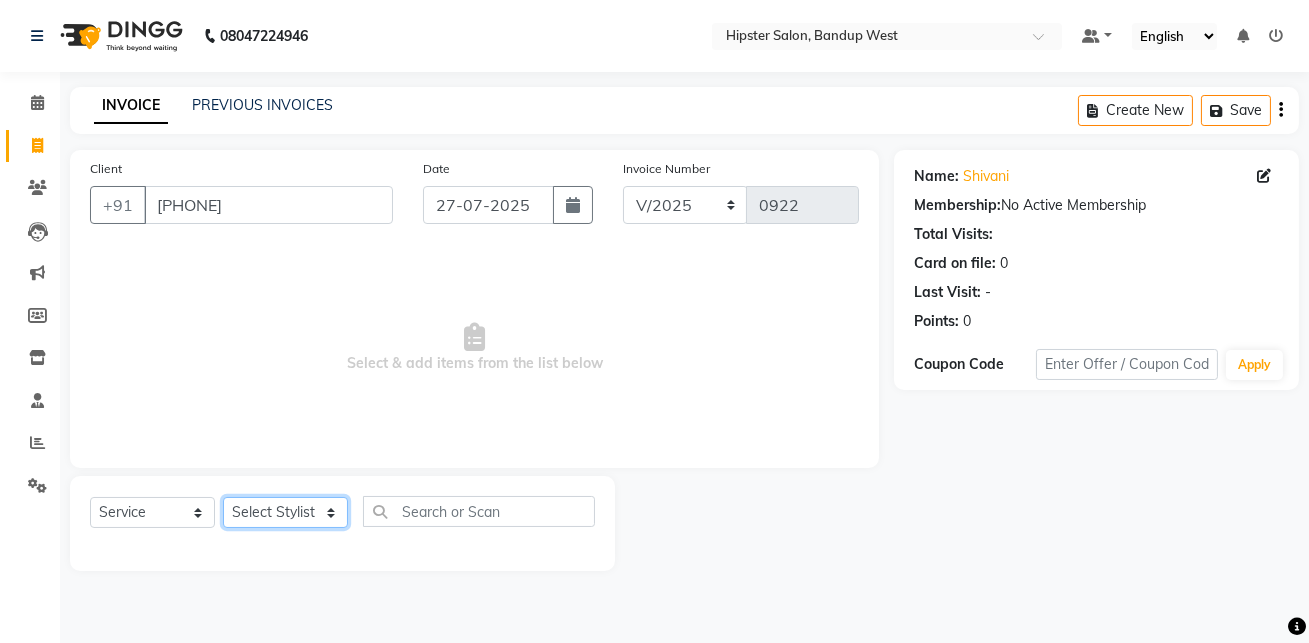 click on "Select Stylist aditya aishu akansha anup ashik Ayushi bhavin sir Irshad lucky manisha meet minaz neelam pritesh PUNAM raju REKHA salman Shweta vaibhav Vicky" 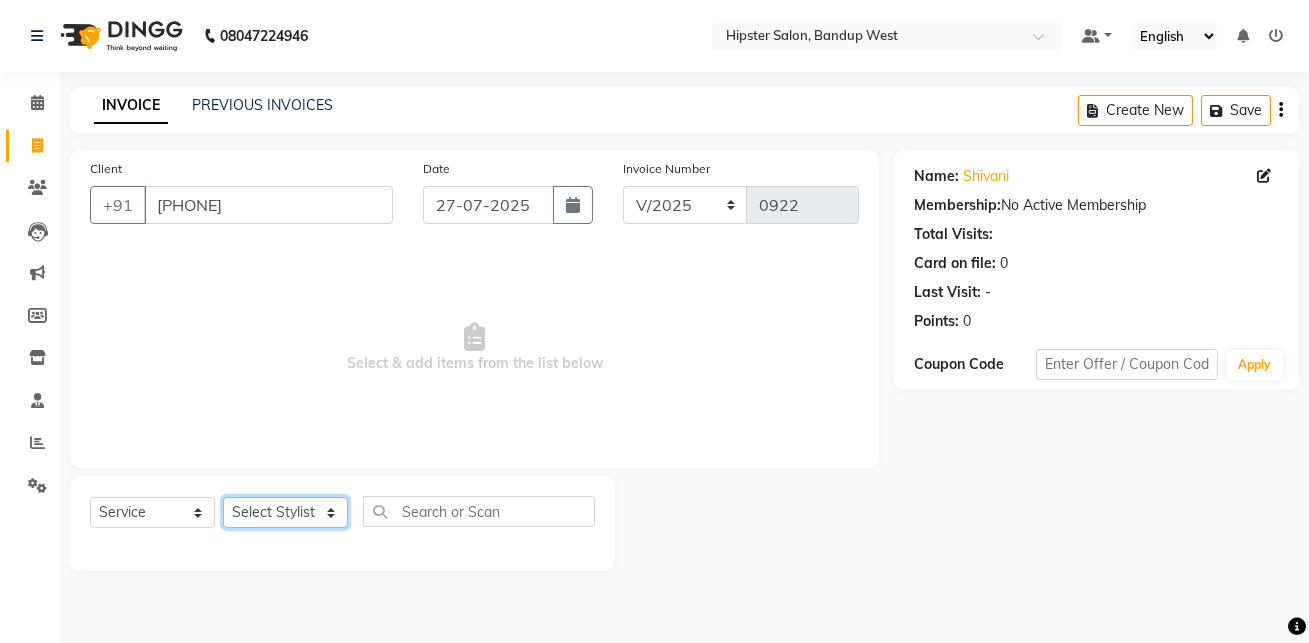 select on "77786" 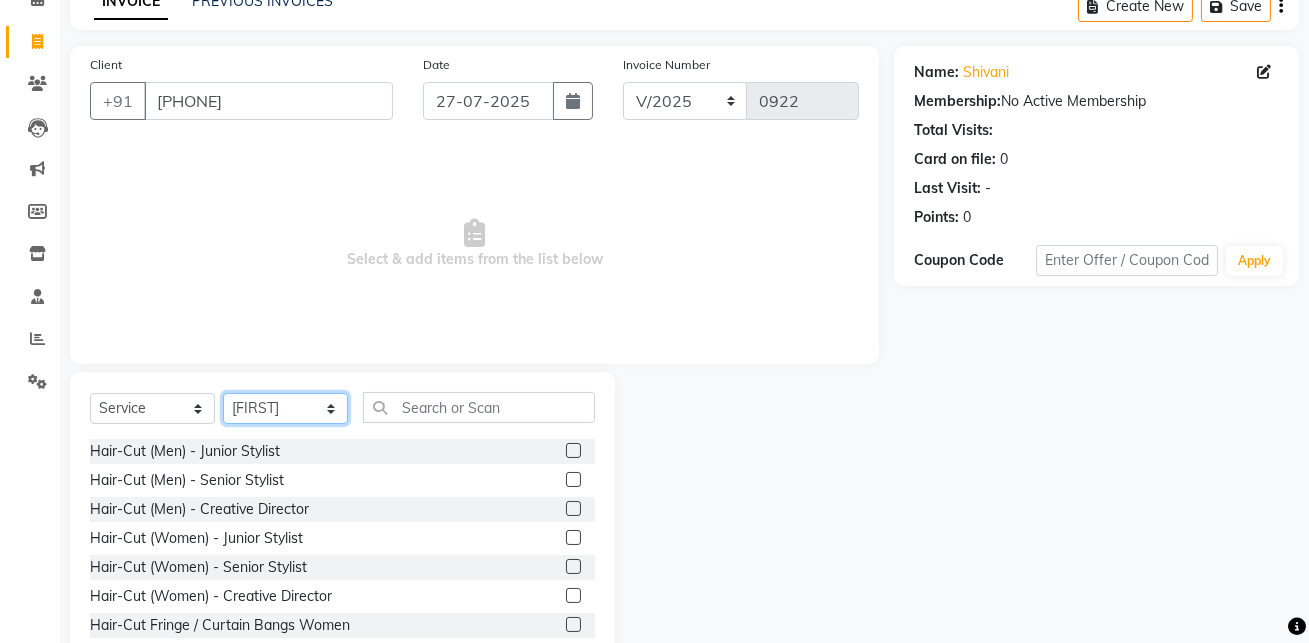 scroll, scrollTop: 106, scrollLeft: 0, axis: vertical 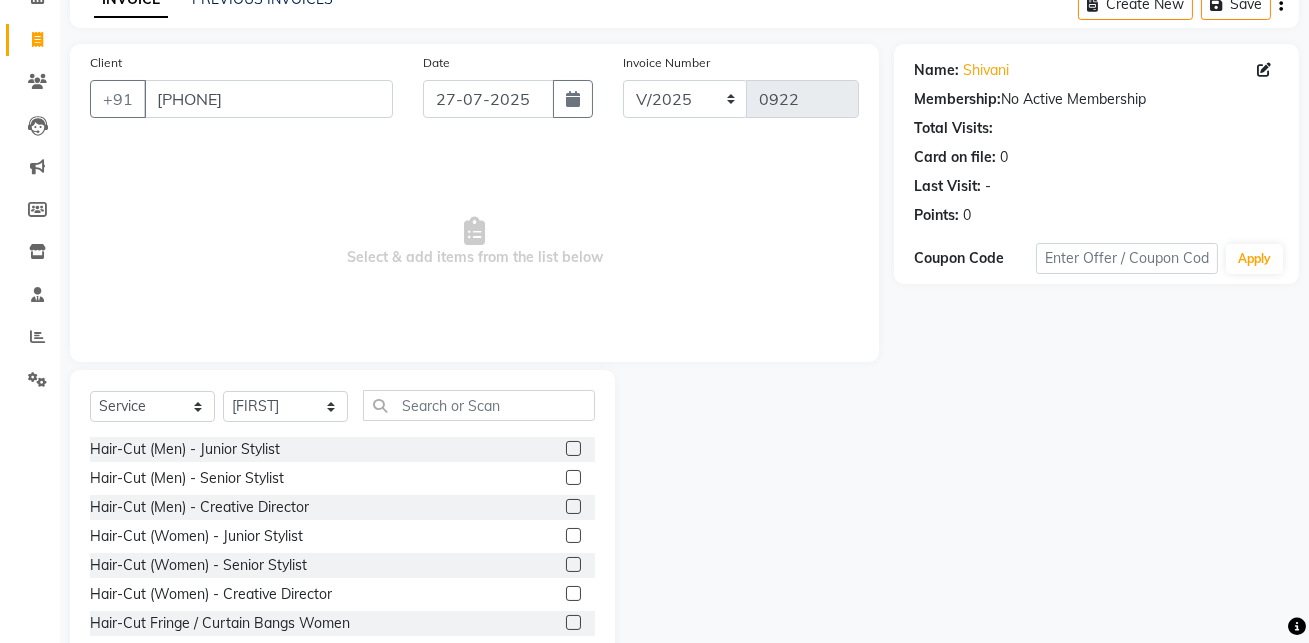 click 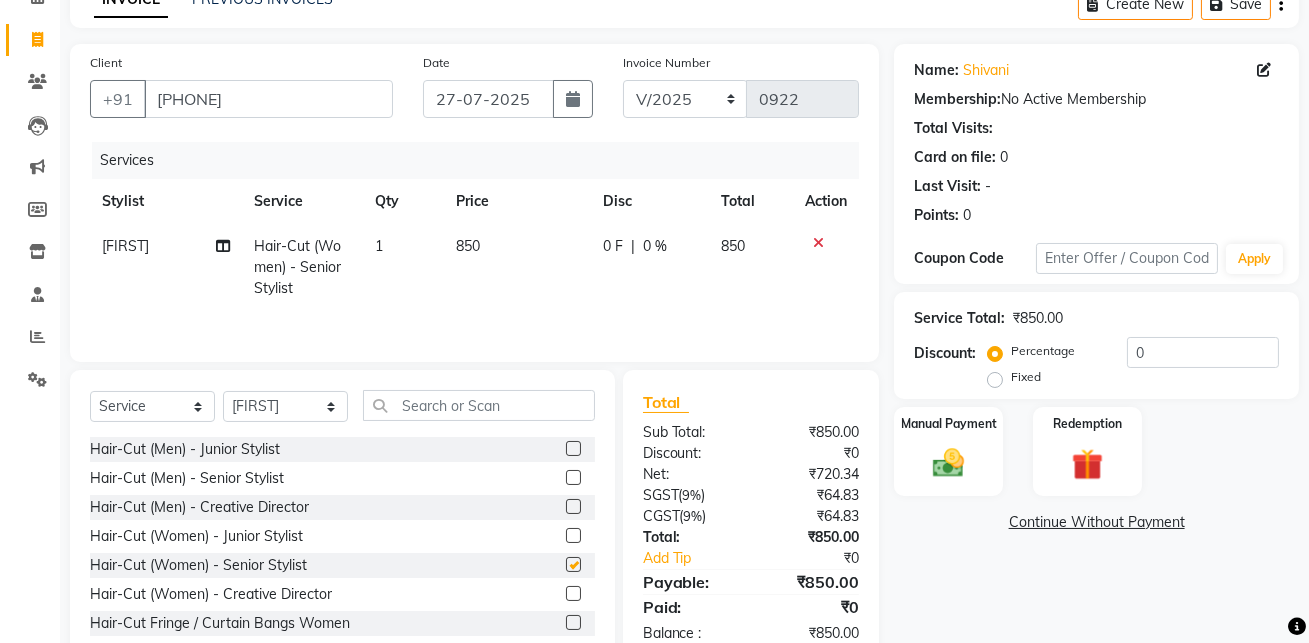 checkbox on "false" 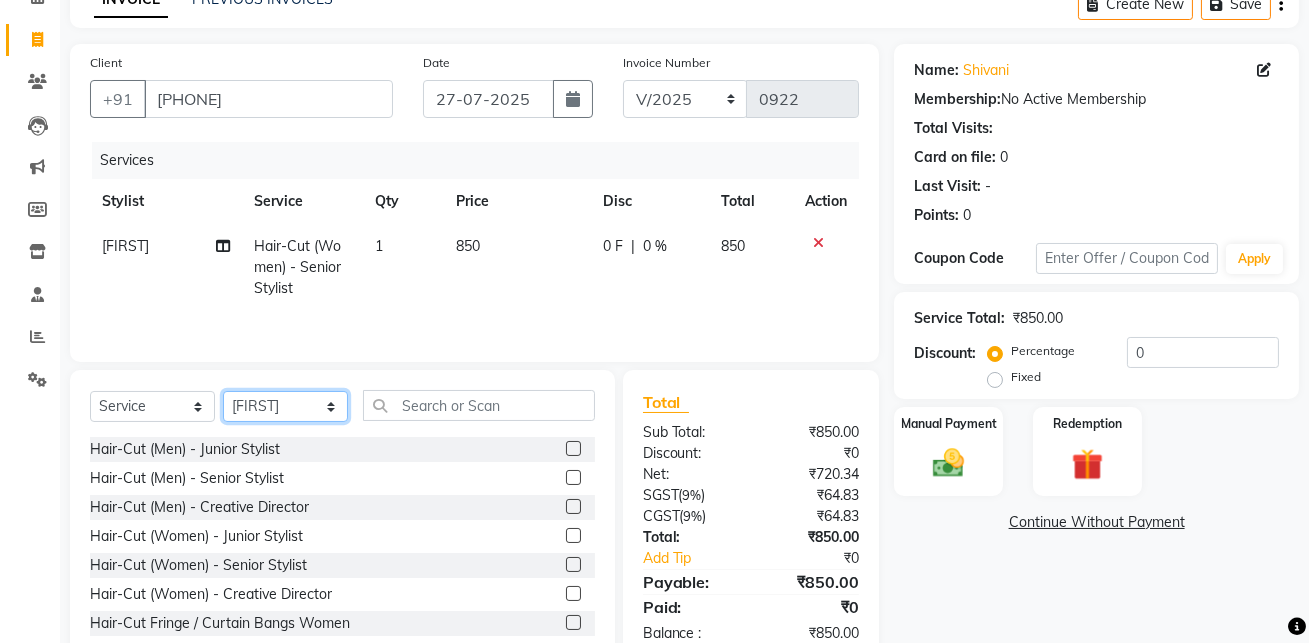 click on "Select Stylist aditya aishu akansha anup ashik Ayushi bhavin sir Irshad lucky manisha meet minaz neelam pritesh PUNAM raju REKHA salman Shweta vaibhav Vicky" 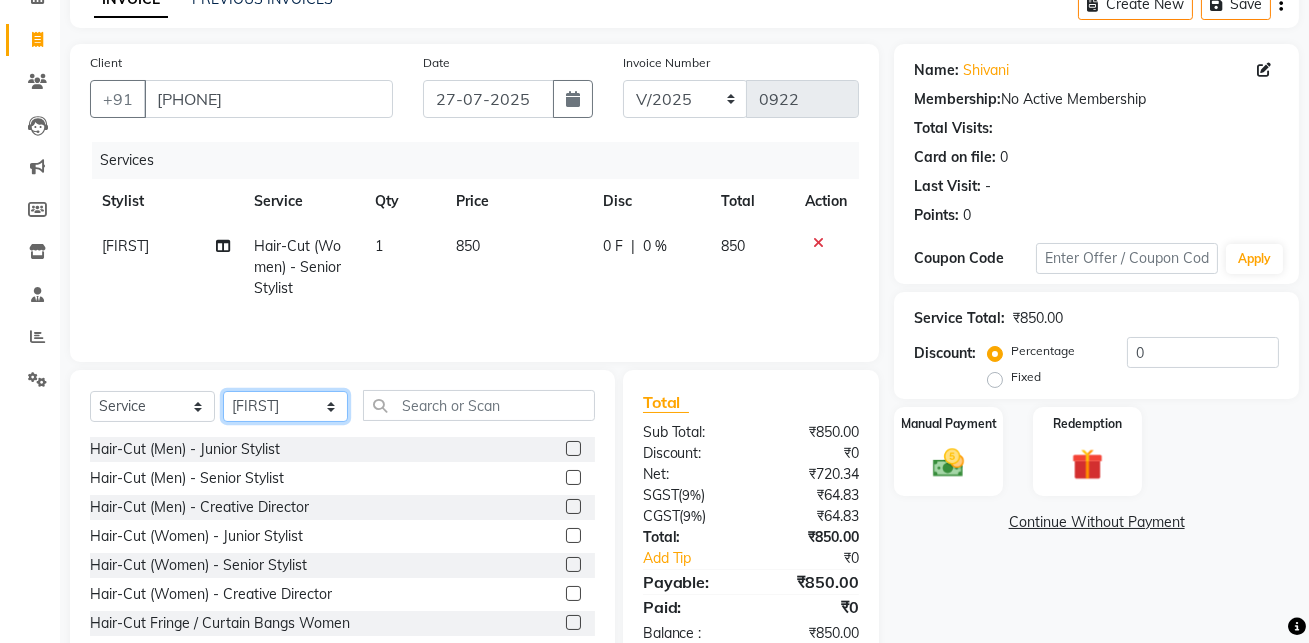 select on "52835" 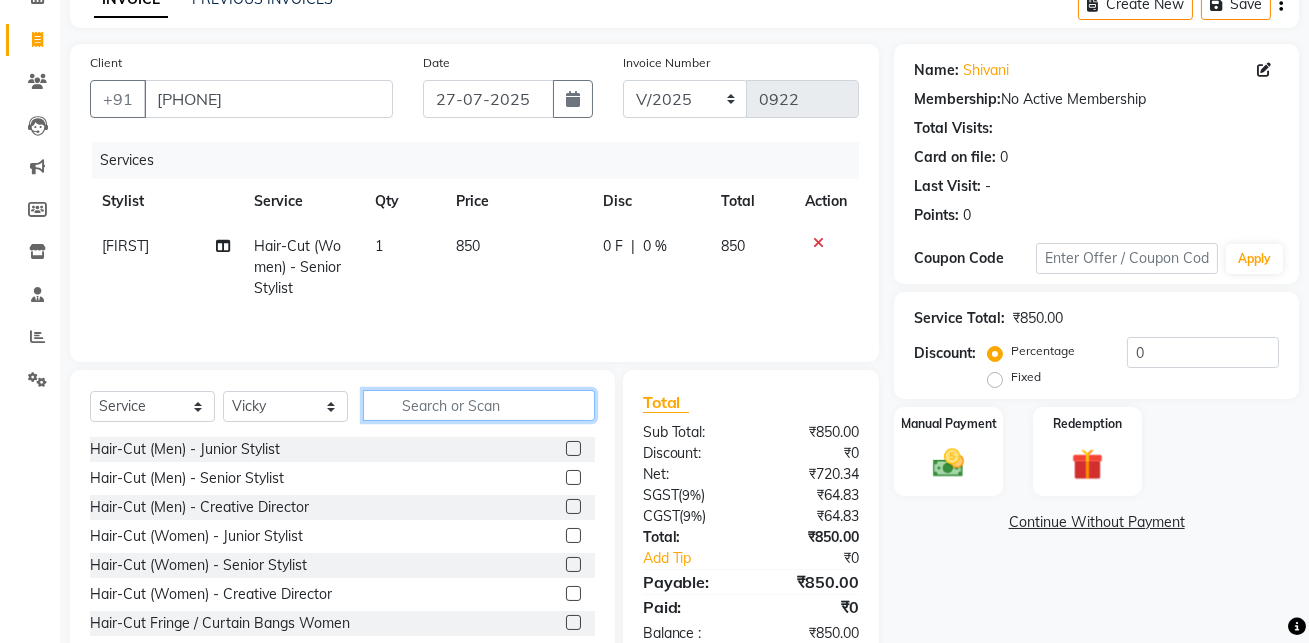 click 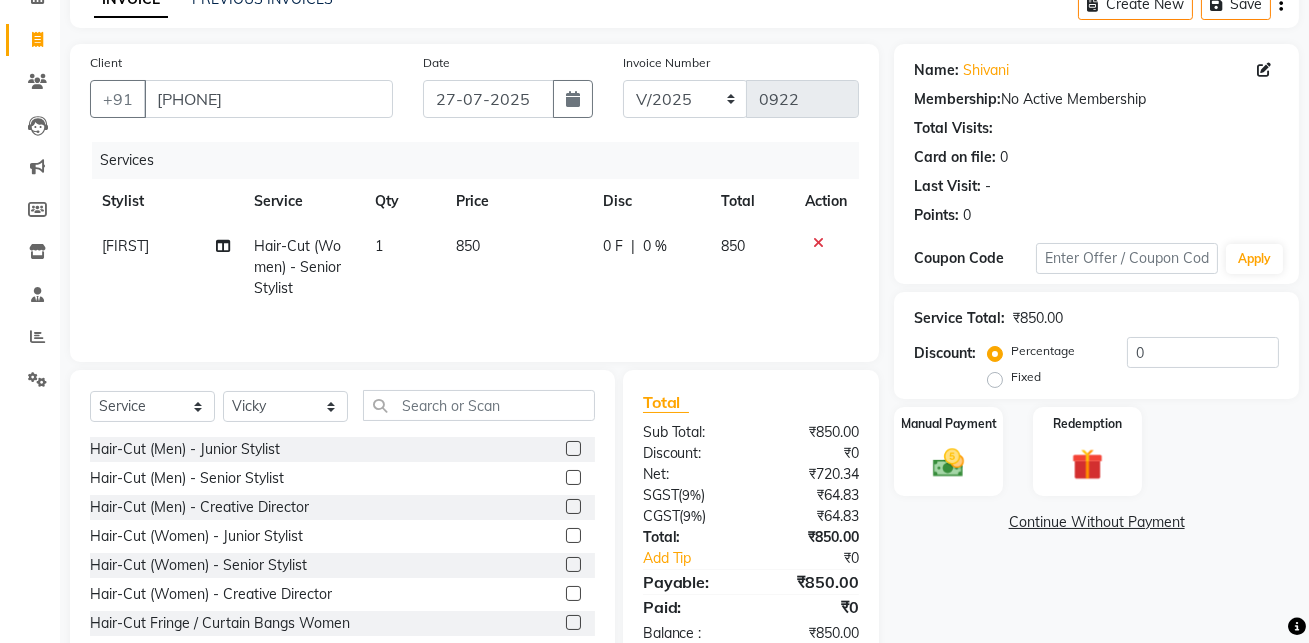 click 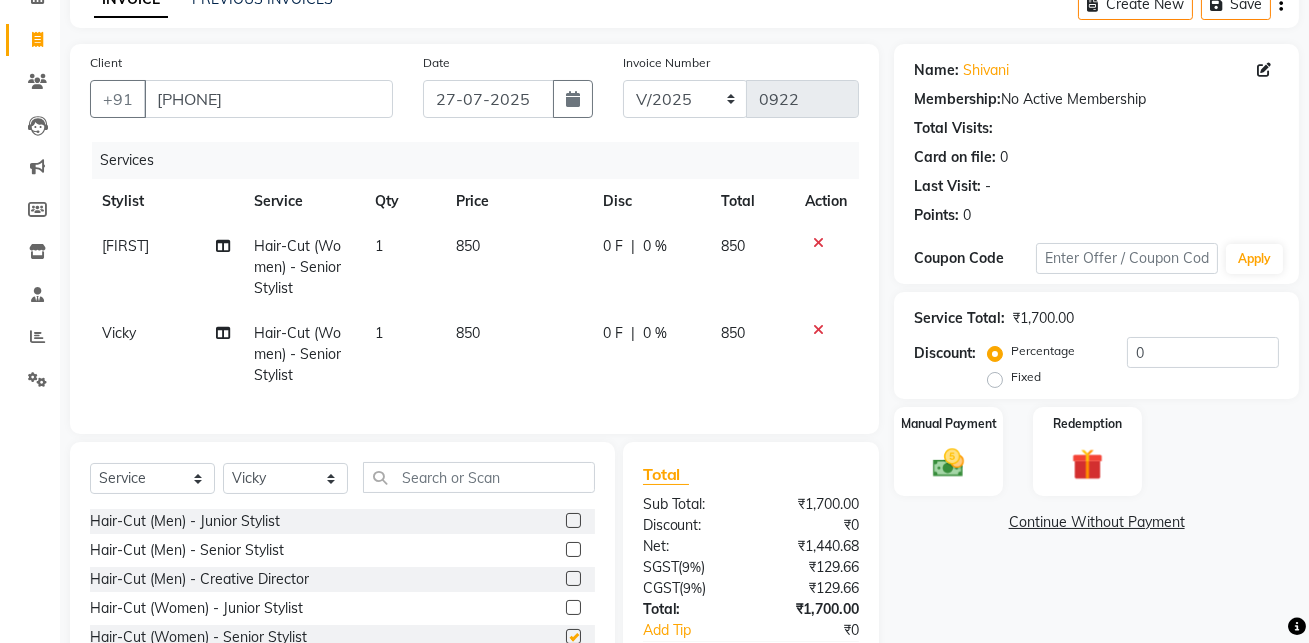 checkbox on "false" 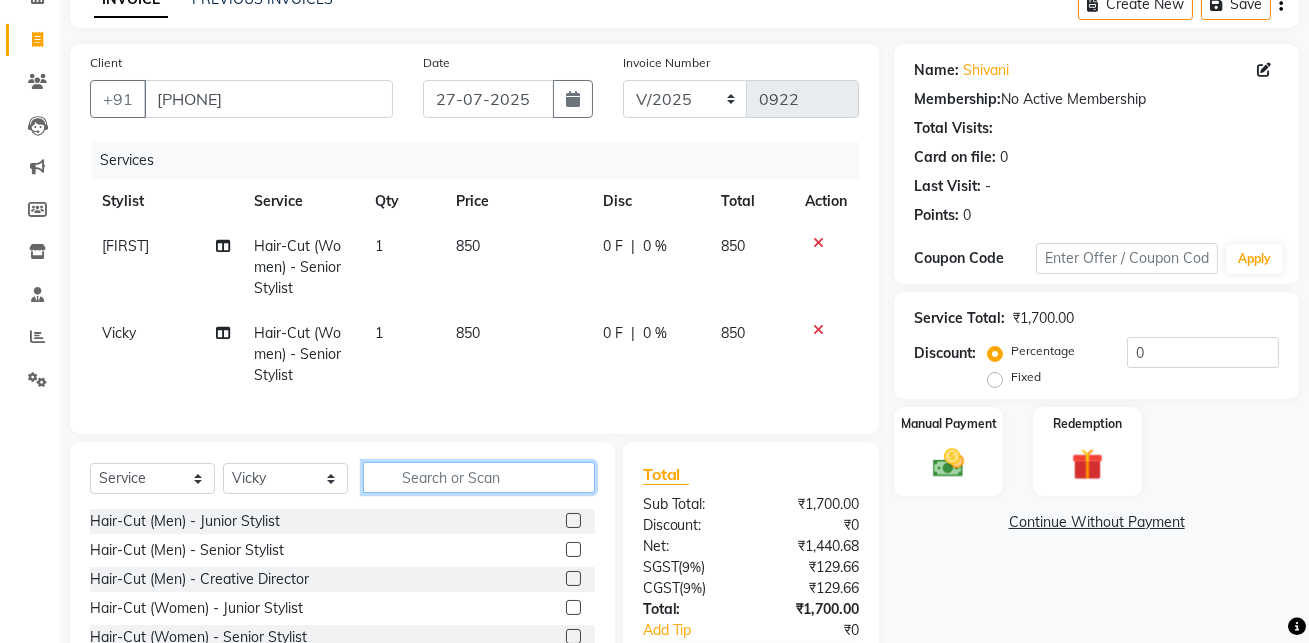 click 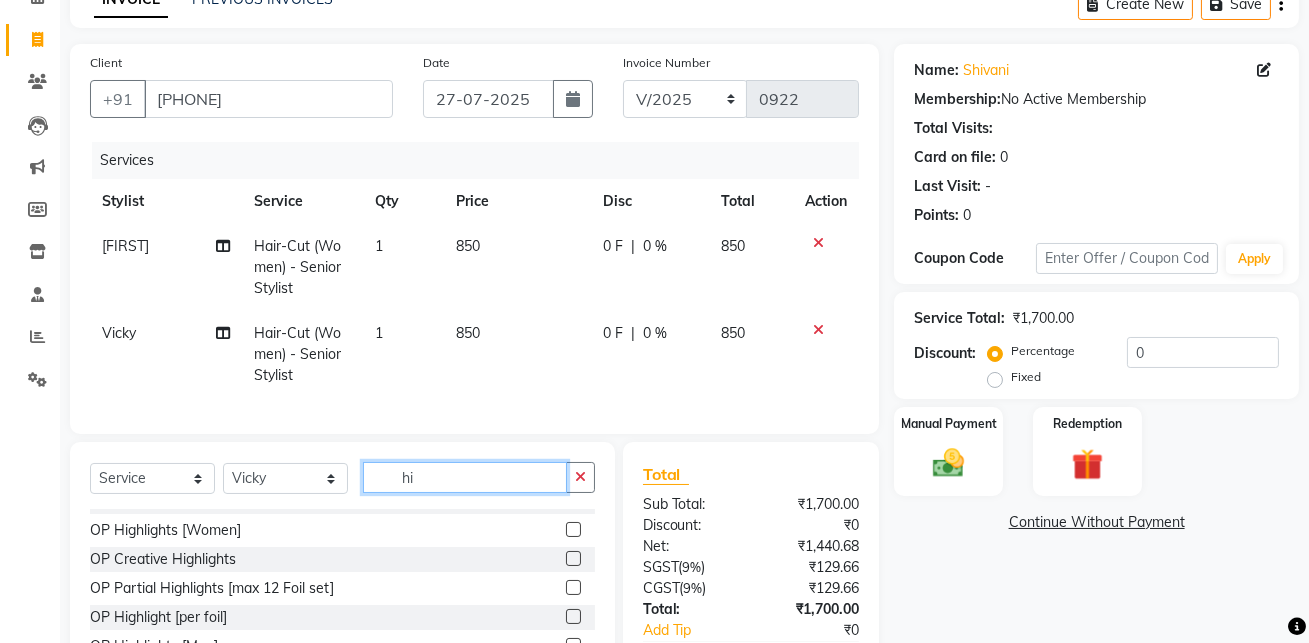 scroll, scrollTop: 12, scrollLeft: 0, axis: vertical 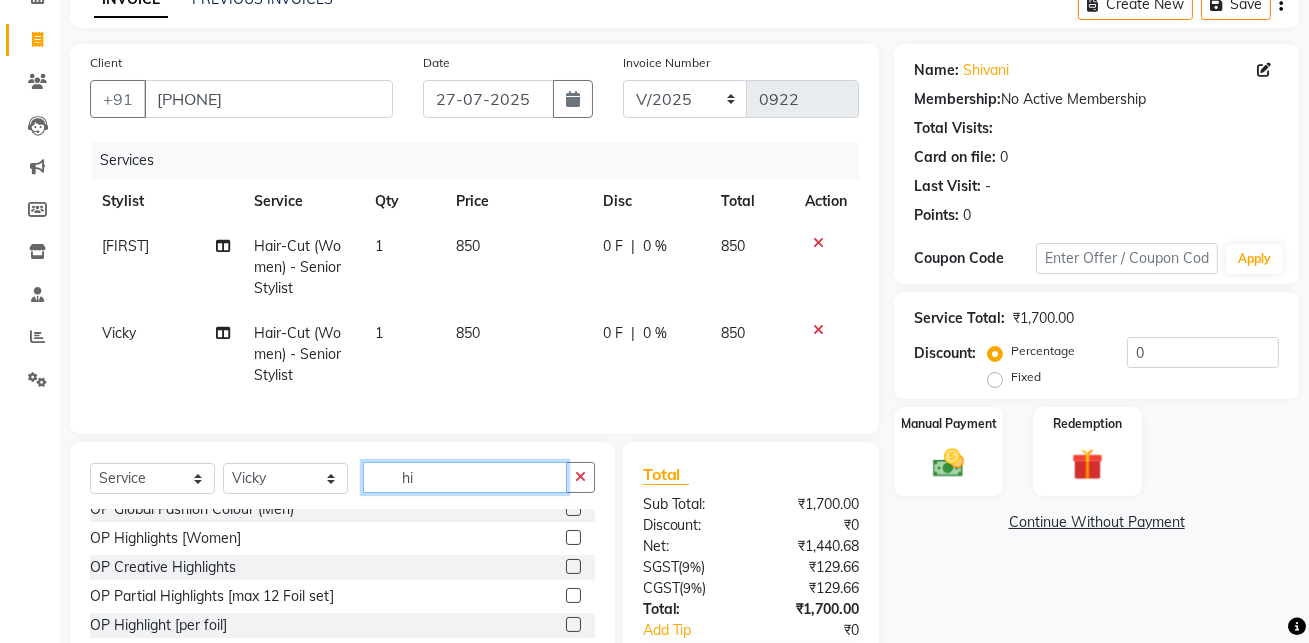 type on "hi" 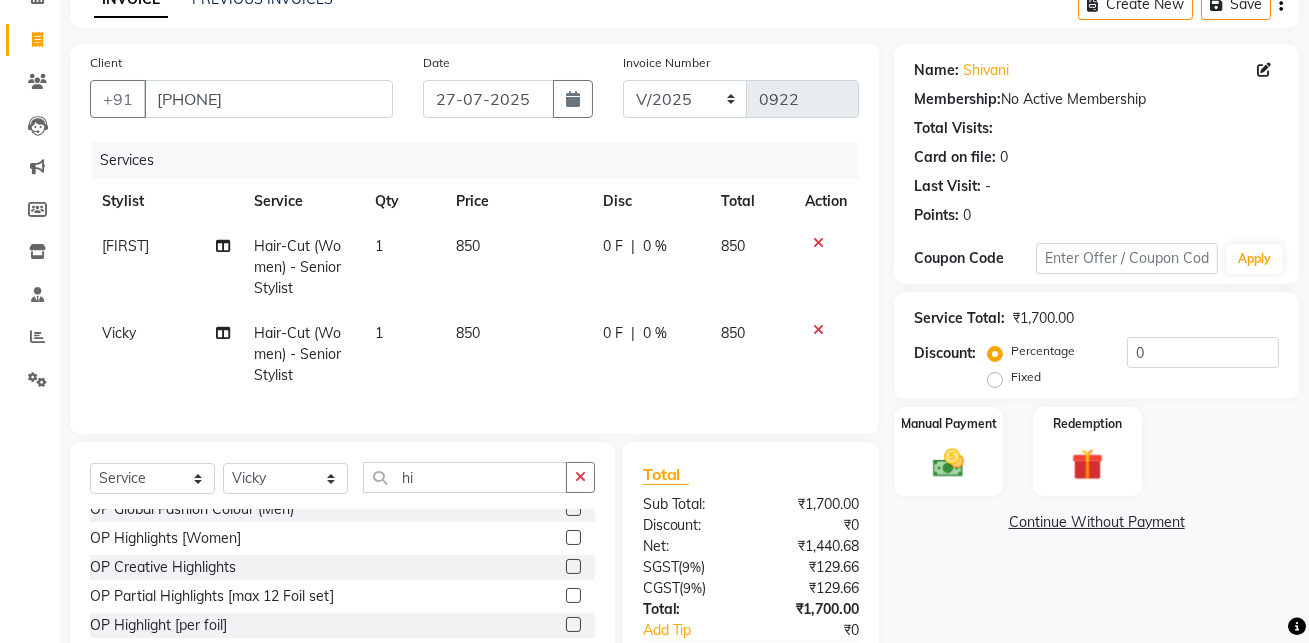 click 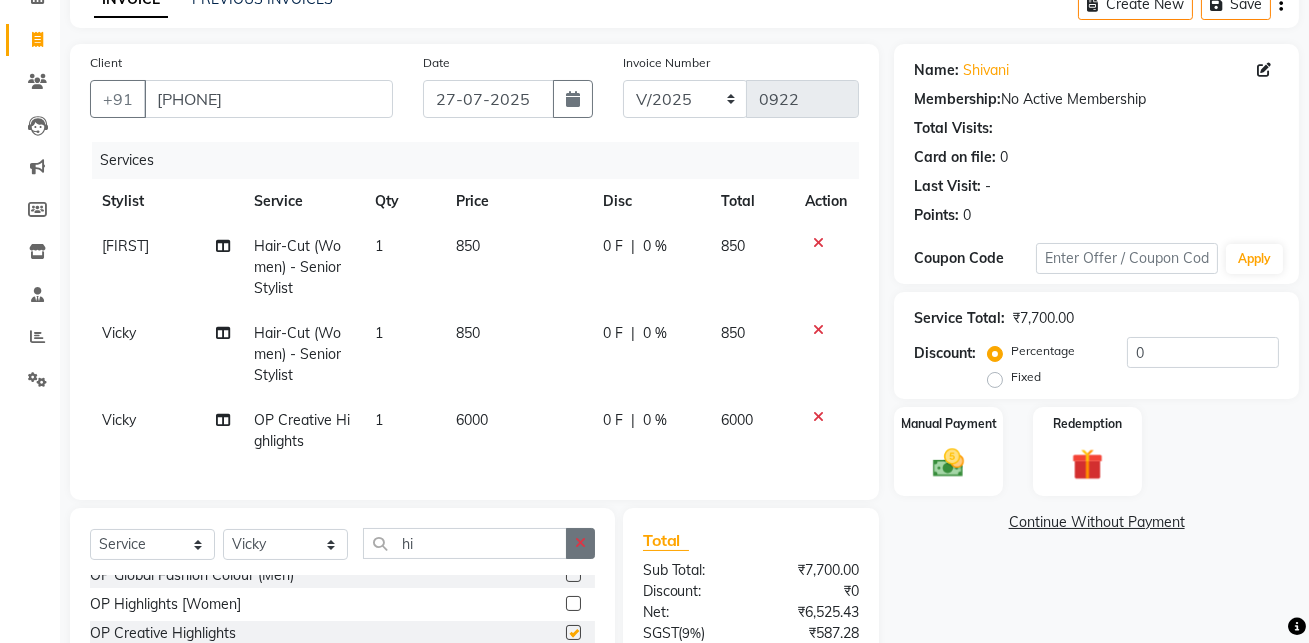 checkbox on "false" 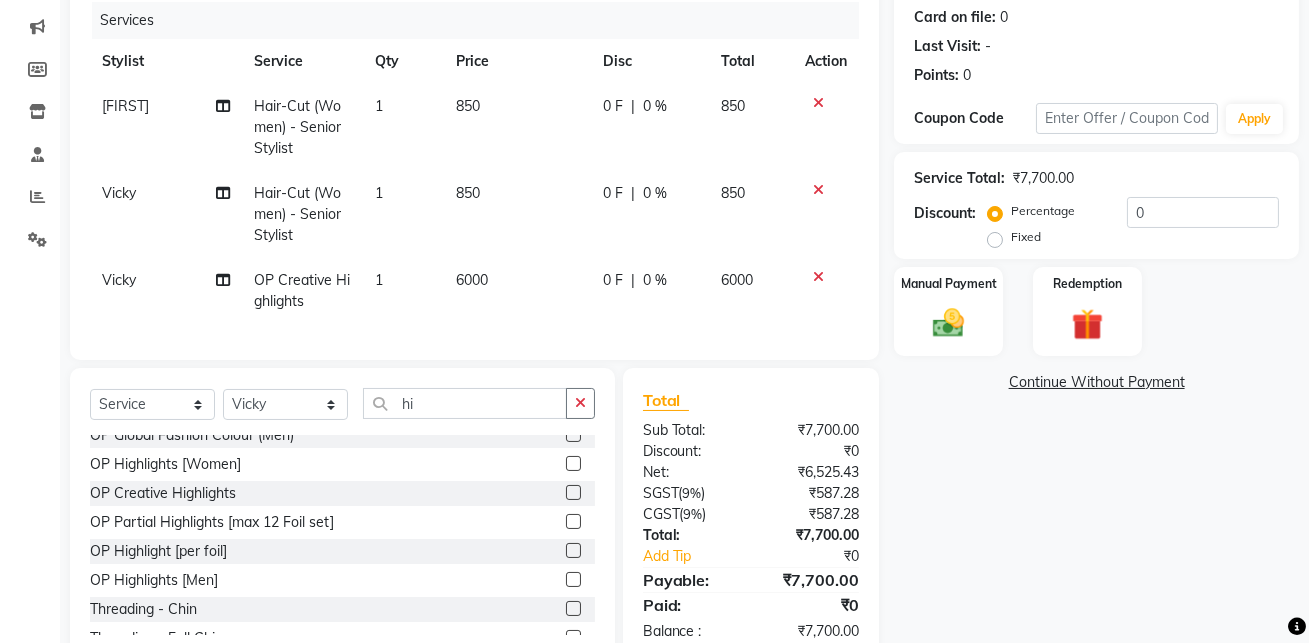 scroll, scrollTop: 249, scrollLeft: 0, axis: vertical 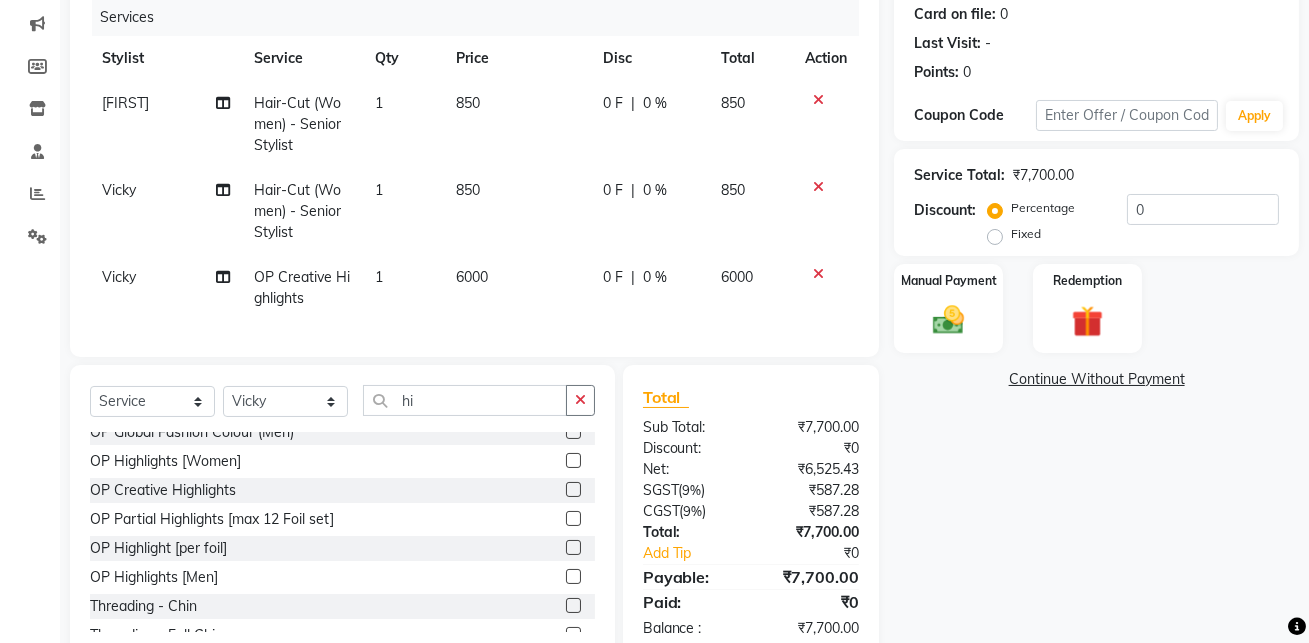 click on "6000" 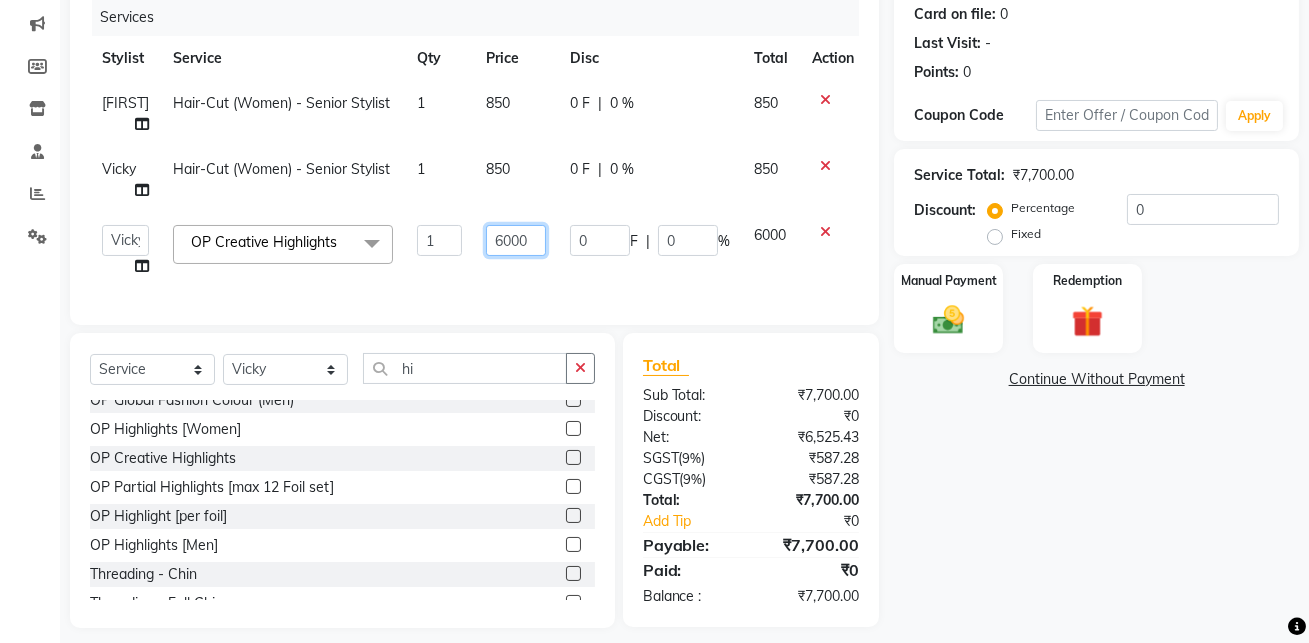 click on "6000" 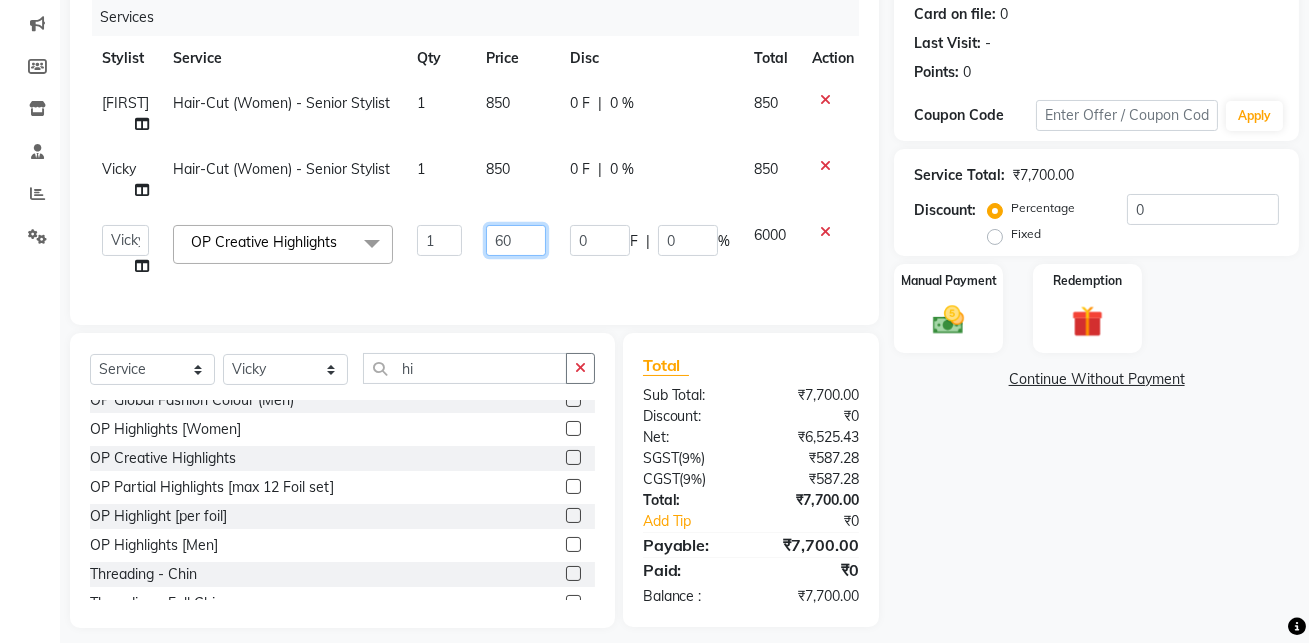 type on "6" 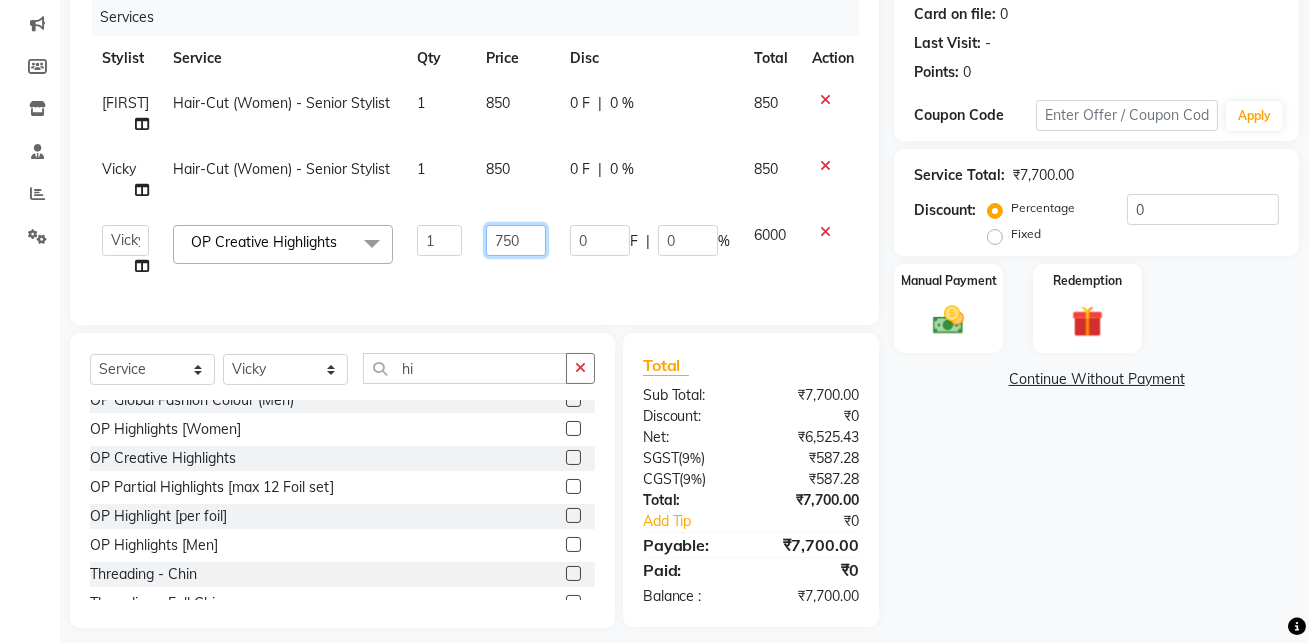 type on "7500" 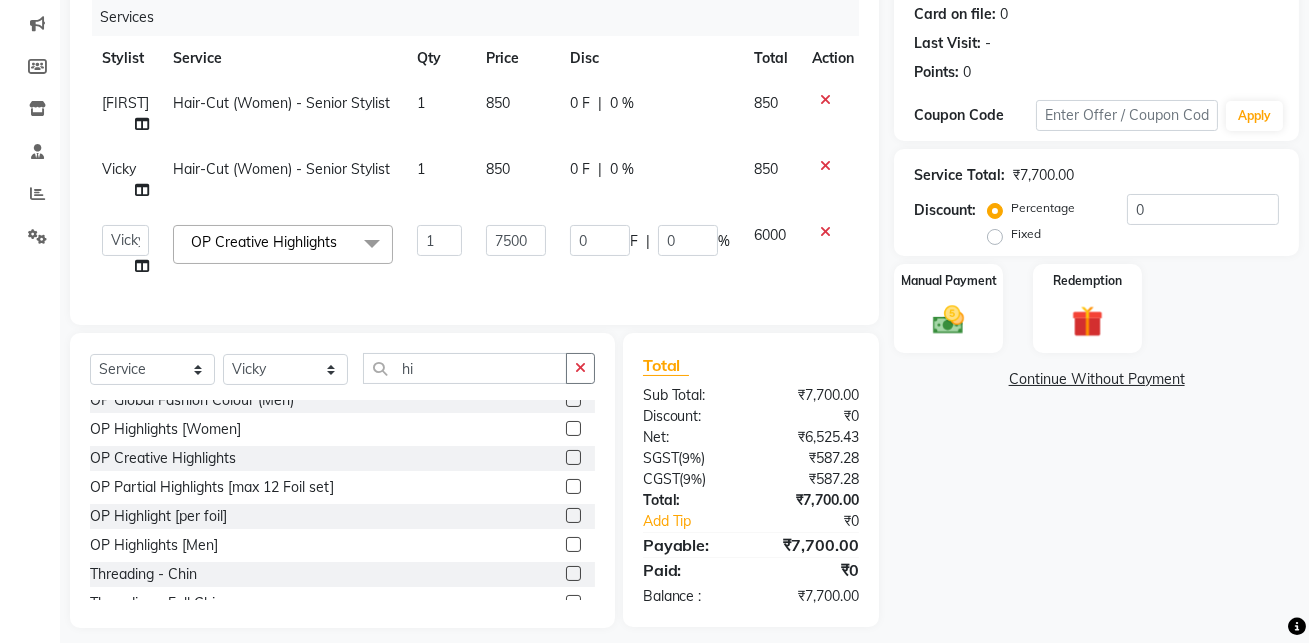 click on "Name: [NAME]  Membership:  No Active Membership  Total Visits:   Card on file:  0 Last Visit:   - Points:   0  Coupon Code Apply Service Total:  ₹7,700.00  Discount:  Percentage   Fixed  0 Manual Payment Redemption  Continue Without Payment" 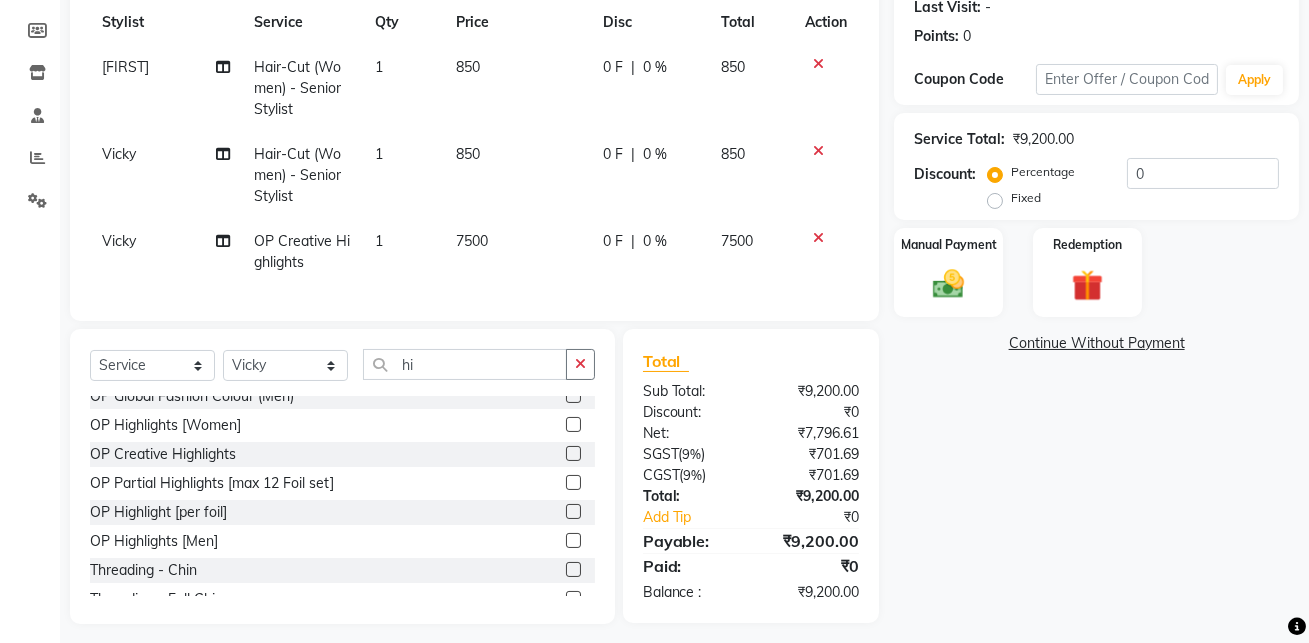 scroll, scrollTop: 296, scrollLeft: 0, axis: vertical 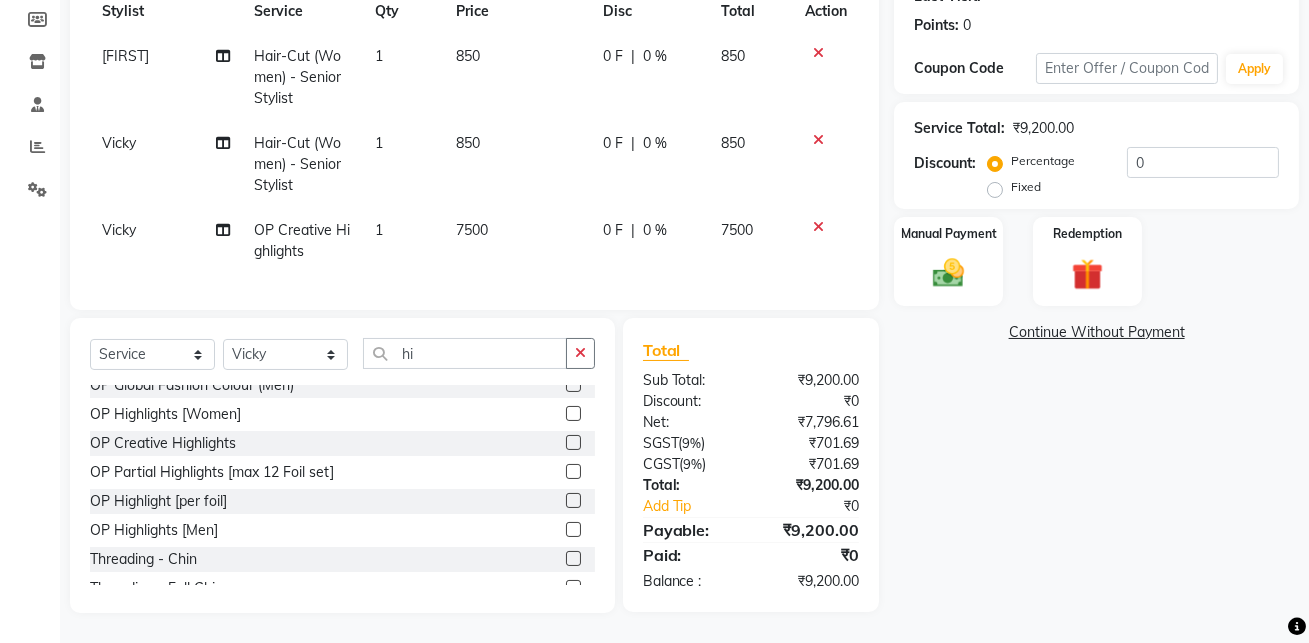 click on "7500" 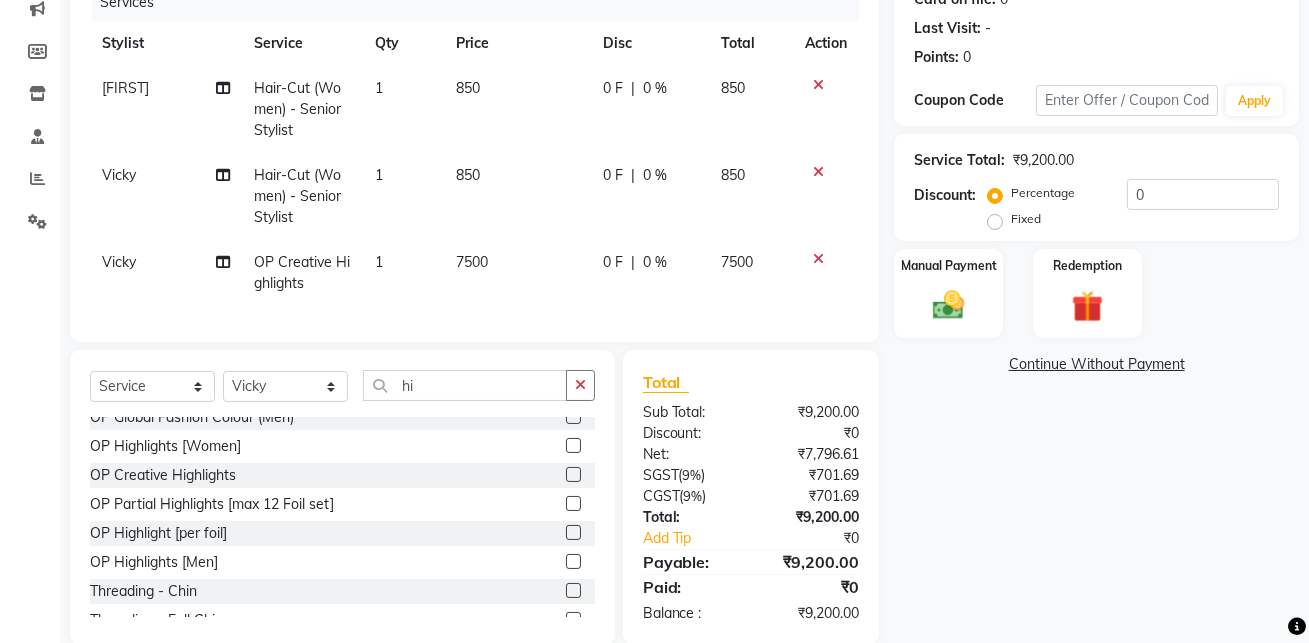 select on "52835" 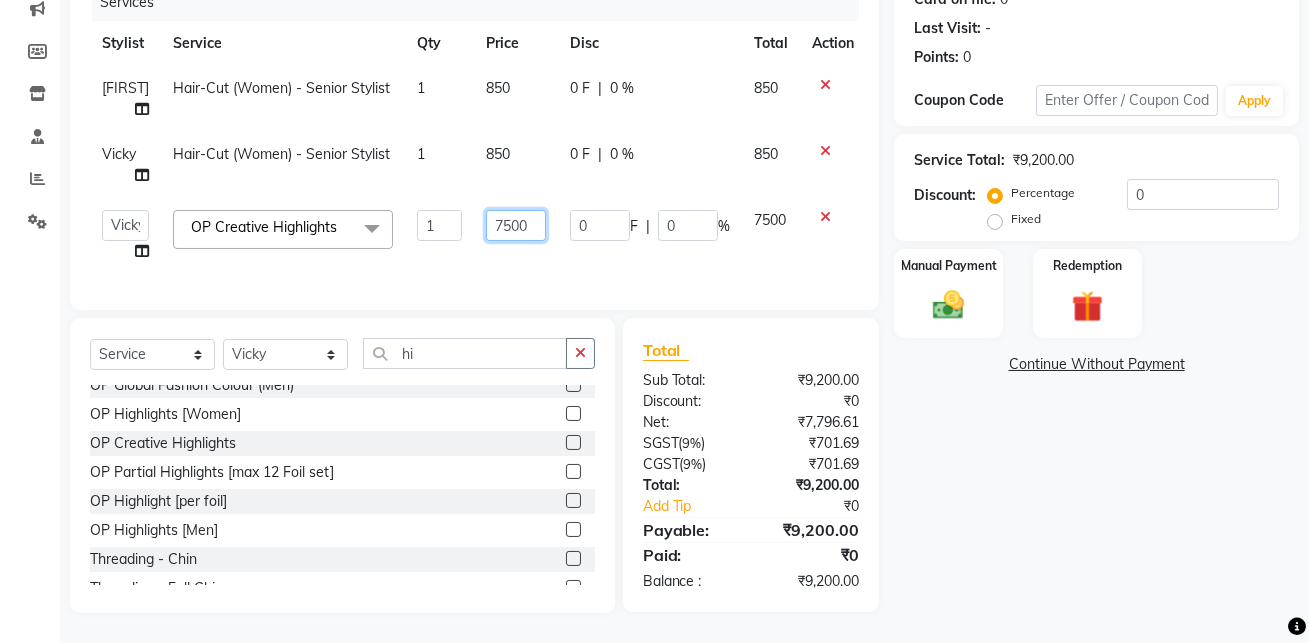 click on "7500" 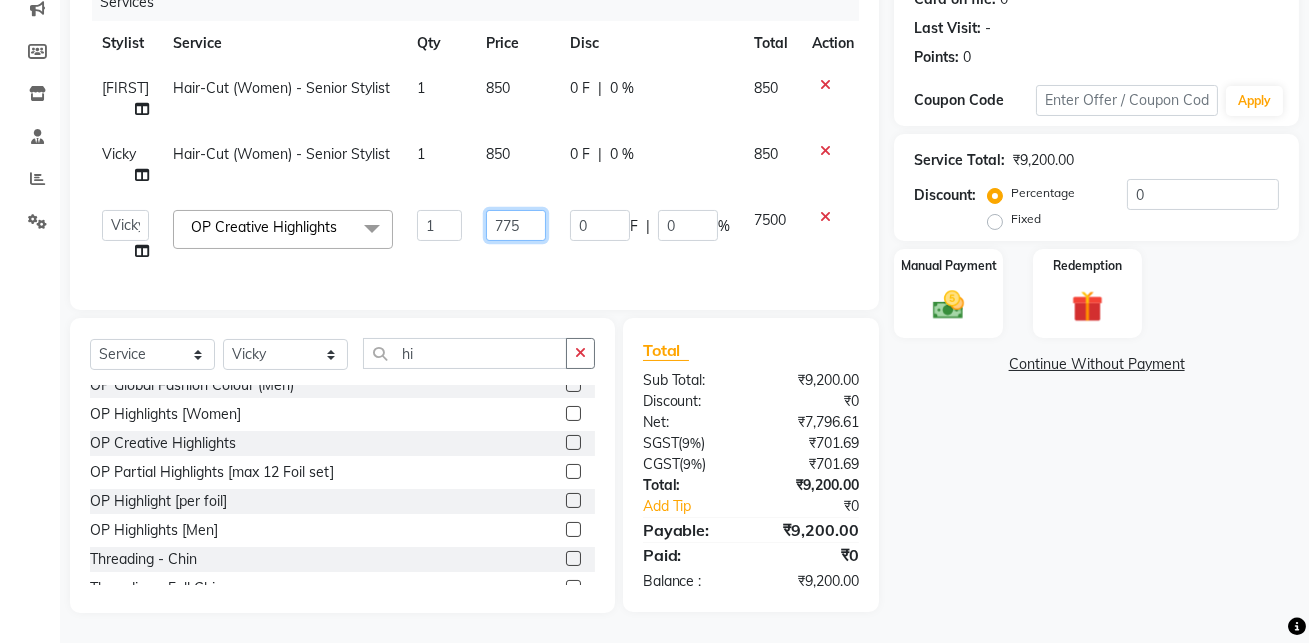 type on "7750" 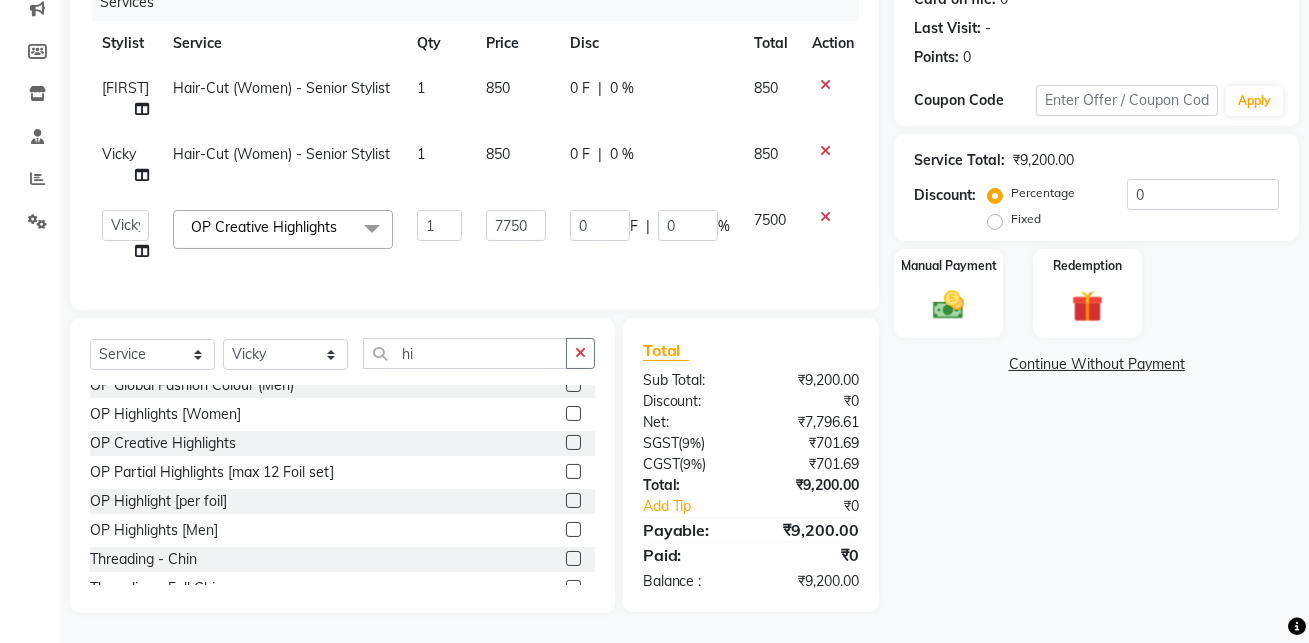 click on "Name: [FIRST]  Membership:  No Active Membership  Total Visits:   Card on file:  0 Last Visit:   - Points:   0  Coupon Code Apply Service Total:  ₹9,200.00  Discount:  Percentage   Fixed  0 Manual Payment Redemption  Continue Without Payment" 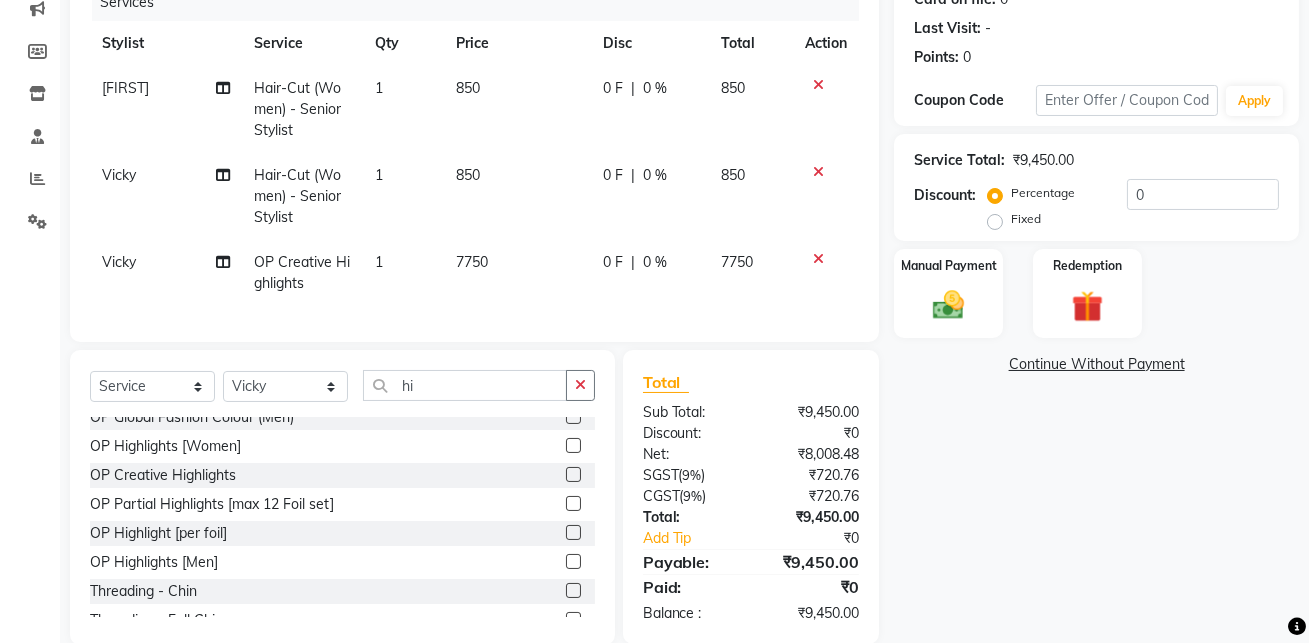 click on "7750" 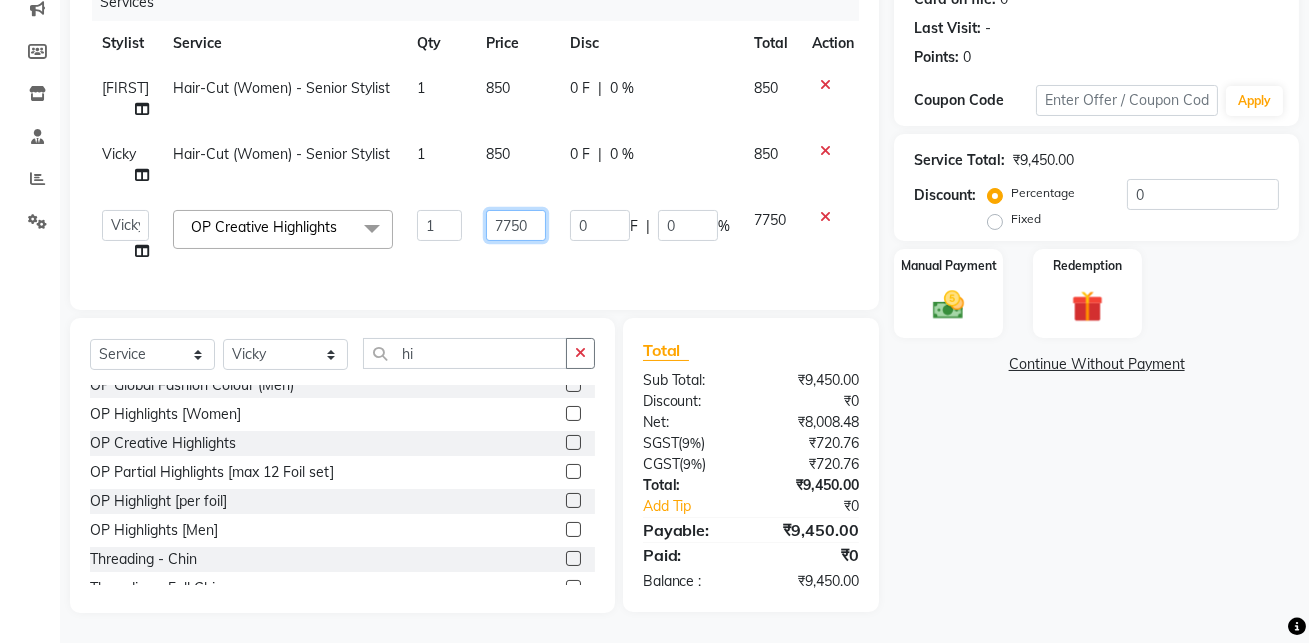 click on "7750" 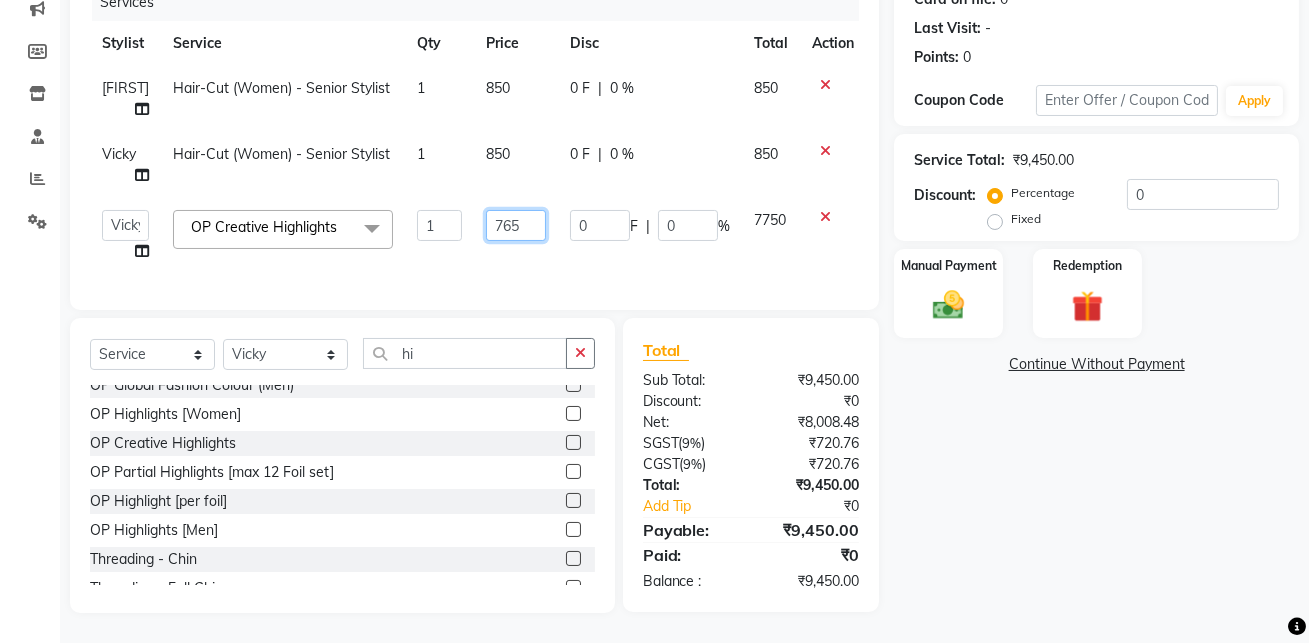 type on "7650" 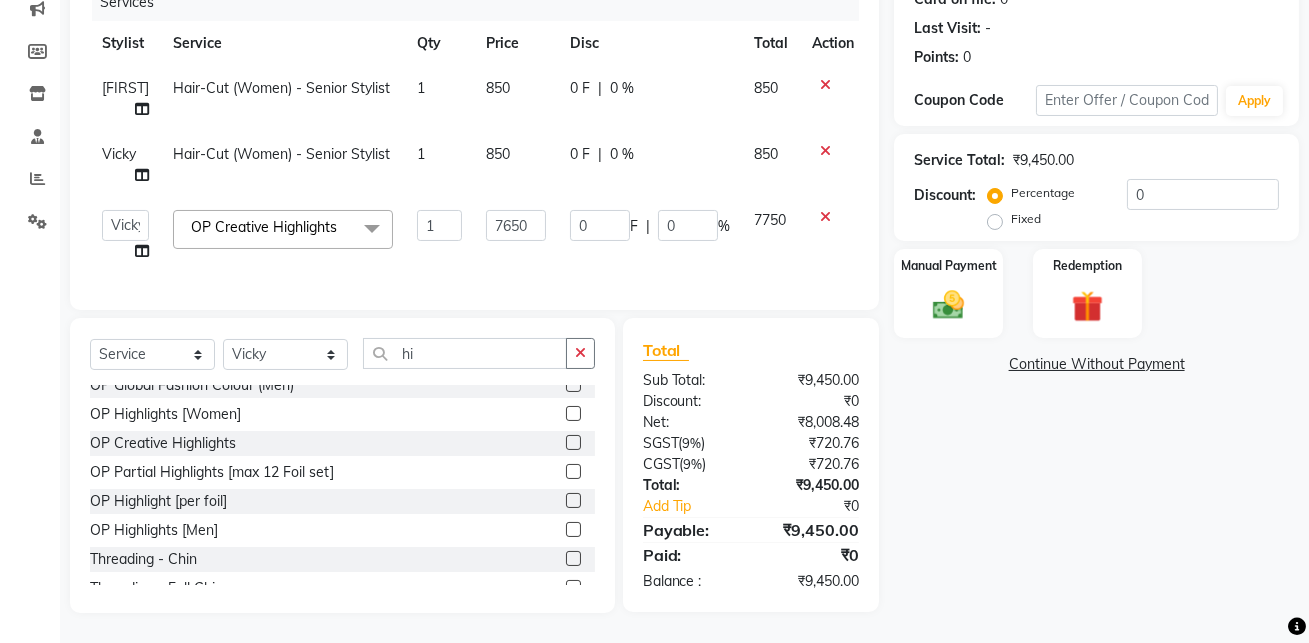 click on "Name: [FIRST]  Membership:  No Active Membership  Total Visits:   Card on file:  0 Last Visit:   - Points:   0  Coupon Code Apply Service Total:  ₹9,450.00  Discount:  Percentage   Fixed  0 Manual Payment Redemption  Continue Without Payment" 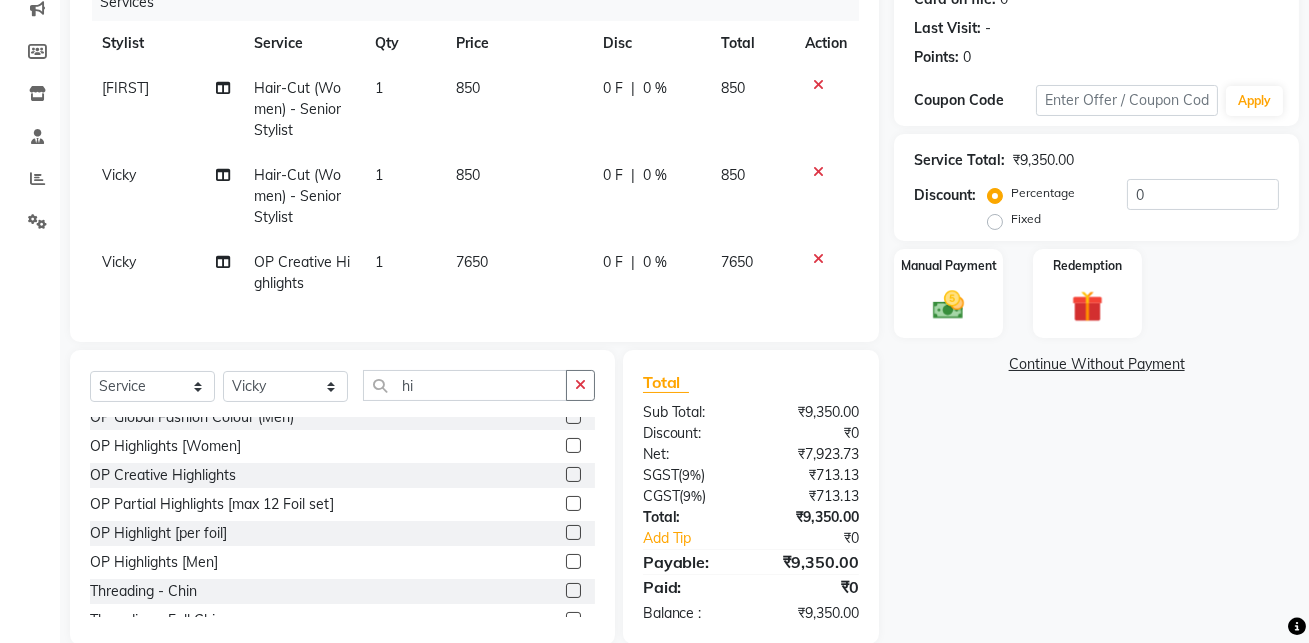 scroll, scrollTop: 296, scrollLeft: 0, axis: vertical 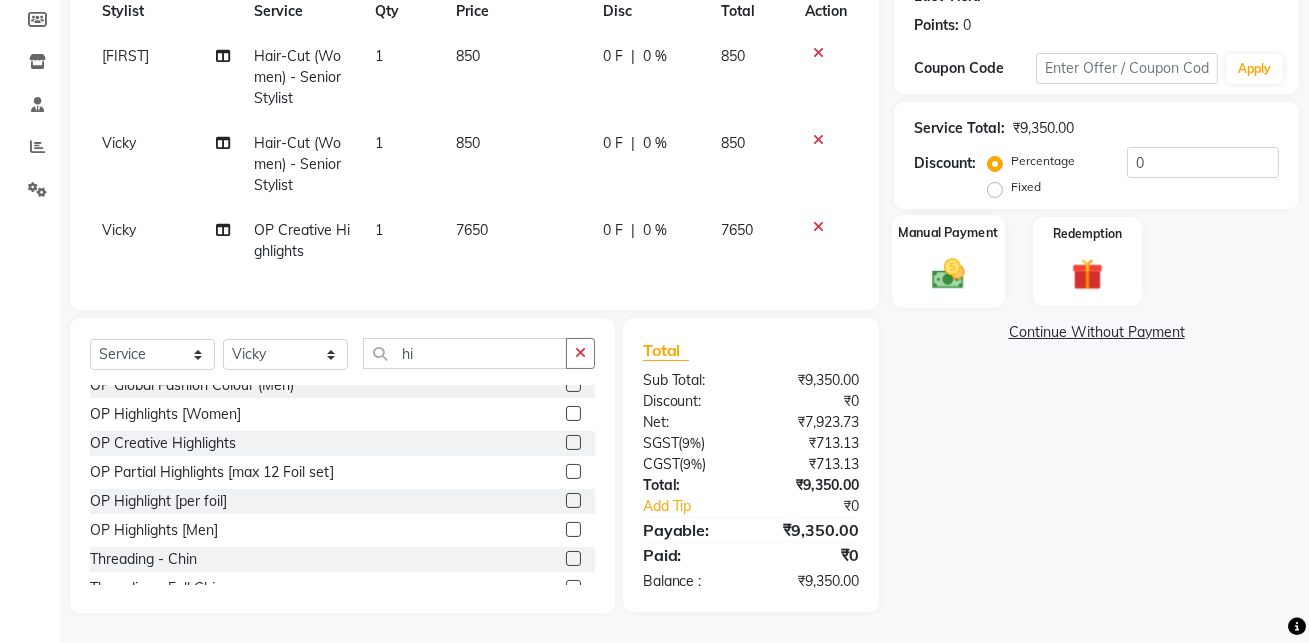 click 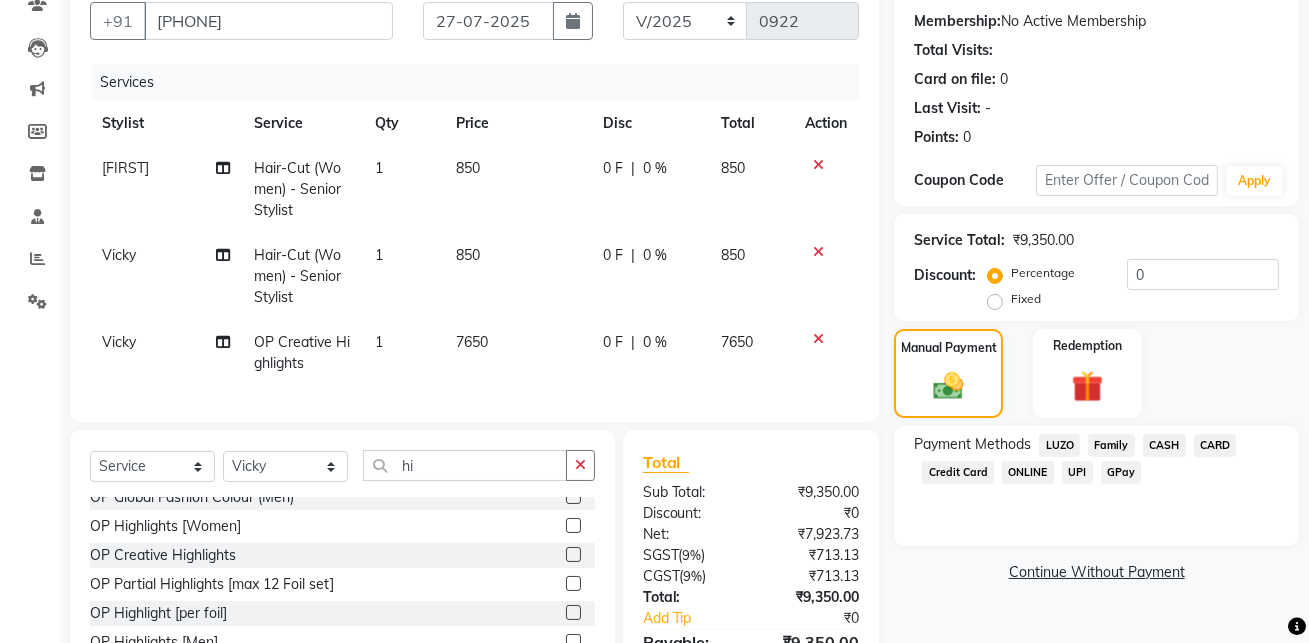 scroll, scrollTop: 296, scrollLeft: 0, axis: vertical 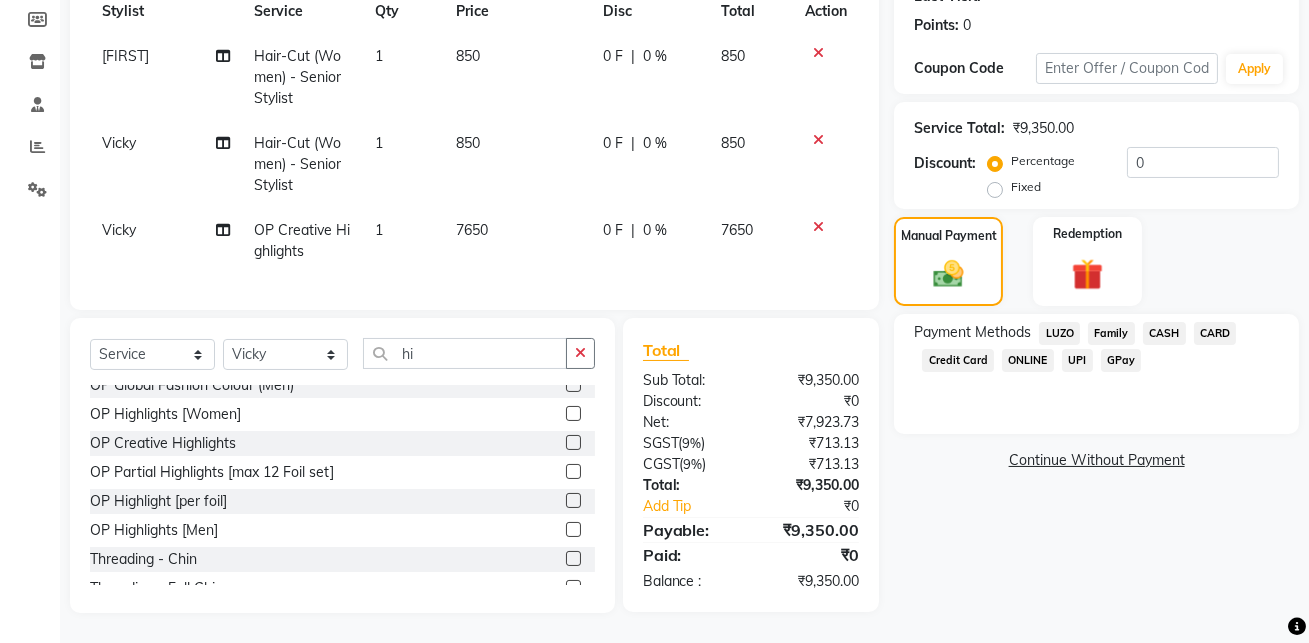 click on "GPay" 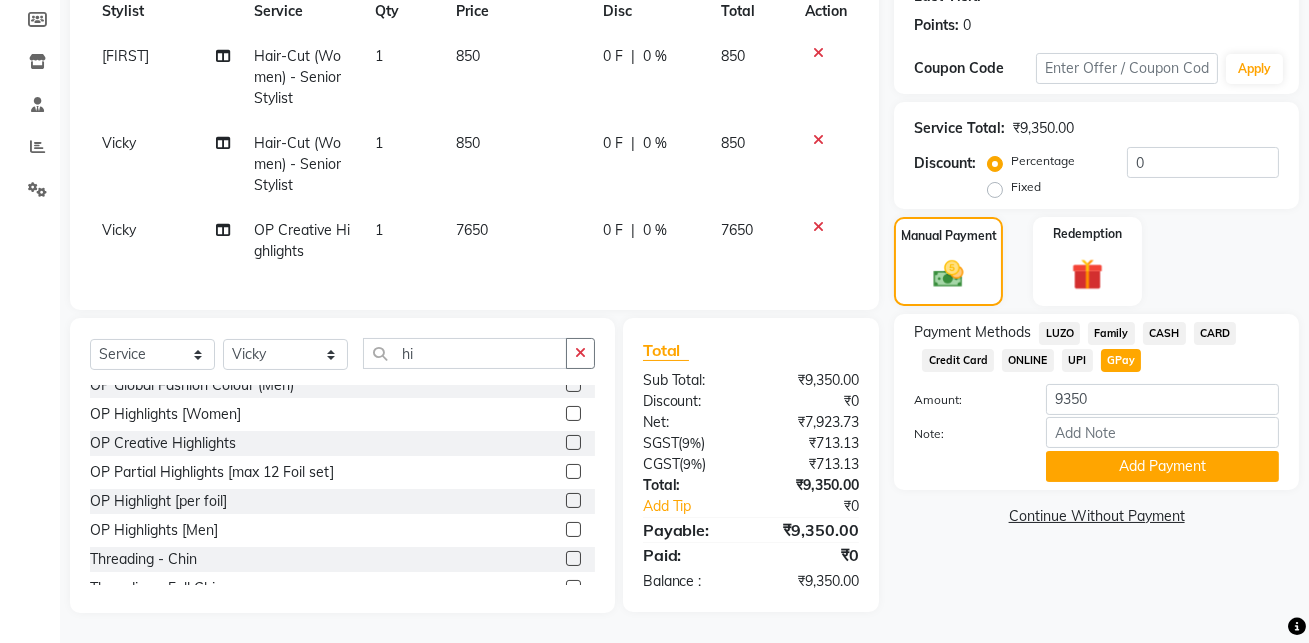 scroll, scrollTop: 294, scrollLeft: 0, axis: vertical 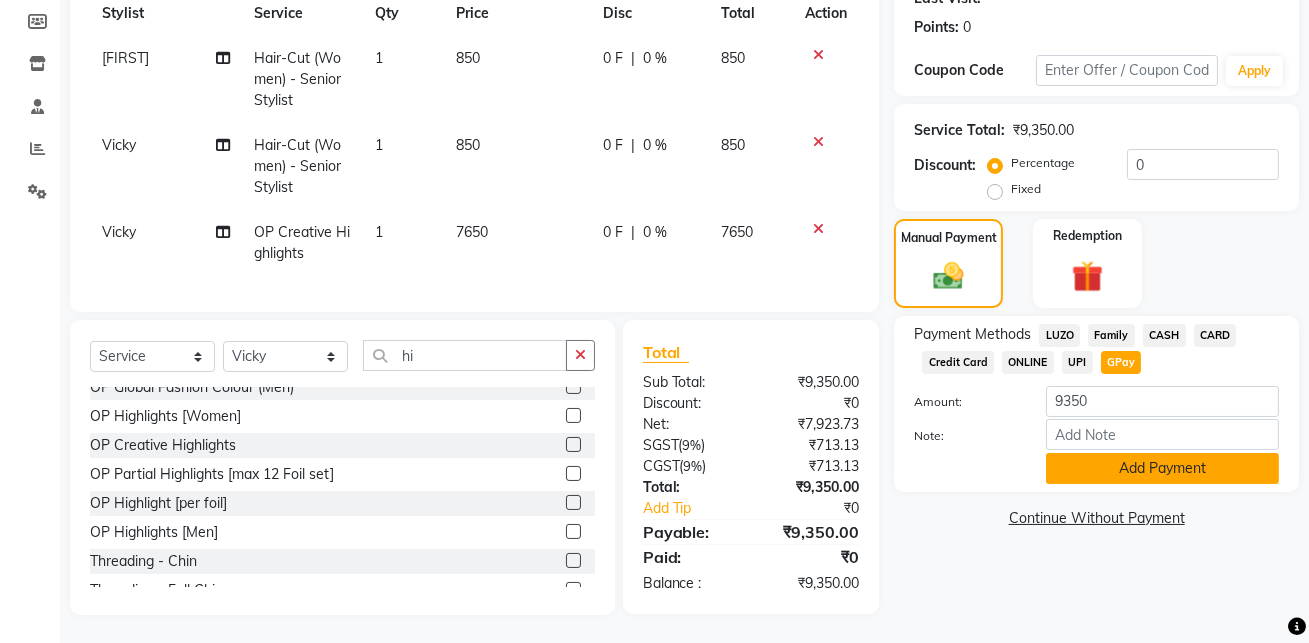 click on "Add Payment" 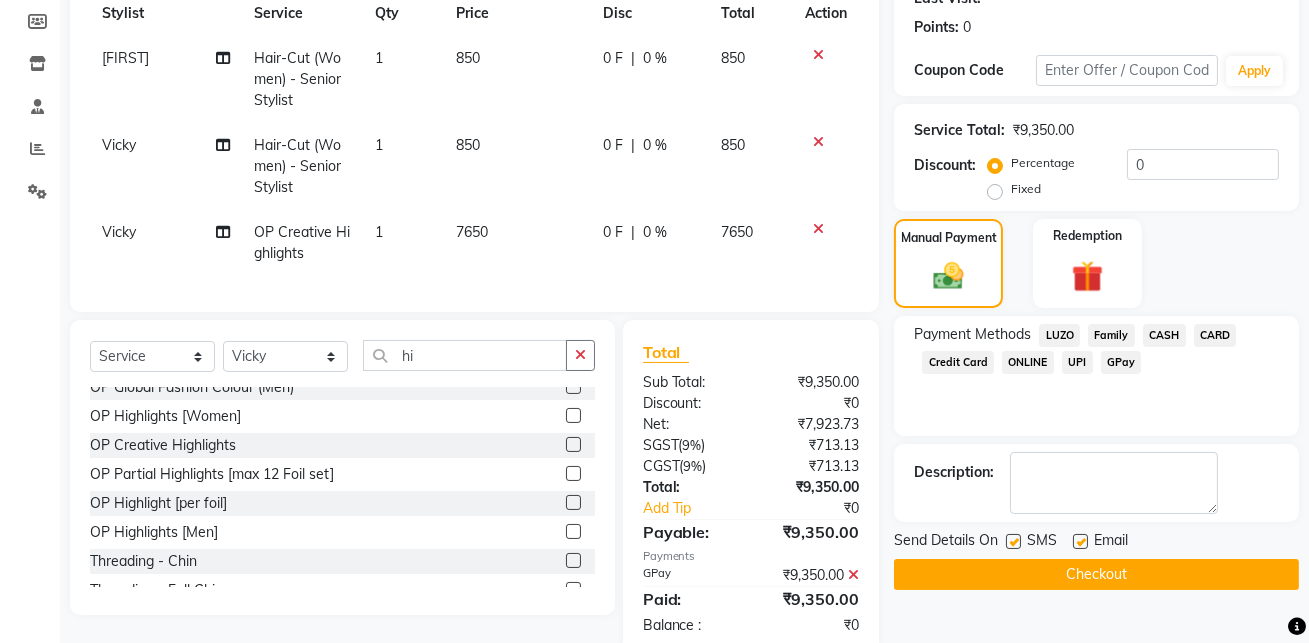 scroll, scrollTop: 338, scrollLeft: 0, axis: vertical 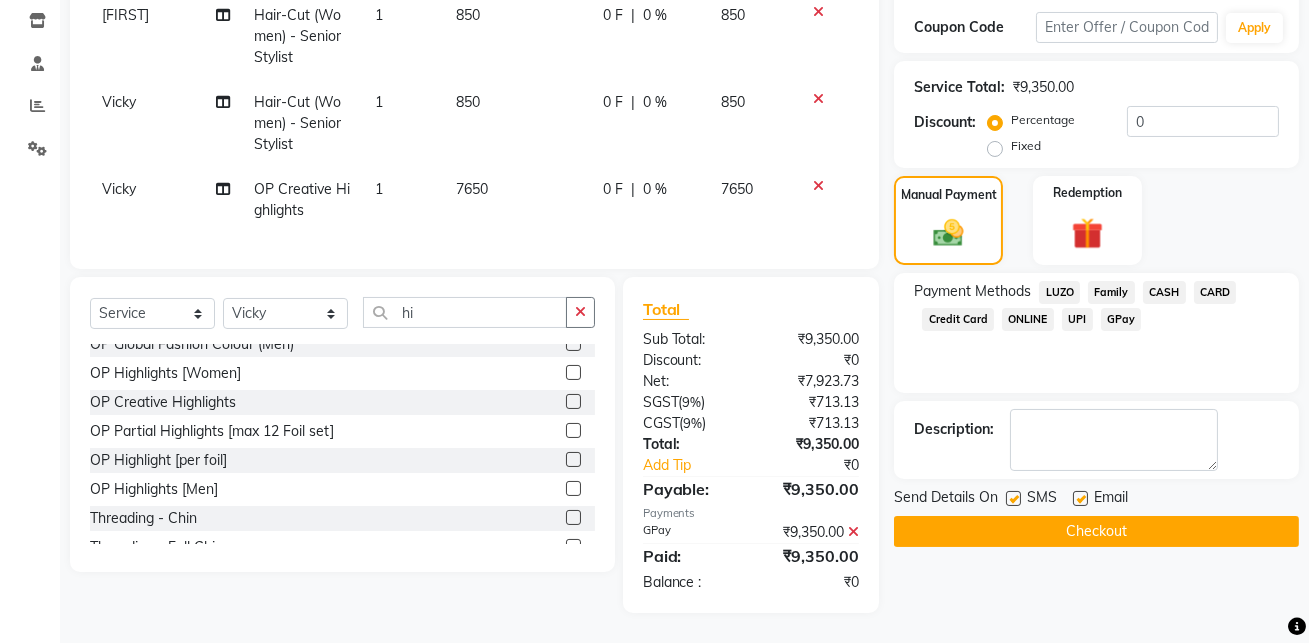 click on "Checkout" 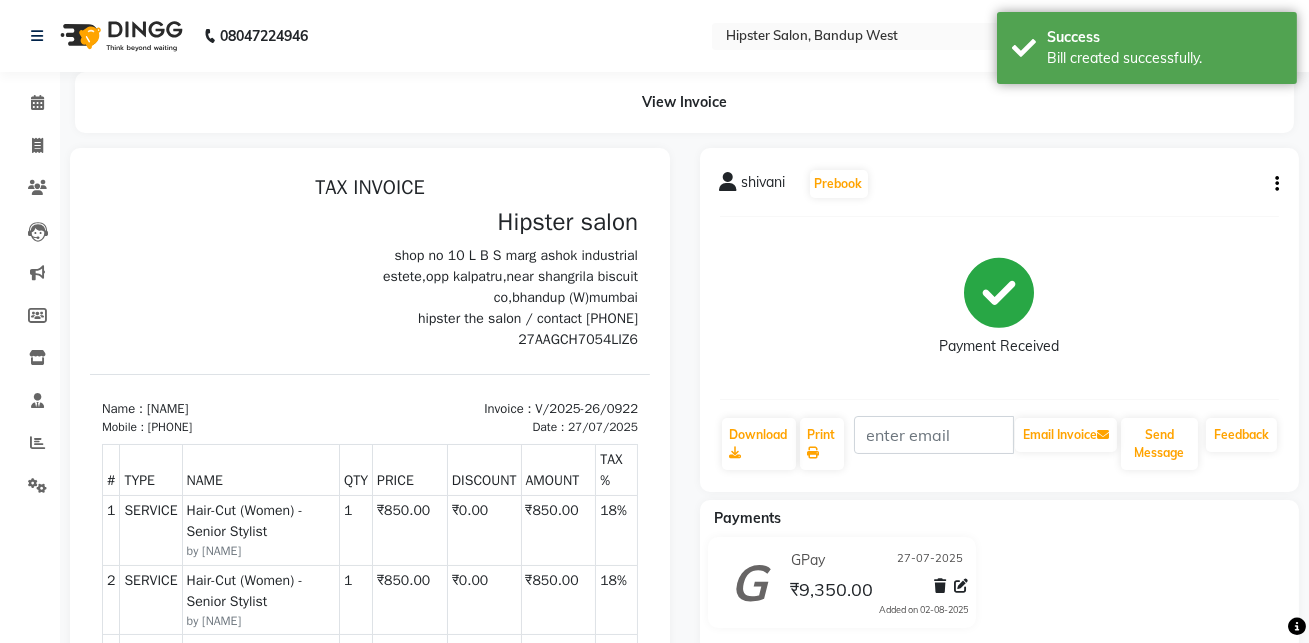 scroll, scrollTop: 0, scrollLeft: 0, axis: both 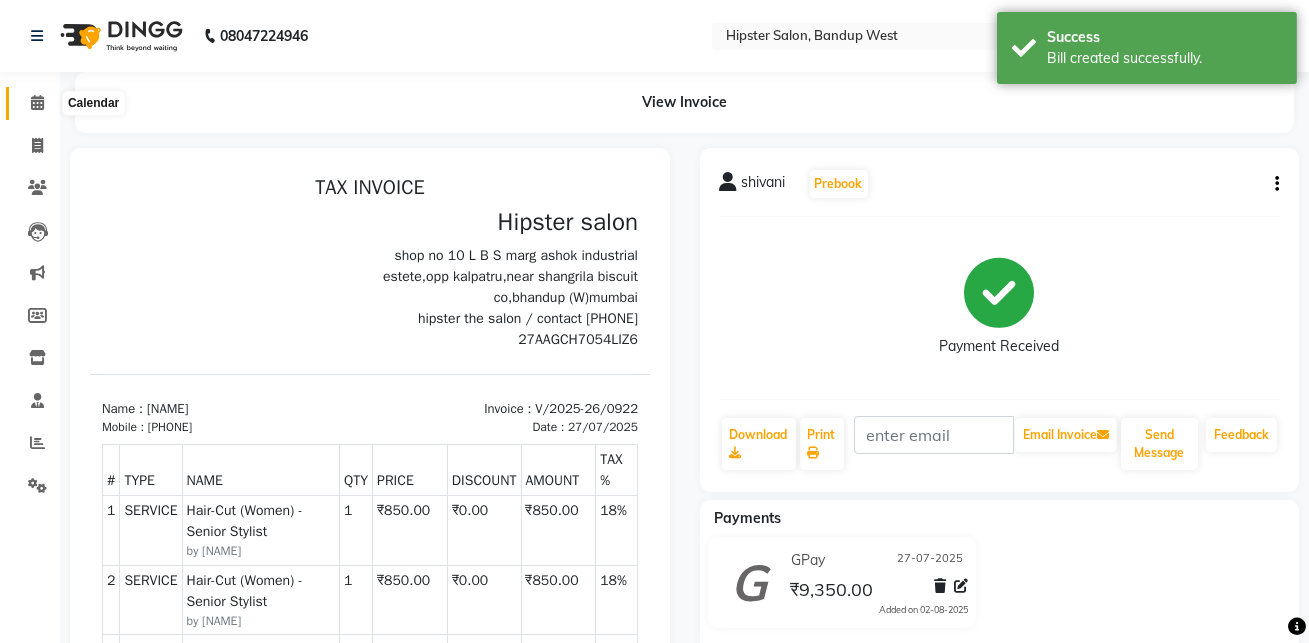 click 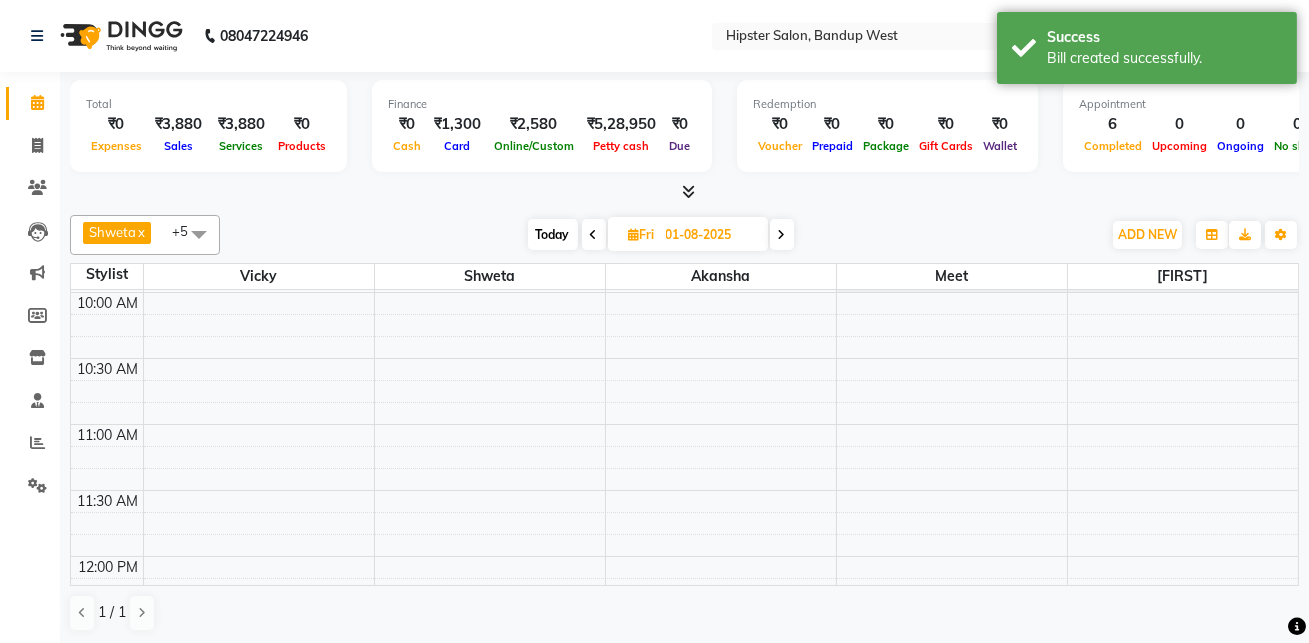 scroll, scrollTop: 130, scrollLeft: 0, axis: vertical 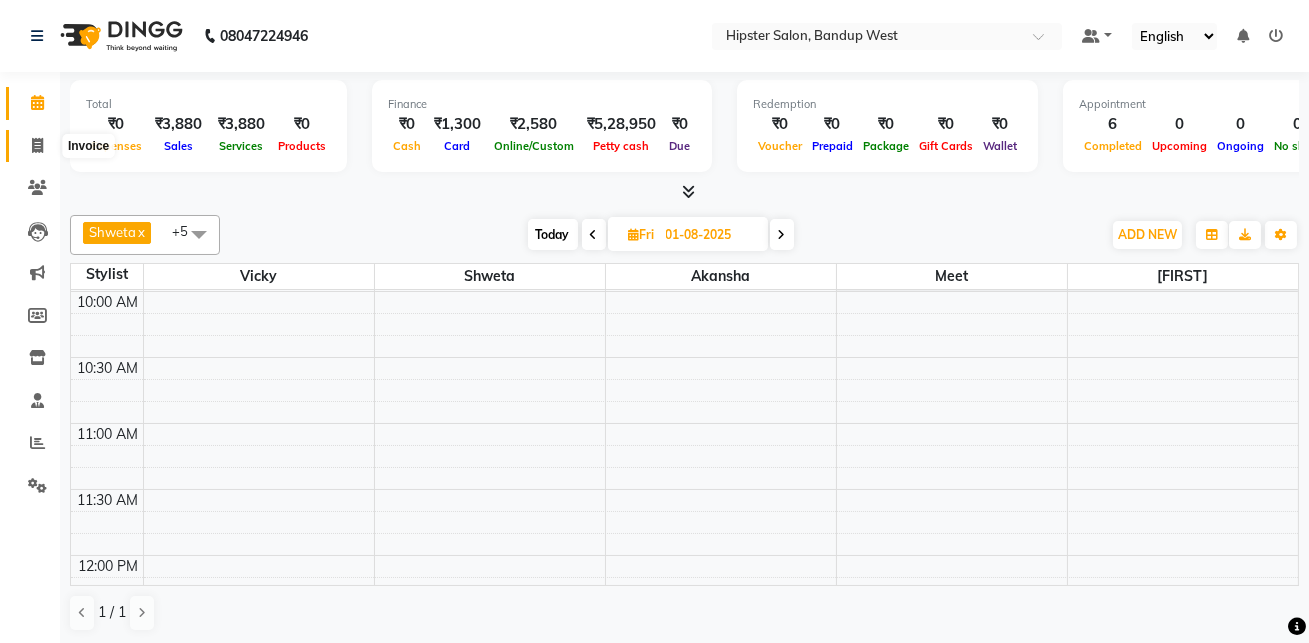 click 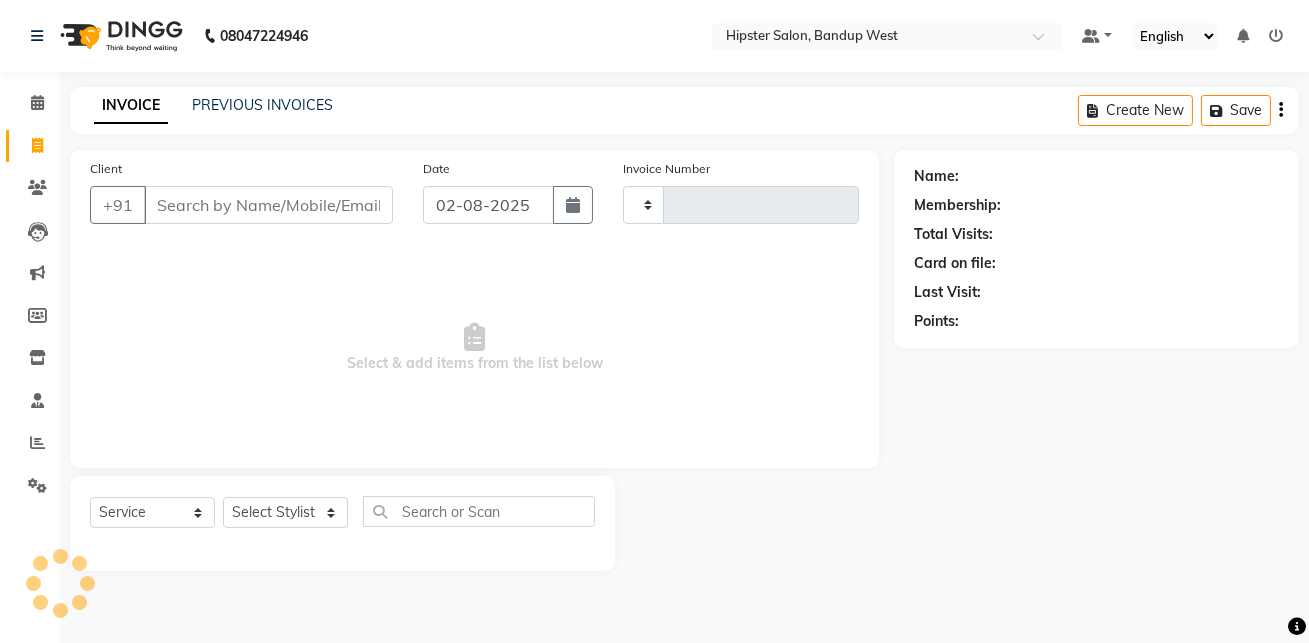 type on "0923" 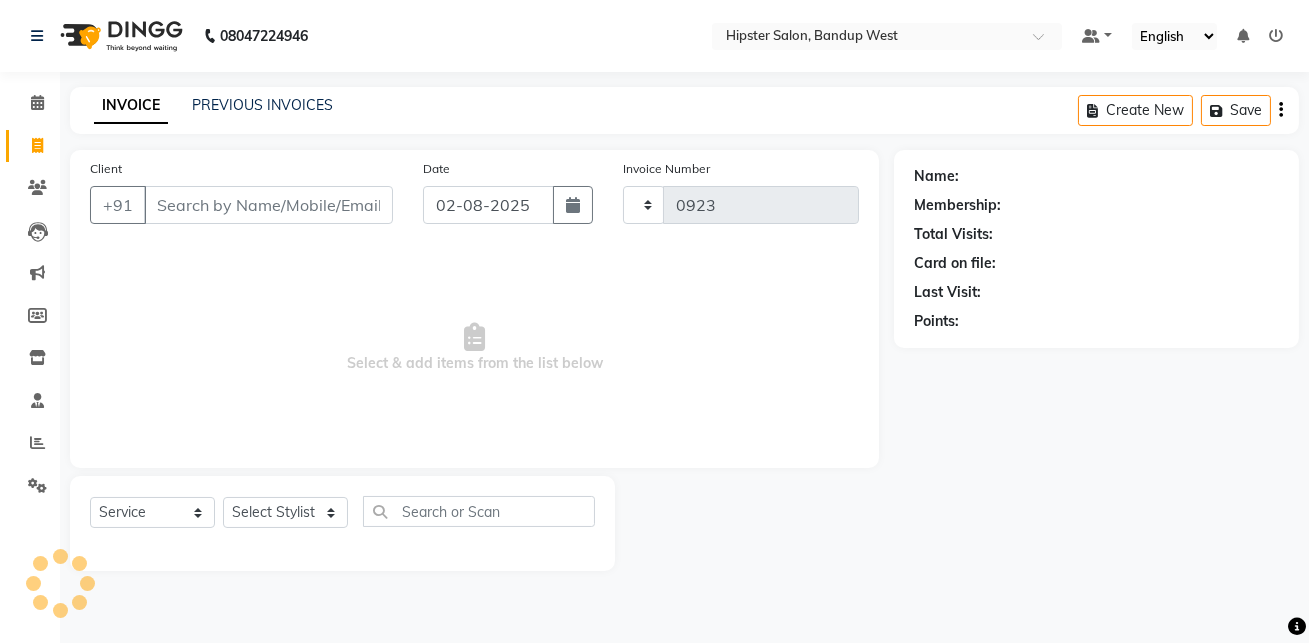 select on "6746" 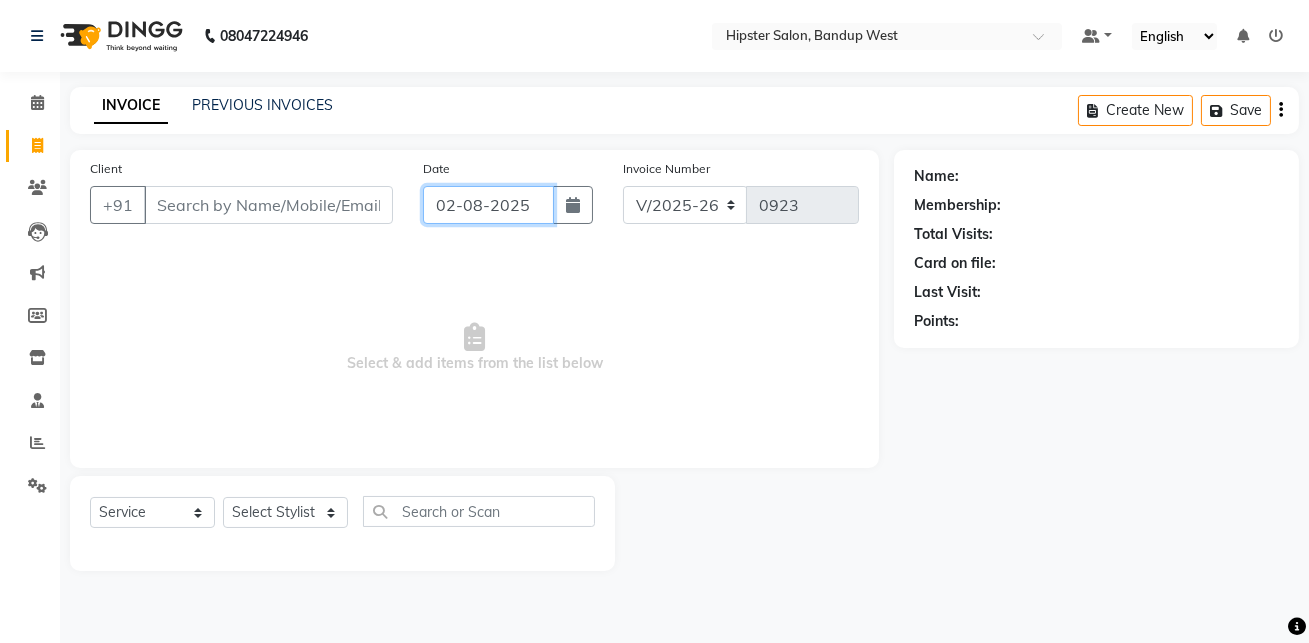click on "02-08-2025" 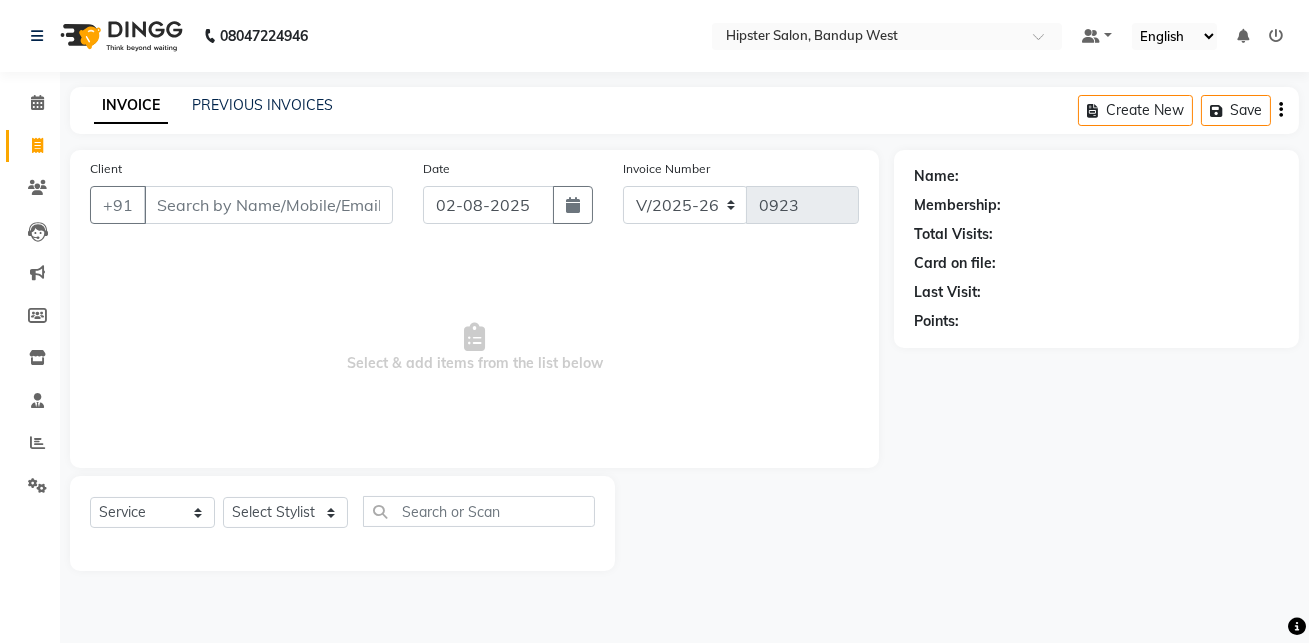 select on "8" 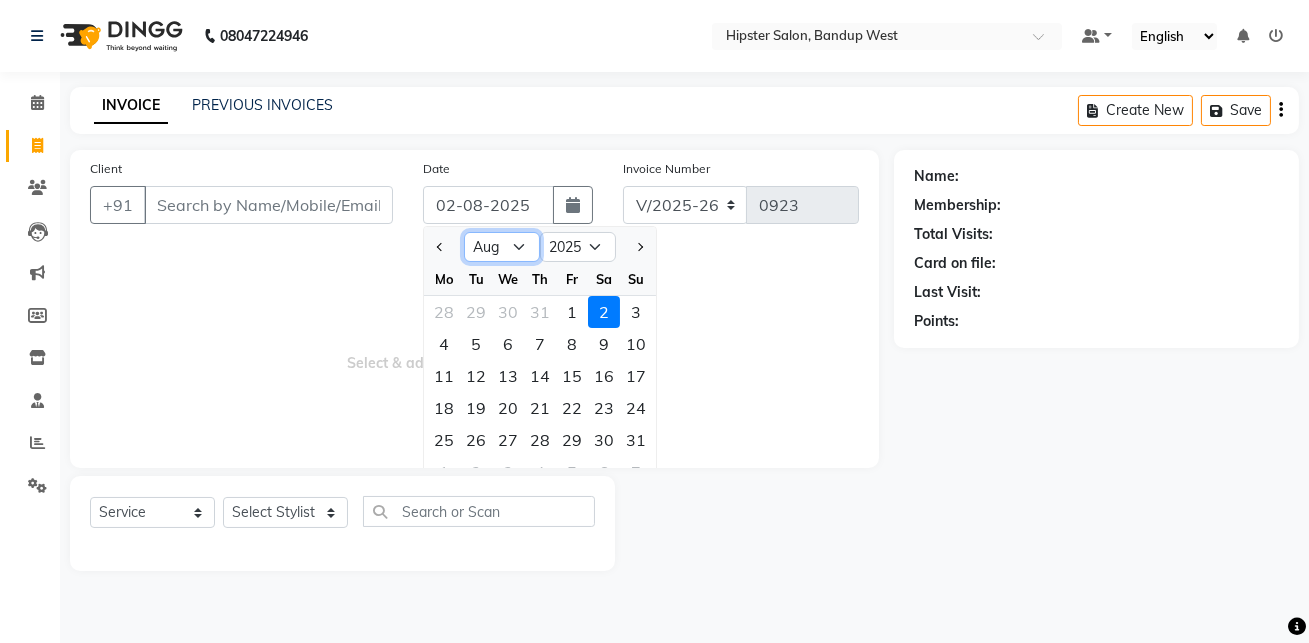 click on "Jan Feb Mar Apr May Jun Jul Aug Sep Oct Nov Dec" 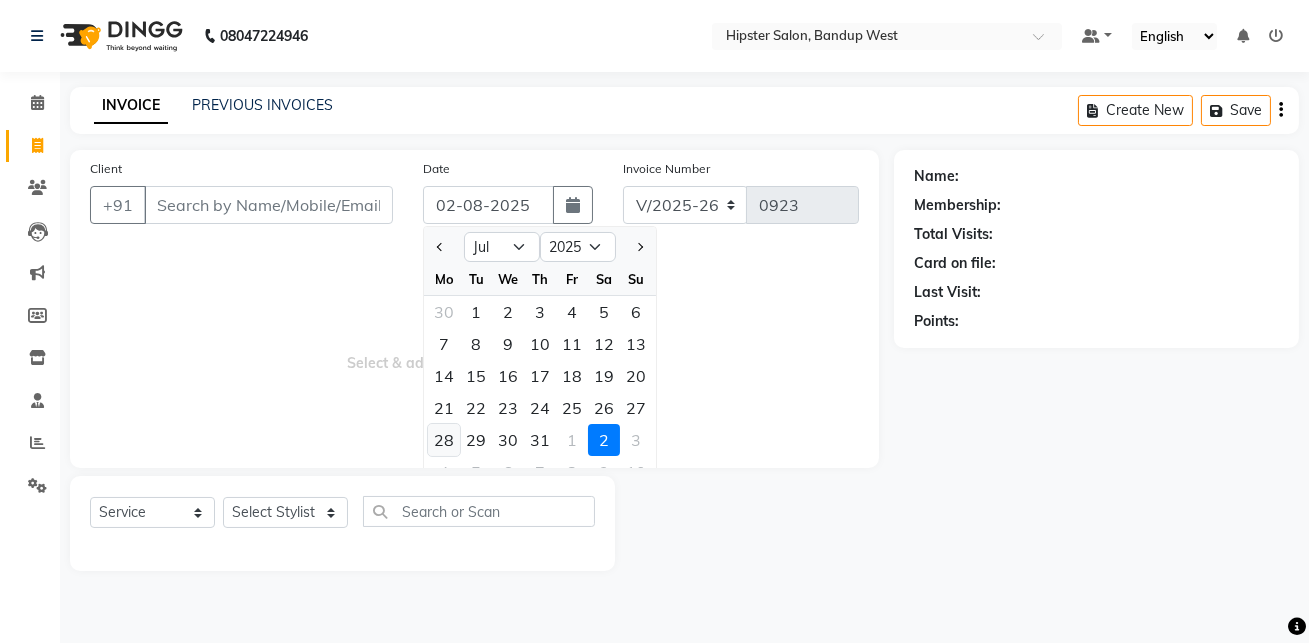 click on "28" 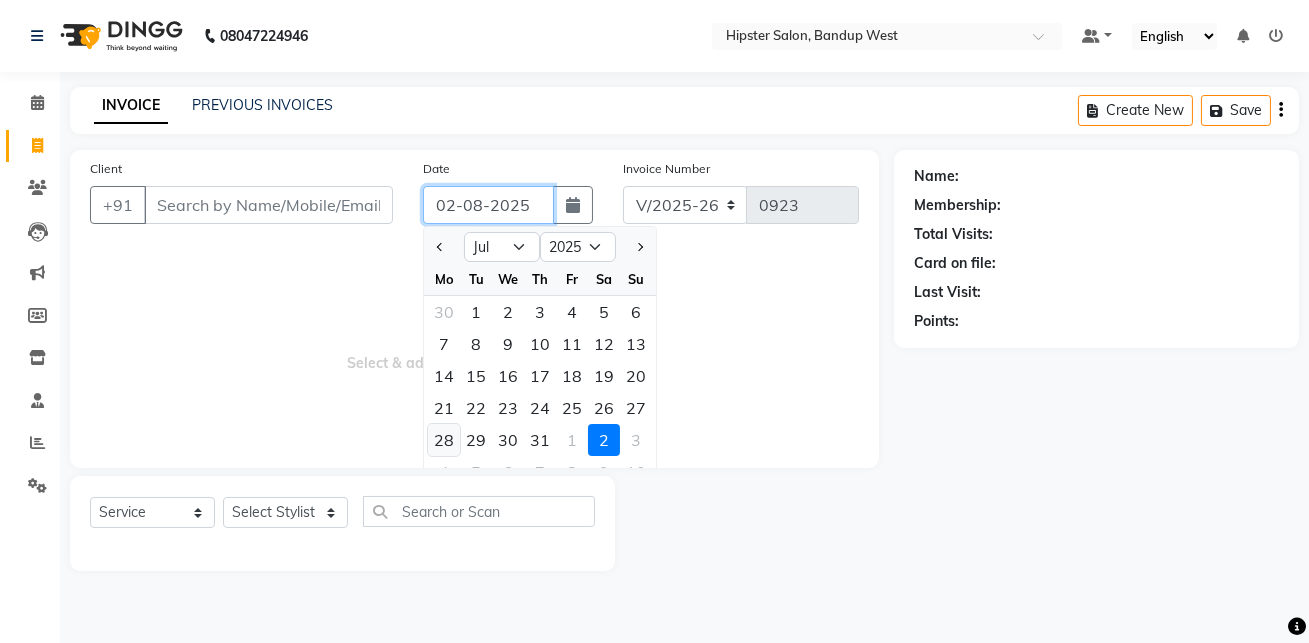 type on "28-07-2025" 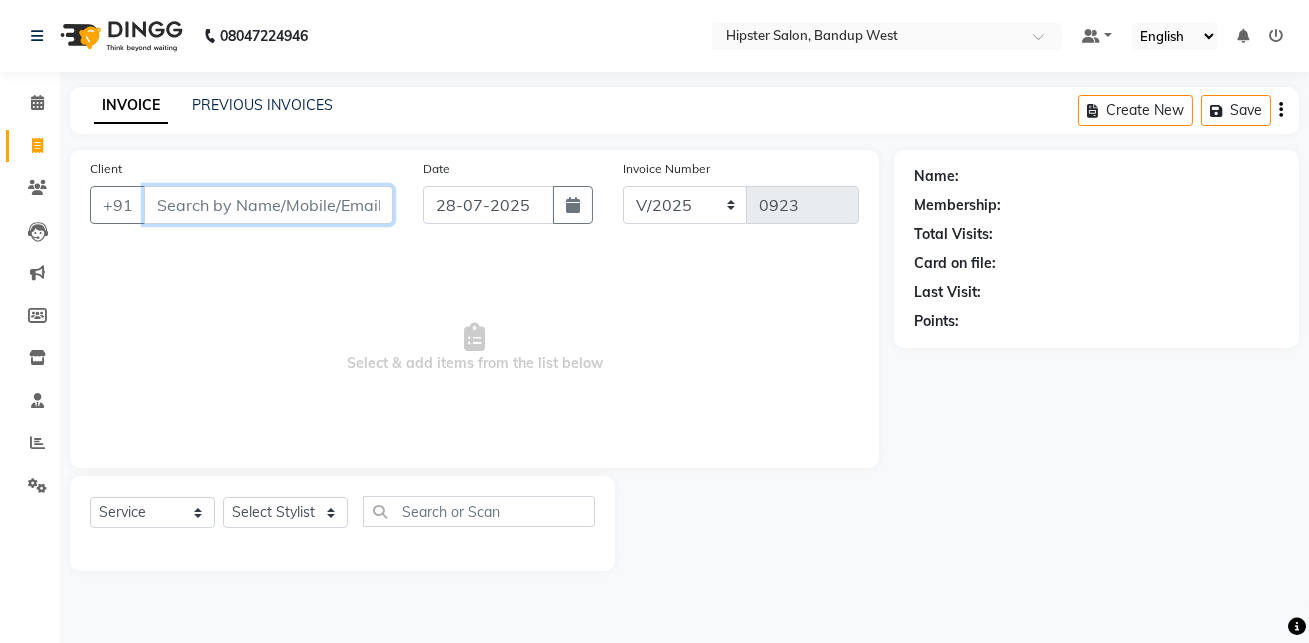 click on "Client" at bounding box center [268, 205] 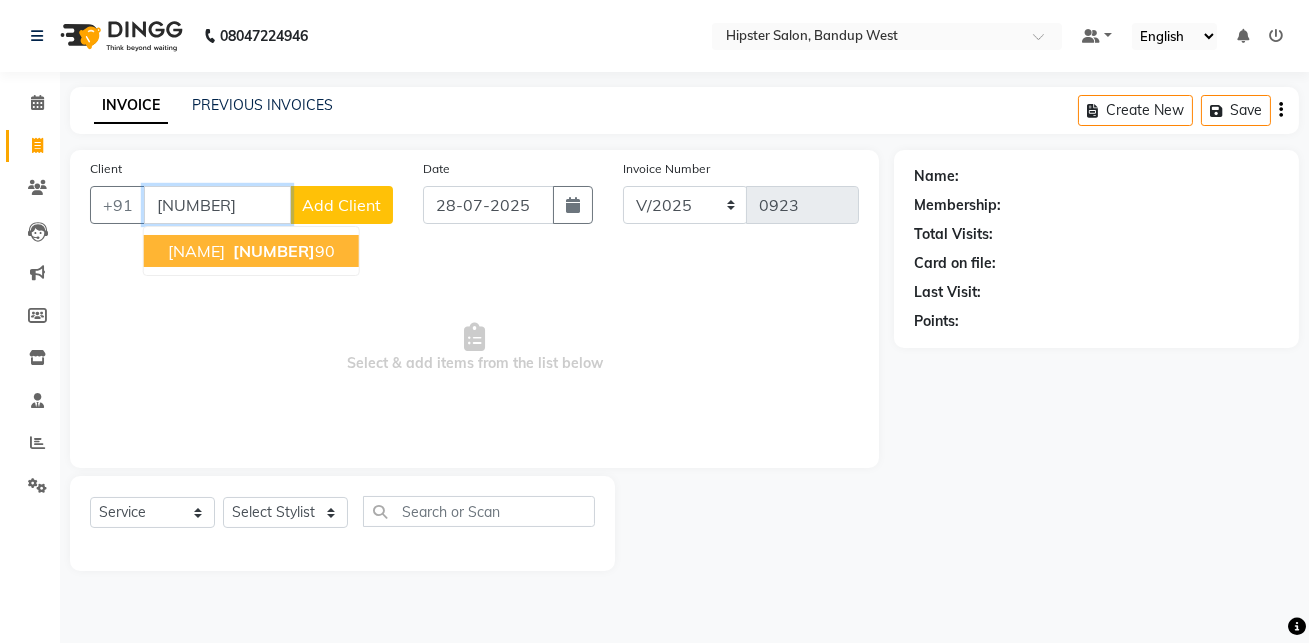click on "[NUMBER]" at bounding box center (274, 251) 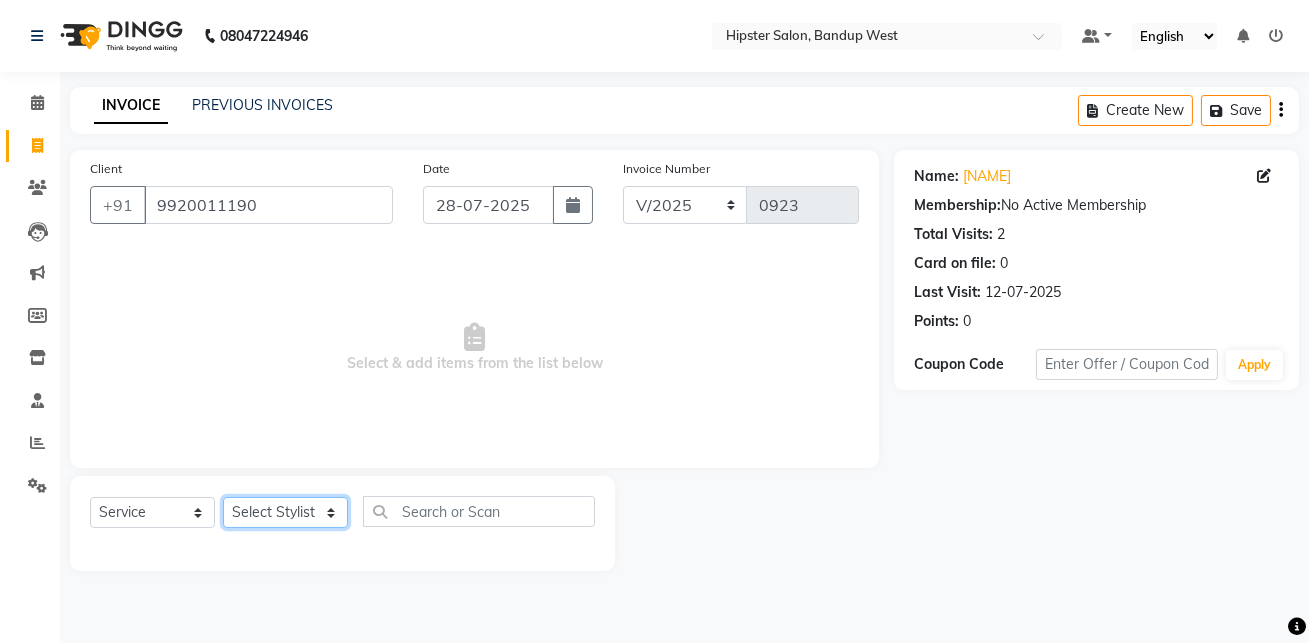 click on "Select Stylist aditya aishu akansha anup ashik Ayushi bhavin sir Irshad lucky manisha meet minaz neelam pritesh PUNAM raju REKHA salman Shweta vaibhav Vicky" 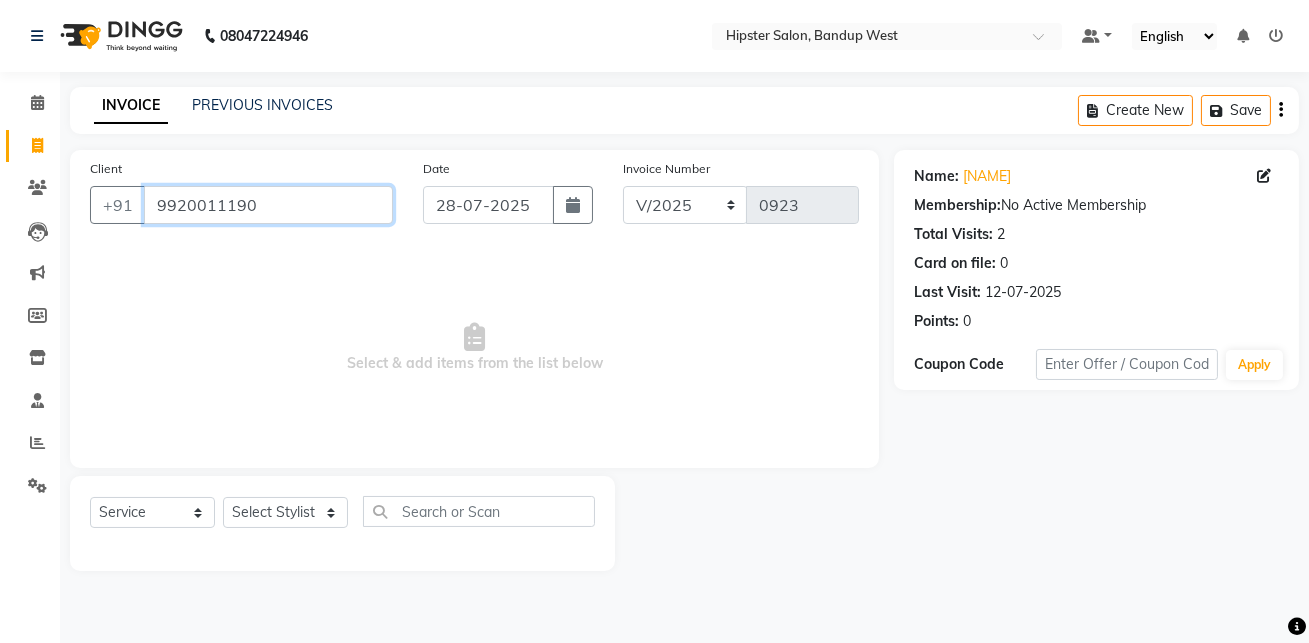 click on "9920011190" at bounding box center (268, 205) 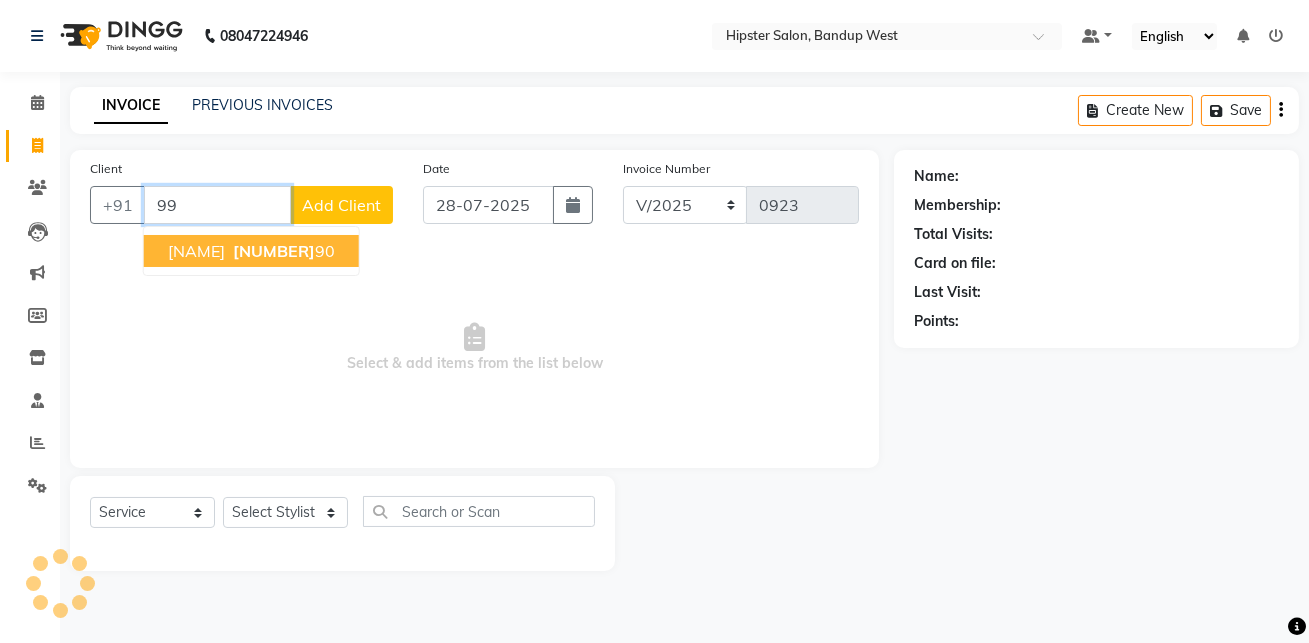 type on "9" 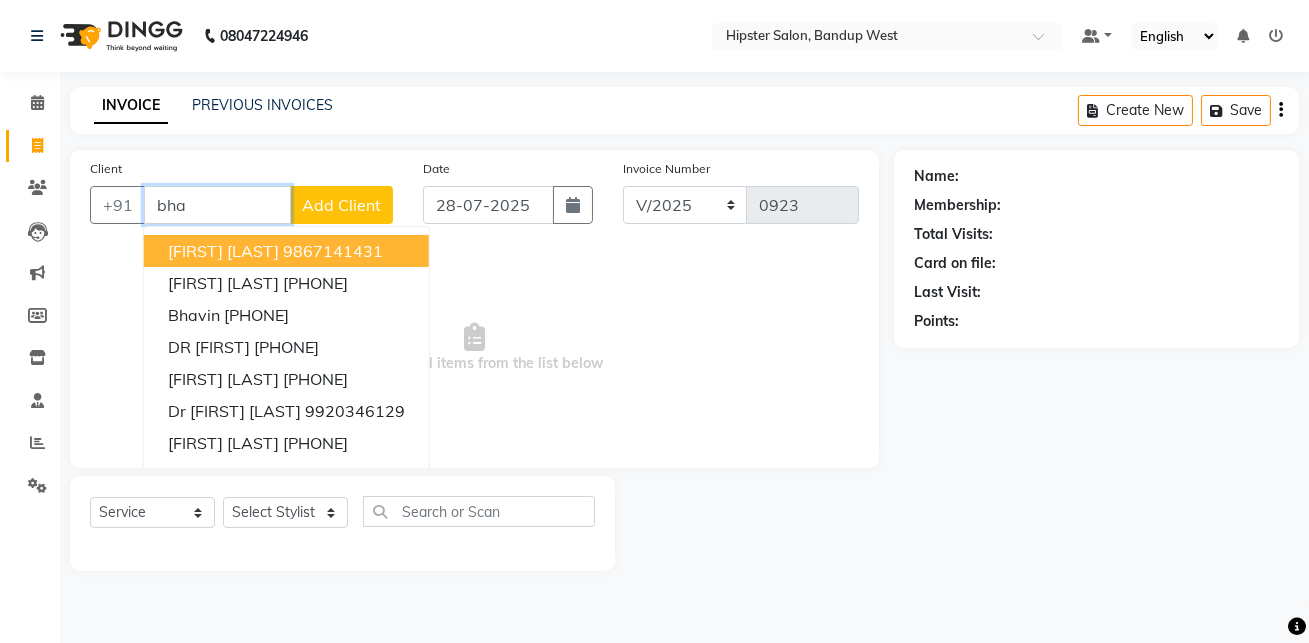 click on "9867141431" at bounding box center [333, 251] 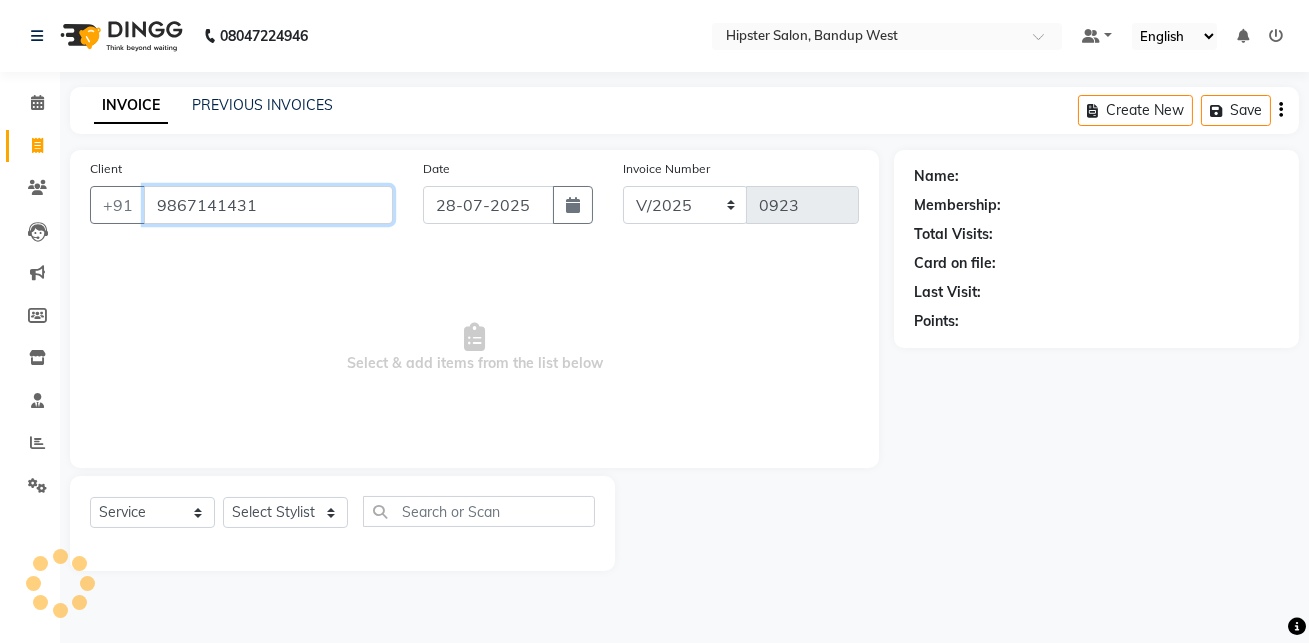type on "9867141431" 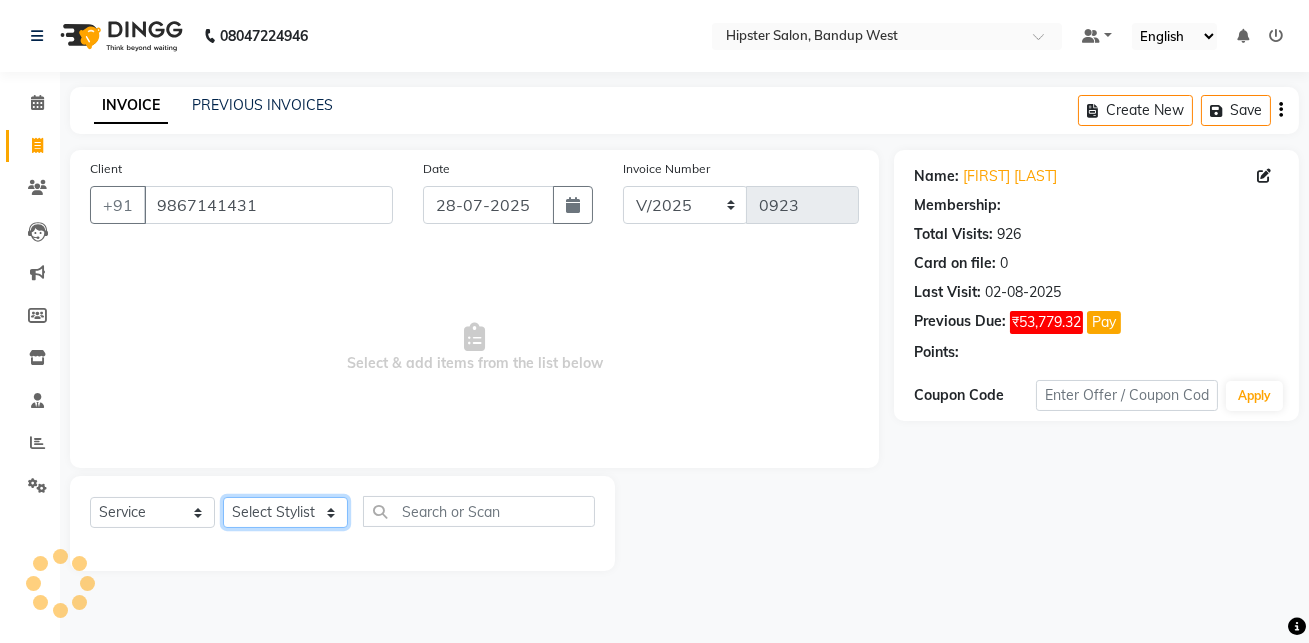 click on "Select Stylist aditya aishu akansha anup ashik Ayushi bhavin sir Irshad lucky manisha meet minaz neelam pritesh PUNAM raju REKHA salman Shweta vaibhav Vicky" 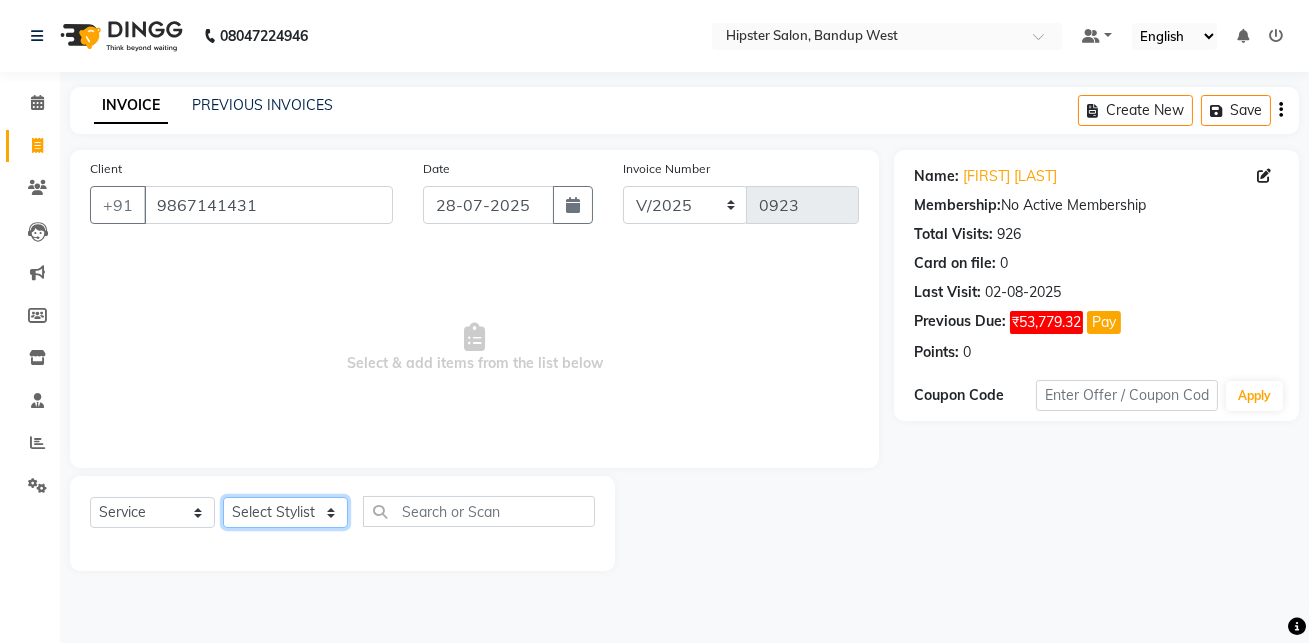 select on "77786" 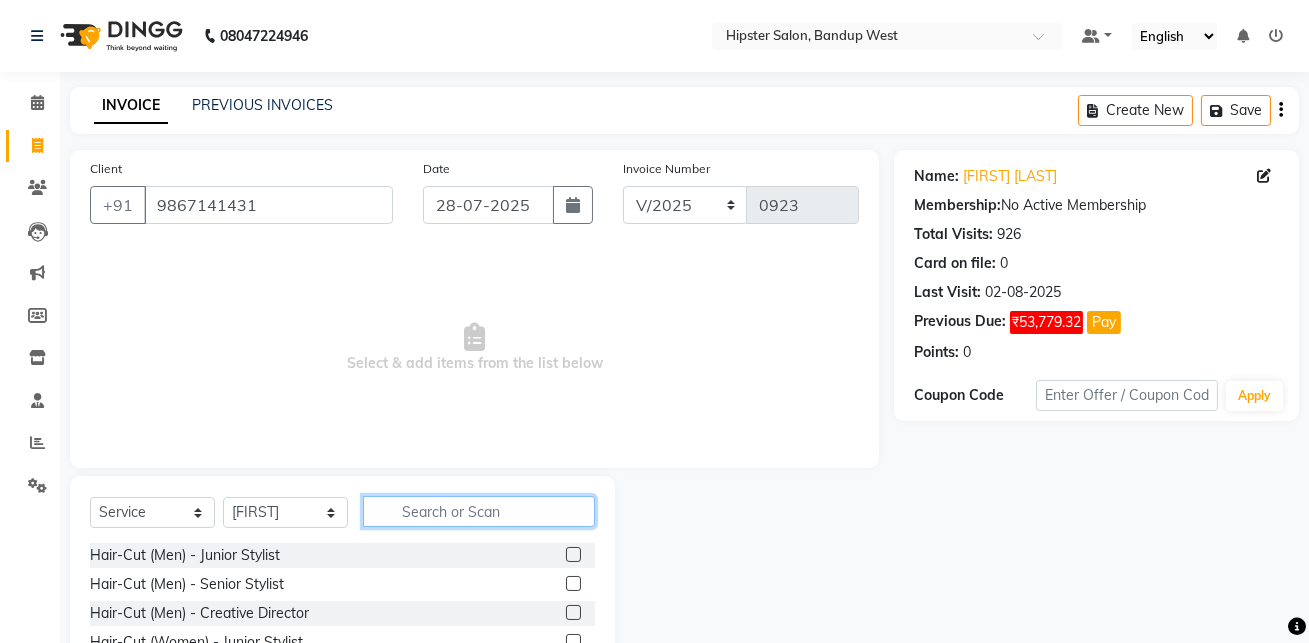 click 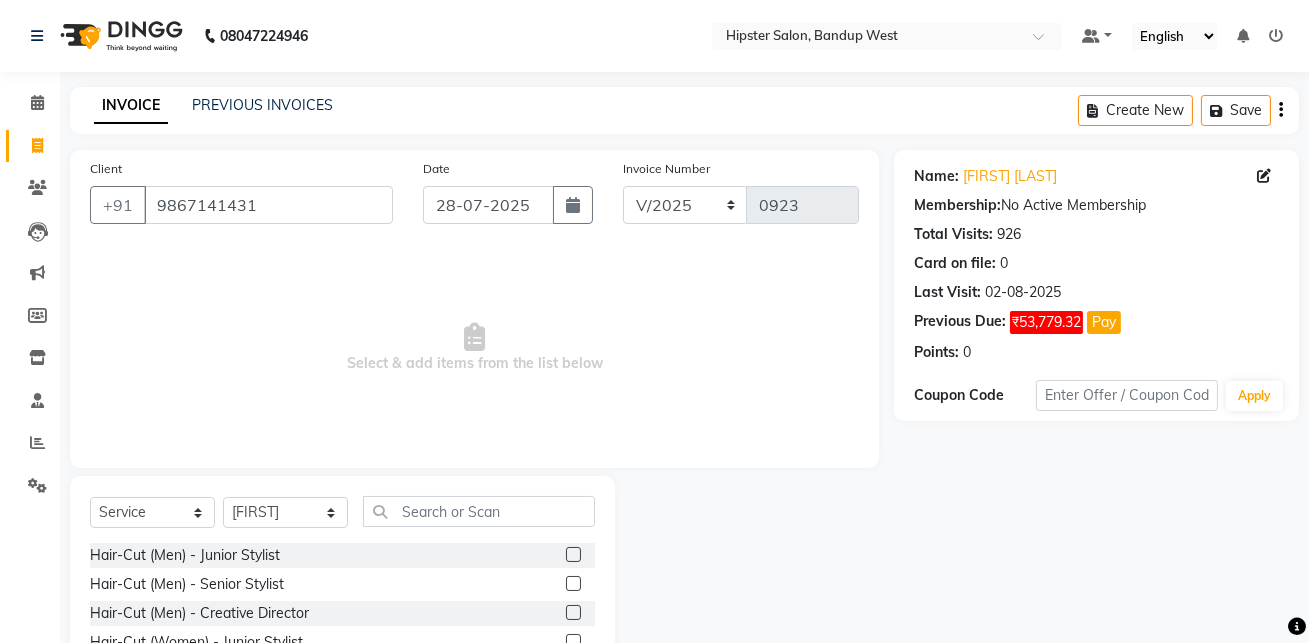 click 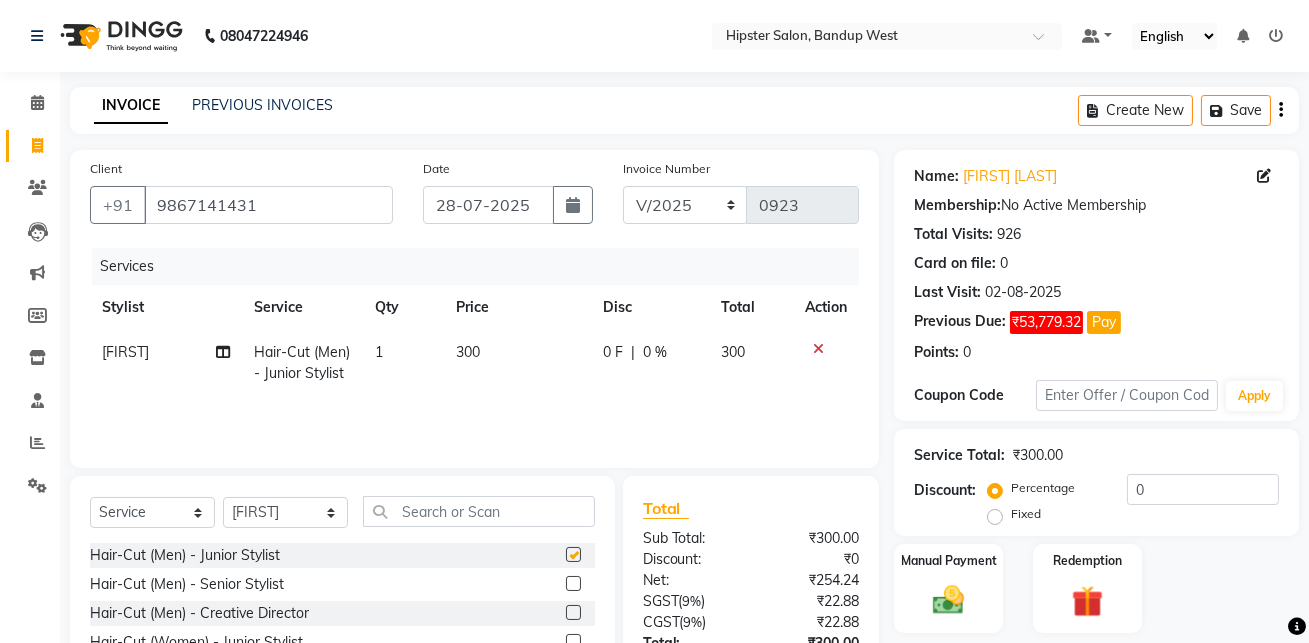 checkbox on "false" 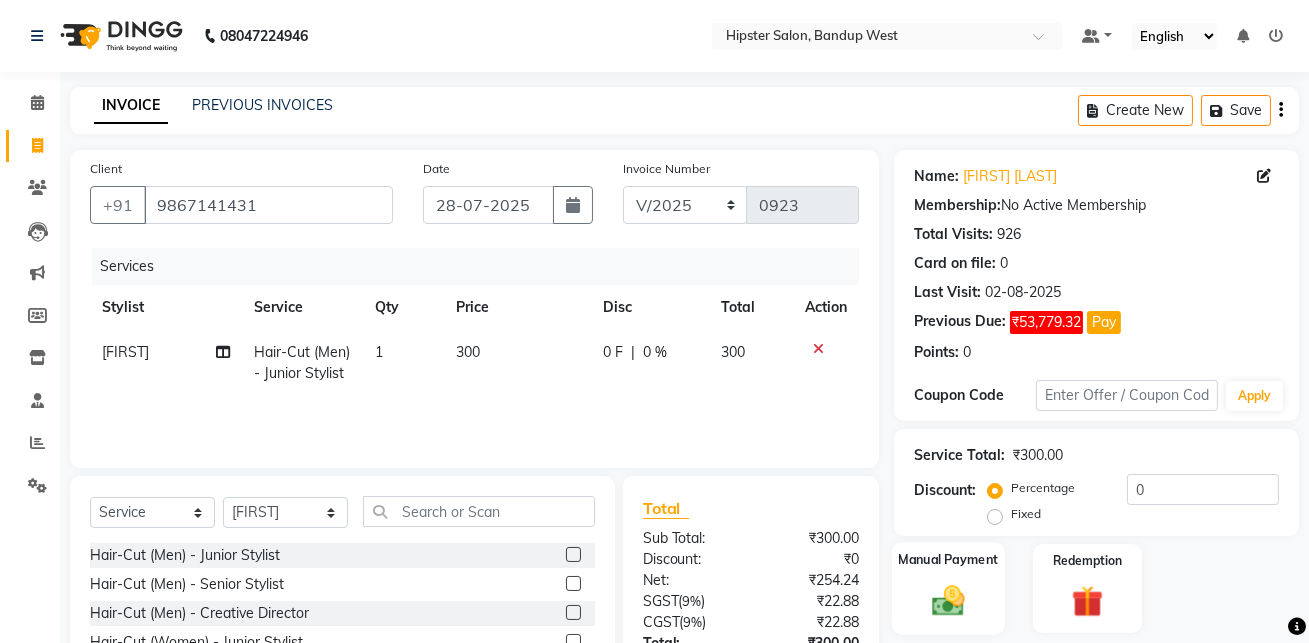 click 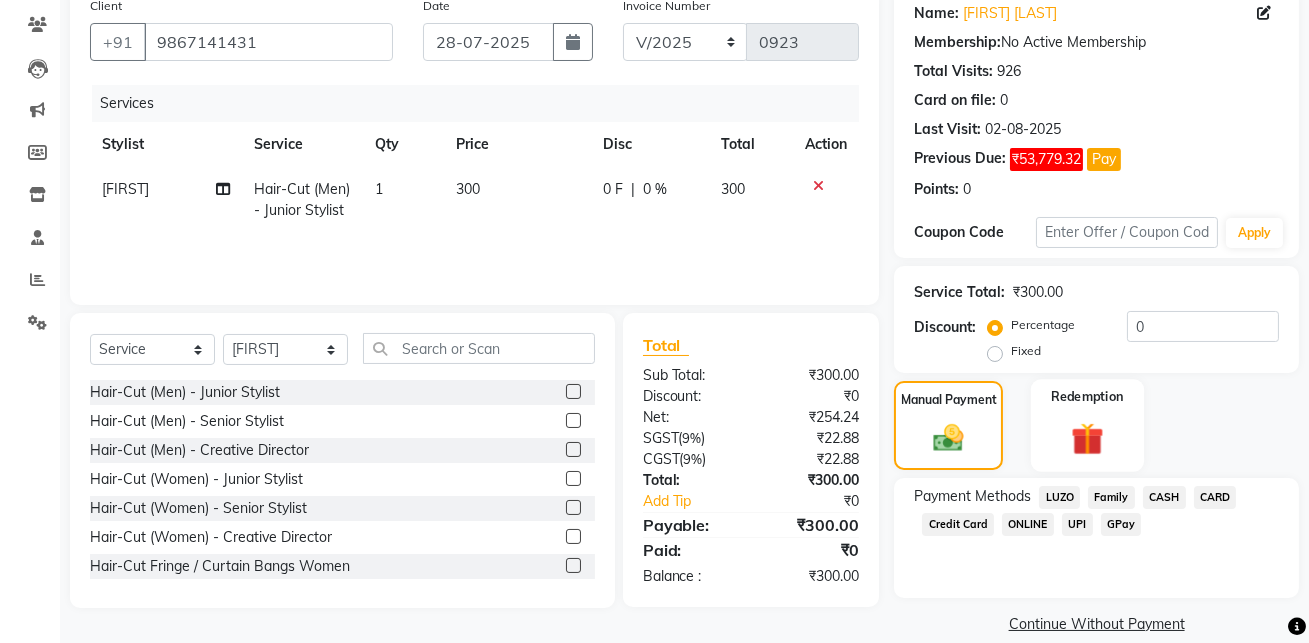 scroll, scrollTop: 189, scrollLeft: 0, axis: vertical 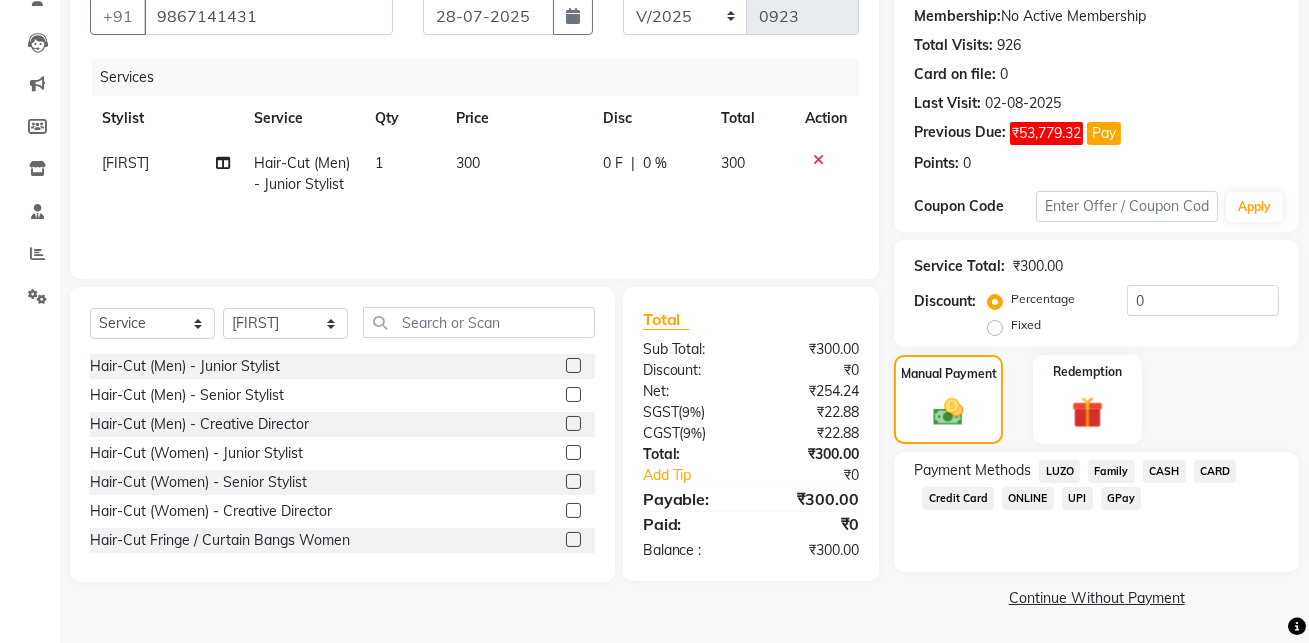 click on "CASH" 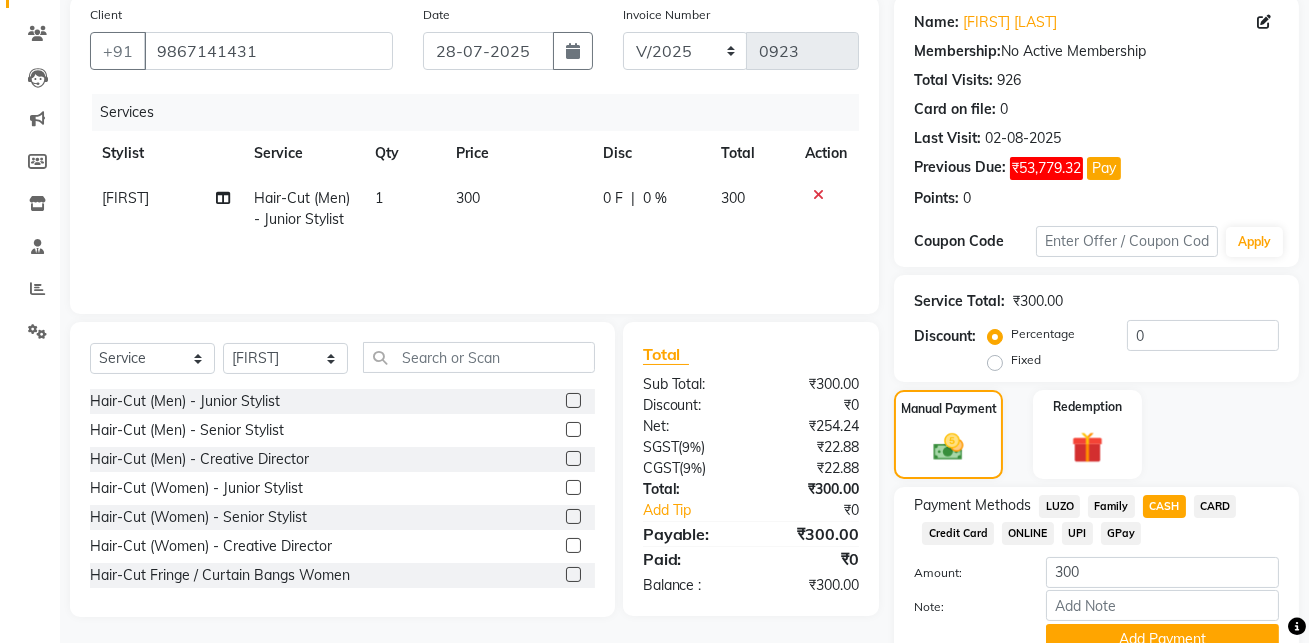 scroll, scrollTop: 245, scrollLeft: 0, axis: vertical 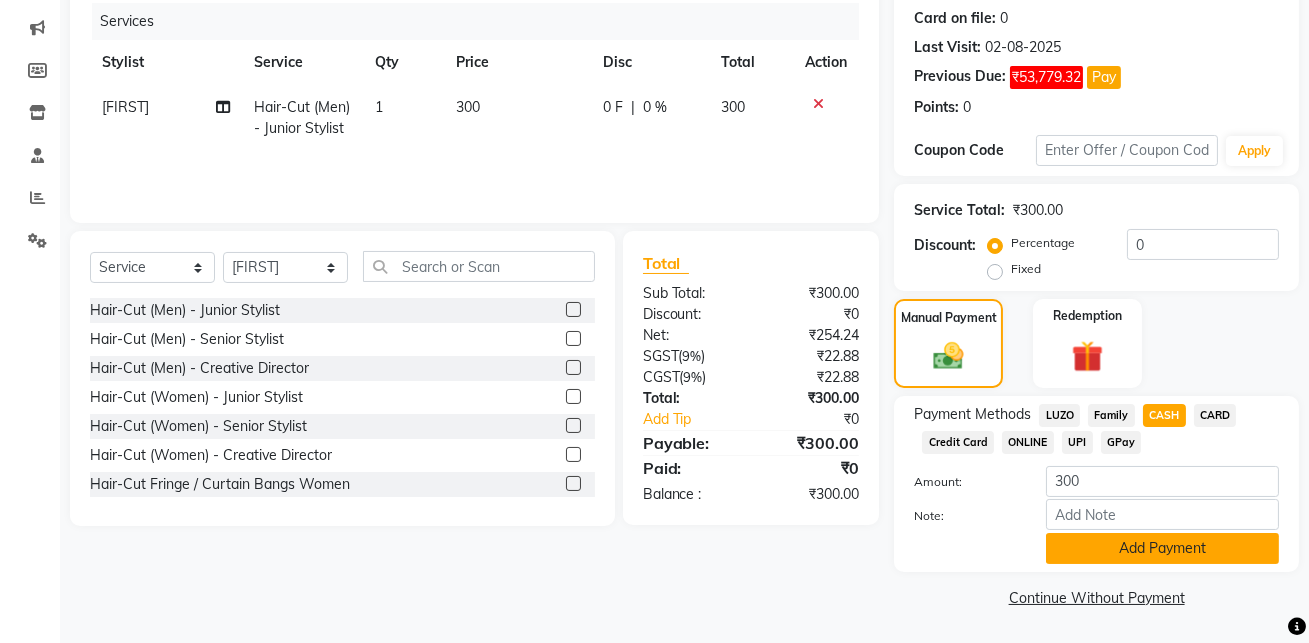 click on "Add Payment" 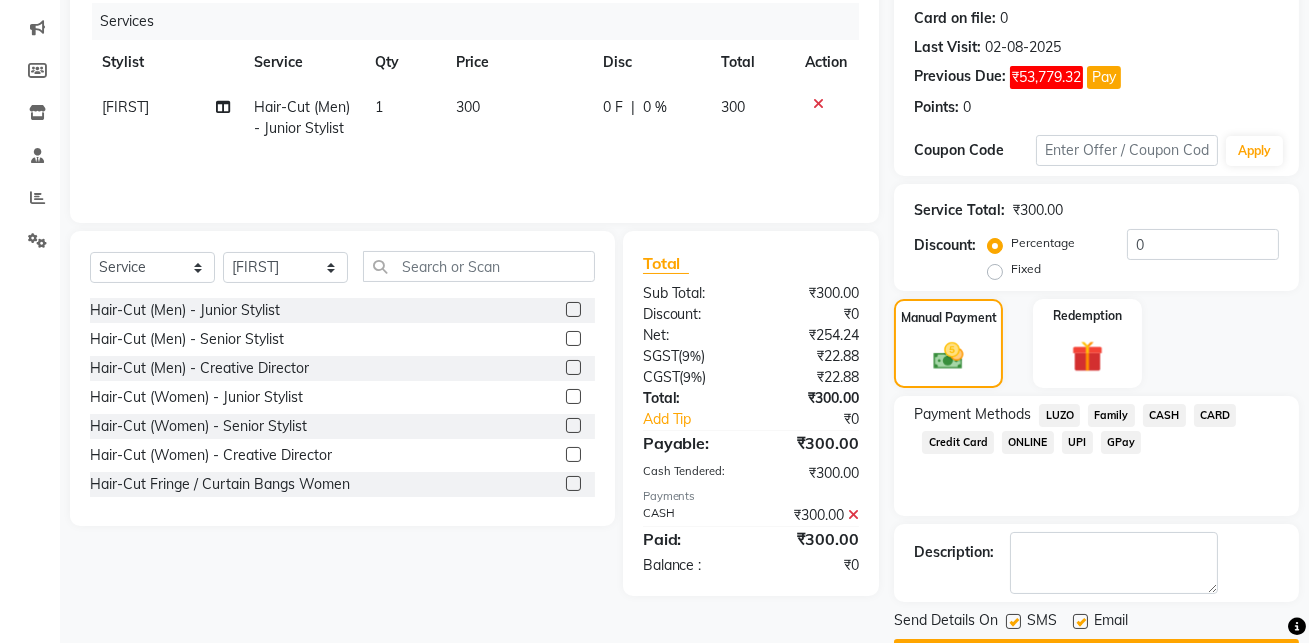 scroll, scrollTop: 301, scrollLeft: 0, axis: vertical 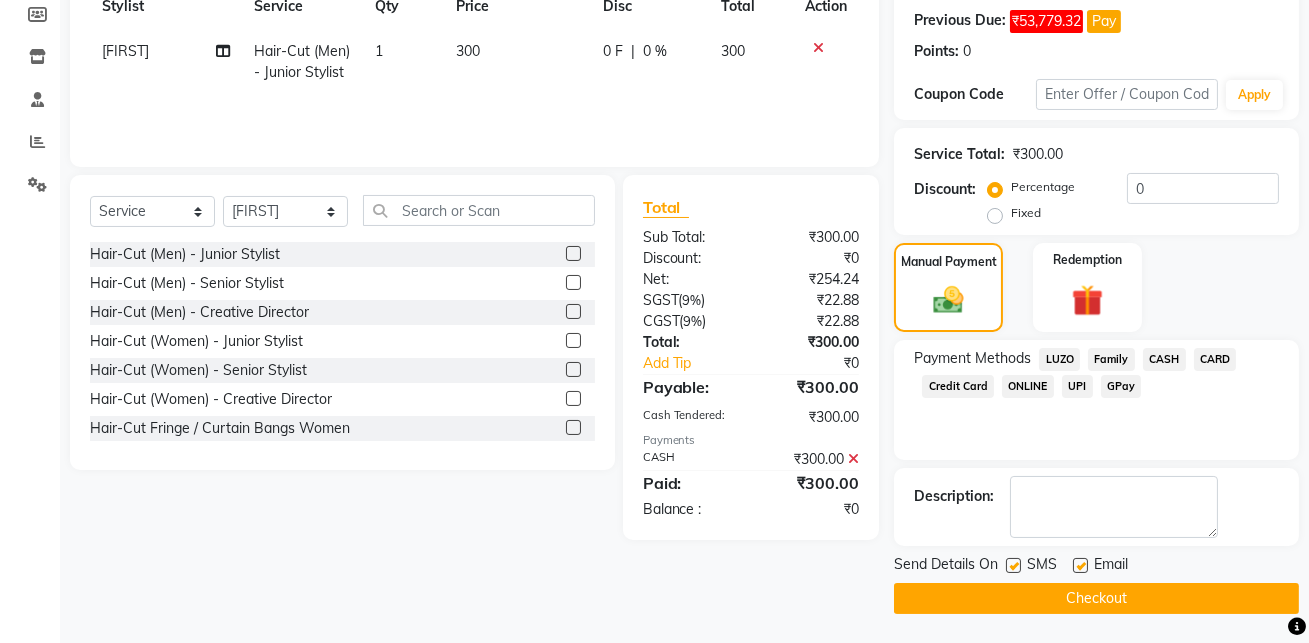 click 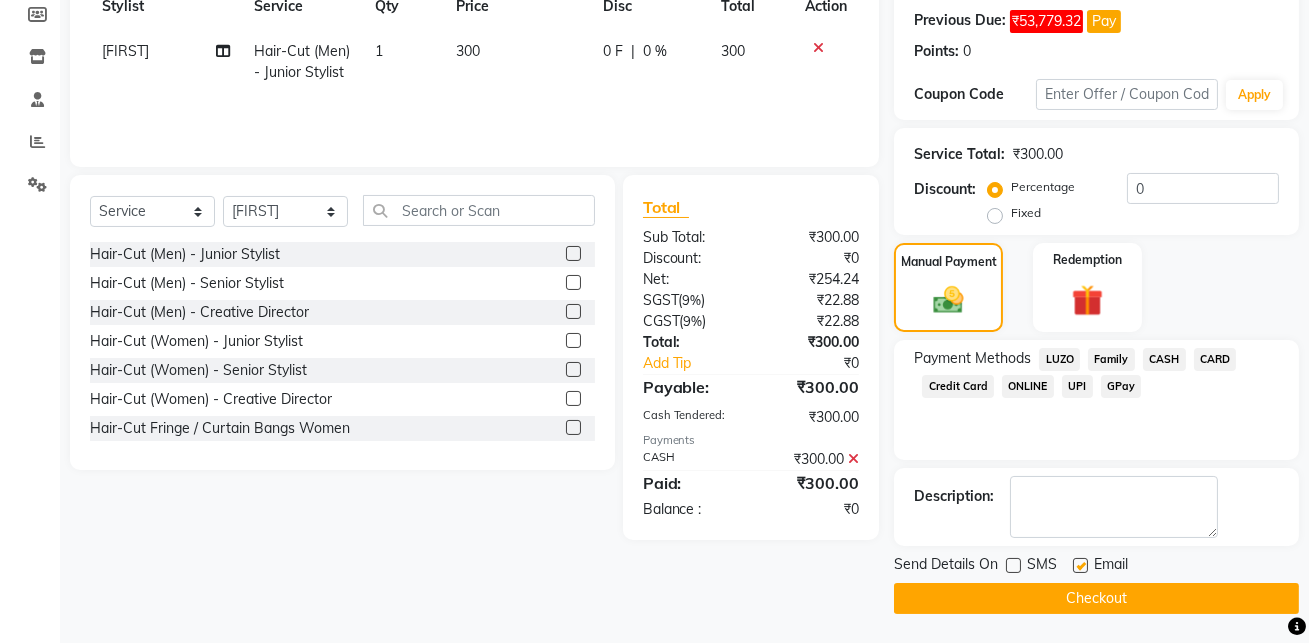 click on "Email" 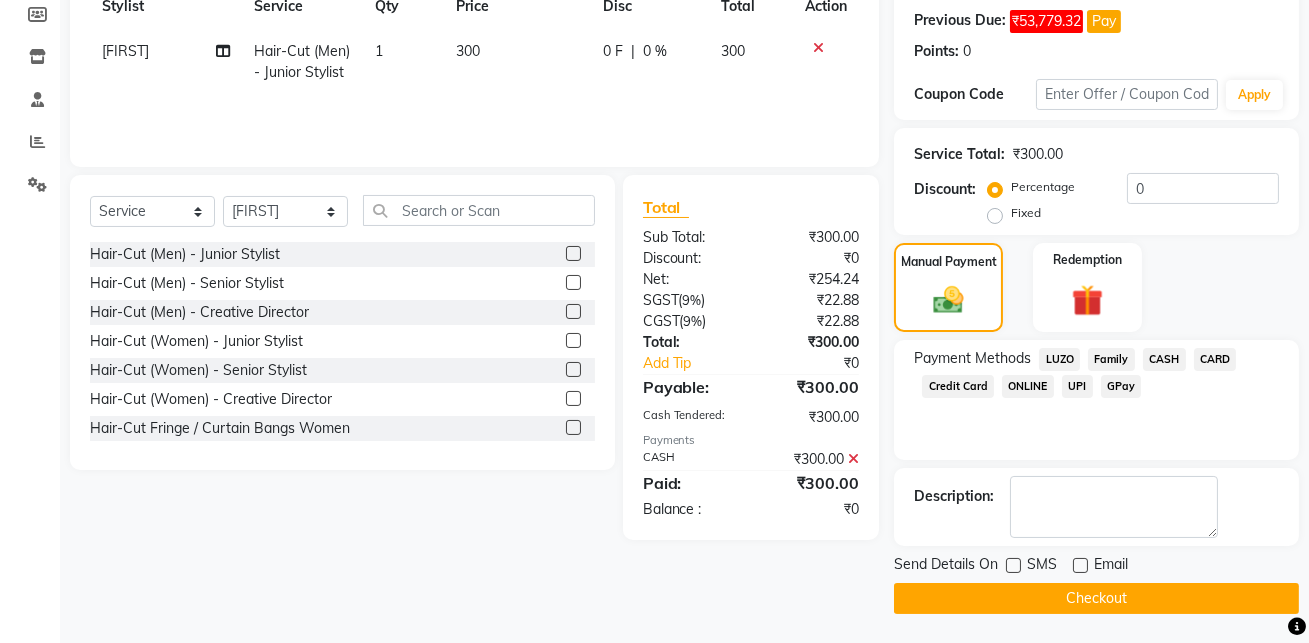 click on "Checkout" 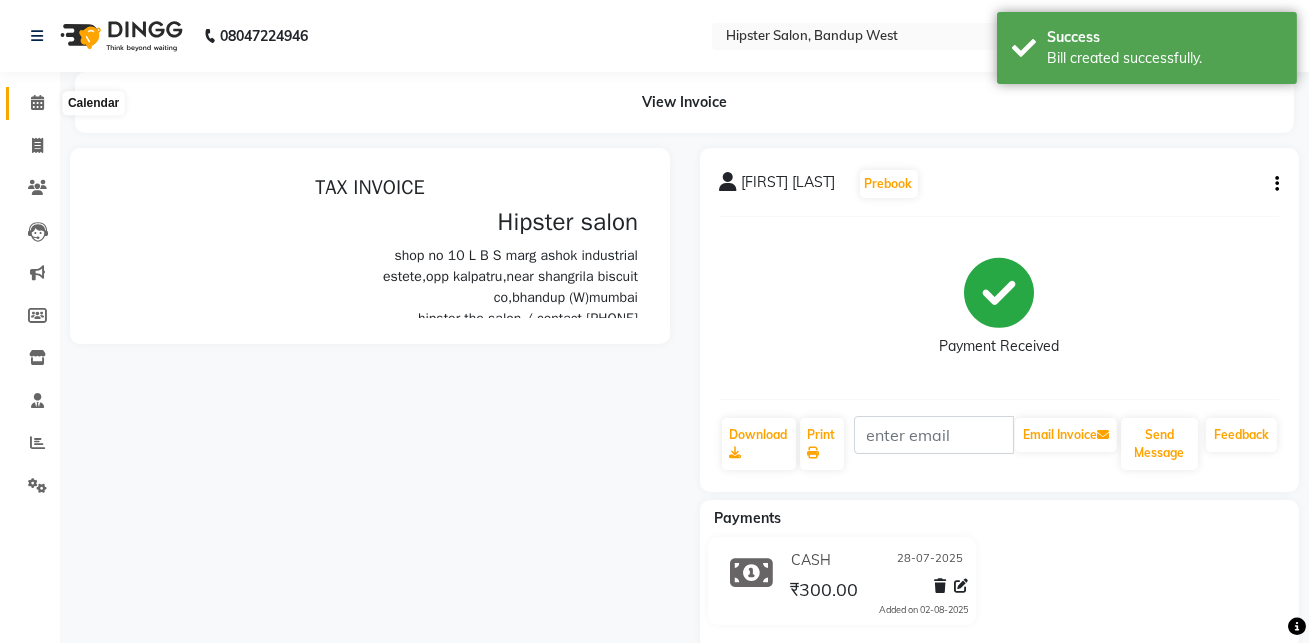 scroll, scrollTop: 0, scrollLeft: 0, axis: both 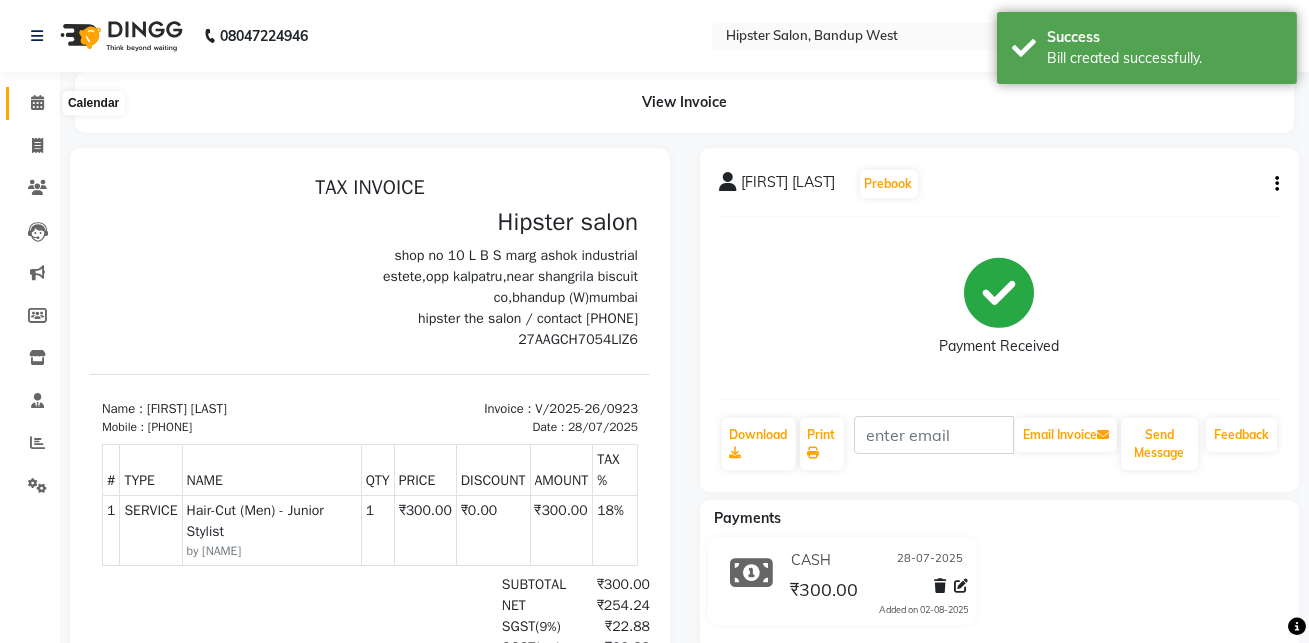 click 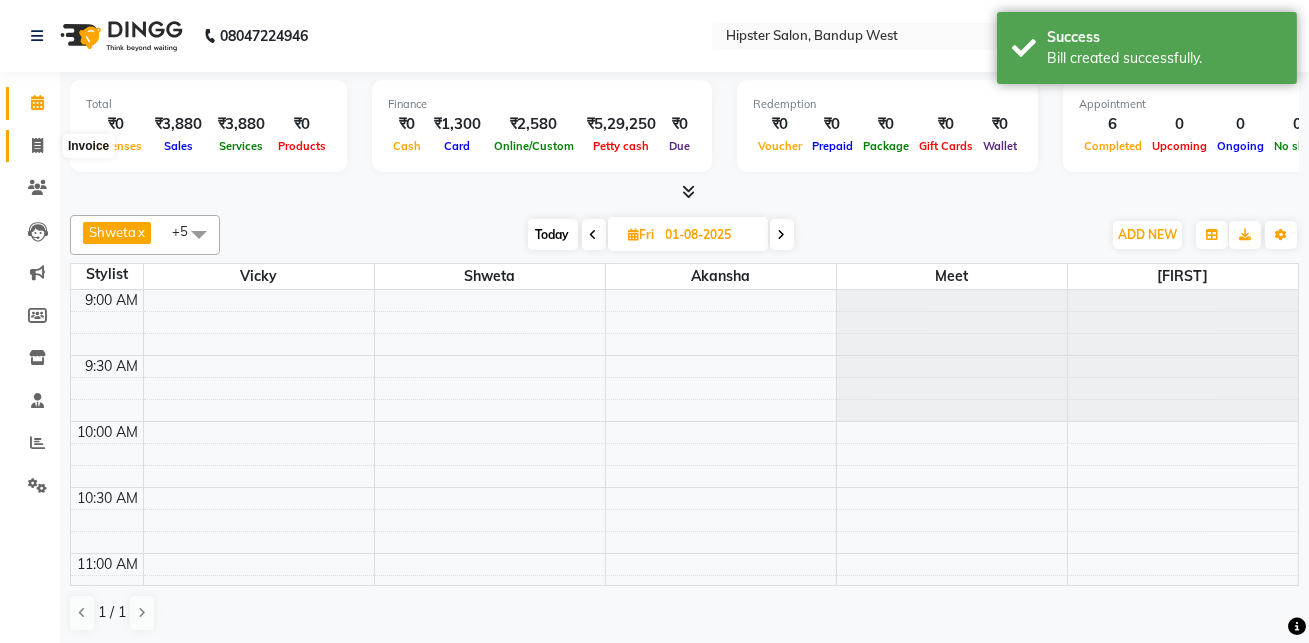 click 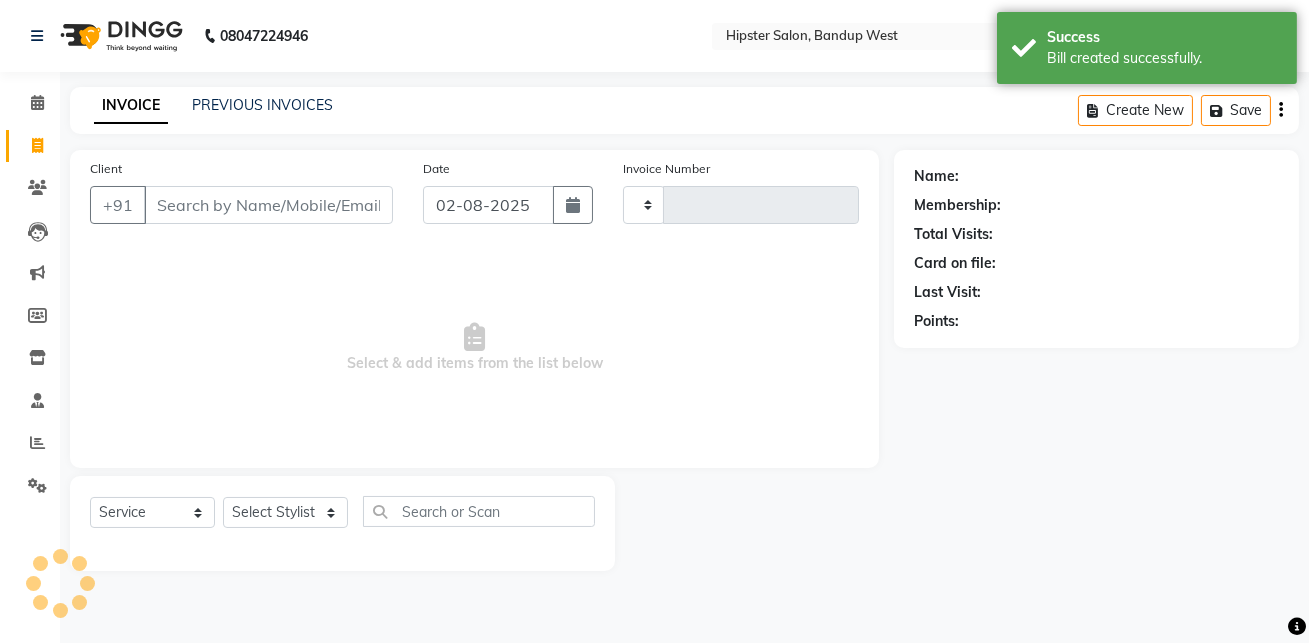 type on "0924" 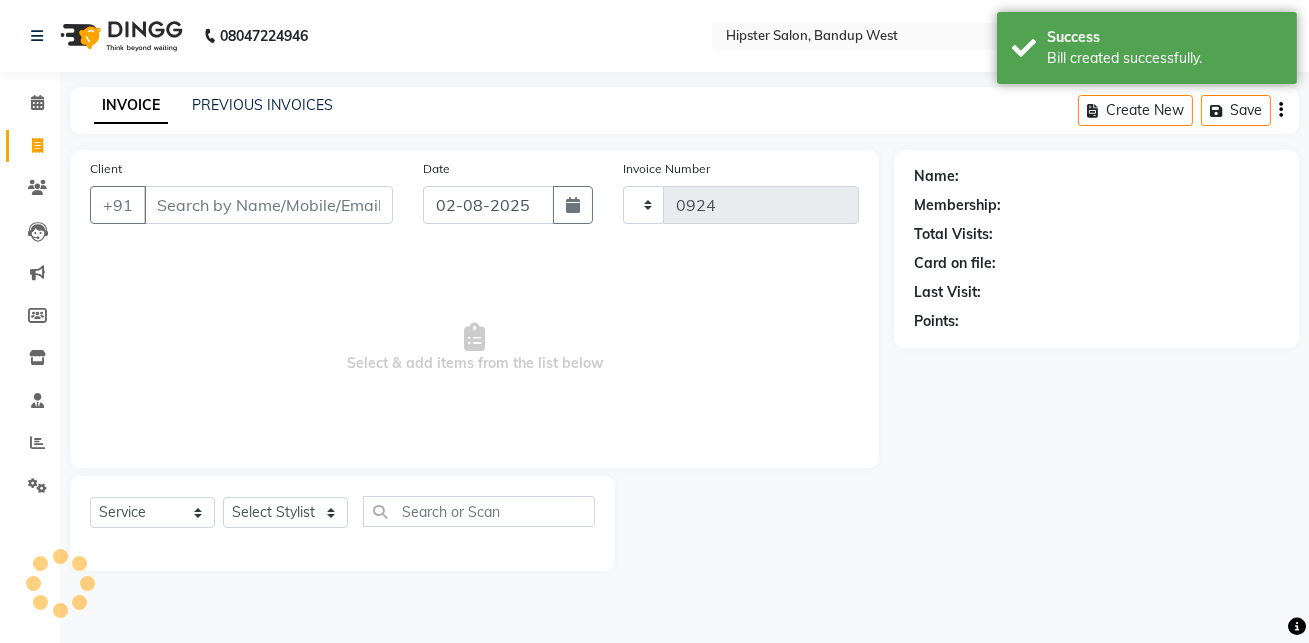 select on "6746" 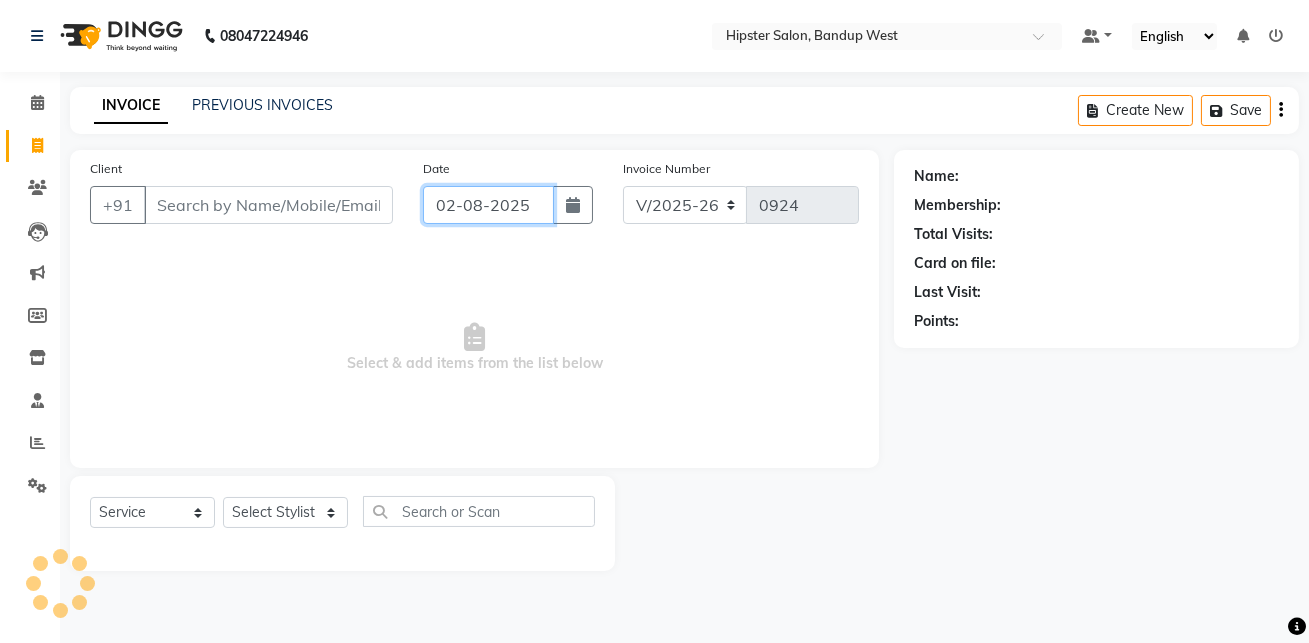 click on "02-08-2025" 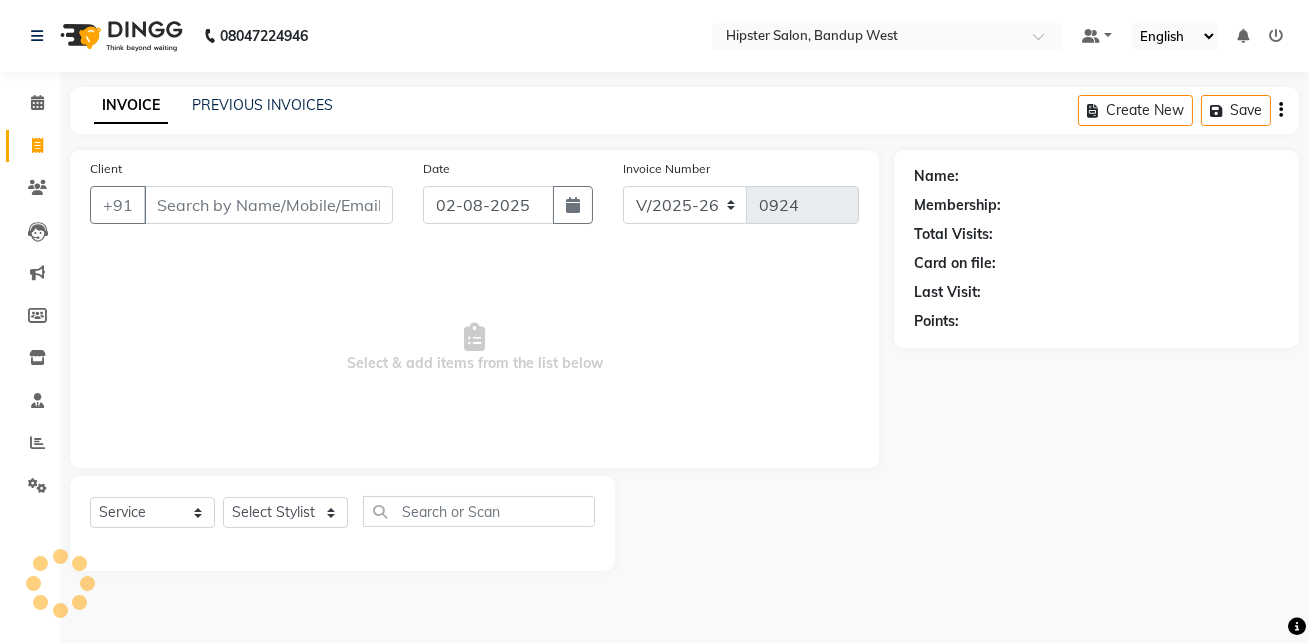 select on "8" 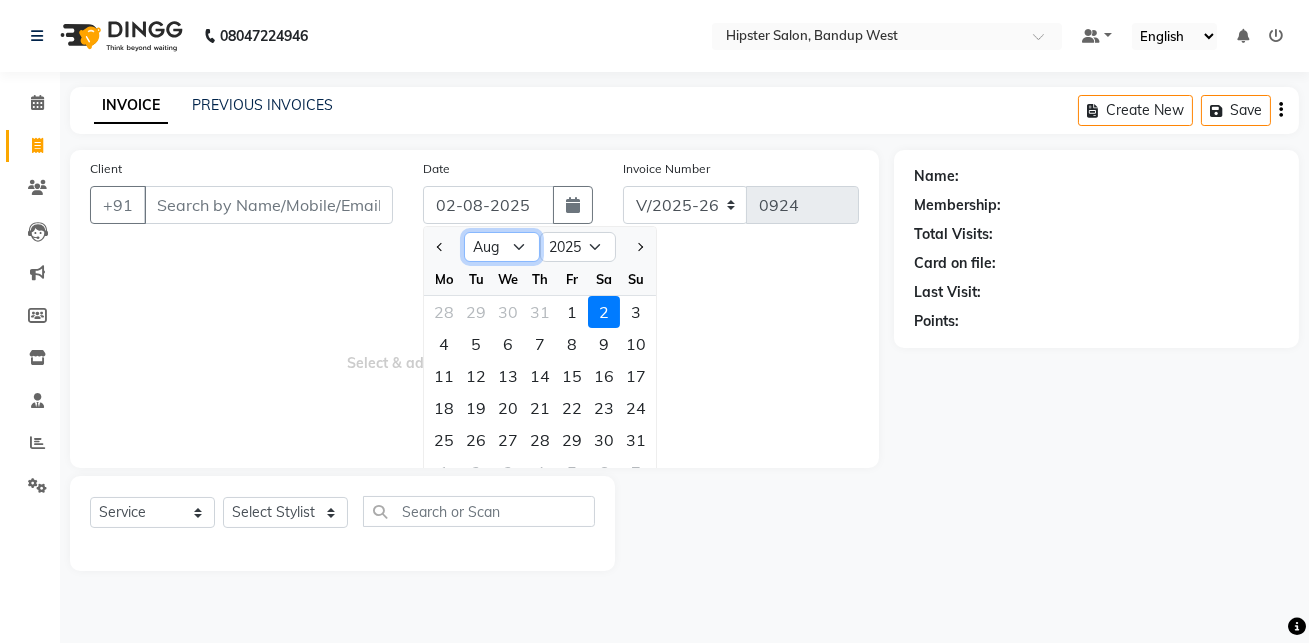 click on "Jan Feb Mar Apr May Jun Jul Aug Sep Oct Nov Dec" 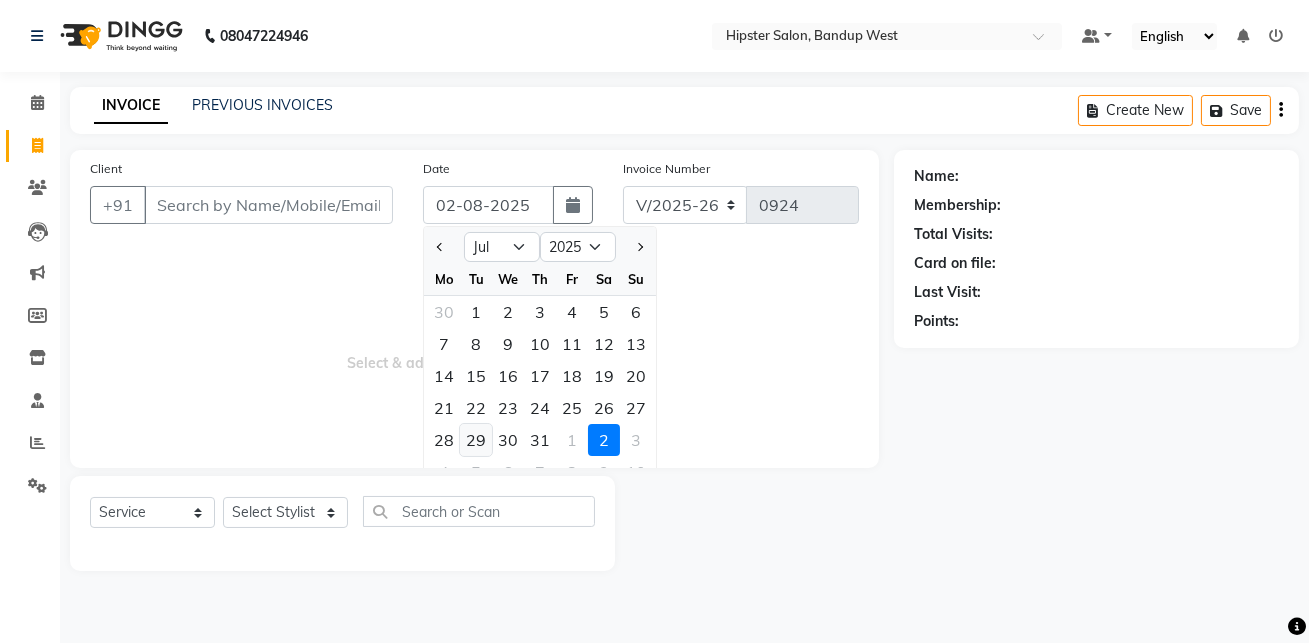 click on "29" 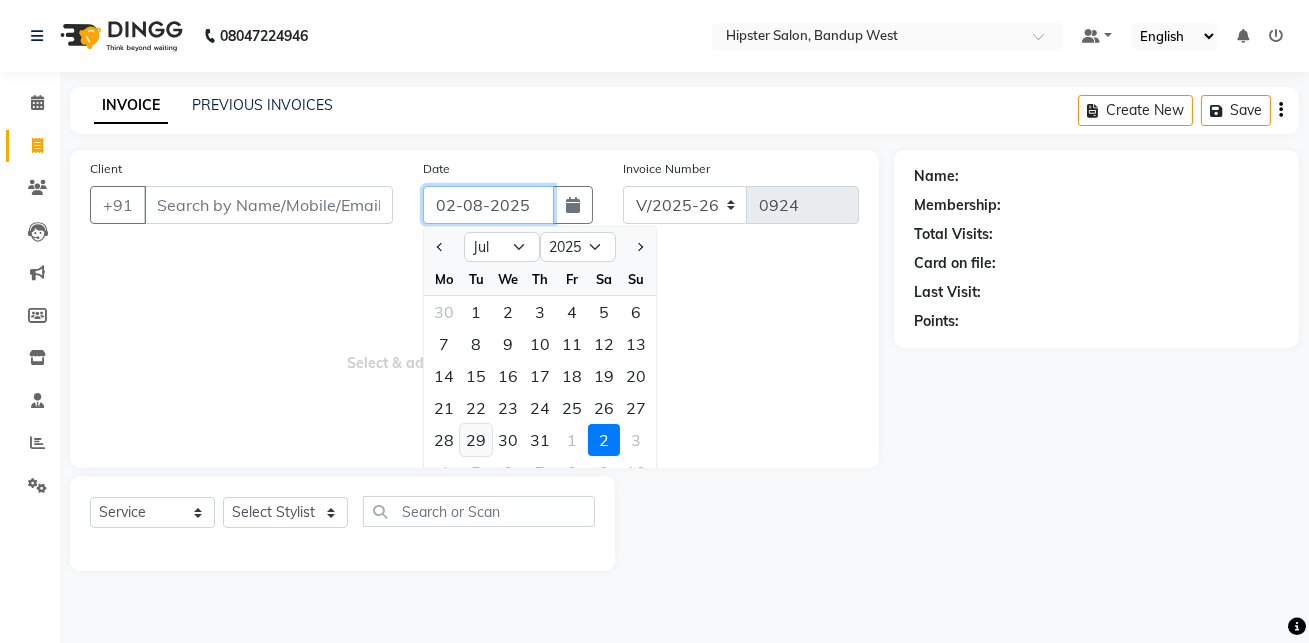 type on "29-07-2025" 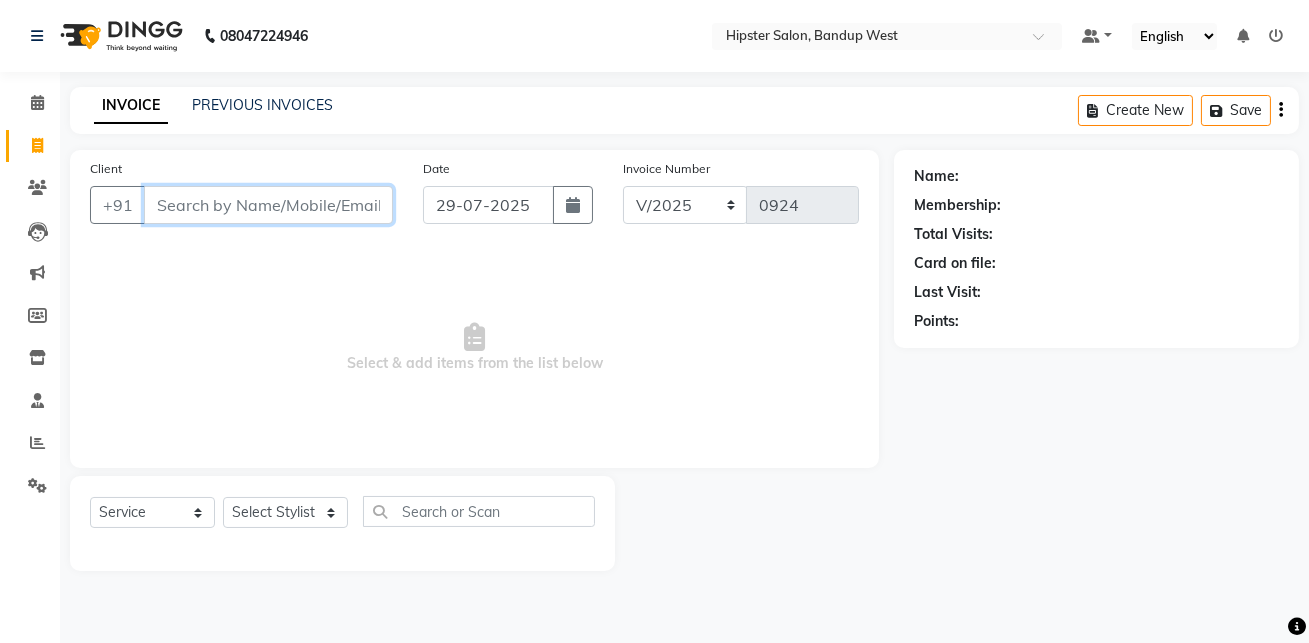 click on "Client" at bounding box center [268, 205] 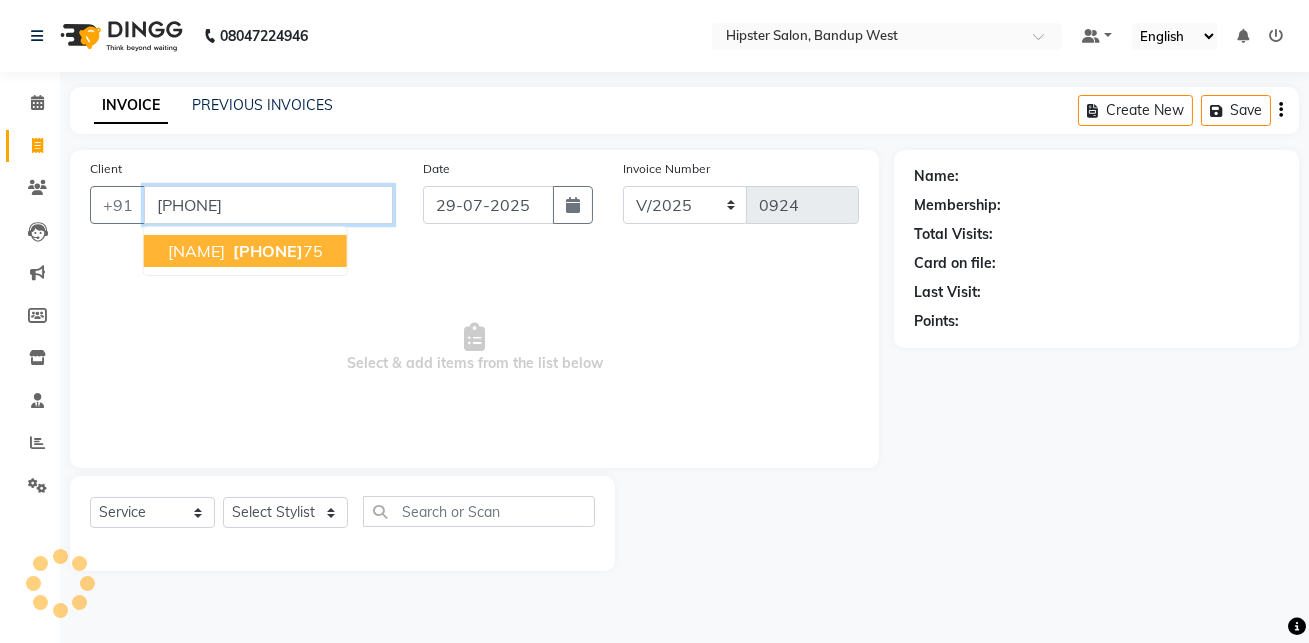 type on "[PHONE]" 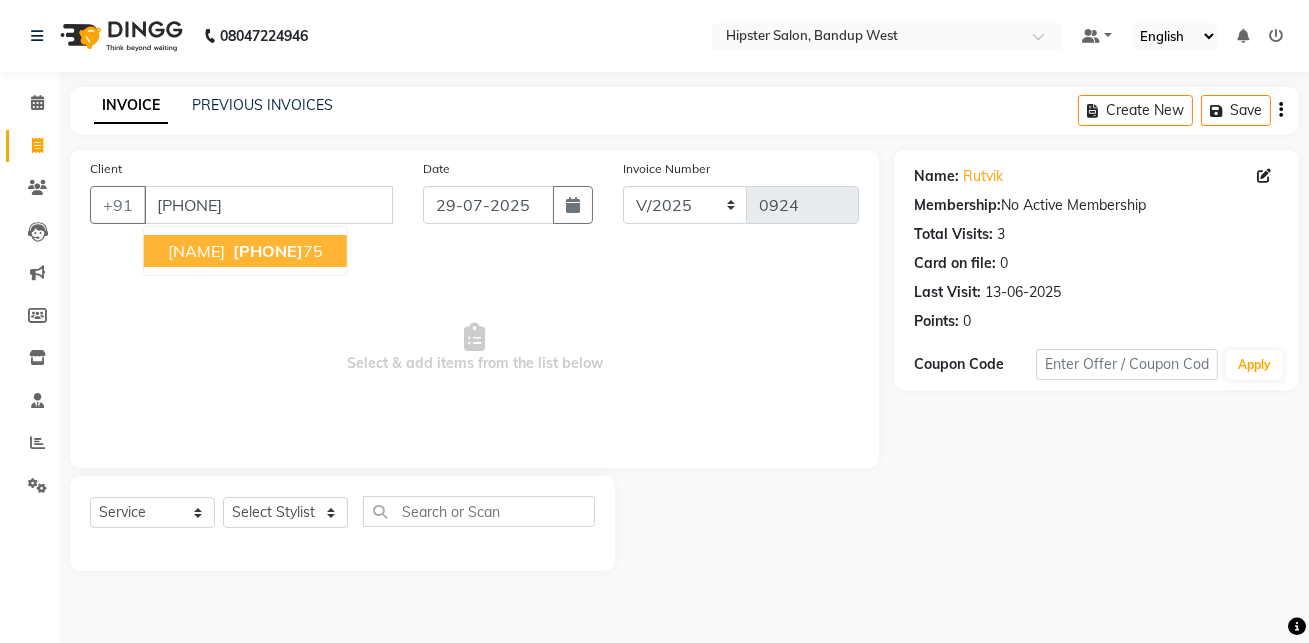 click on "[PHONE]" at bounding box center (268, 251) 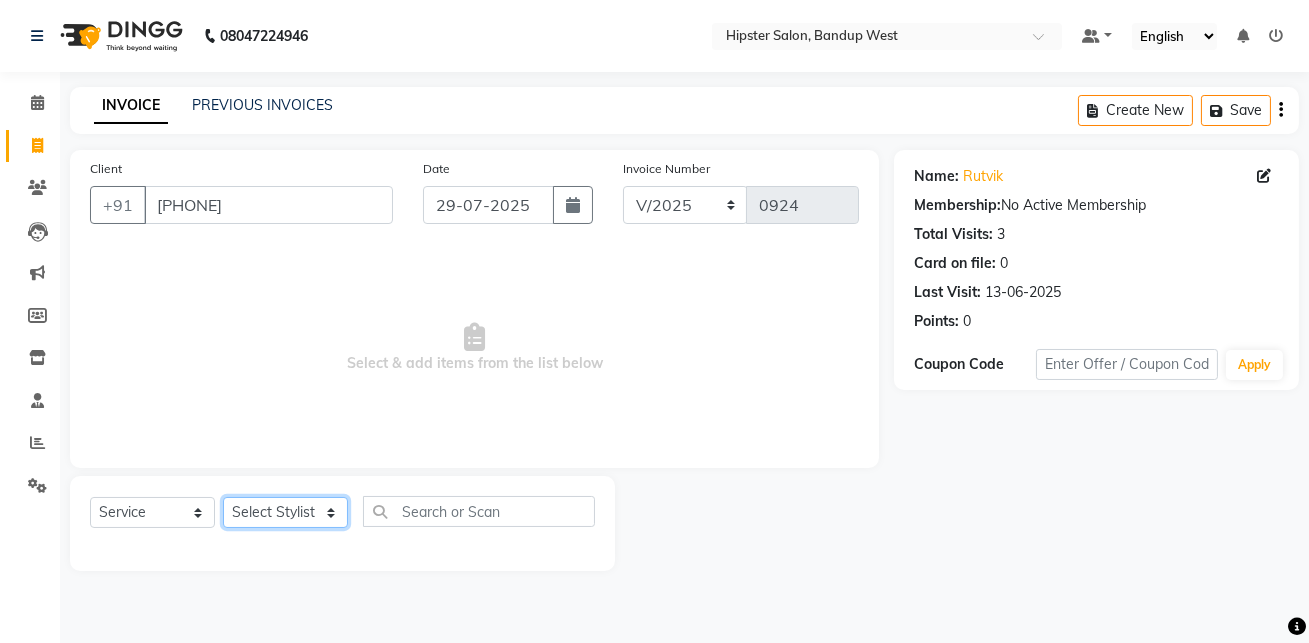 click on "Select Stylist aditya aishu akansha anup ashik Ayushi bhavin sir Irshad lucky manisha meet minaz neelam pritesh PUNAM raju REKHA salman Shweta vaibhav Vicky" 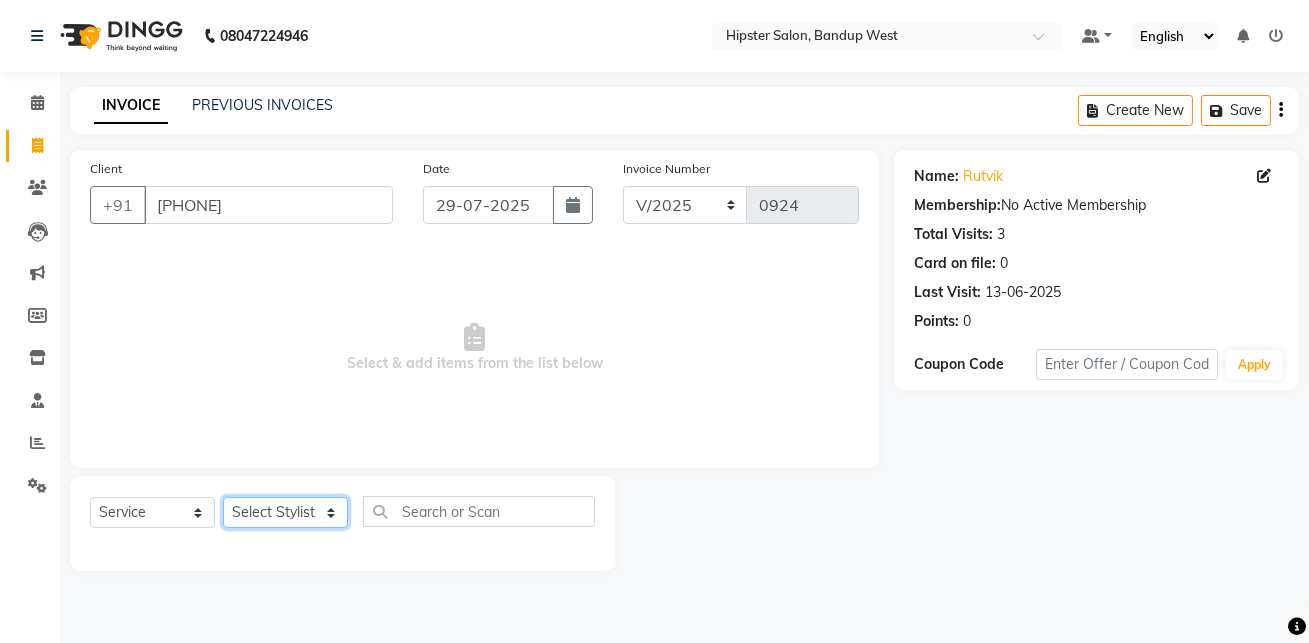 select on "52835" 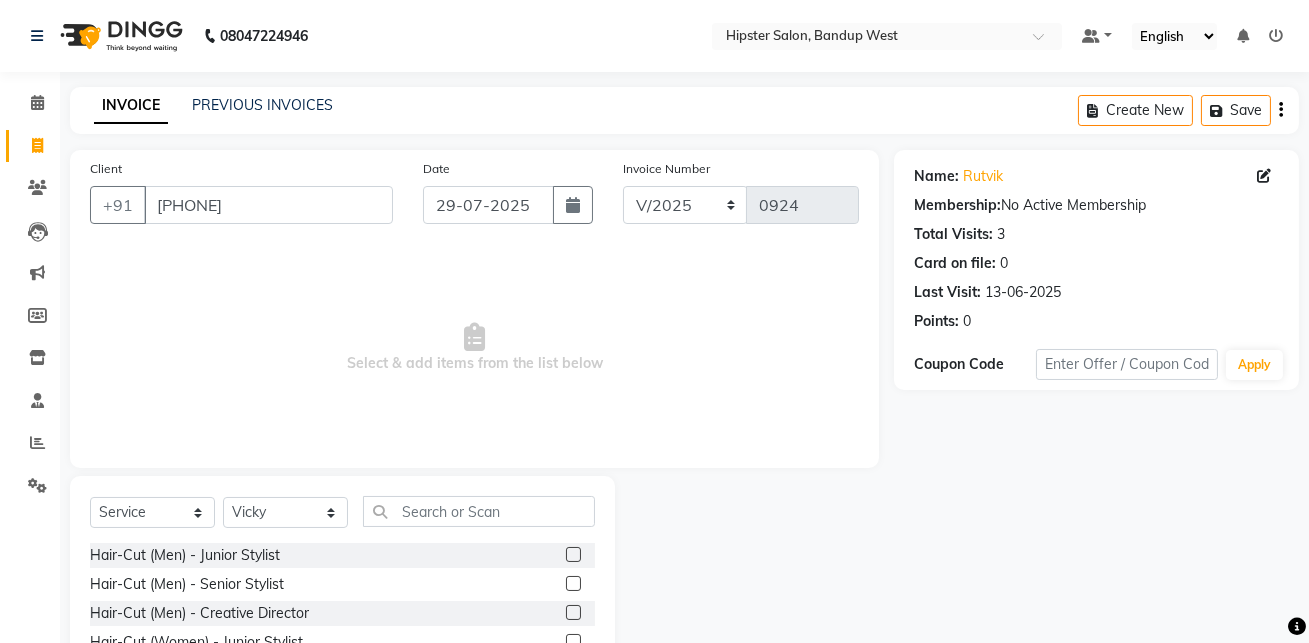 click 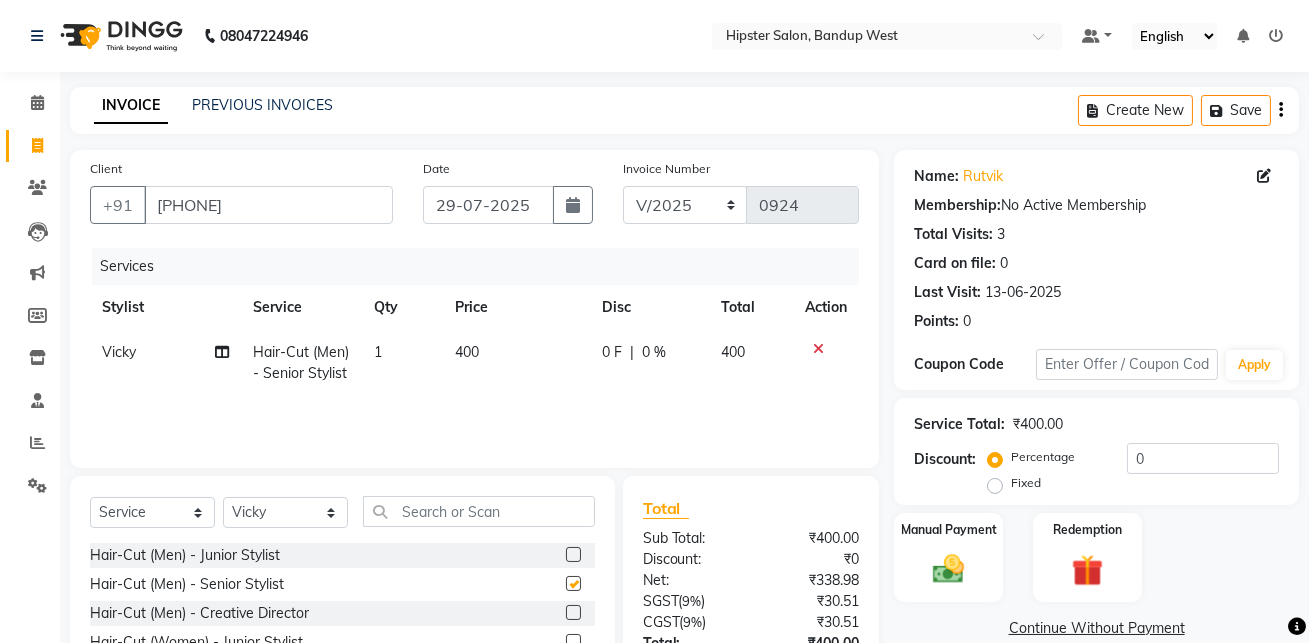 checkbox on "false" 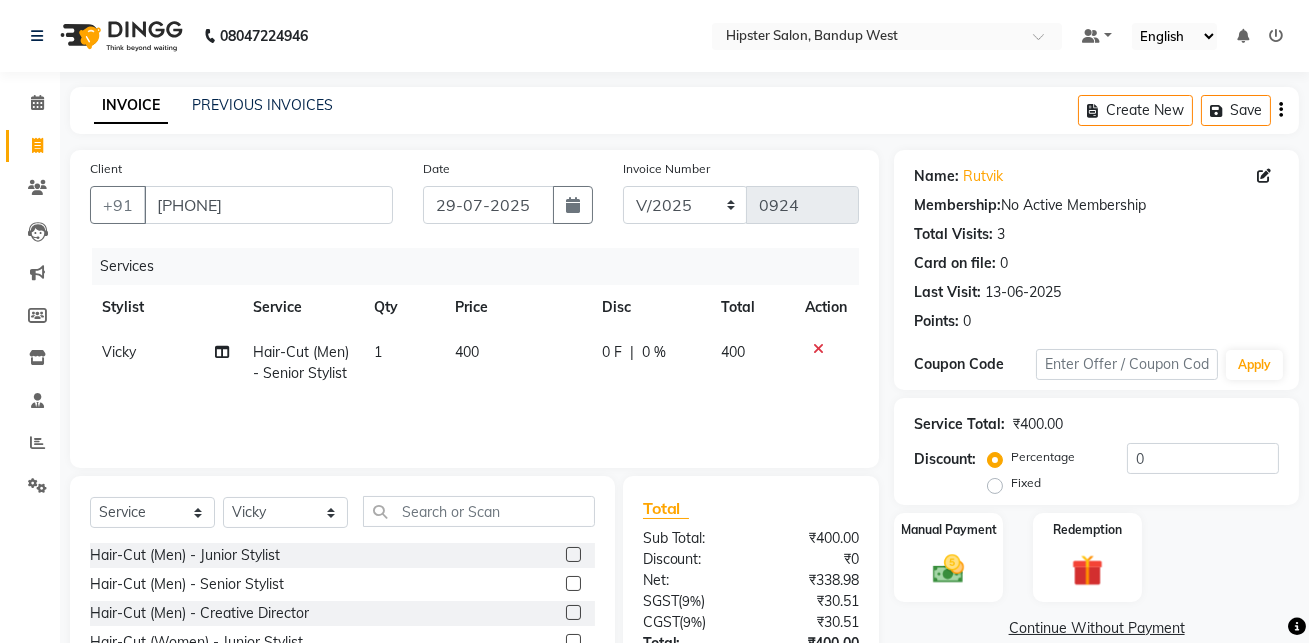 scroll, scrollTop: 90, scrollLeft: 0, axis: vertical 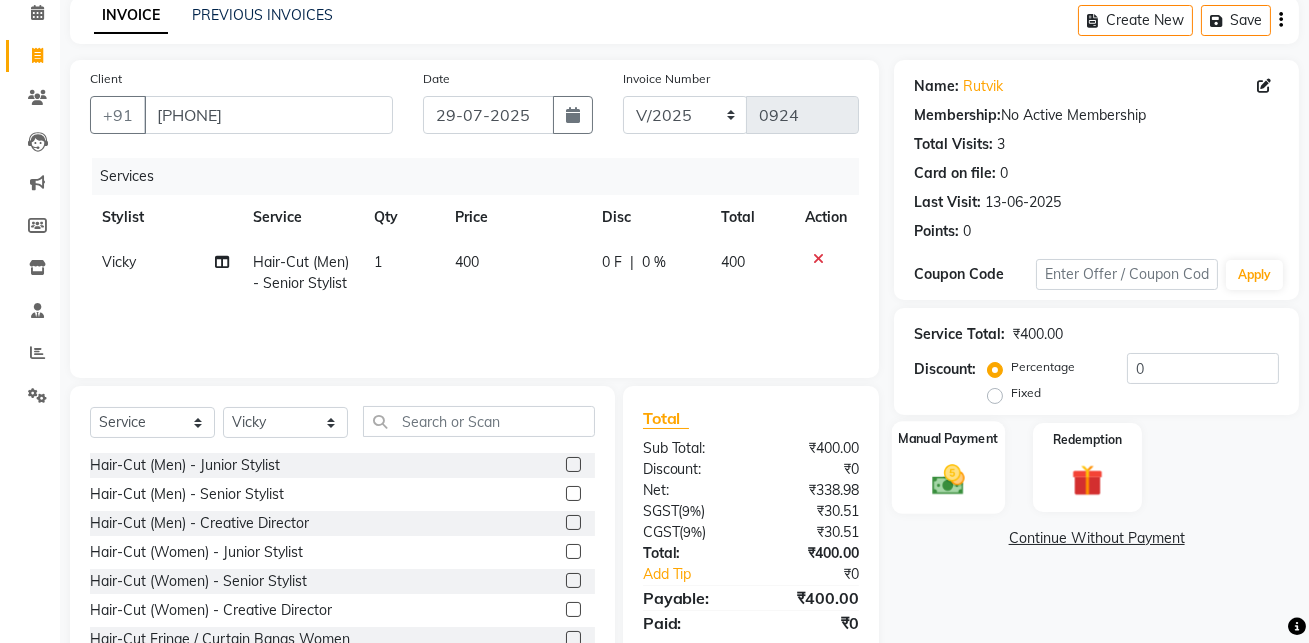 click 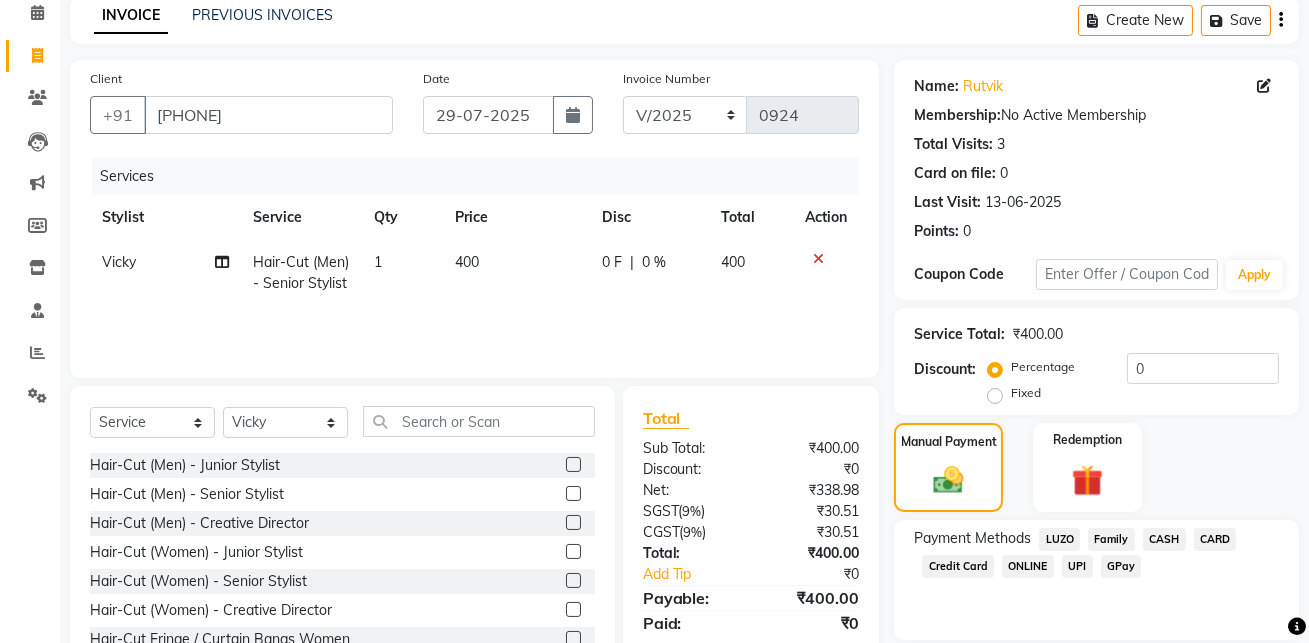 click on "GPay" 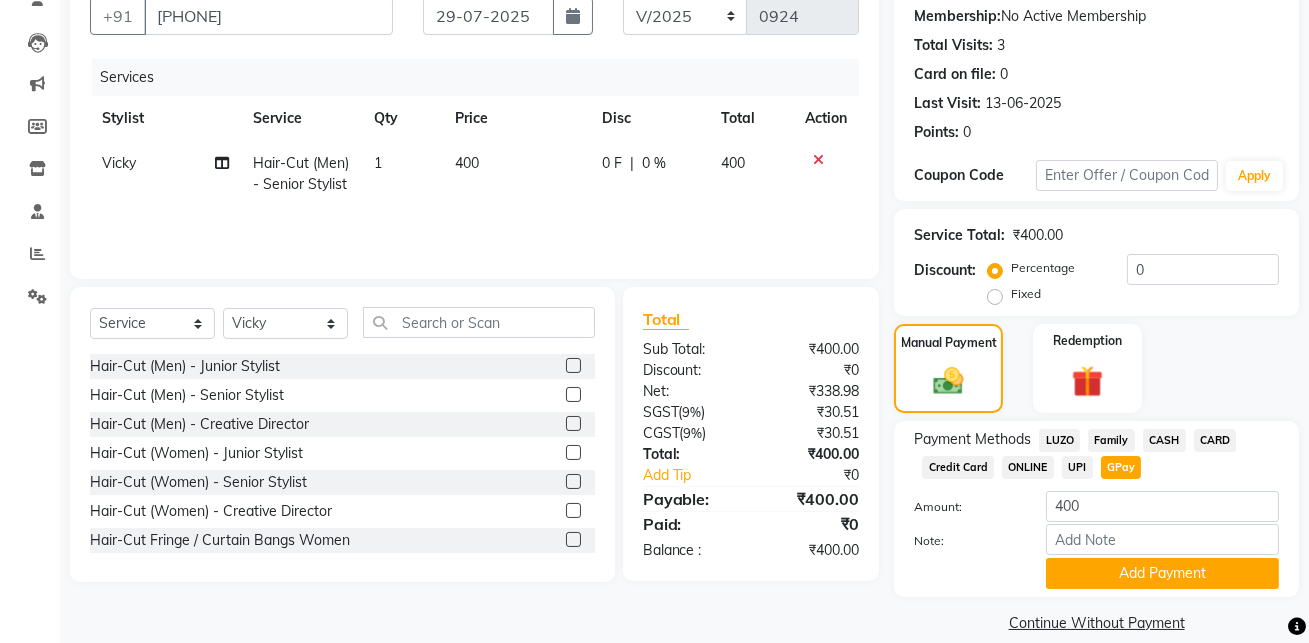 scroll, scrollTop: 194, scrollLeft: 0, axis: vertical 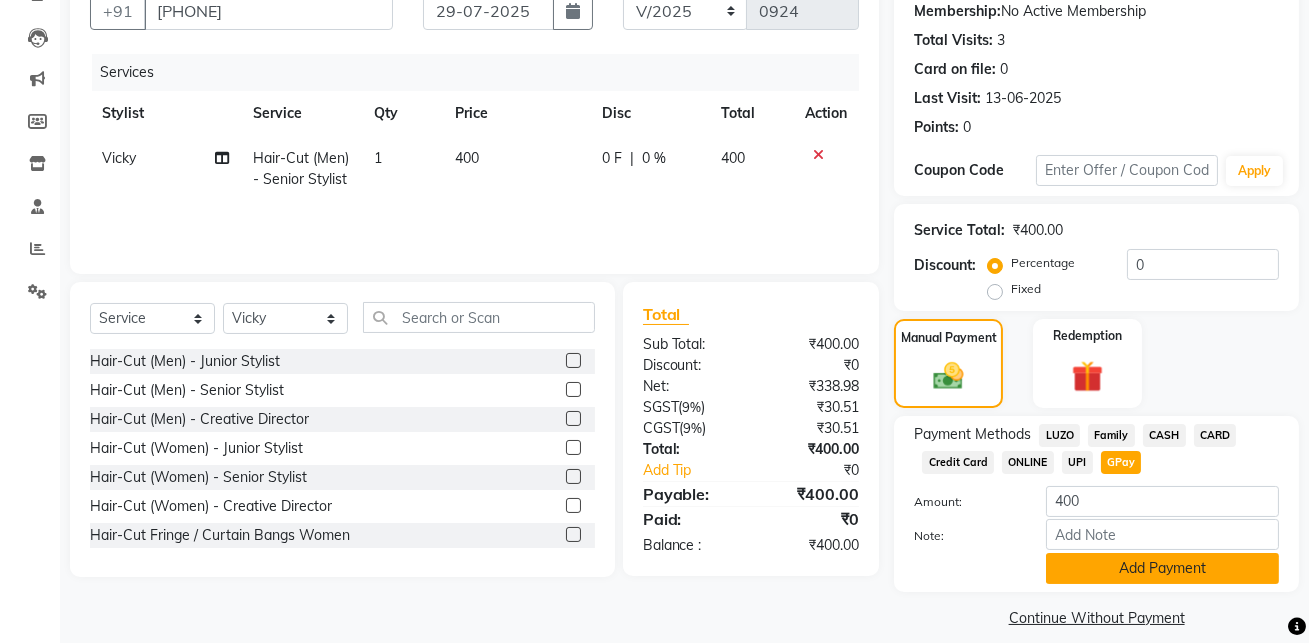click on "Add Payment" 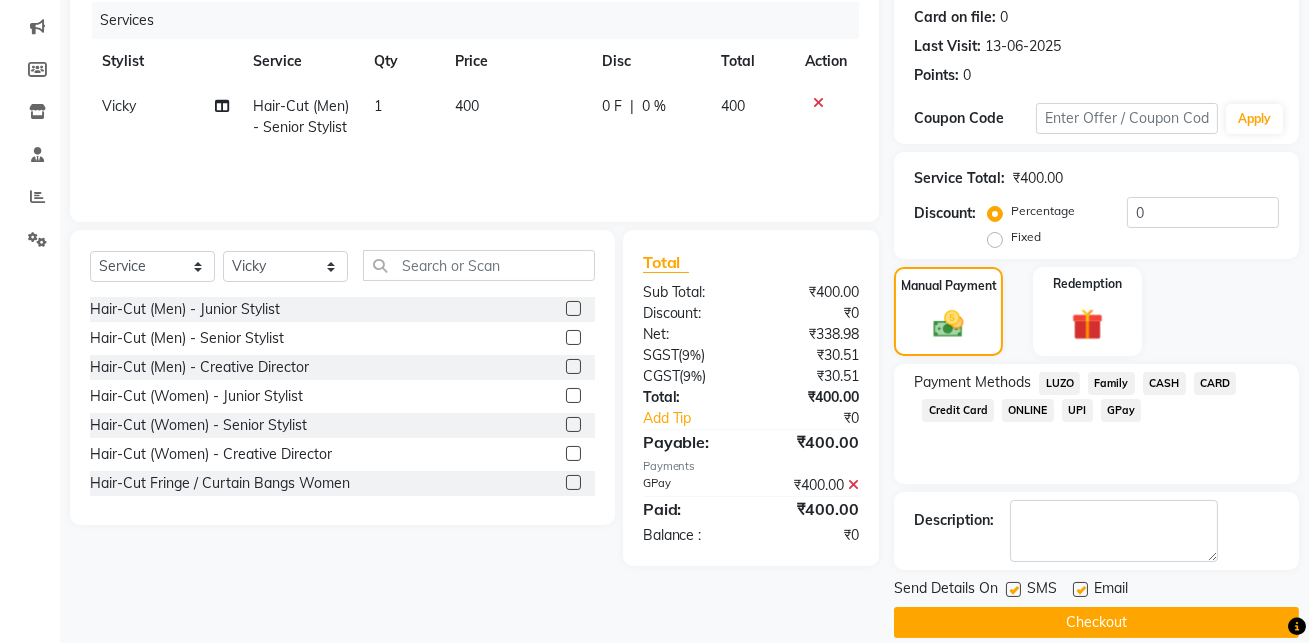 scroll, scrollTop: 270, scrollLeft: 0, axis: vertical 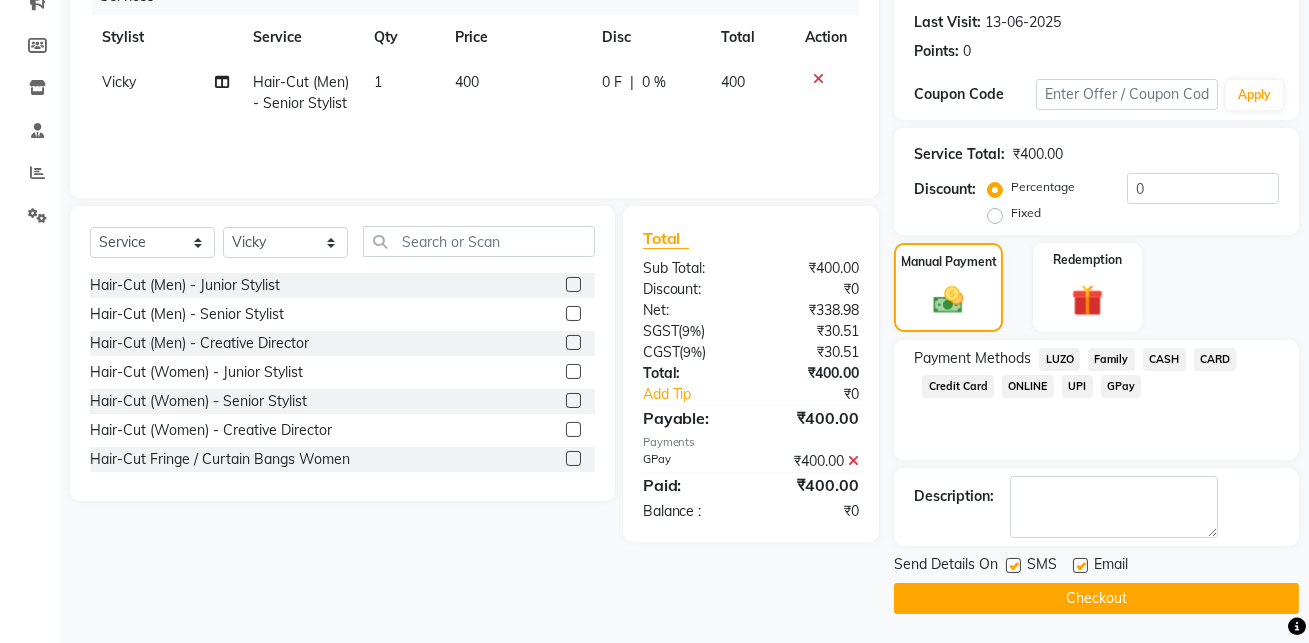click on "Checkout" 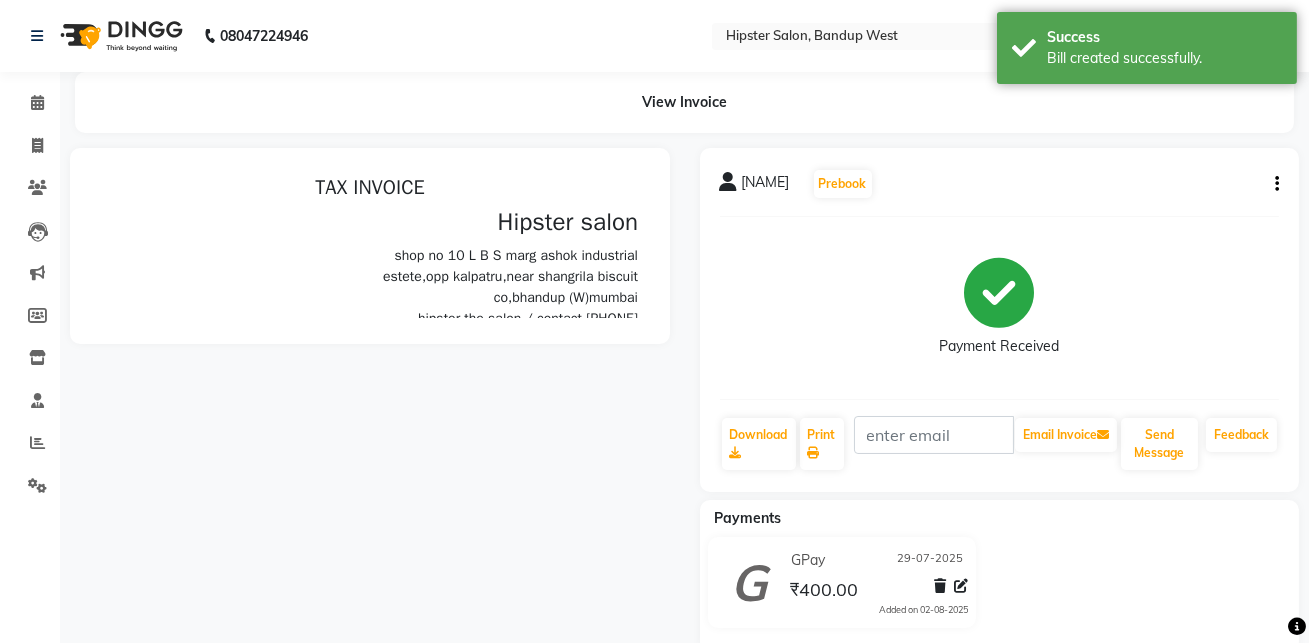 scroll, scrollTop: 0, scrollLeft: 0, axis: both 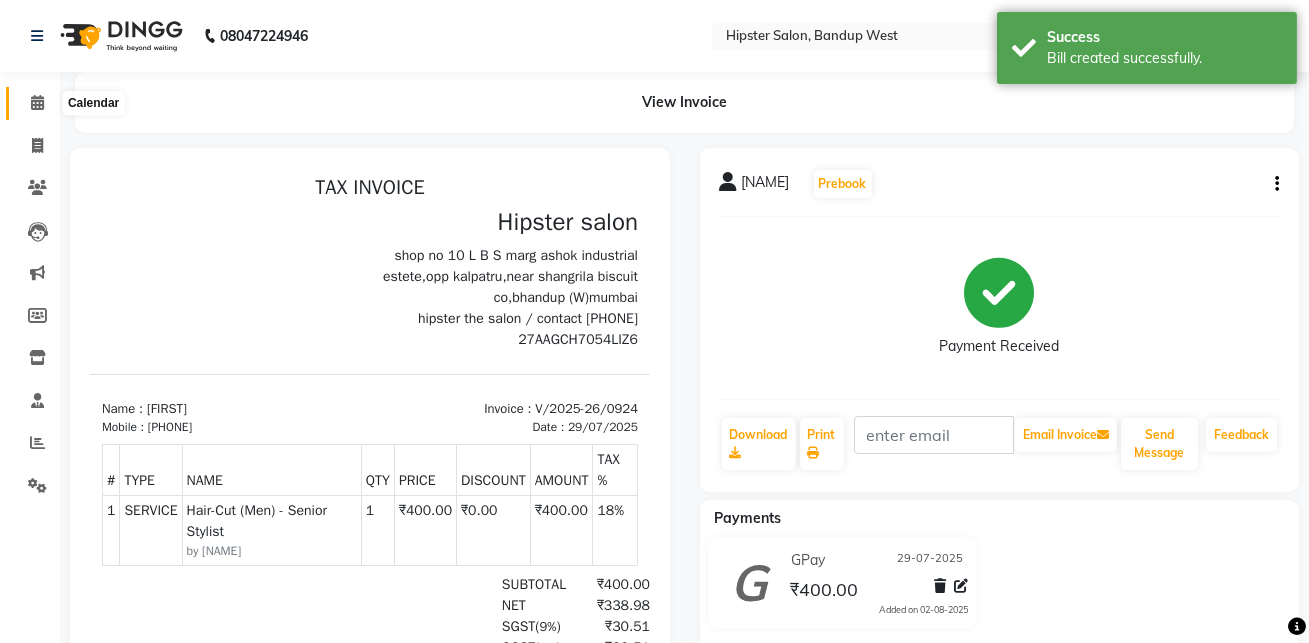 click 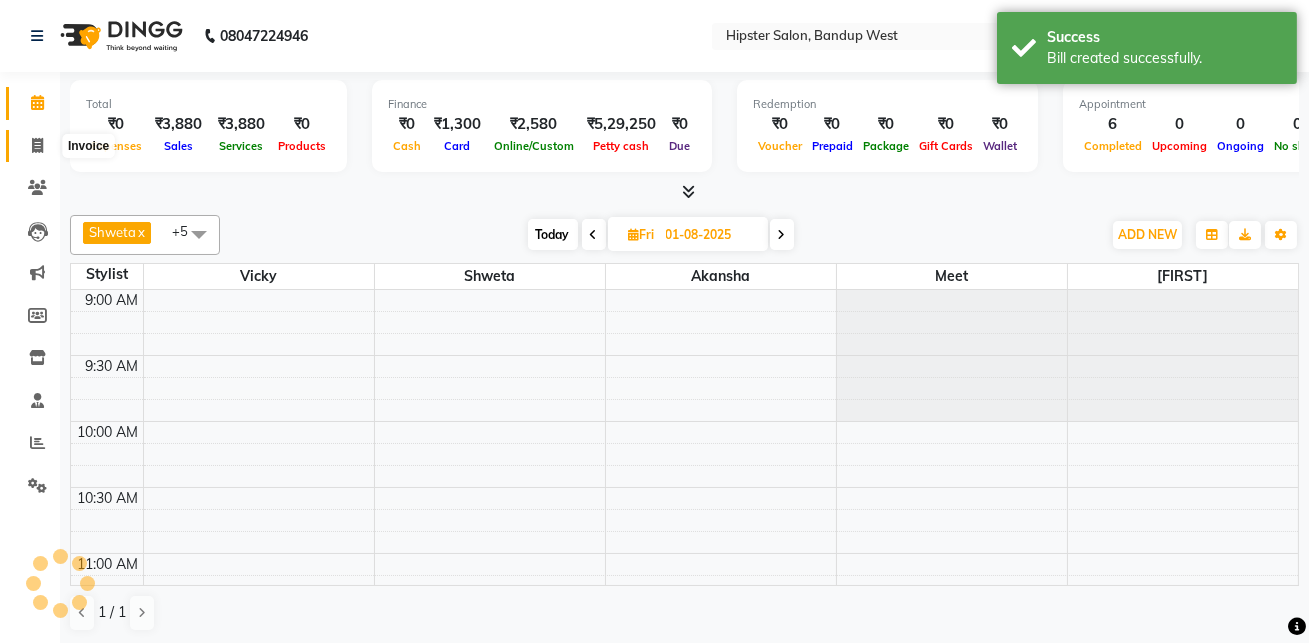 scroll, scrollTop: 0, scrollLeft: 0, axis: both 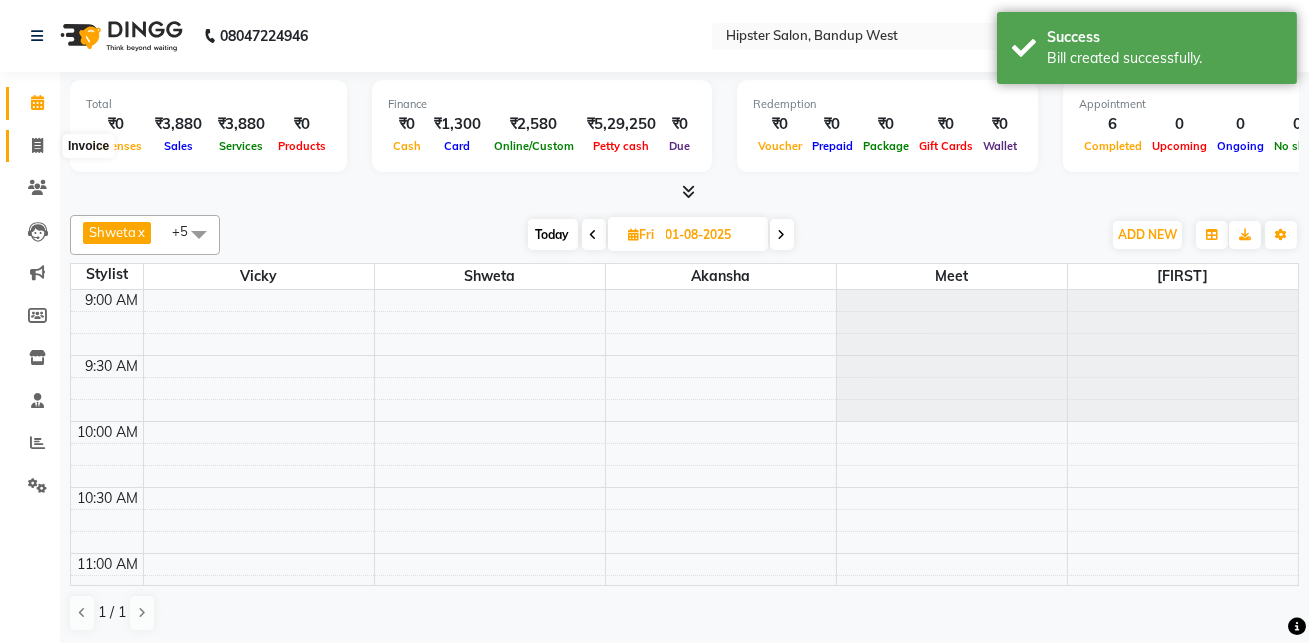 click 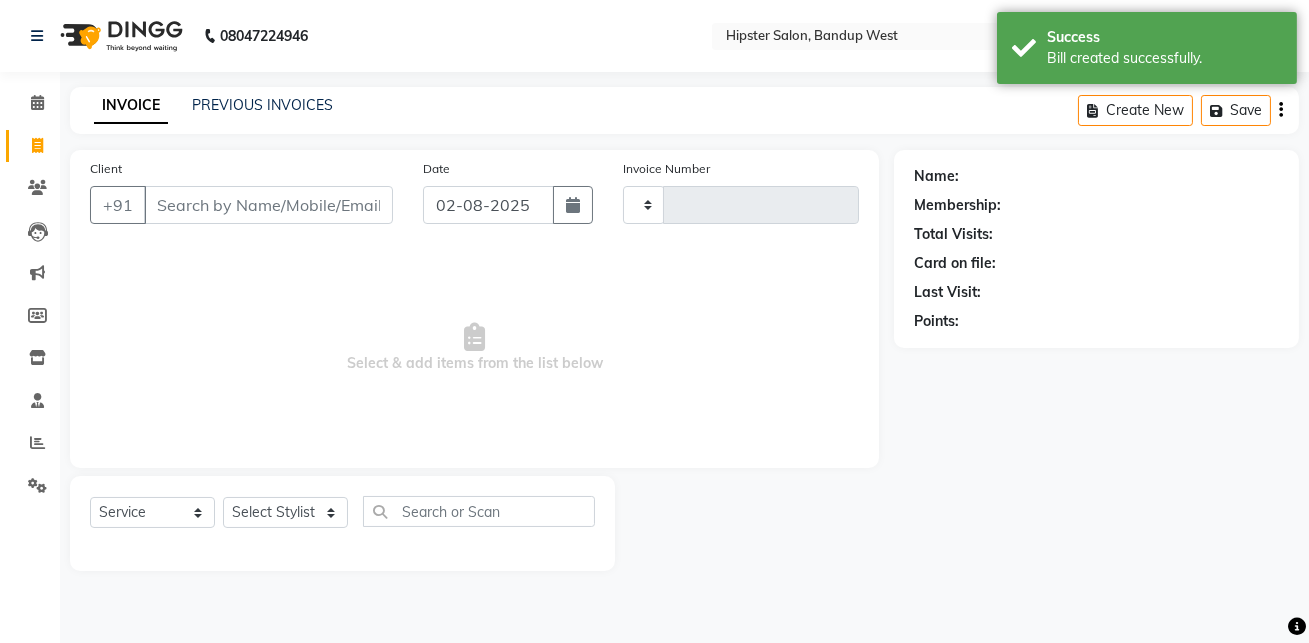 type on "0925" 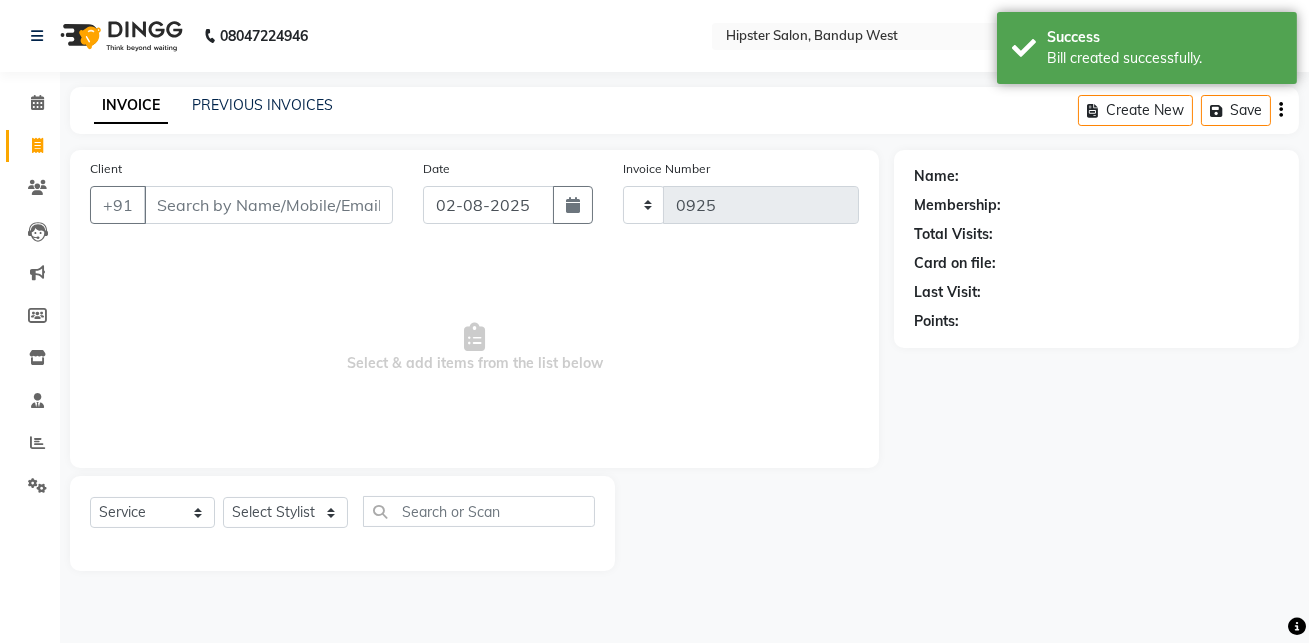 select on "6746" 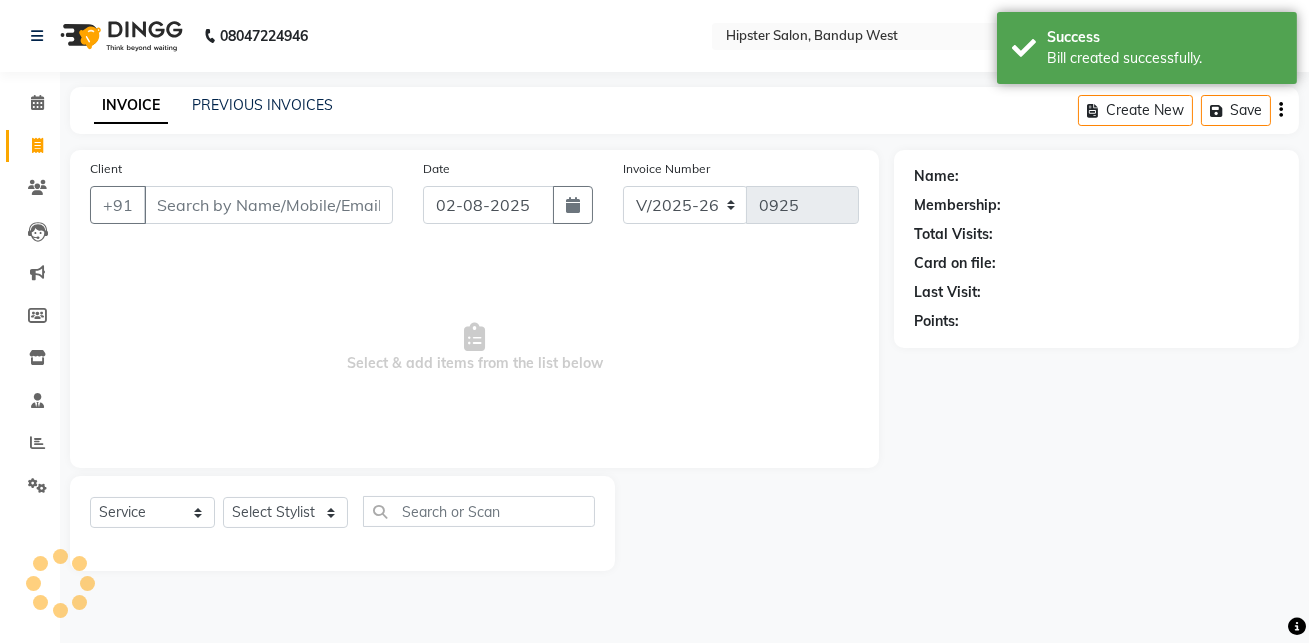 click on "Client" at bounding box center (268, 205) 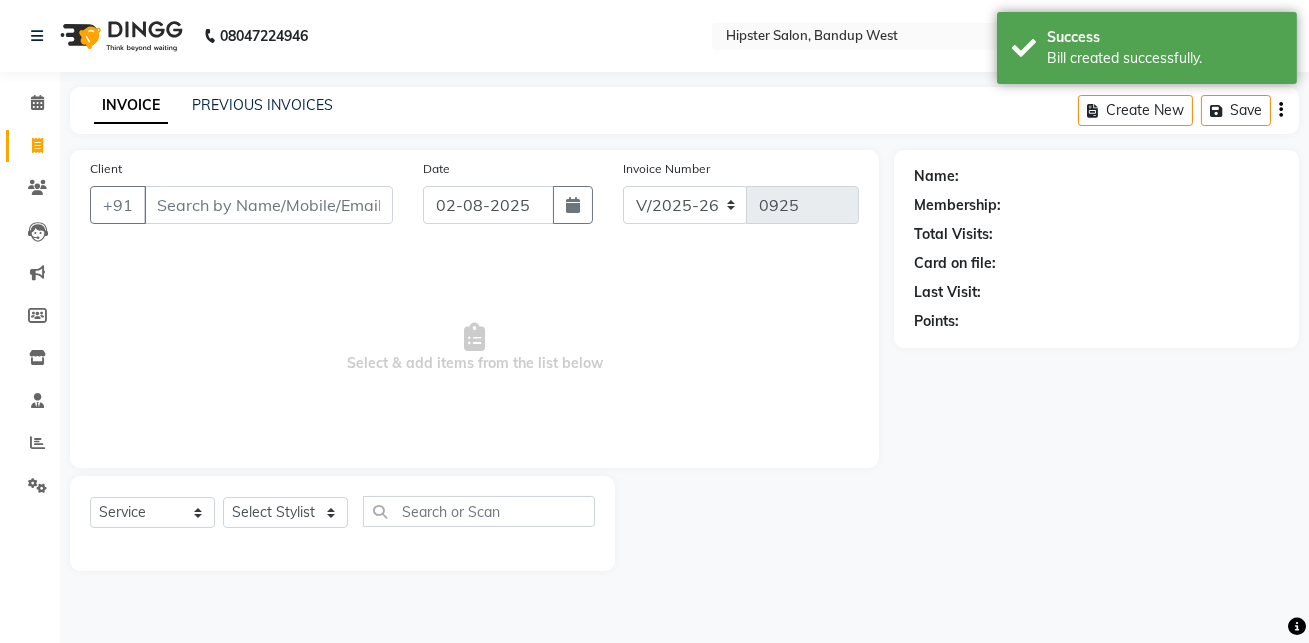 click on "Client" at bounding box center [268, 205] 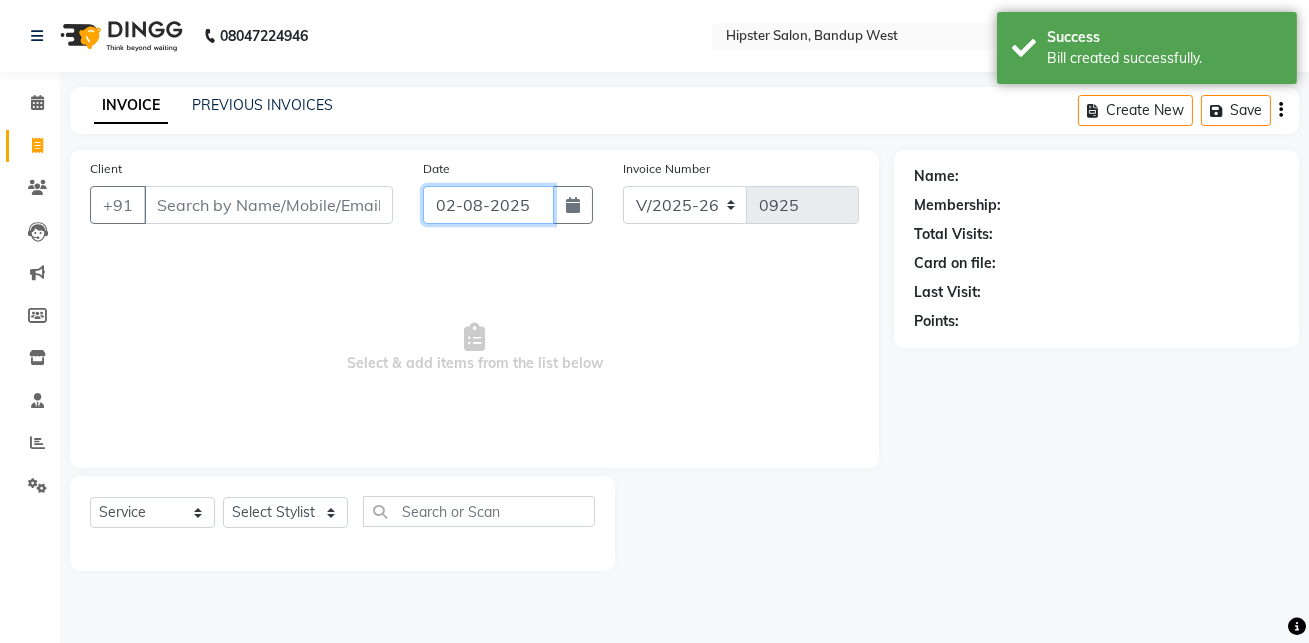click on "02-08-2025" 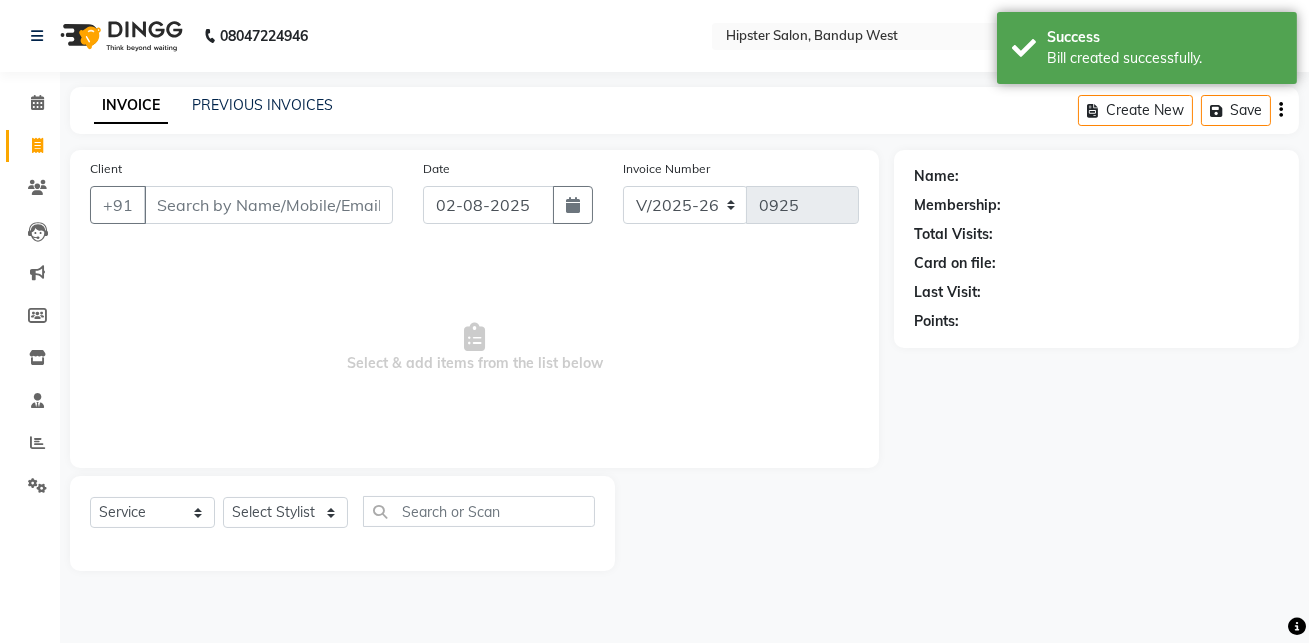 select on "8" 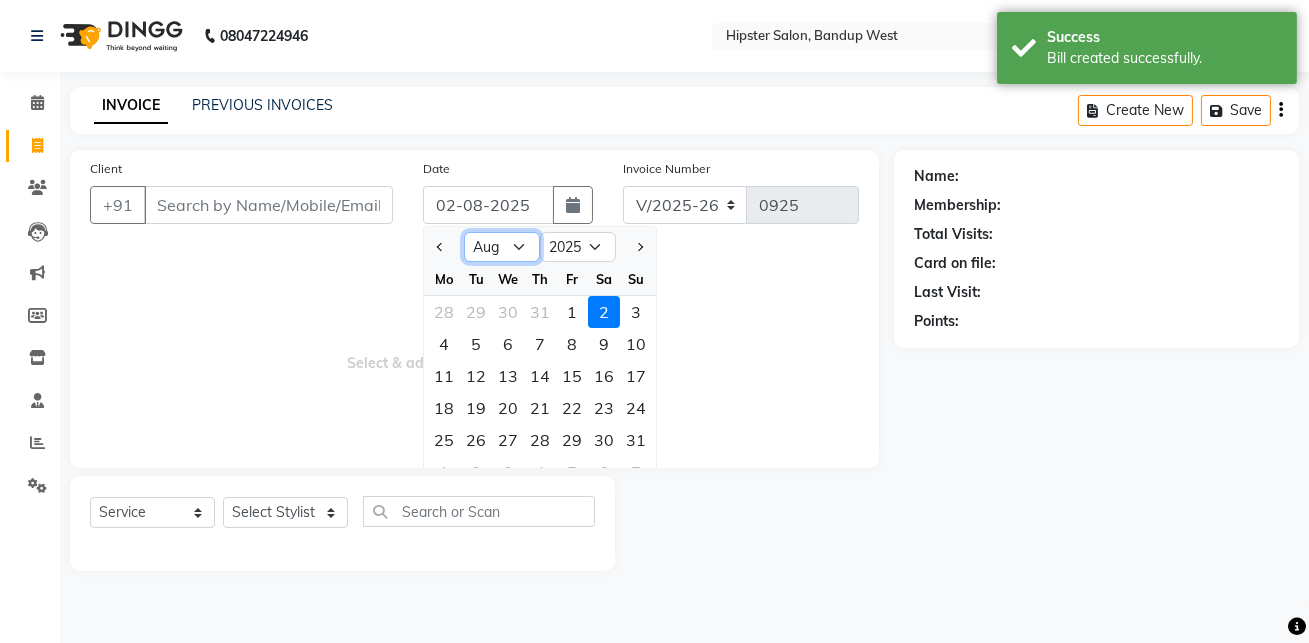 click on "Jan Feb Mar Apr May Jun Jul Aug Sep Oct Nov Dec" 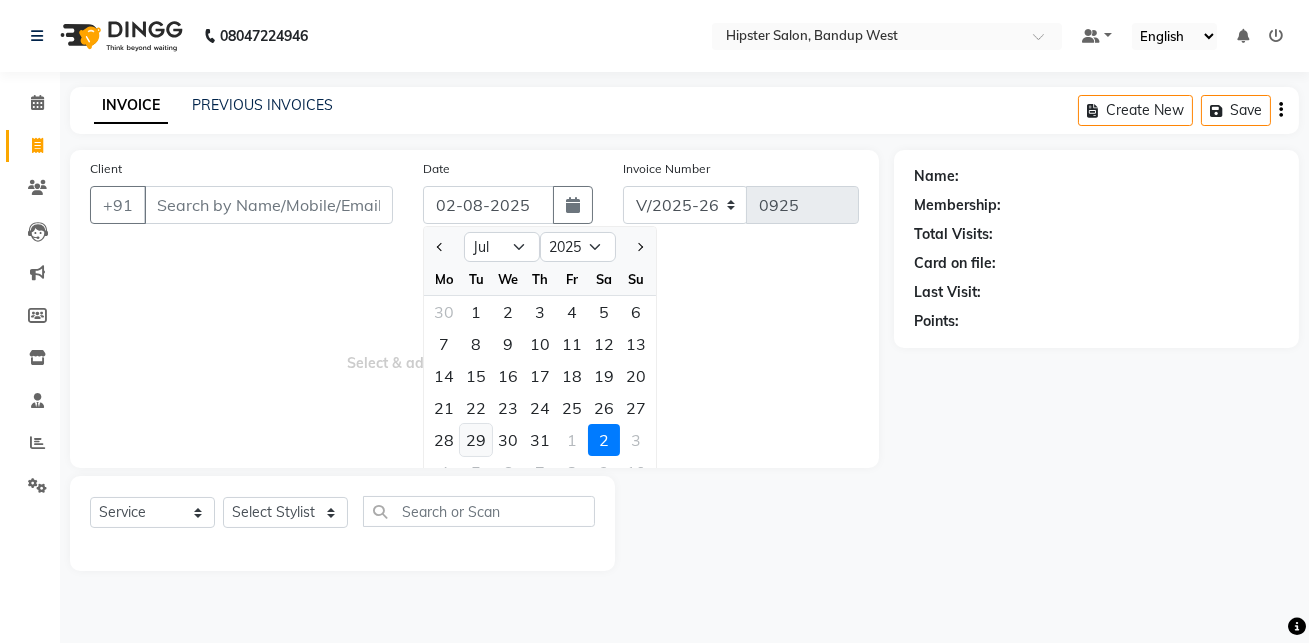 click on "29" 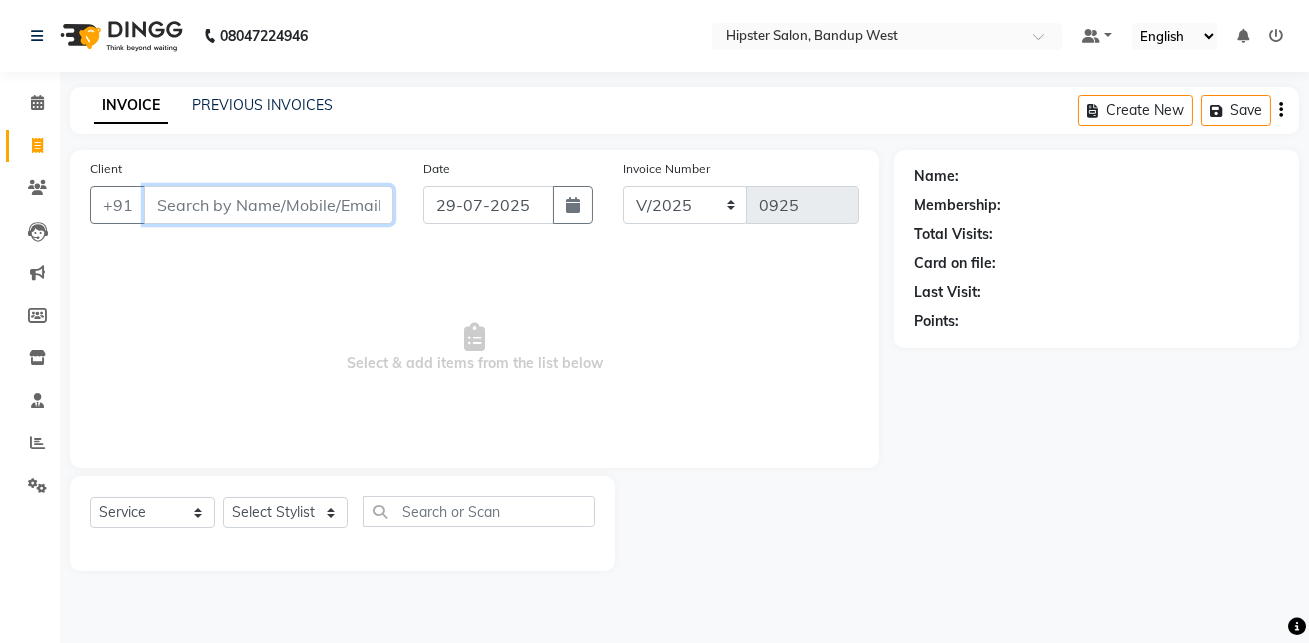 click on "Client" at bounding box center (268, 205) 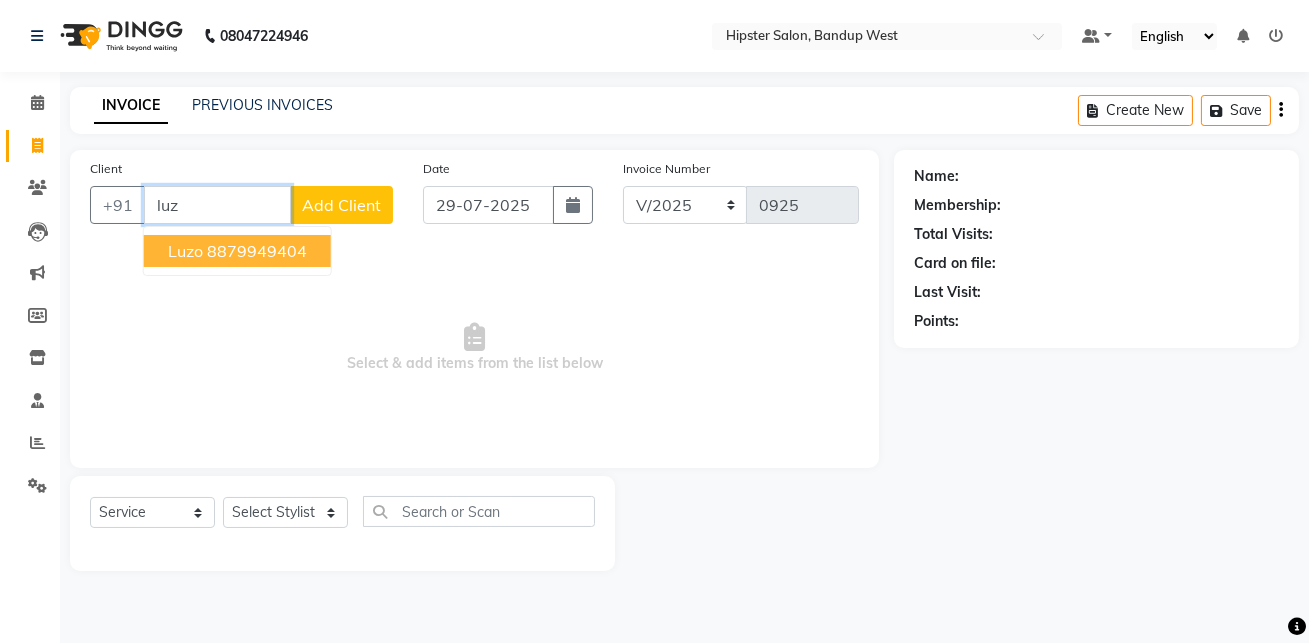 click on "8879949404" at bounding box center (257, 251) 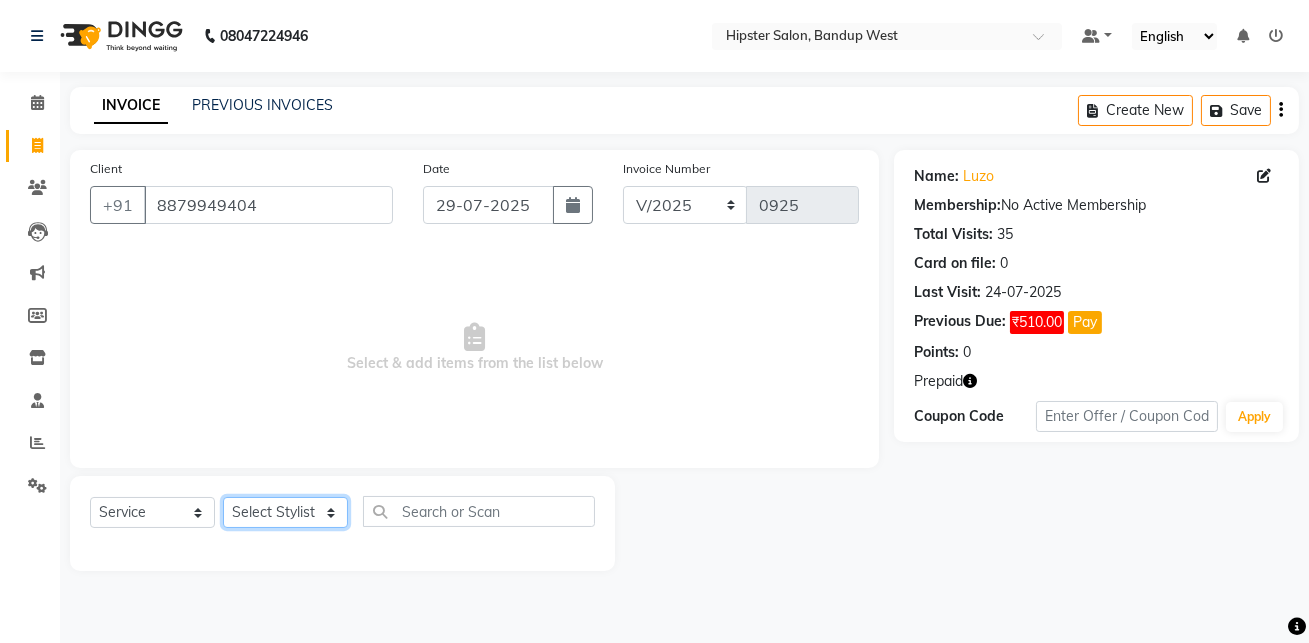 click on "Select Stylist aditya aishu akansha anup ashik Ayushi bhavin sir Irshad lucky manisha meet minaz neelam pritesh PUNAM raju REKHA salman Shweta vaibhav Vicky" 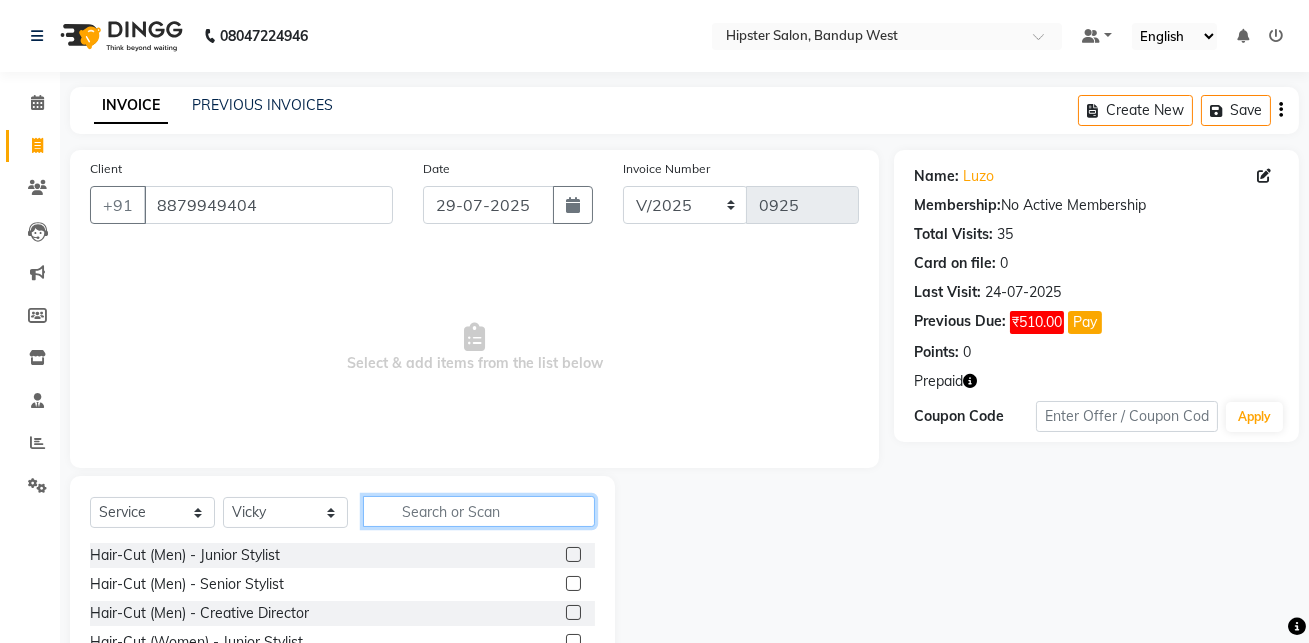 click 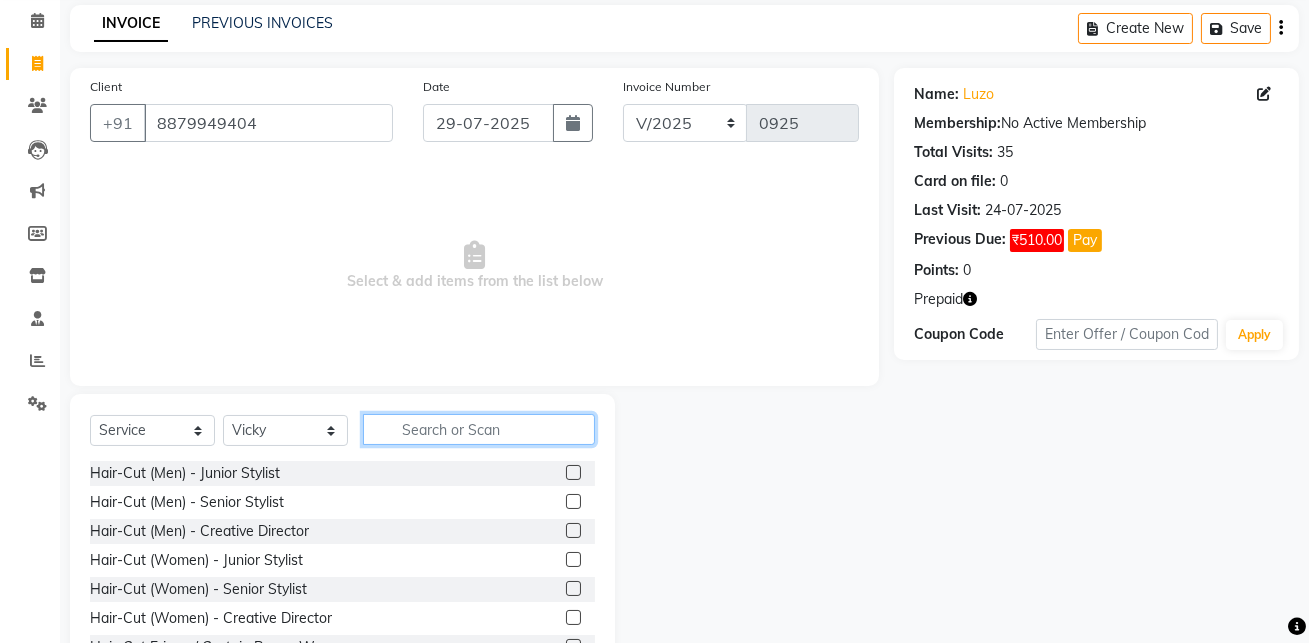scroll, scrollTop: 146, scrollLeft: 0, axis: vertical 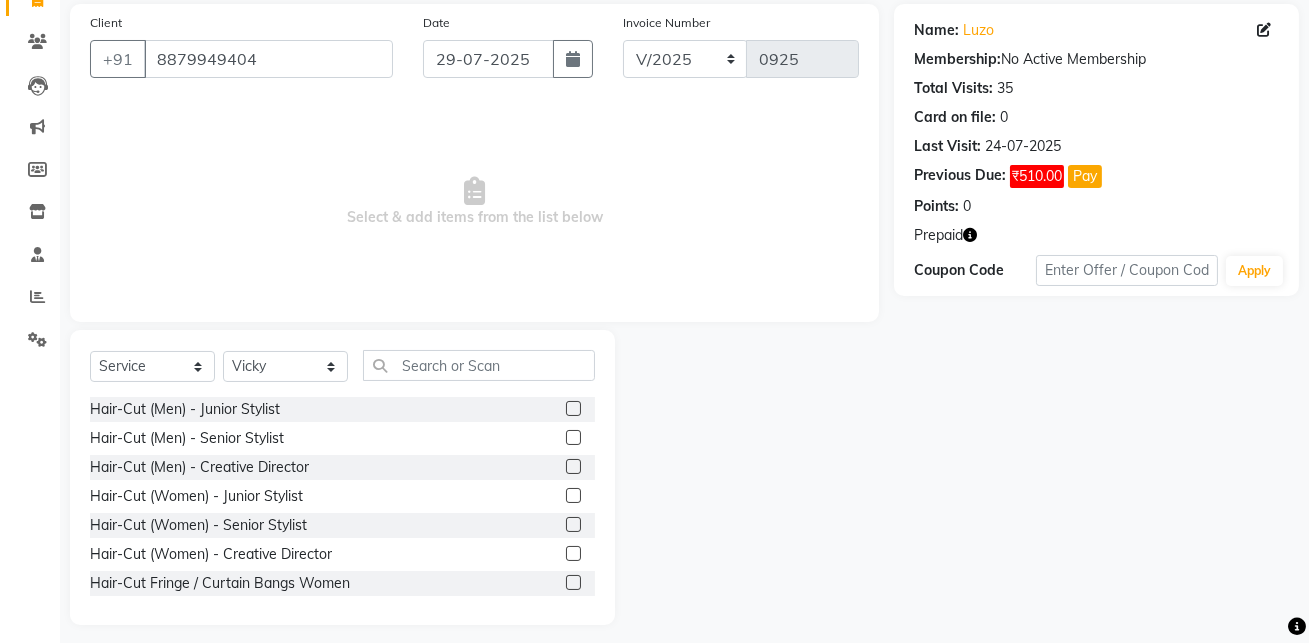 click 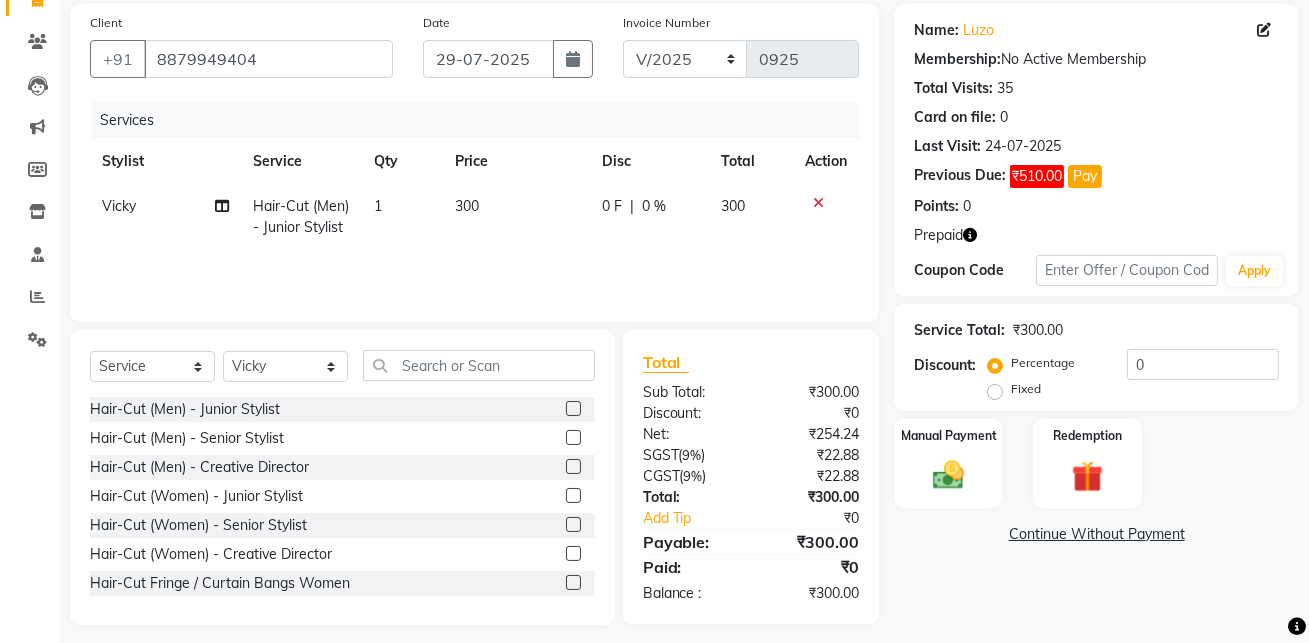 click 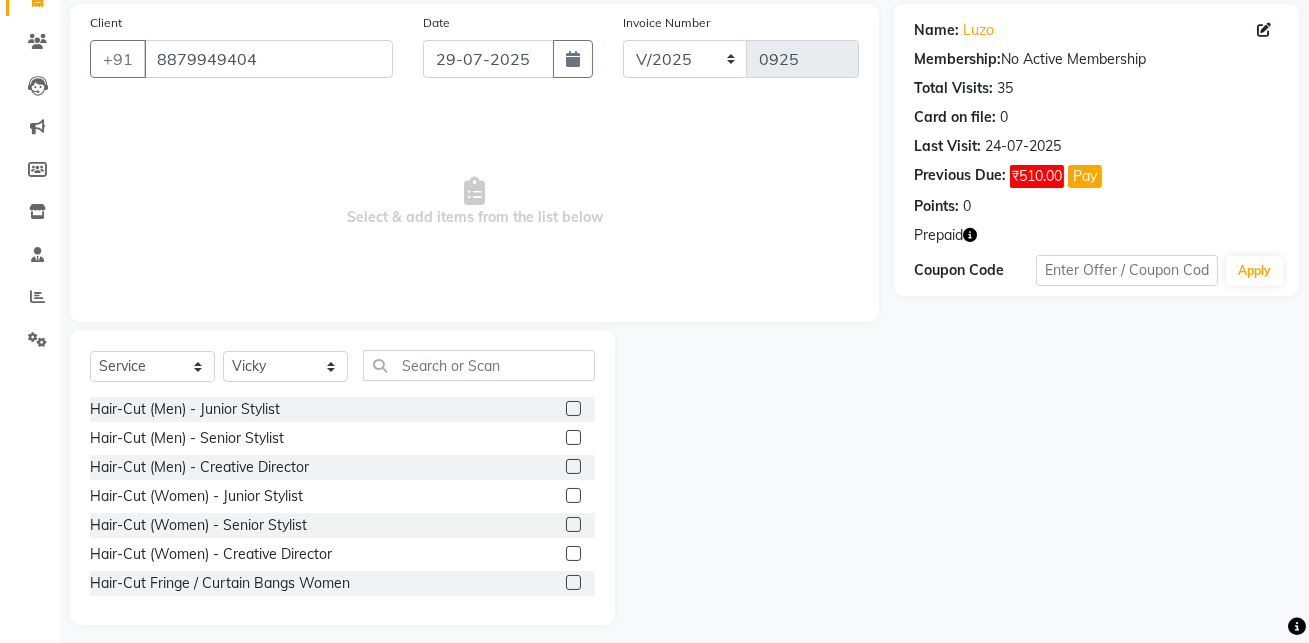 click 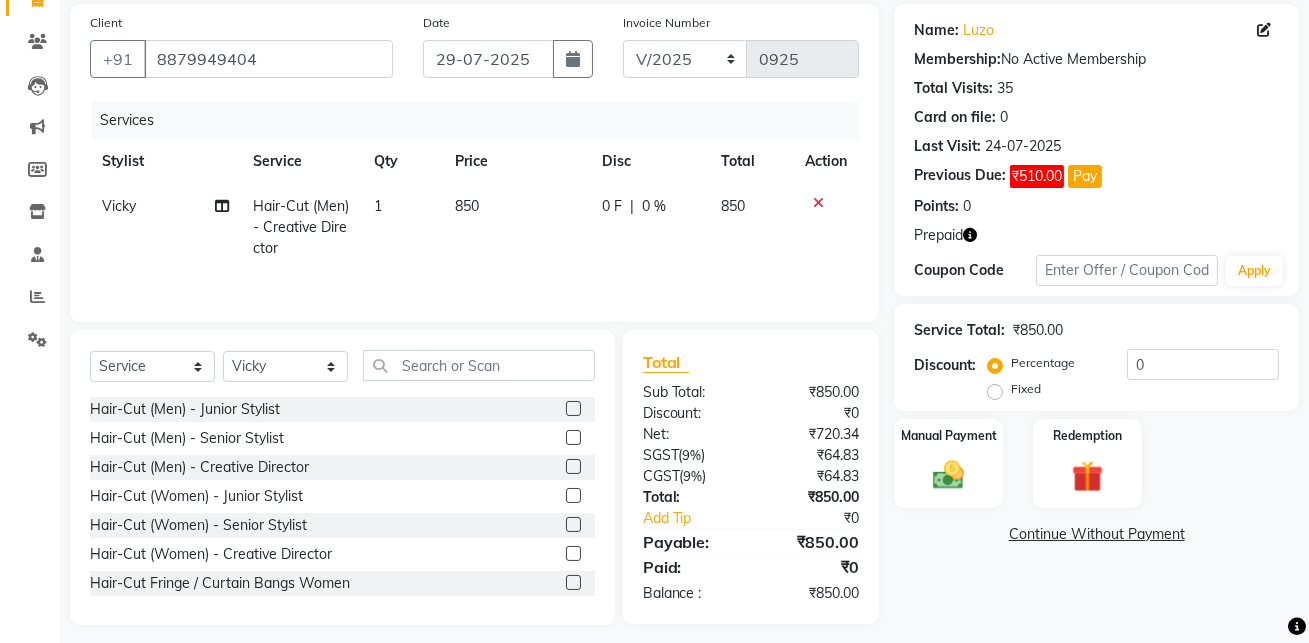 click 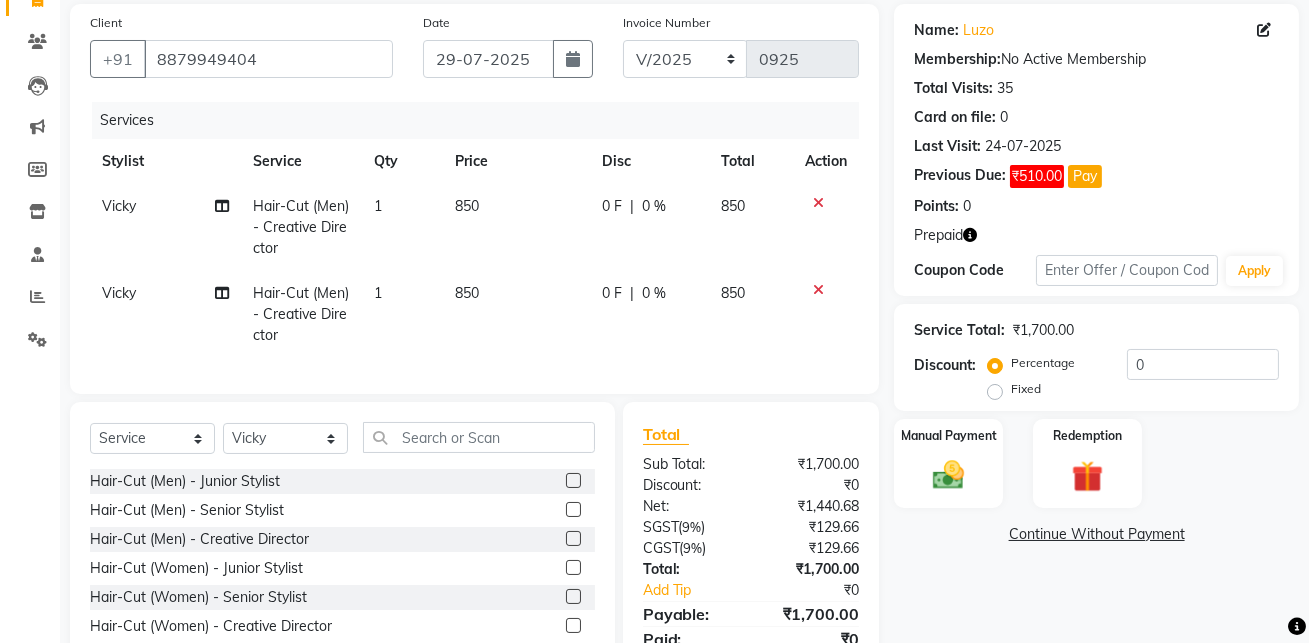 click 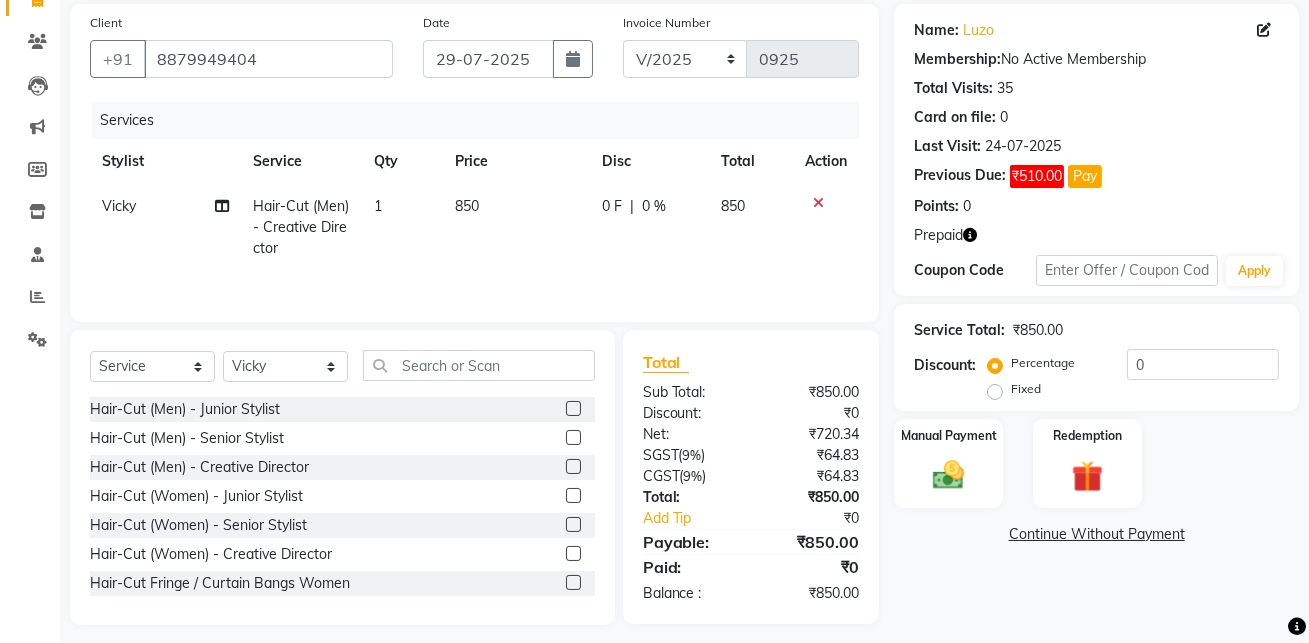 click 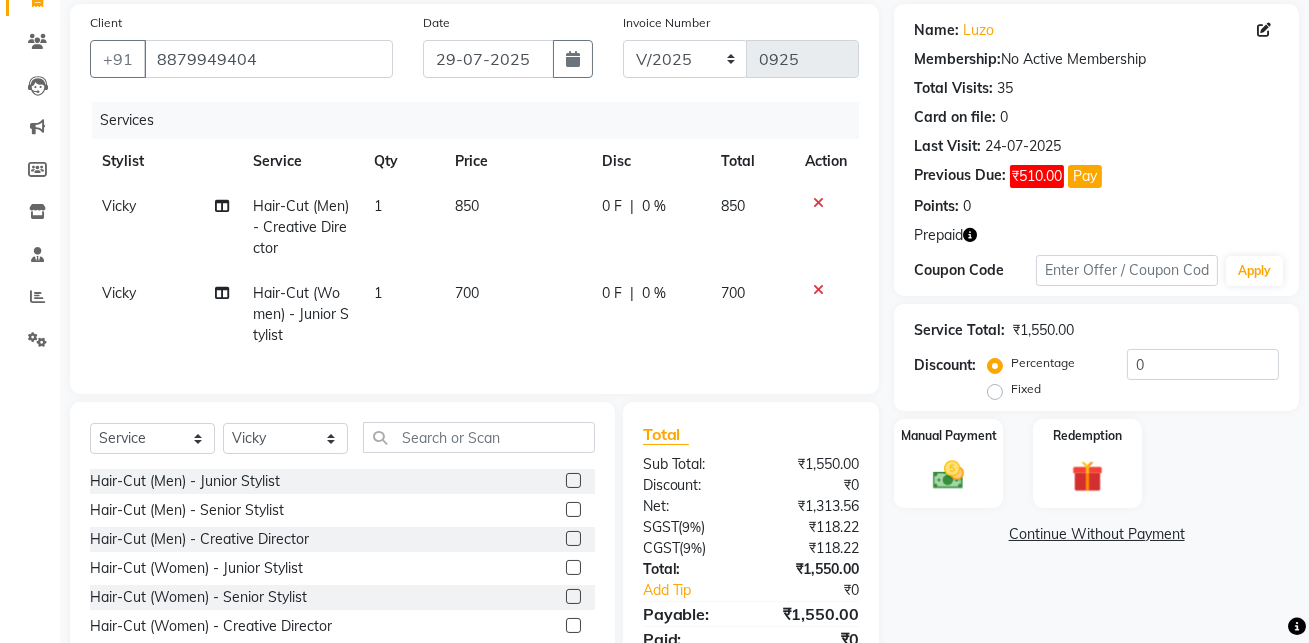 click 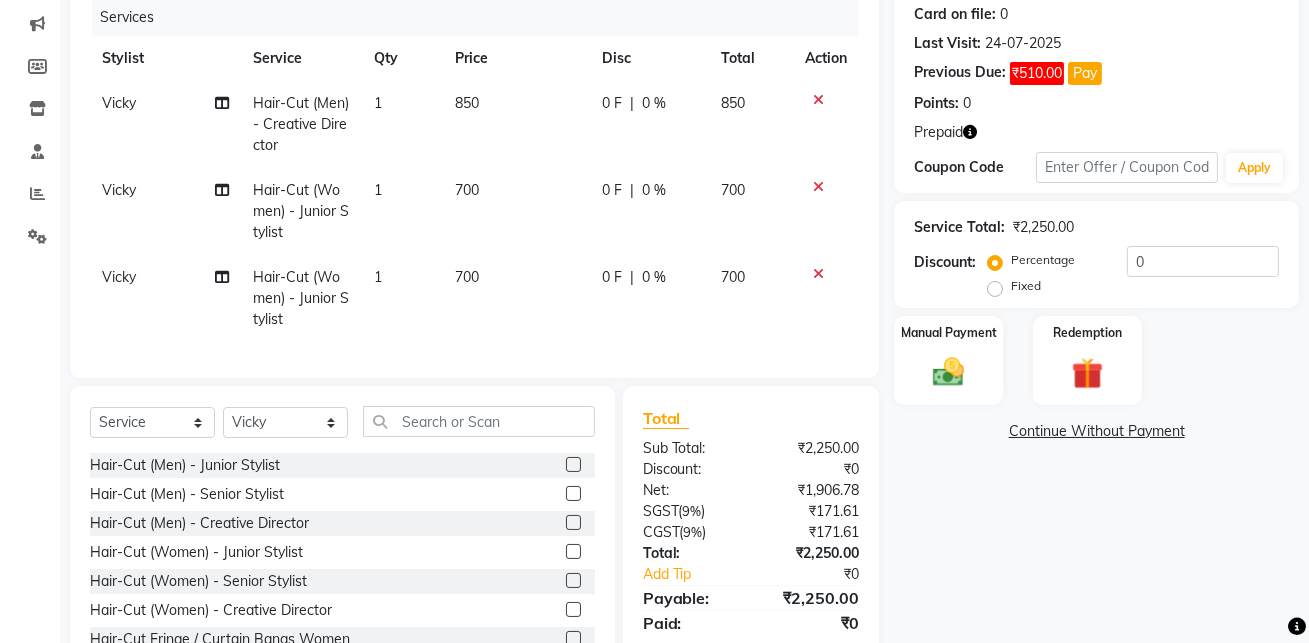 scroll, scrollTop: 318, scrollLeft: 0, axis: vertical 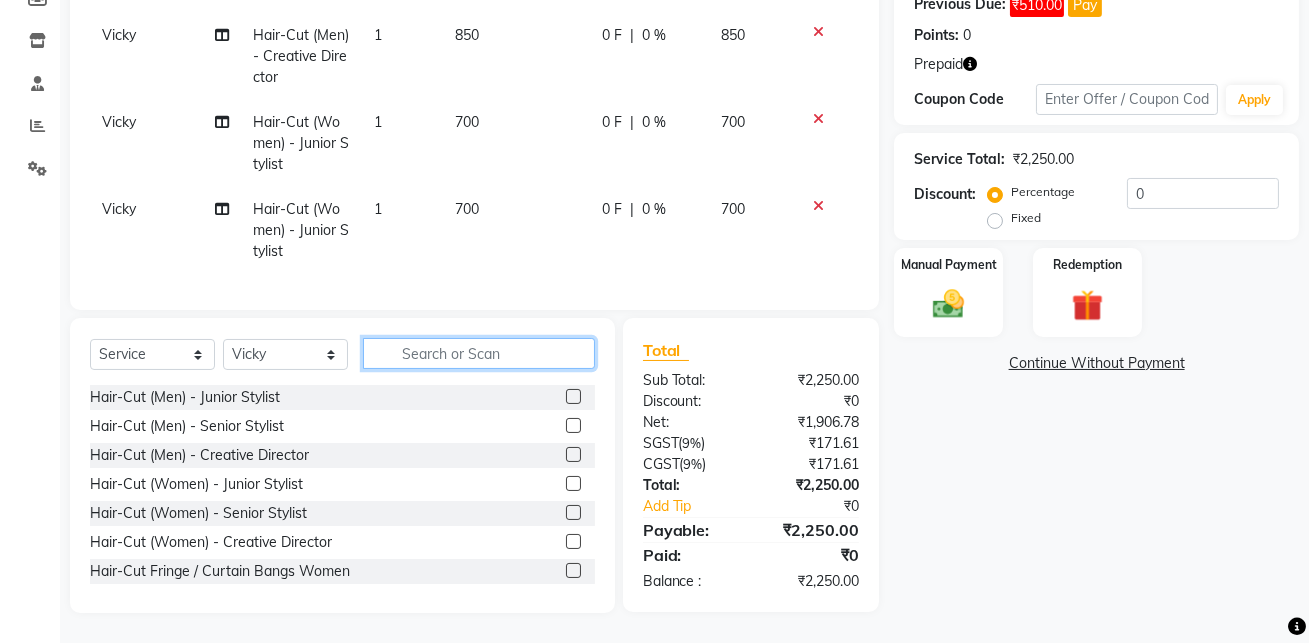 click 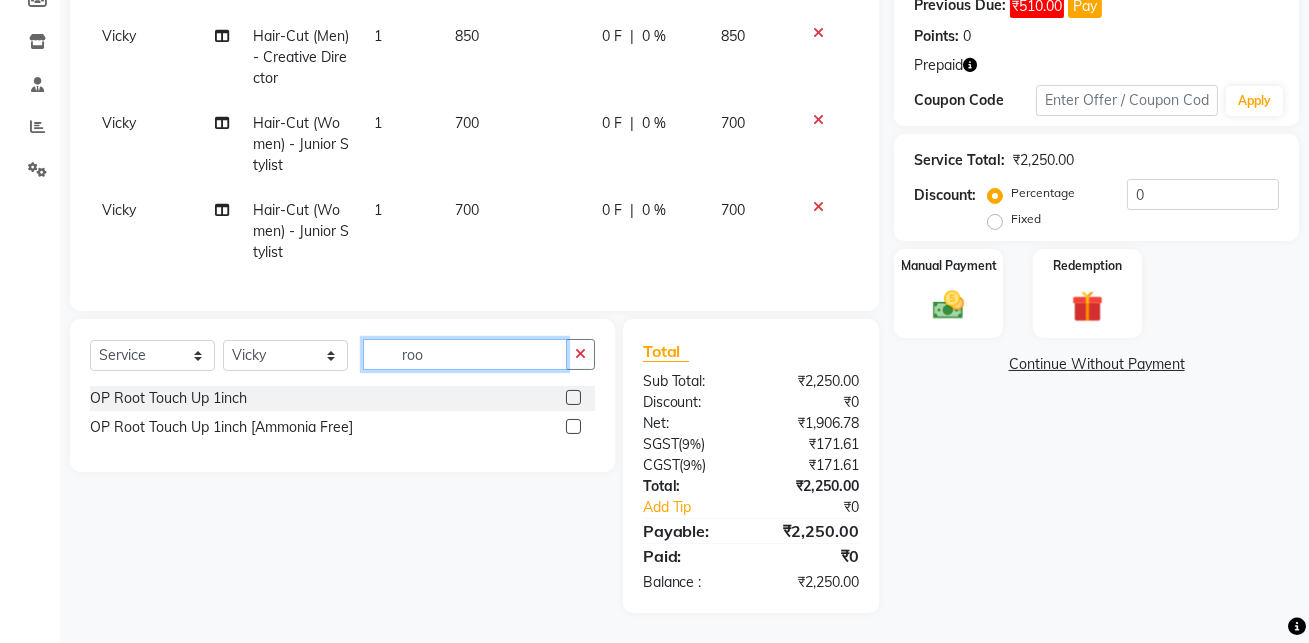 scroll, scrollTop: 317, scrollLeft: 0, axis: vertical 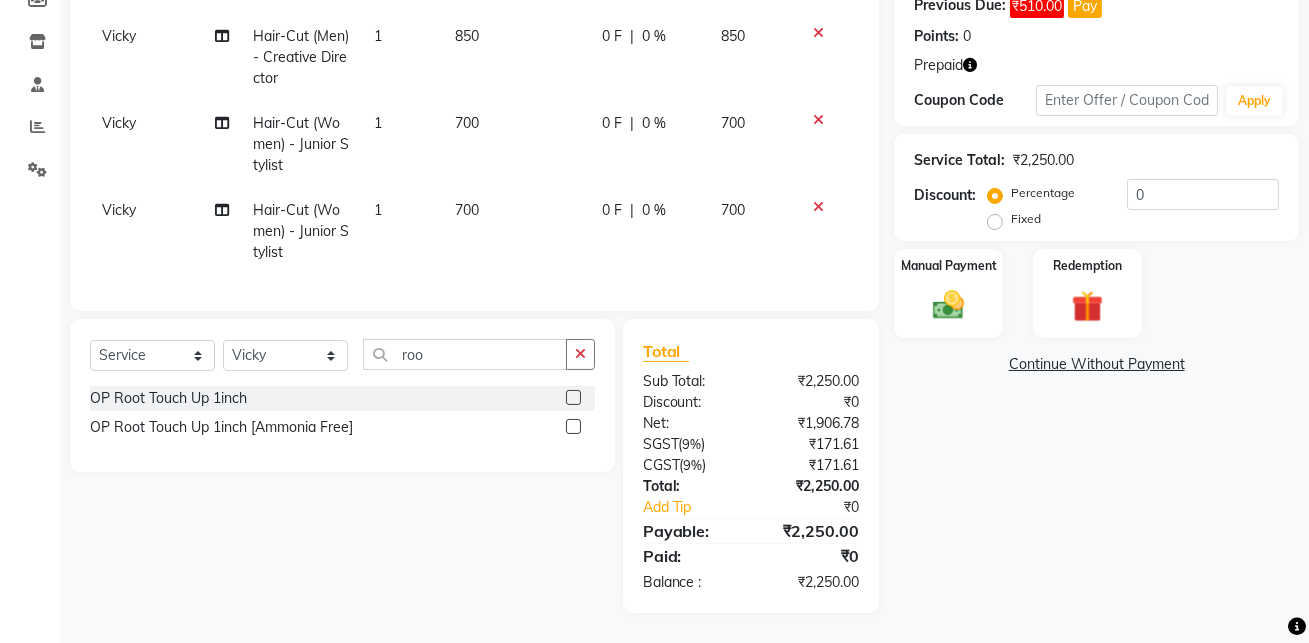 click 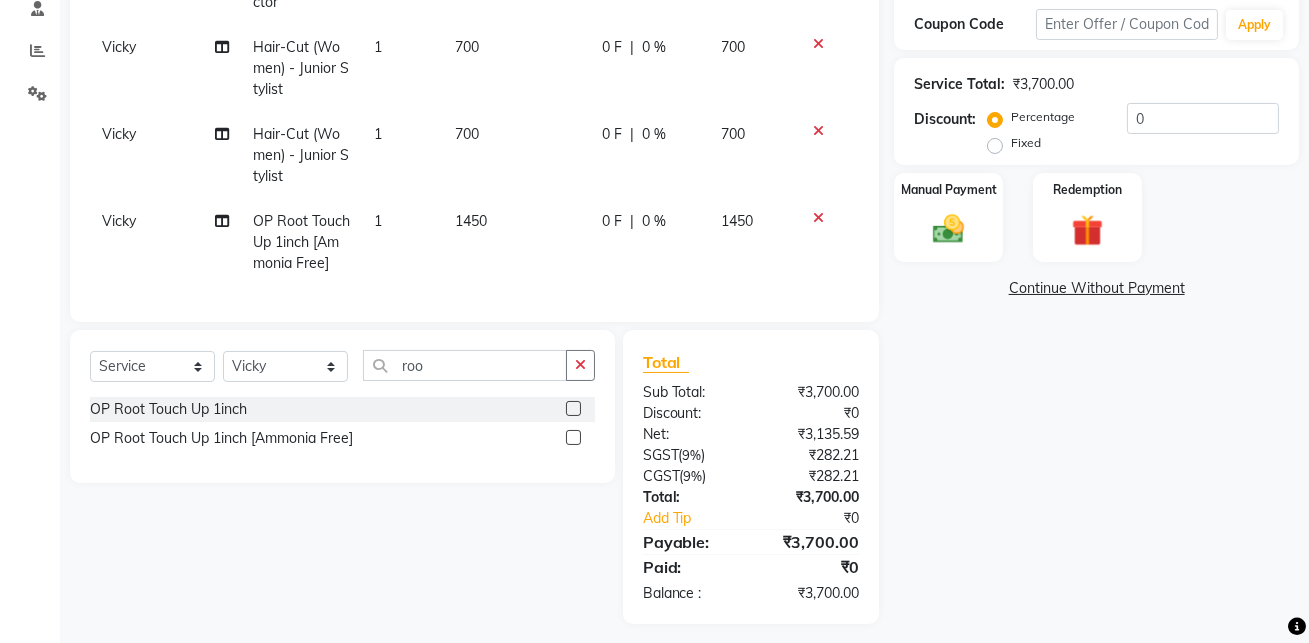 scroll, scrollTop: 391, scrollLeft: 0, axis: vertical 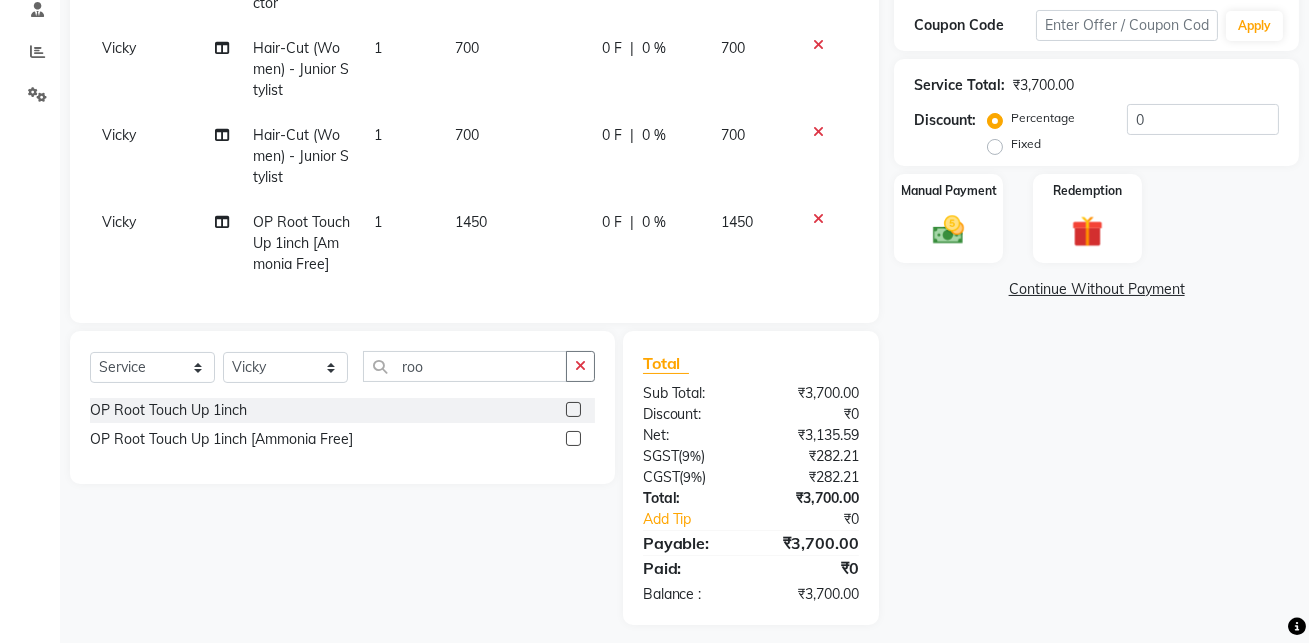 click on "700" 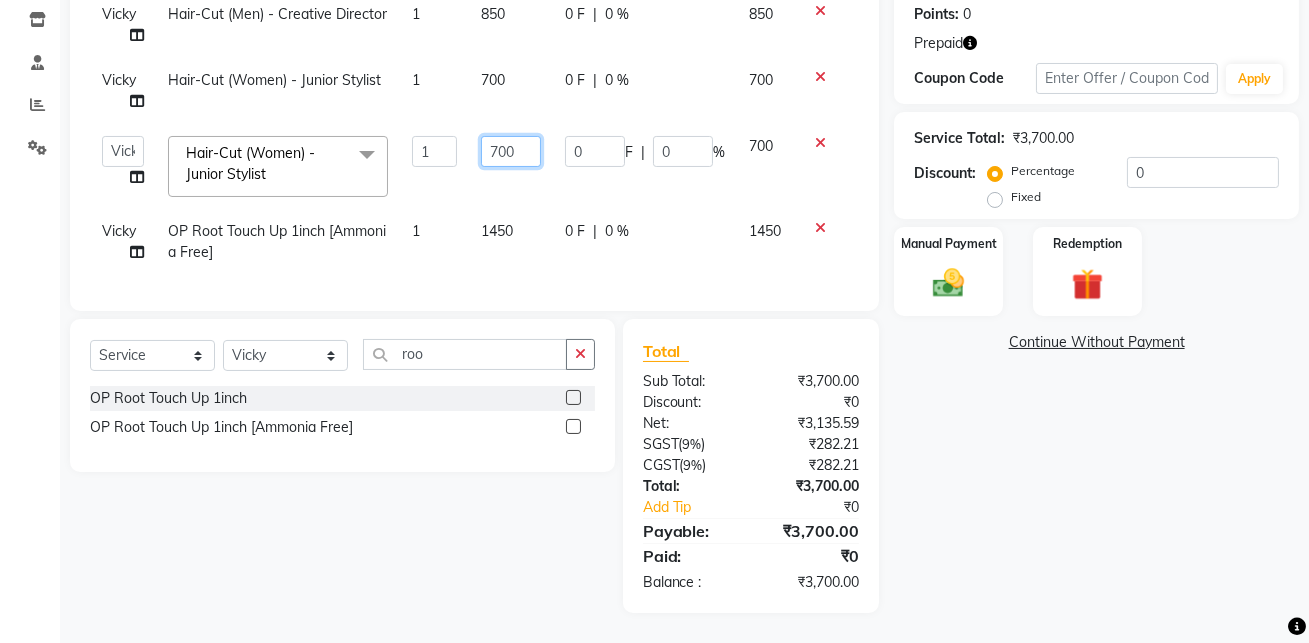 click on "700" 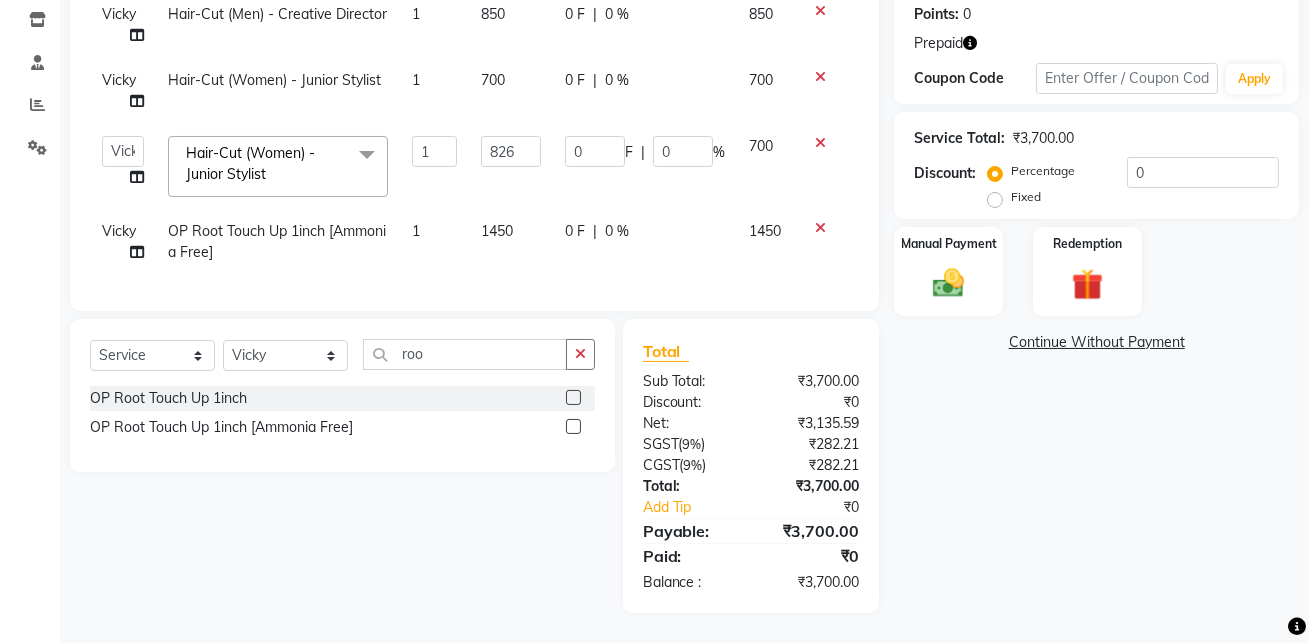 click on "700" 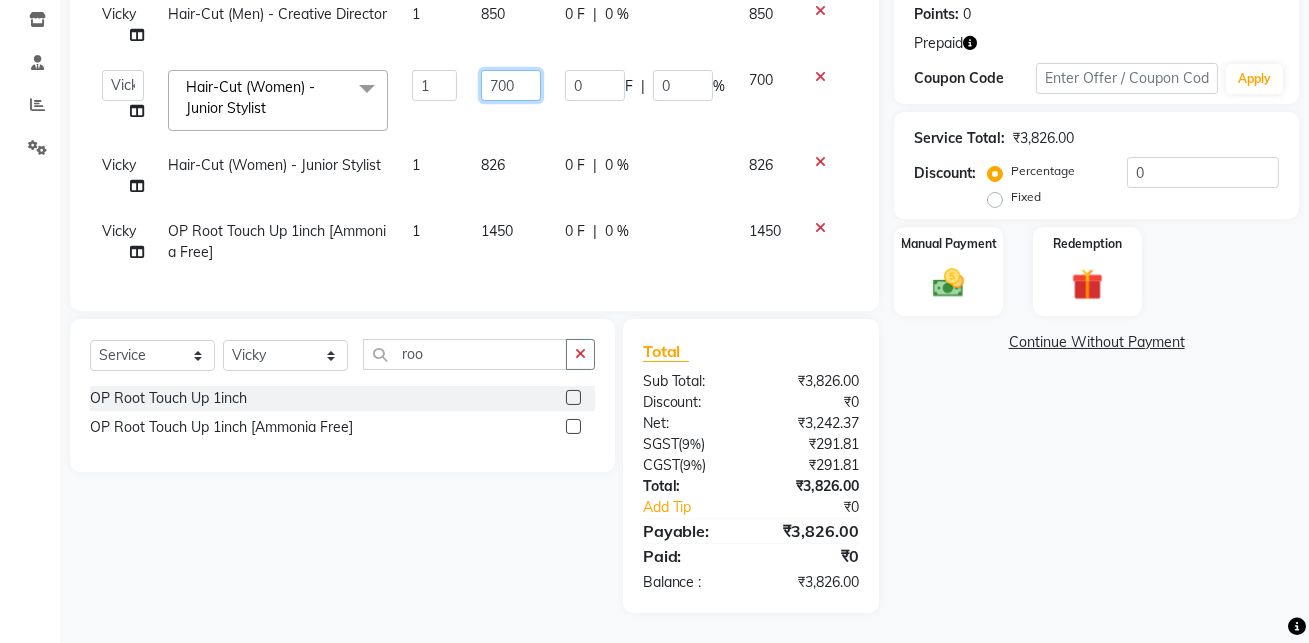 click on "700" 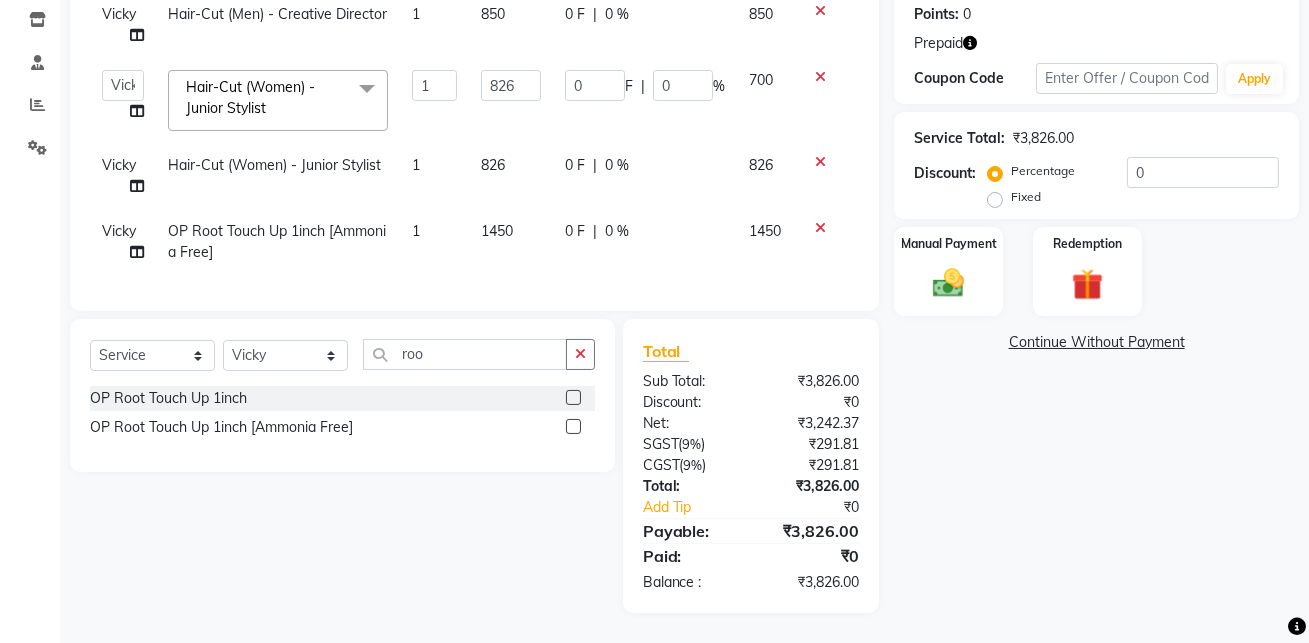 click on "Name: [NAME]  Membership:  No Active Membership  Total Visits:  35 Card on file:  0 Last Visit:   24-07-2025 Previous Due:  ₹510.00 Pay Points:   0  Prepaid Coupon Code Apply Service Total:  ₹3,826.00  Discount:  Percentage   Fixed  0 Manual Payment Redemption  Continue Without Payment" 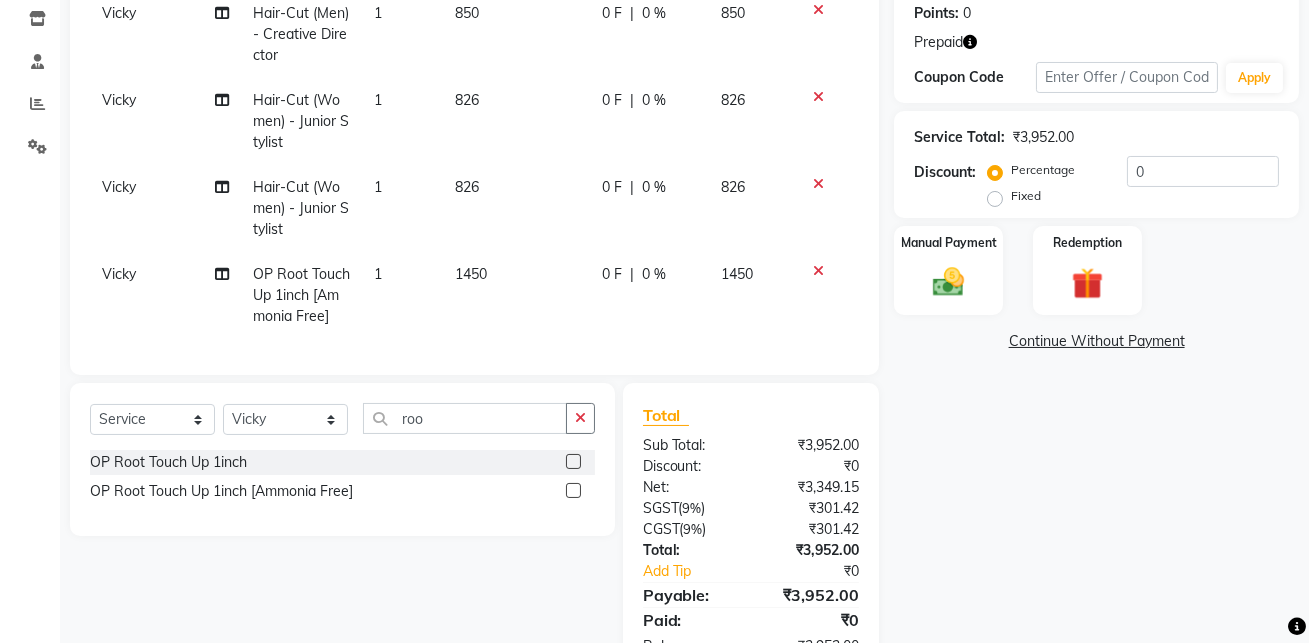 click on "850" 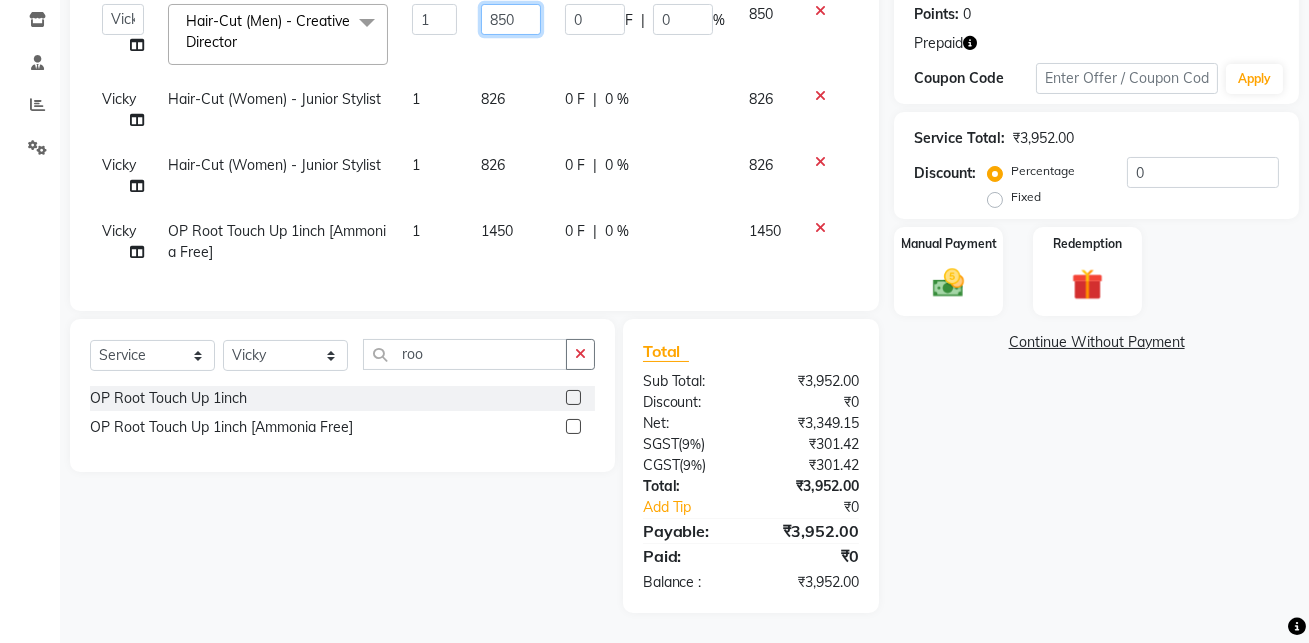 click on "850" 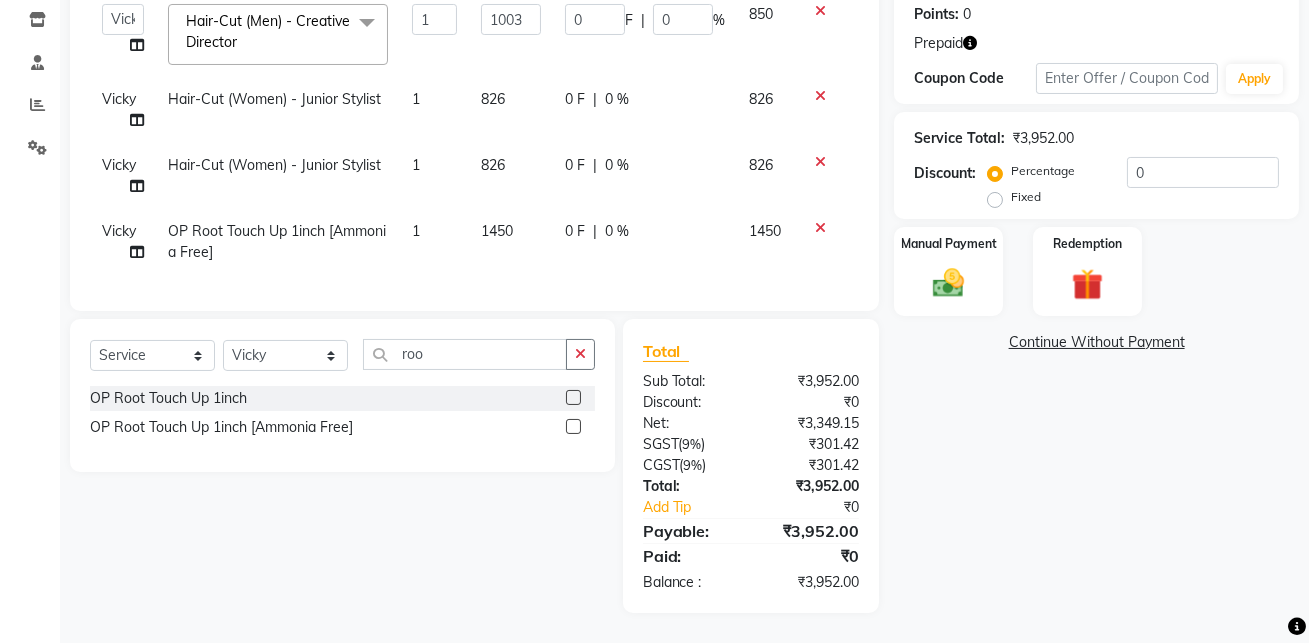 click on "Name: [NAME] Membership:  No Active Membership  Total Visits:  3 Card on file:  0 Last Visit:   24-07-2025 Previous Due:  ₹510.00 Pay Points:   0  Prepaid Coupon Code Apply Service Total:  ₹3,952.00  Discount:  Percentage   Fixed  0 Manual Payment Redemption  Continue Without Payment" 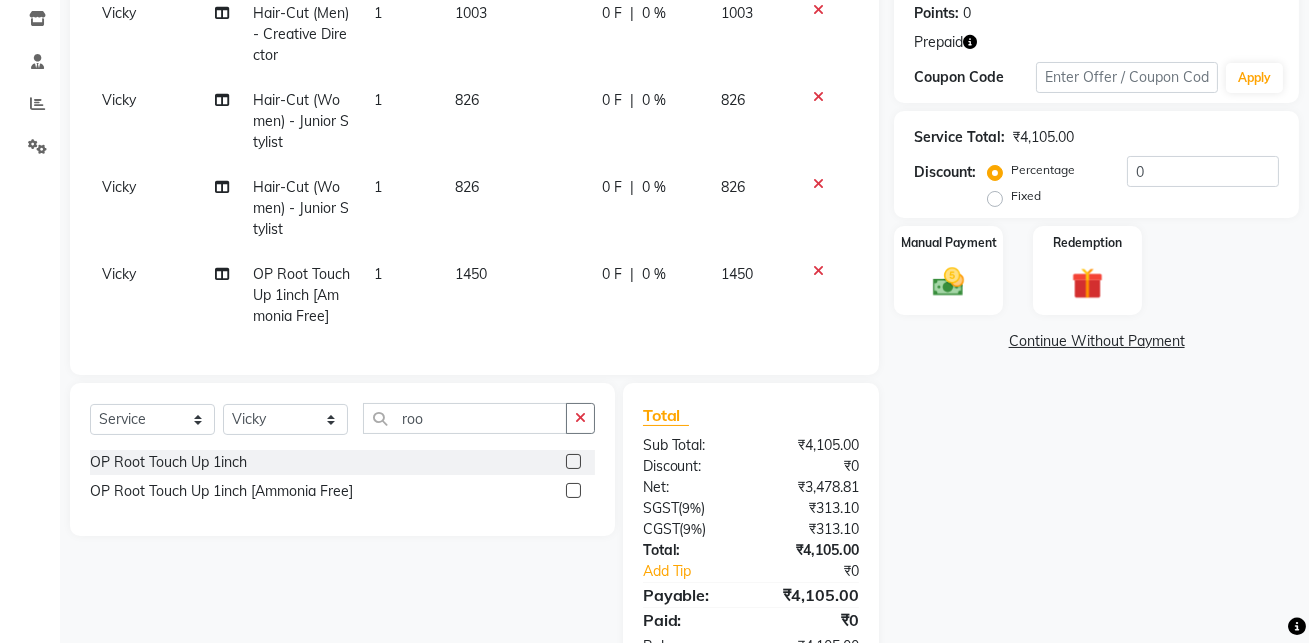 click on "1450" 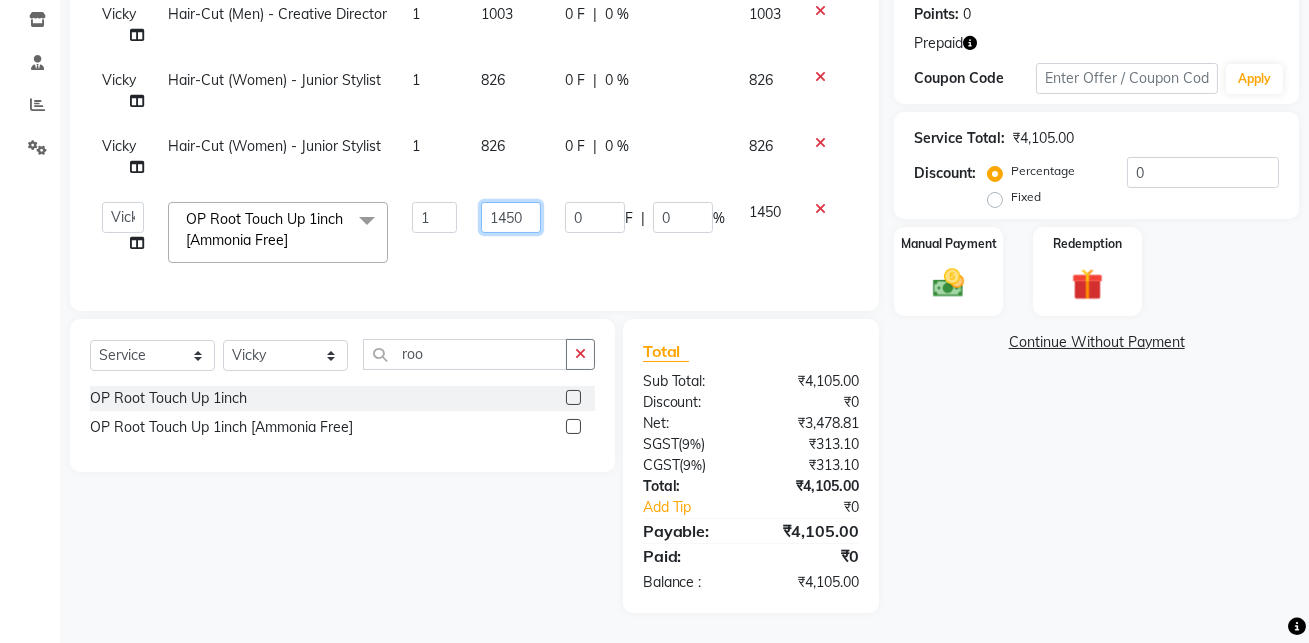 click on "1450" 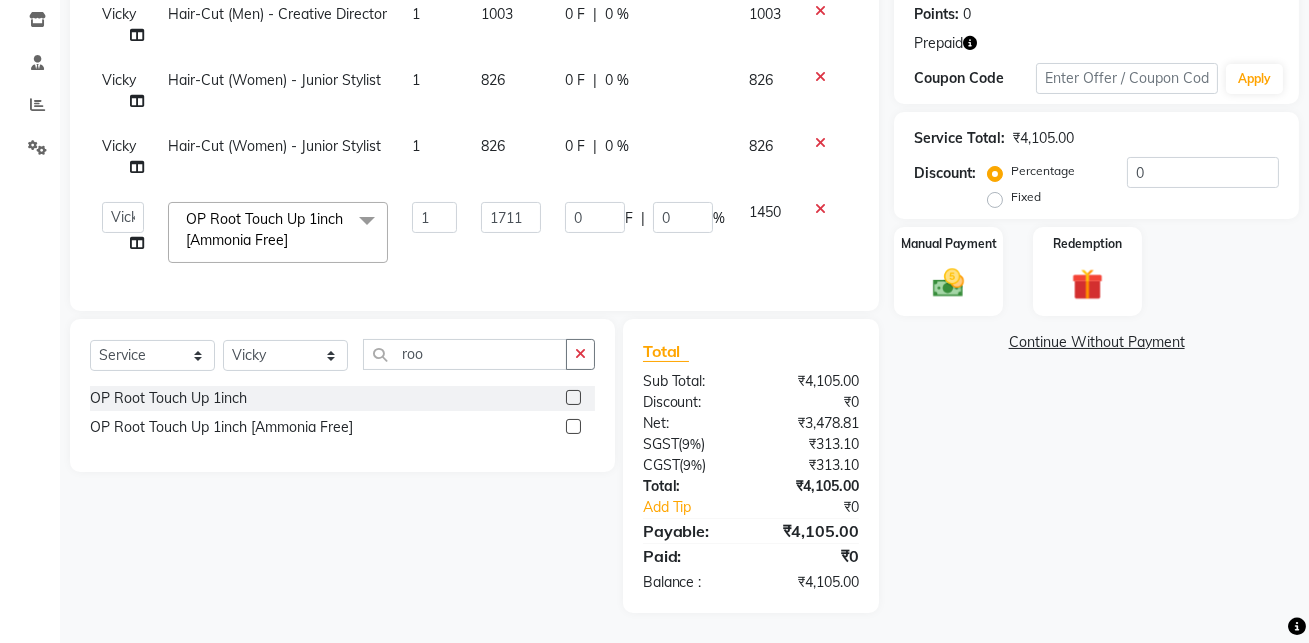 click on "Name: [FIRST]  Membership:  No Active Membership  Total Visits:  35 Card on file:  0 Last Visit:   24-07-2025 Previous Due:  ₹510.00 Pay Points:   0  Prepaid Coupon Code Apply Service Total:  ₹4,105.00  Discount:  Percentage   Fixed  0 Manual Payment Redemption  Continue Without Payment" 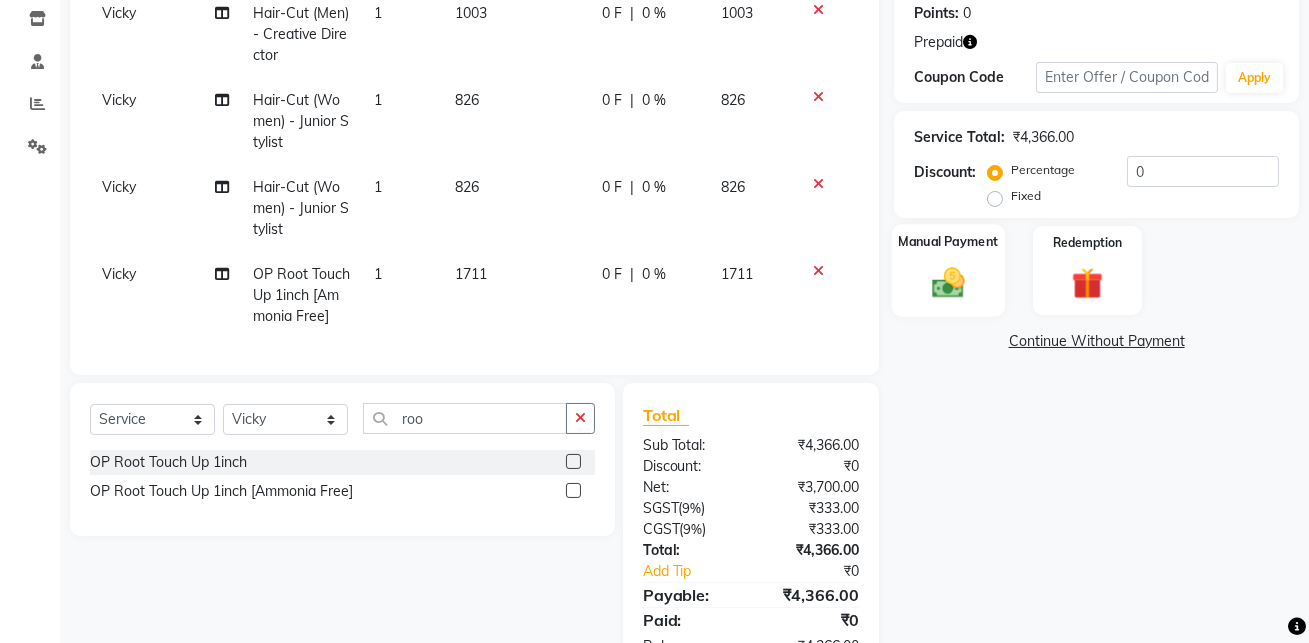 click 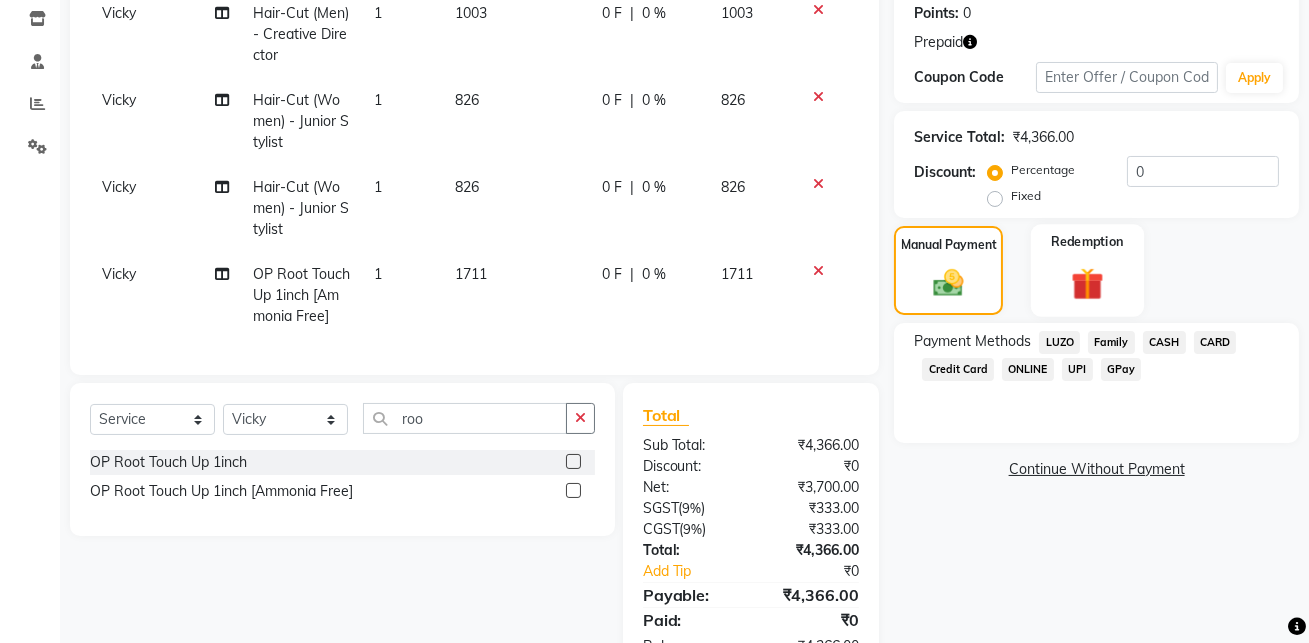 click on "Redemption" 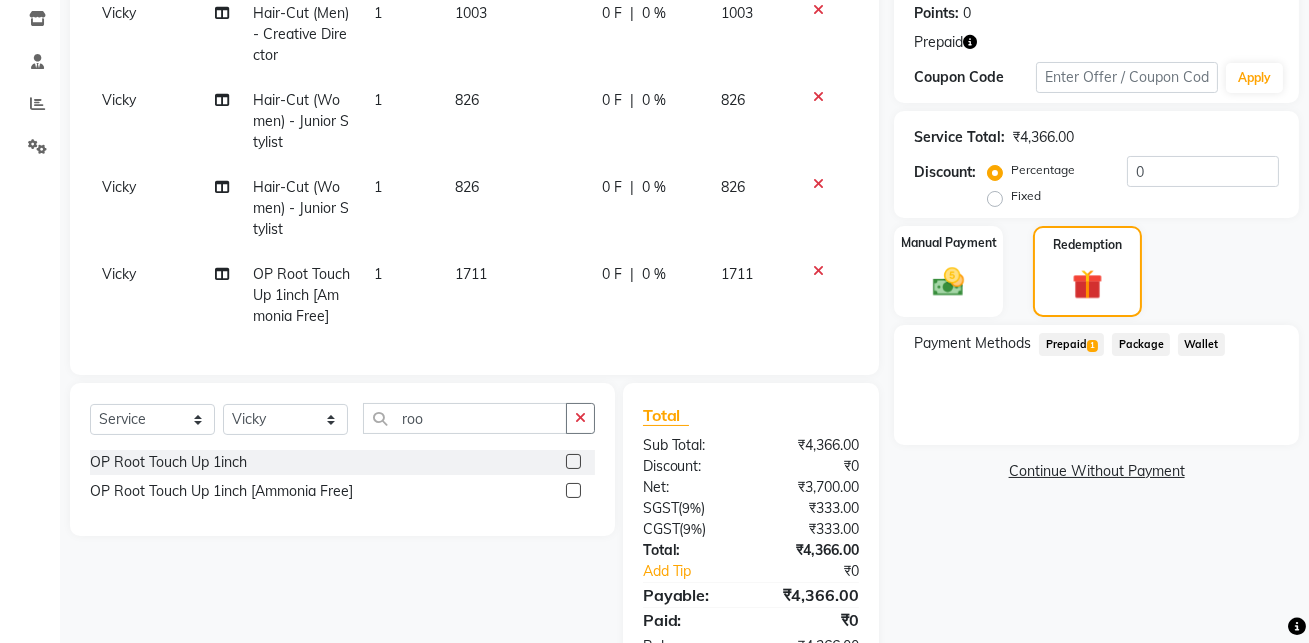 click on "1" 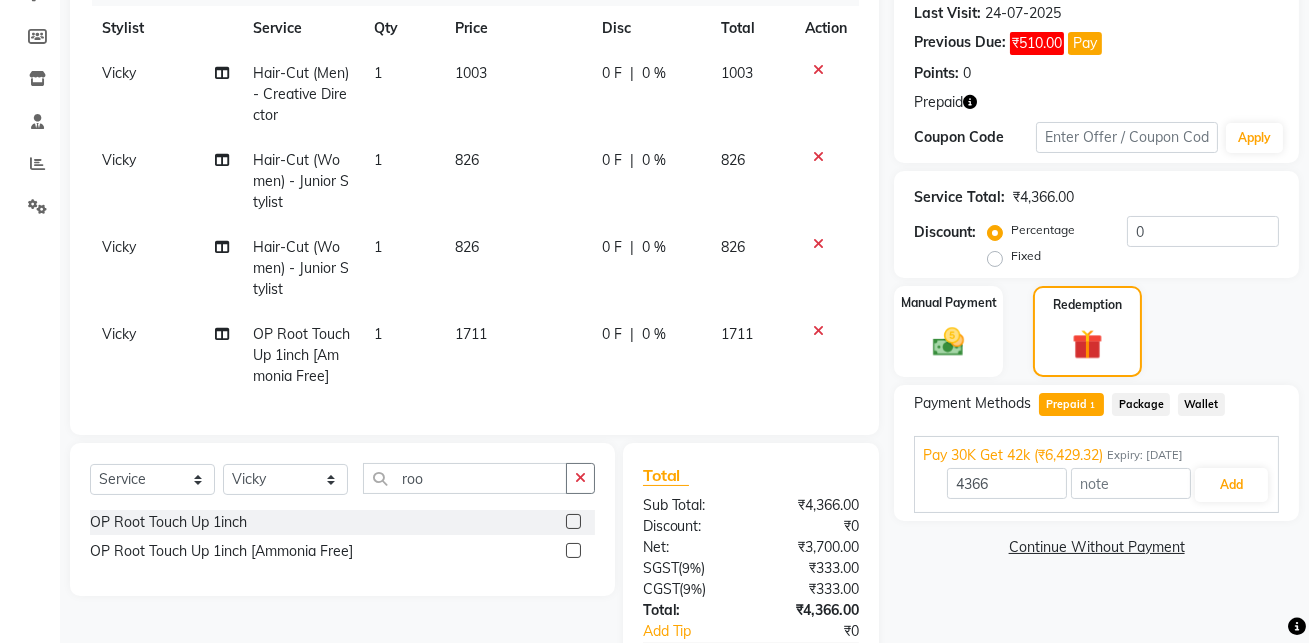 scroll, scrollTop: 404, scrollLeft: 0, axis: vertical 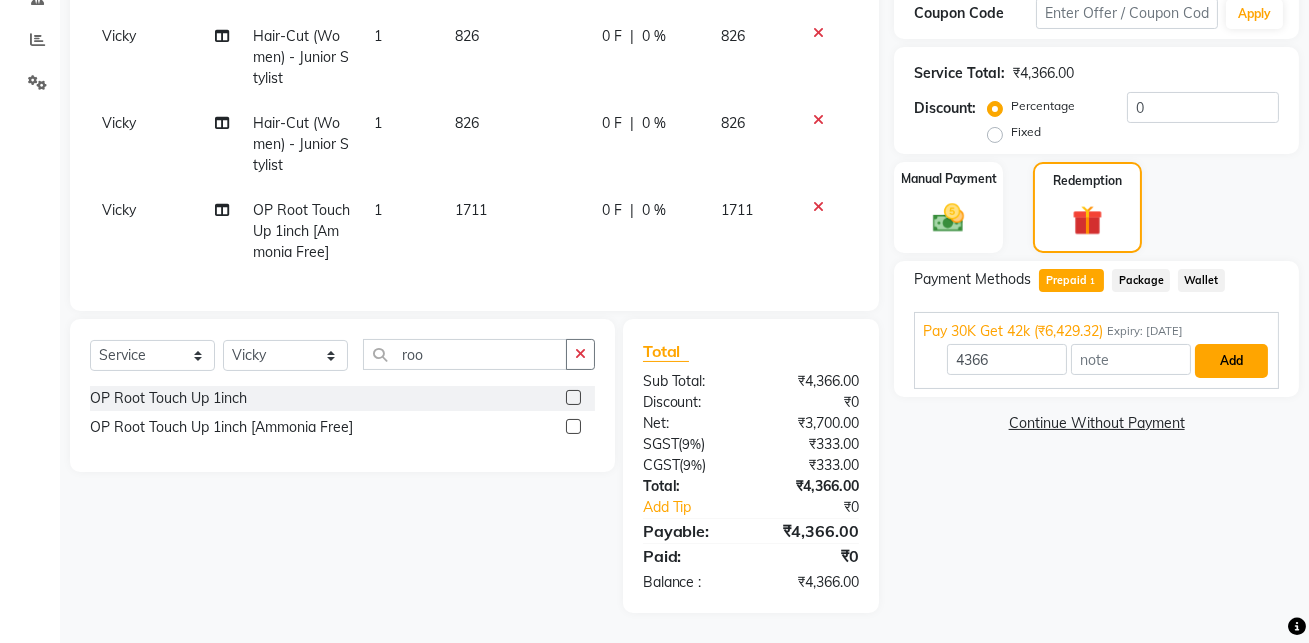 click on "Add" at bounding box center [1231, 361] 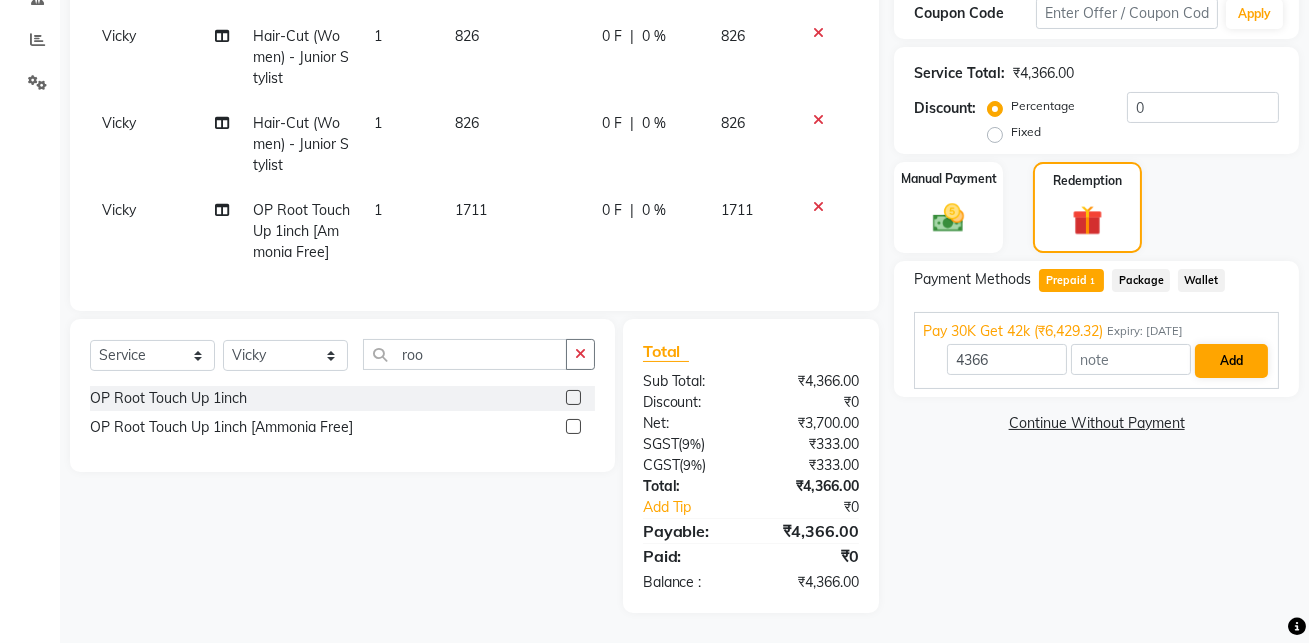 scroll, scrollTop: 403, scrollLeft: 0, axis: vertical 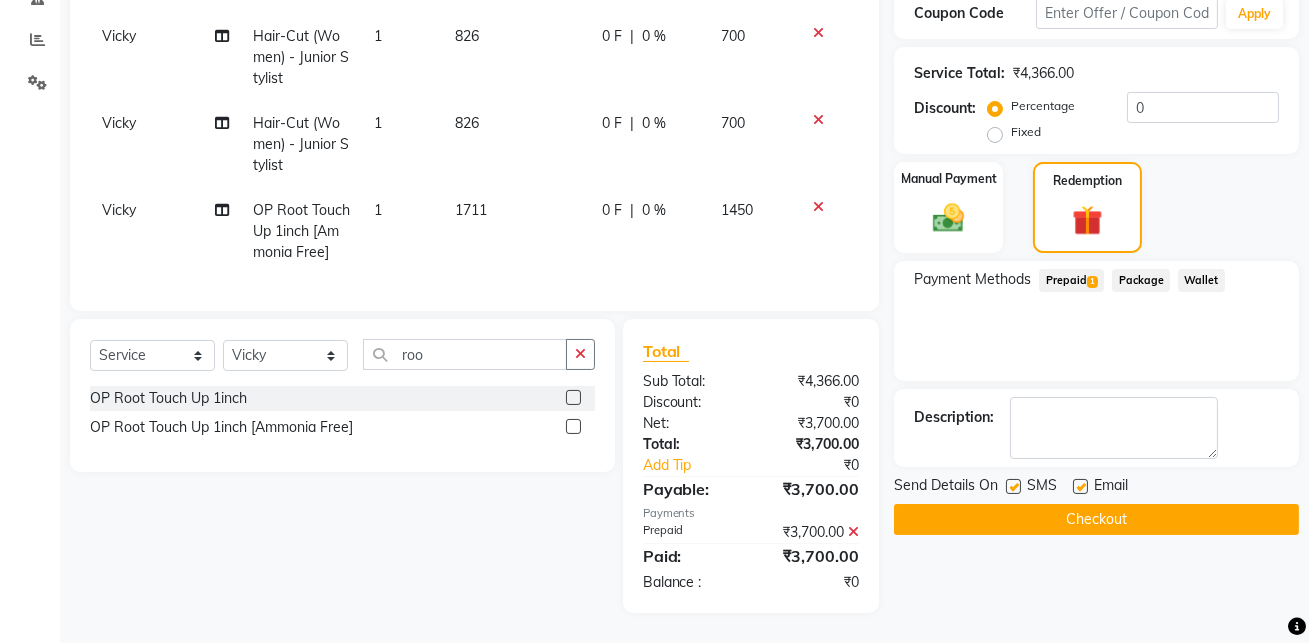 click on "Checkout" 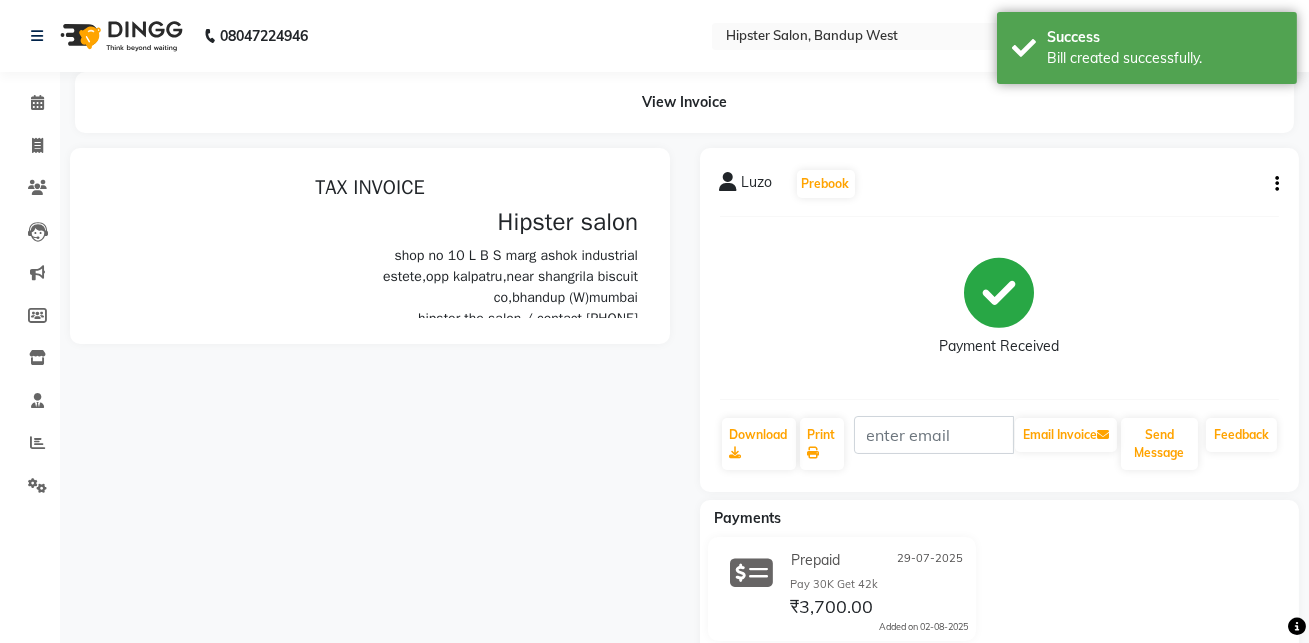 scroll, scrollTop: 0, scrollLeft: 0, axis: both 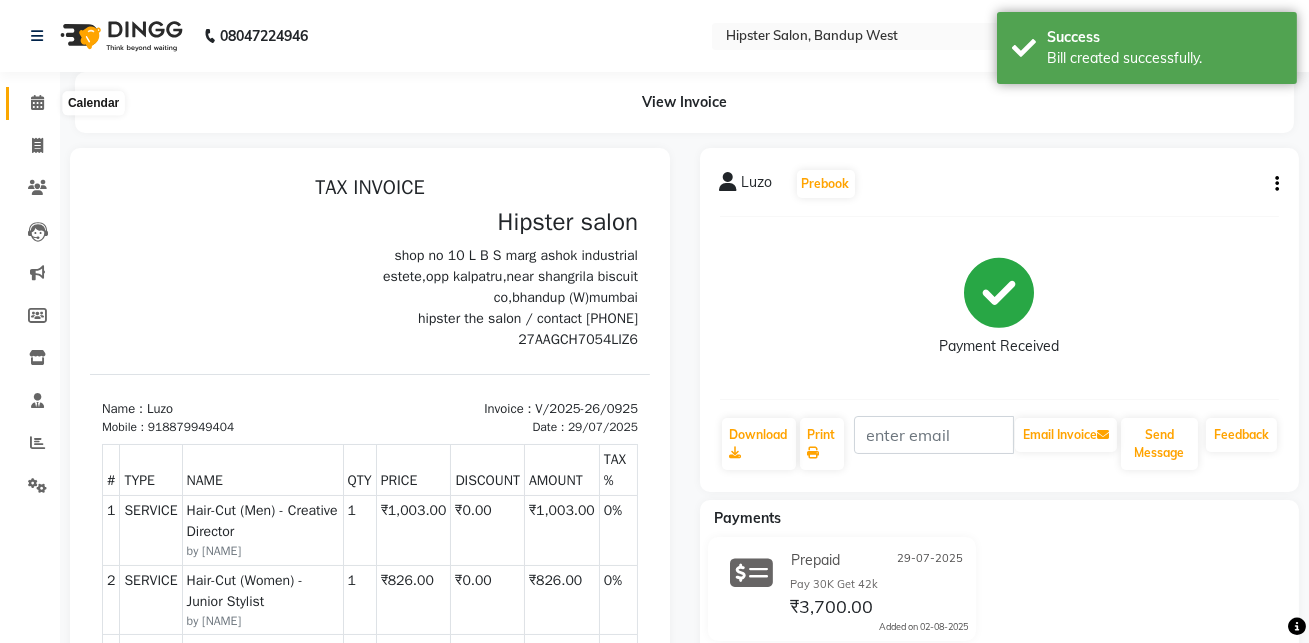 click 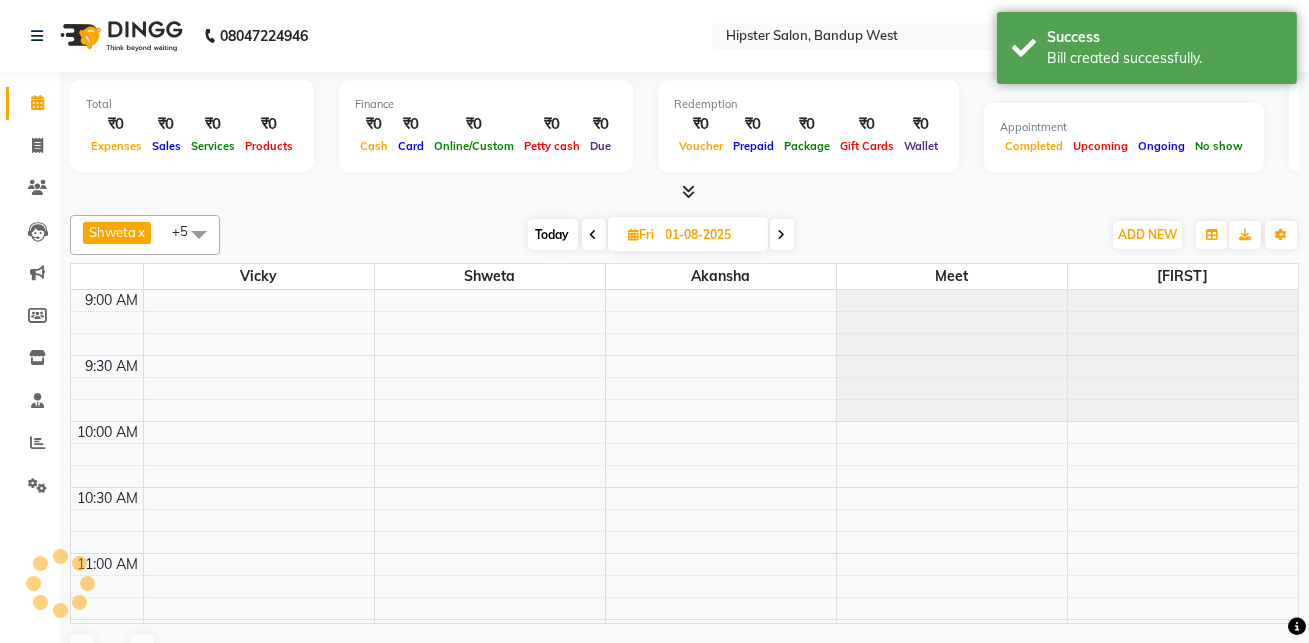scroll, scrollTop: 790, scrollLeft: 0, axis: vertical 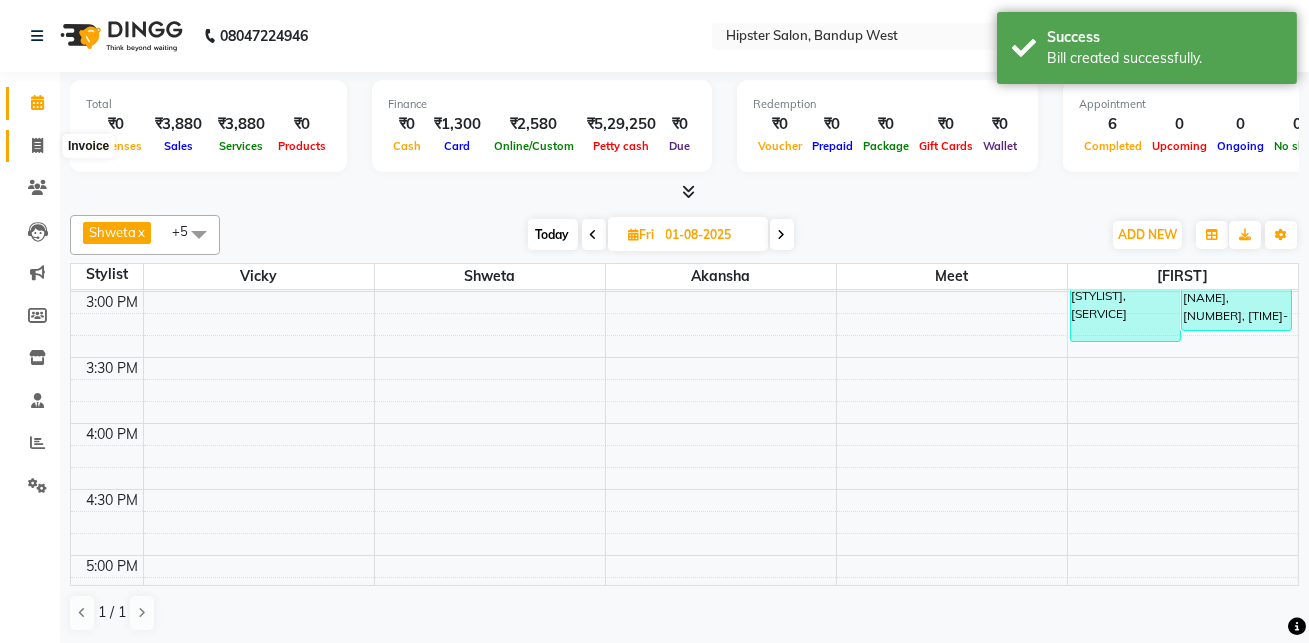 click 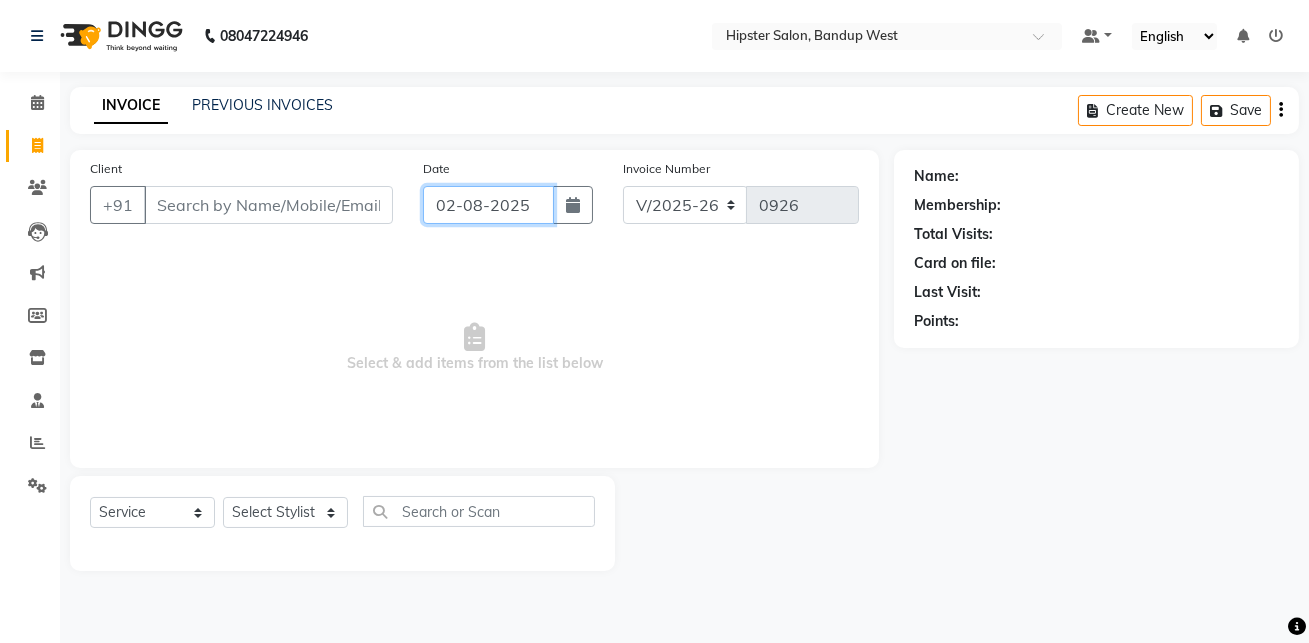 click on "02-08-2025" 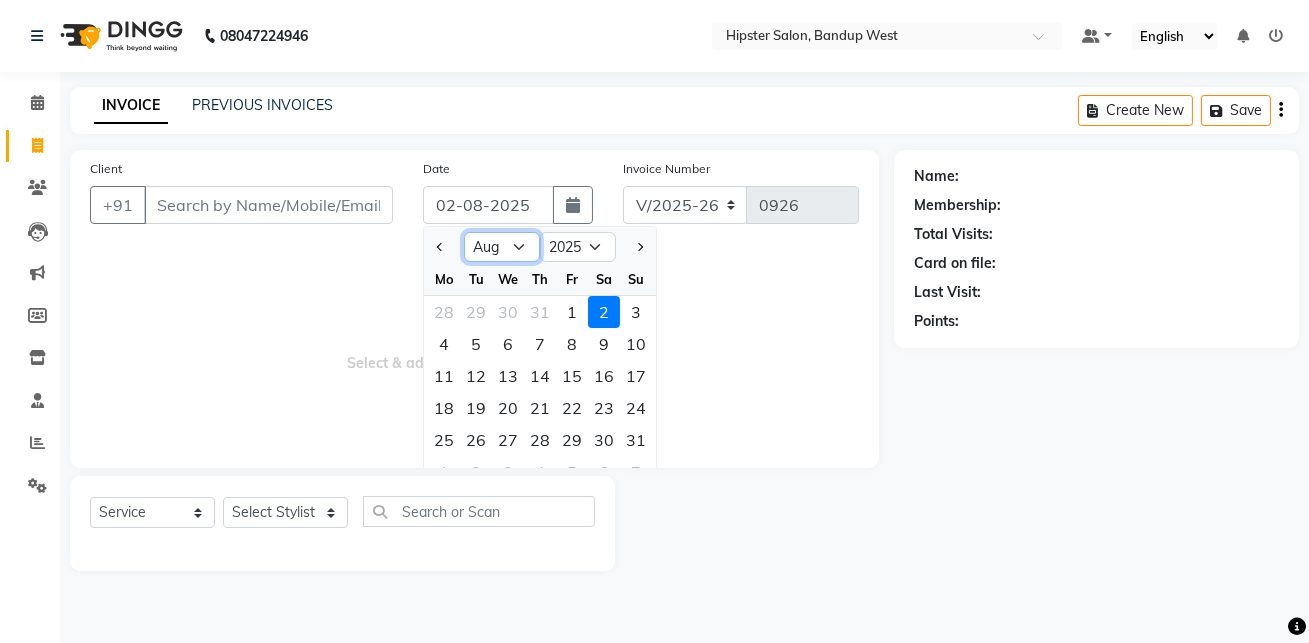 click on "Jan Feb Mar Apr May Jun Jul Aug Sep Oct Nov Dec" 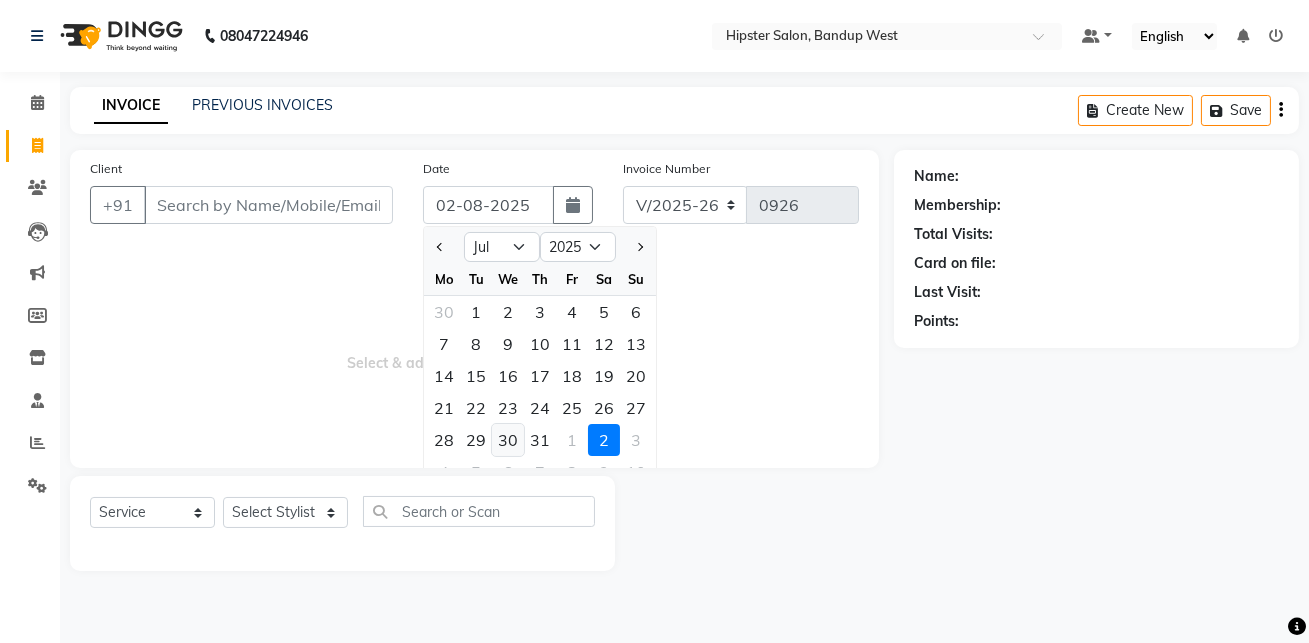 click on "30" 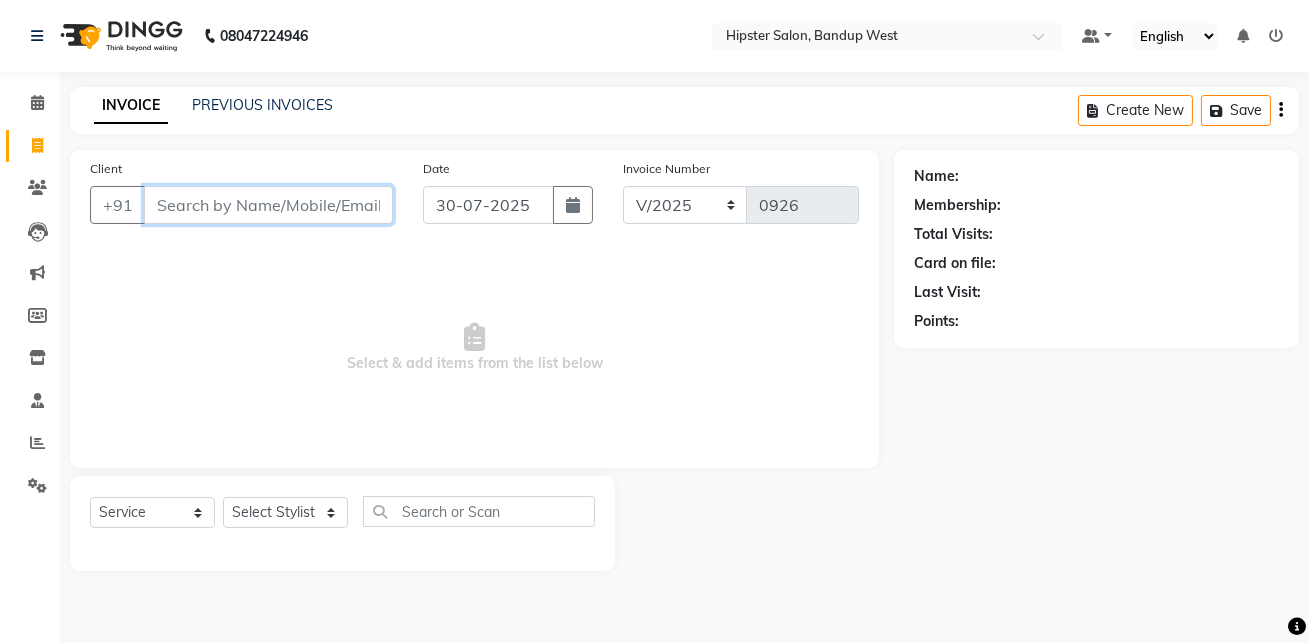click on "Client" at bounding box center (268, 205) 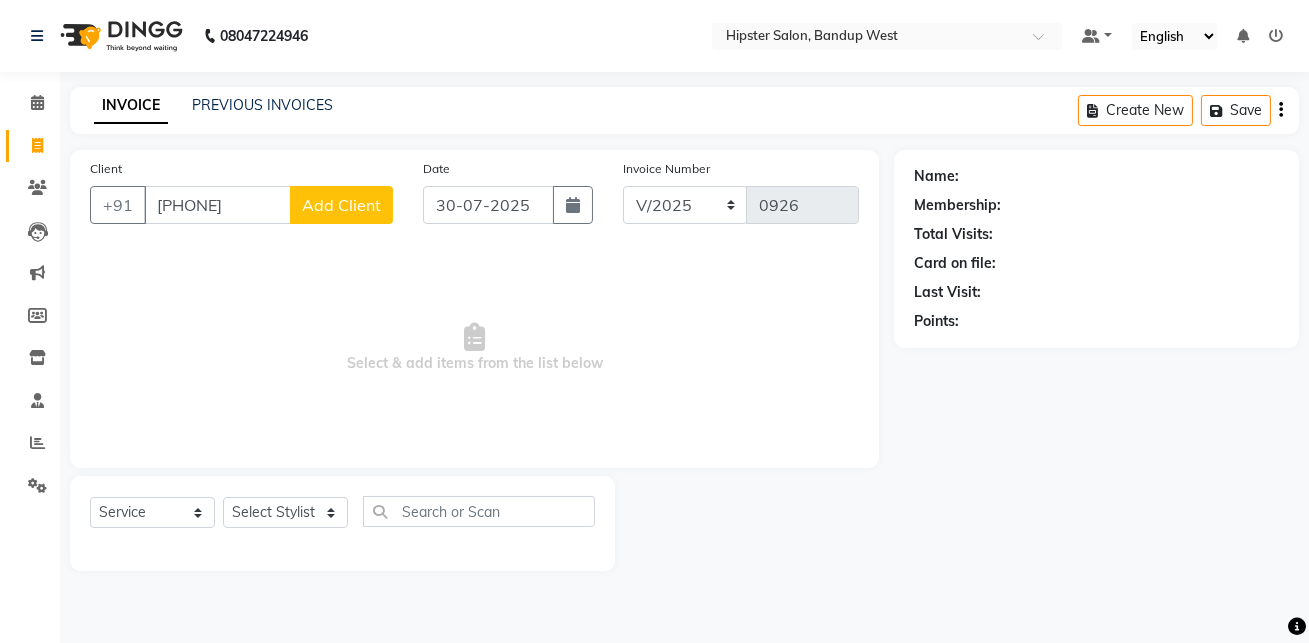click on "Add Client" 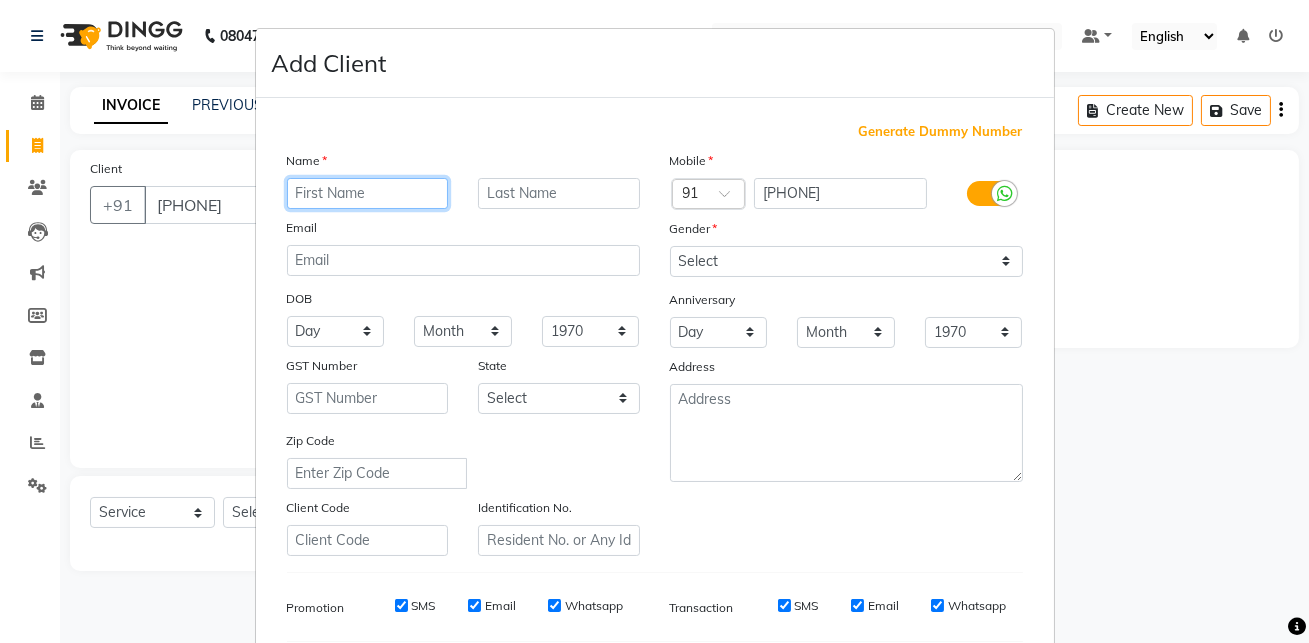click at bounding box center (368, 193) 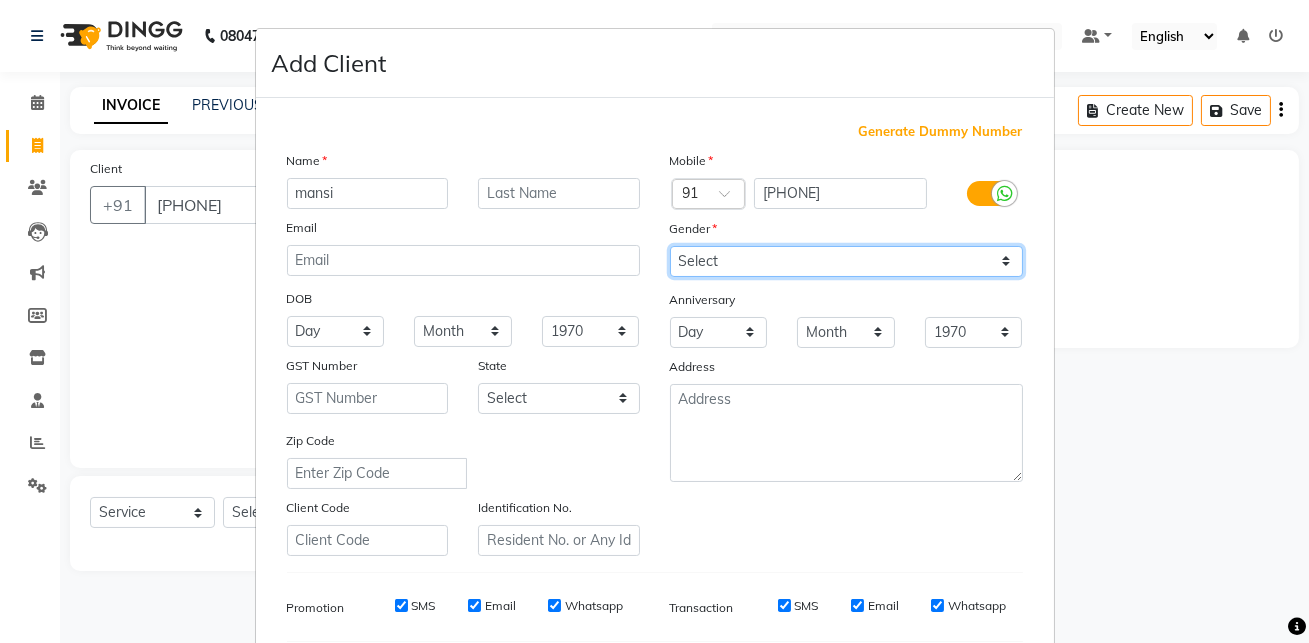 click on "Select Male Female Other Prefer Not To Say" at bounding box center [846, 261] 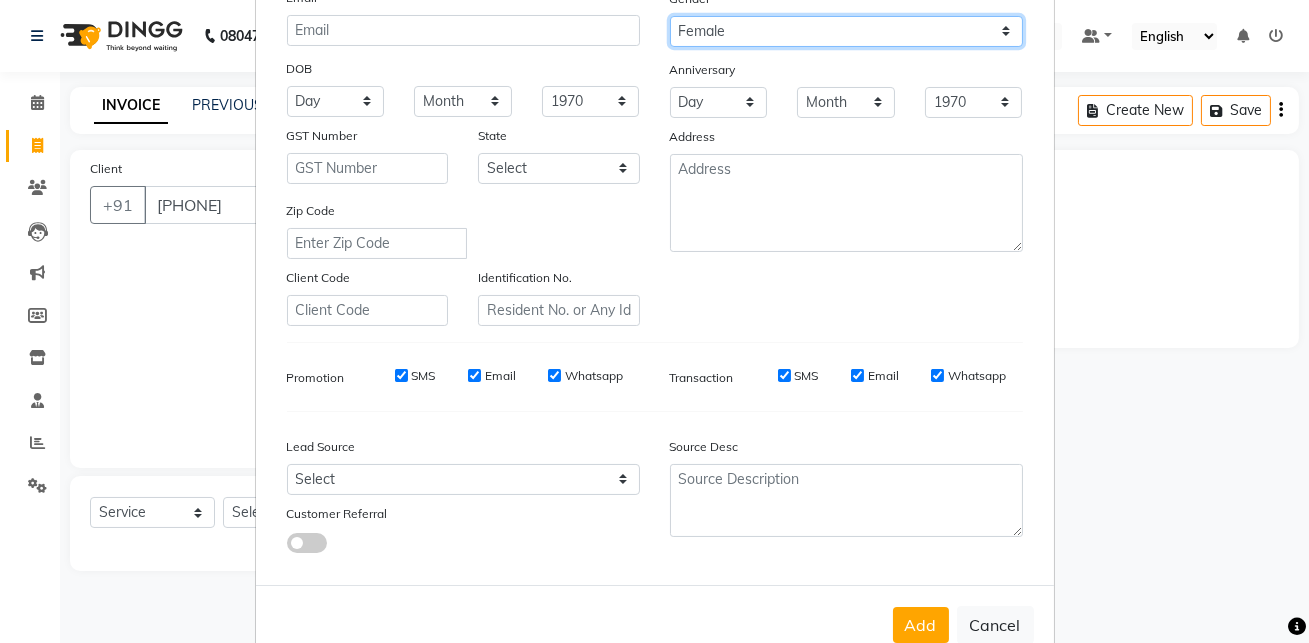 scroll, scrollTop: 286, scrollLeft: 0, axis: vertical 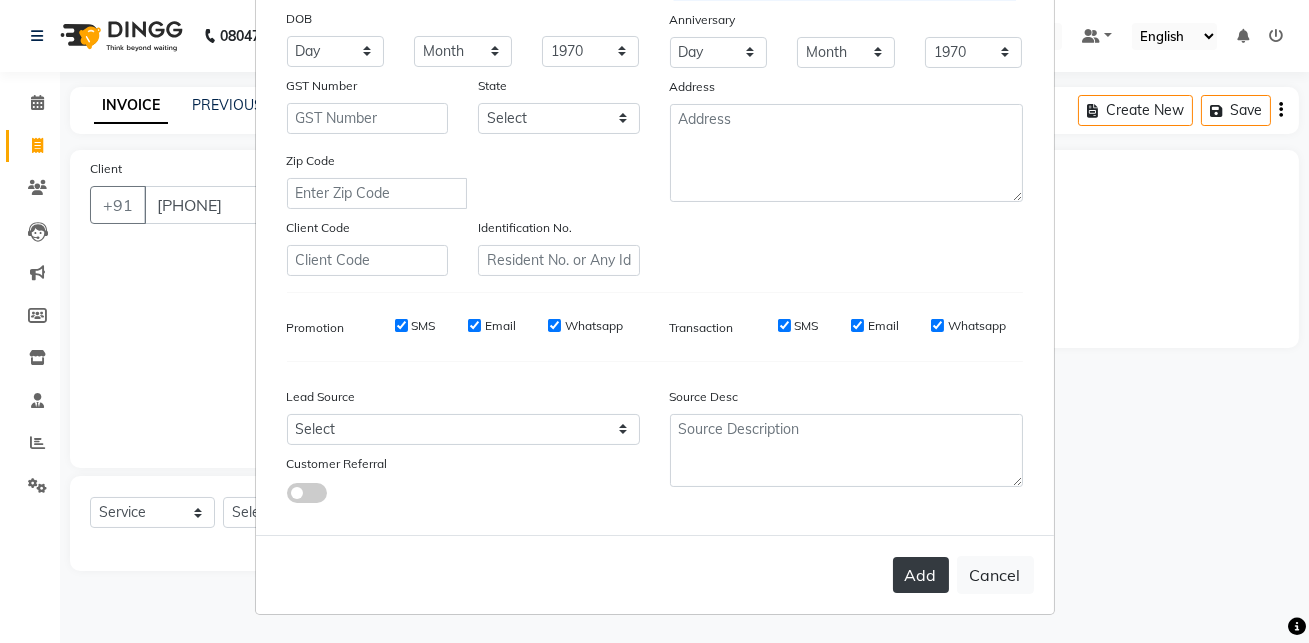 click on "Add" at bounding box center (921, 575) 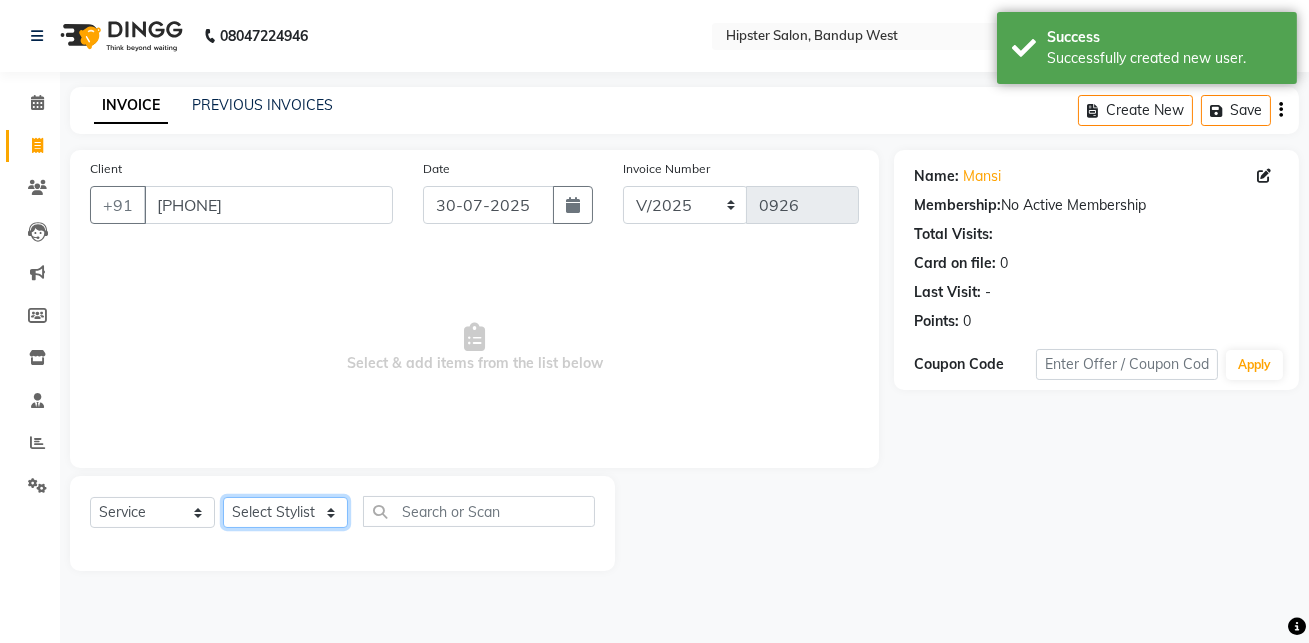 click on "Select Stylist aditya aishu akansha anup ashik Ayushi bhavin sir Irshad lucky manisha meet minaz neelam pritesh PUNAM raju REKHA salman Shweta vaibhav Vicky" 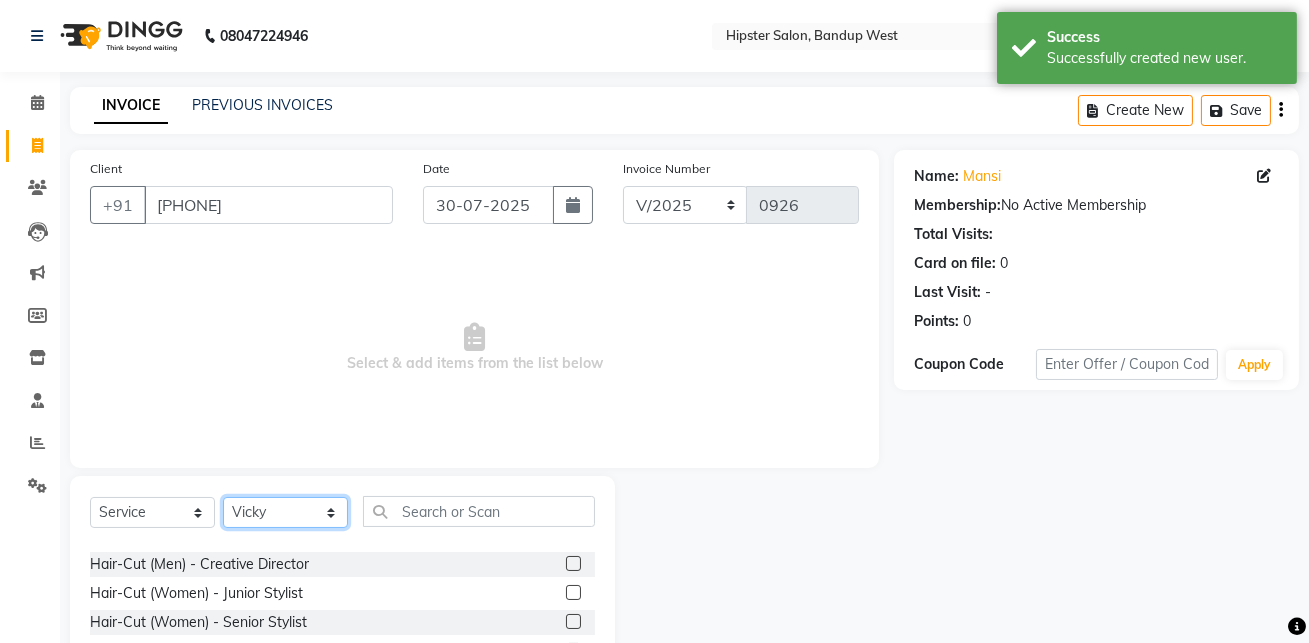 scroll, scrollTop: 50, scrollLeft: 0, axis: vertical 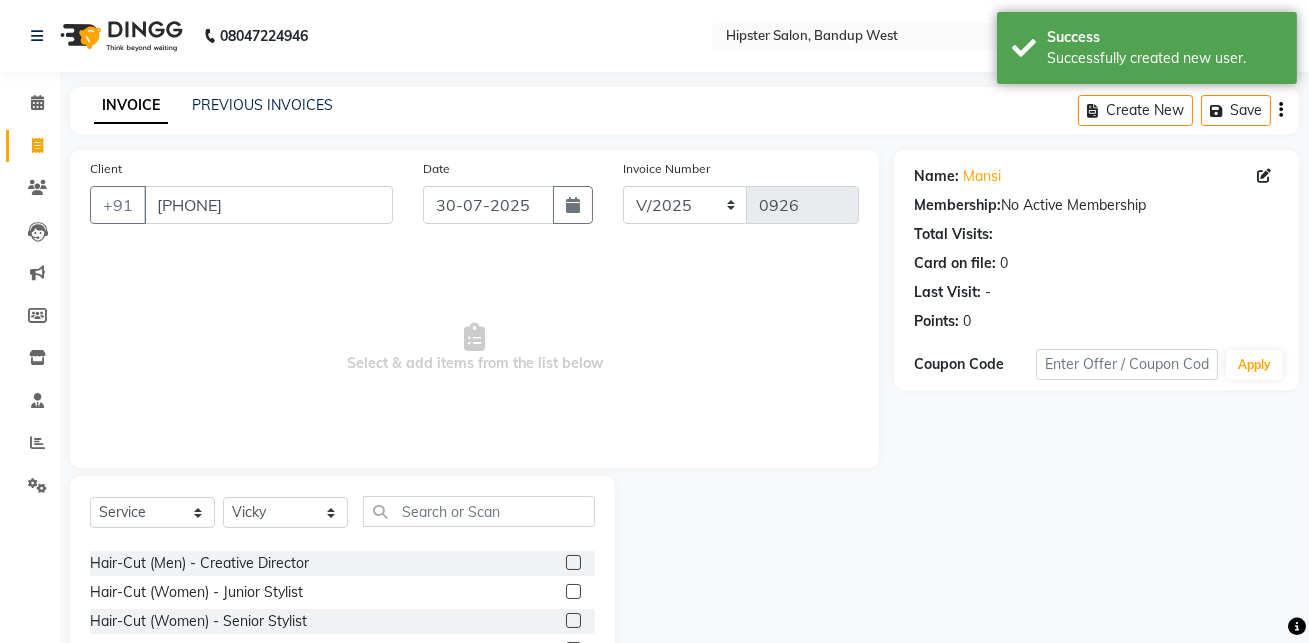 click 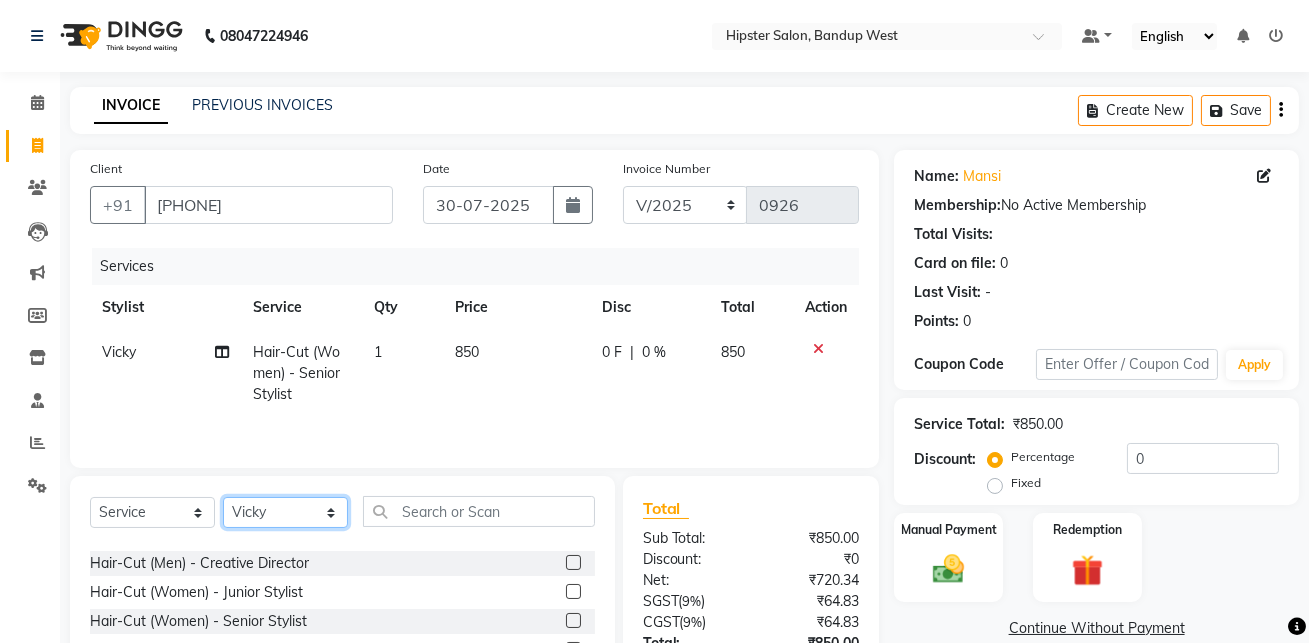 click on "Select Stylist aditya aishu akansha anup ashik Ayushi bhavin sir Irshad lucky manisha meet minaz neelam pritesh PUNAM raju REKHA salman Shweta vaibhav Vicky" 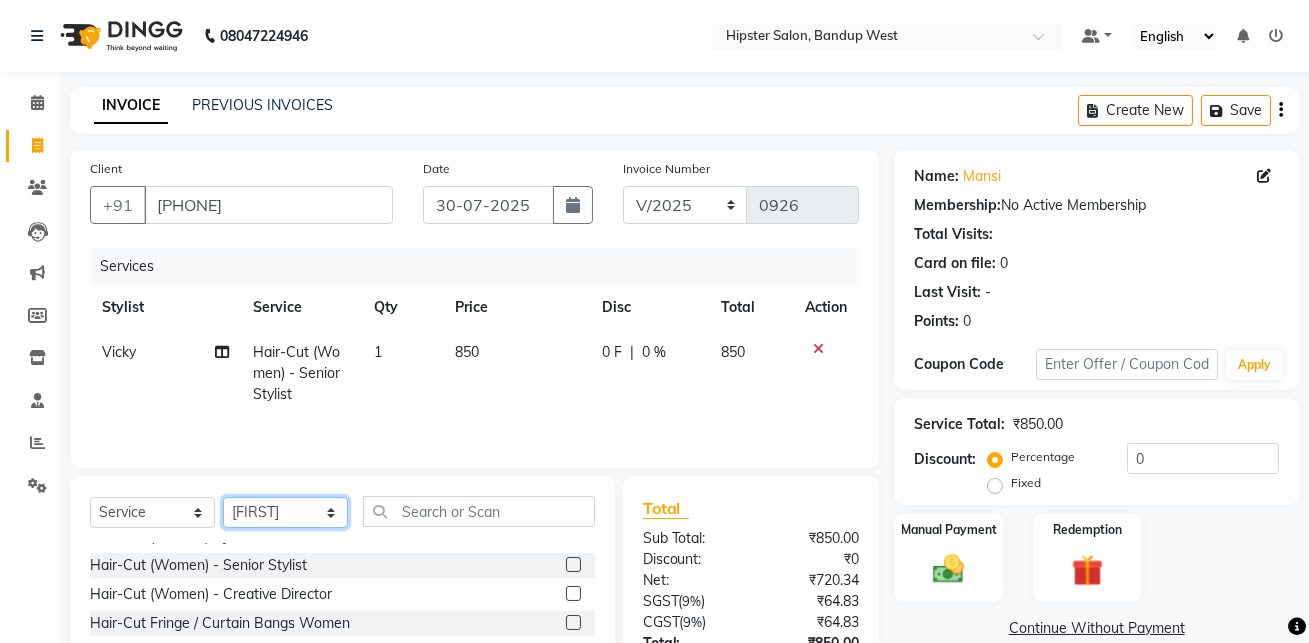scroll, scrollTop: 101, scrollLeft: 0, axis: vertical 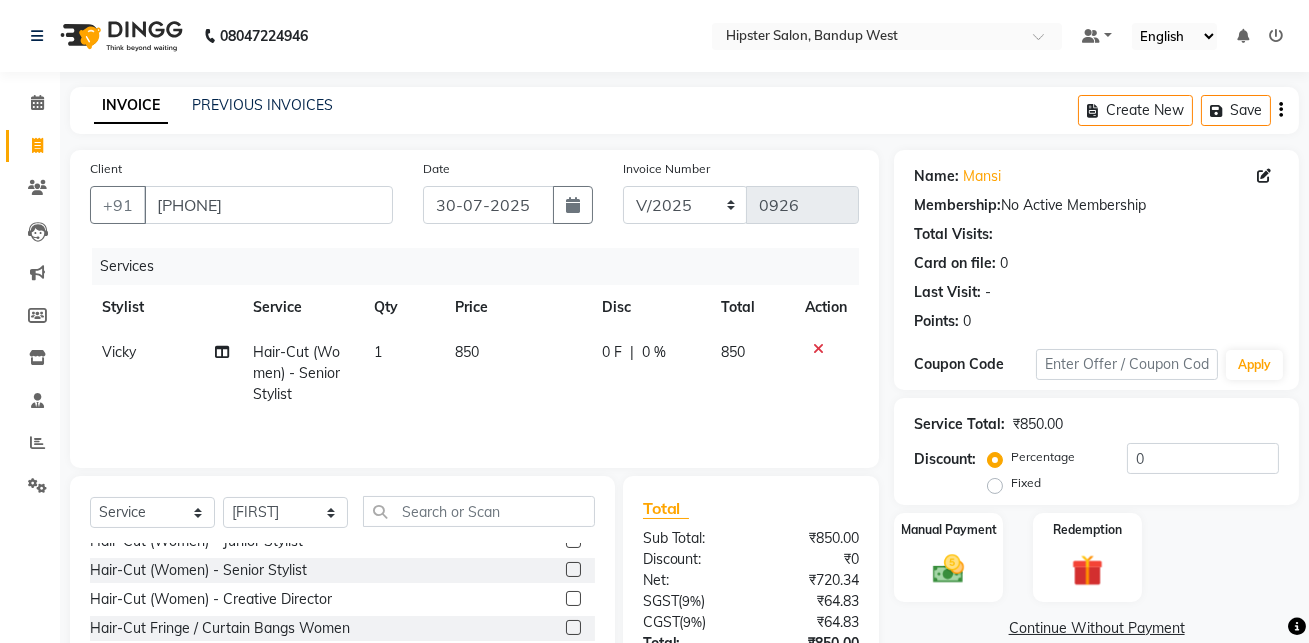 click 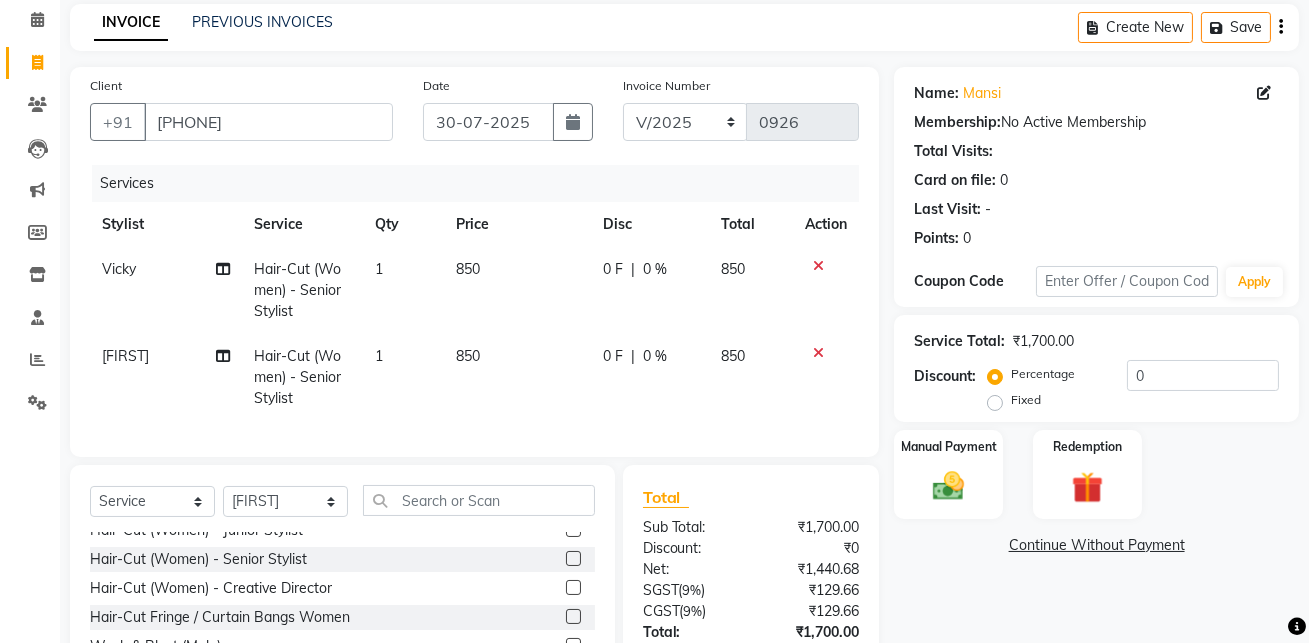 scroll, scrollTop: 135, scrollLeft: 0, axis: vertical 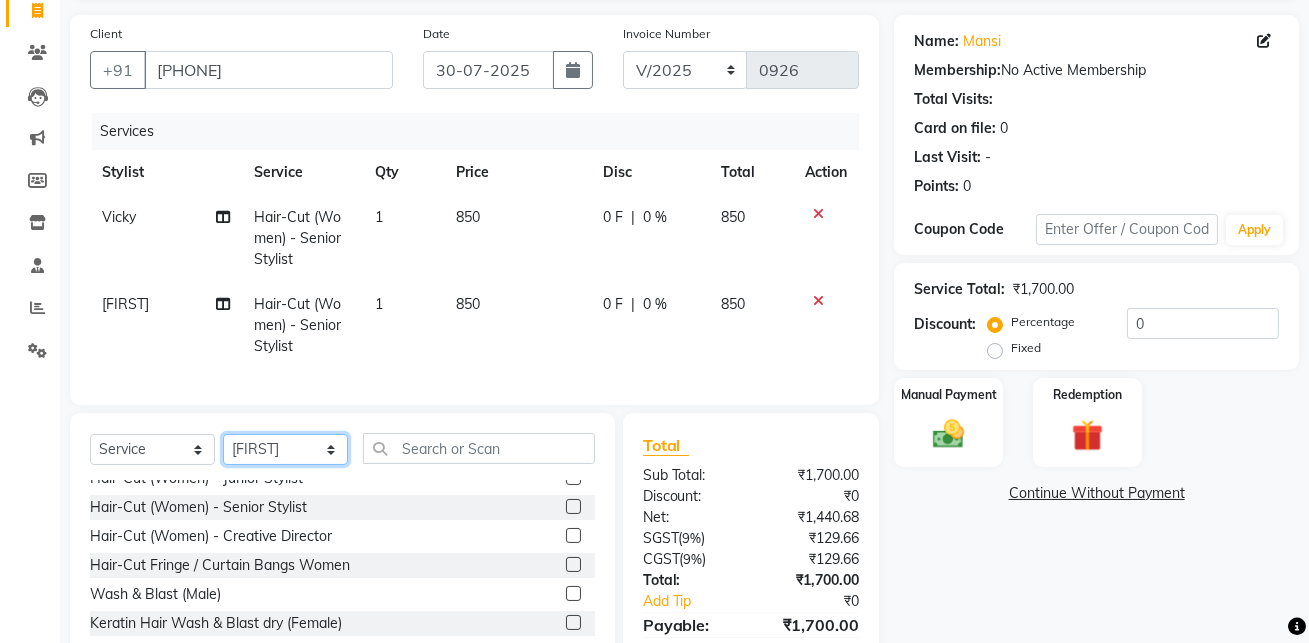 click on "Select Stylist aditya aishu akansha anup ashik Ayushi bhavin sir Irshad lucky manisha meet minaz neelam pritesh PUNAM raju REKHA salman Shweta vaibhav Vicky" 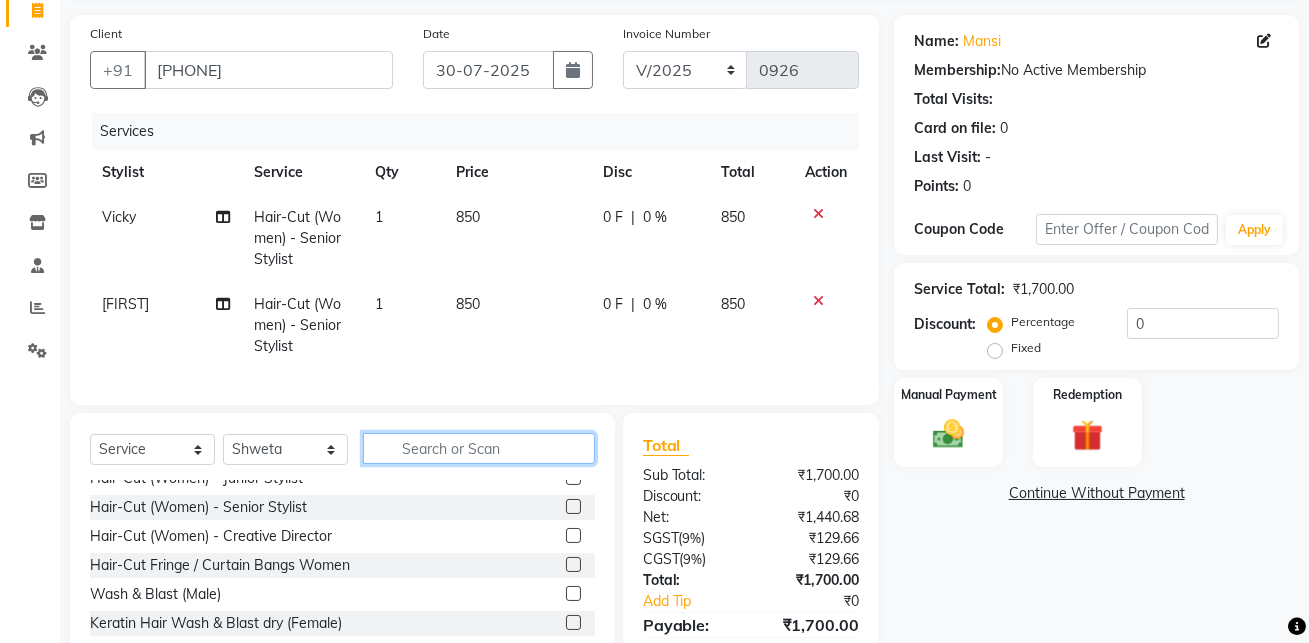 click 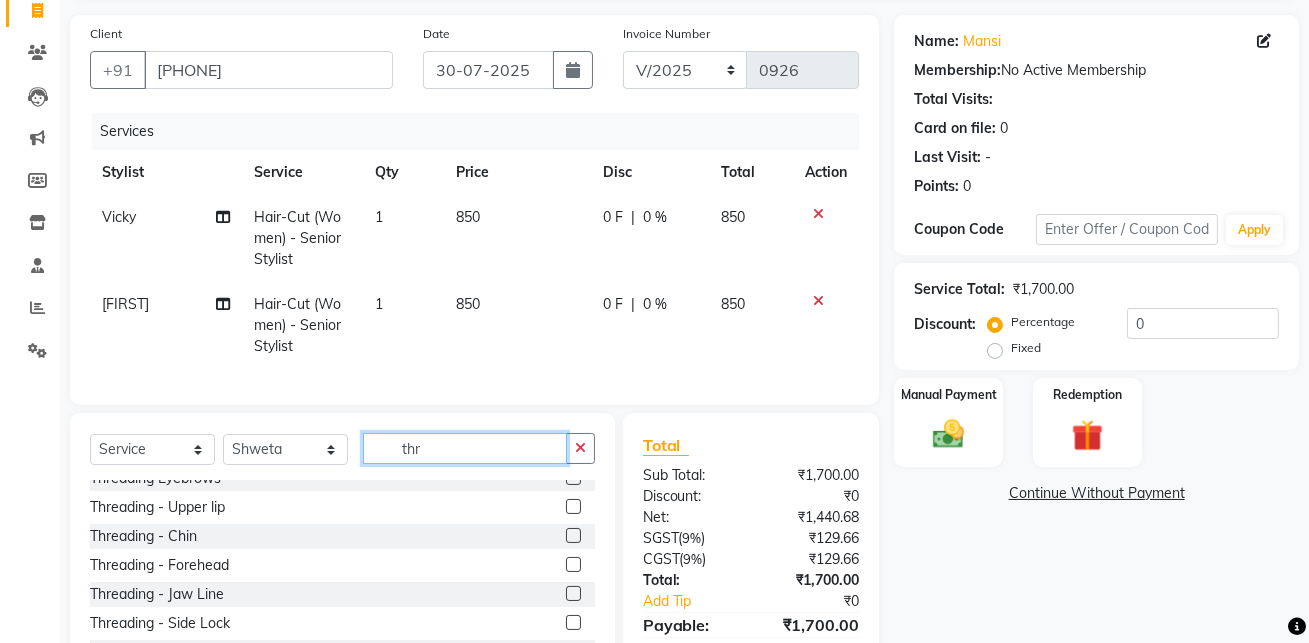 scroll, scrollTop: 0, scrollLeft: 0, axis: both 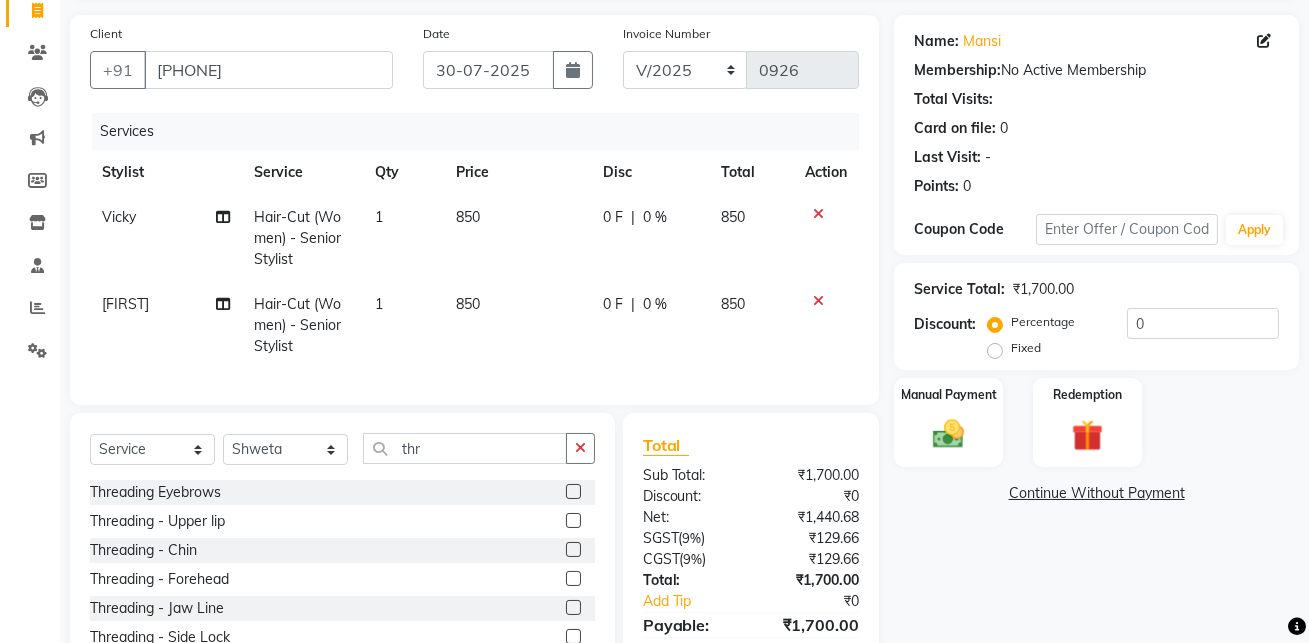 click 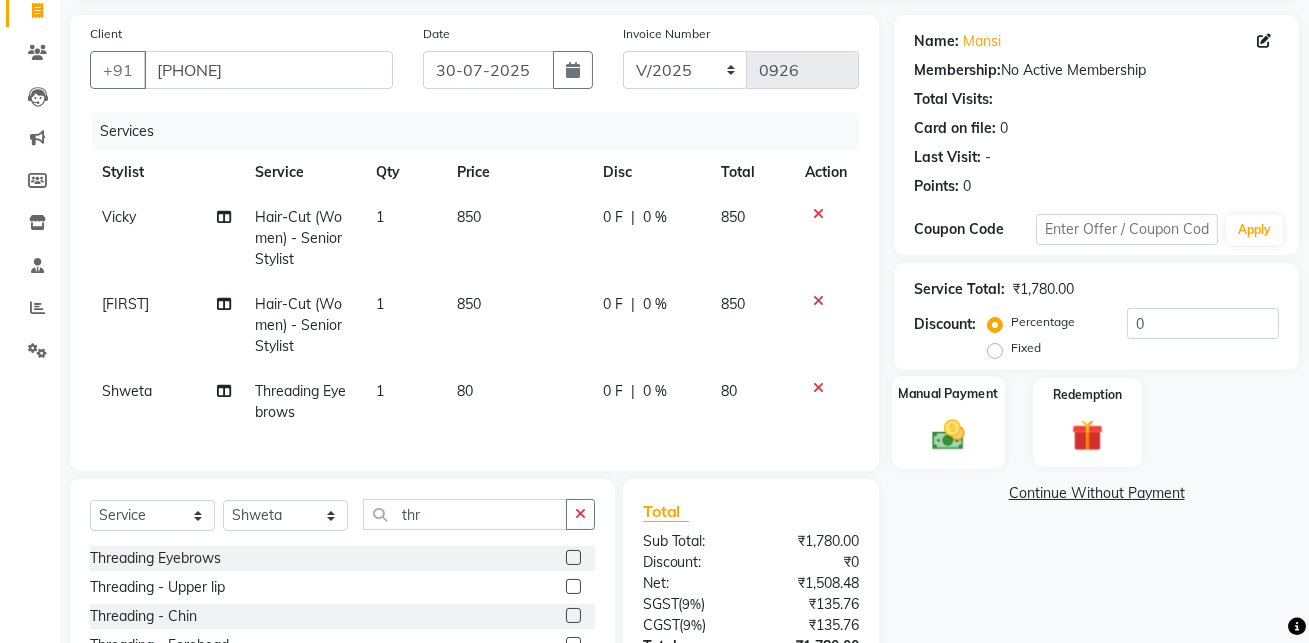 click 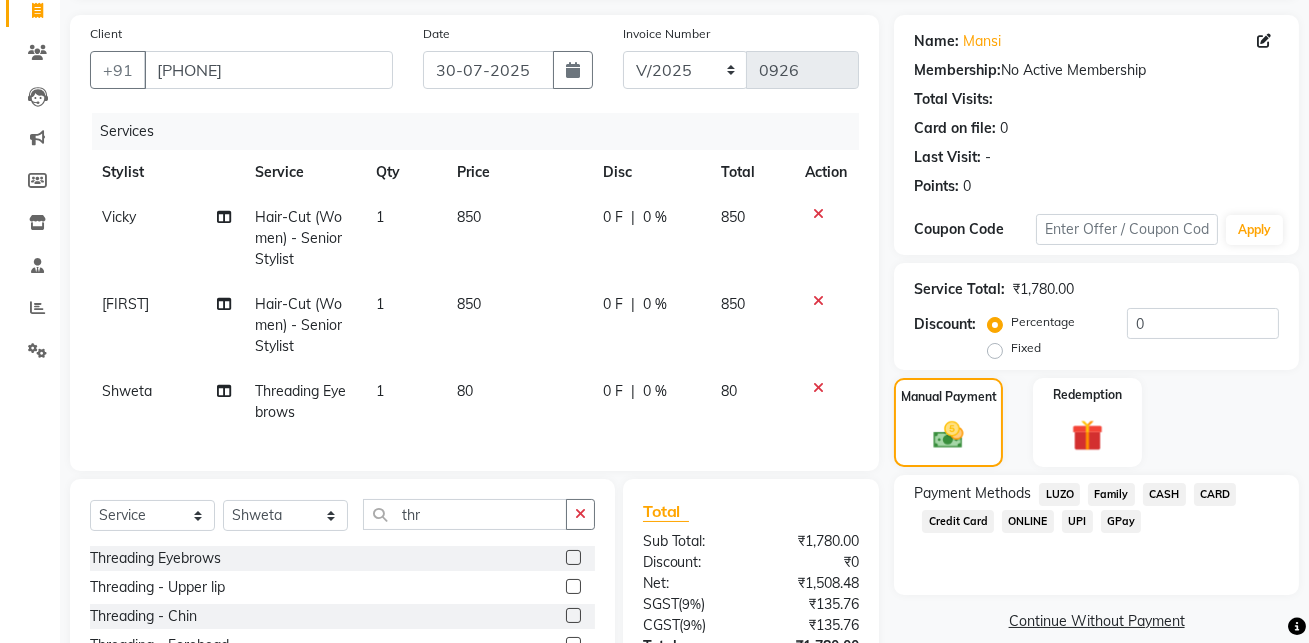 click on "GPay" 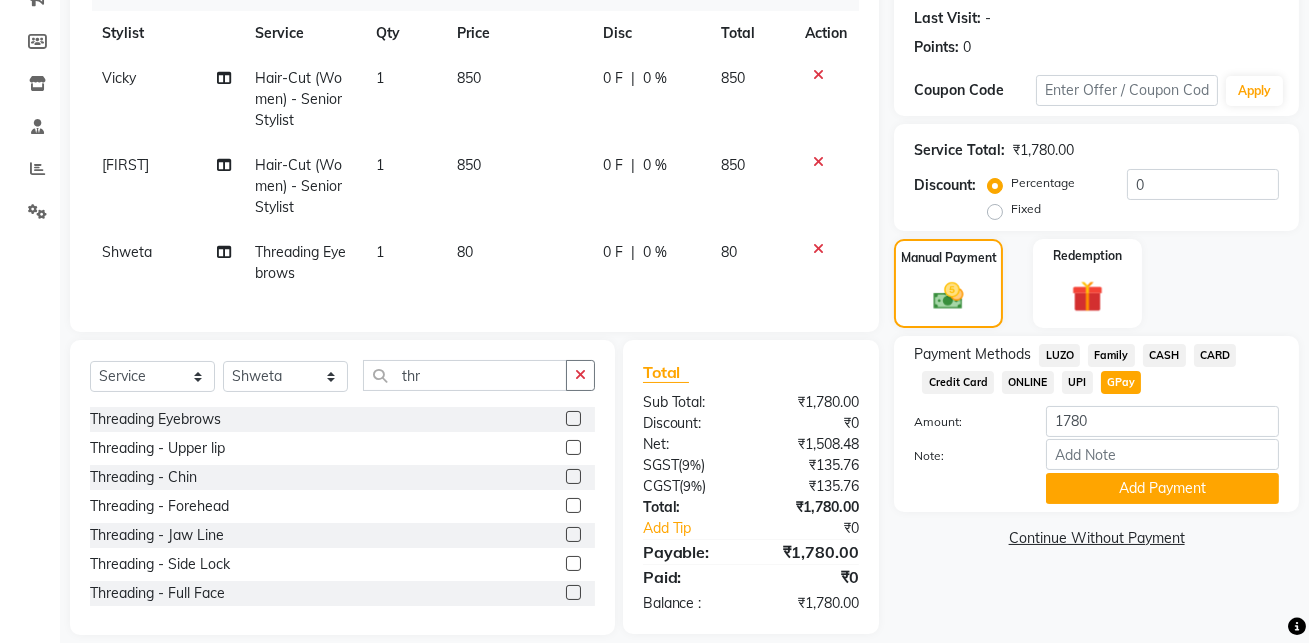 scroll, scrollTop: 296, scrollLeft: 0, axis: vertical 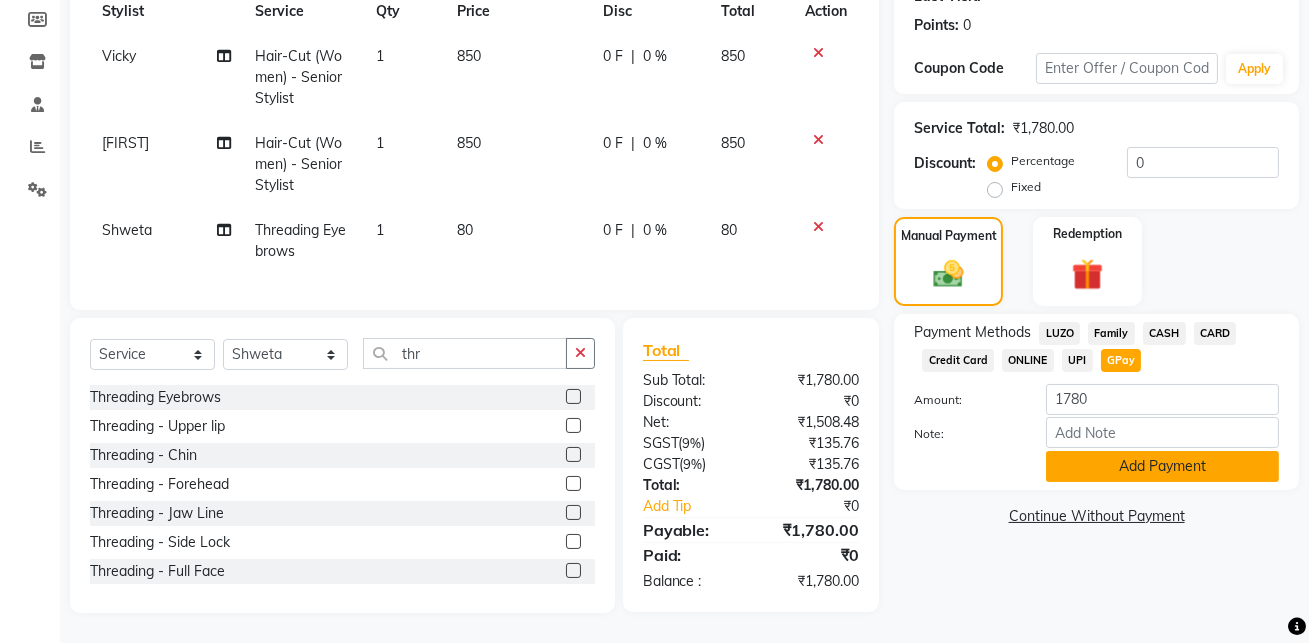 click on "Add Payment" 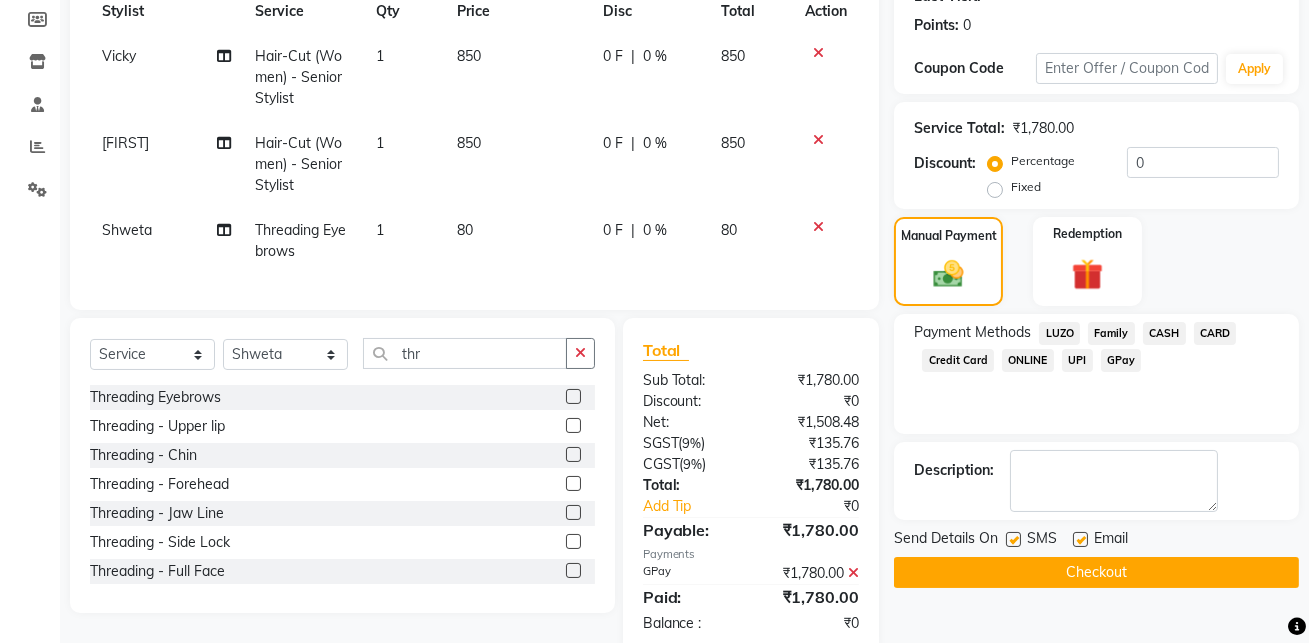 scroll, scrollTop: 338, scrollLeft: 0, axis: vertical 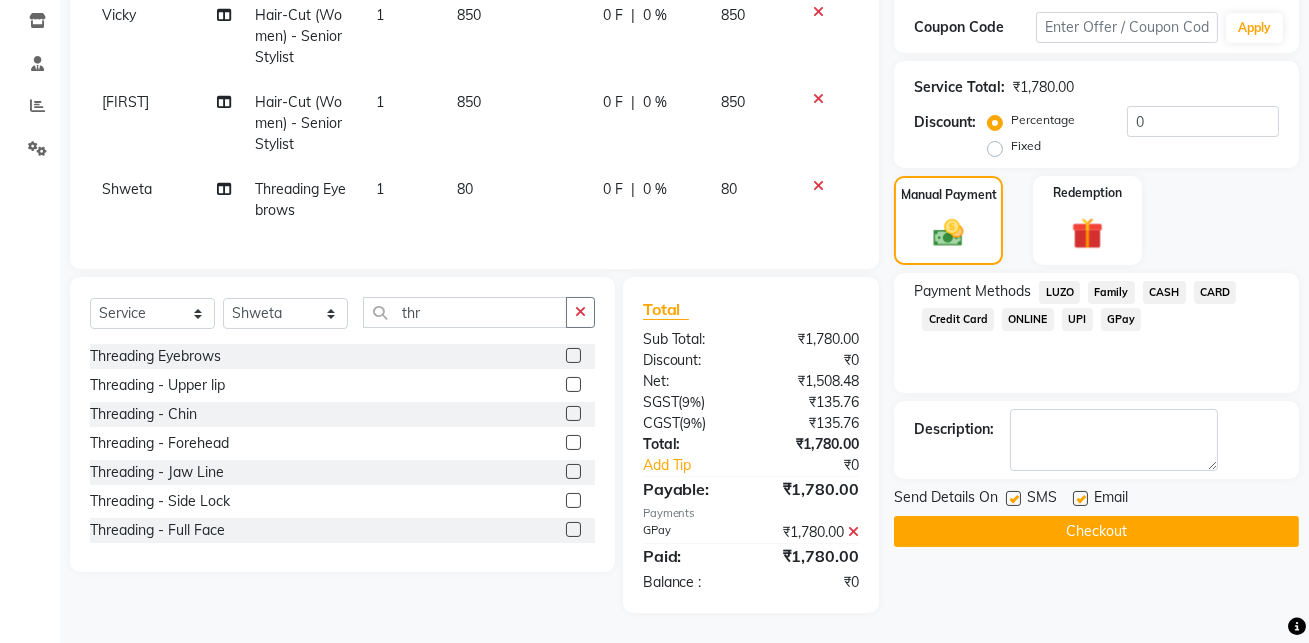 click on "Checkout" 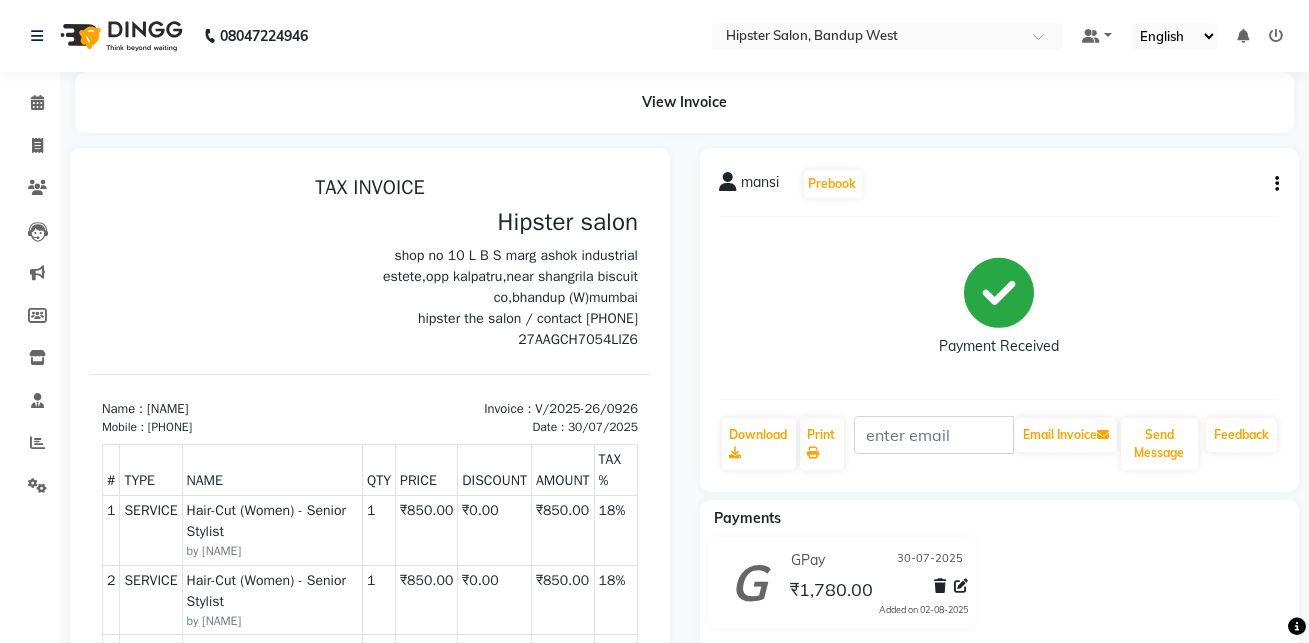 scroll, scrollTop: 10, scrollLeft: 0, axis: vertical 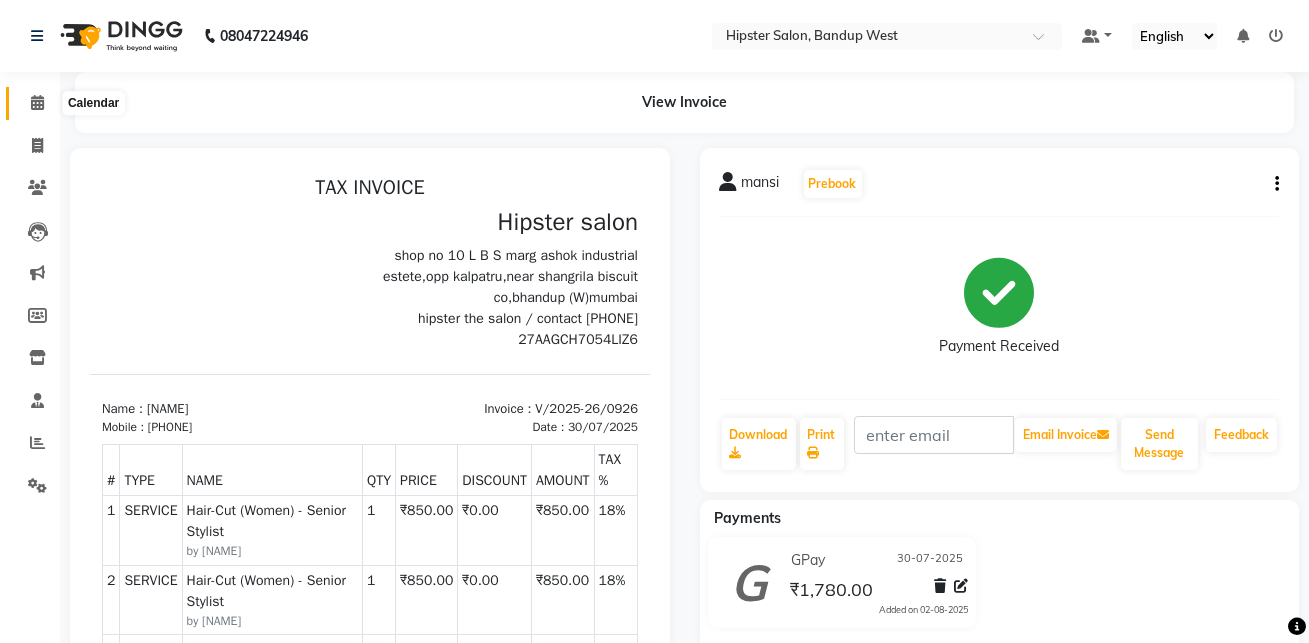click 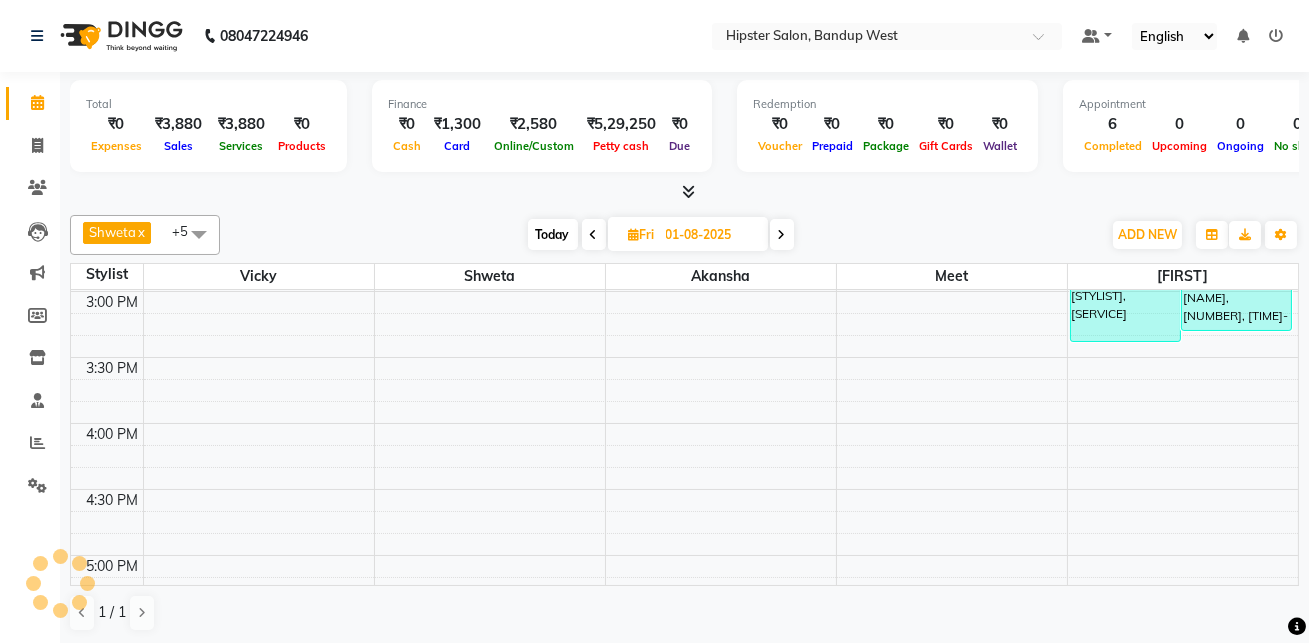 scroll, scrollTop: 790, scrollLeft: 0, axis: vertical 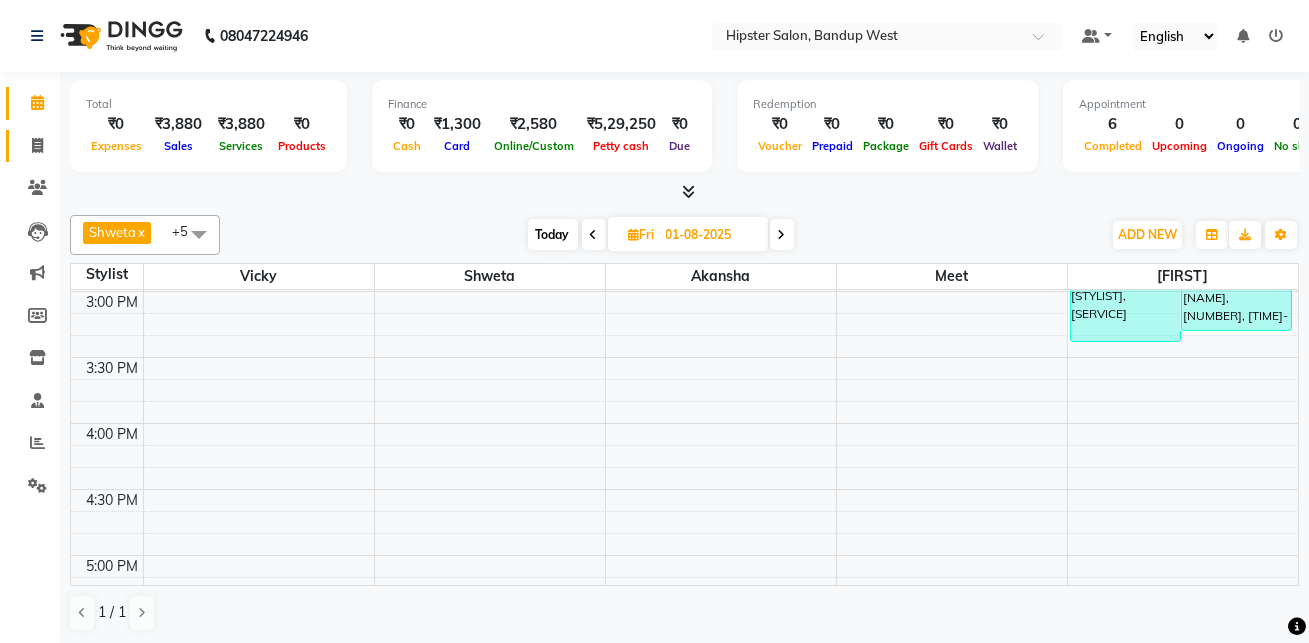 click 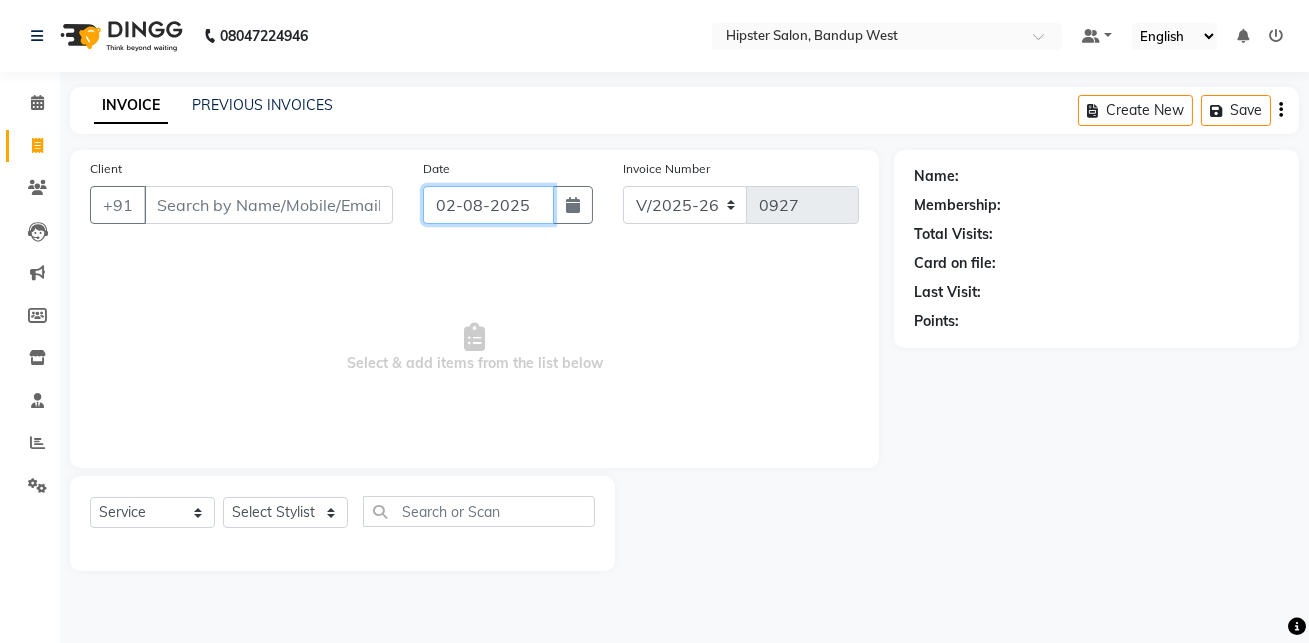 click on "02-08-2025" 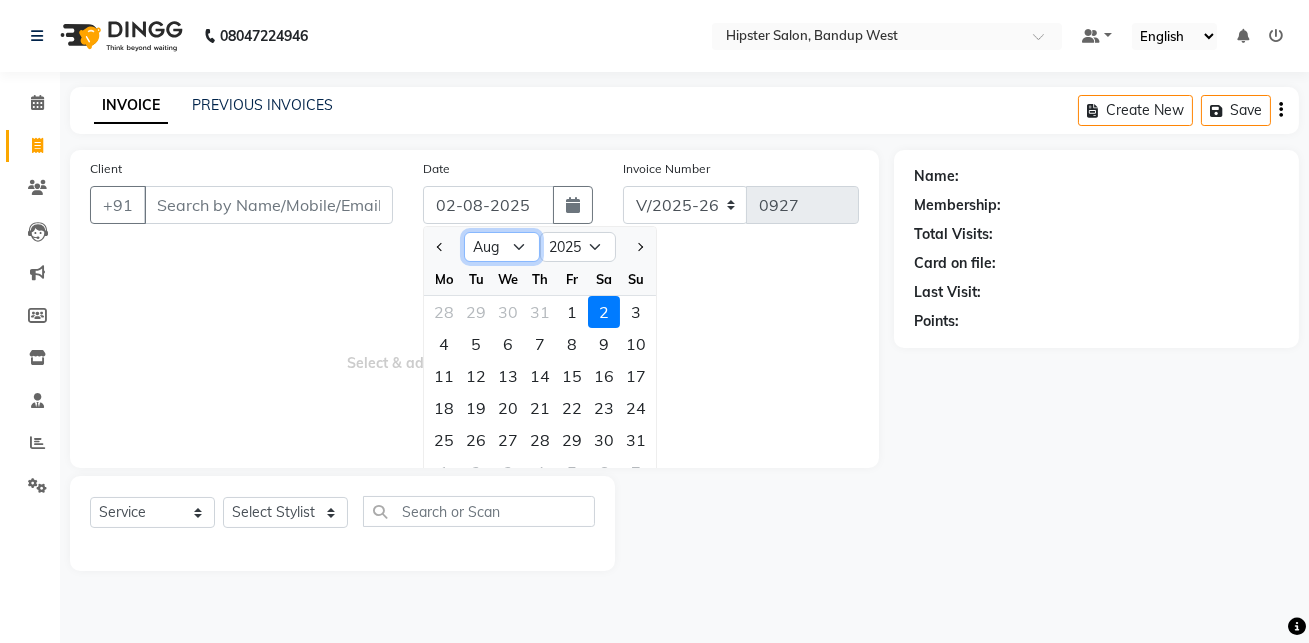 click on "Jan Feb Mar Apr May Jun Jul Aug Sep Oct Nov Dec" 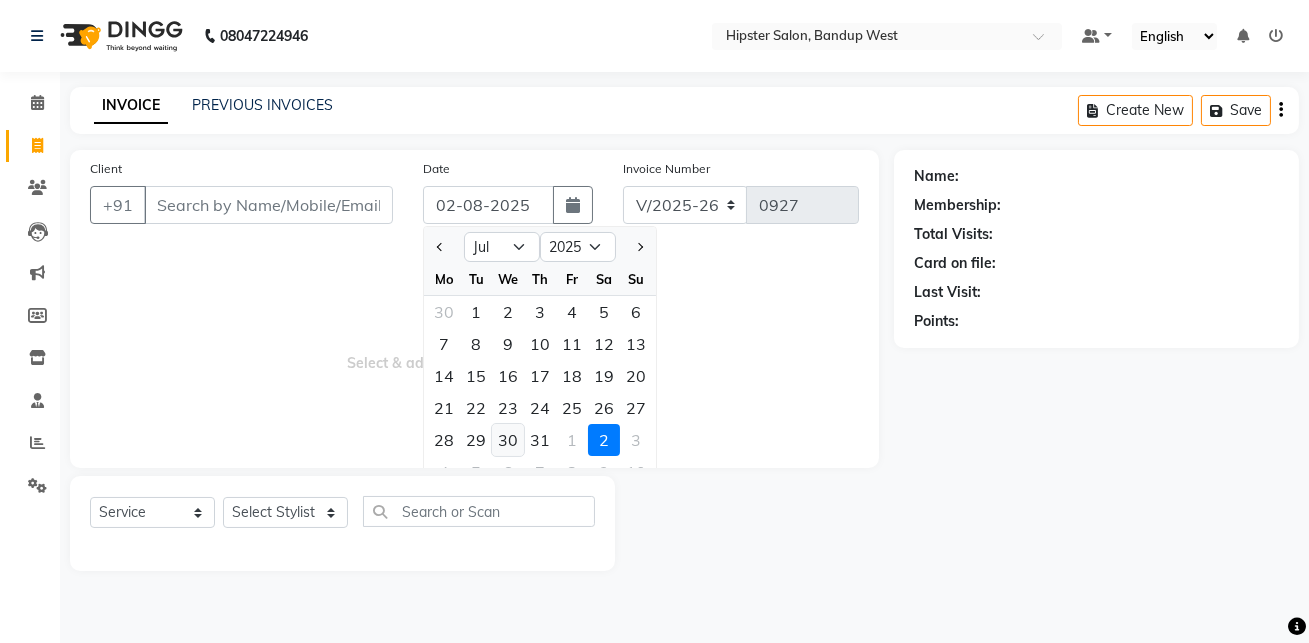 click on "30" 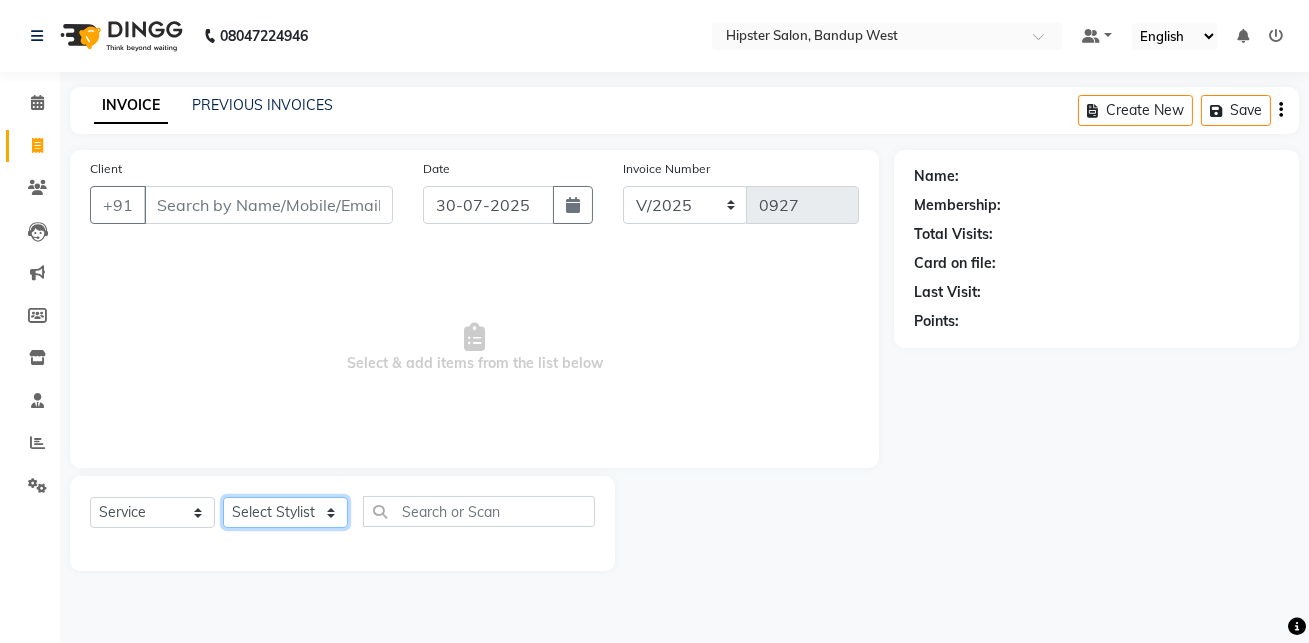 click on "Select Stylist aditya aishu akansha anup ashik Ayushi bhavin sir Irshad lucky manisha meet minaz neelam pritesh PUNAM raju REKHA salman Shweta vaibhav Vicky" 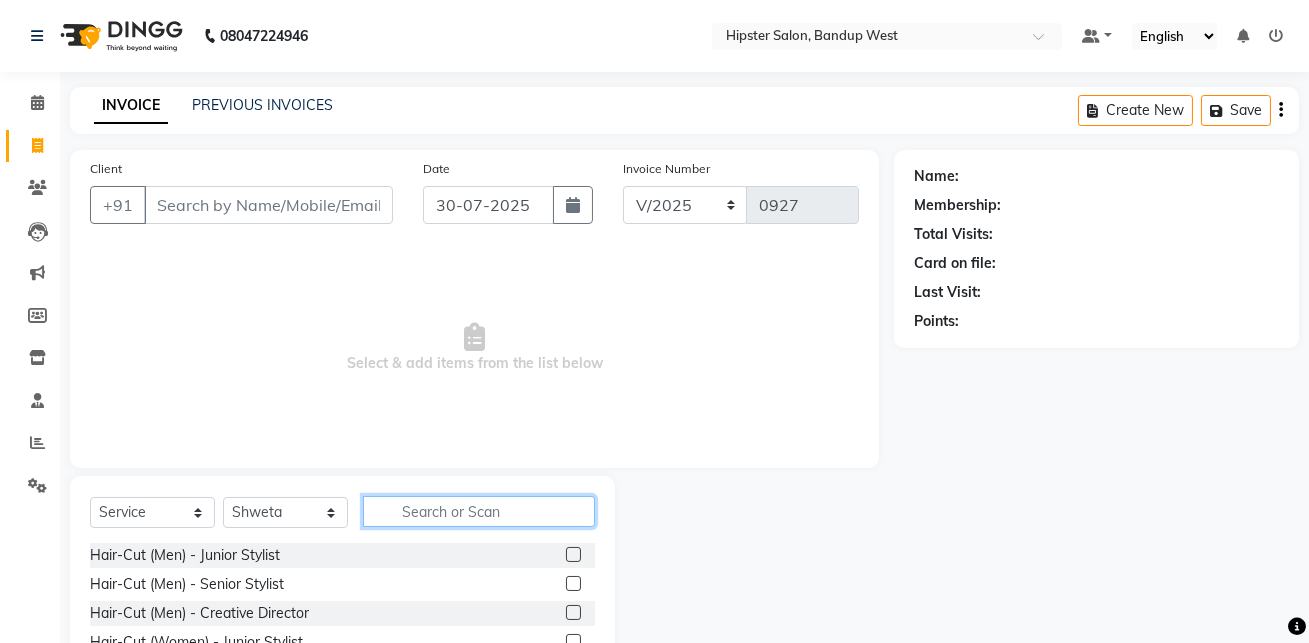 click 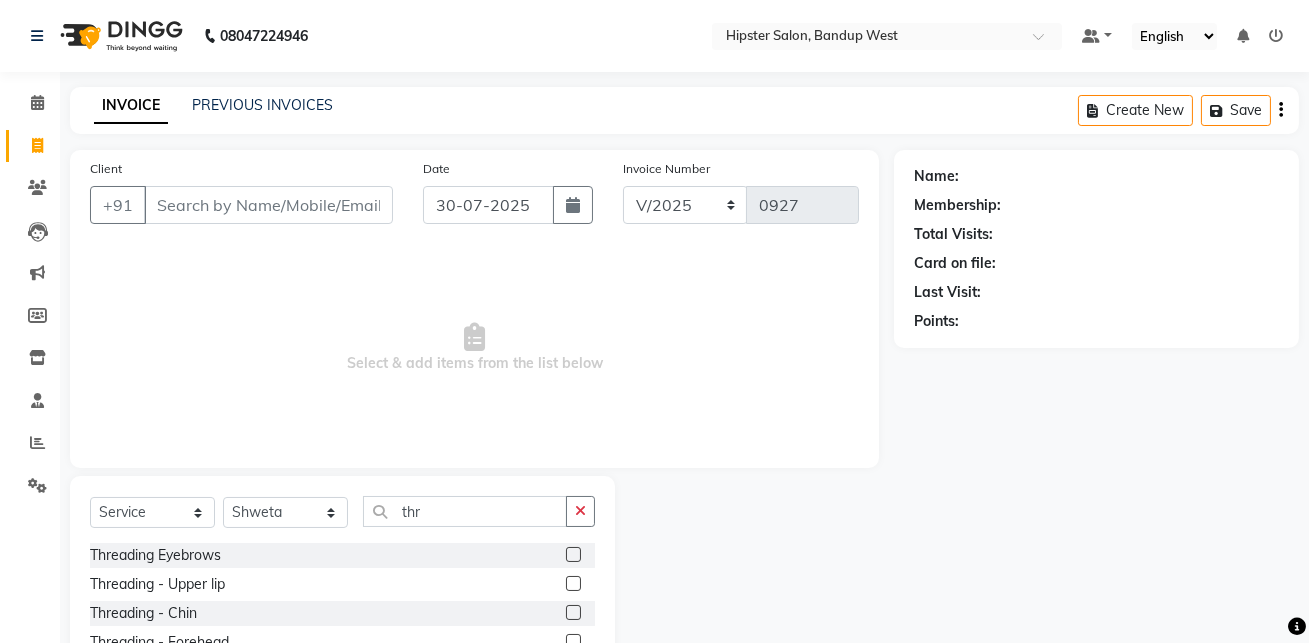 click 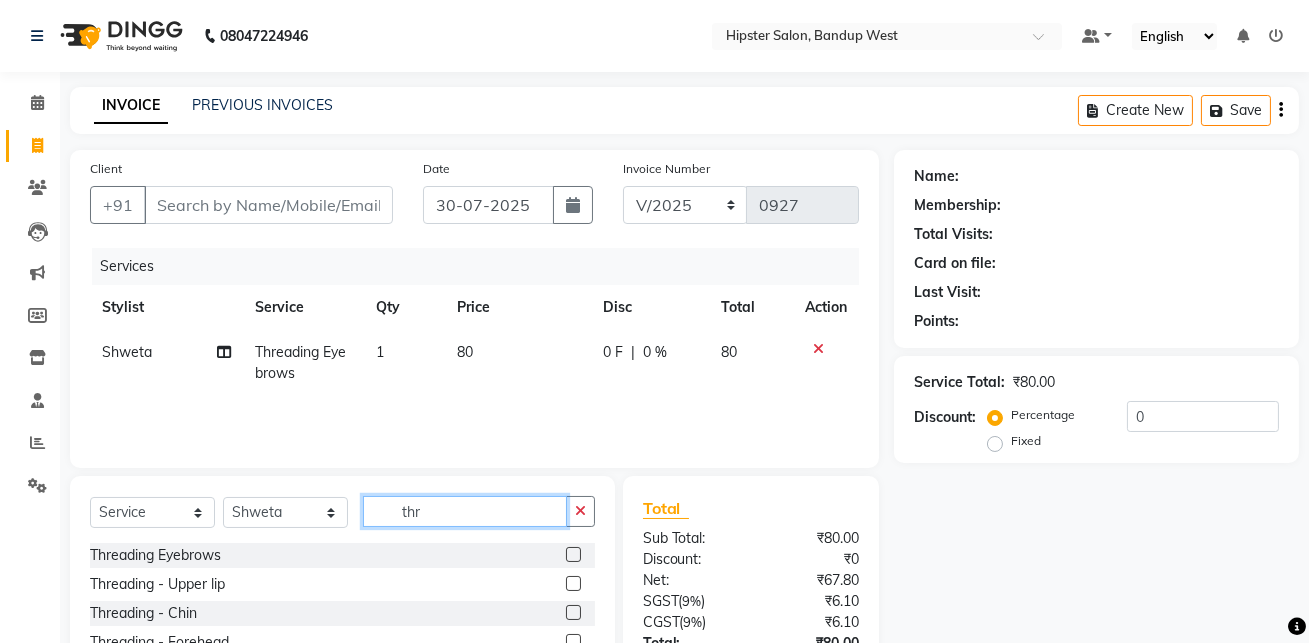 click on "thr" 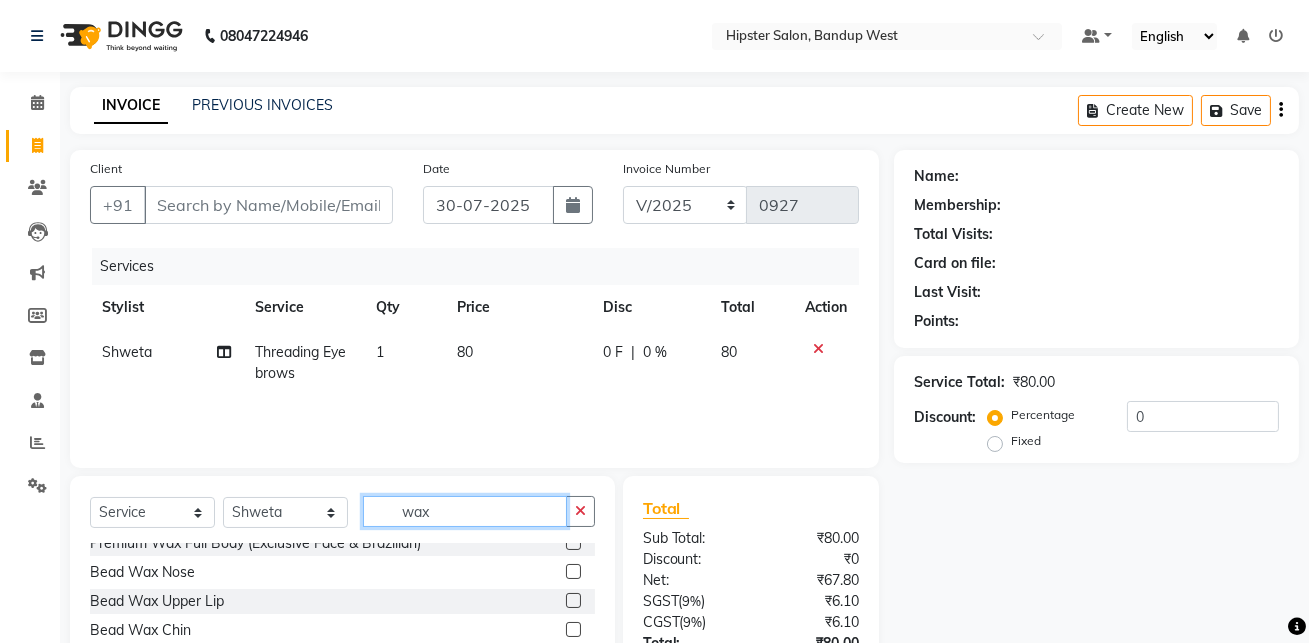 scroll, scrollTop: 707, scrollLeft: 0, axis: vertical 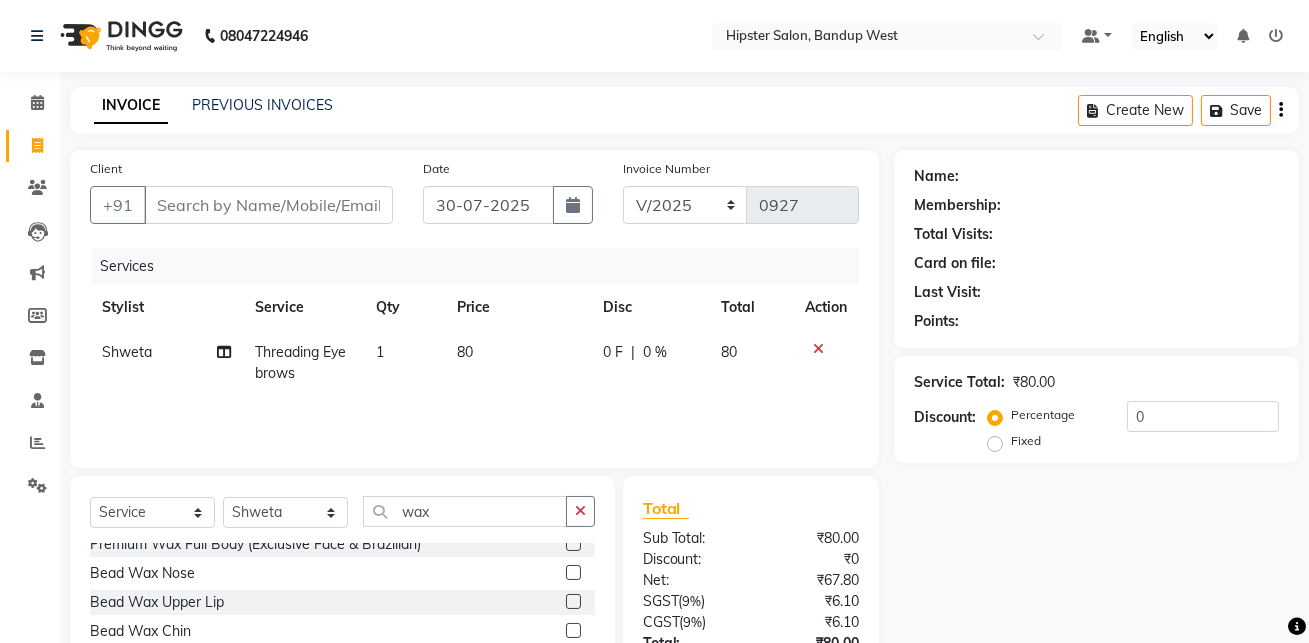click 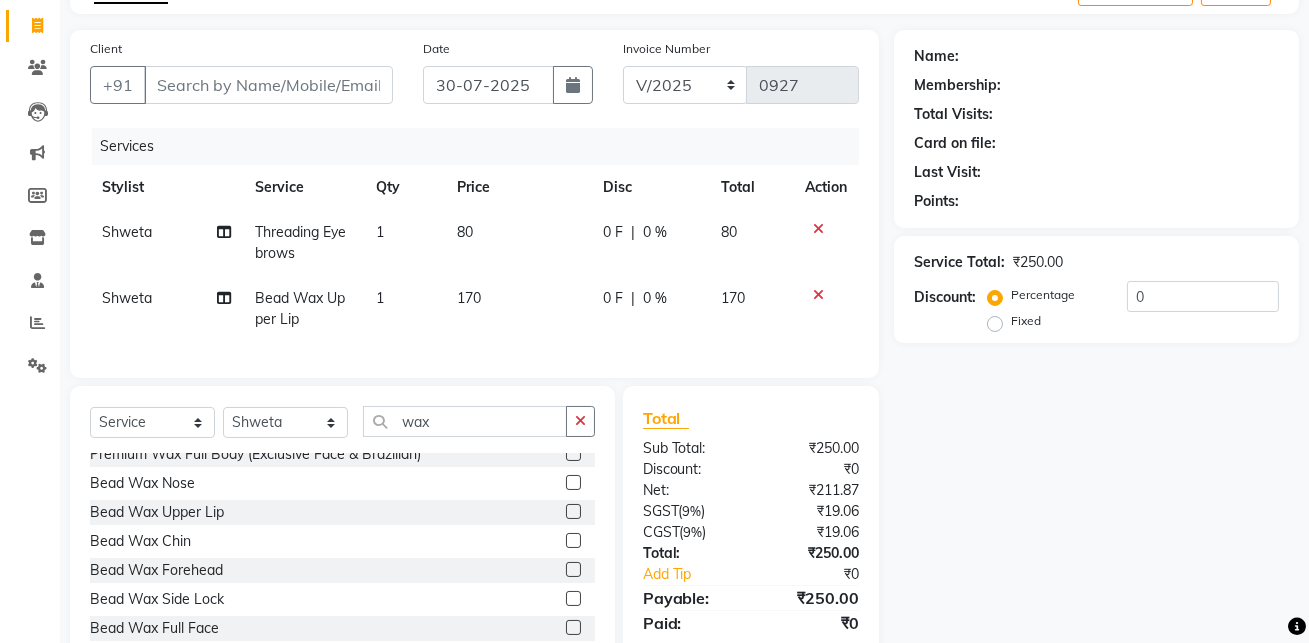 scroll, scrollTop: 159, scrollLeft: 0, axis: vertical 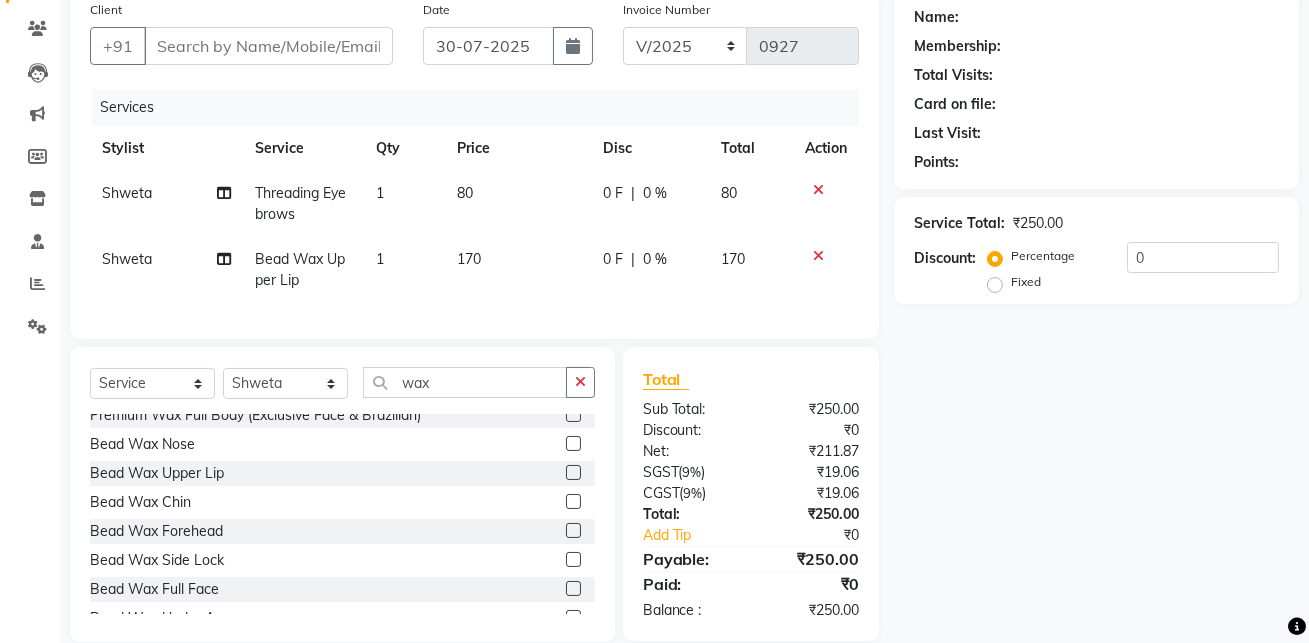 click 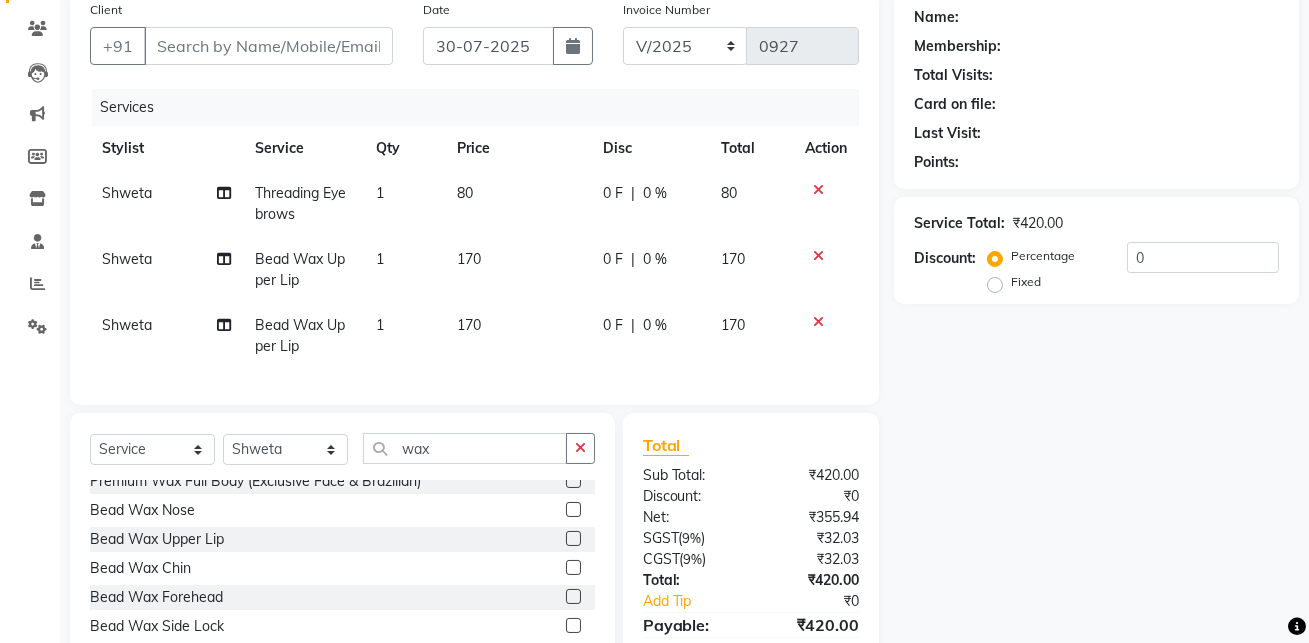 click 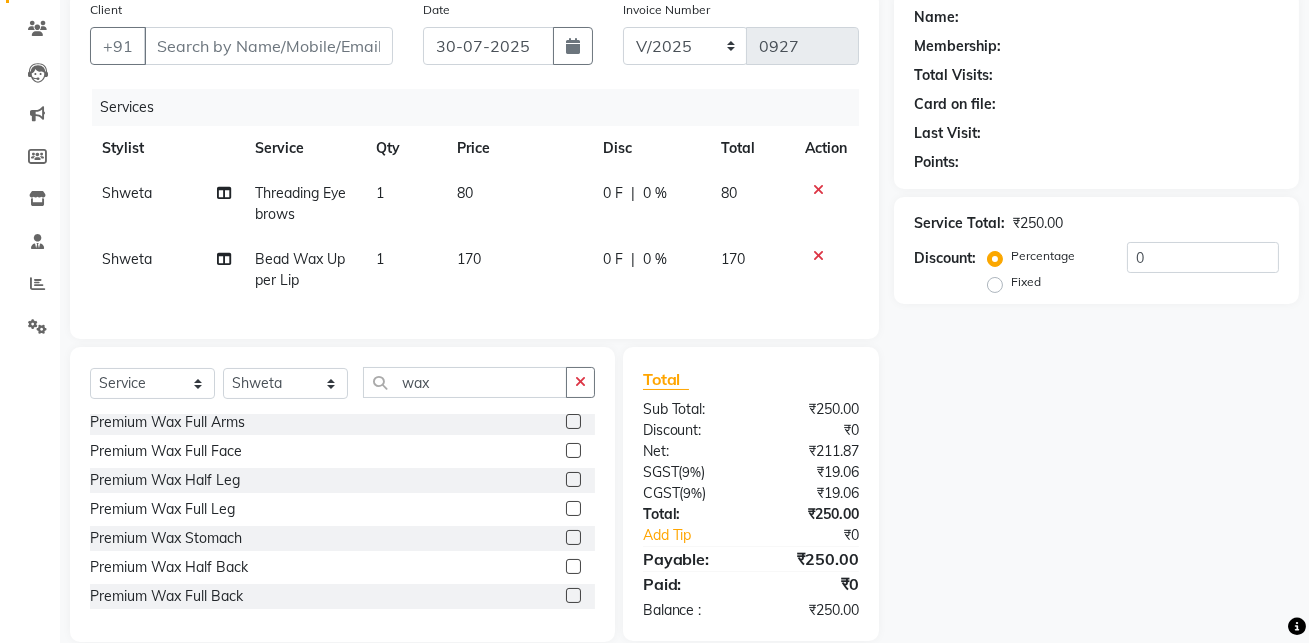scroll, scrollTop: 330, scrollLeft: 0, axis: vertical 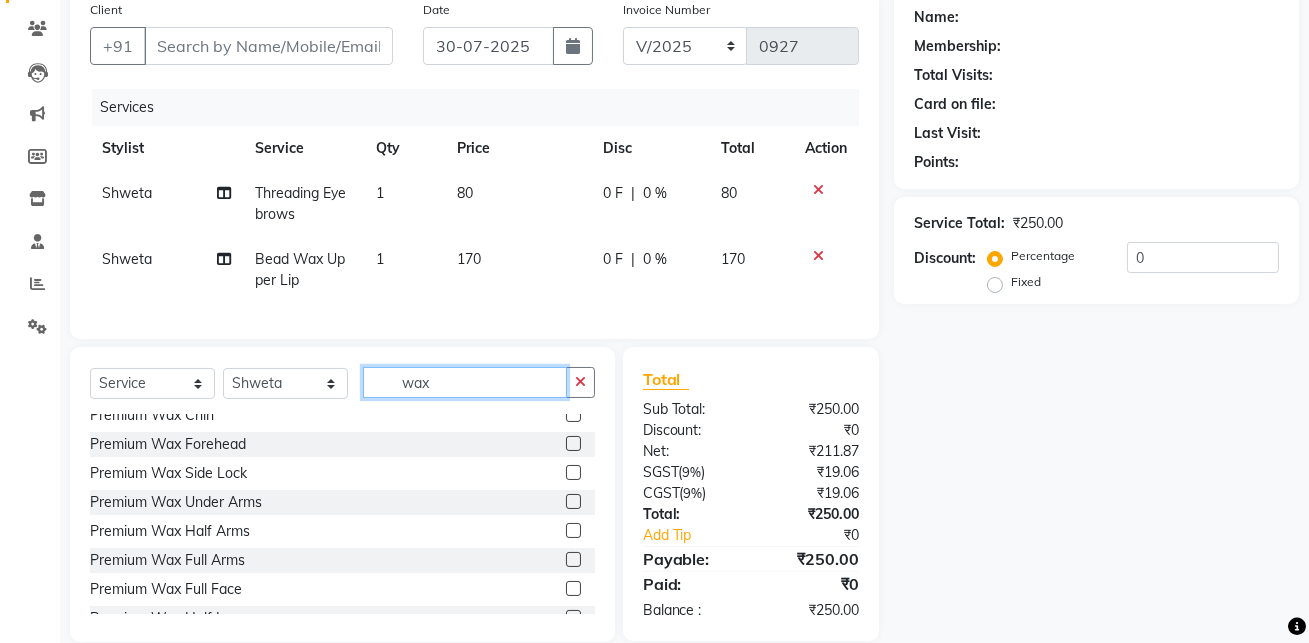 click on "wax" 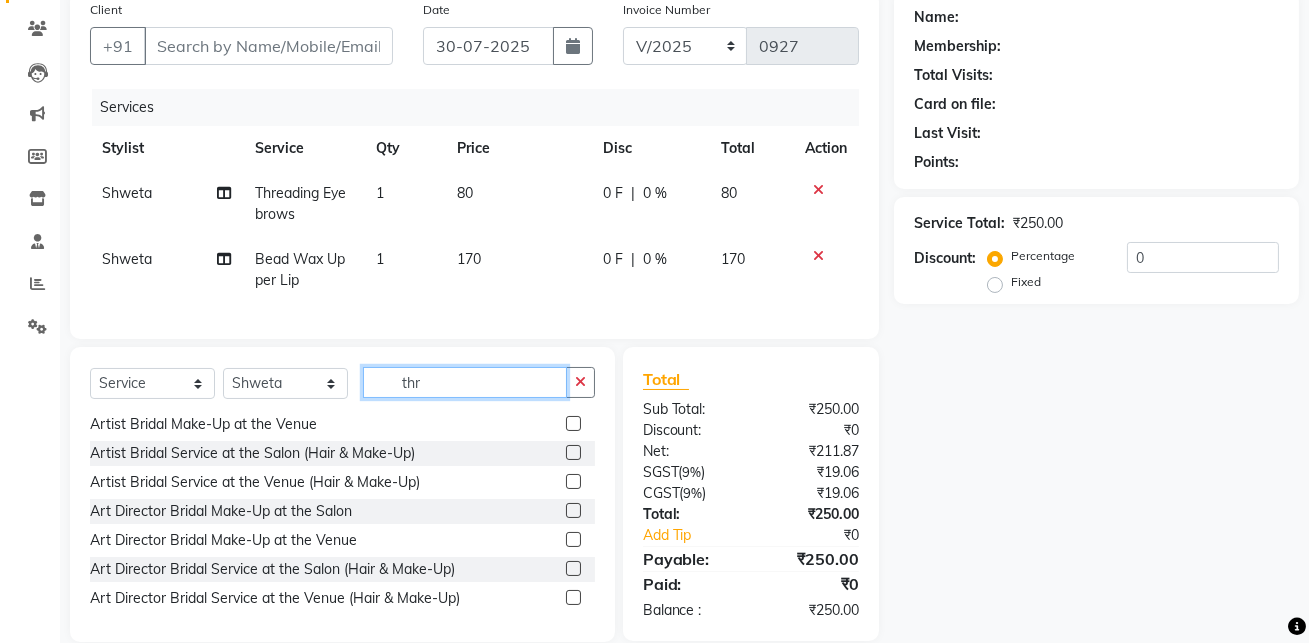scroll, scrollTop: 177, scrollLeft: 0, axis: vertical 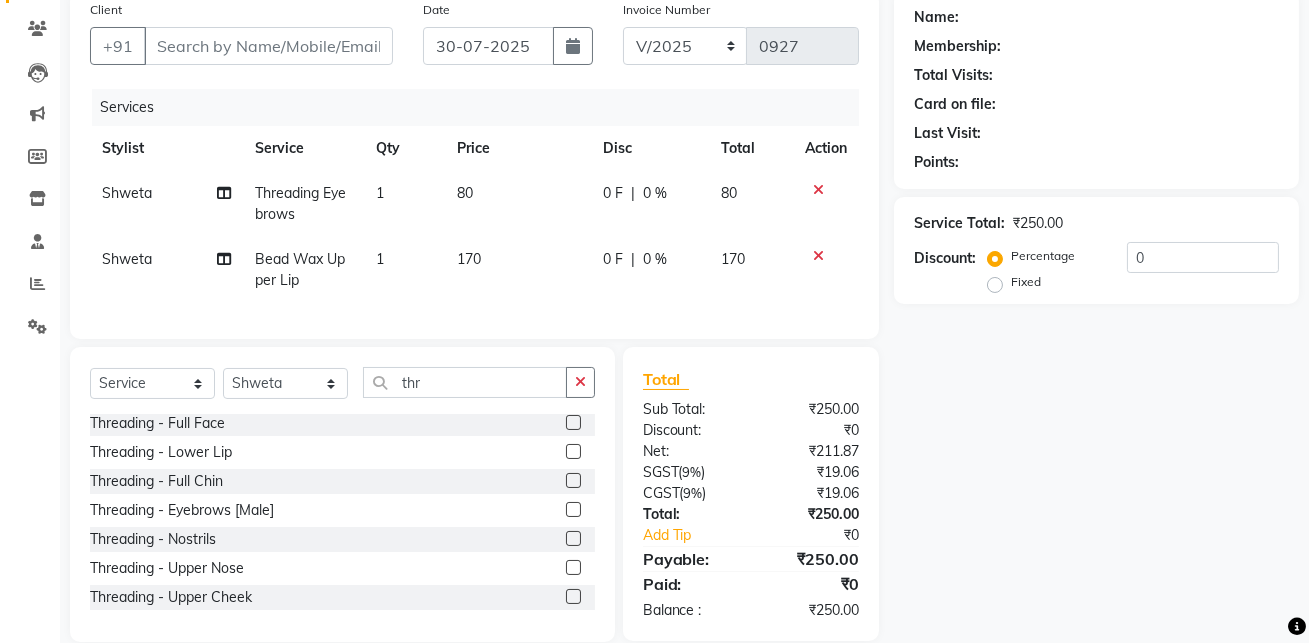 click 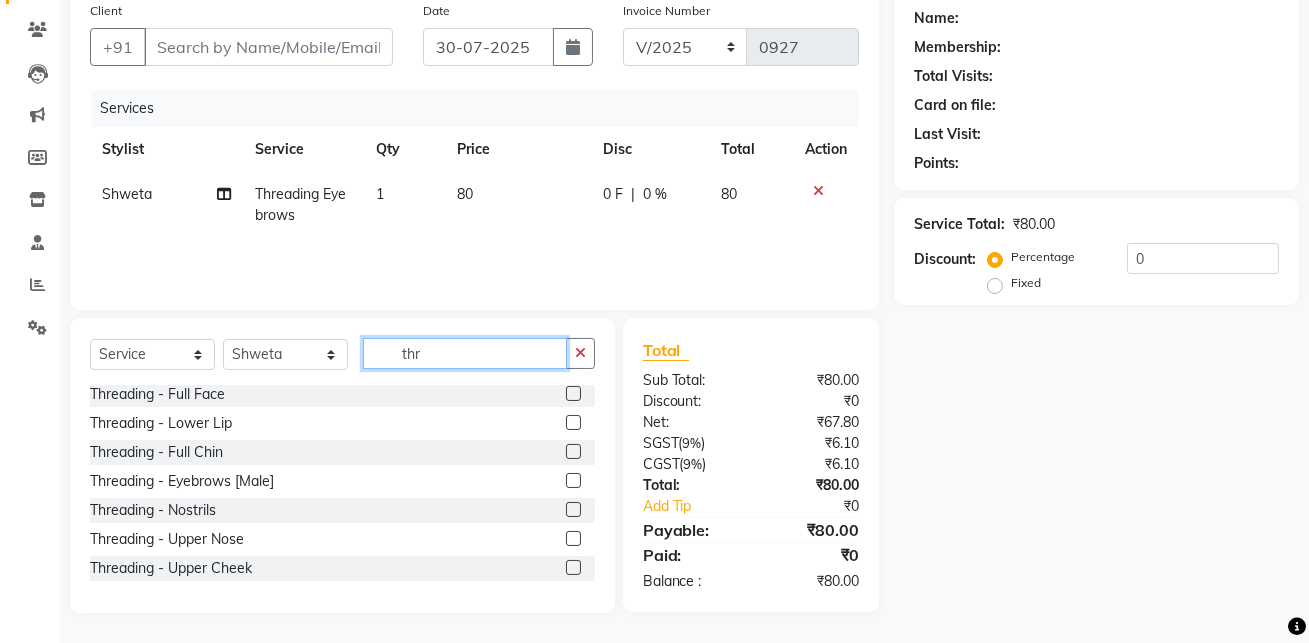 click on "thr" 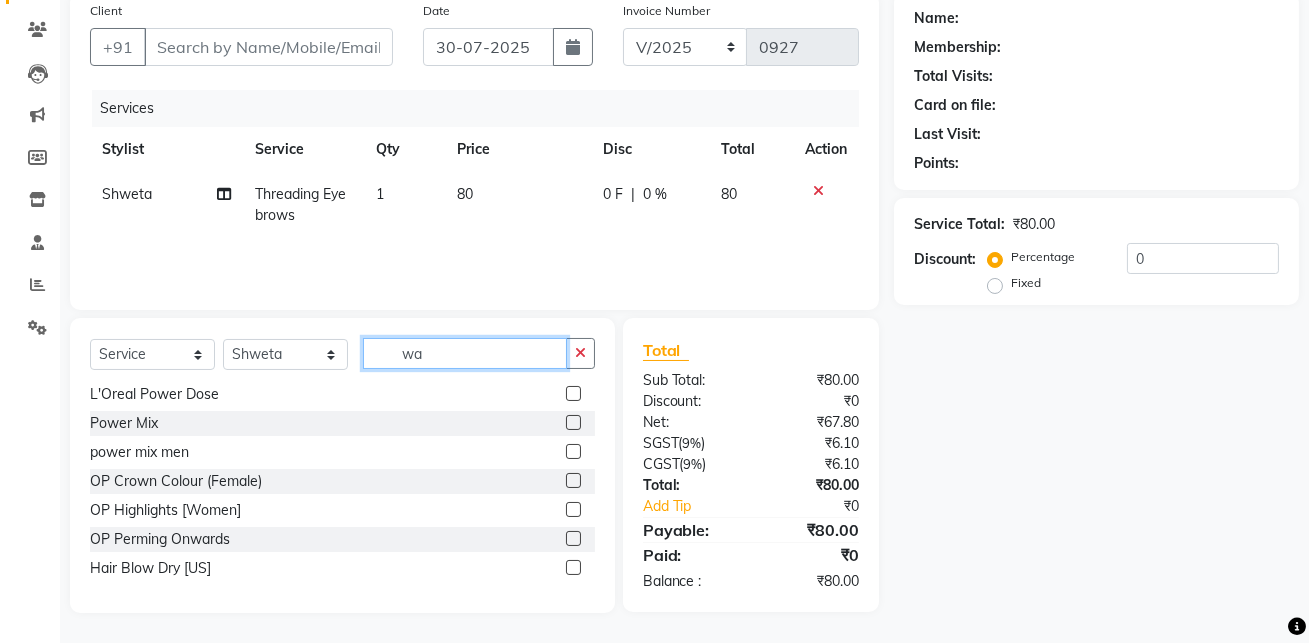 scroll, scrollTop: 0, scrollLeft: 0, axis: both 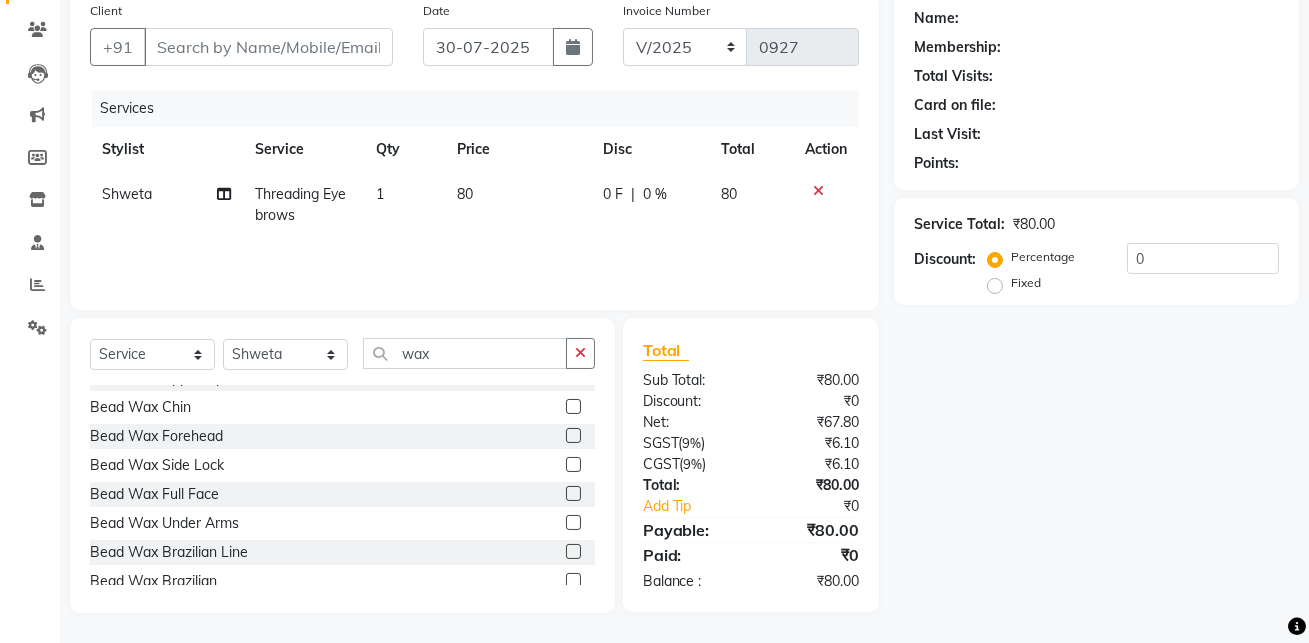 click 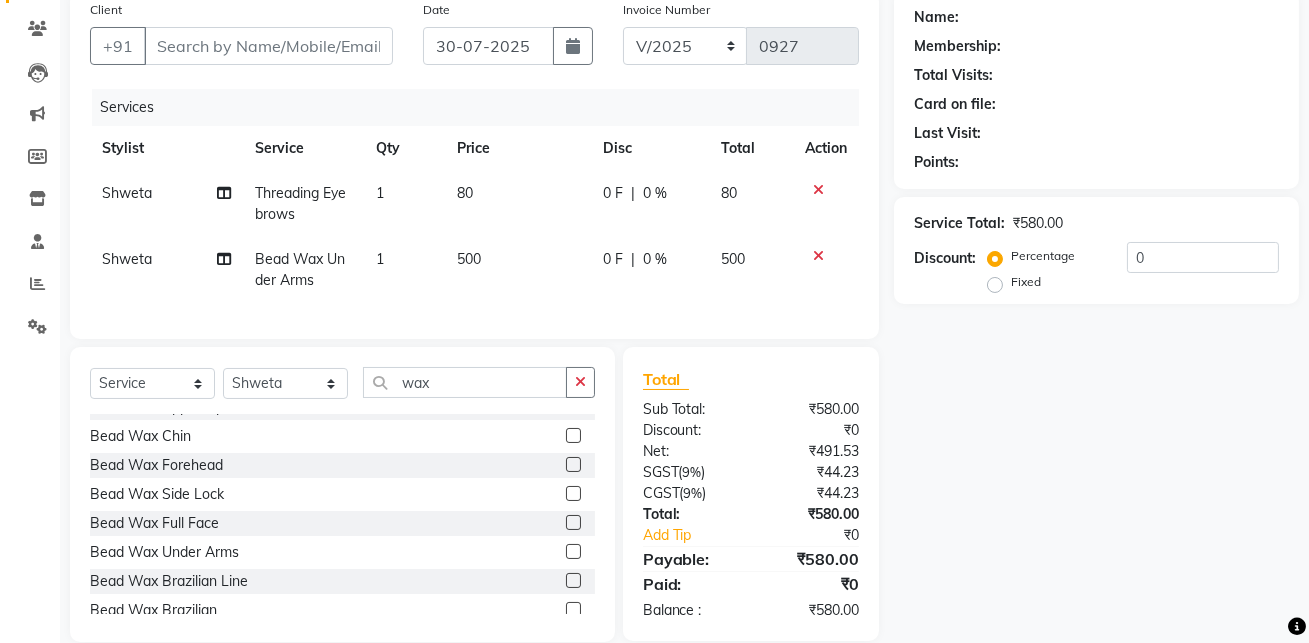 click 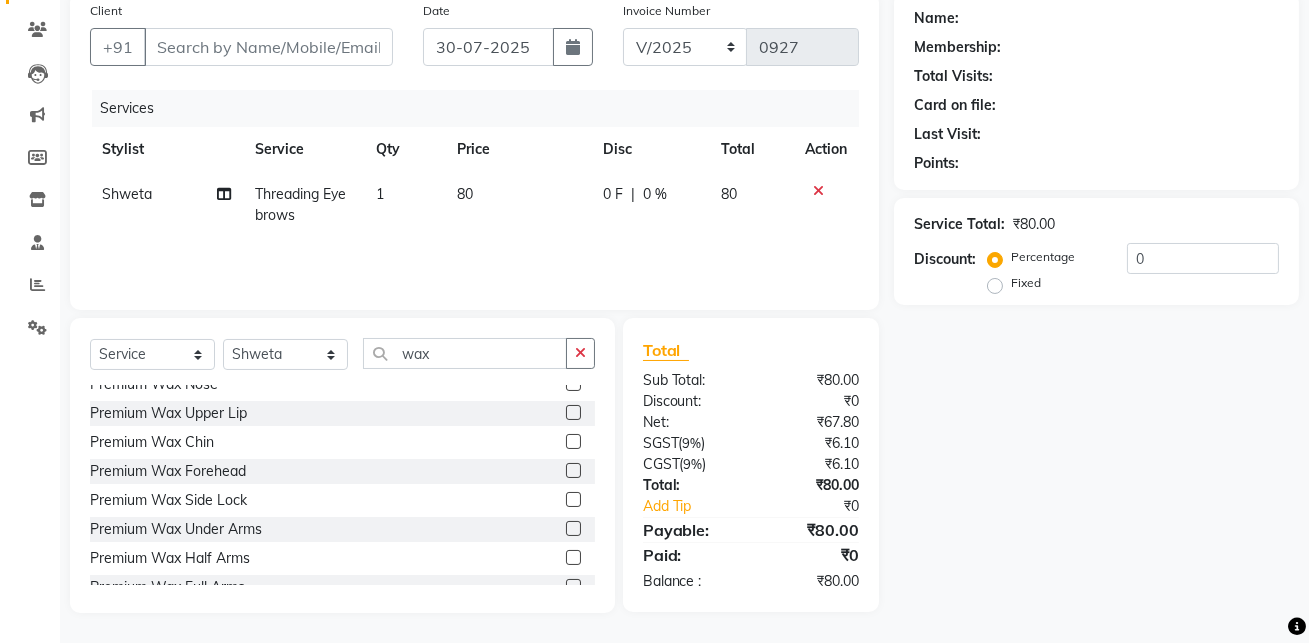 scroll, scrollTop: 270, scrollLeft: 0, axis: vertical 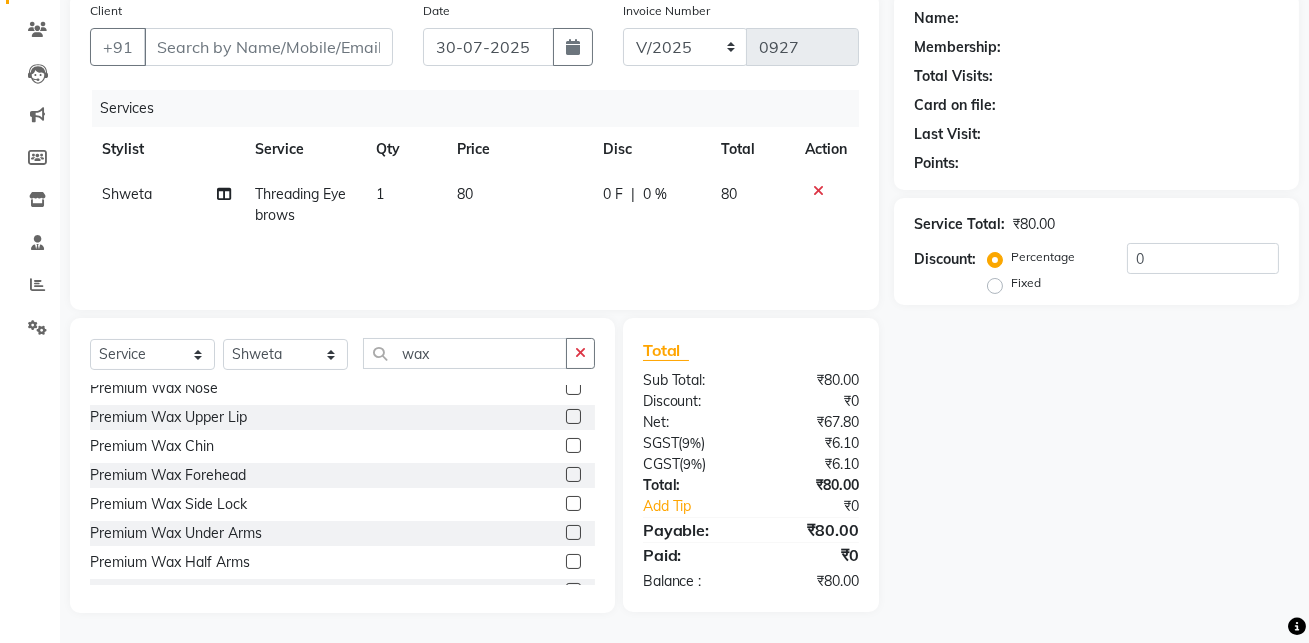 click 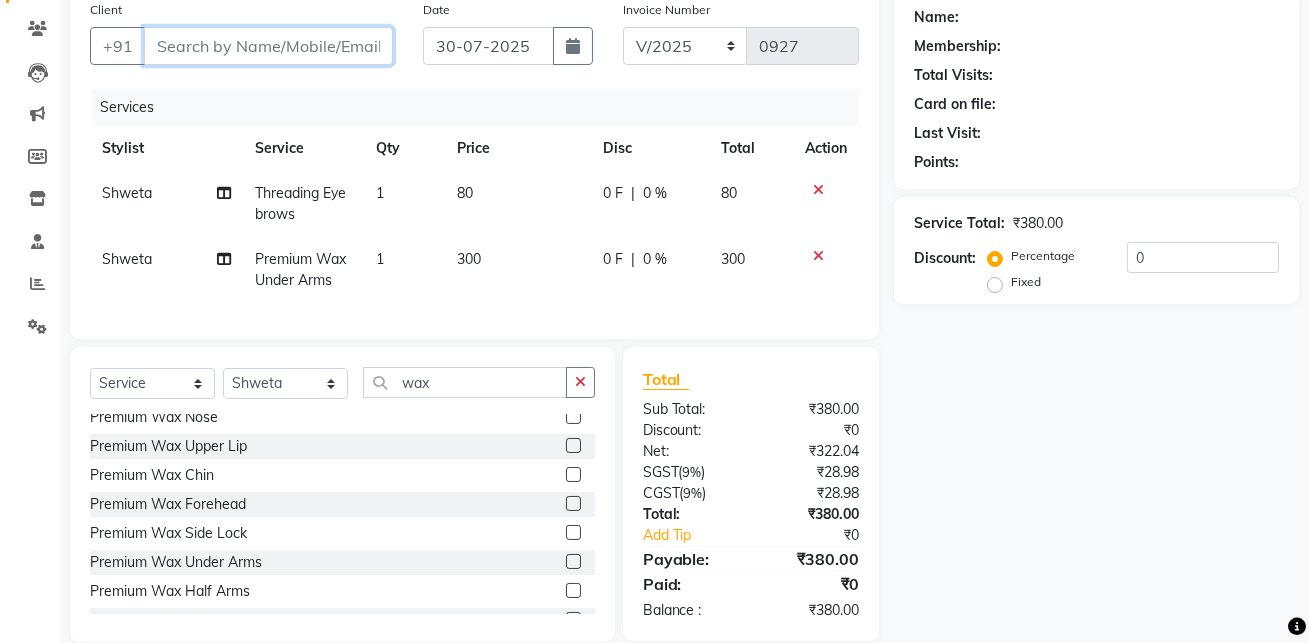click on "Client" at bounding box center [268, 46] 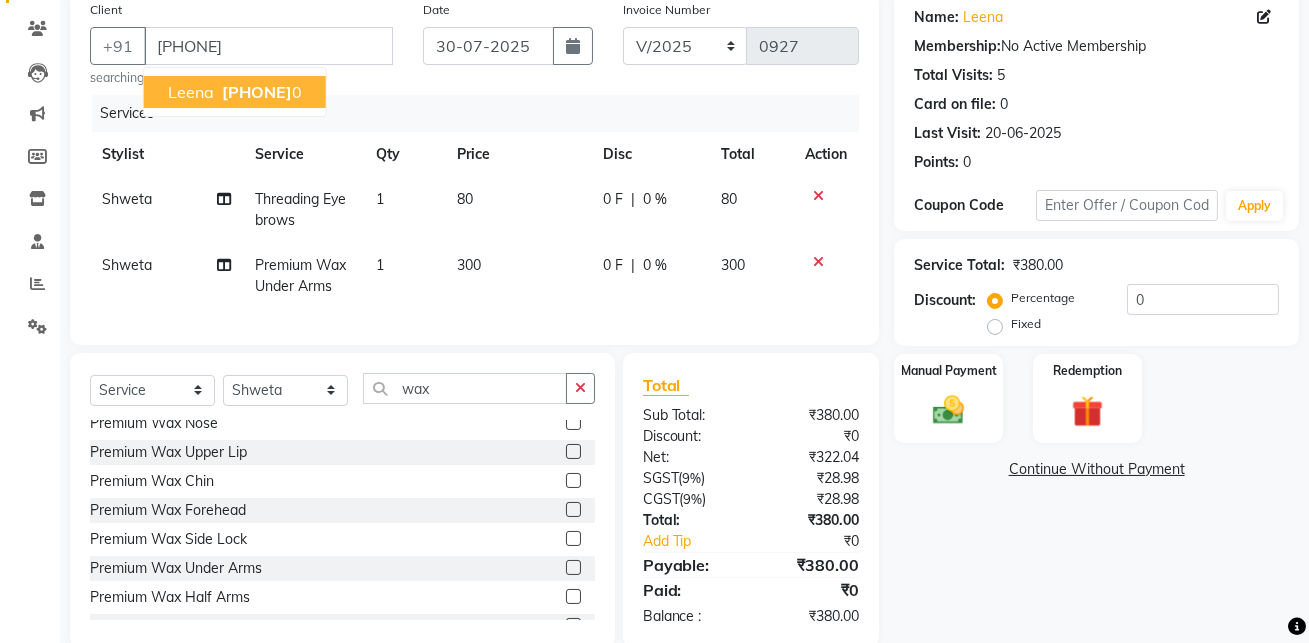 click on "[PHONE]" at bounding box center [257, 92] 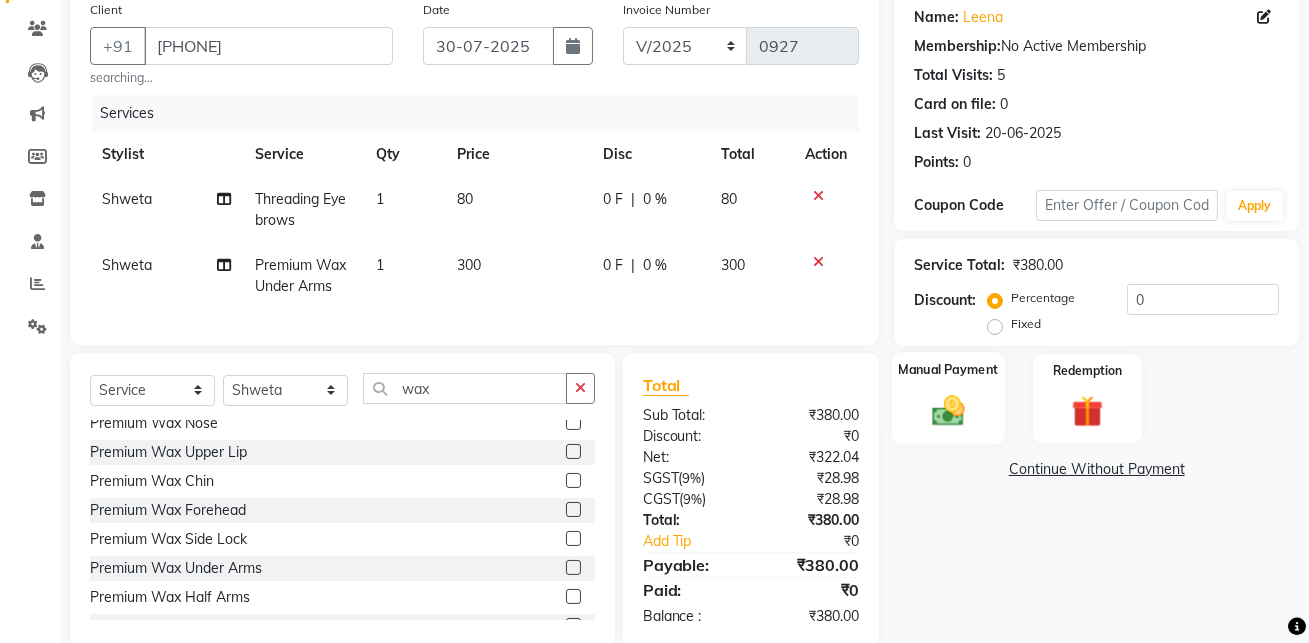 click 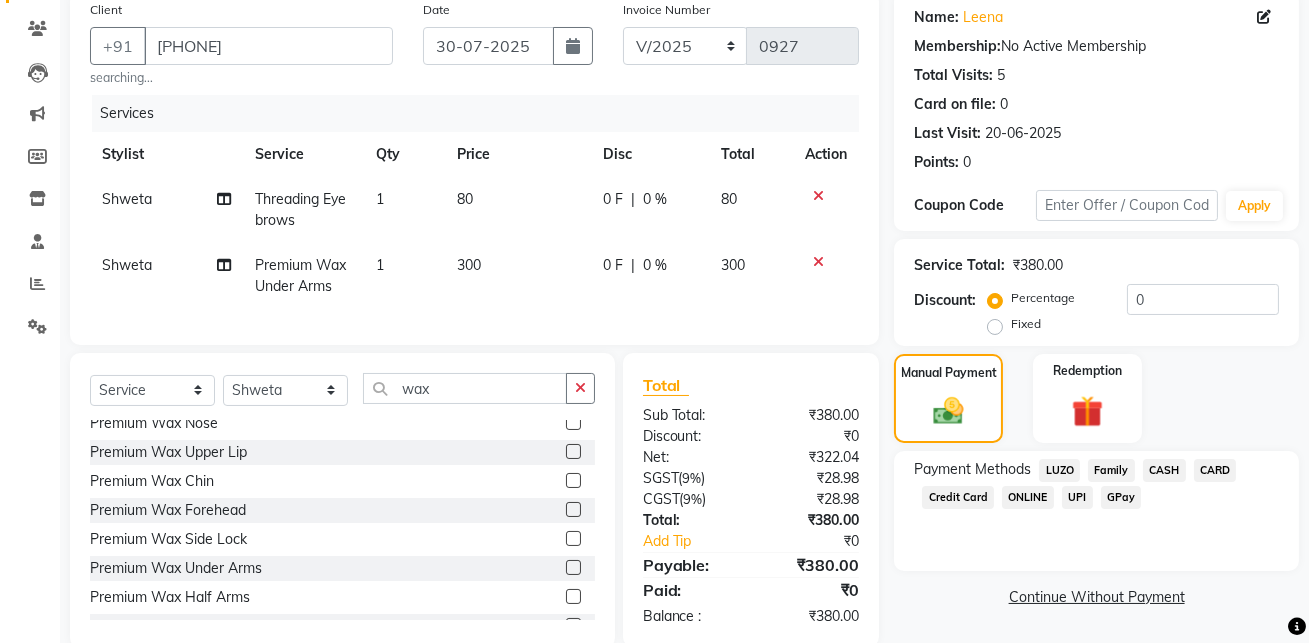 click on "GPay" 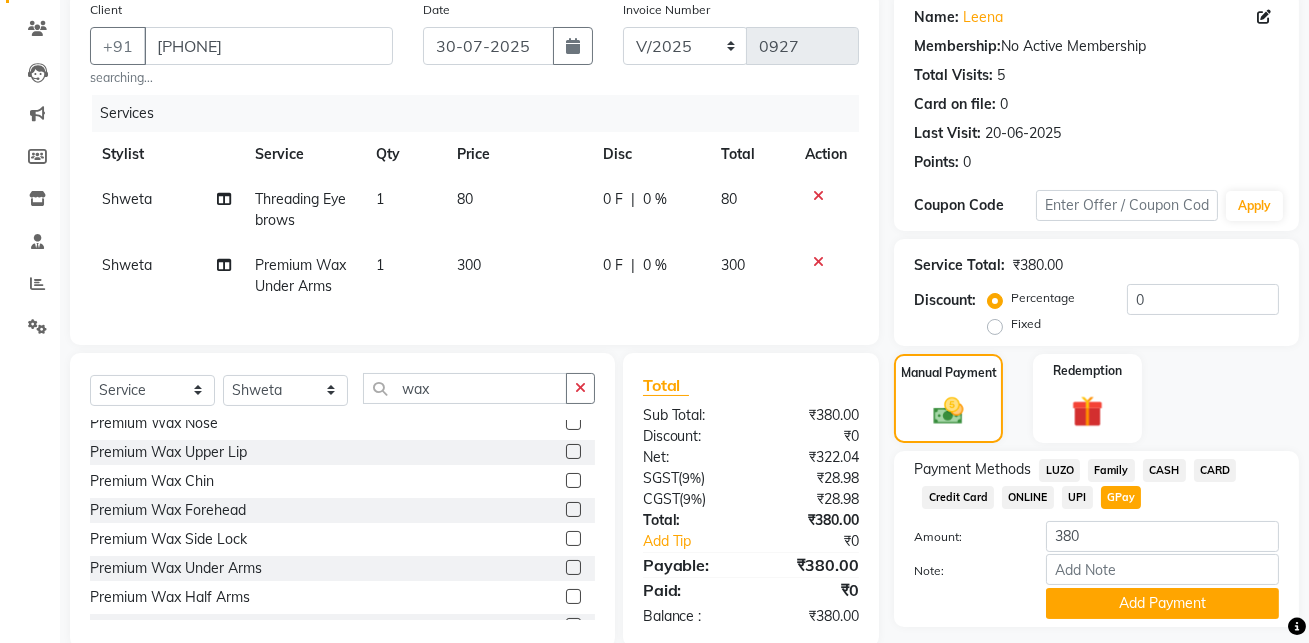 scroll, scrollTop: 214, scrollLeft: 0, axis: vertical 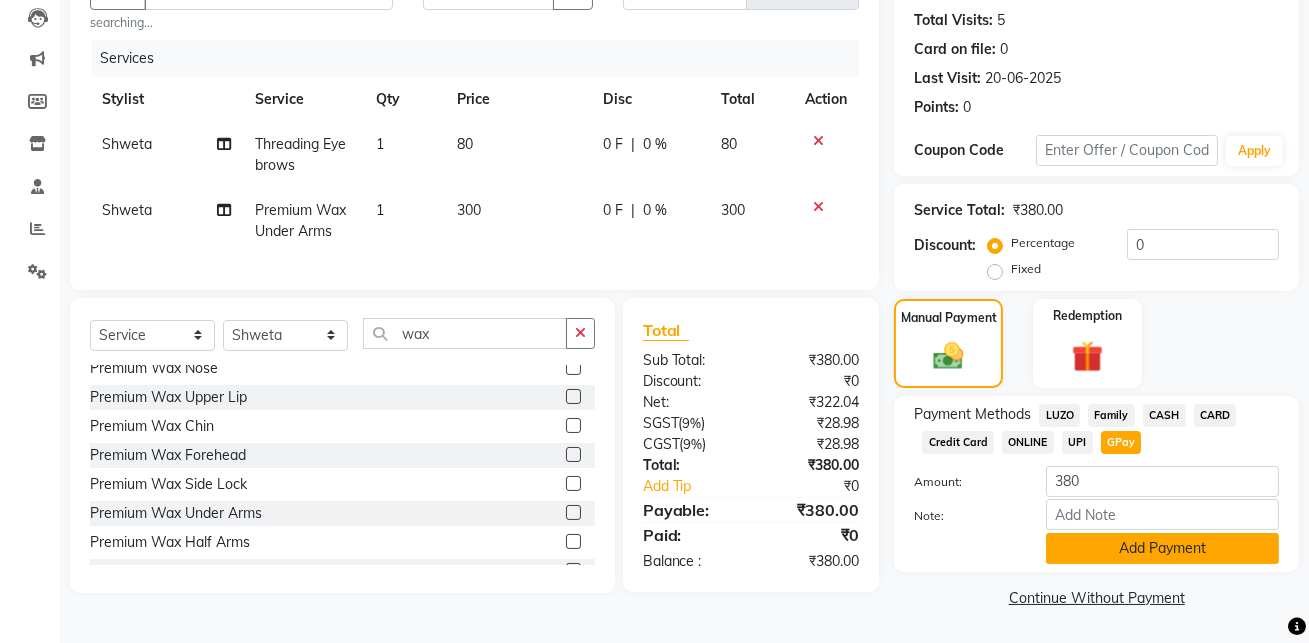 click on "Add Payment" 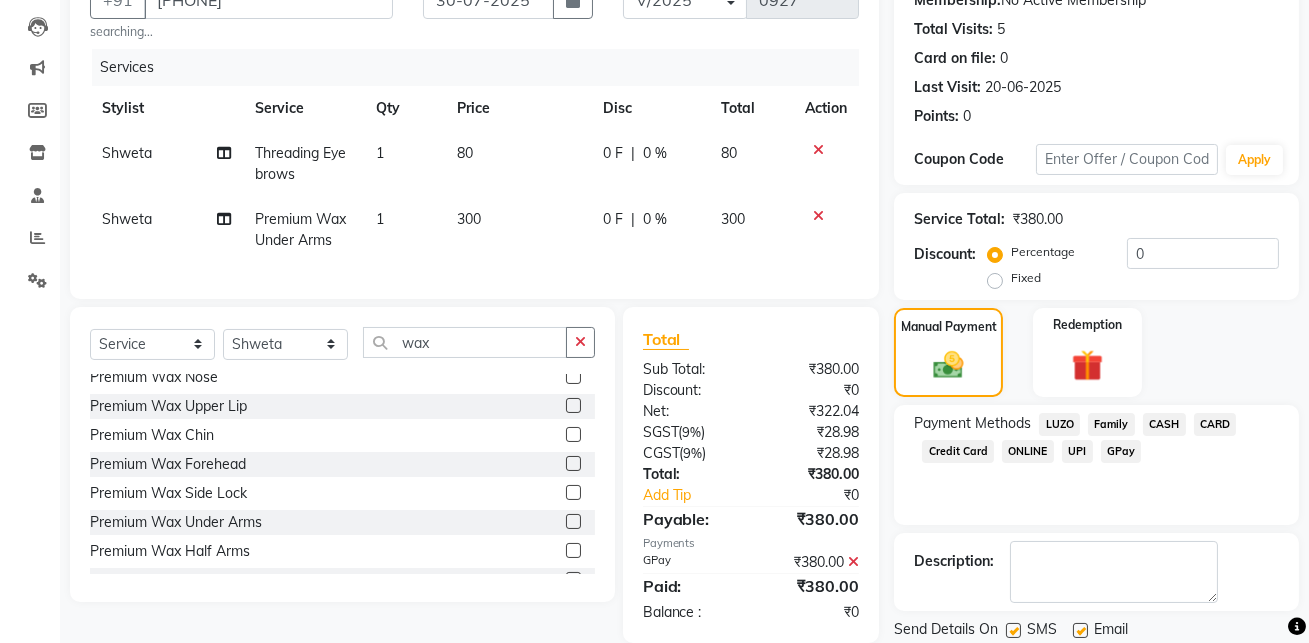 scroll, scrollTop: 270, scrollLeft: 0, axis: vertical 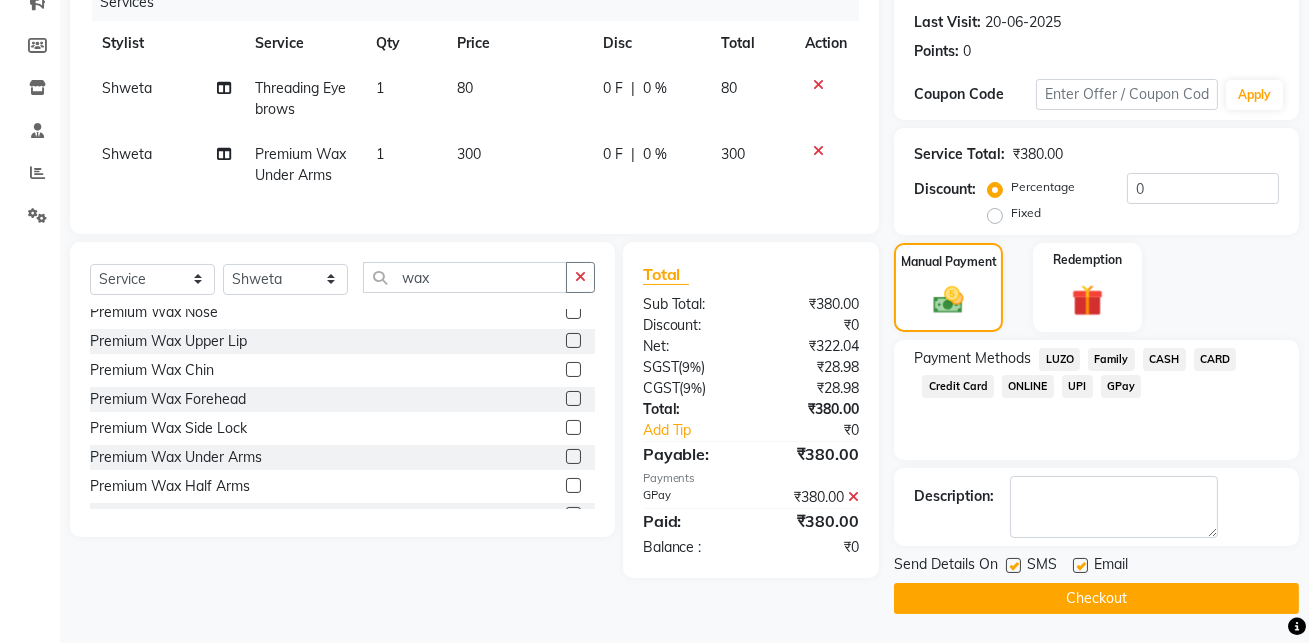 click on "Checkout" 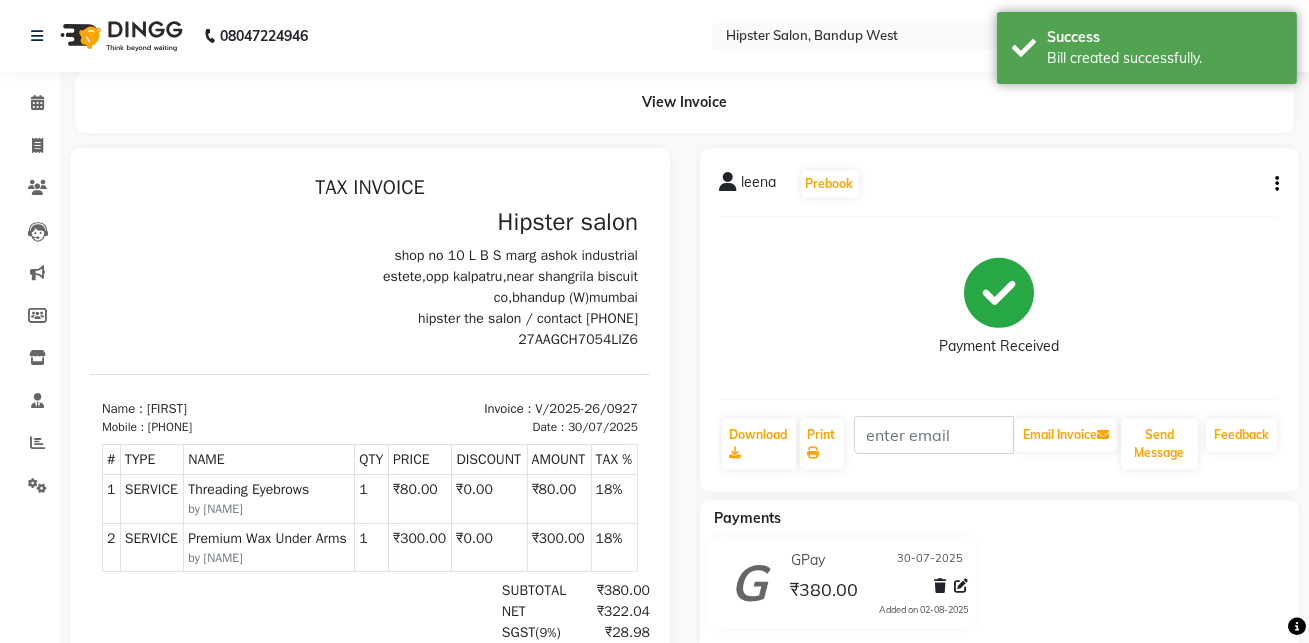 scroll, scrollTop: 0, scrollLeft: 0, axis: both 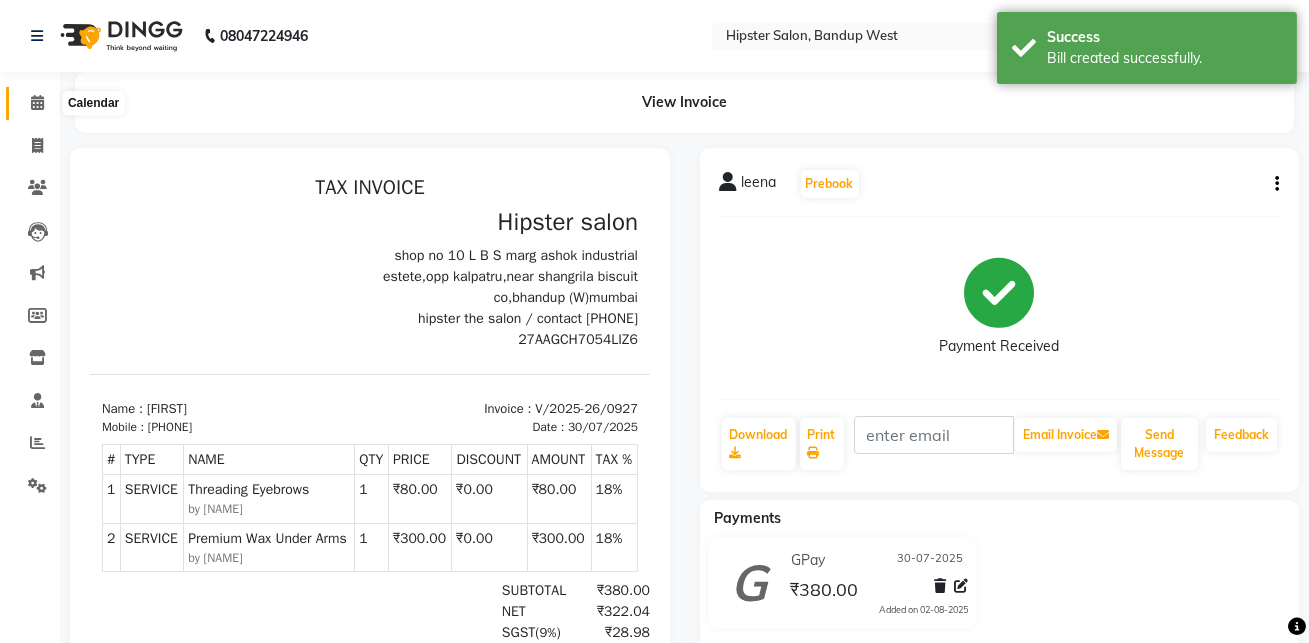 click 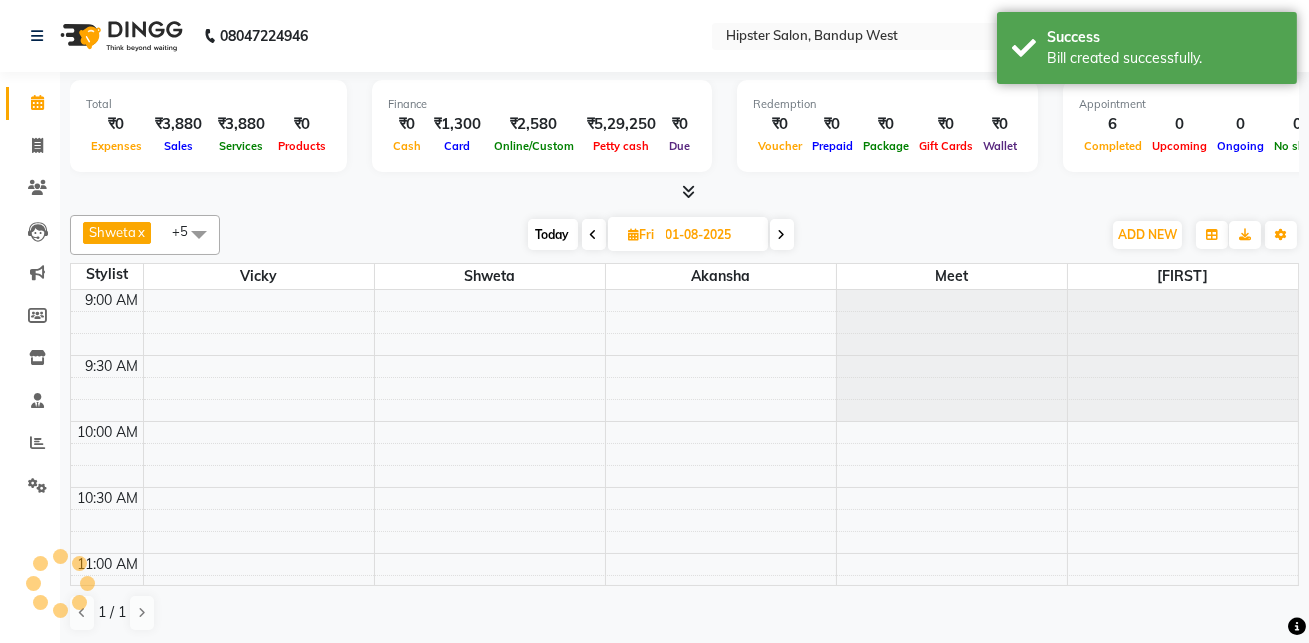 scroll, scrollTop: 921, scrollLeft: 0, axis: vertical 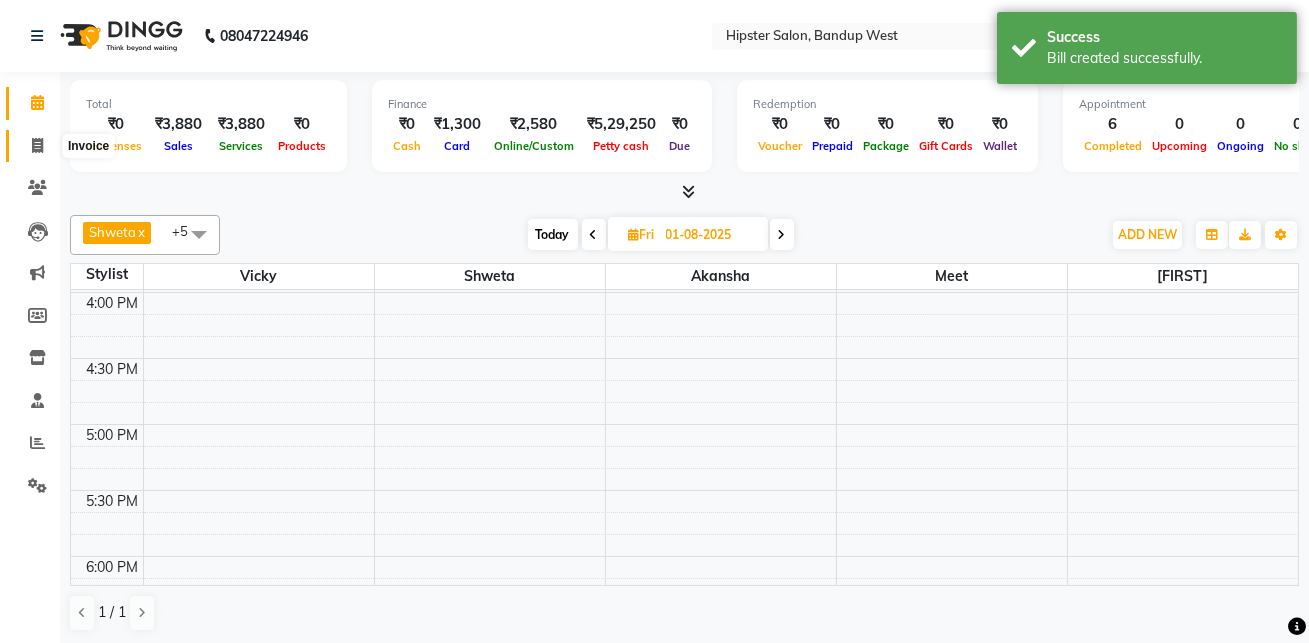 click 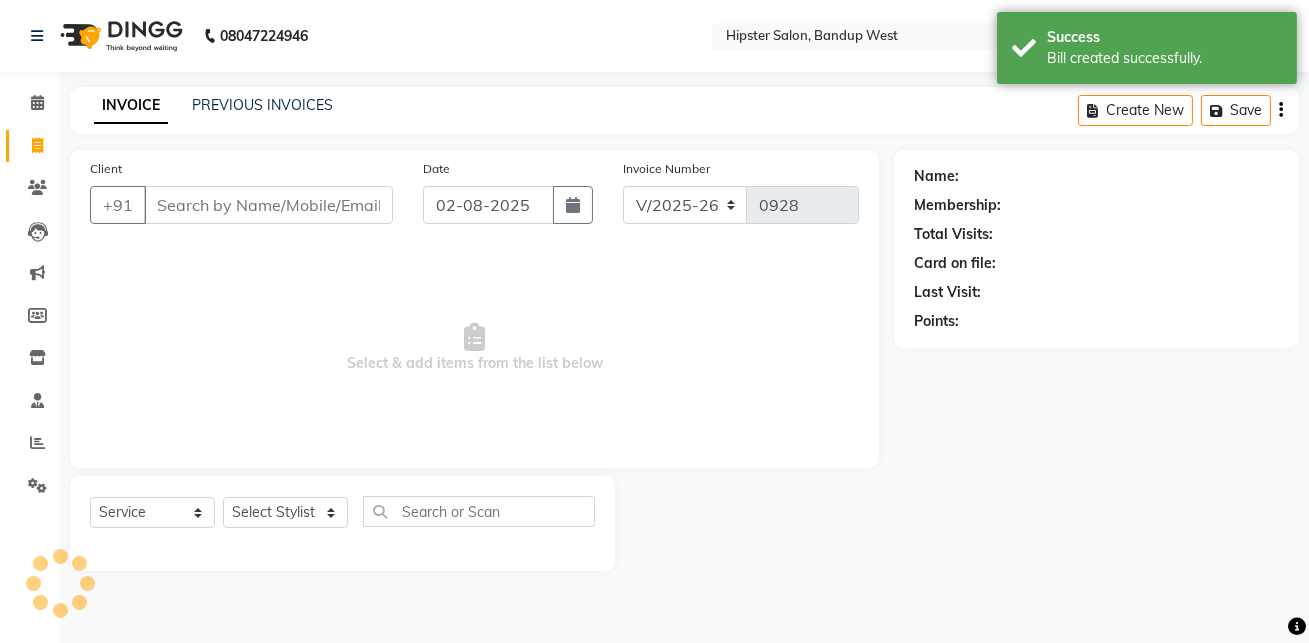 click on "Client" at bounding box center [268, 205] 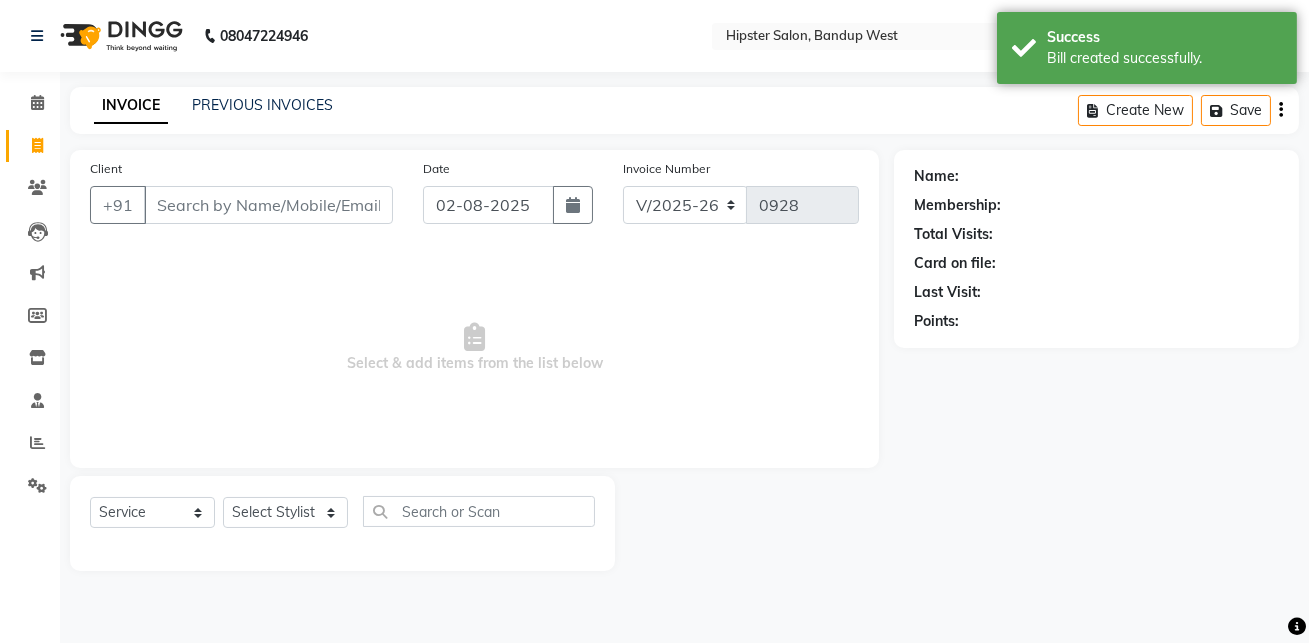 click on "Client" at bounding box center (268, 205) 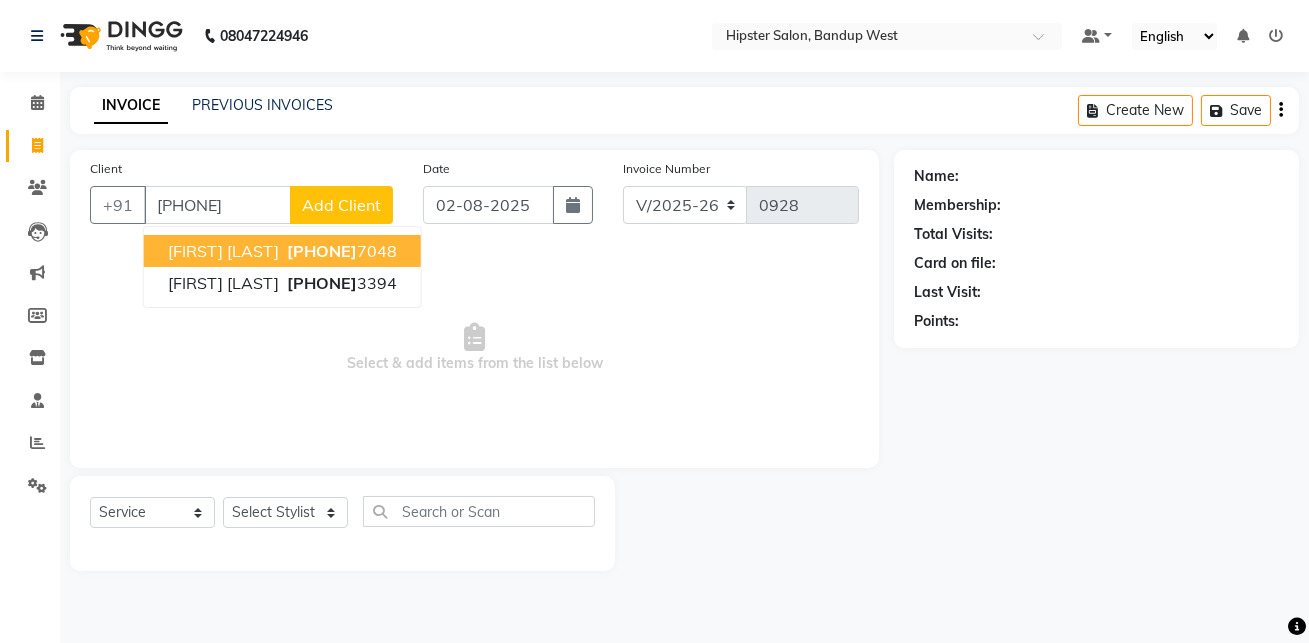 click on "[PHONE]" at bounding box center [322, 251] 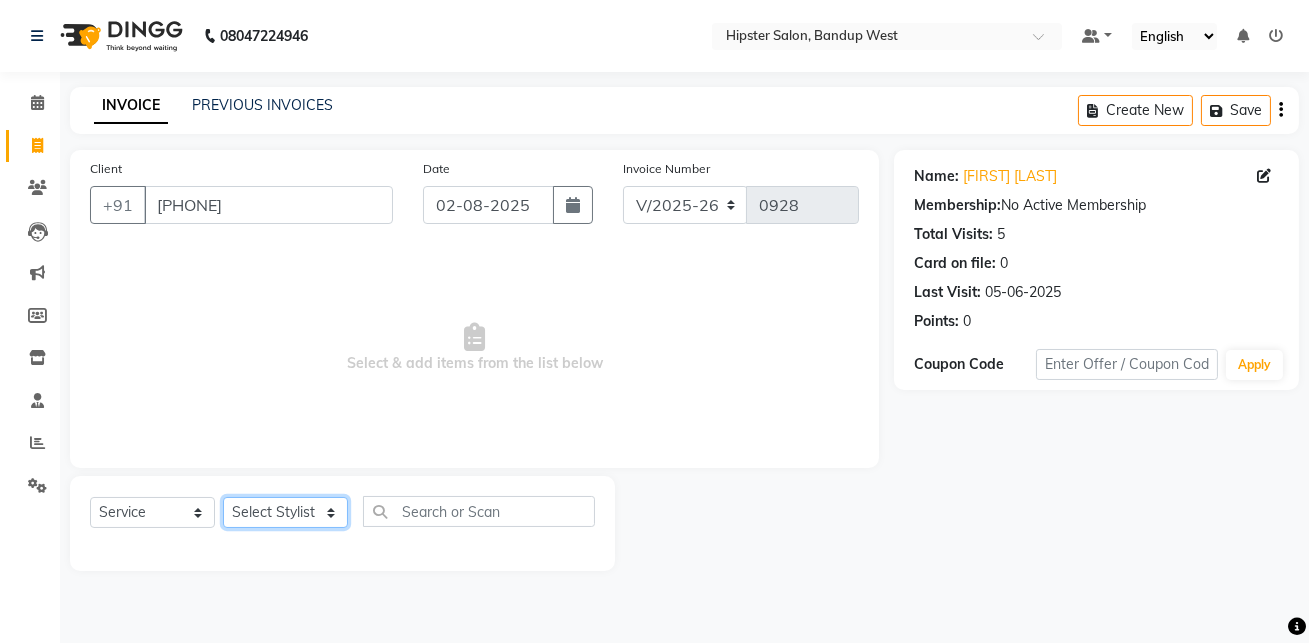 click on "Select Stylist aditya aishu akansha anup ashik Ayushi bhavin sir Irshad lucky manisha meet minaz neelam pritesh PUNAM raju REKHA salman Shweta vaibhav Vicky" 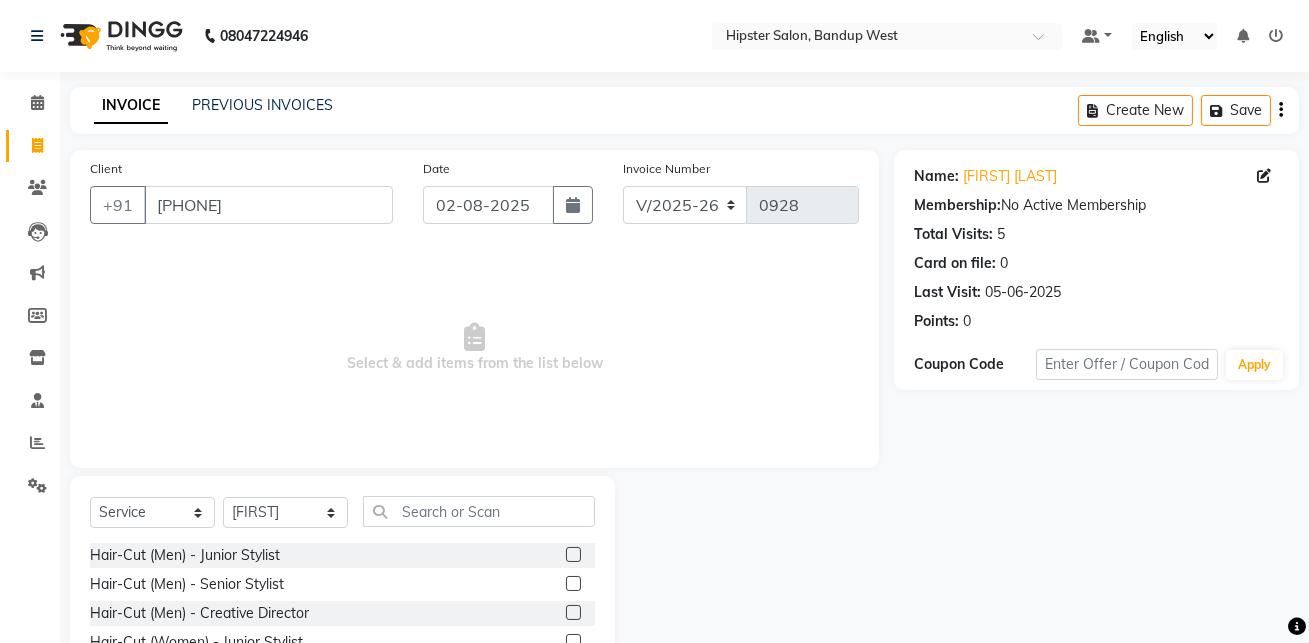 click 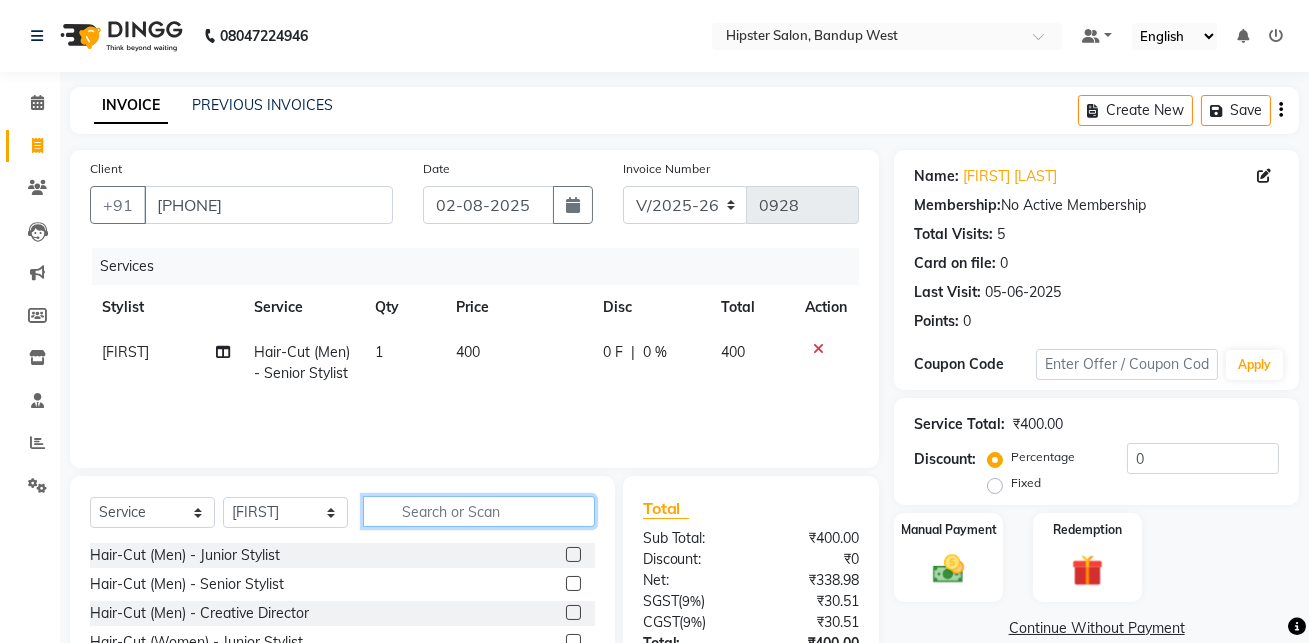 click 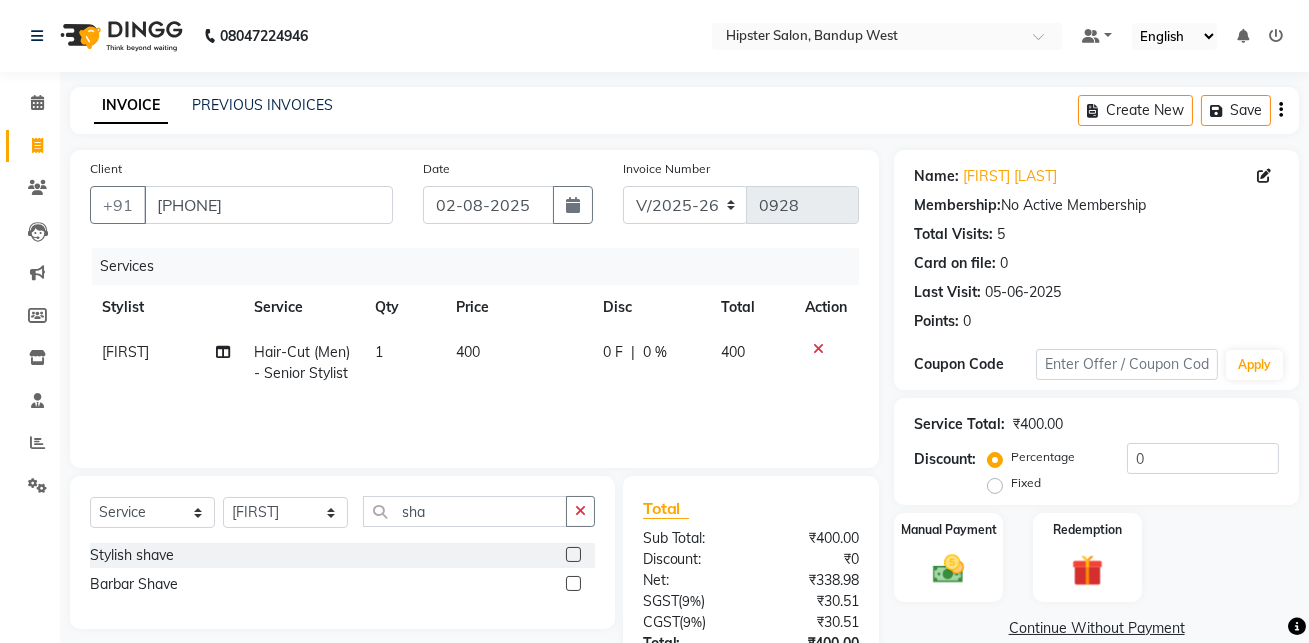 click 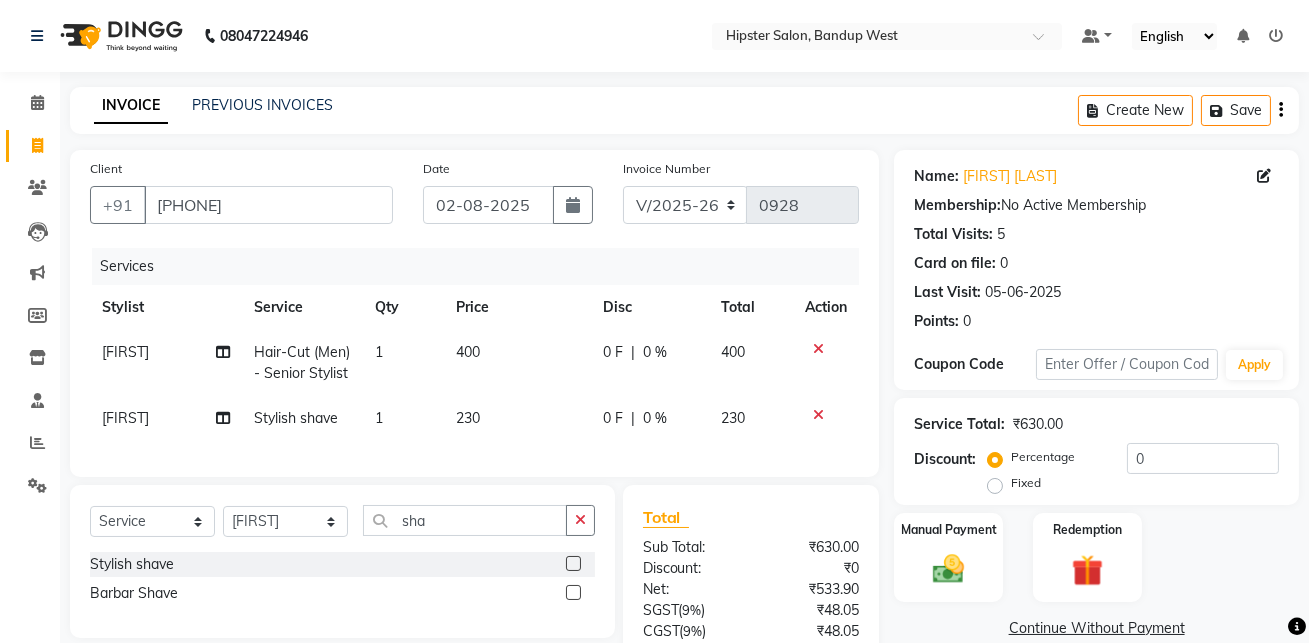 click on "Select  Service  Product  Membership  Package Voucher Prepaid Gift Card  Select Stylist [NAME] [NAME] [NAME] [NAME] [NAME] [NAME] [NAME] sir [NAME] [NAME] [NAME] [NAME] [NAME] [NAME] [NAME] [NAME] [NAME] [NAME] [NAME] [NAME] [NAME] [NAME] [NAME] [NAME] [NAME]" 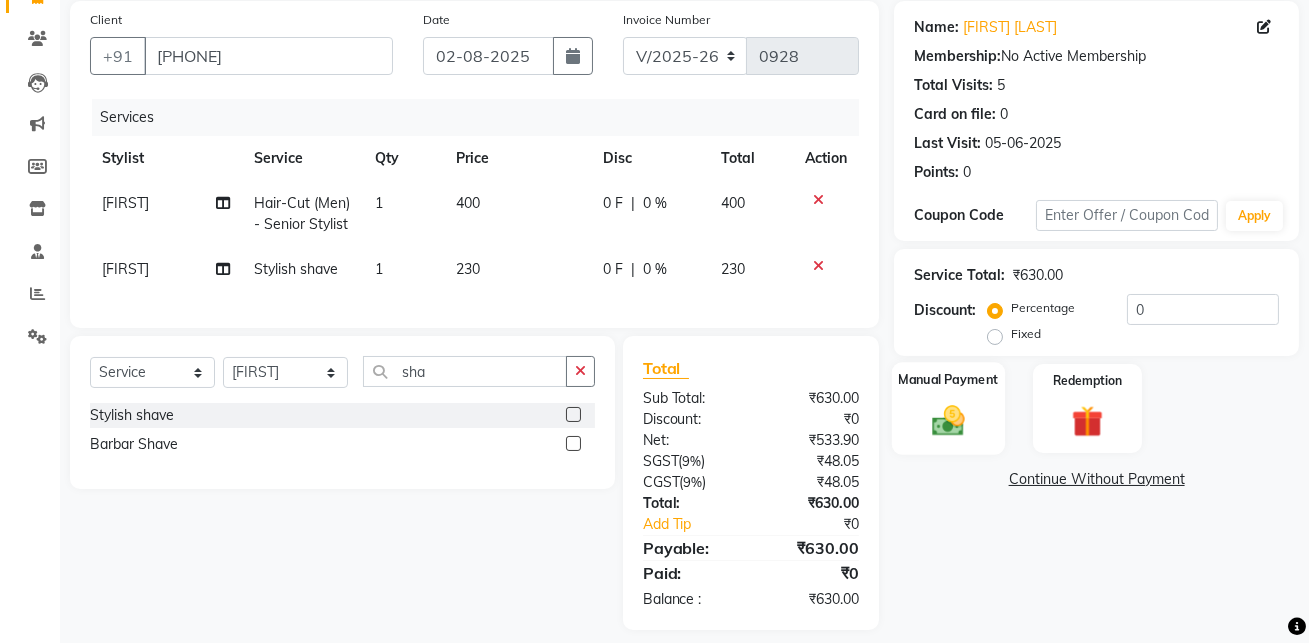 scroll, scrollTop: 162, scrollLeft: 0, axis: vertical 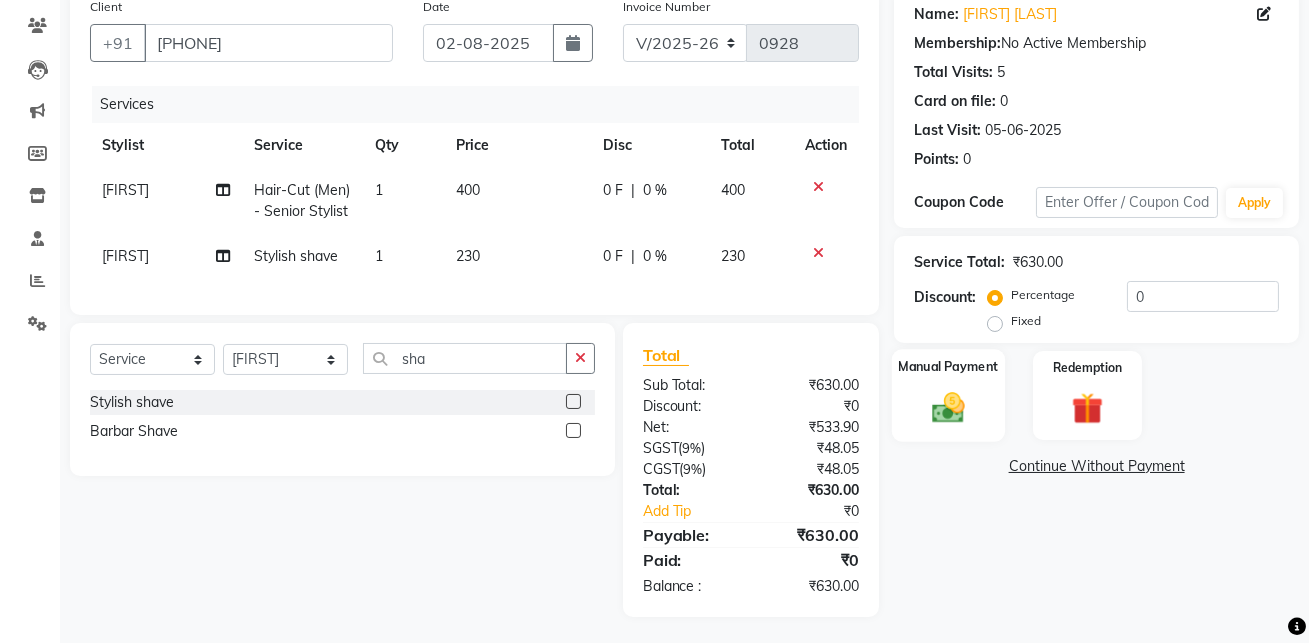 click 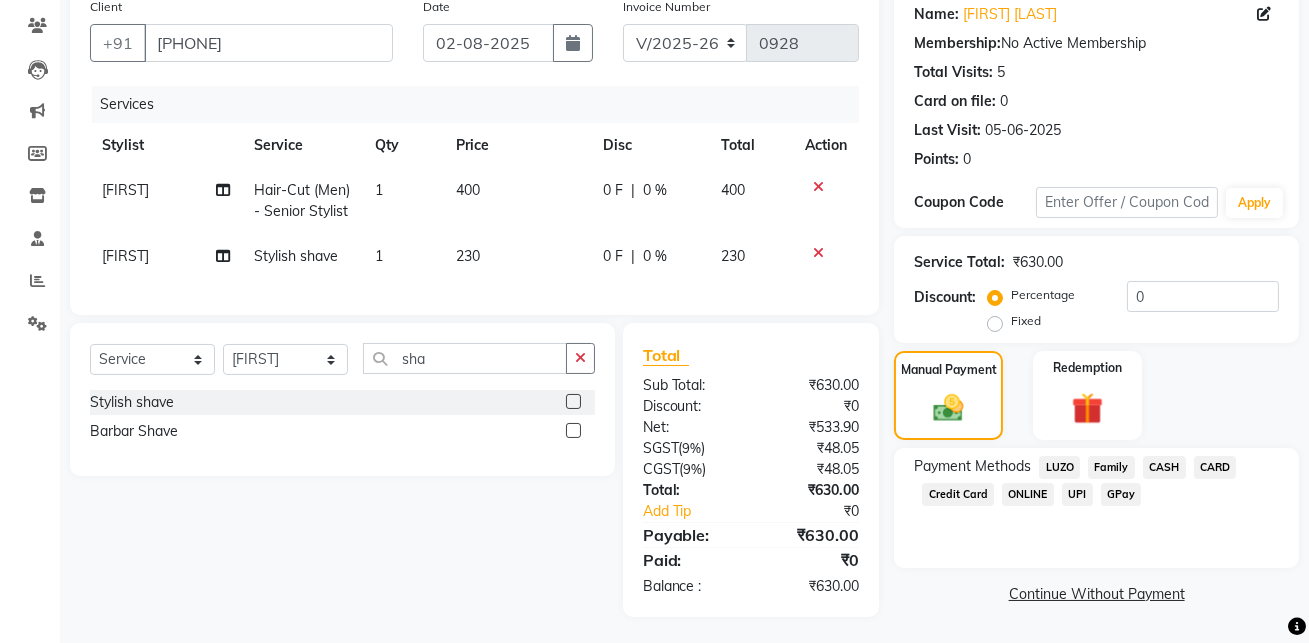 click on "GPay" 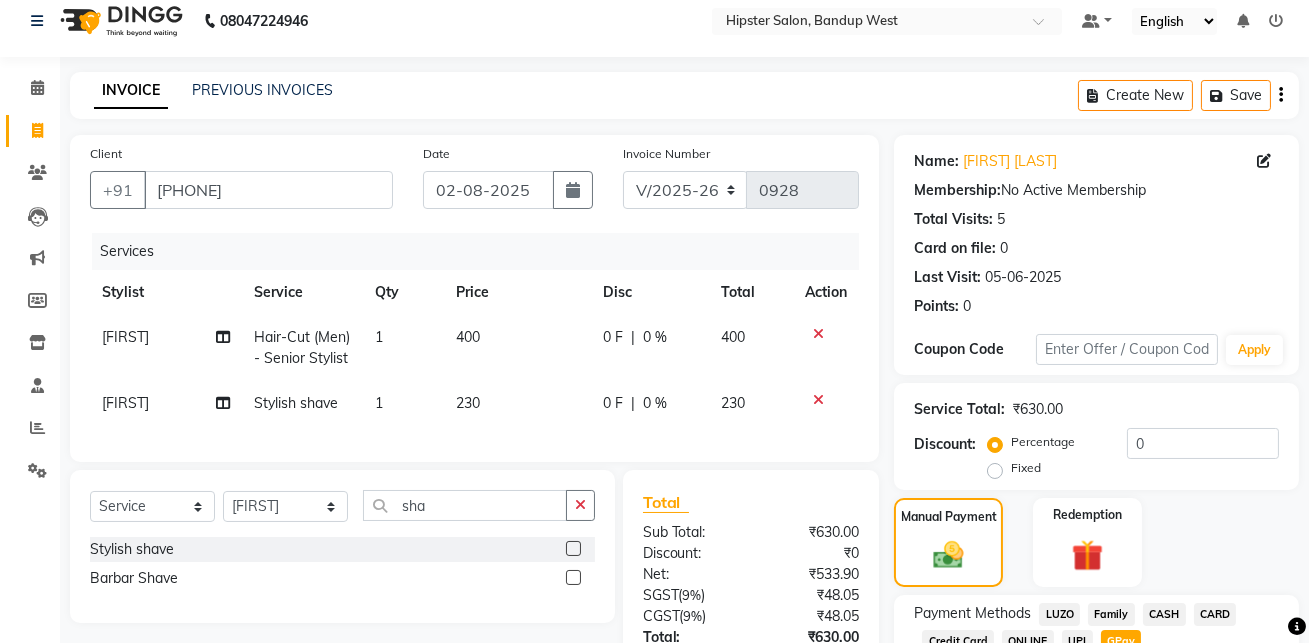 scroll, scrollTop: 0, scrollLeft: 0, axis: both 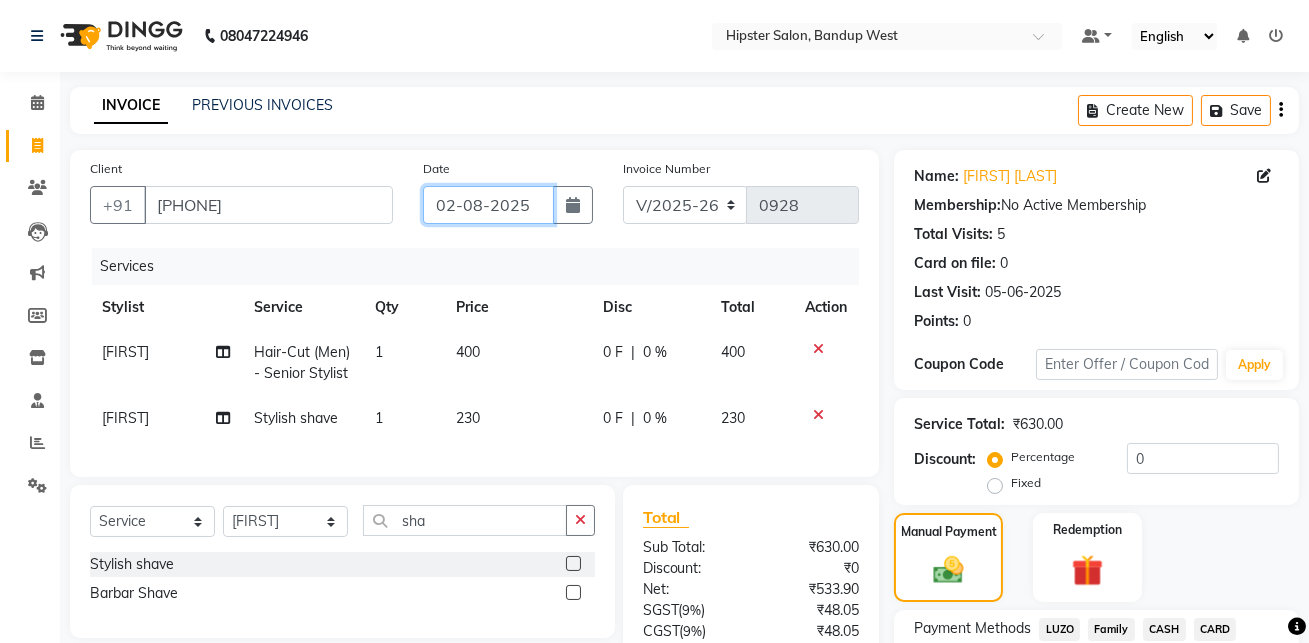 click on "02-08-2025" 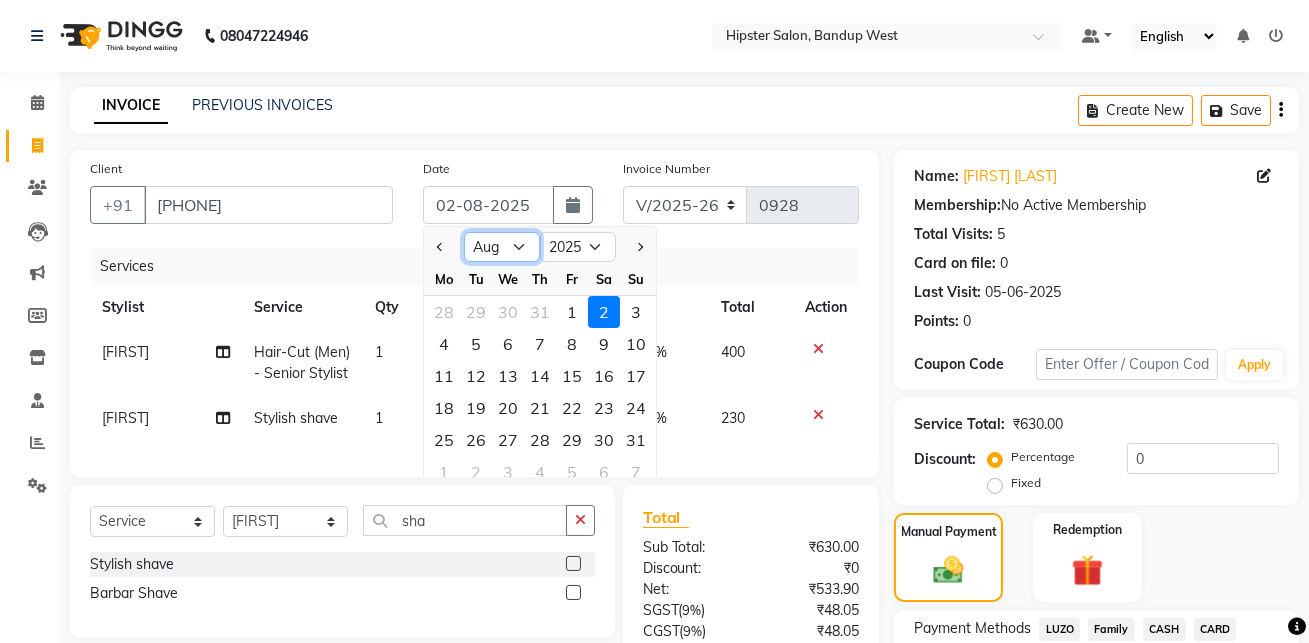 click on "Jan Feb Mar Apr May Jun Jul Aug Sep Oct Nov Dec" 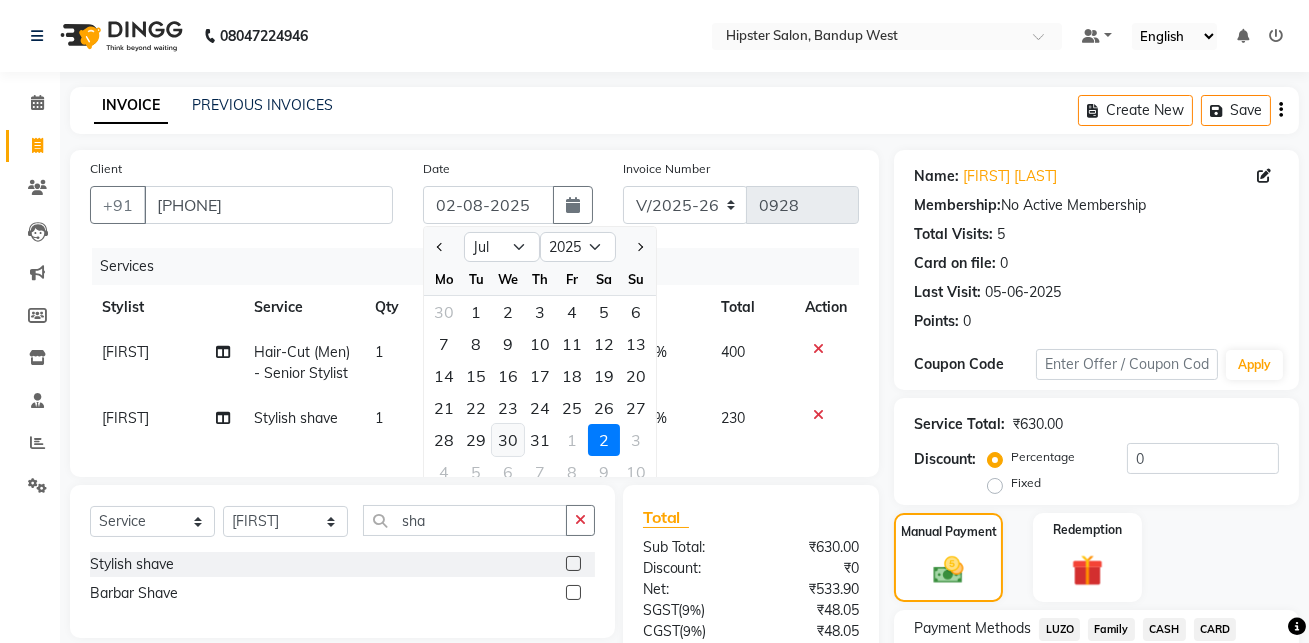 click on "30" 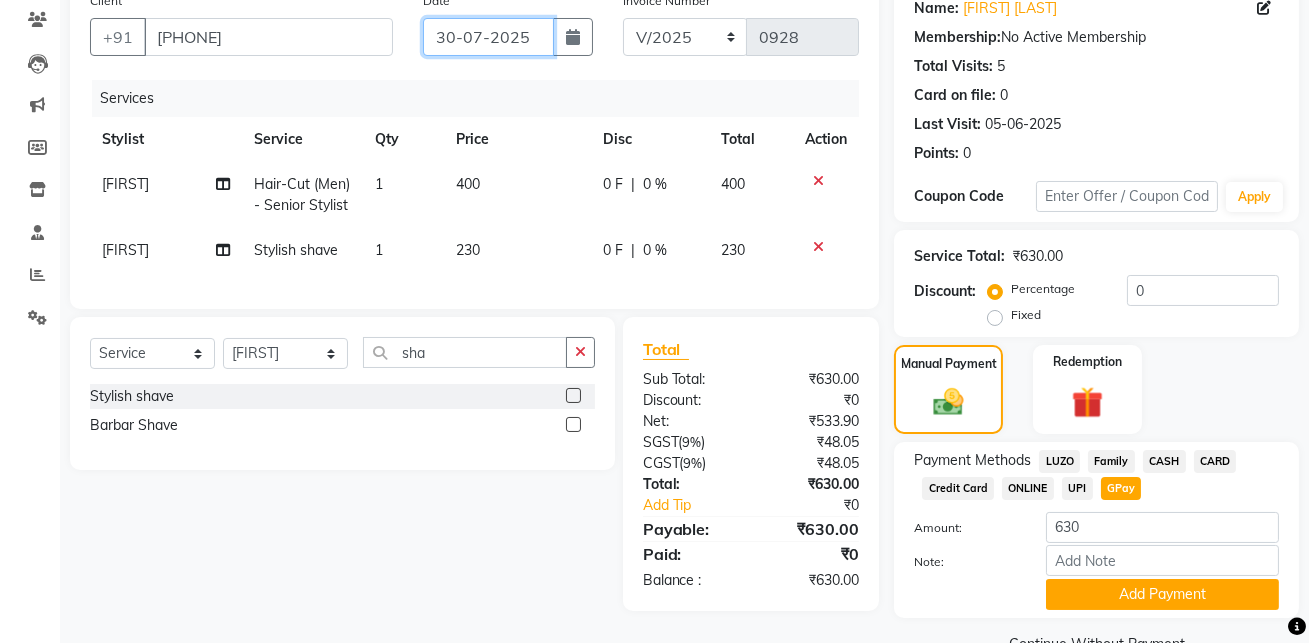 scroll, scrollTop: 177, scrollLeft: 0, axis: vertical 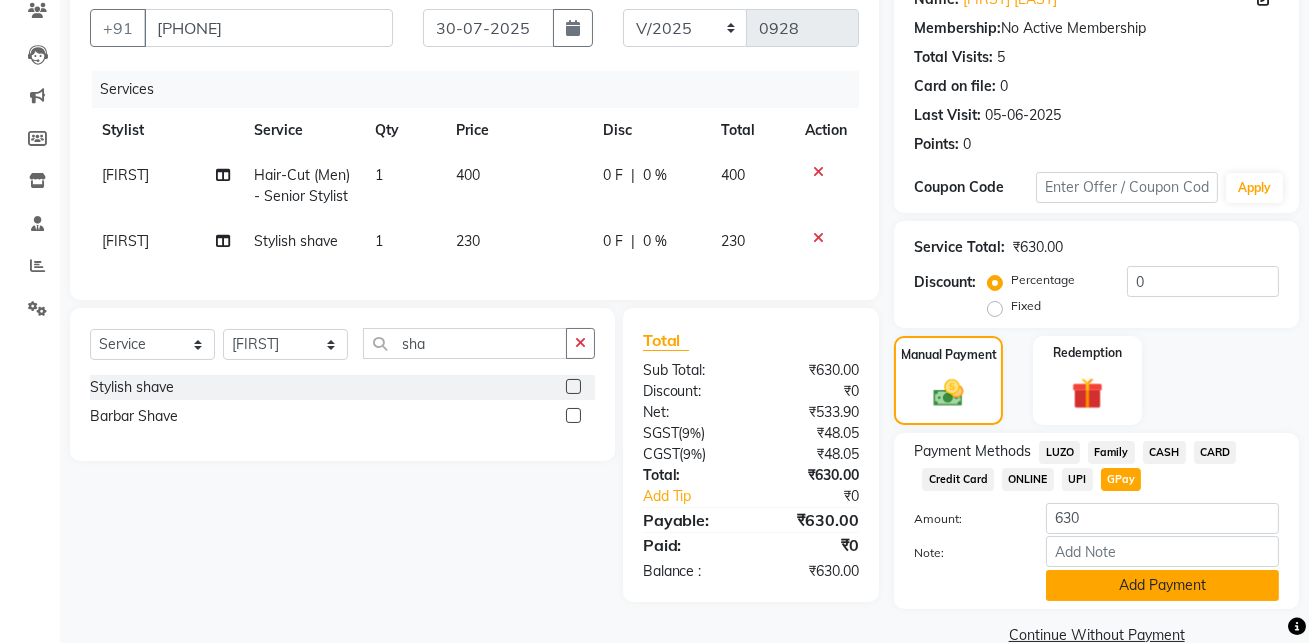click on "Add Payment" 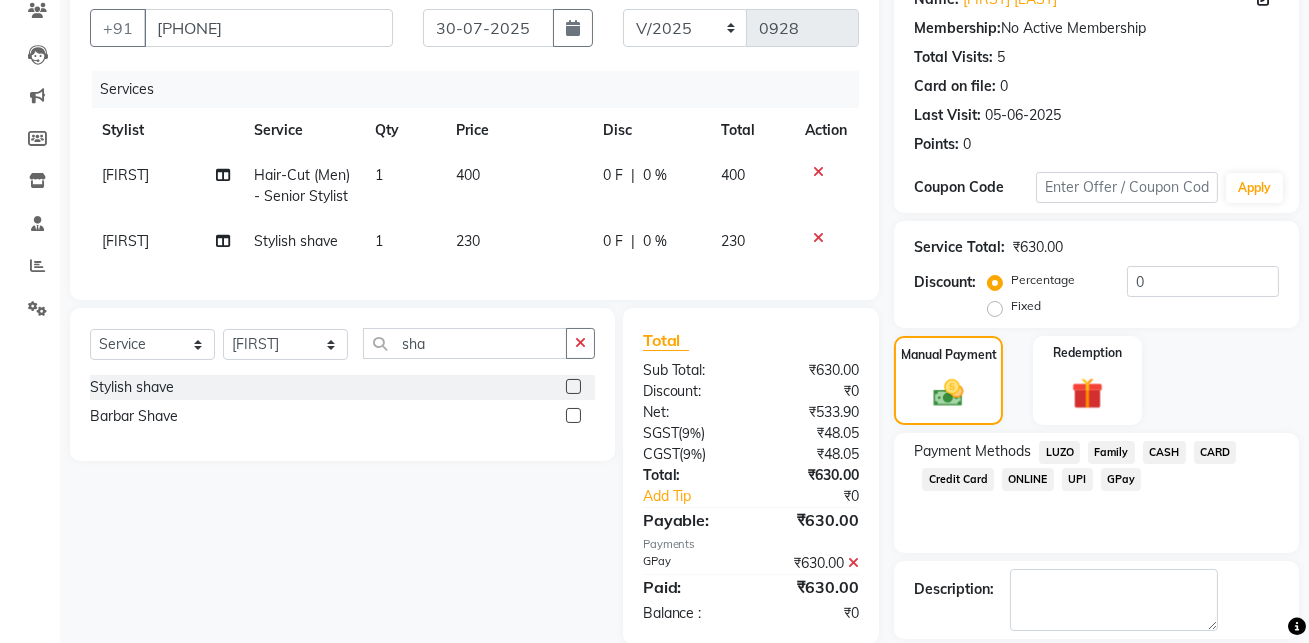 scroll, scrollTop: 270, scrollLeft: 0, axis: vertical 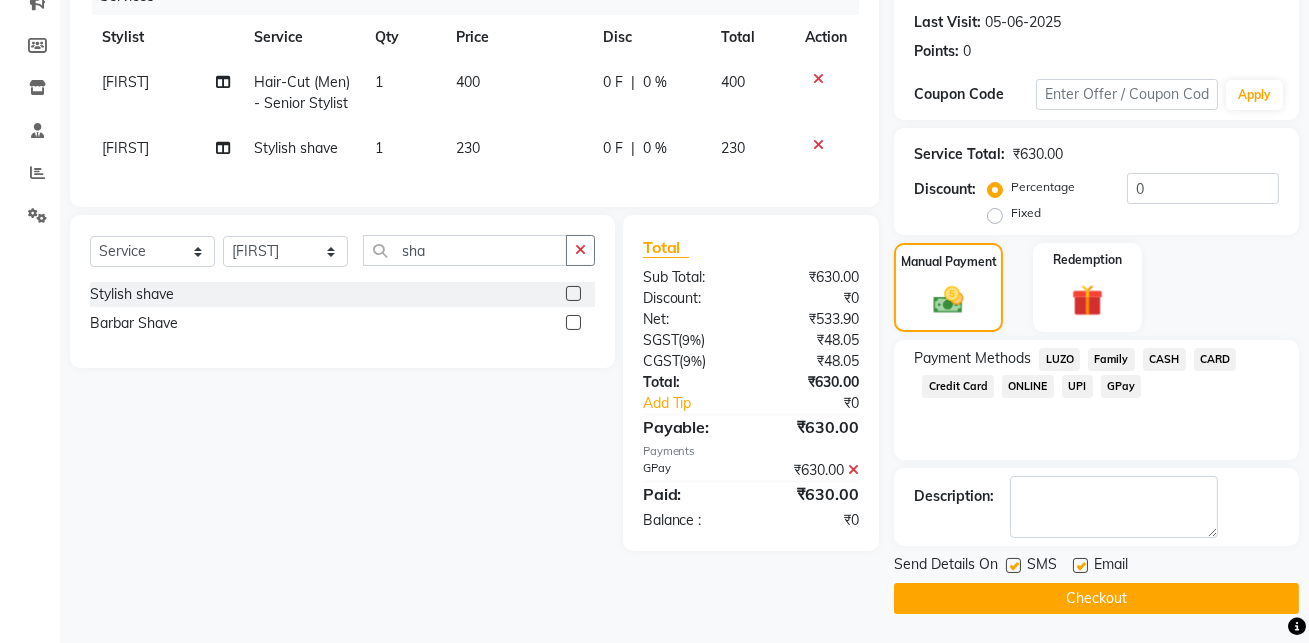 click on "Checkout" 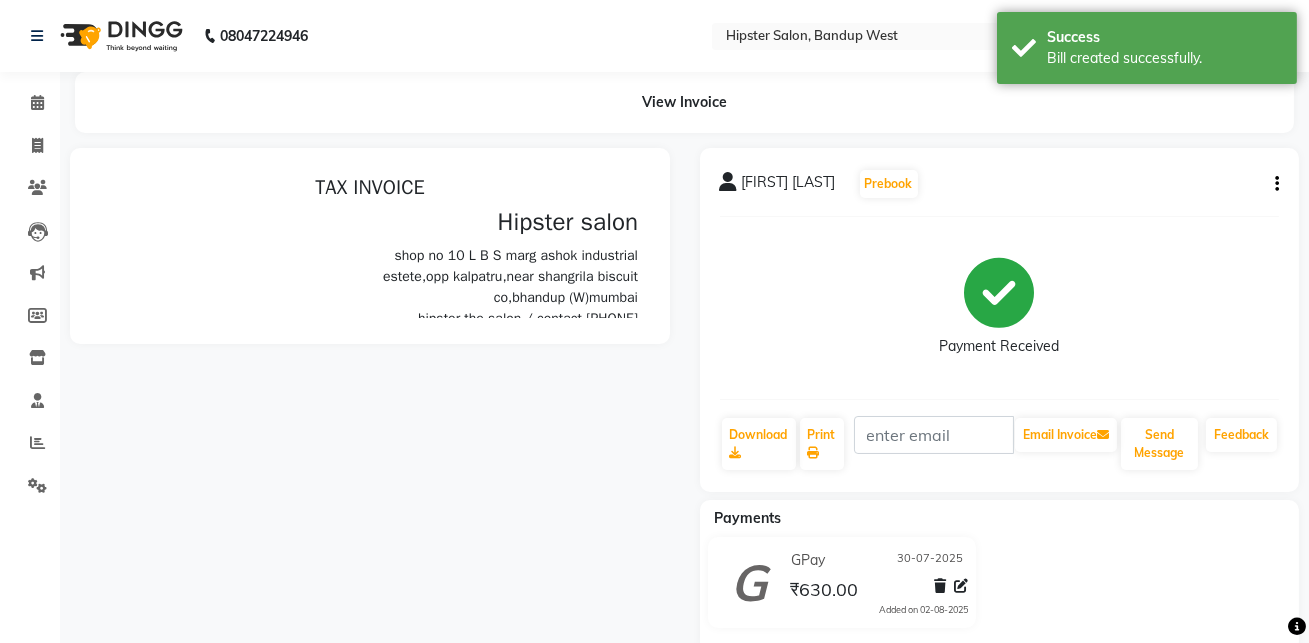 scroll, scrollTop: 0, scrollLeft: 0, axis: both 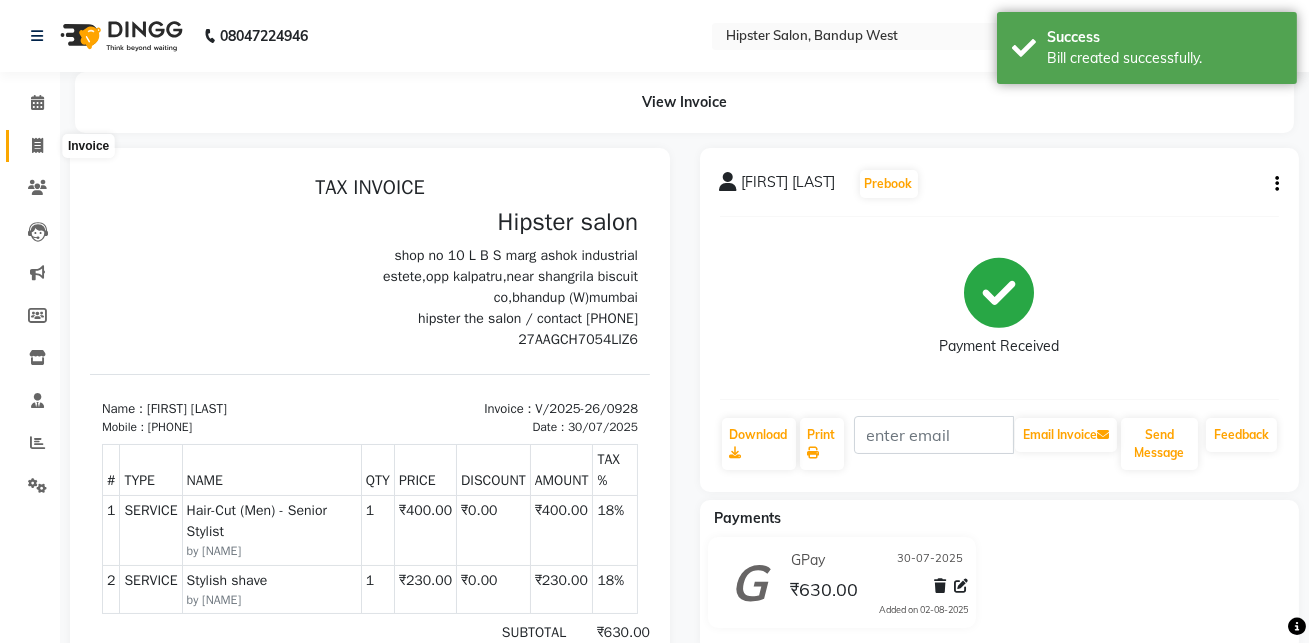 click 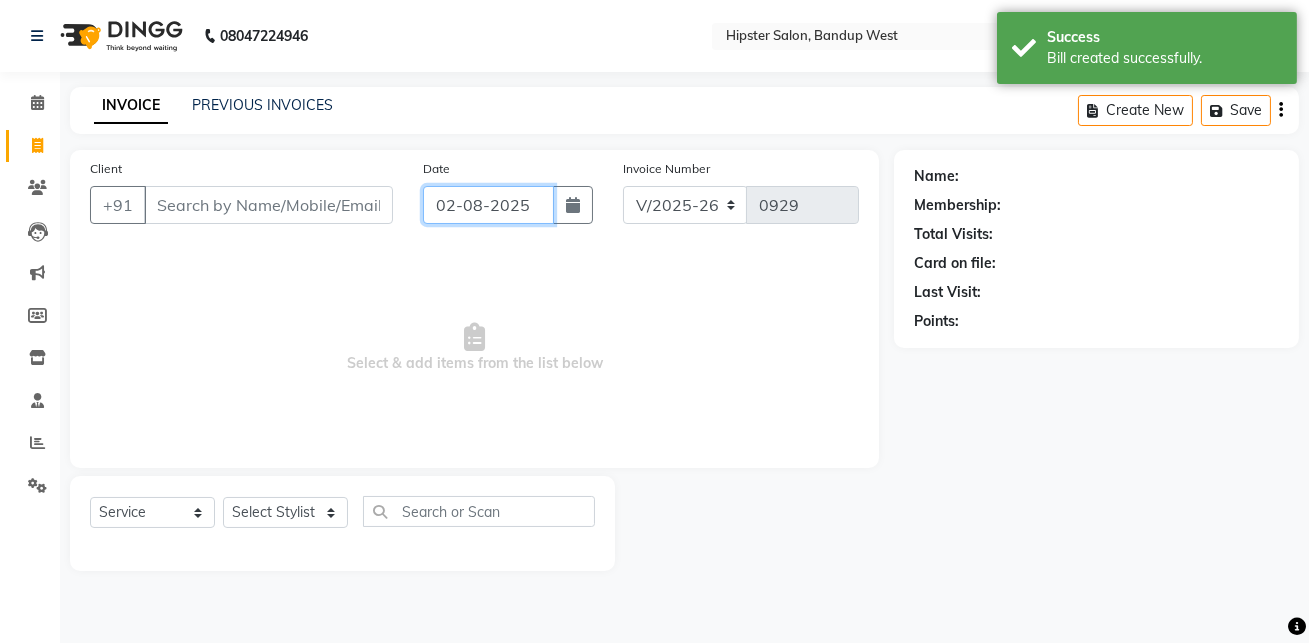 click on "02-08-2025" 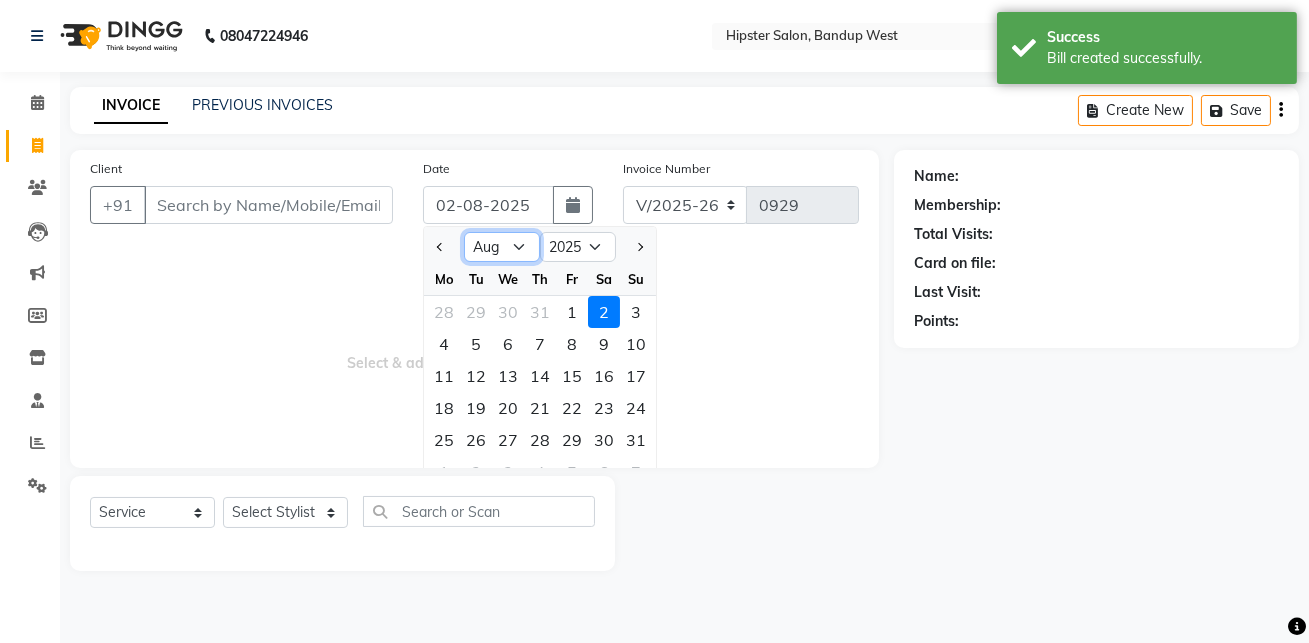 click on "Jan Feb Mar Apr May Jun Jul Aug Sep Oct Nov Dec" 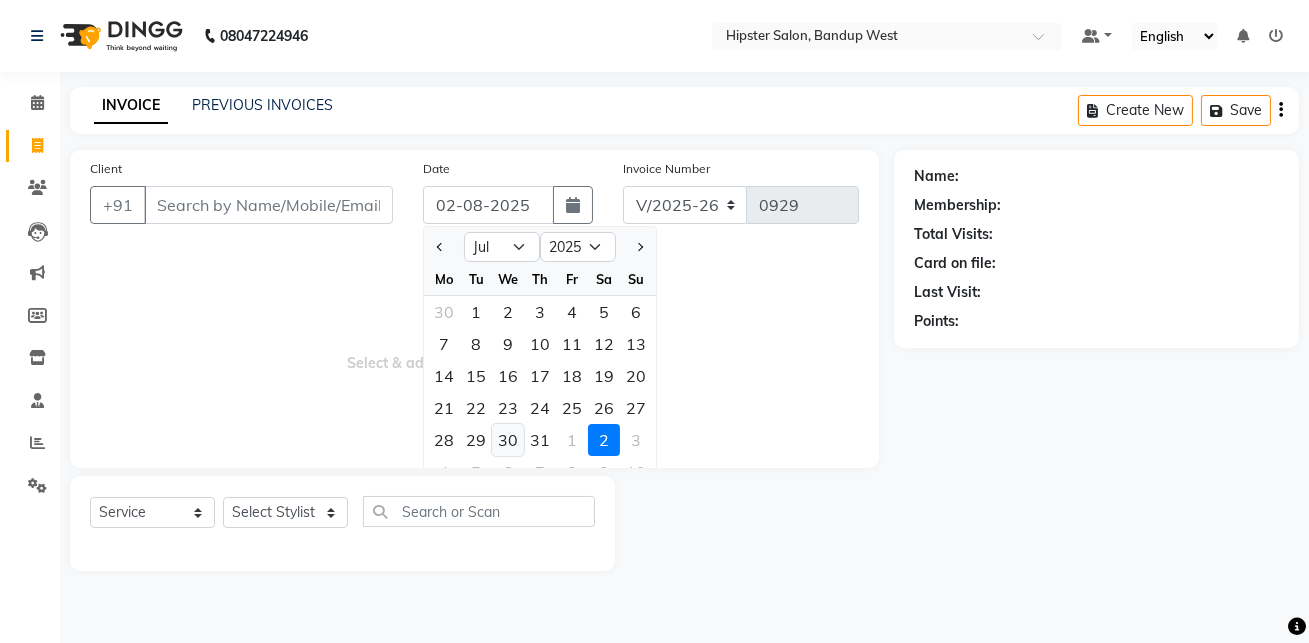 click on "30" 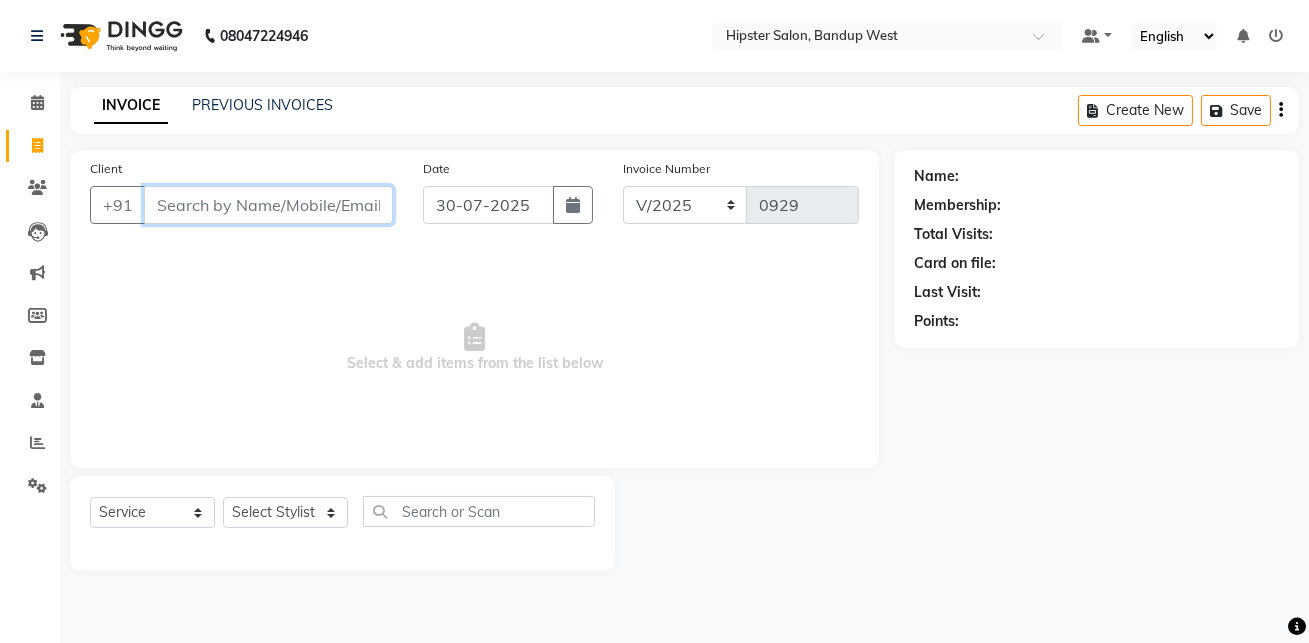 click on "Client" at bounding box center (268, 205) 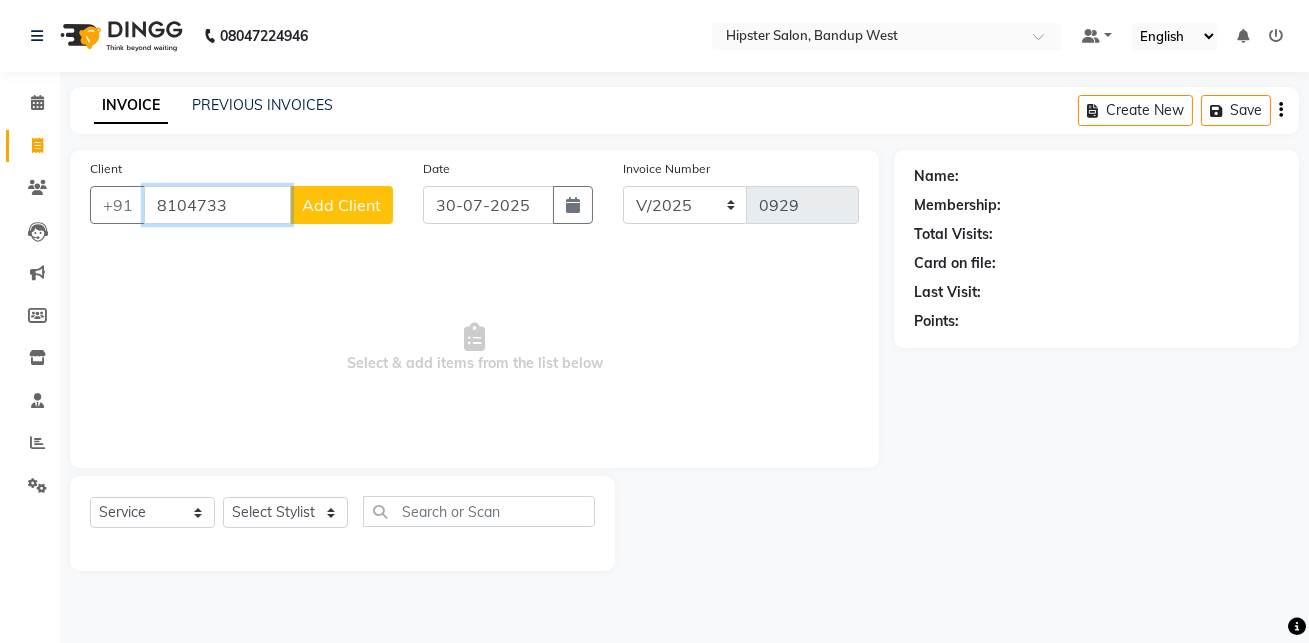 click on "8104733" at bounding box center (217, 205) 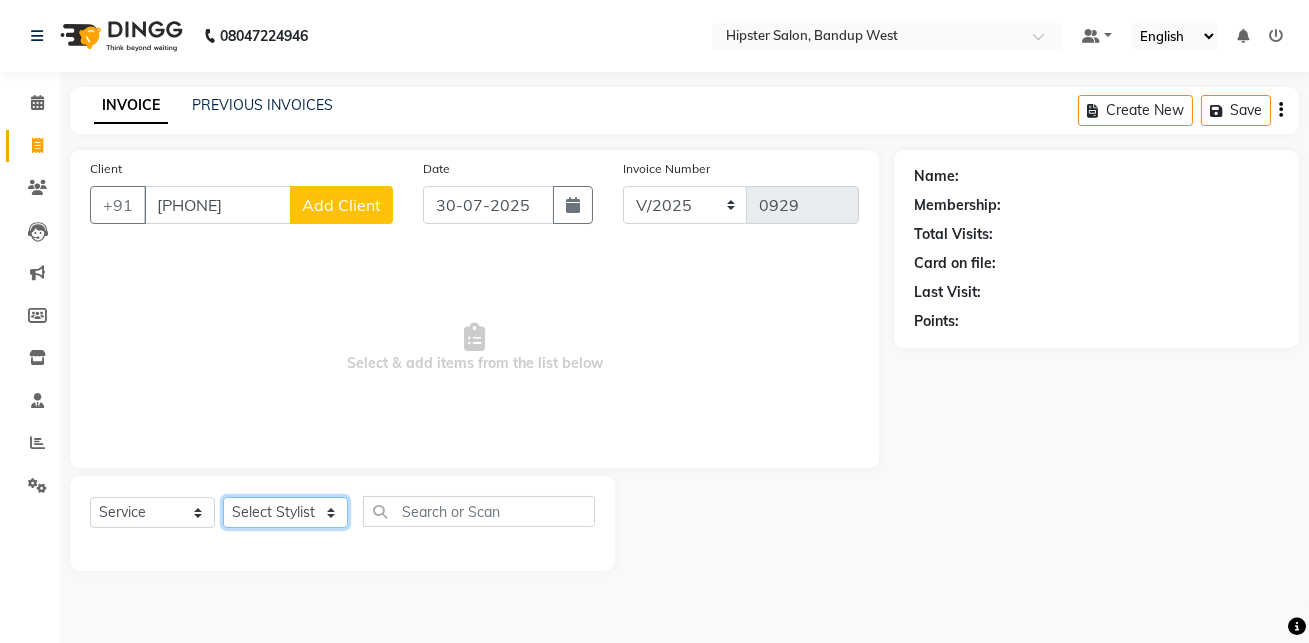 click on "Select Stylist aditya aishu akansha anup ashik Ayushi bhavin sir Irshad lucky manisha meet minaz neelam pritesh PUNAM raju REKHA salman Shweta vaibhav Vicky" 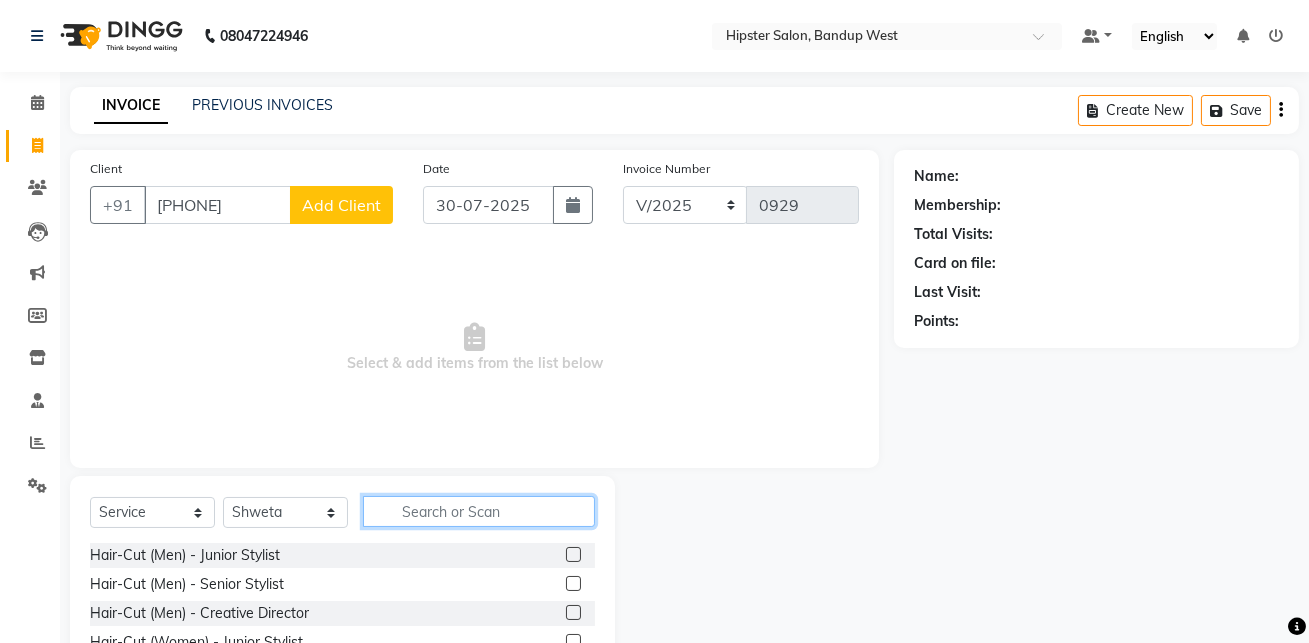 click 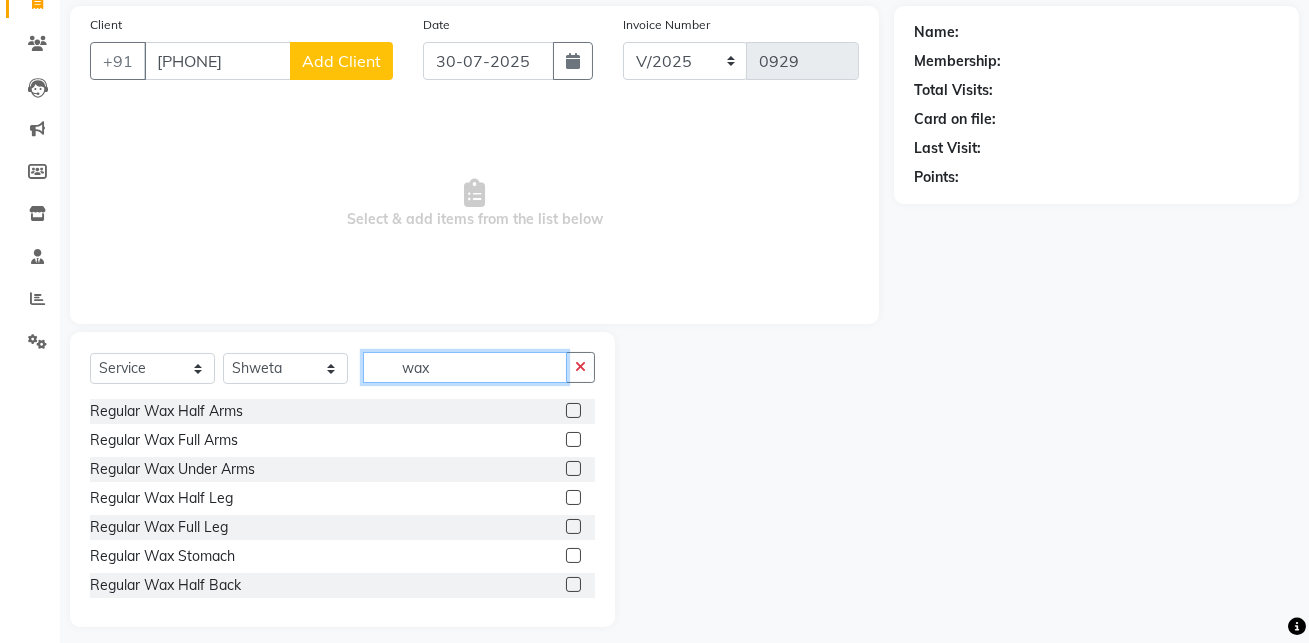 scroll, scrollTop: 159, scrollLeft: 0, axis: vertical 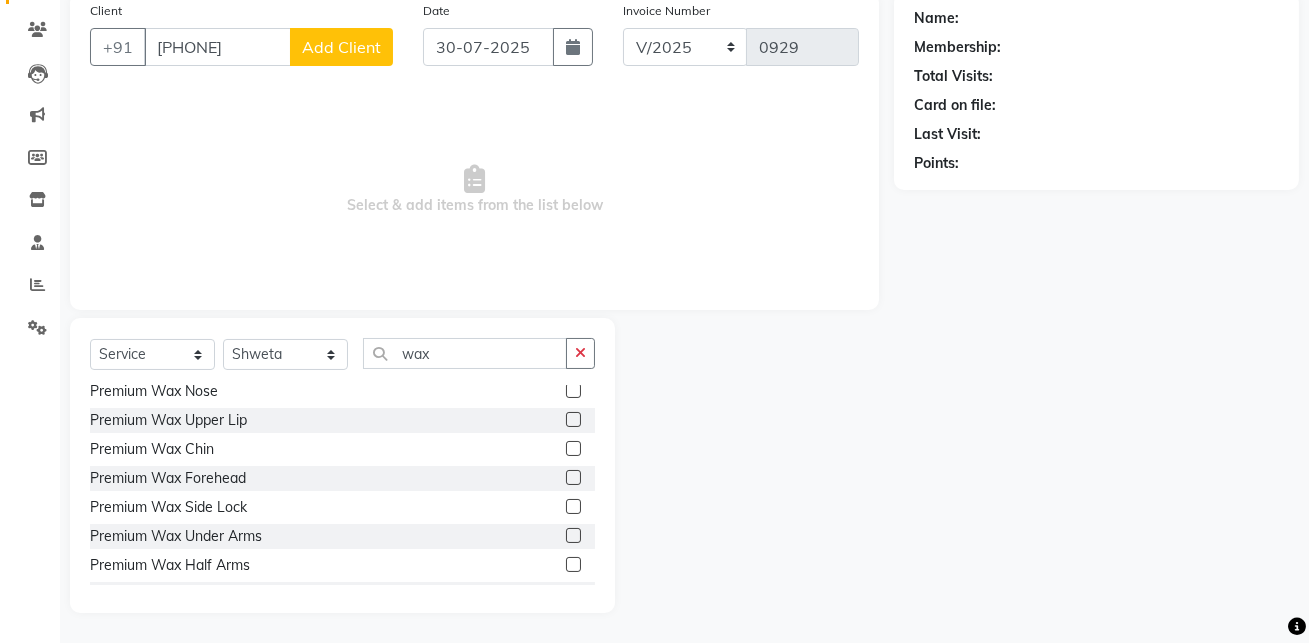 click 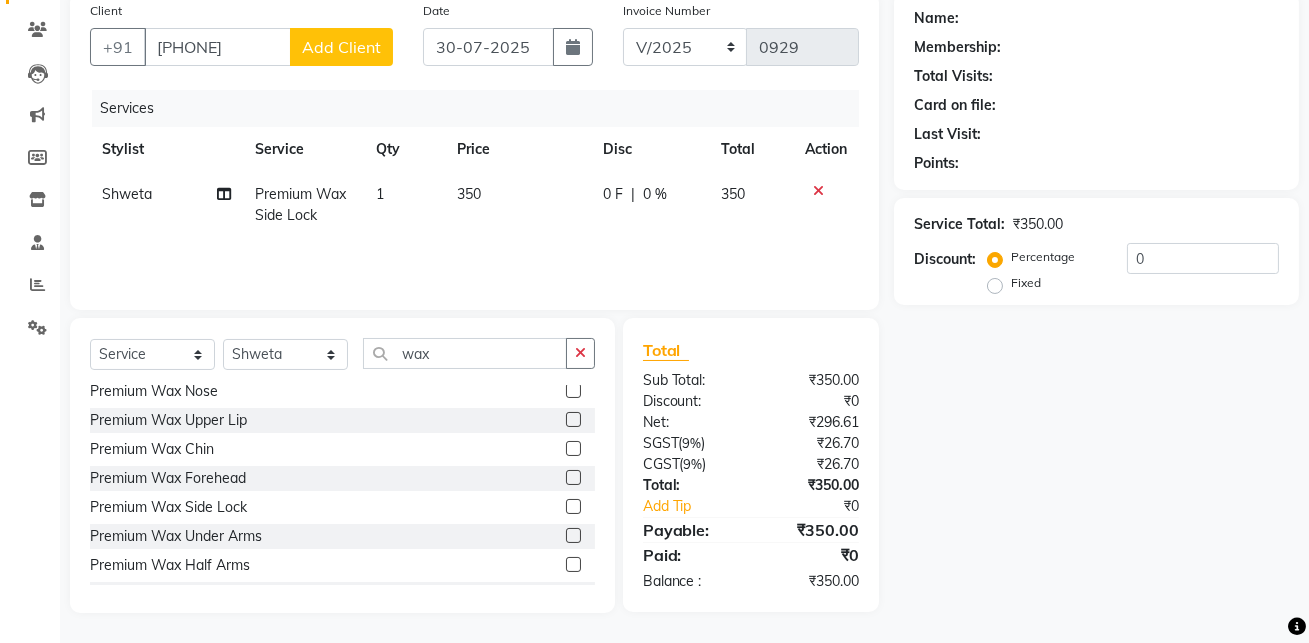click 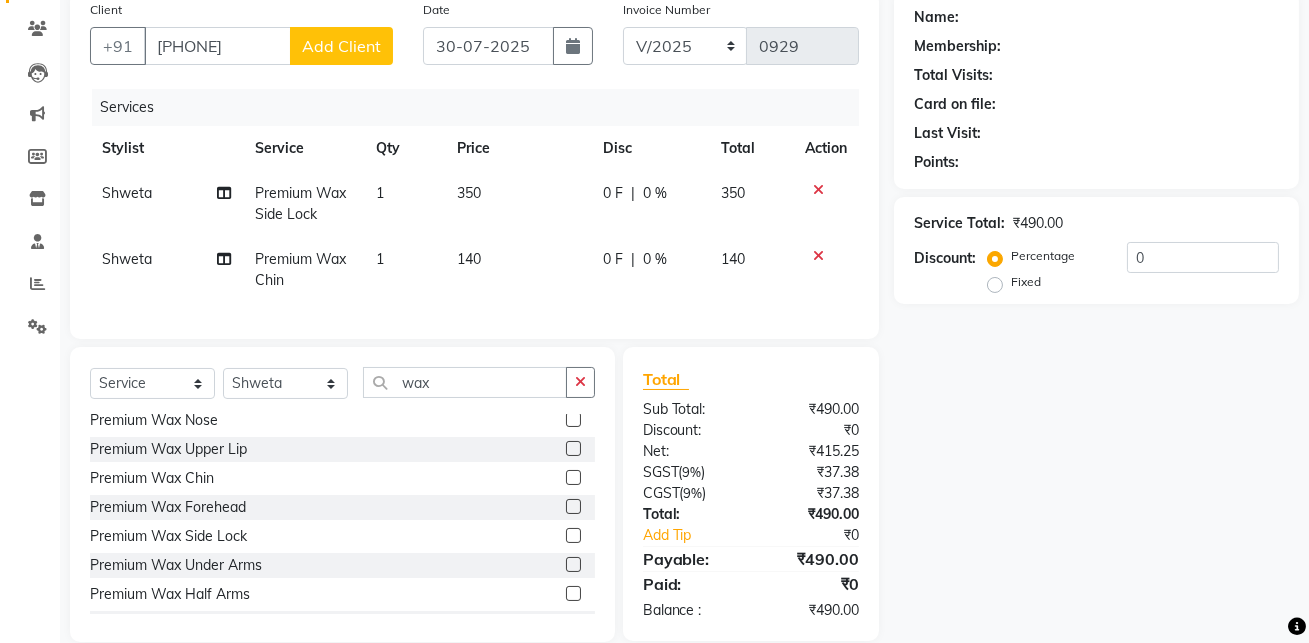 click on "350" 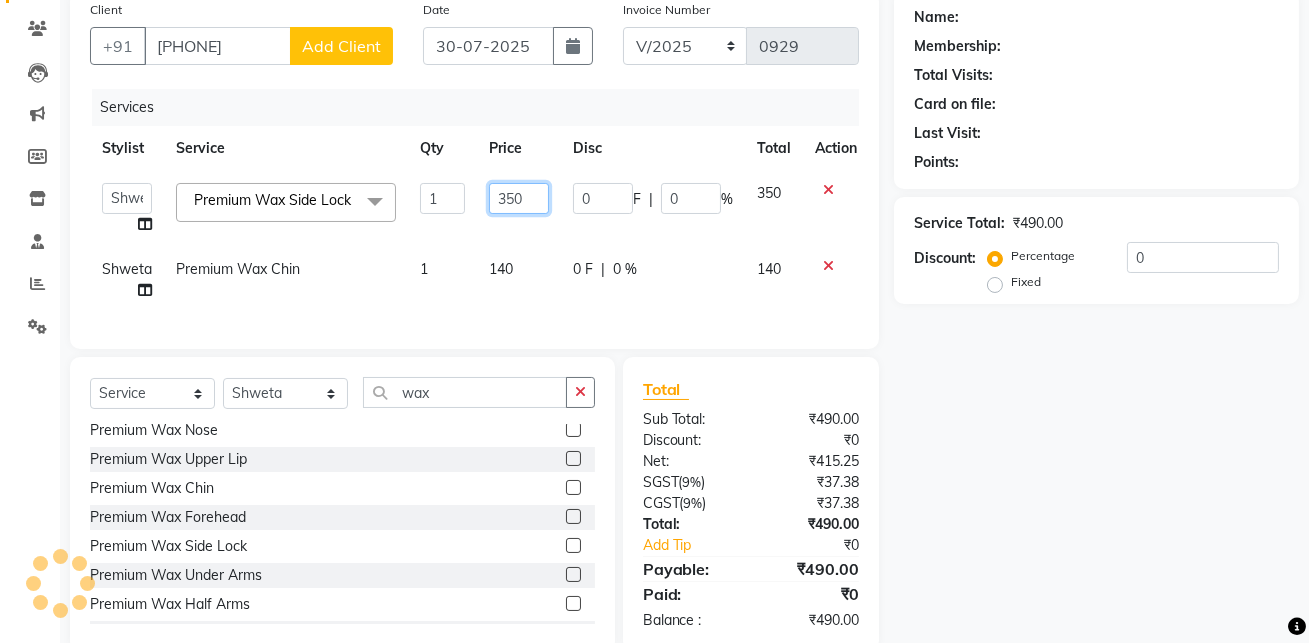 click on "350" 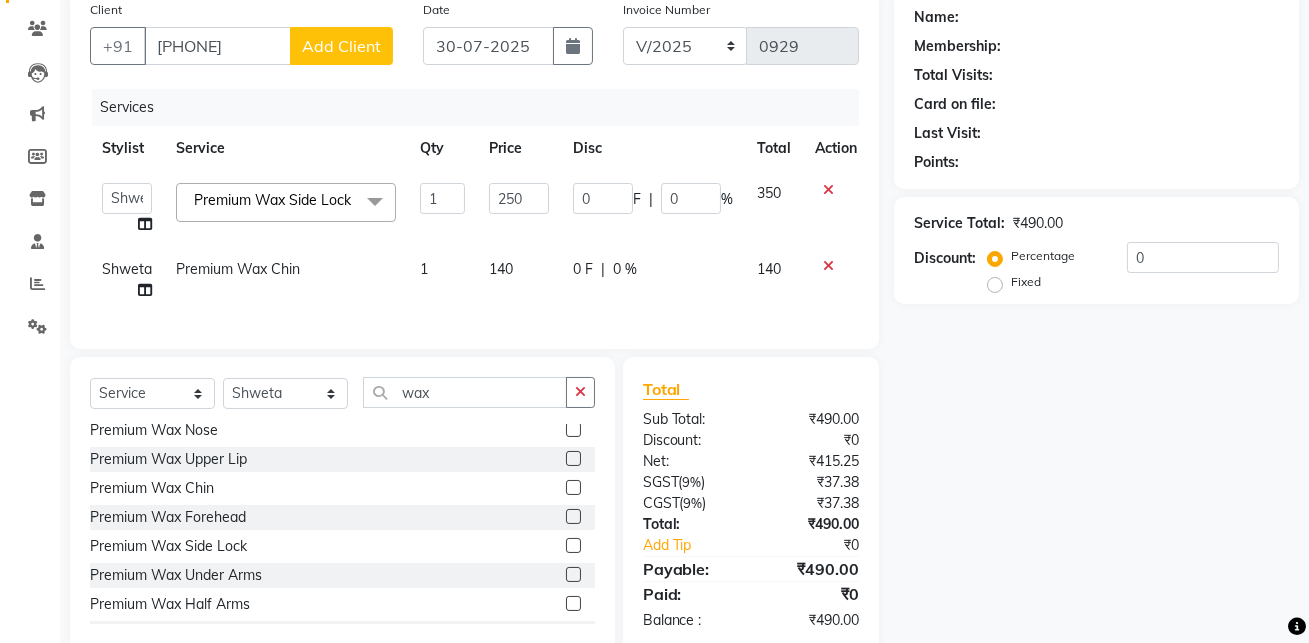 click on "Name: Membership: Total Visits: Card on file: Last Visit:  Points:  Service Total:  ₹490.00  Discount:  Percentage   Fixed  0" 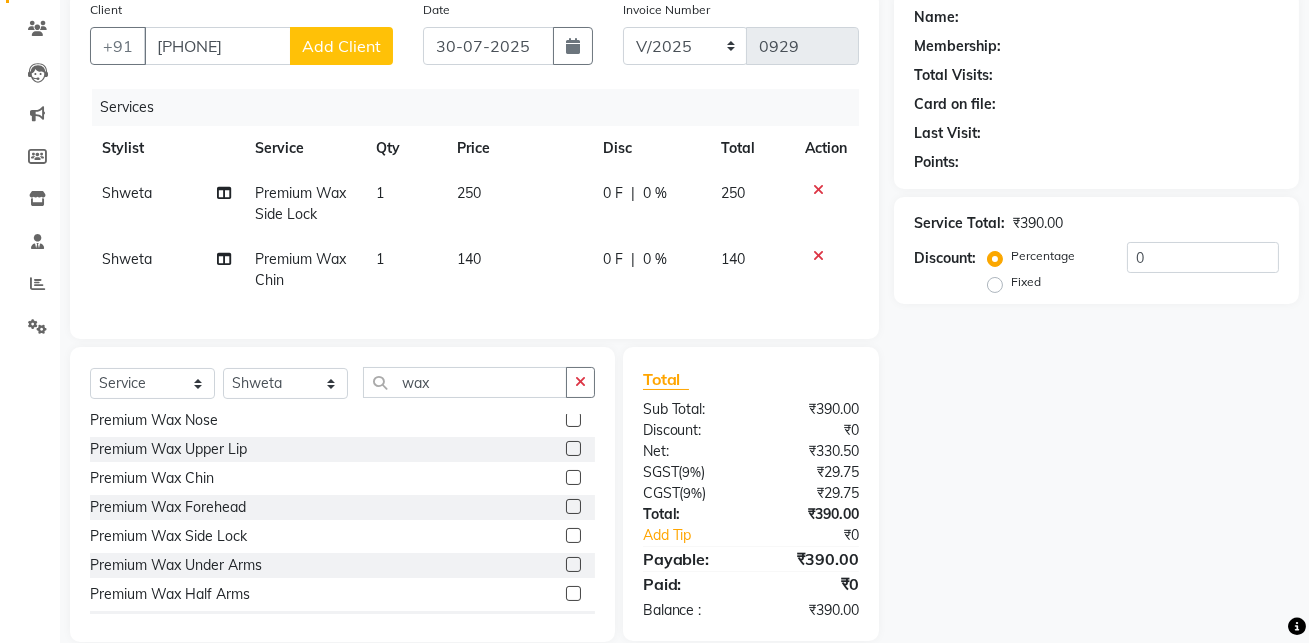 click on "140" 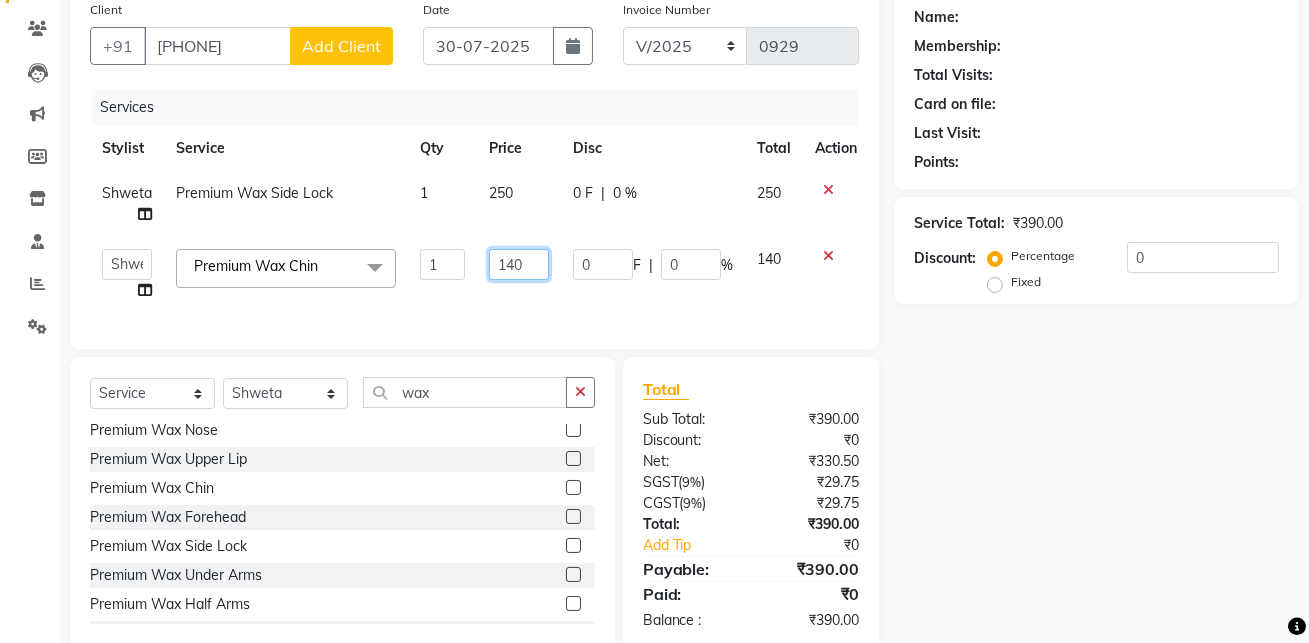 click on "140" 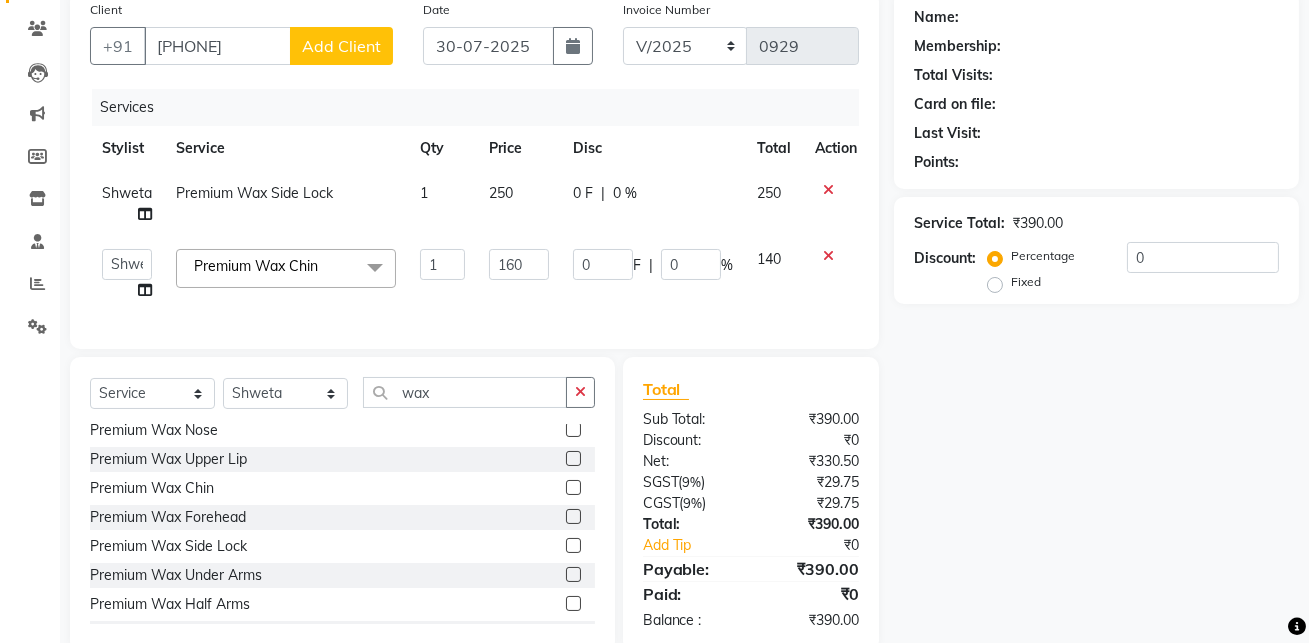 click on "Name: Membership: Total Visits: Card on file: Last Visit:  Points:  Service Total:  ₹390.00  Discount:  Percentage   Fixed  0" 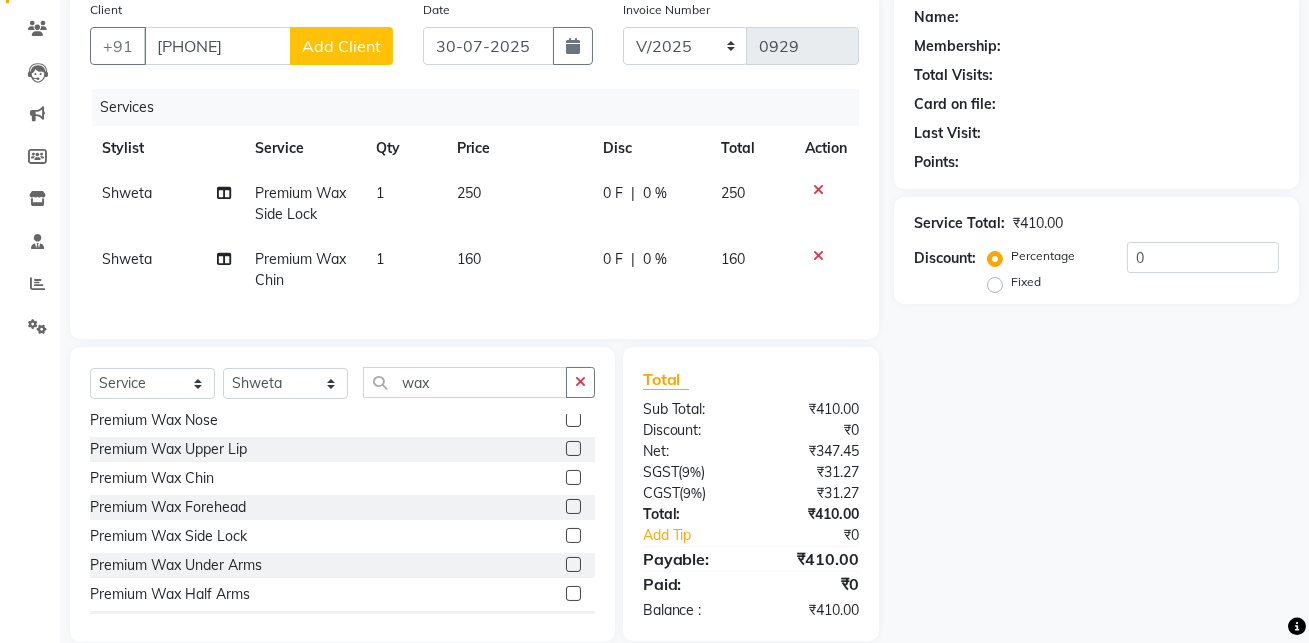 click on "160" 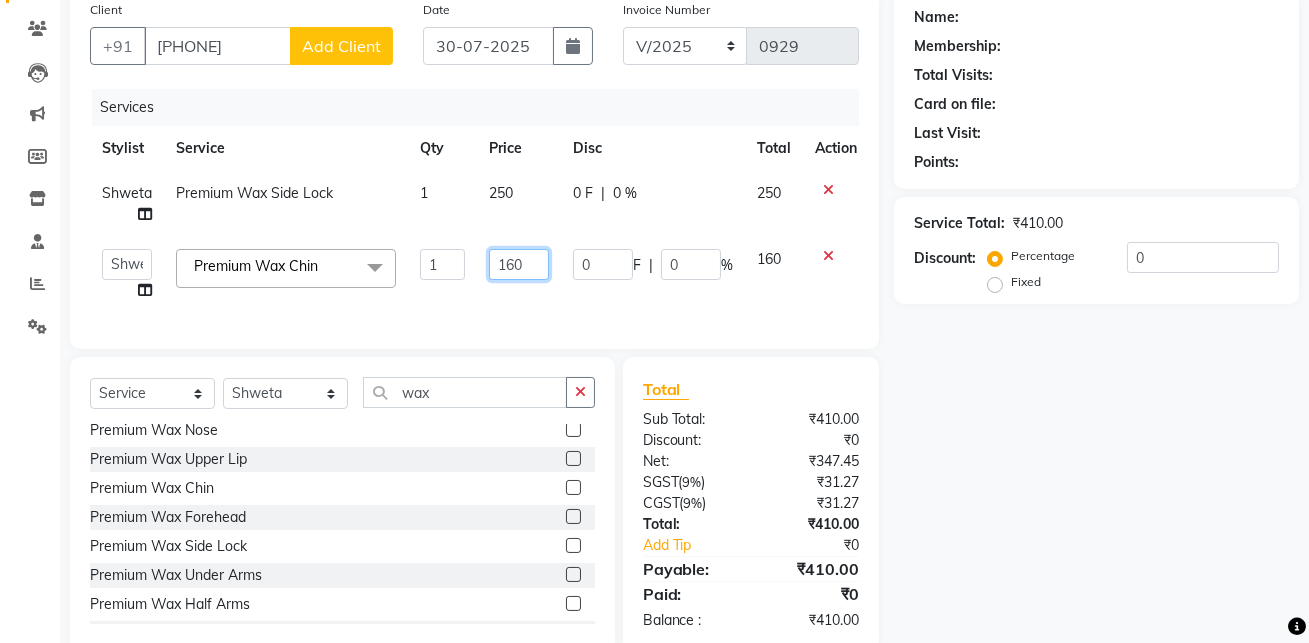 click on "160" 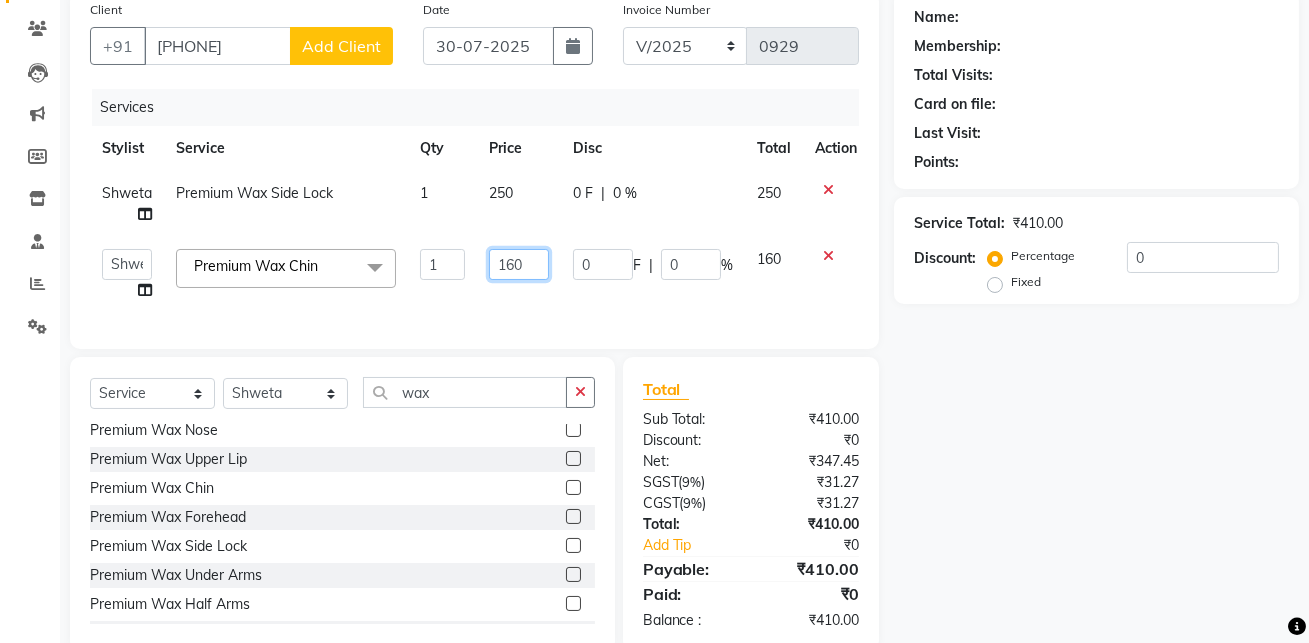 click on "160" 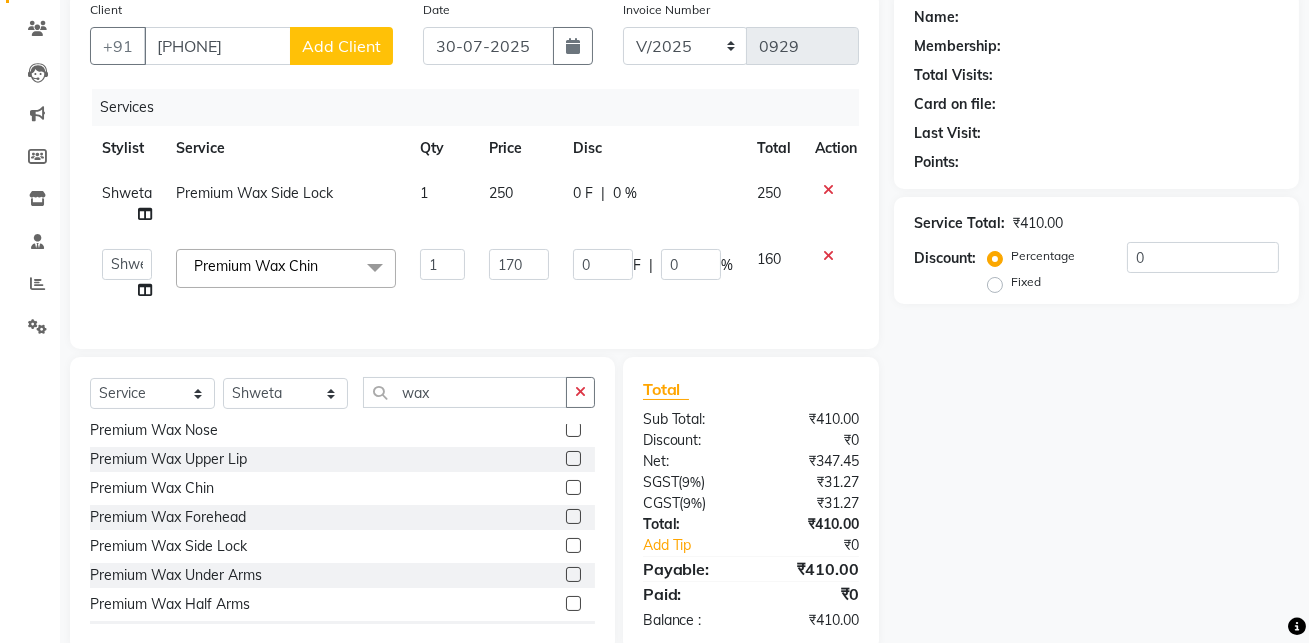 click on "Name: Membership: Total Visits: Card on file: Last Visit:  Points:  Service Total:  ₹410.00  Discount:  Percentage   Fixed  0" 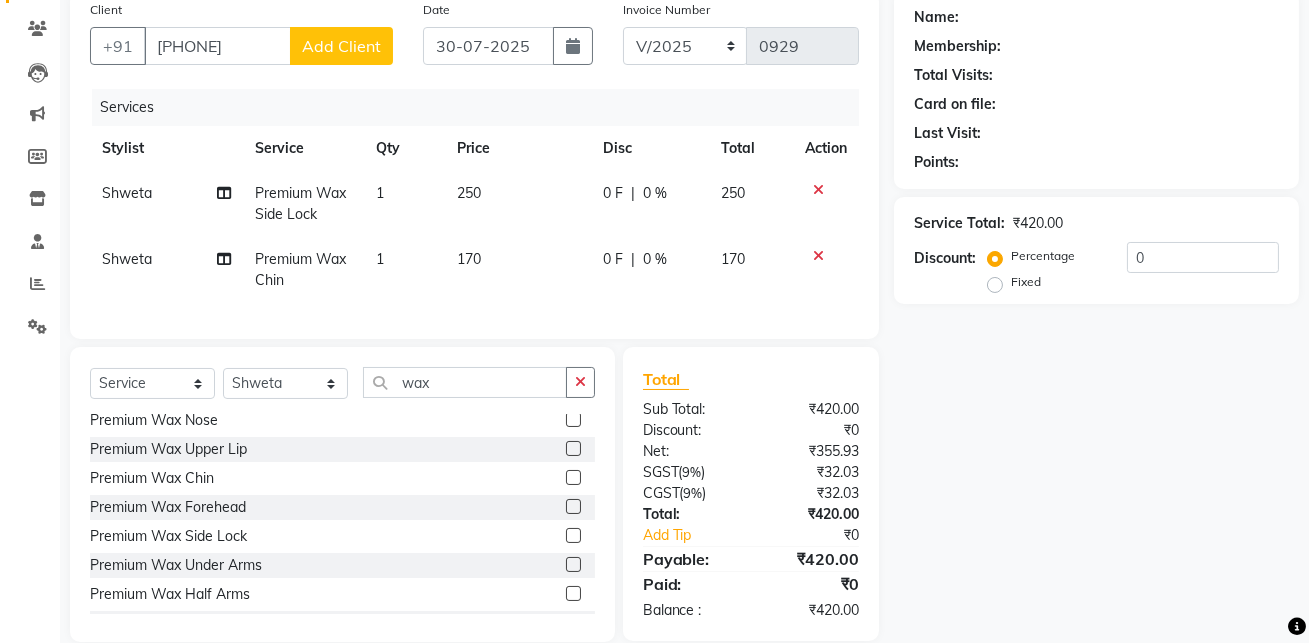 scroll, scrollTop: 30, scrollLeft: 0, axis: vertical 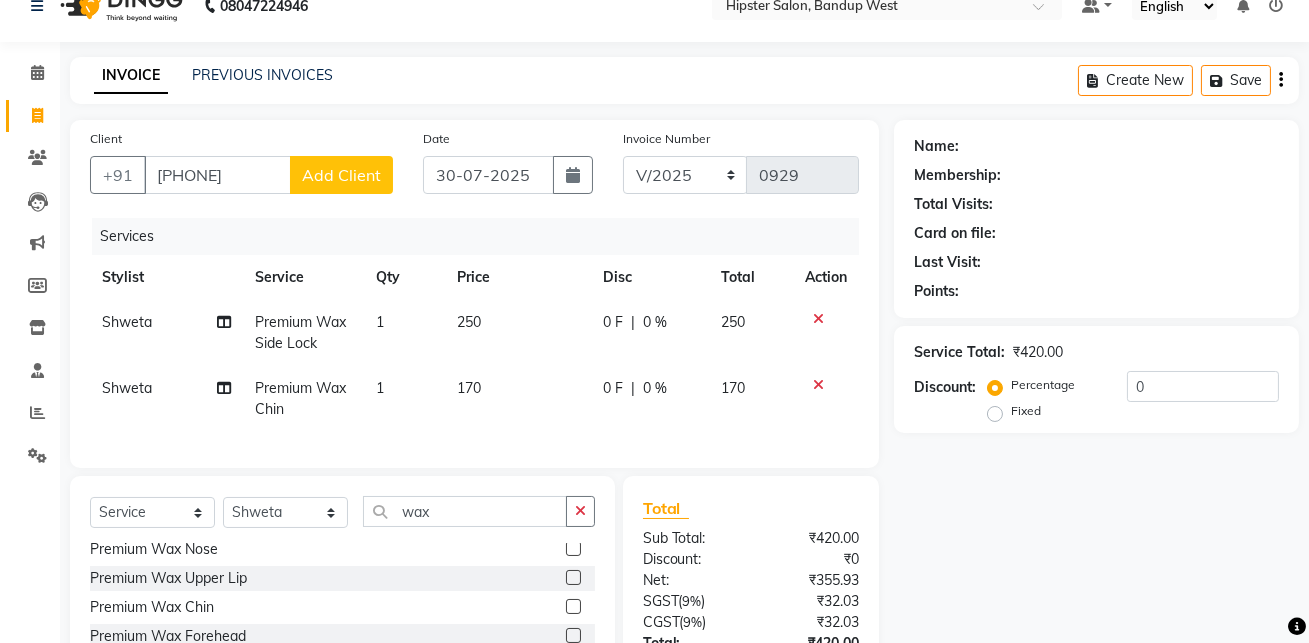 click on "Add Client" 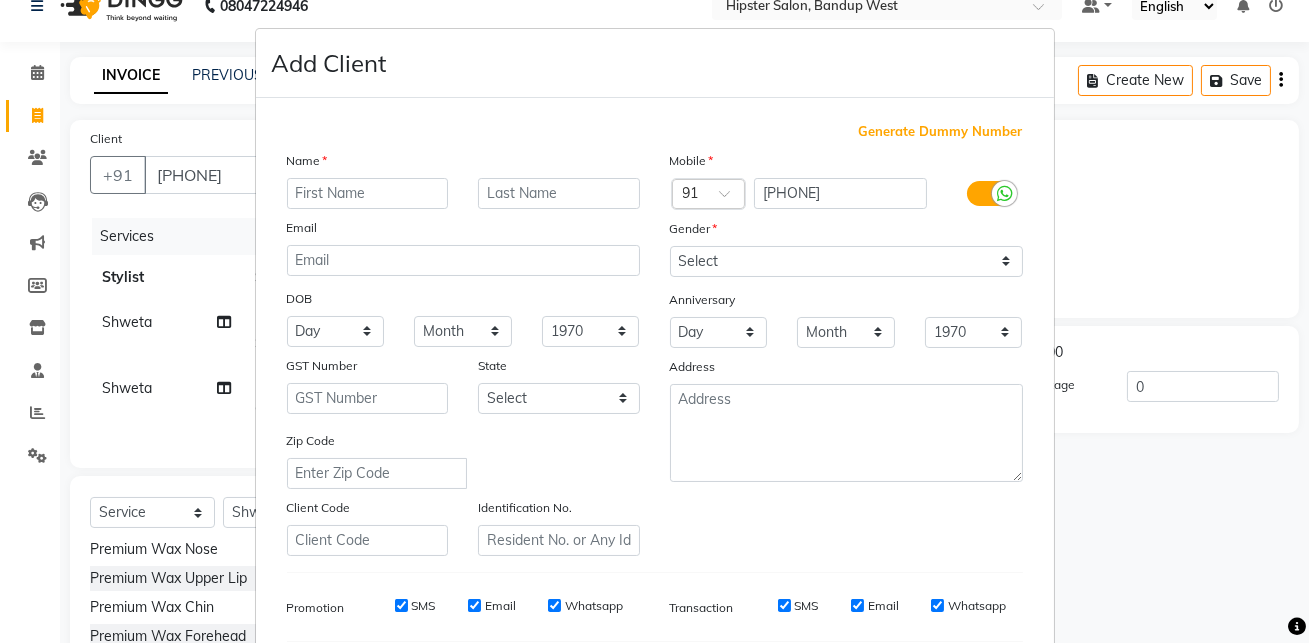click at bounding box center (368, 193) 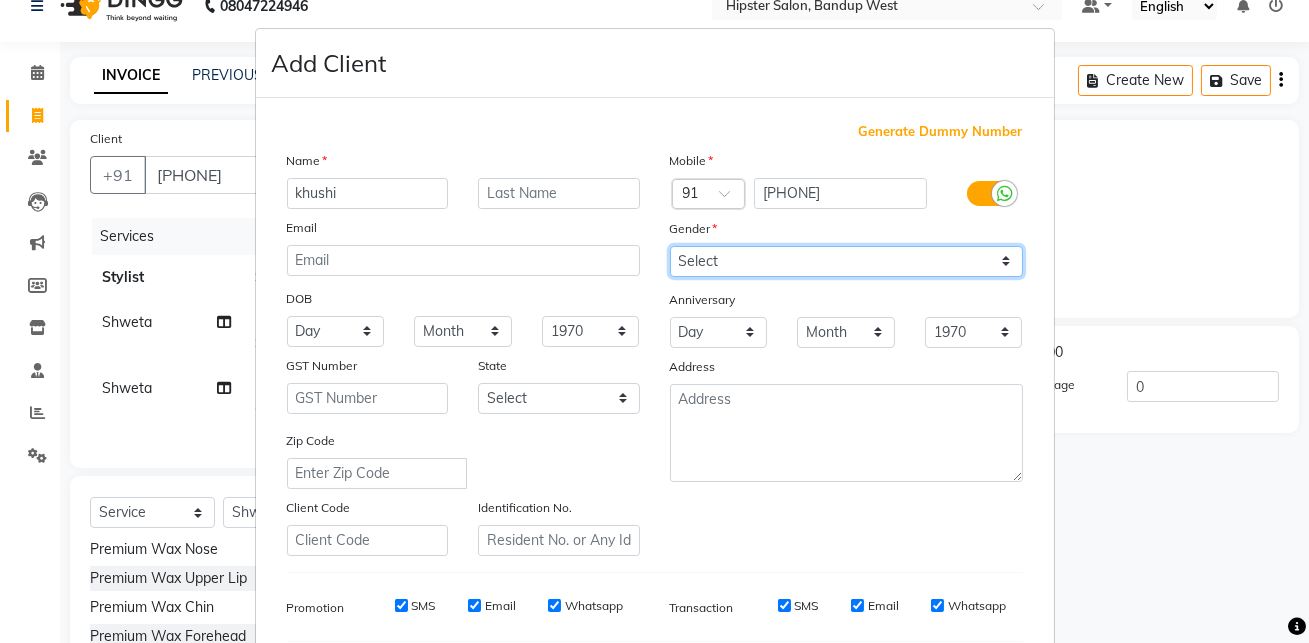 click on "Select Male Female Other Prefer Not To Say" at bounding box center [846, 261] 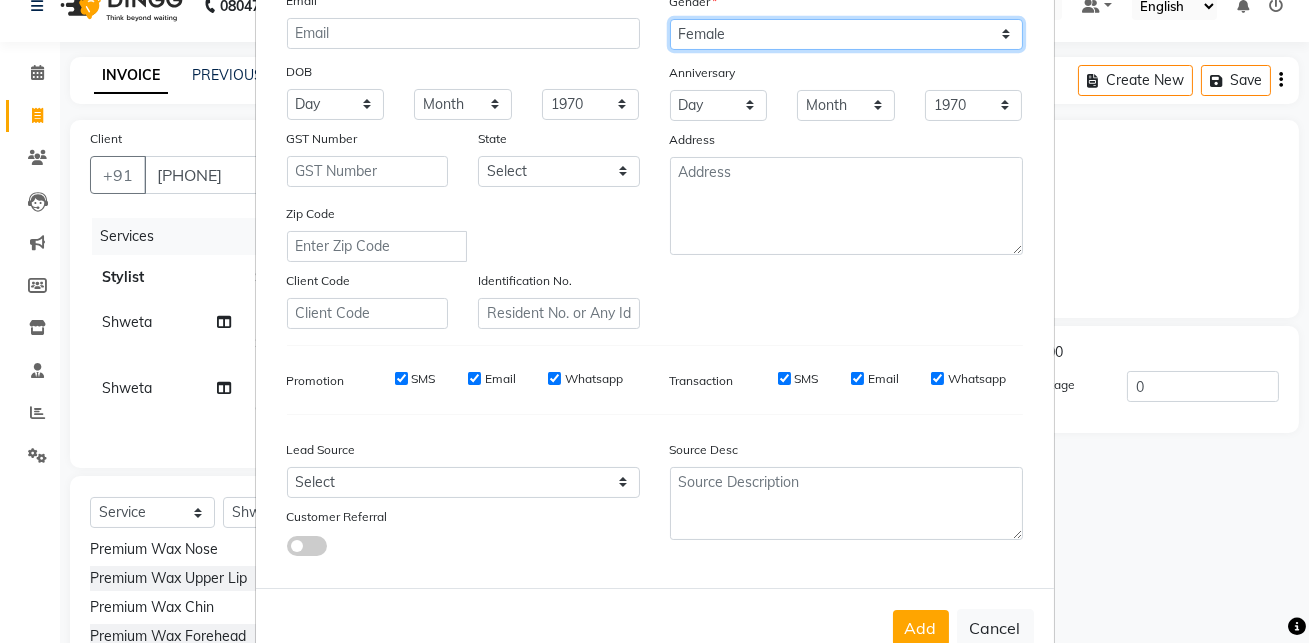 scroll, scrollTop: 286, scrollLeft: 0, axis: vertical 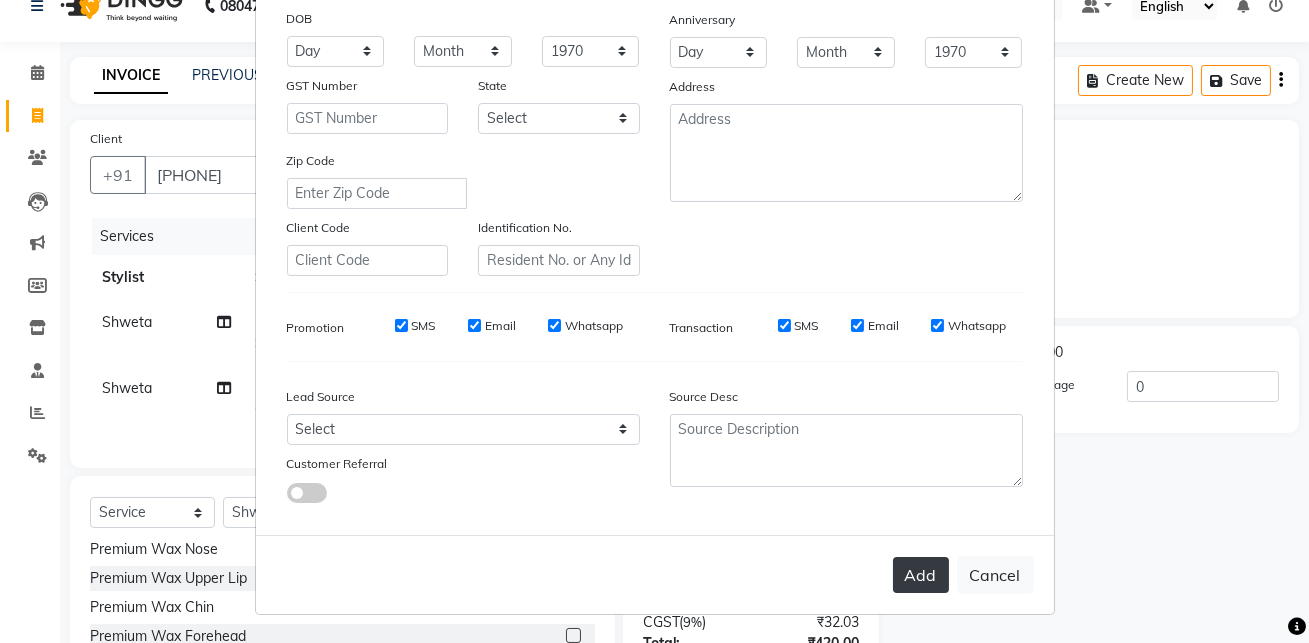 click on "Add" at bounding box center (921, 575) 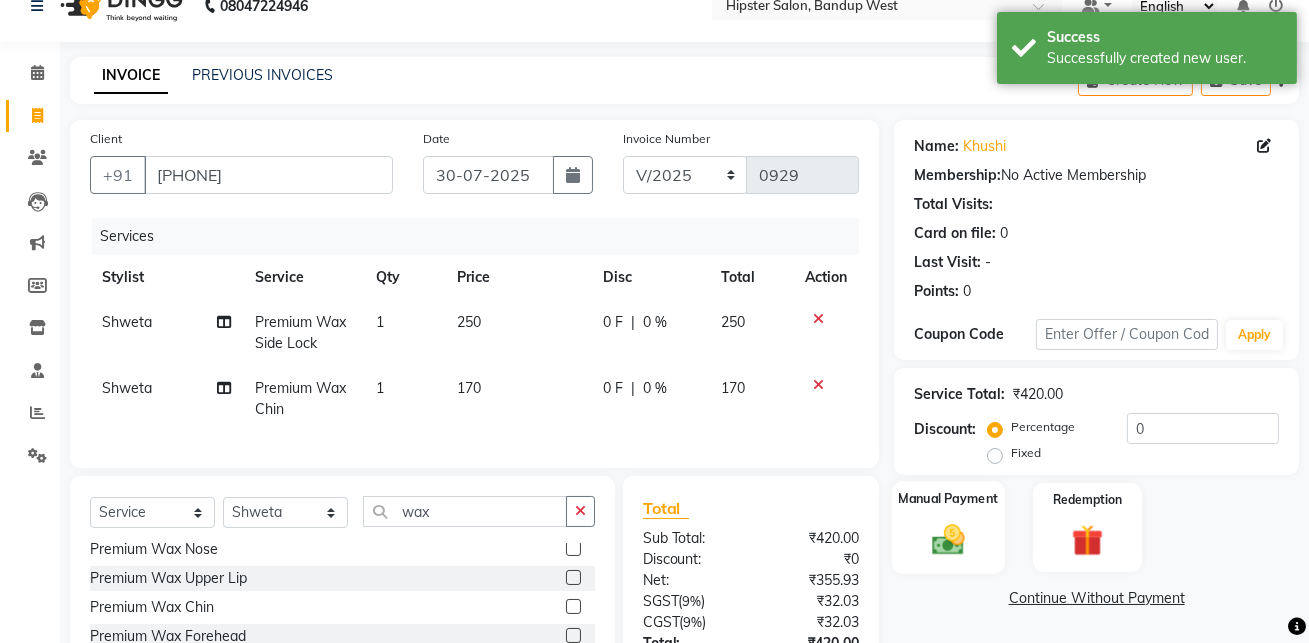 scroll, scrollTop: 189, scrollLeft: 0, axis: vertical 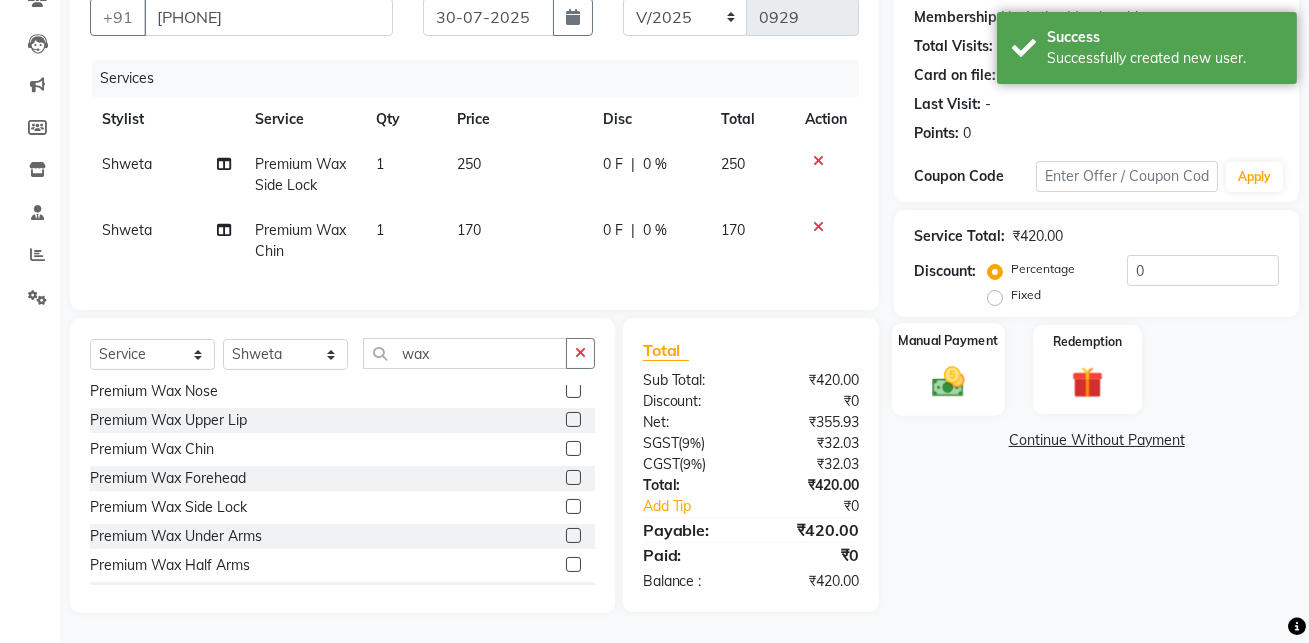 click 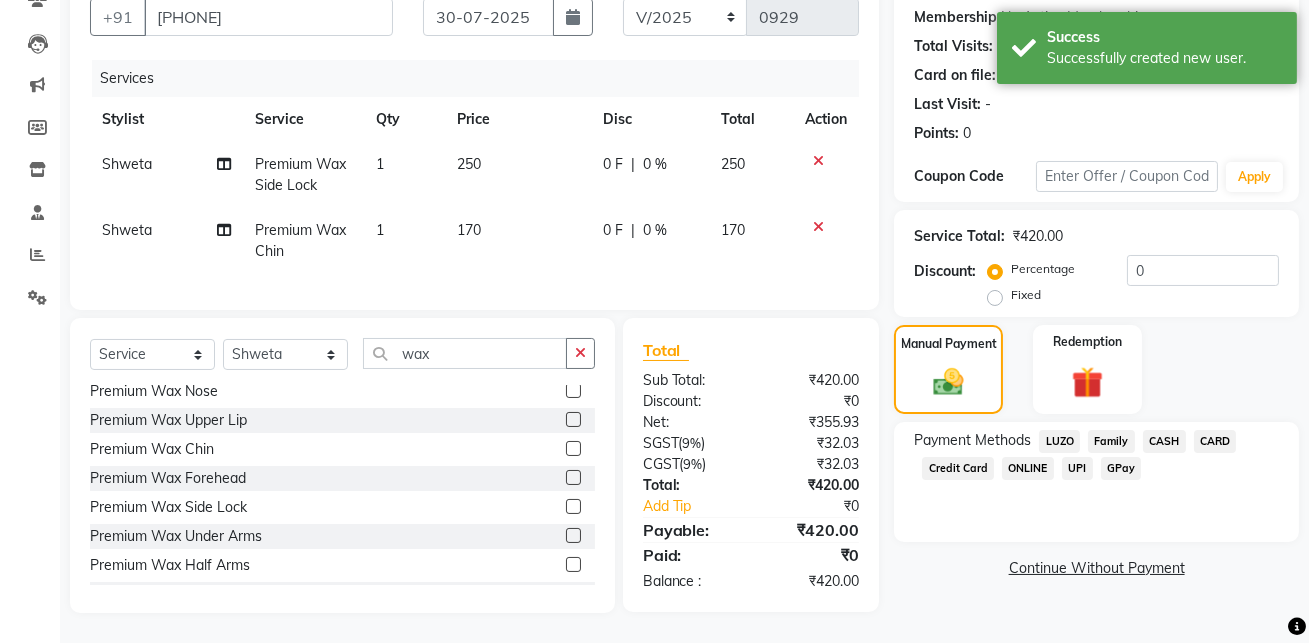click on "GPay" 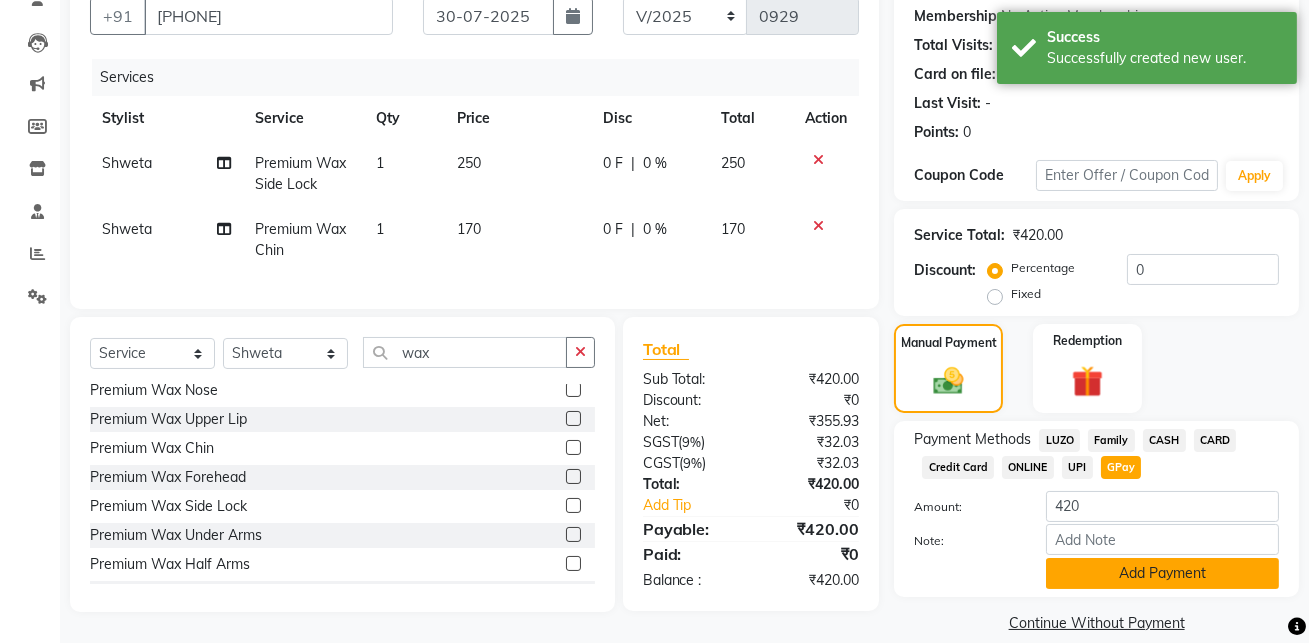 click on "Add Payment" 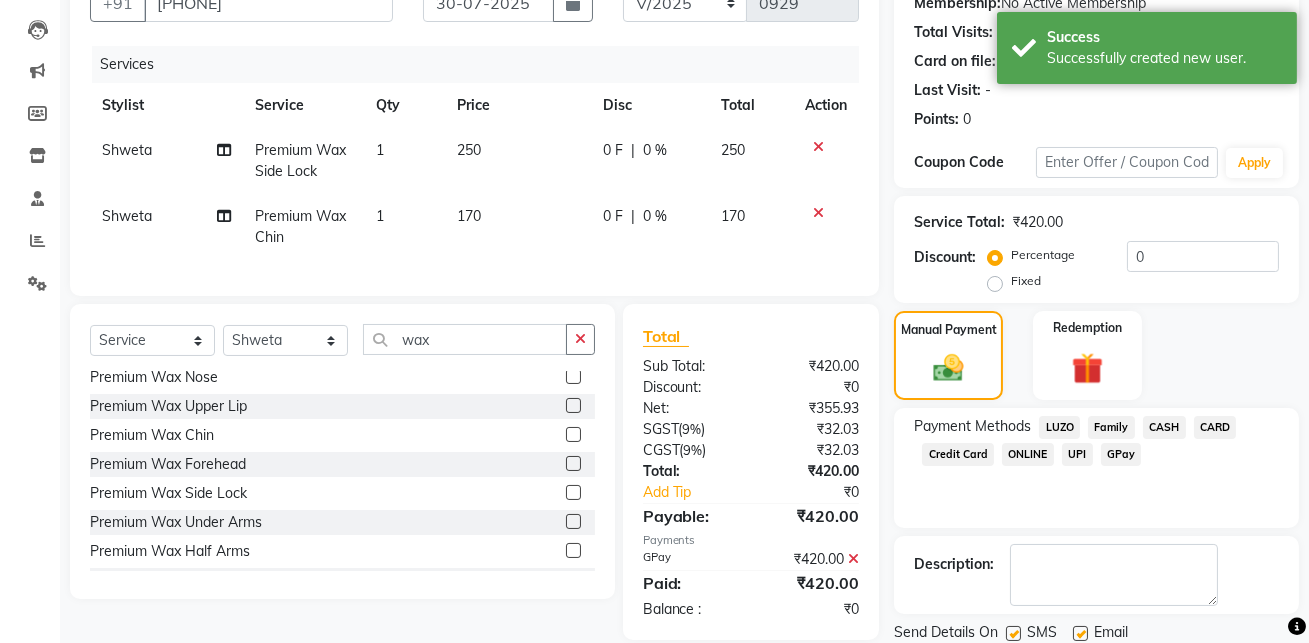 scroll, scrollTop: 270, scrollLeft: 0, axis: vertical 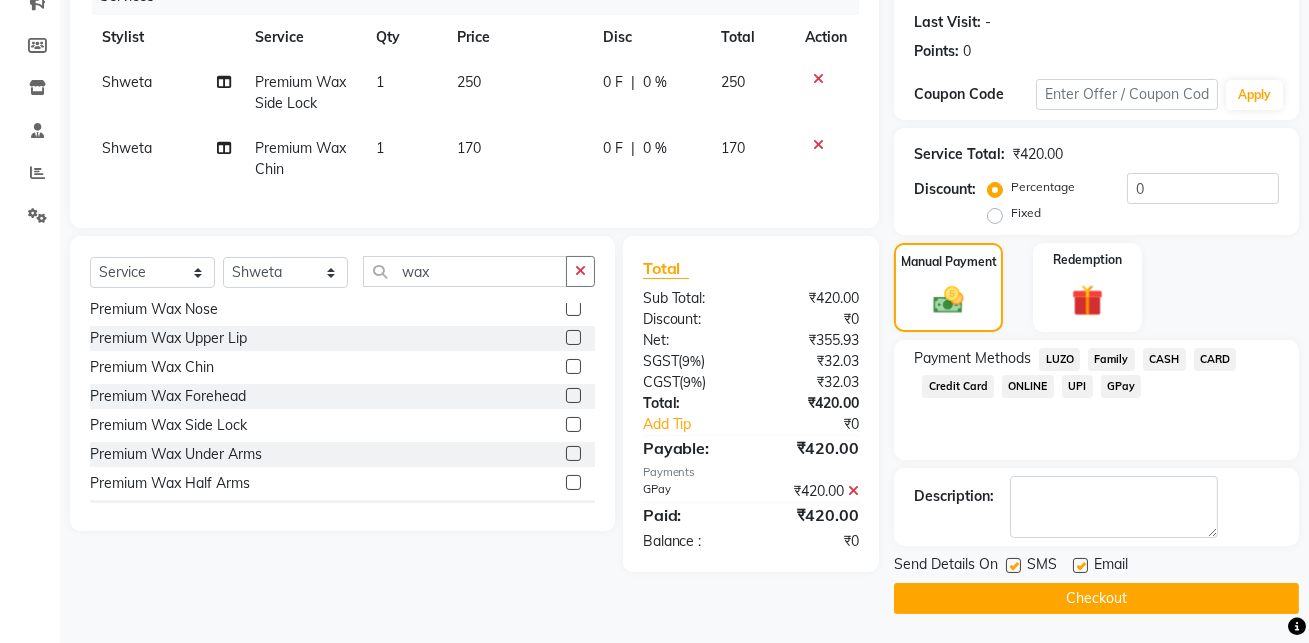click on "Checkout" 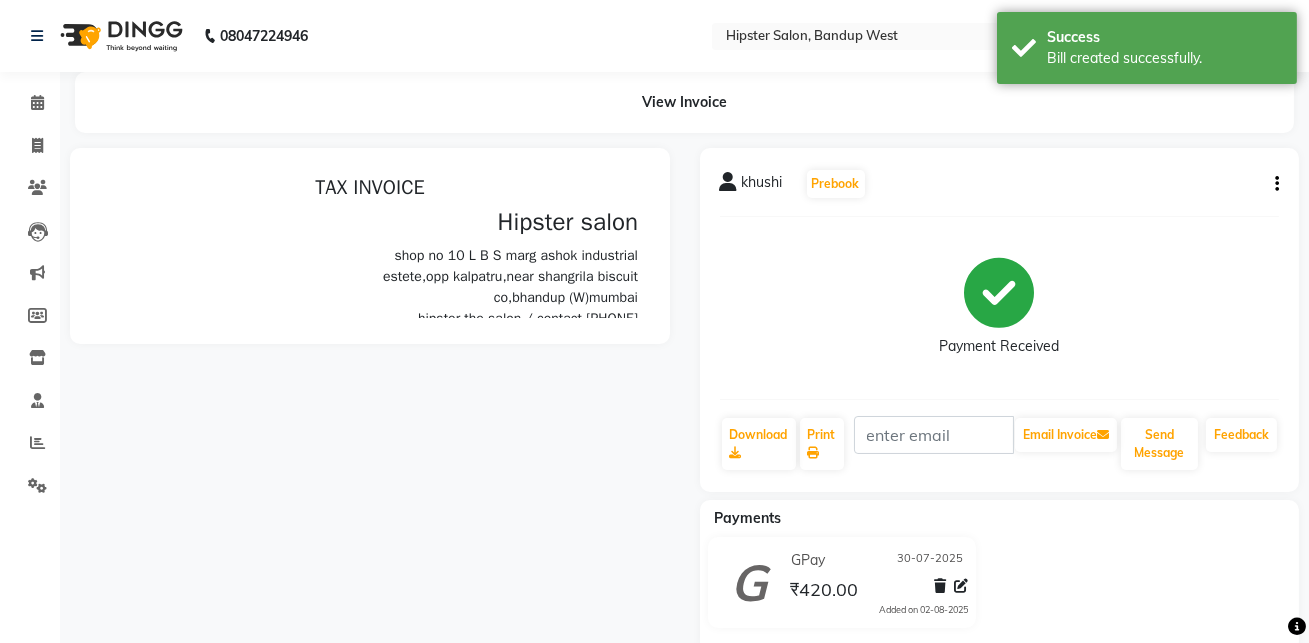 scroll, scrollTop: 0, scrollLeft: 0, axis: both 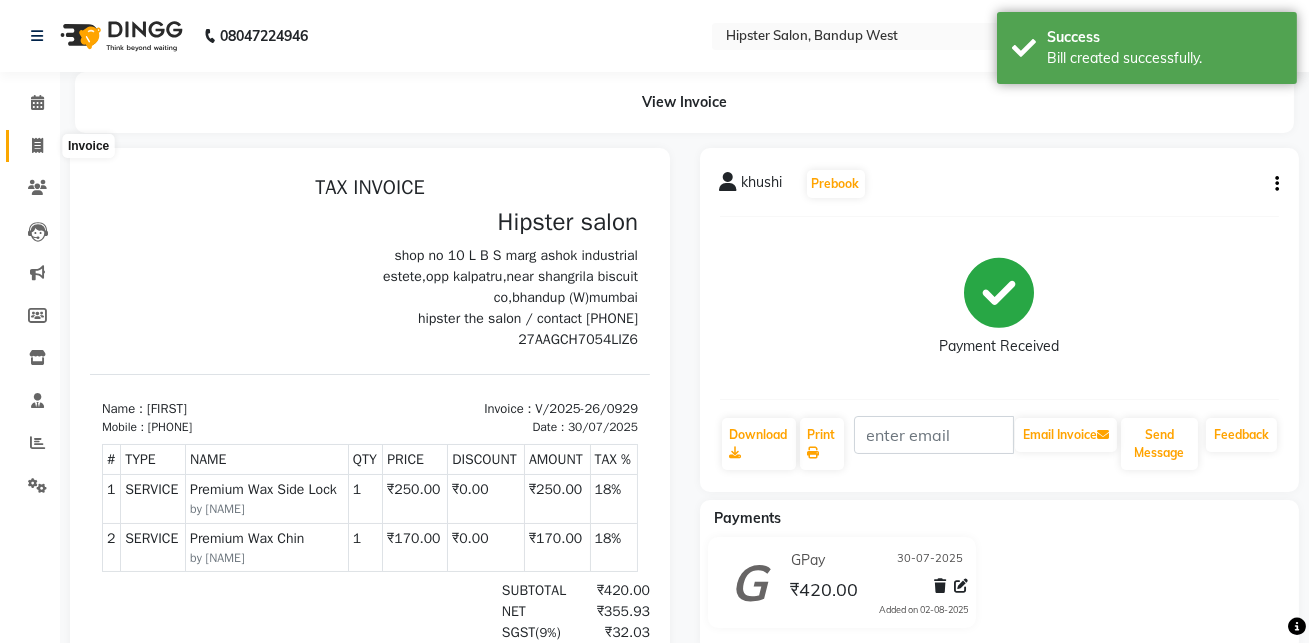 click 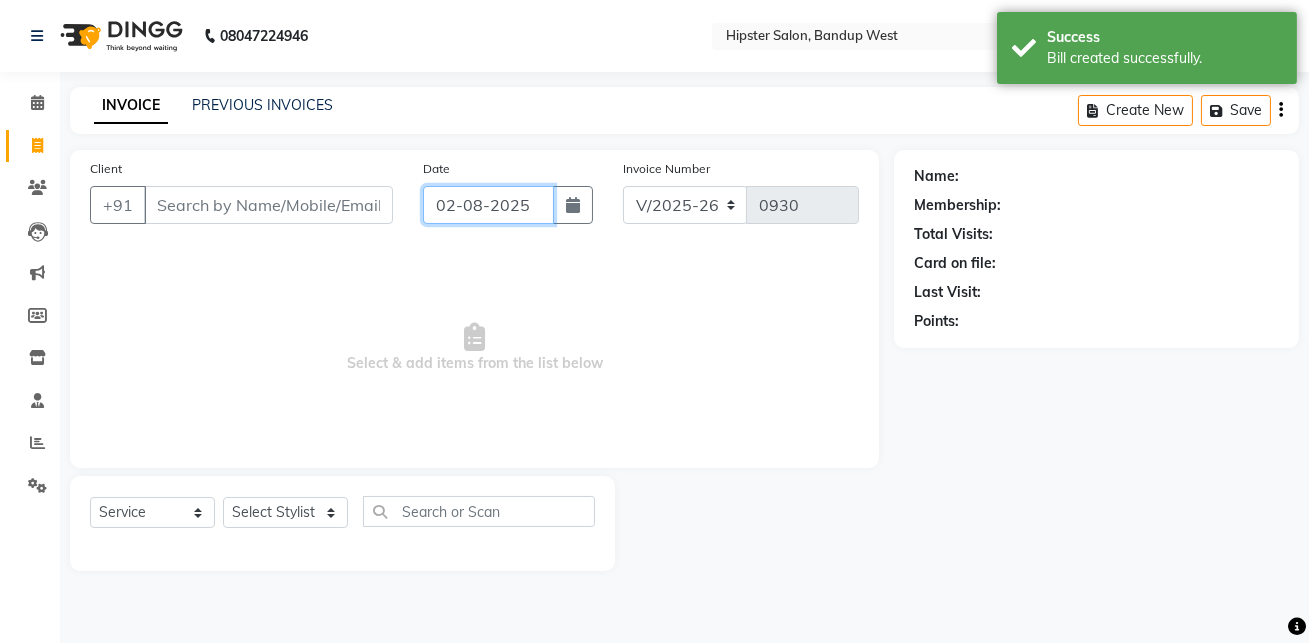click on "02-08-2025" 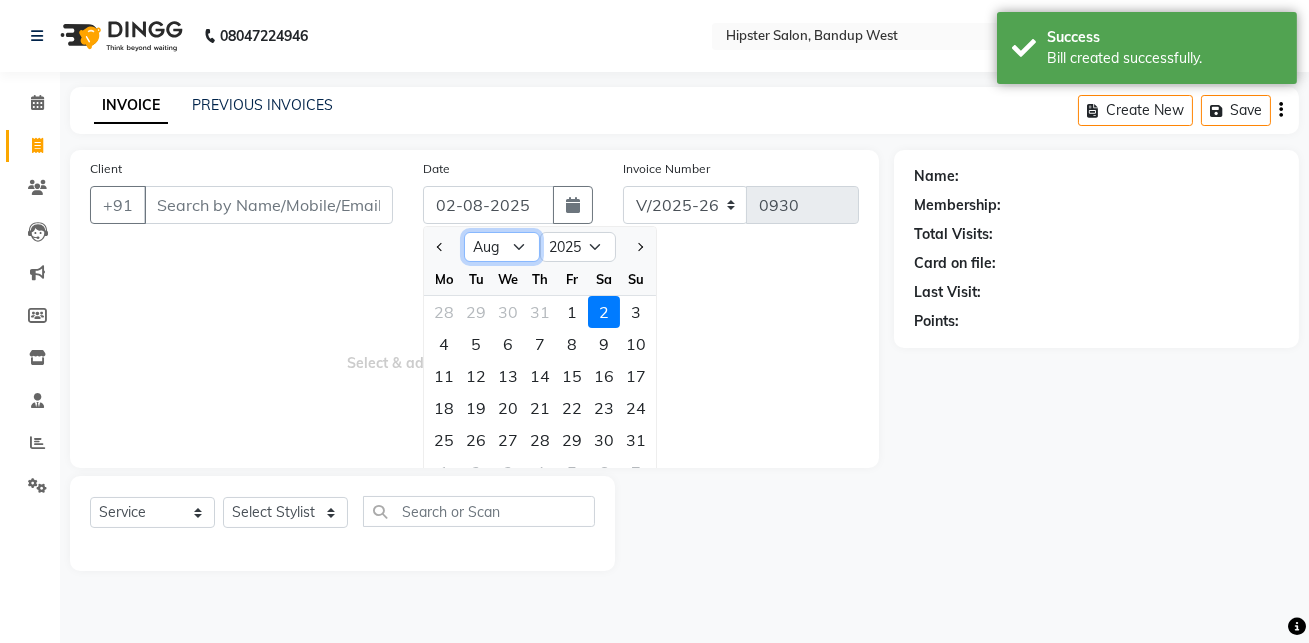click on "Jan Feb Mar Apr May Jun Jul Aug Sep Oct Nov Dec" 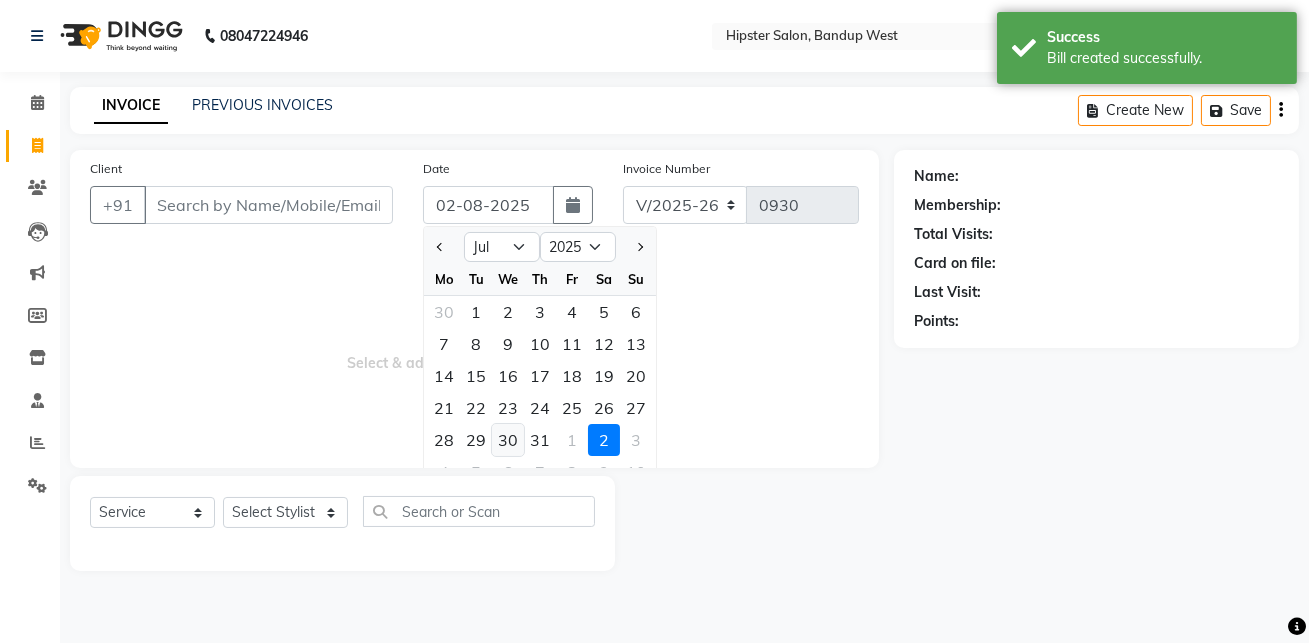 click on "30" 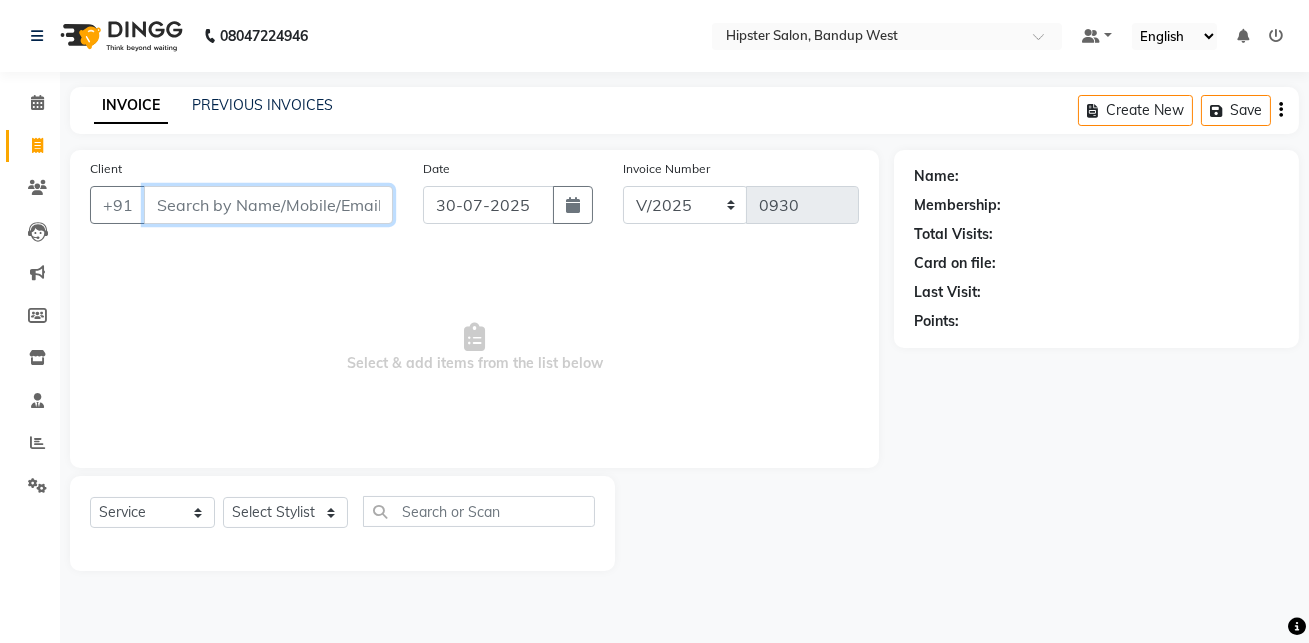 click on "Client" at bounding box center (268, 205) 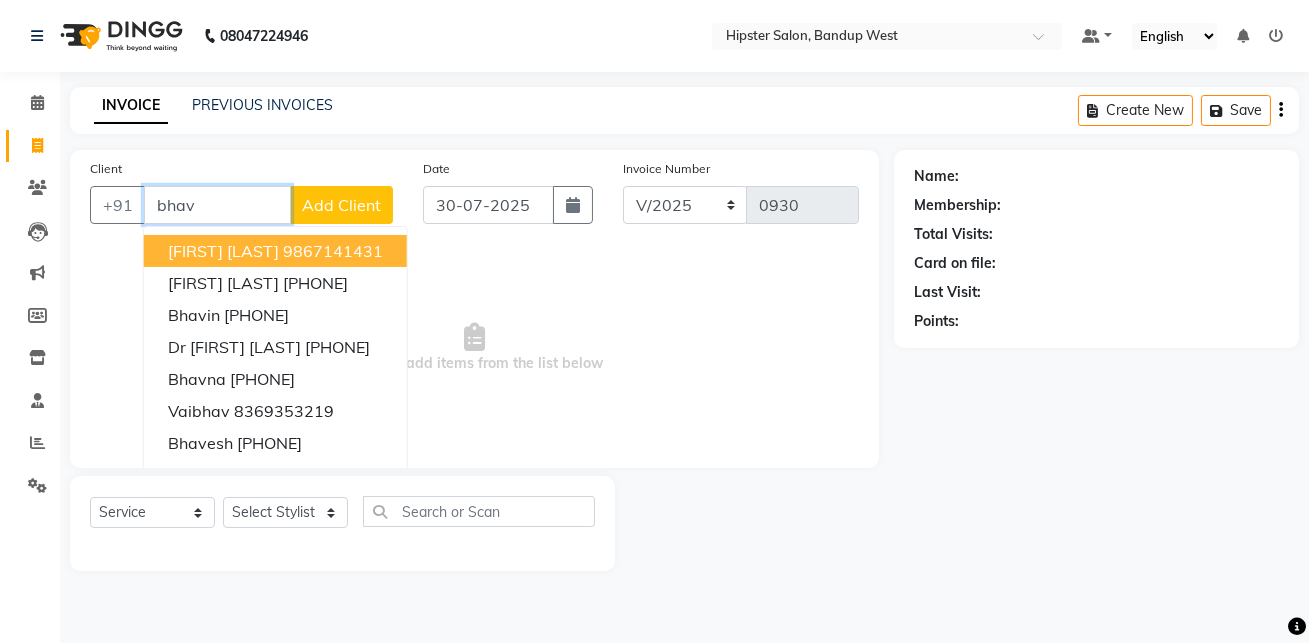 click on "[FIRST] [LAST]" at bounding box center [223, 251] 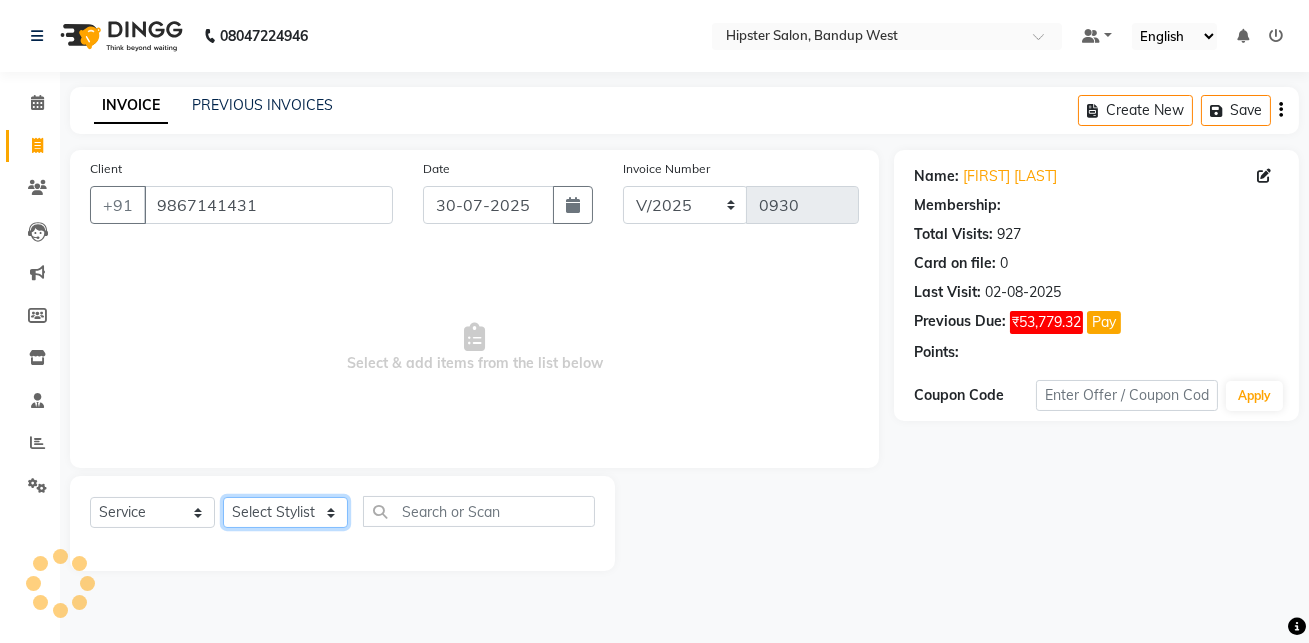 click on "Select Stylist aditya aishu akansha anup ashik Ayushi bhavin sir Irshad lucky manisha meet minaz neelam pritesh PUNAM raju REKHA salman Shweta vaibhav Vicky" 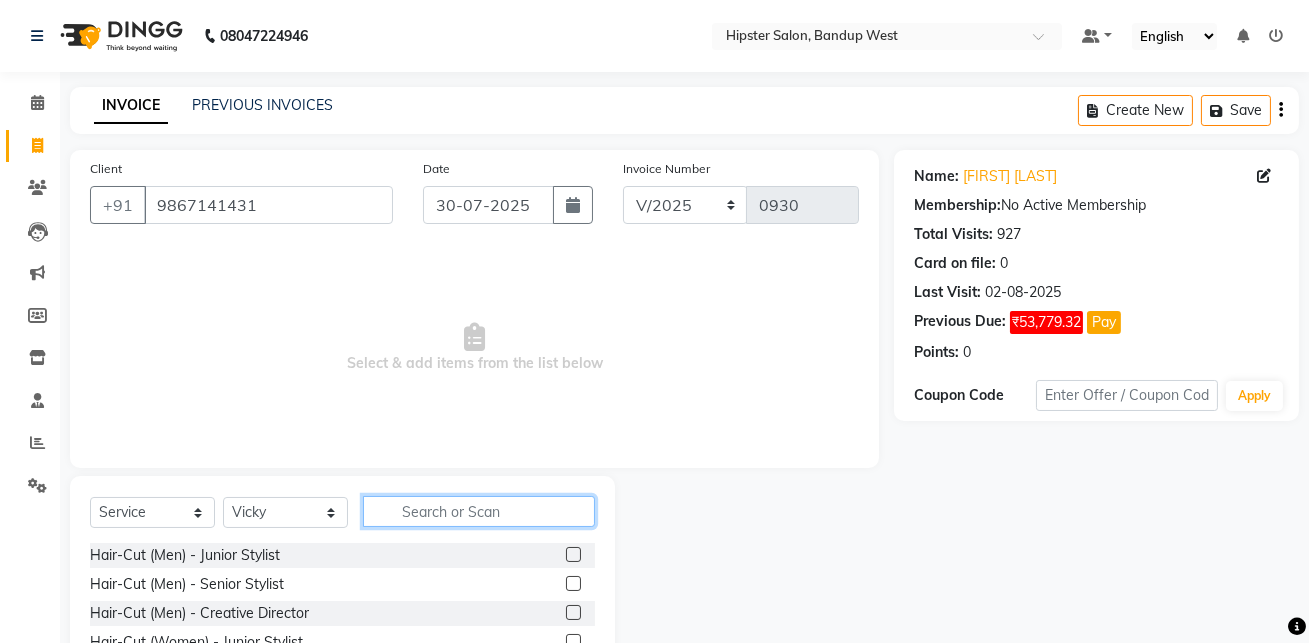 click 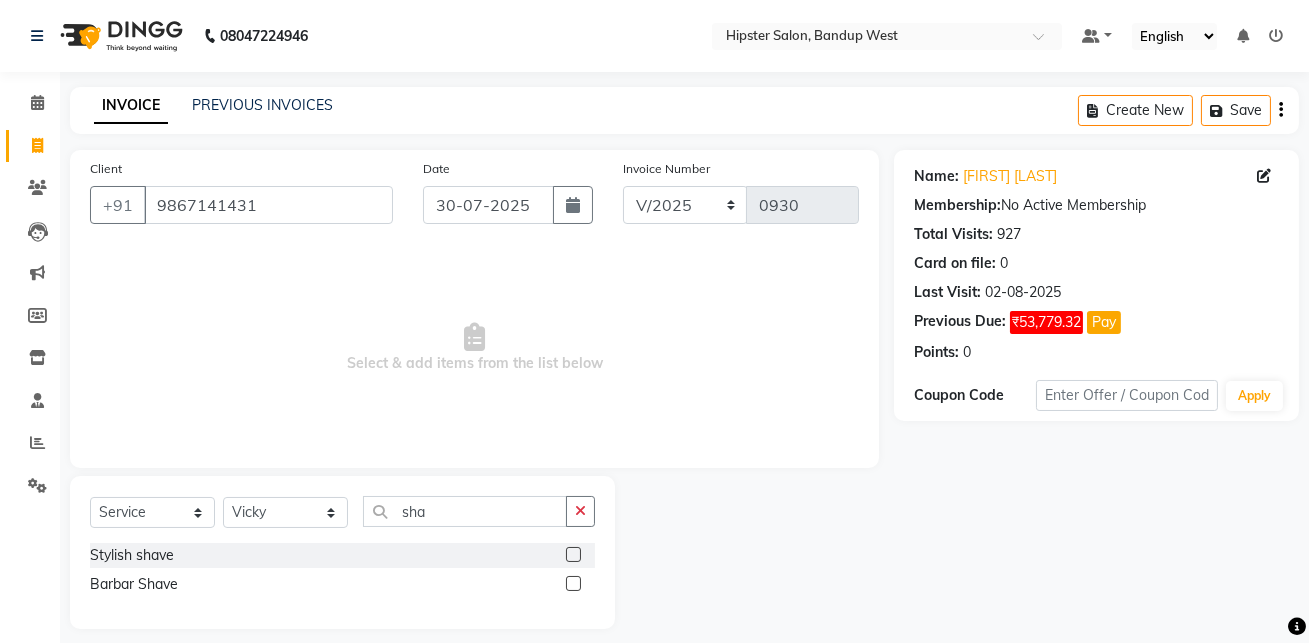 click 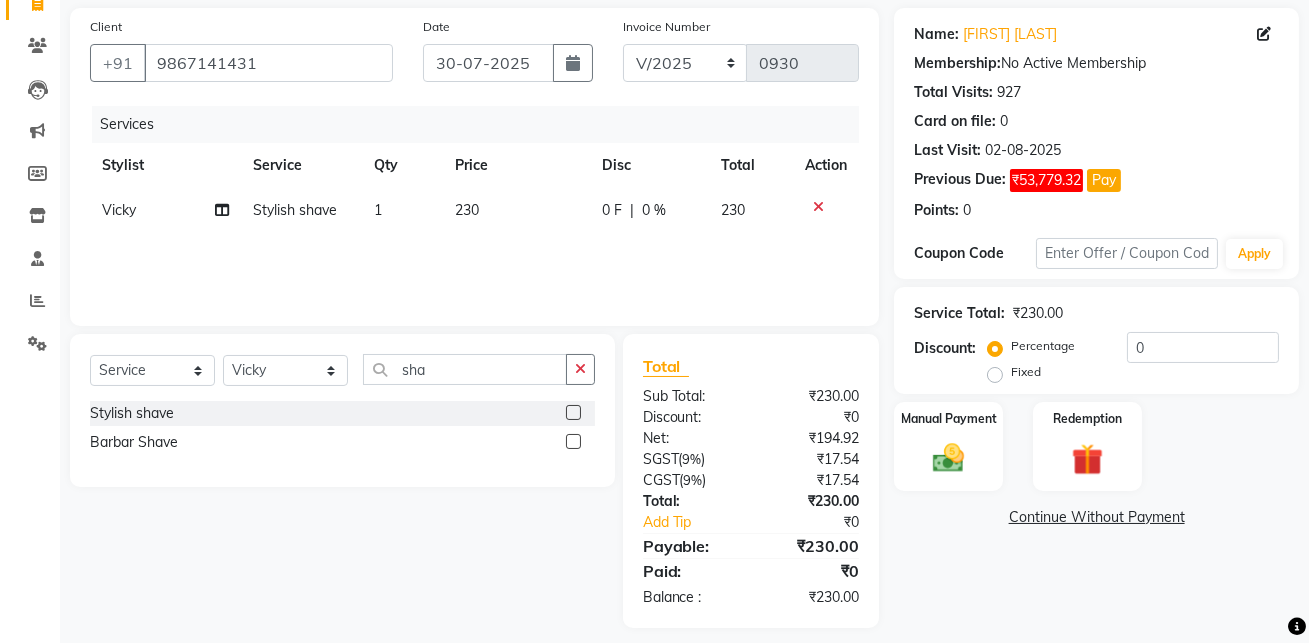 scroll, scrollTop: 158, scrollLeft: 0, axis: vertical 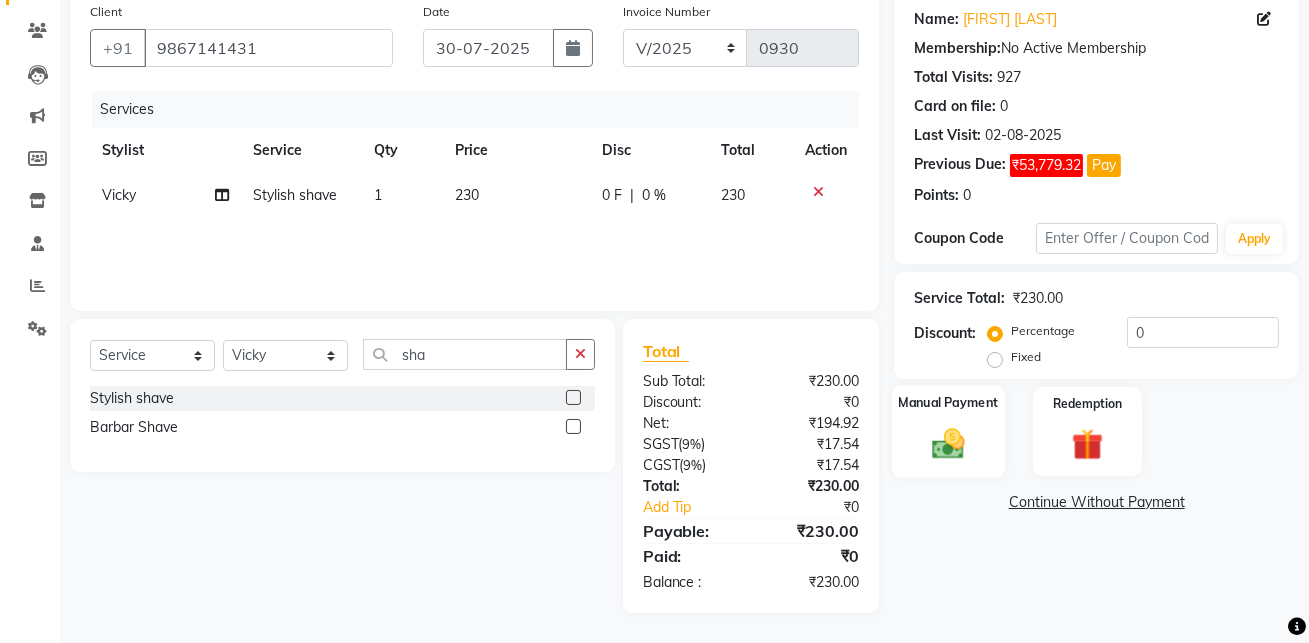 click on "Manual Payment" 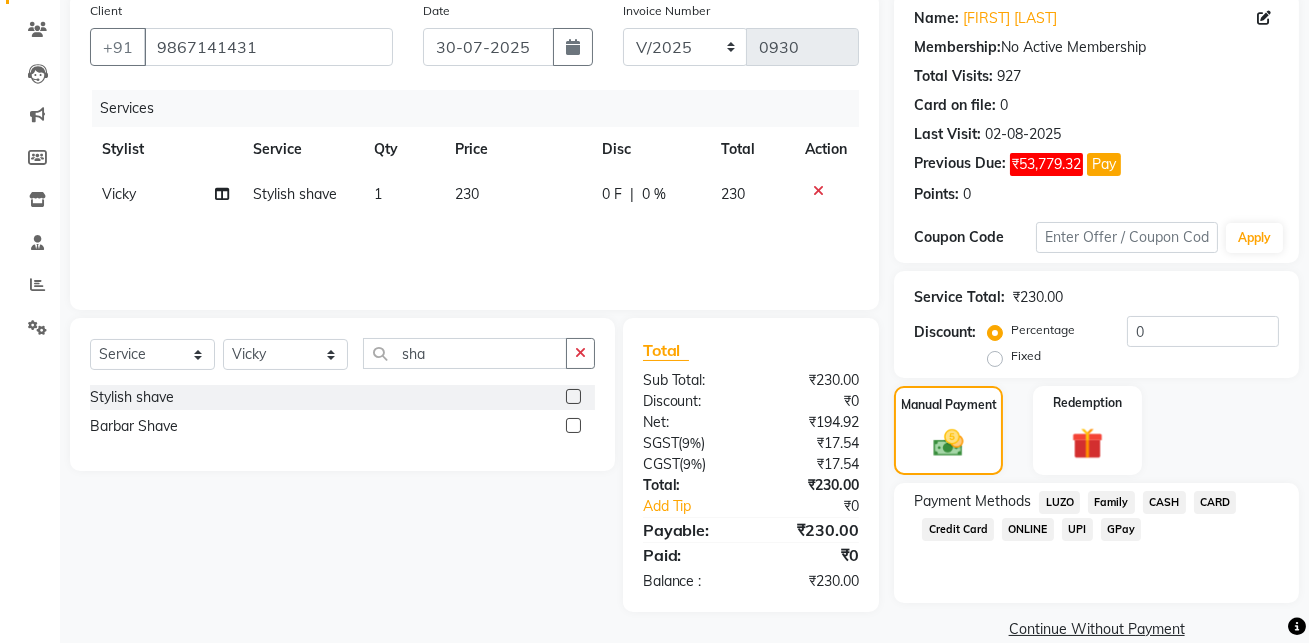 click on "CASH" 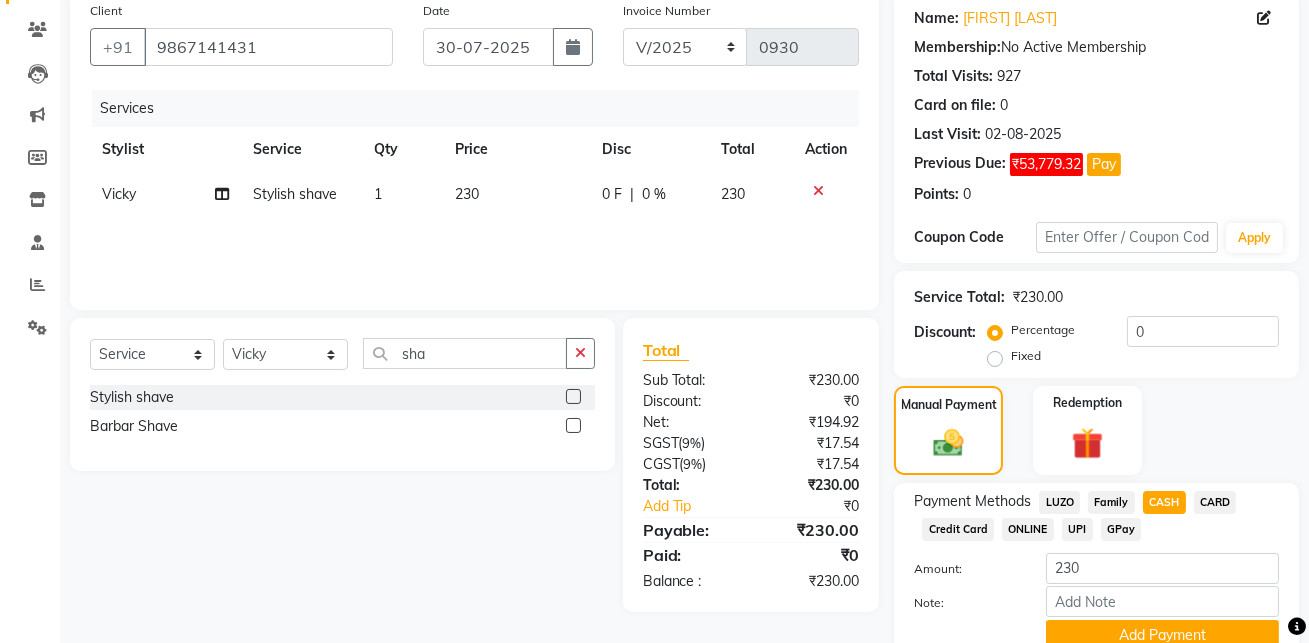 scroll, scrollTop: 245, scrollLeft: 0, axis: vertical 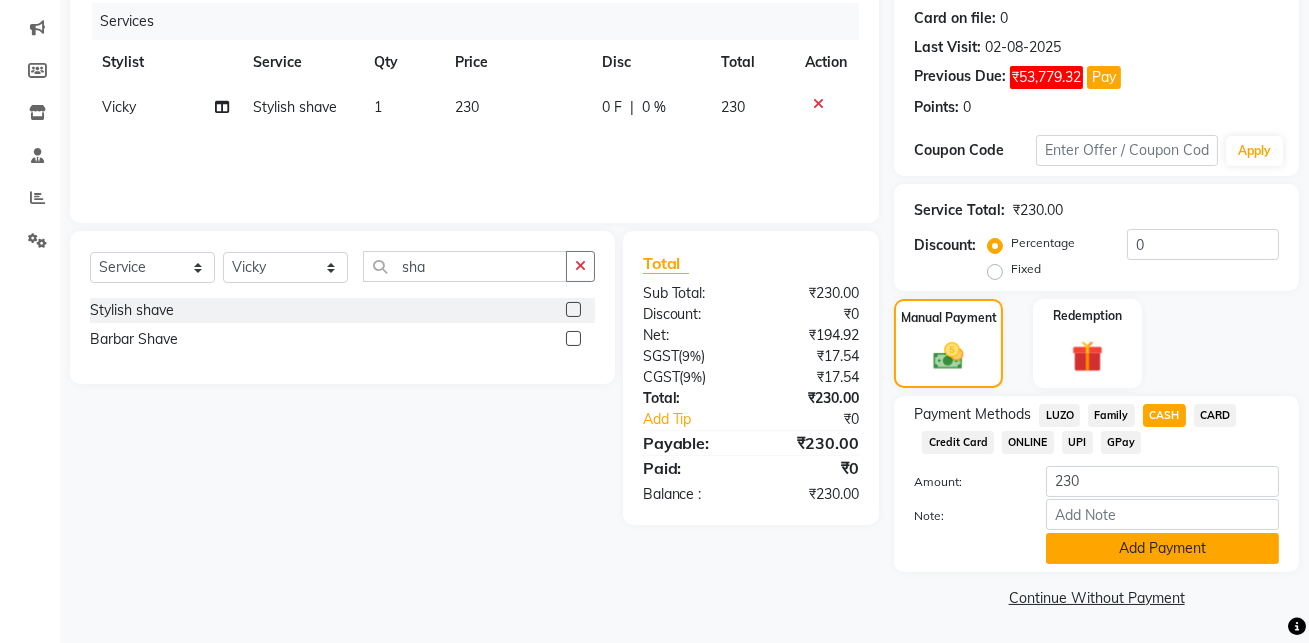click on "Add Payment" 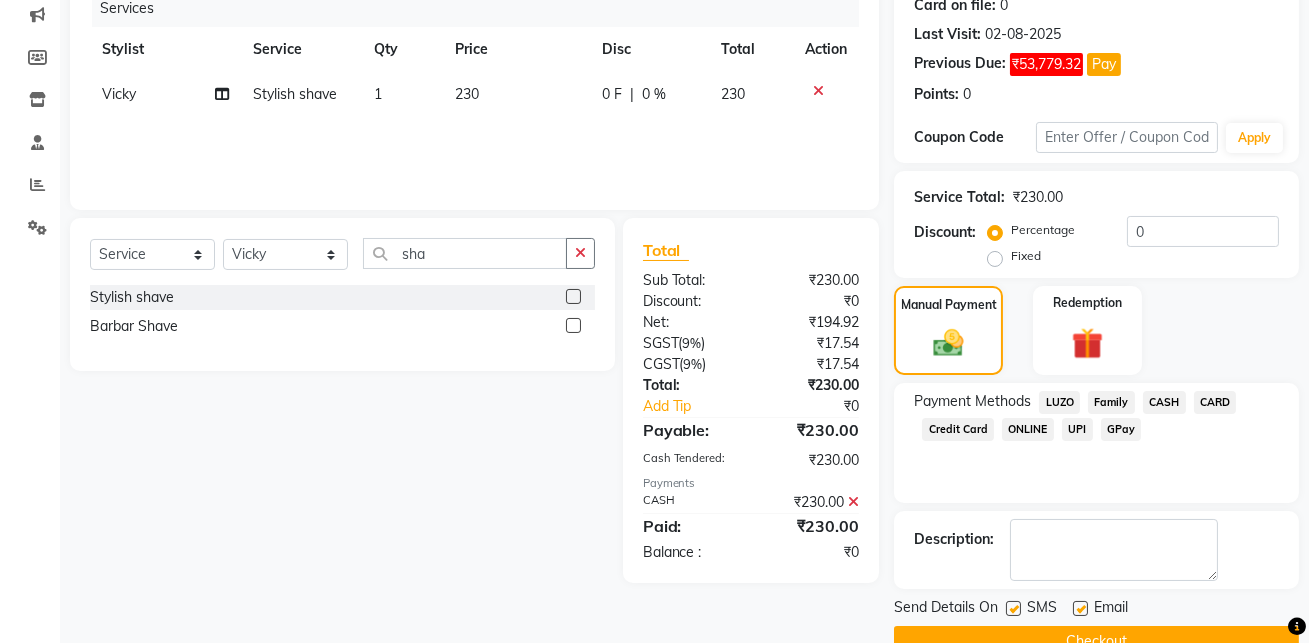 scroll, scrollTop: 301, scrollLeft: 0, axis: vertical 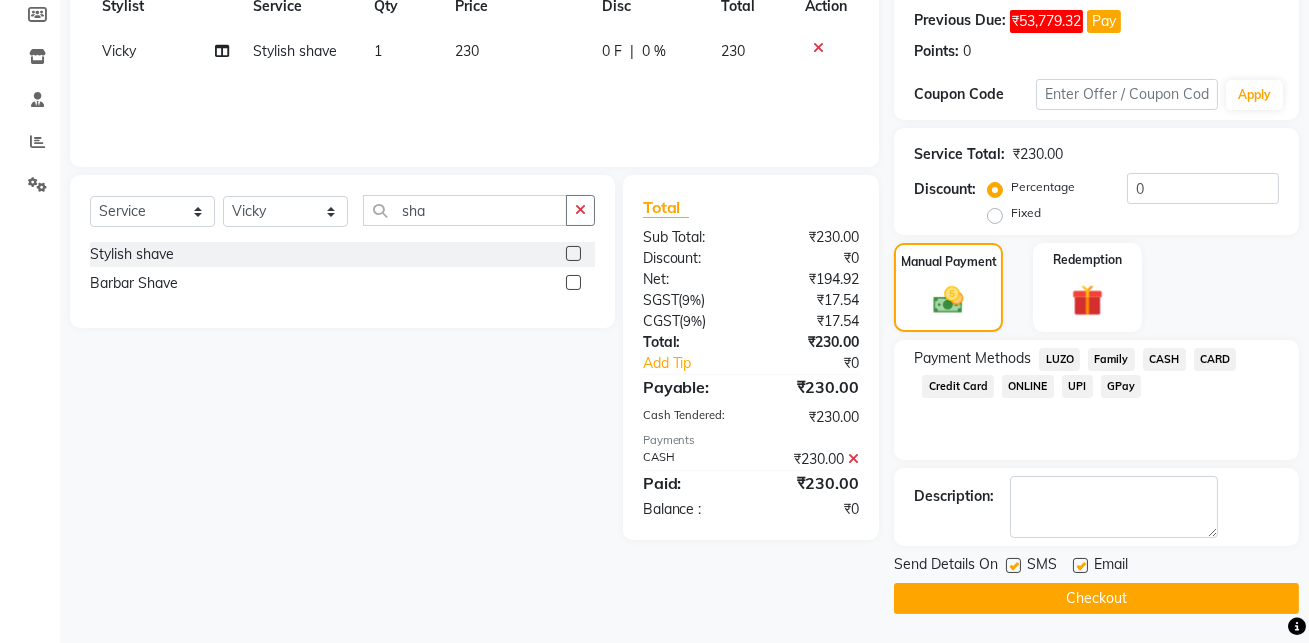 click 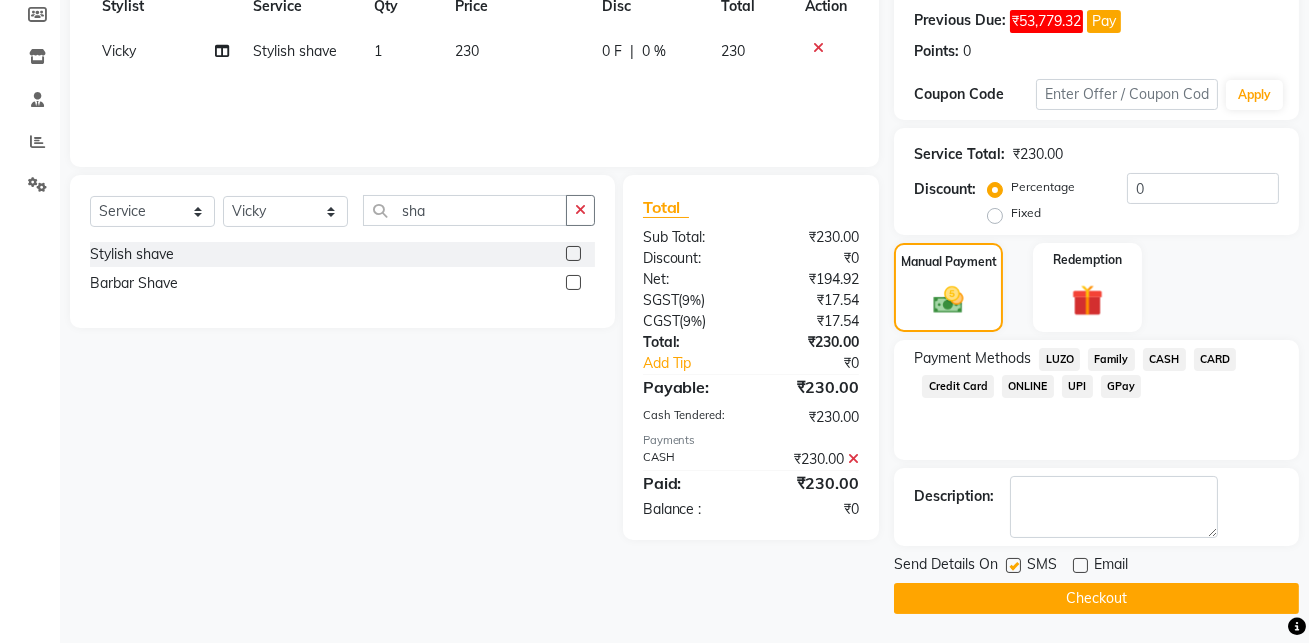 click on "Checkout" 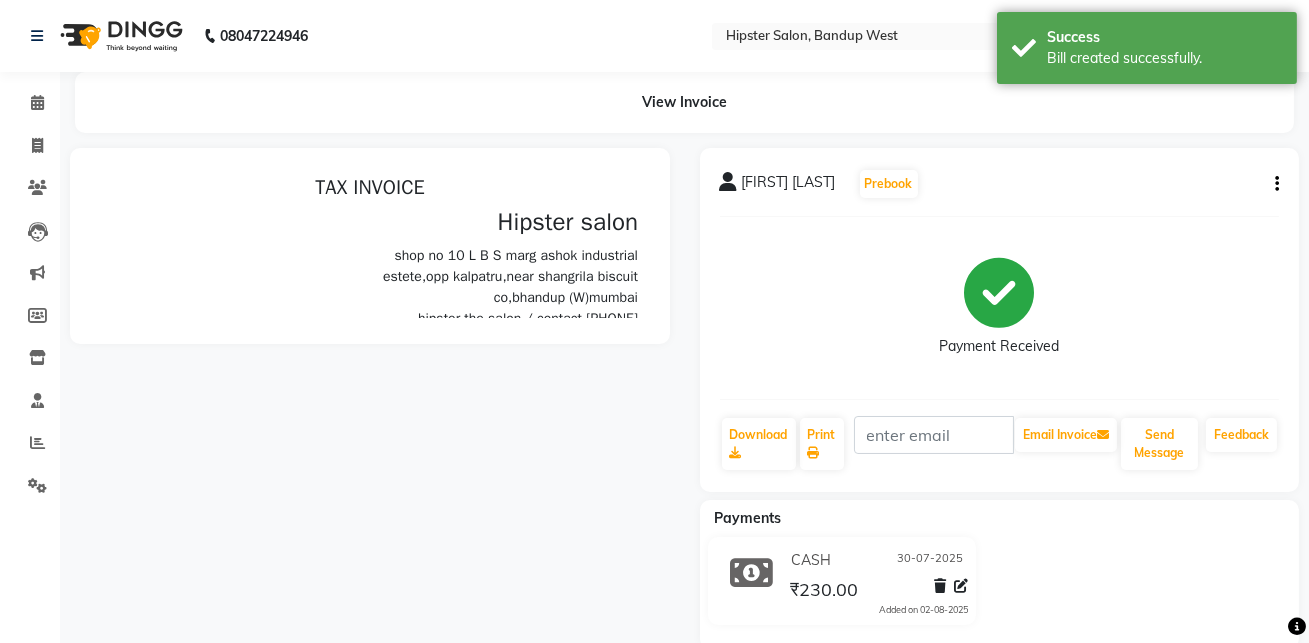 scroll, scrollTop: 0, scrollLeft: 0, axis: both 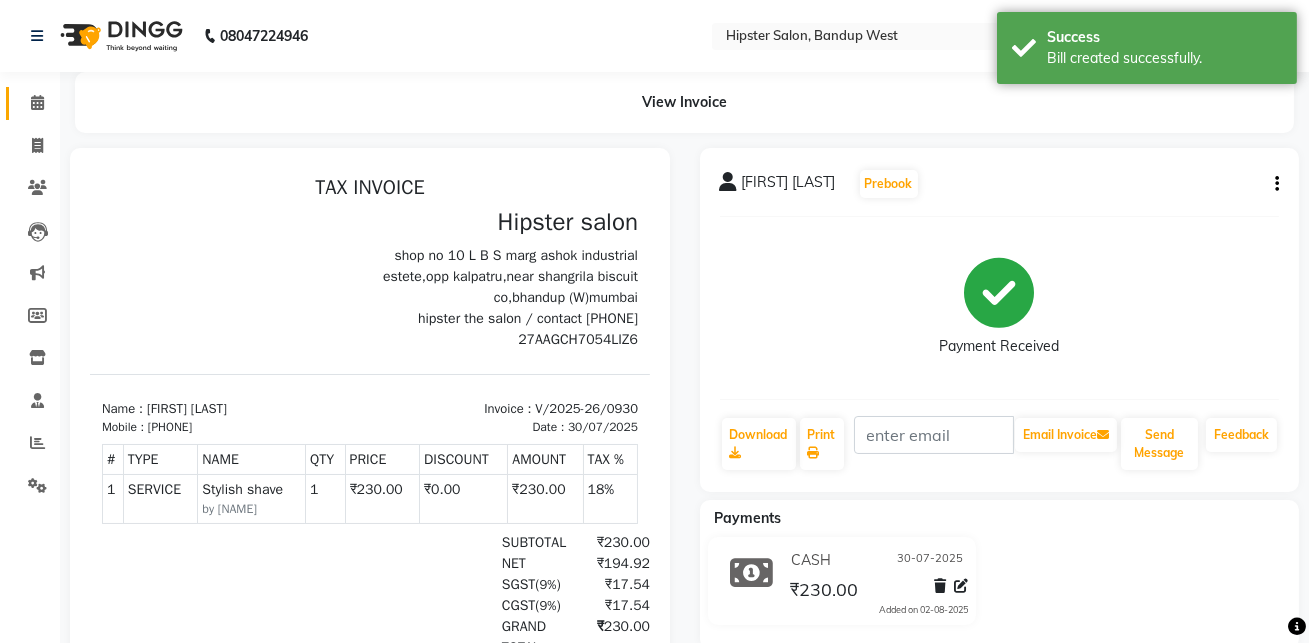 click 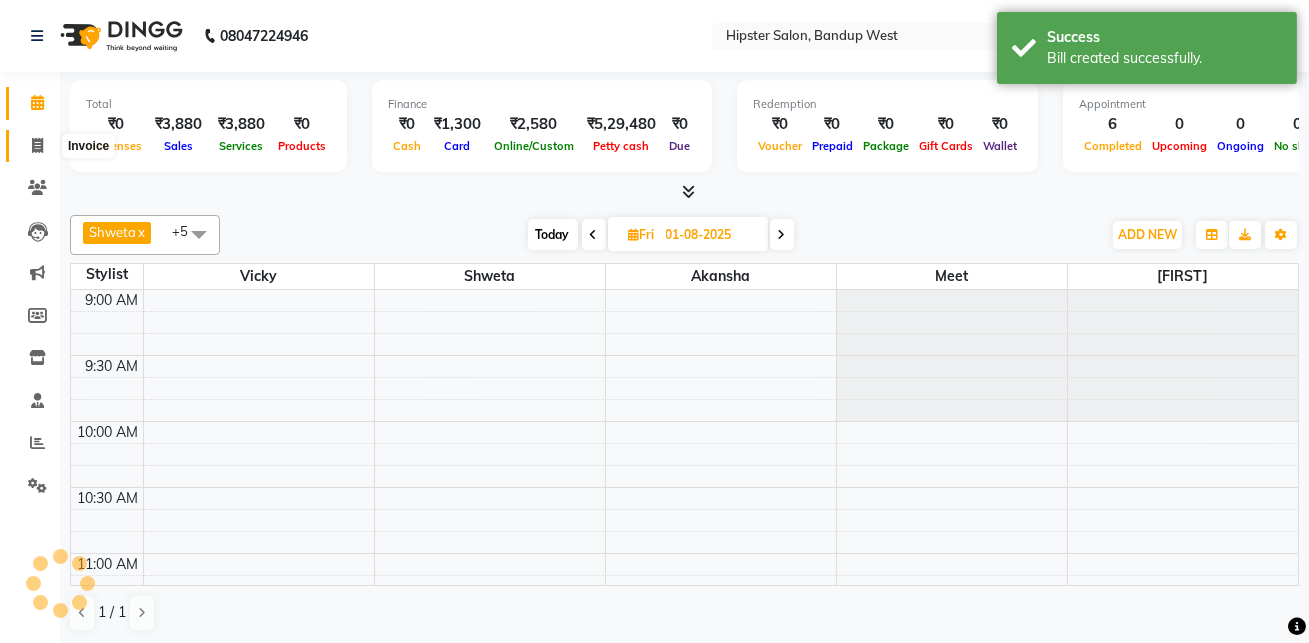 scroll, scrollTop: 0, scrollLeft: 0, axis: both 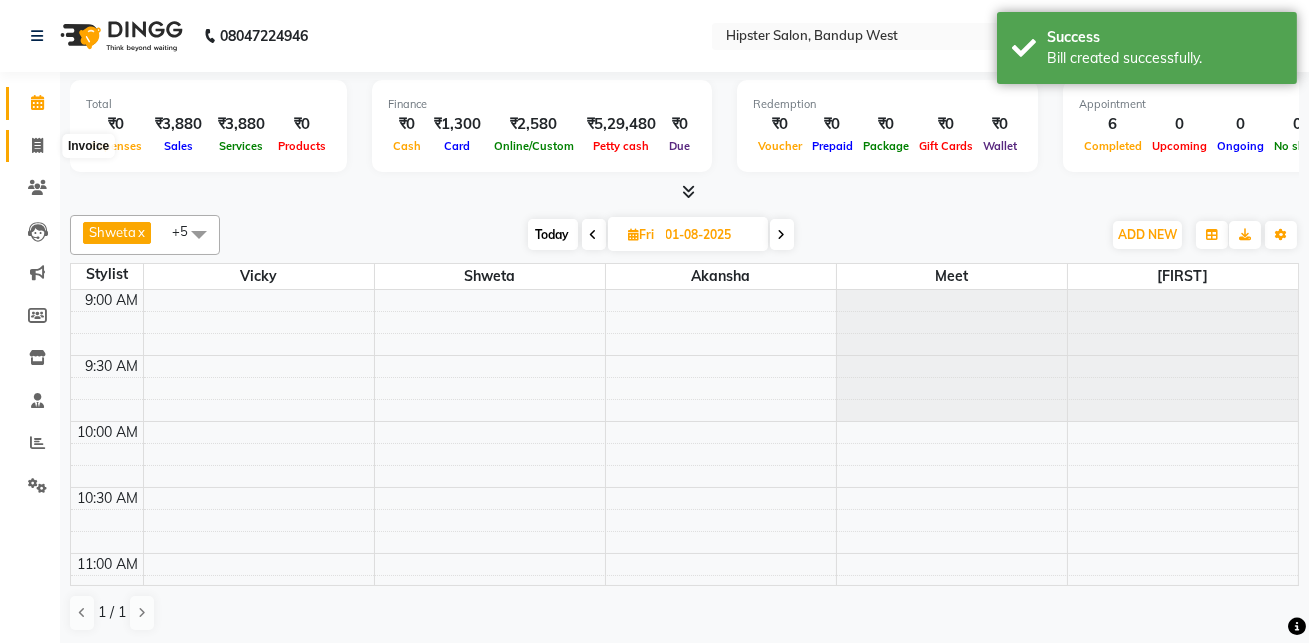 click 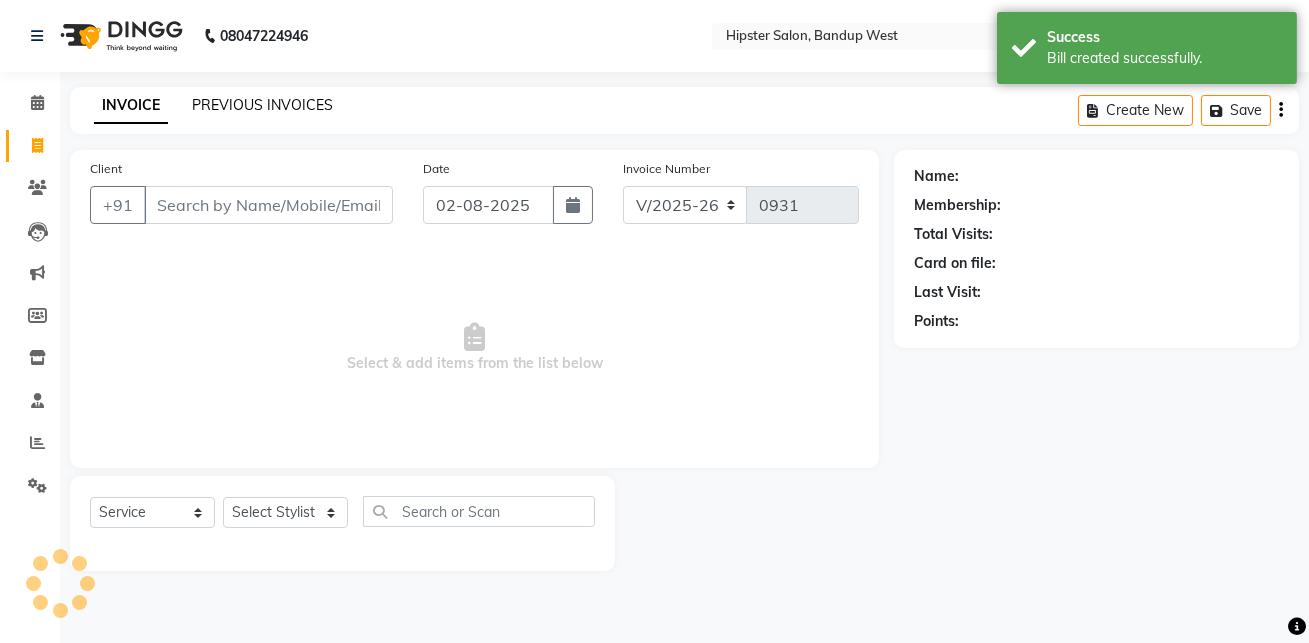 click on "PREVIOUS INVOICES" 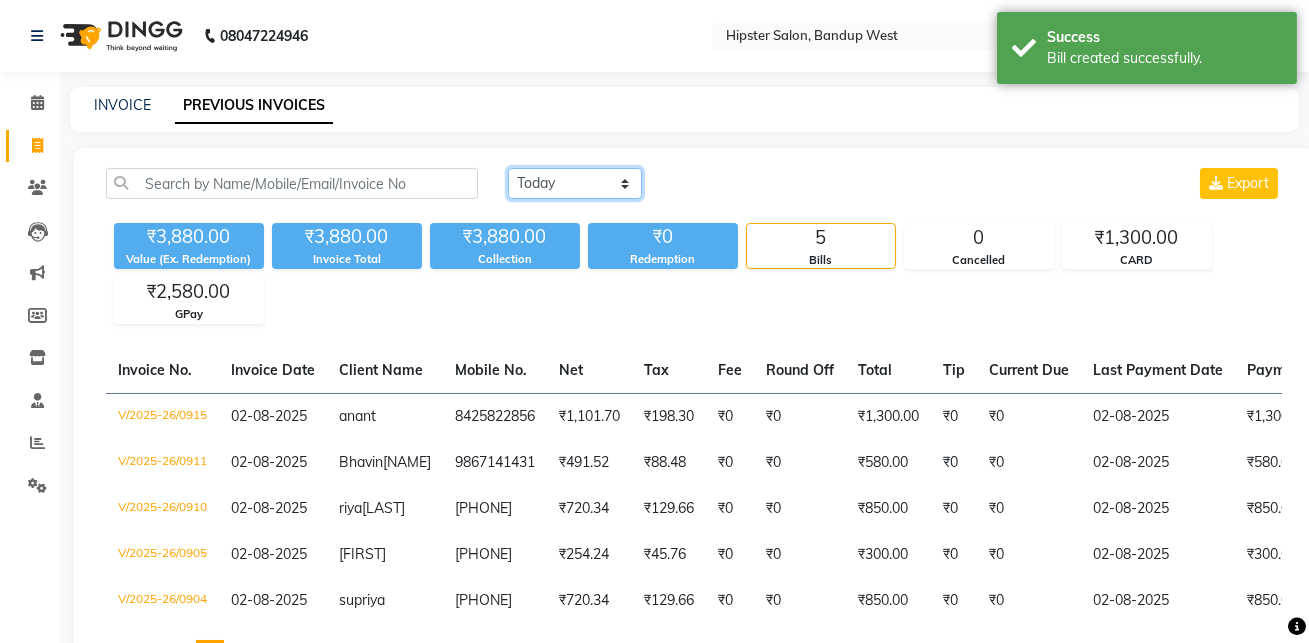 click on "Today Yesterday Custom Range" 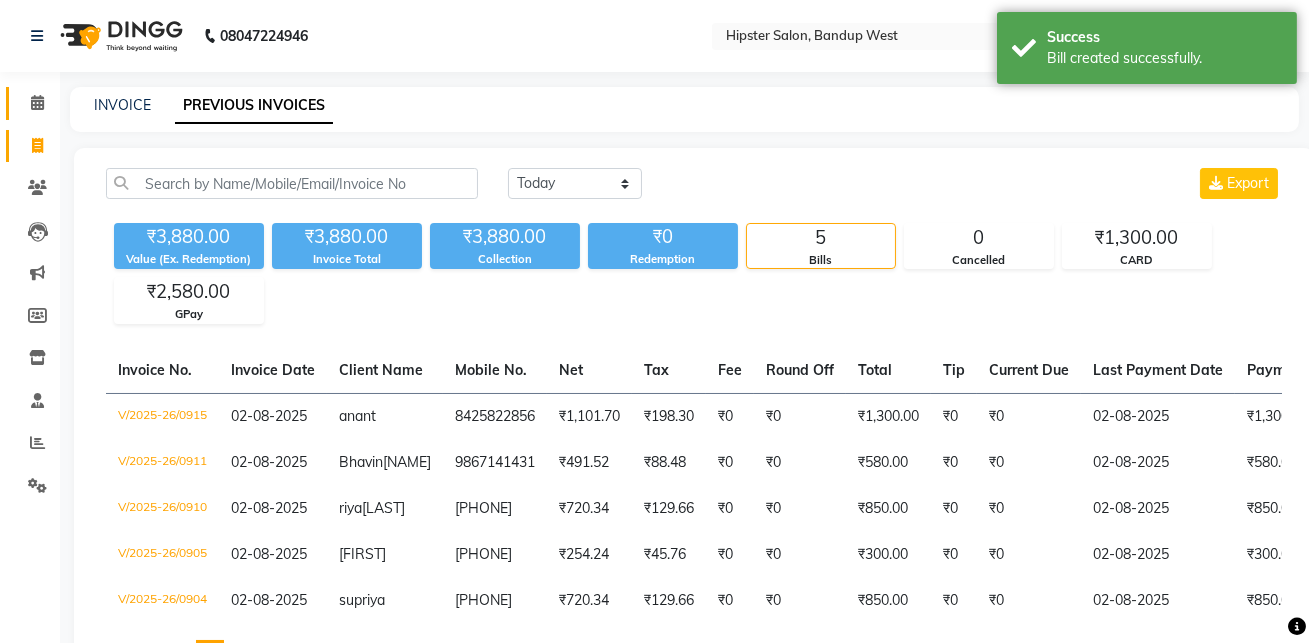 click 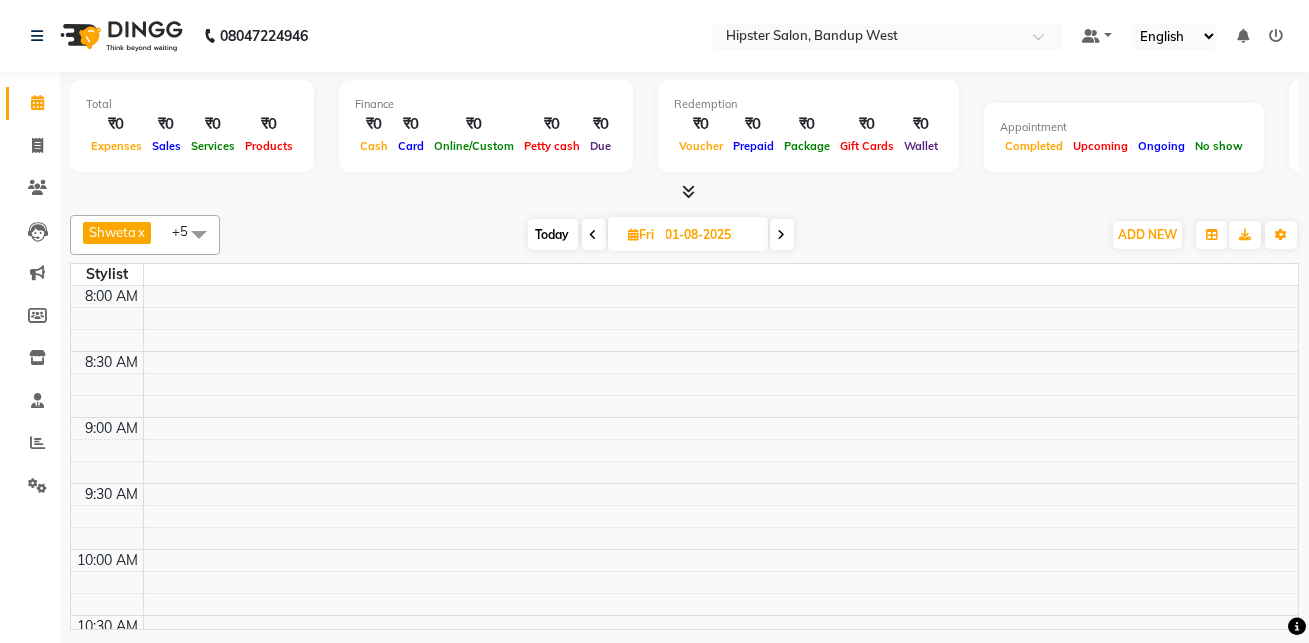 click 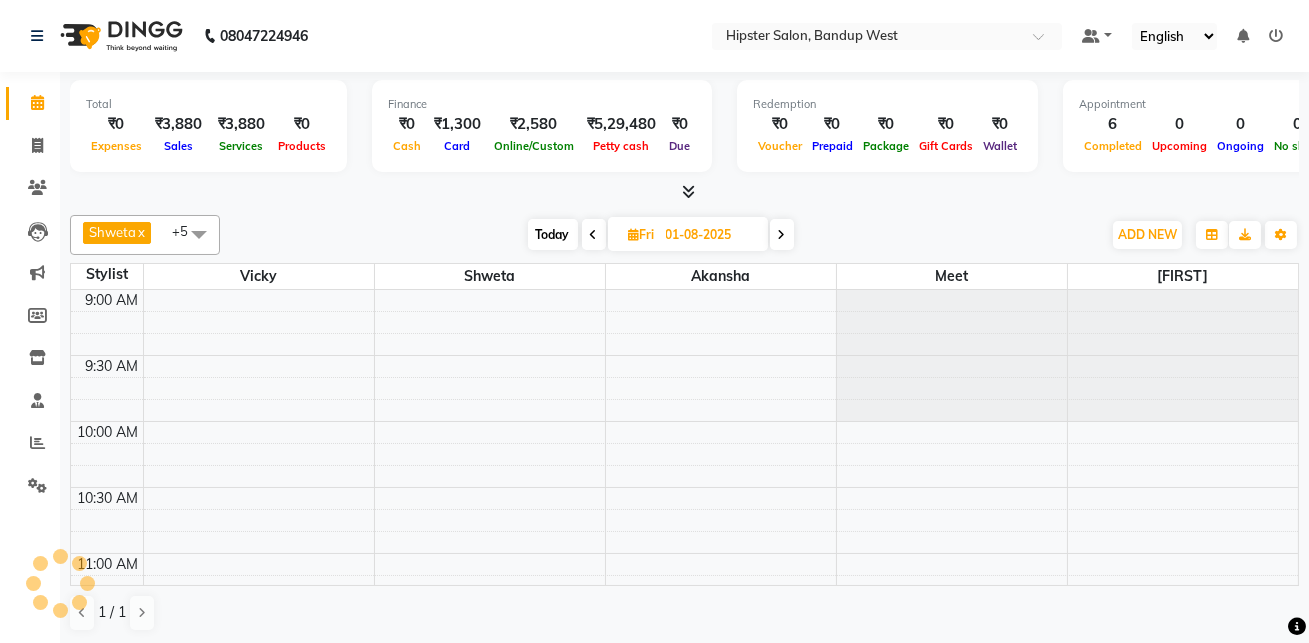 scroll, scrollTop: 0, scrollLeft: 0, axis: both 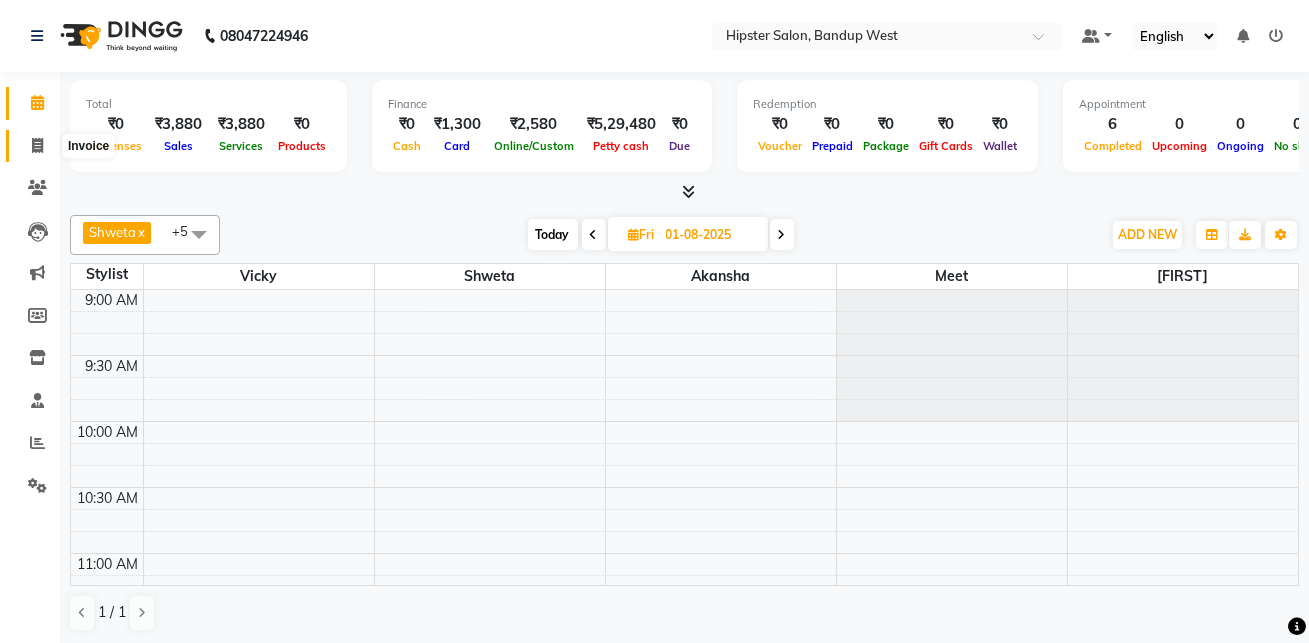 click 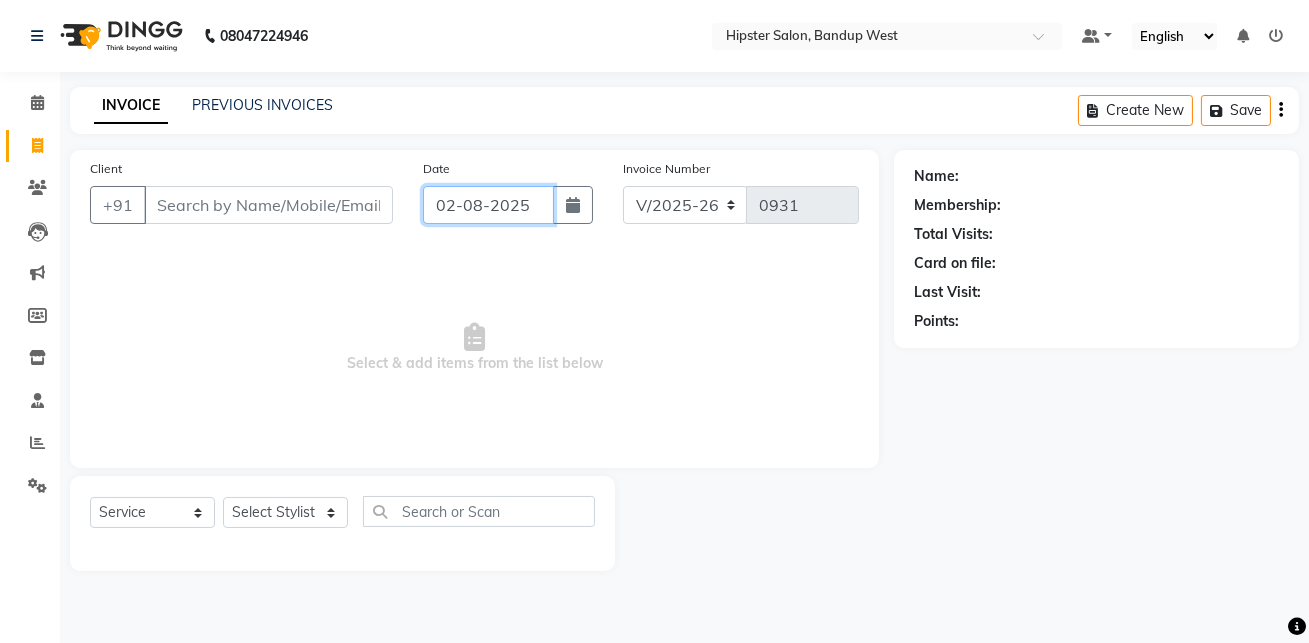 click on "02-08-2025" 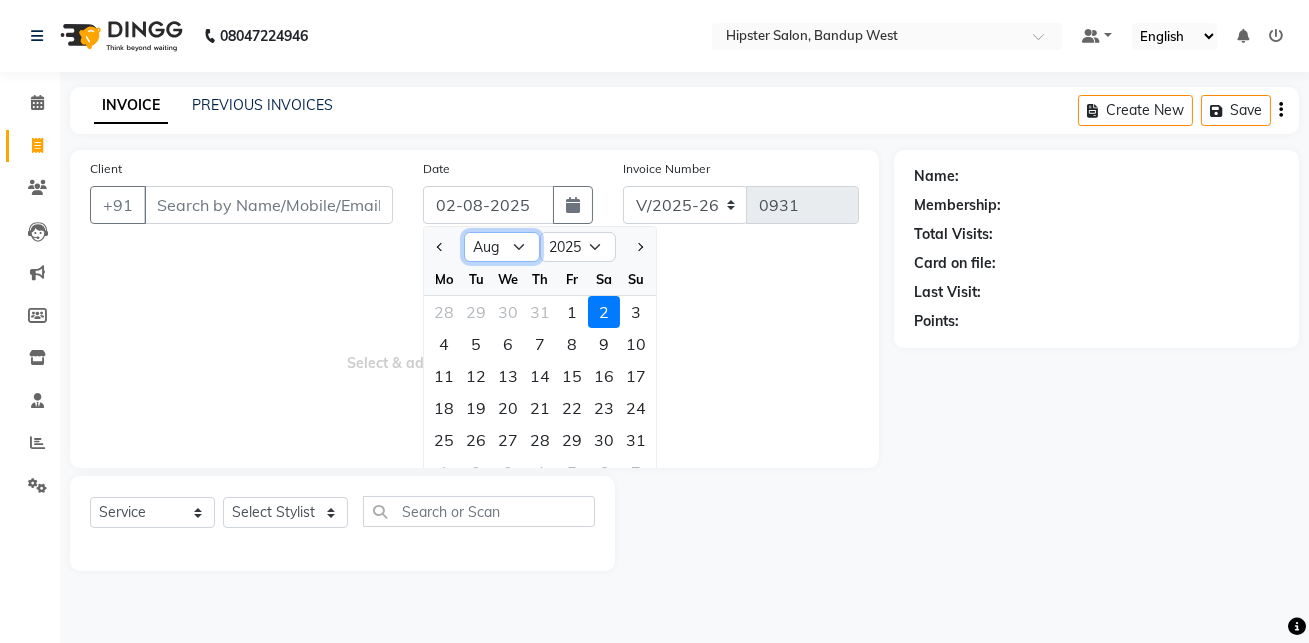 click on "Jan Feb Mar Apr May Jun Jul Aug Sep Oct Nov Dec" 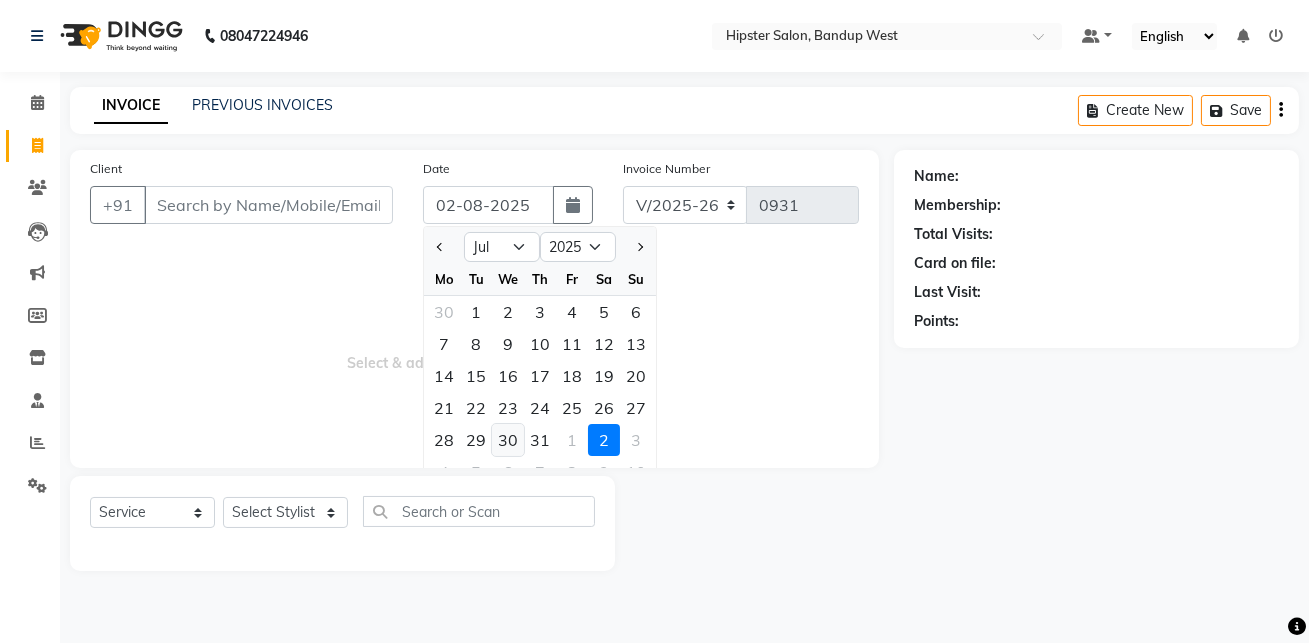 click on "30" 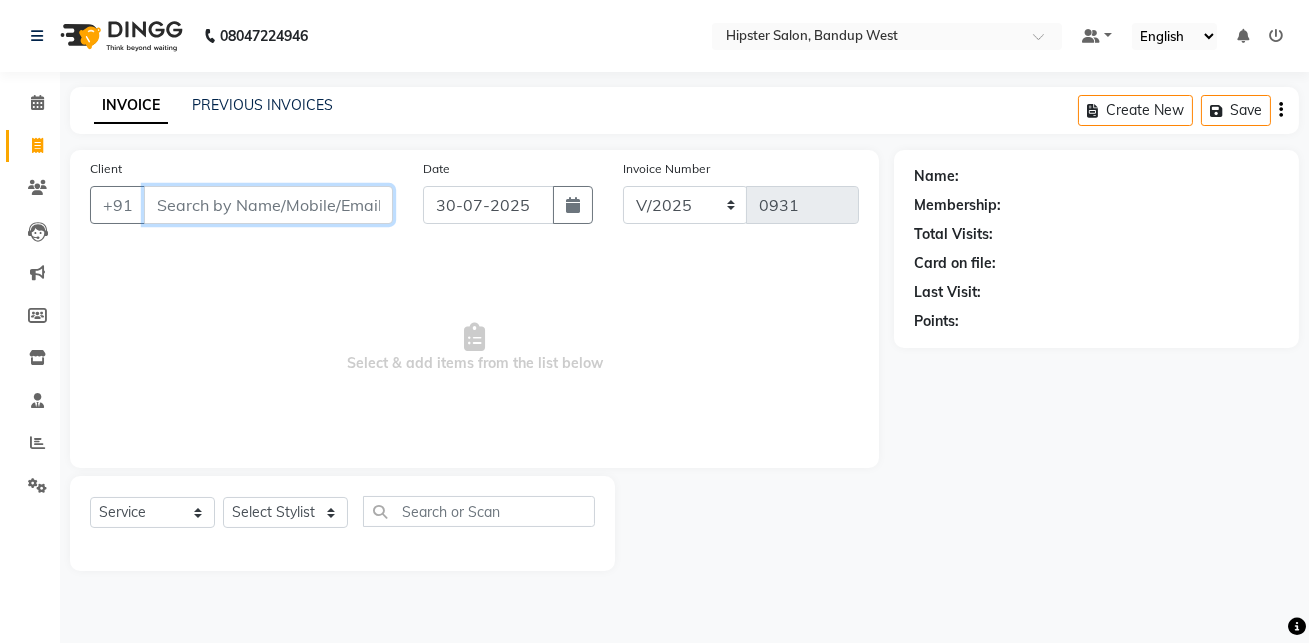 click on "Client" at bounding box center (268, 205) 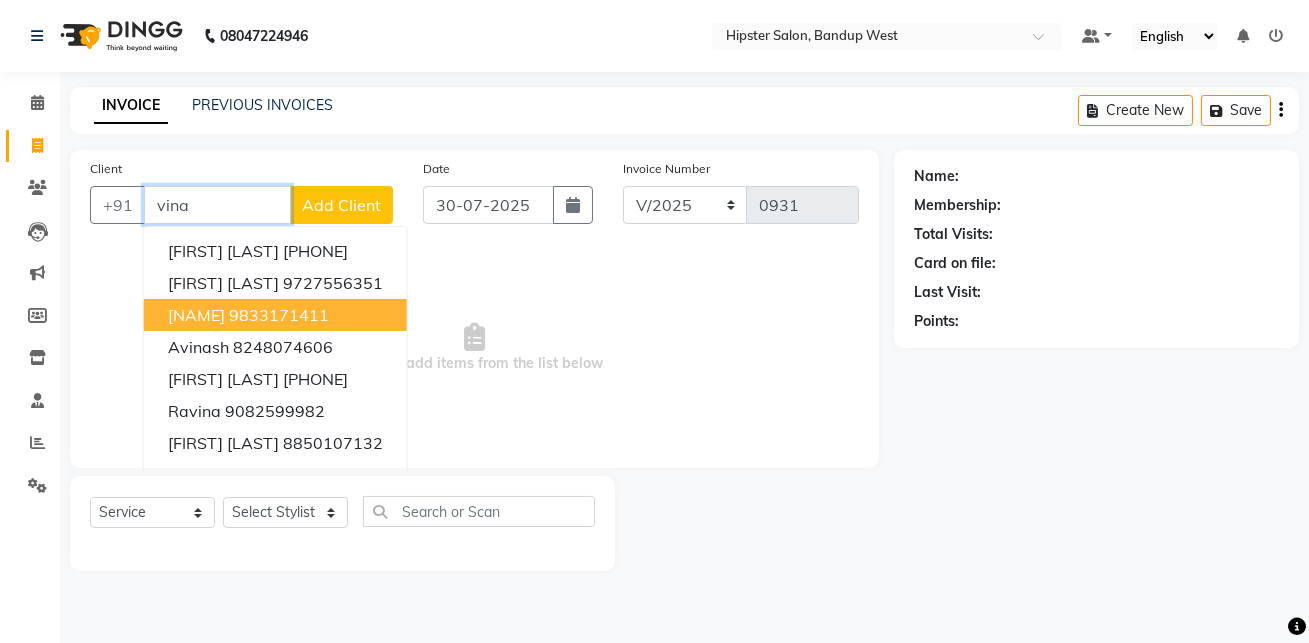 click on "[NAME]  [PHONE]" at bounding box center [275, 315] 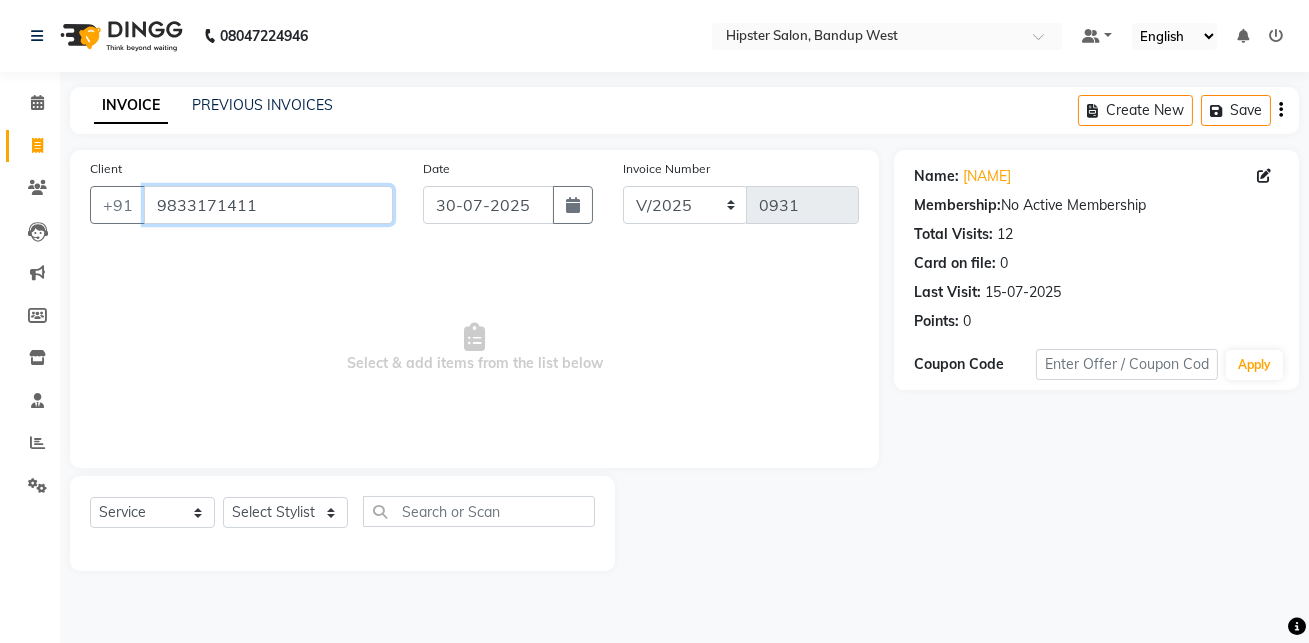 click on "9833171411" at bounding box center [268, 205] 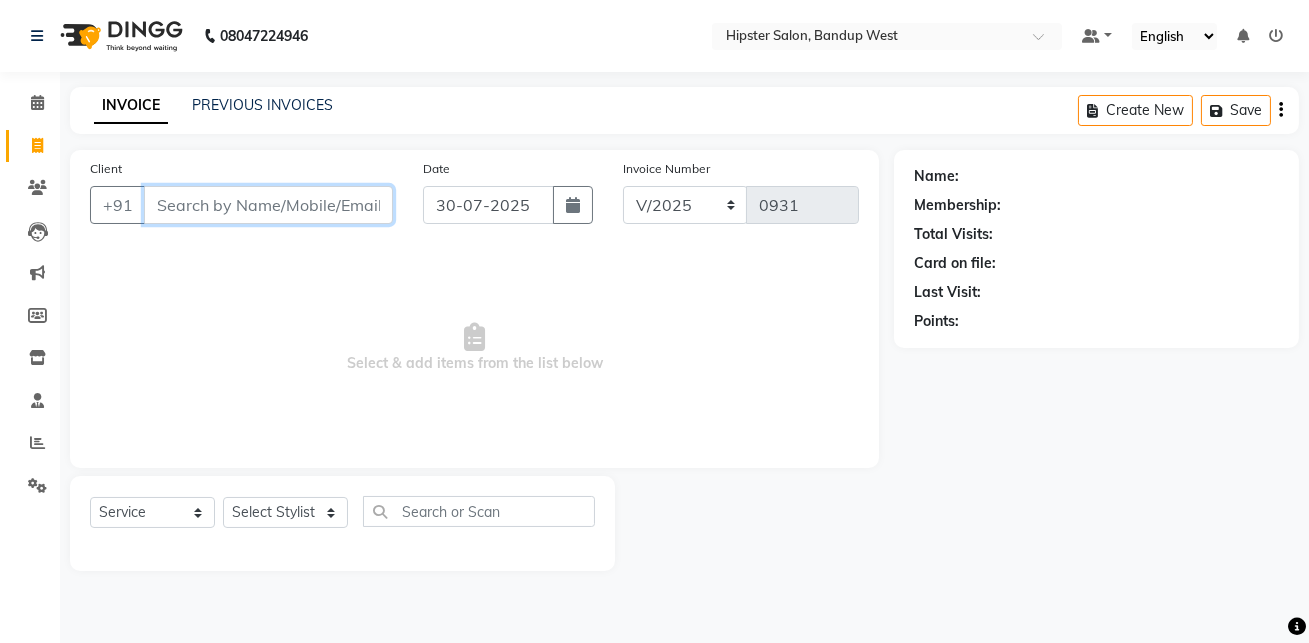 click on "Client" at bounding box center [268, 205] 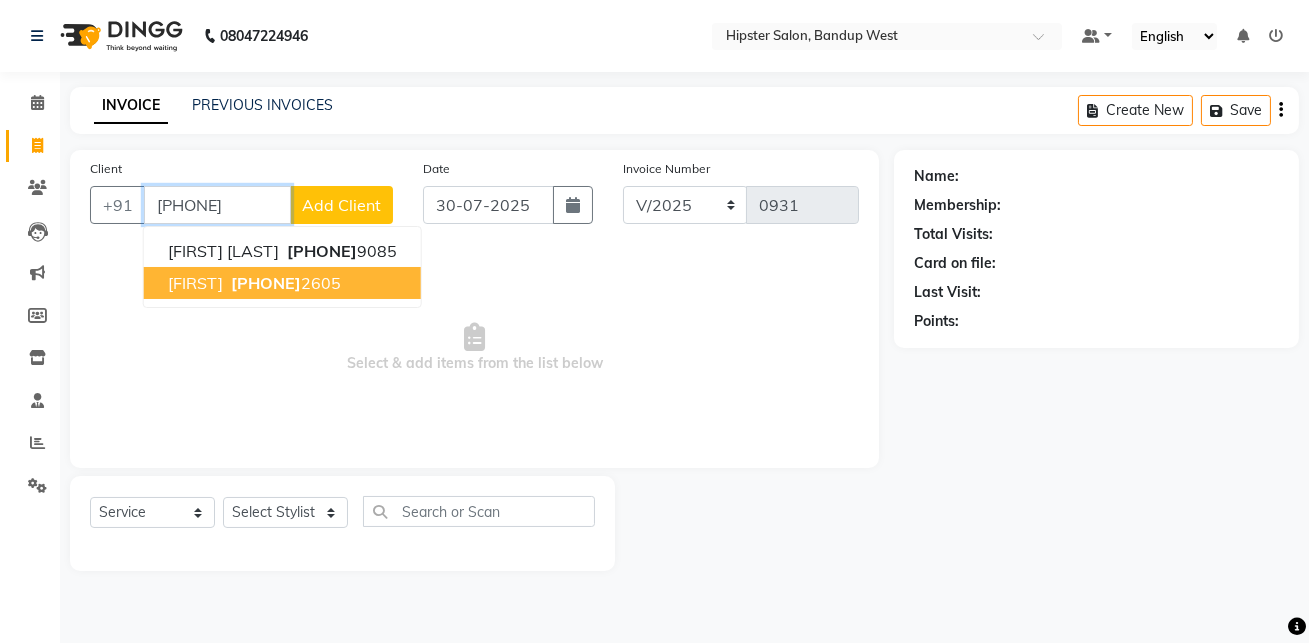 click on "[PHONE]" at bounding box center [284, 283] 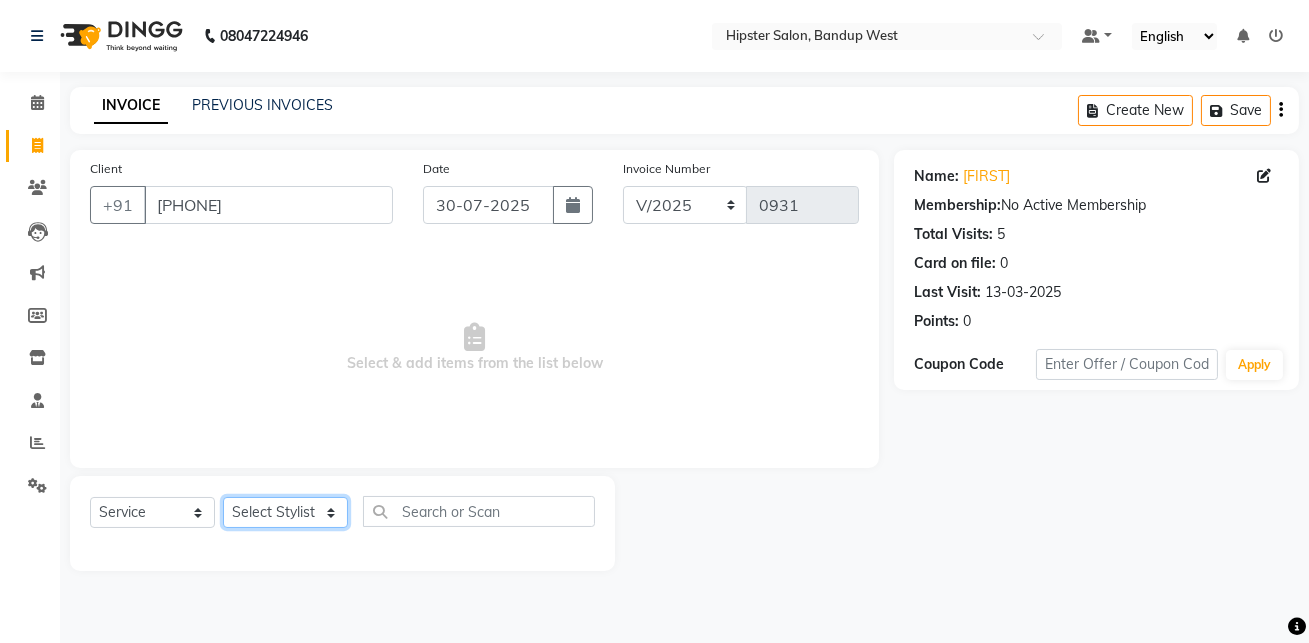 click on "Select Stylist aditya aishu akansha anup ashik Ayushi bhavin sir Irshad lucky manisha meet minaz neelam pritesh PUNAM raju REKHA salman Shweta vaibhav Vicky" 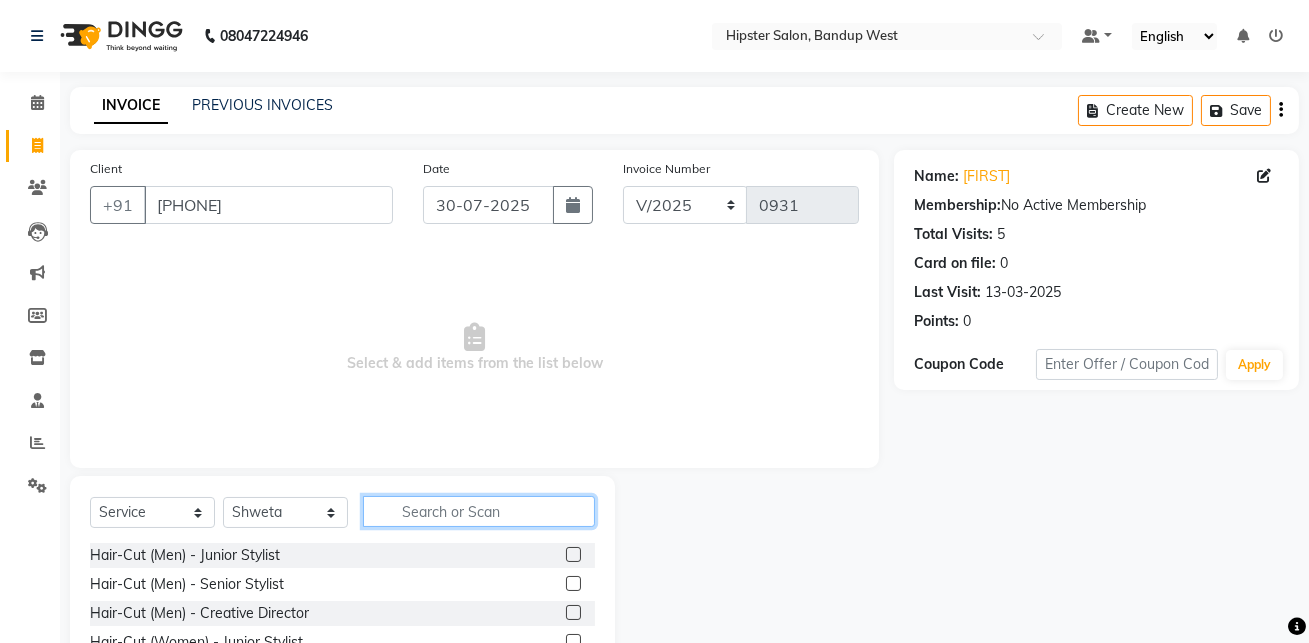 click 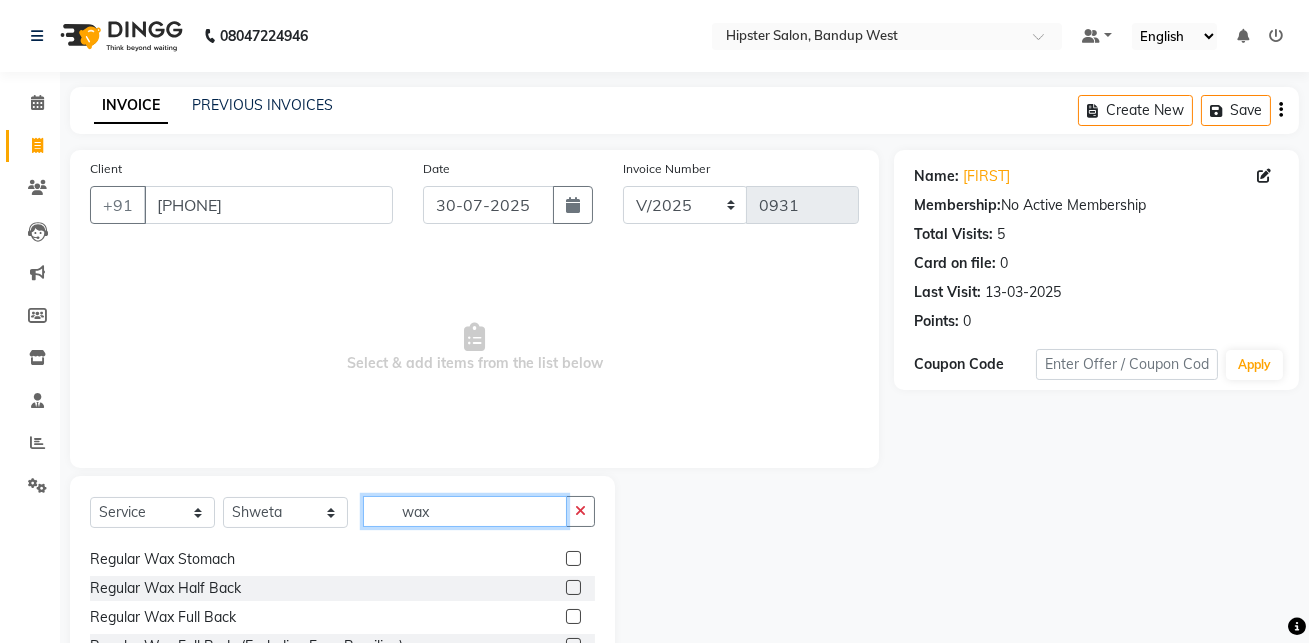 scroll, scrollTop: 143, scrollLeft: 0, axis: vertical 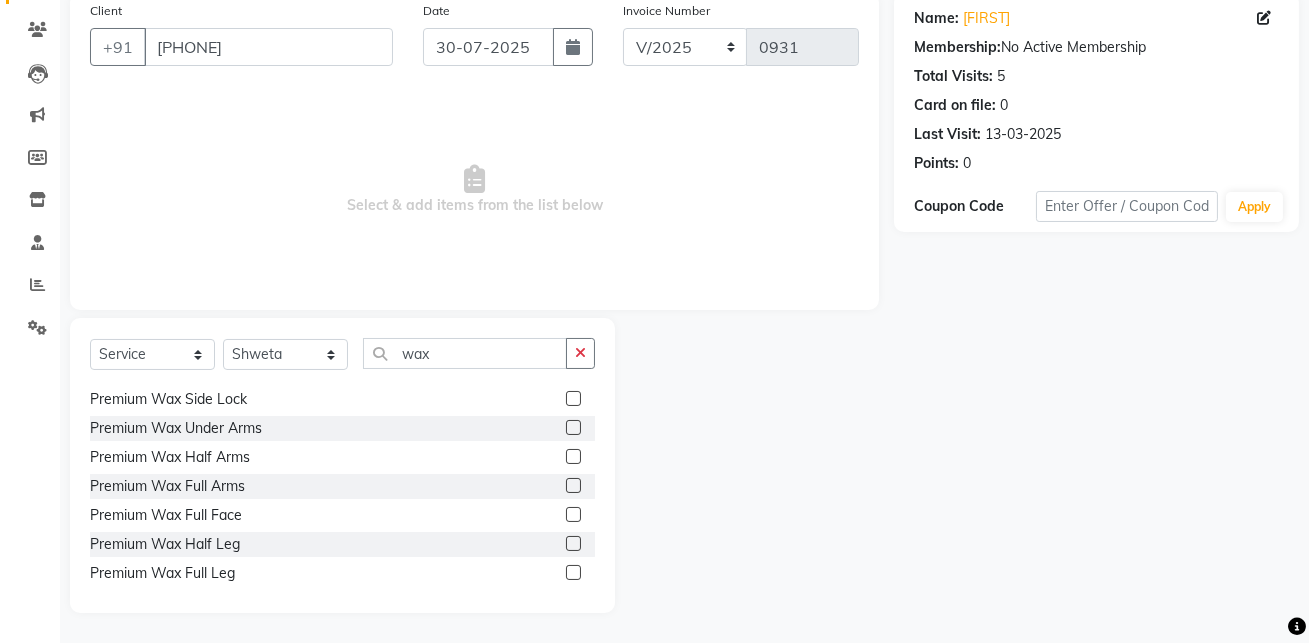 click 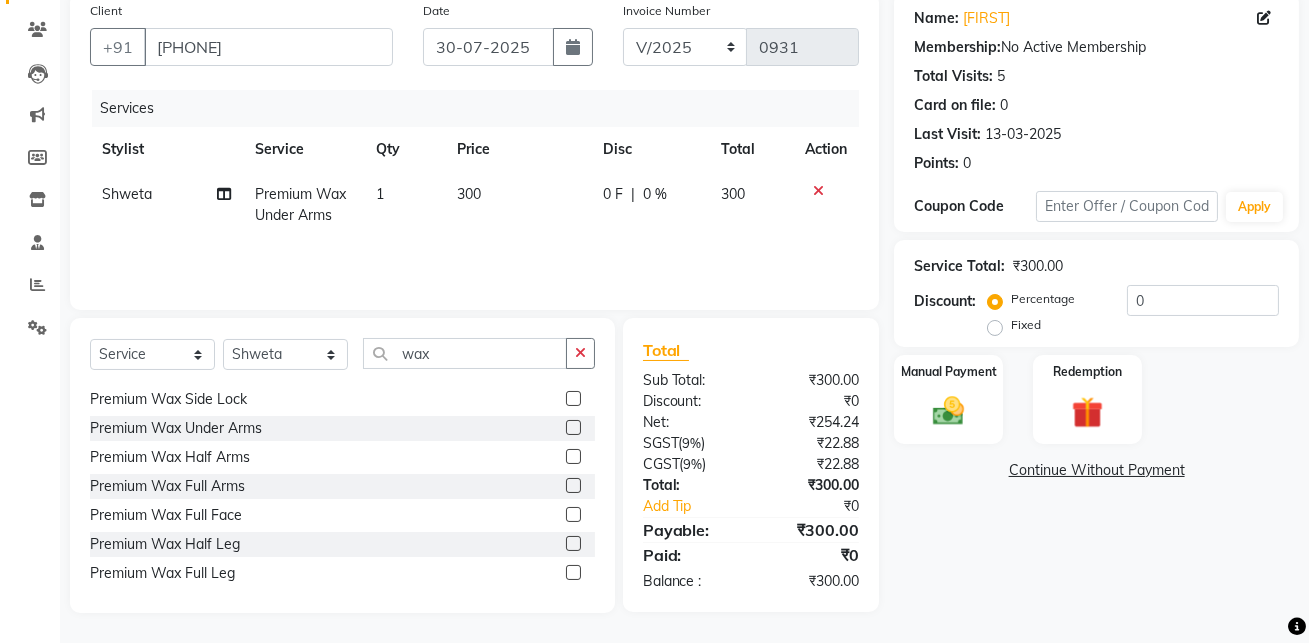 click 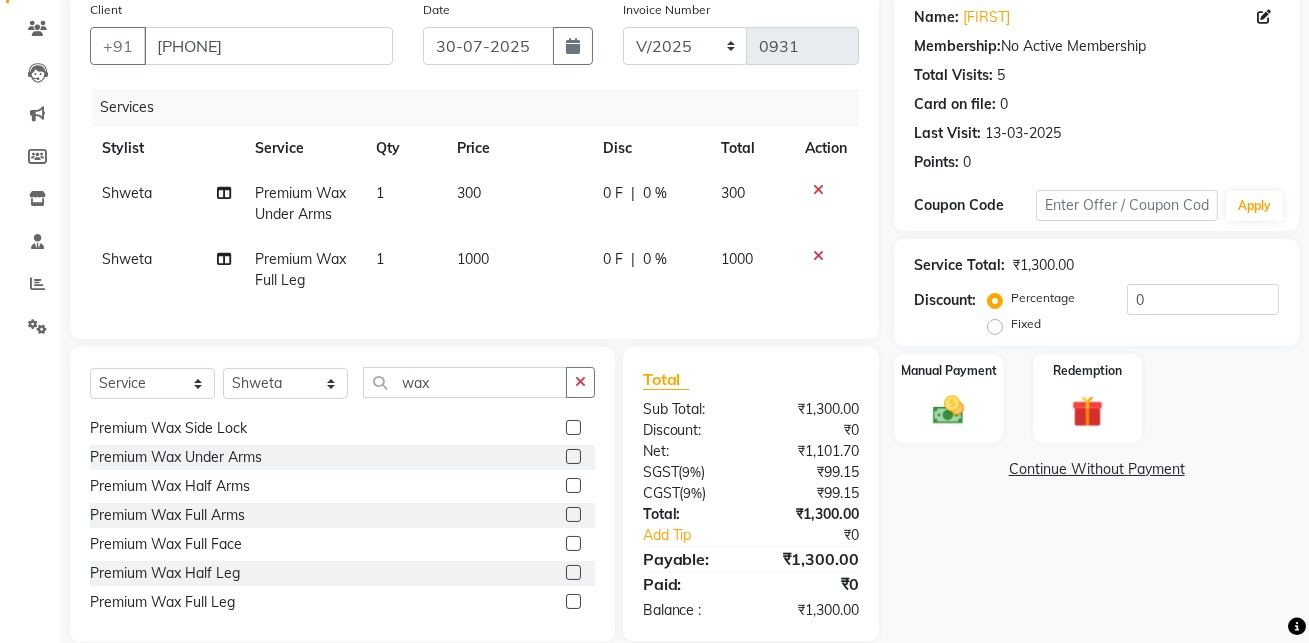 click 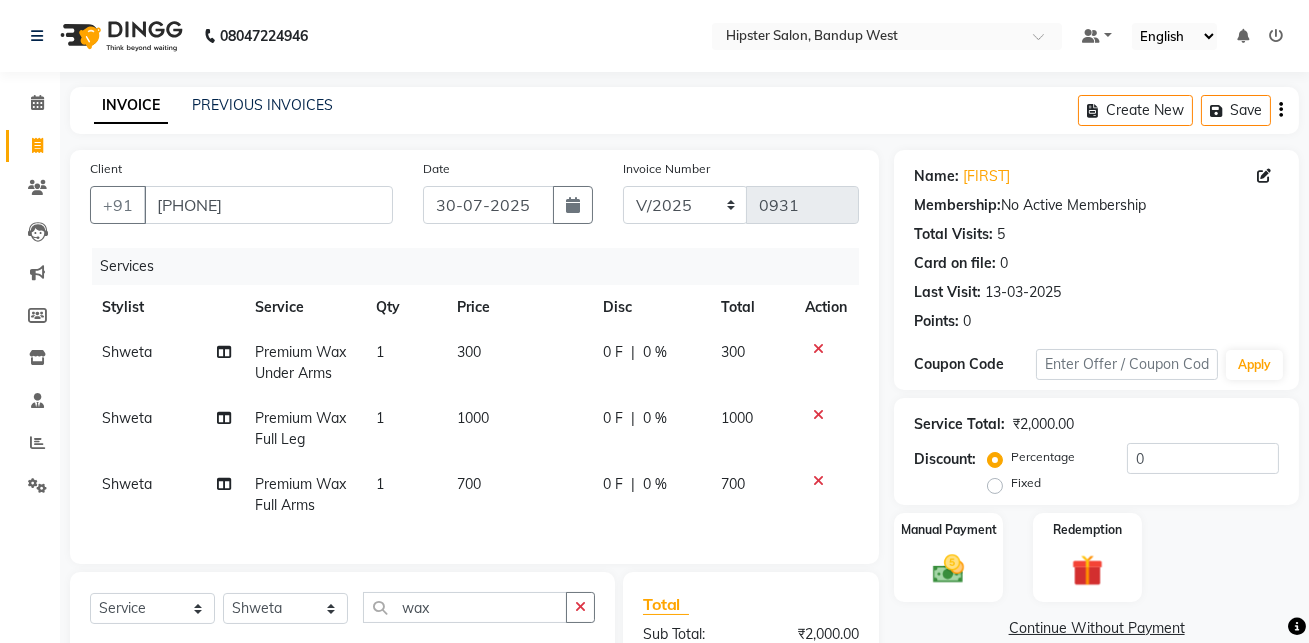 scroll, scrollTop: 254, scrollLeft: 0, axis: vertical 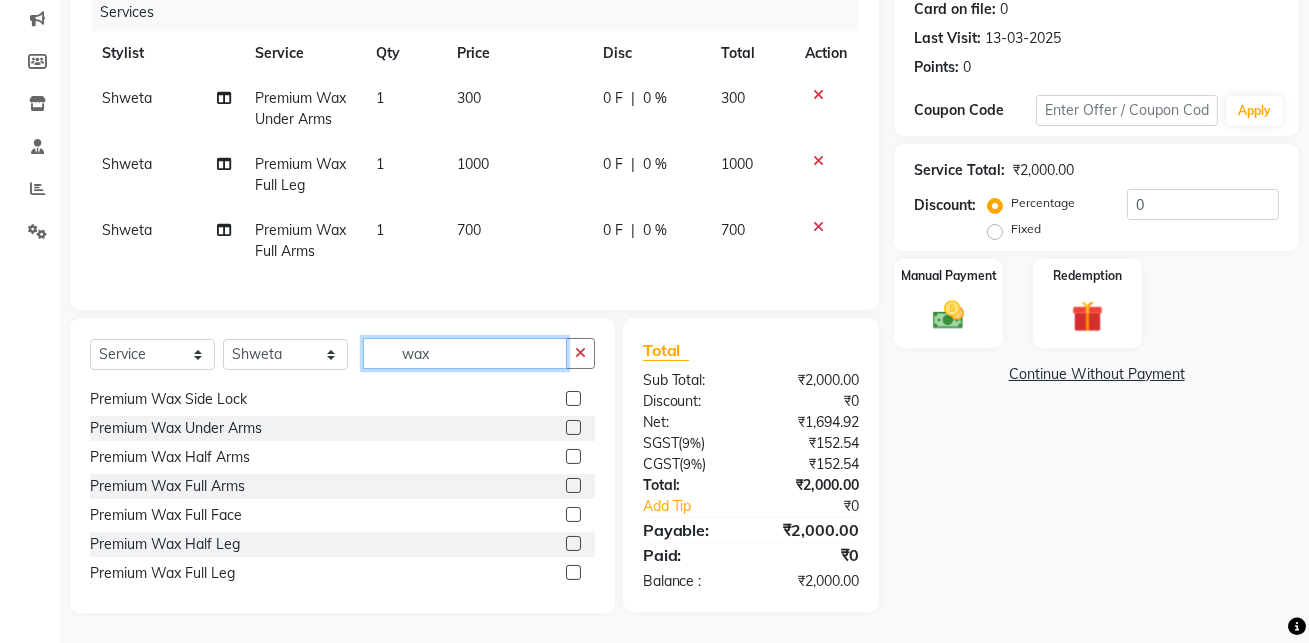 click on "wax" 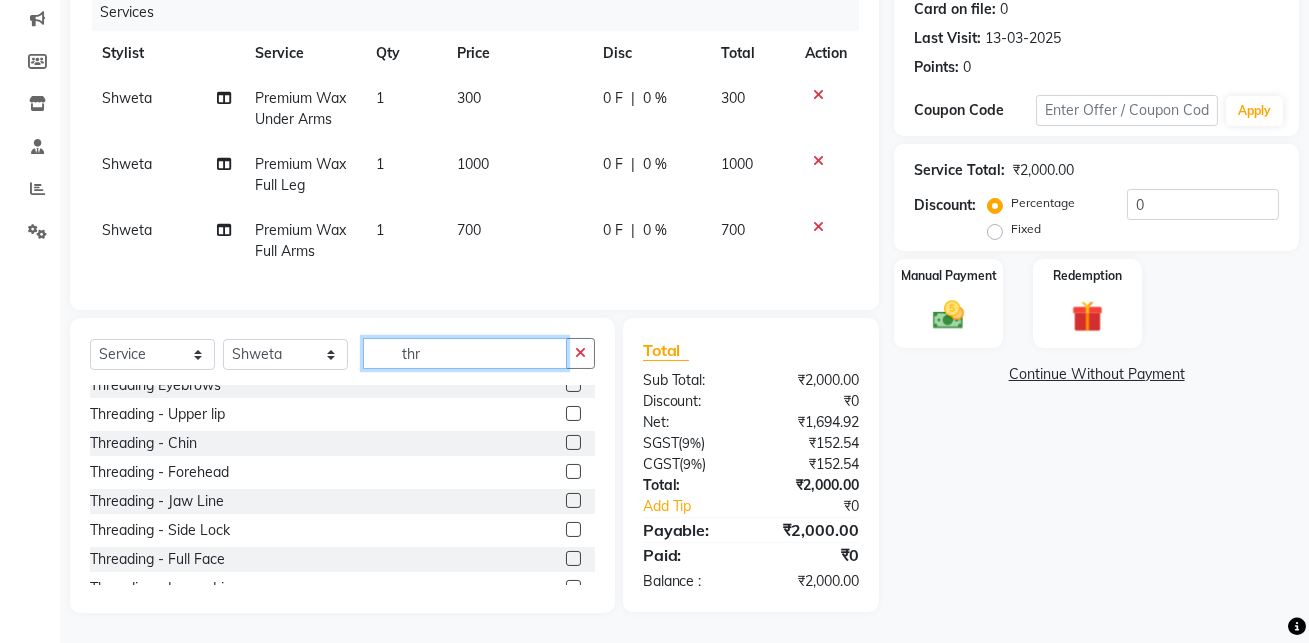 scroll, scrollTop: 0, scrollLeft: 0, axis: both 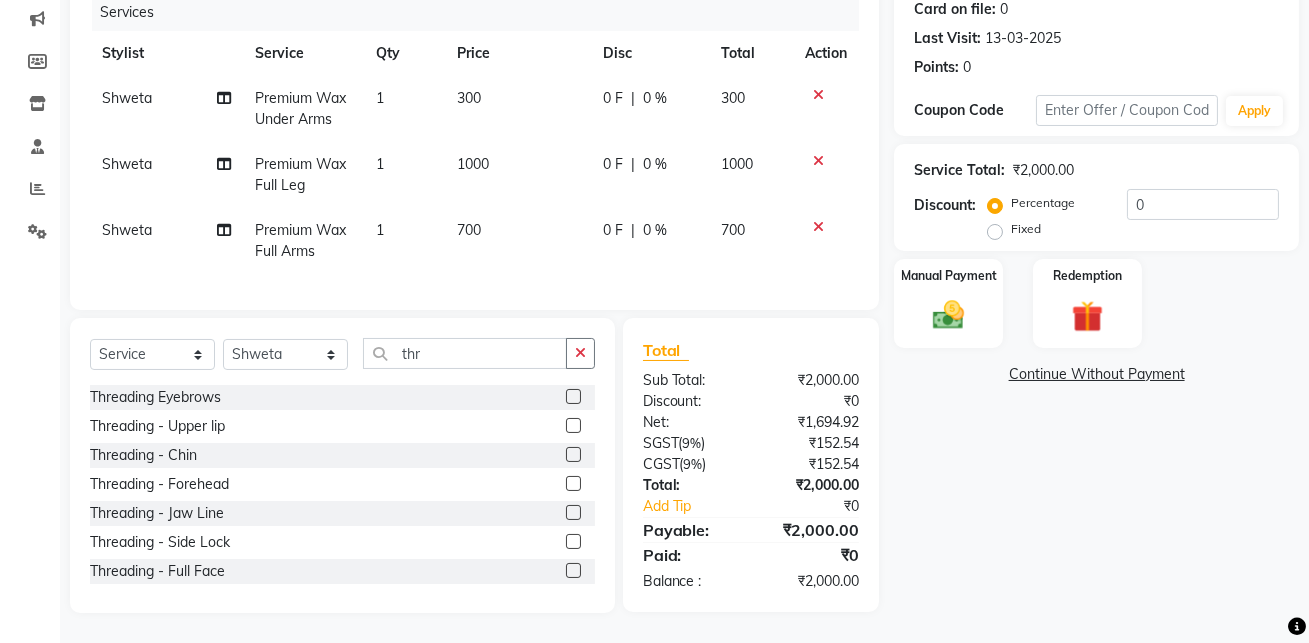 click 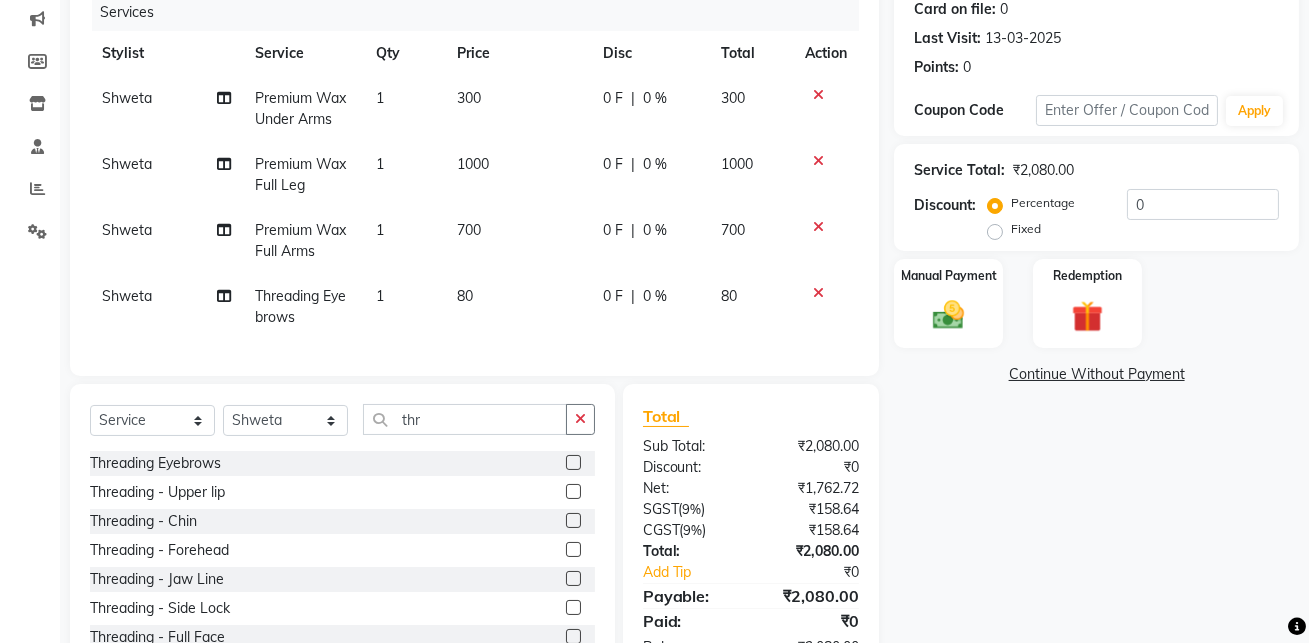 click 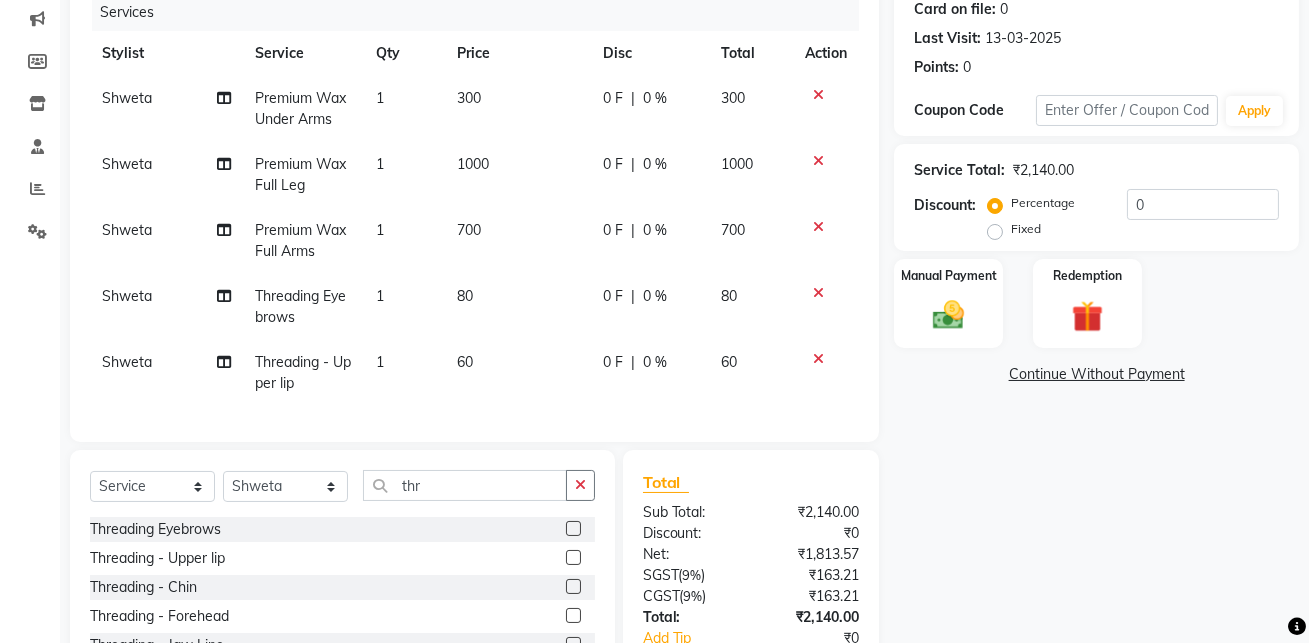 scroll, scrollTop: 386, scrollLeft: 0, axis: vertical 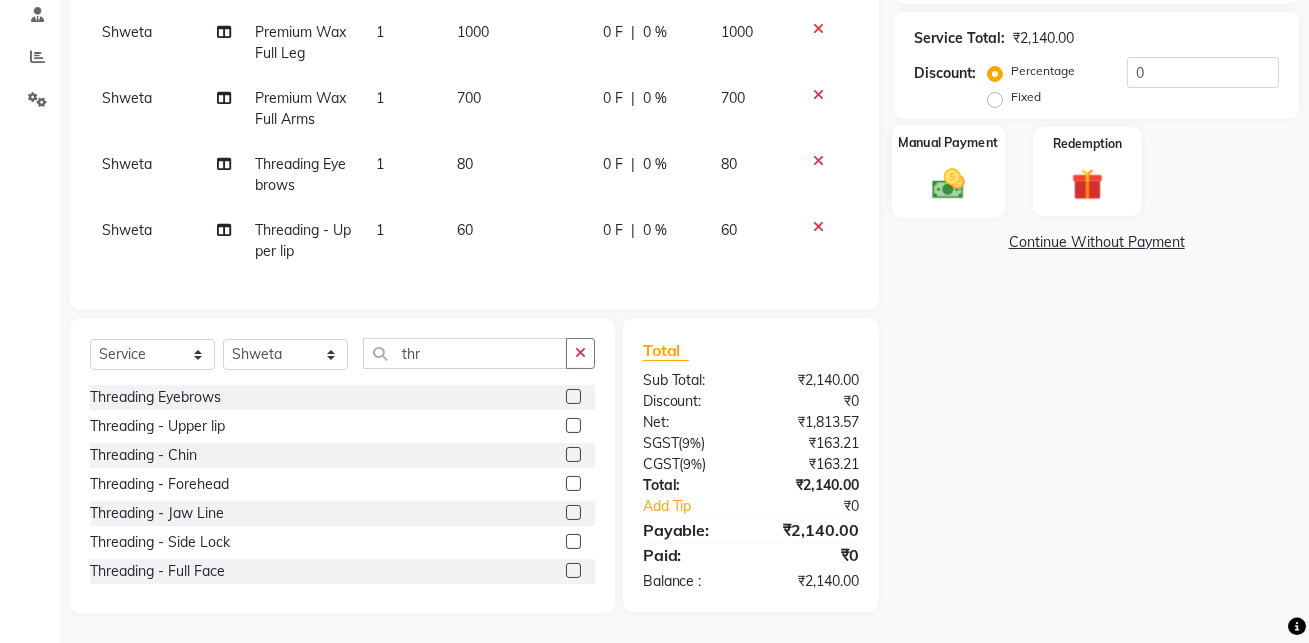 click 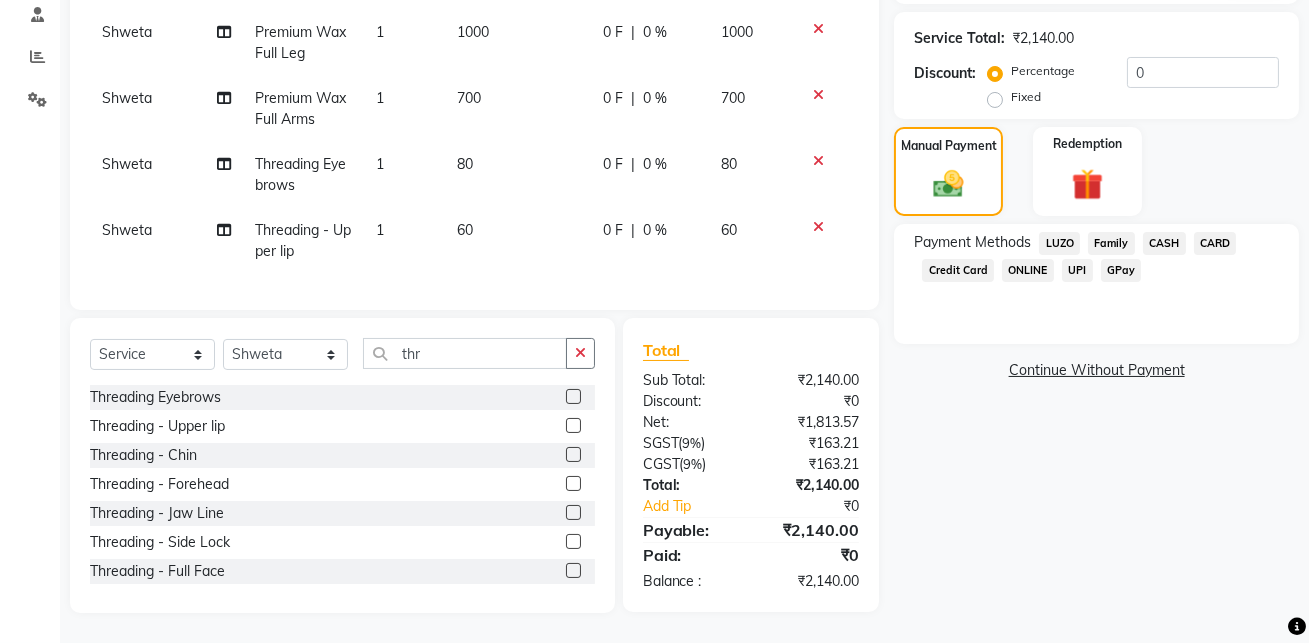 click on "CASH" 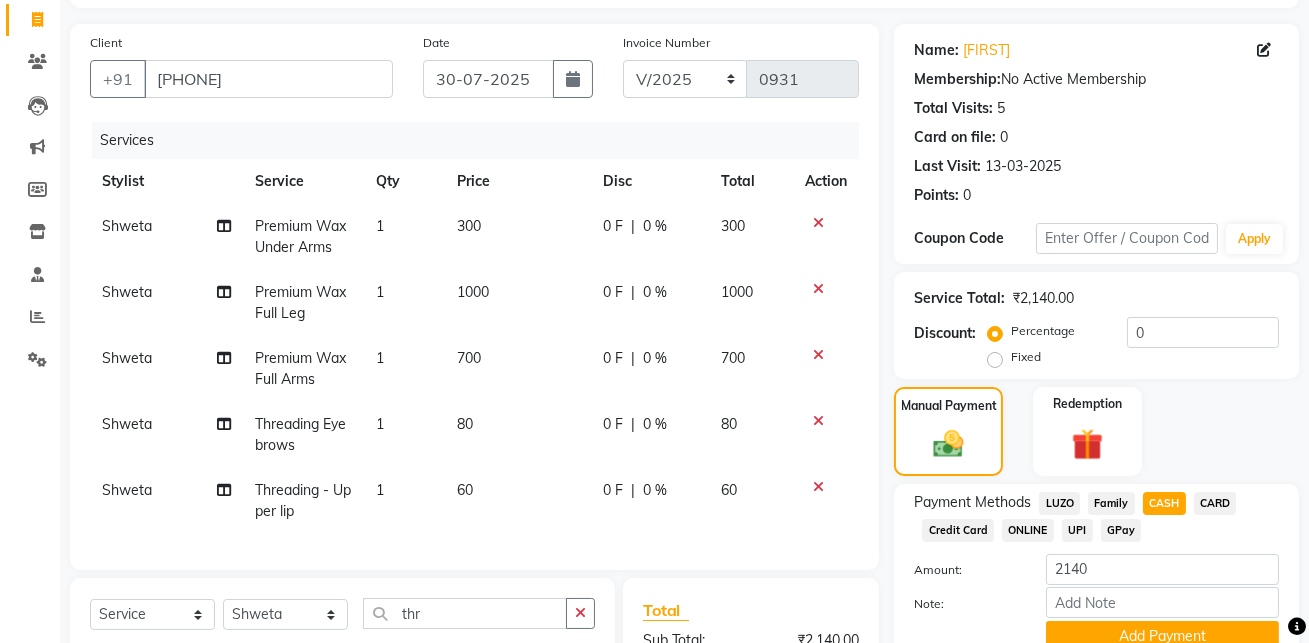 scroll, scrollTop: 386, scrollLeft: 0, axis: vertical 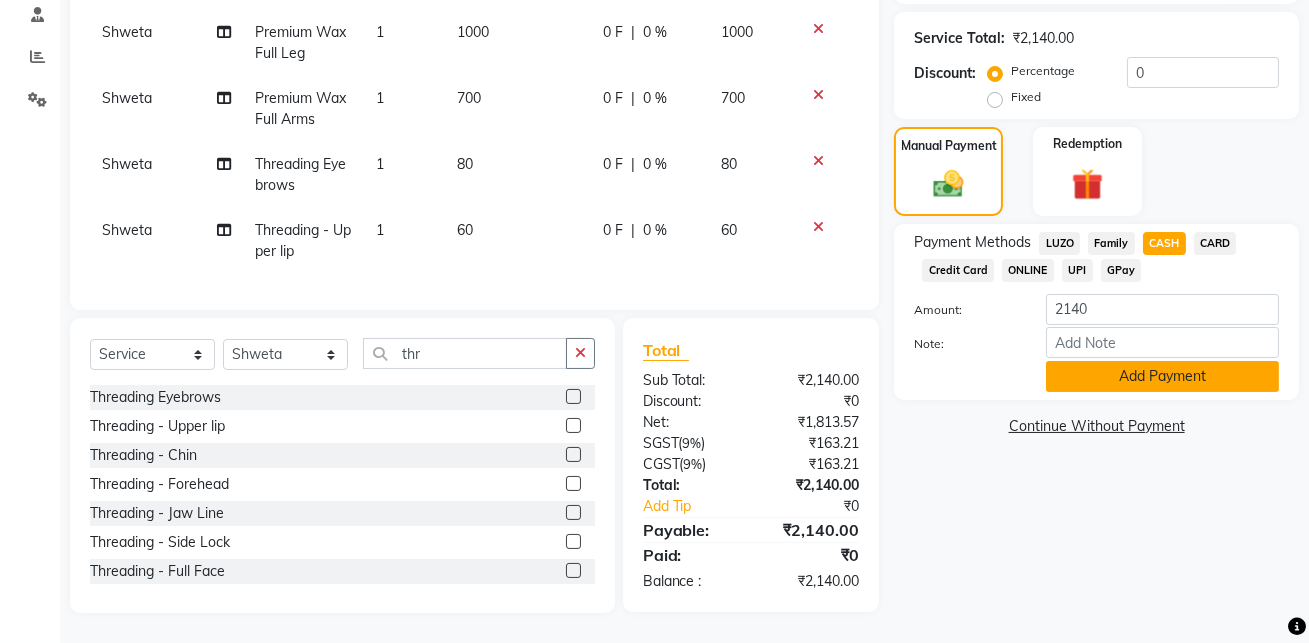 click on "Add Payment" 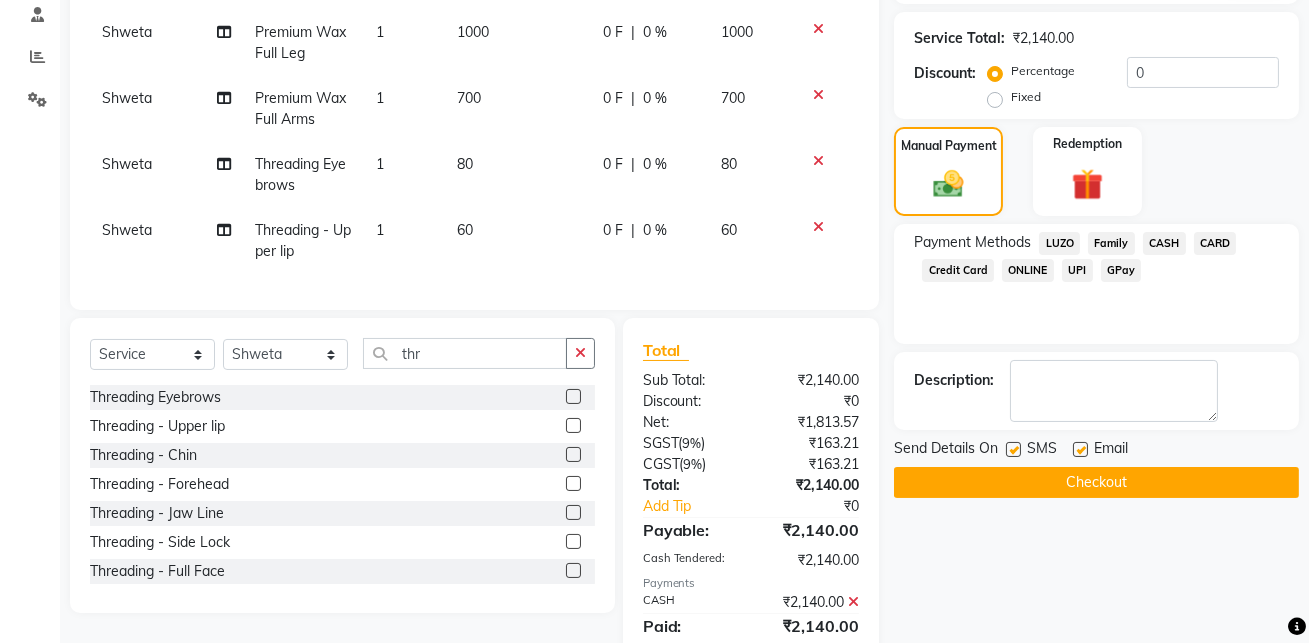 scroll, scrollTop: 457, scrollLeft: 0, axis: vertical 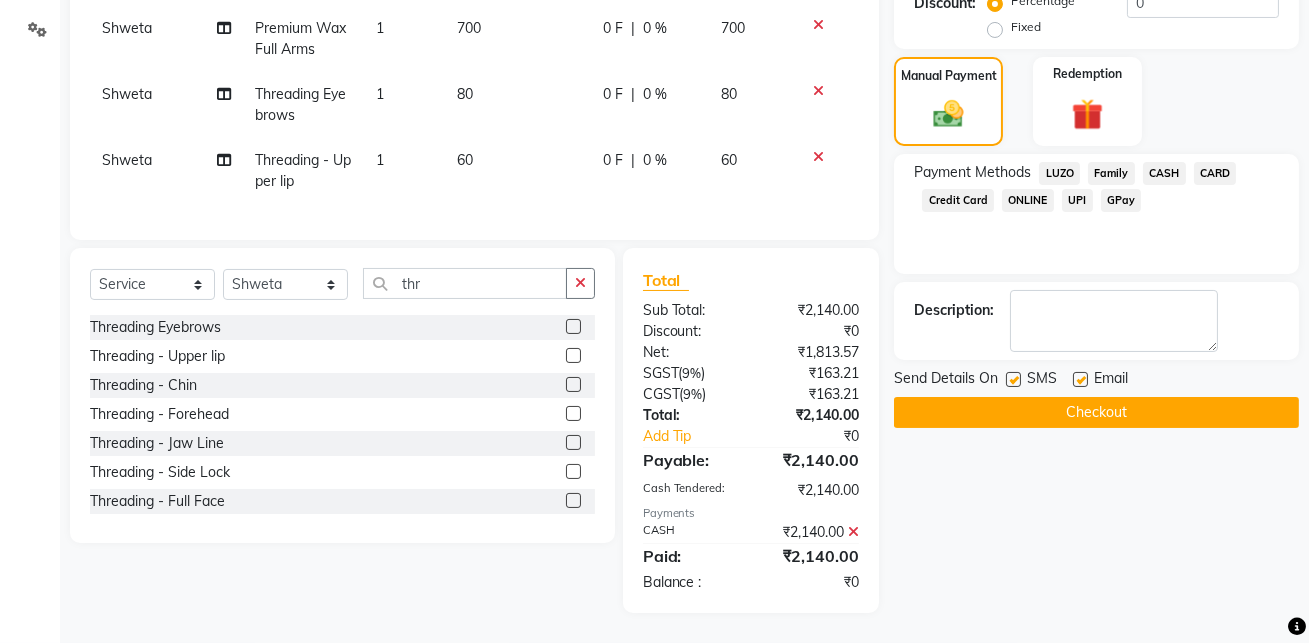 click on "Checkout" 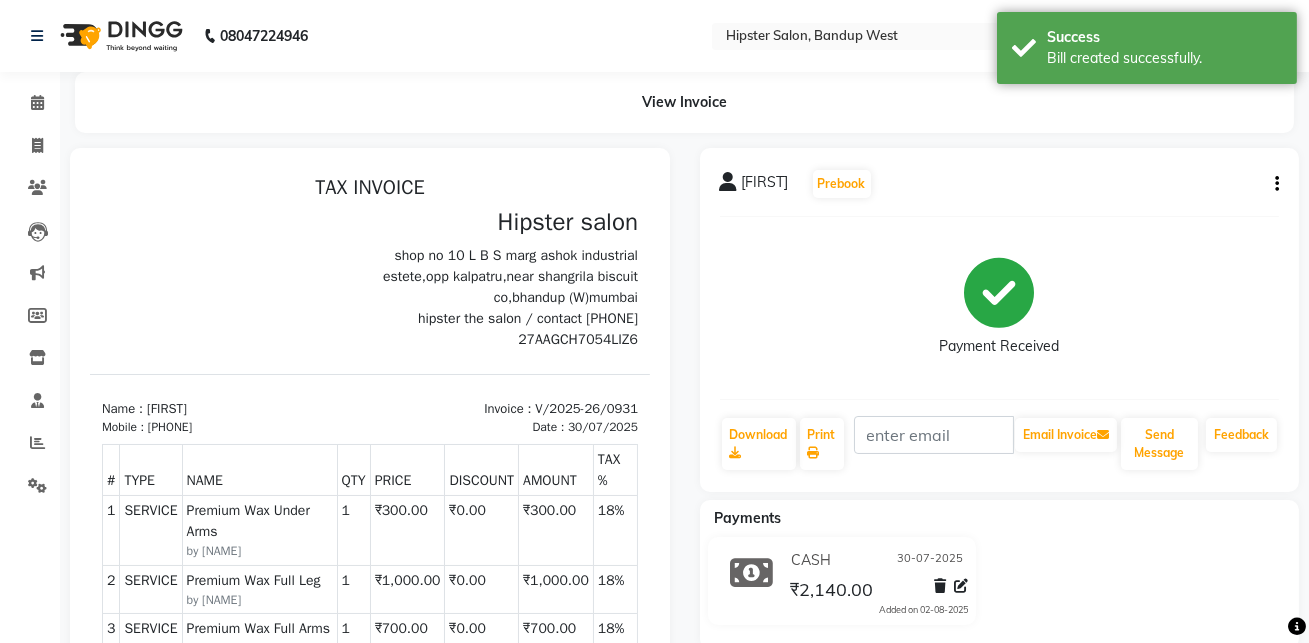 scroll, scrollTop: 0, scrollLeft: 0, axis: both 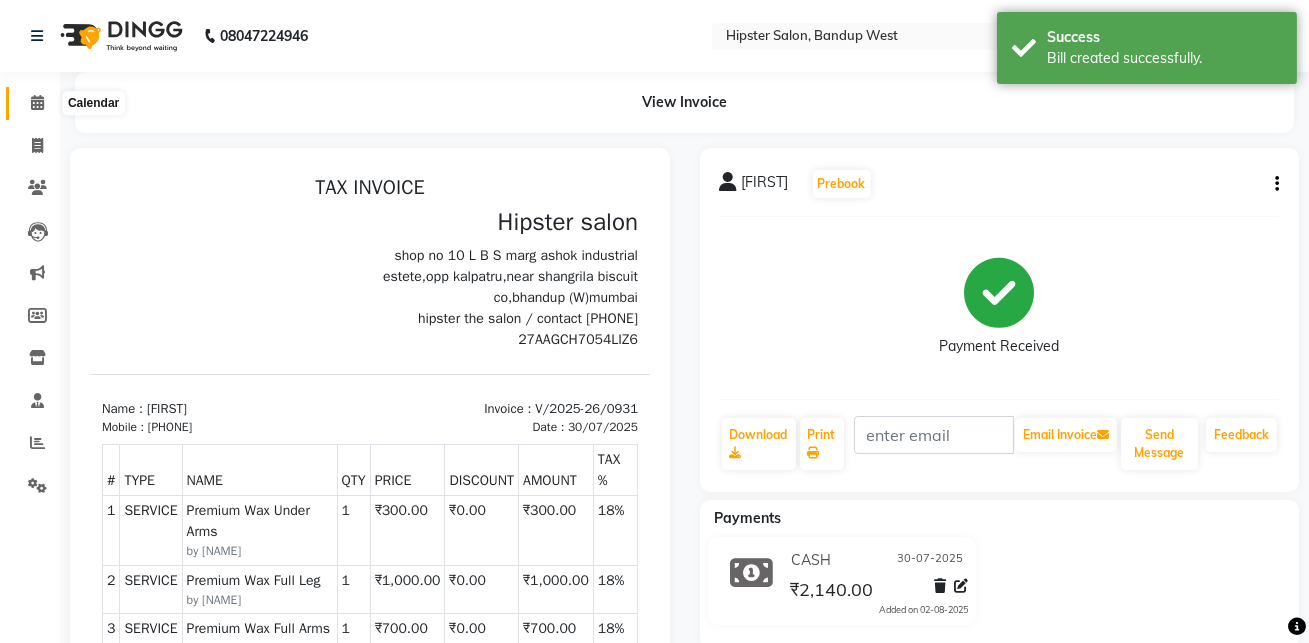 click 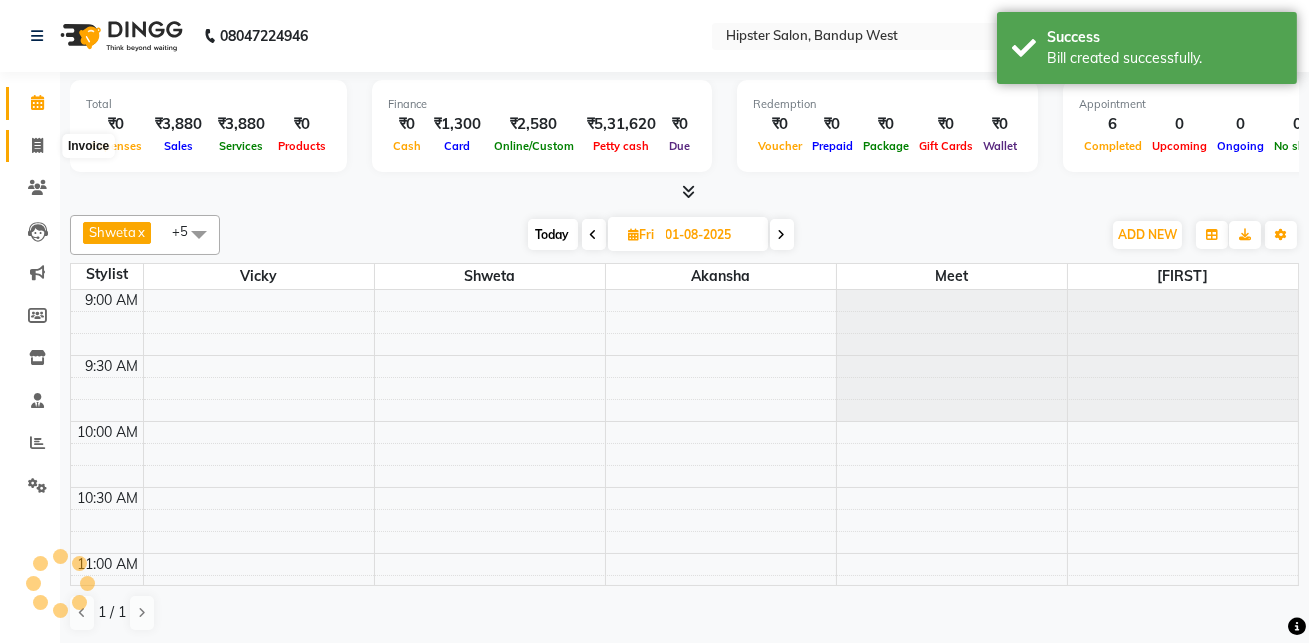 scroll, scrollTop: 0, scrollLeft: 0, axis: both 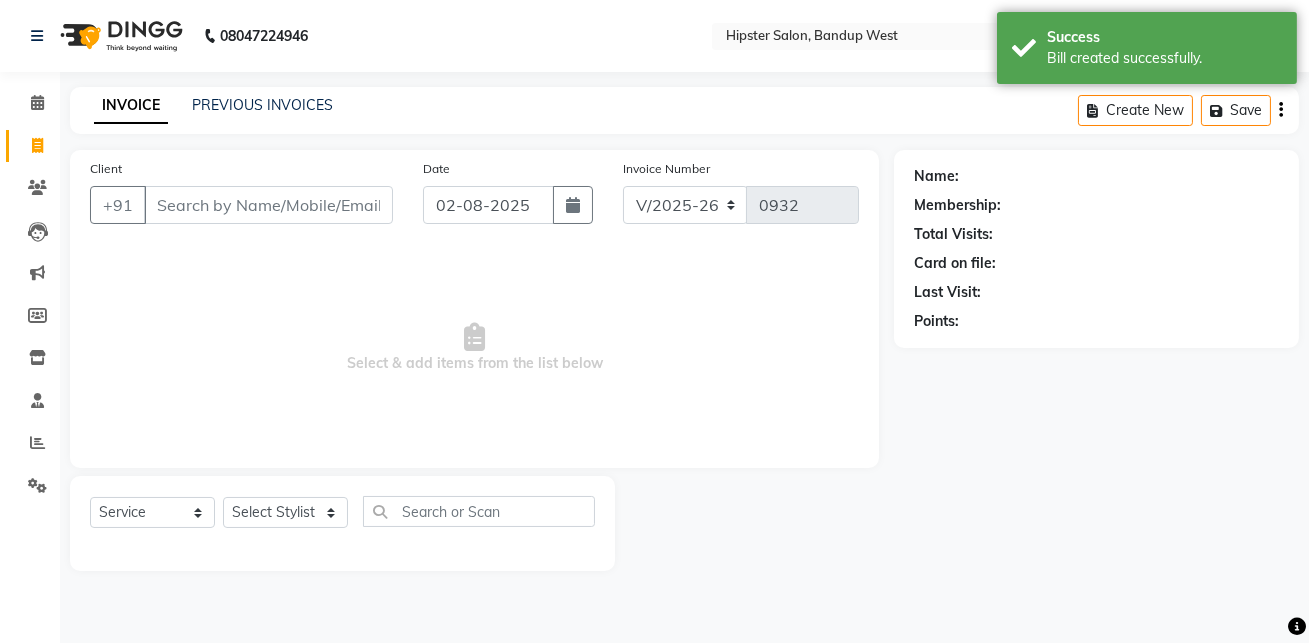 click on "Client" at bounding box center [268, 205] 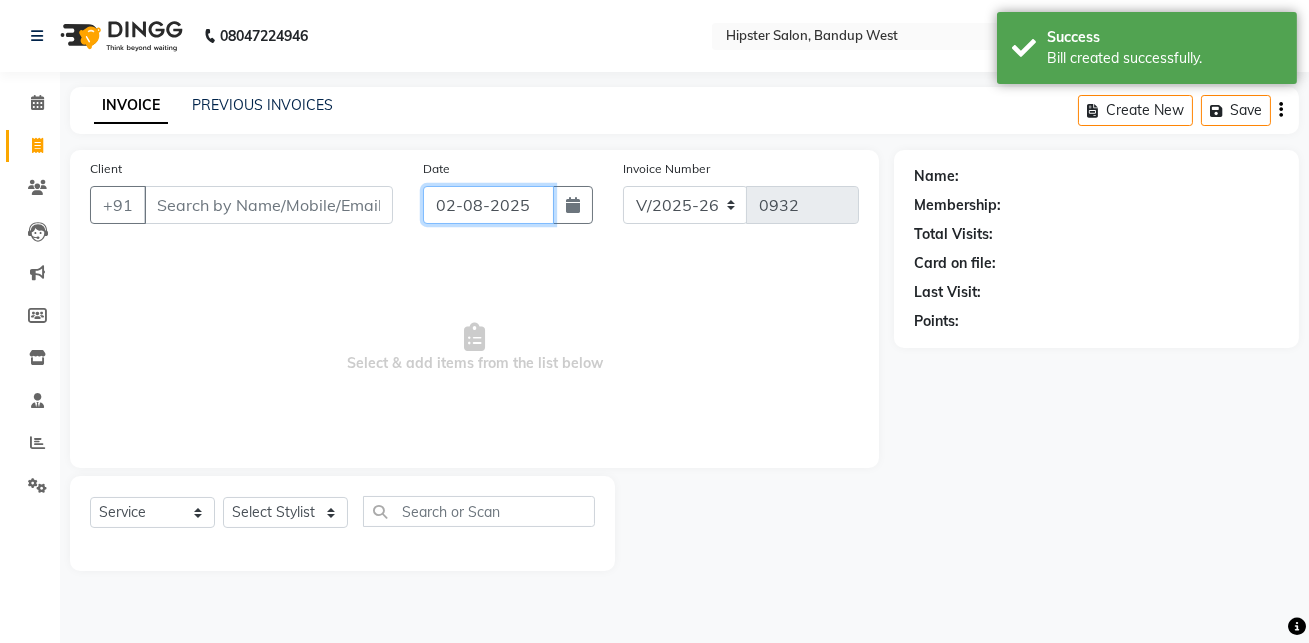 click on "02-08-2025" 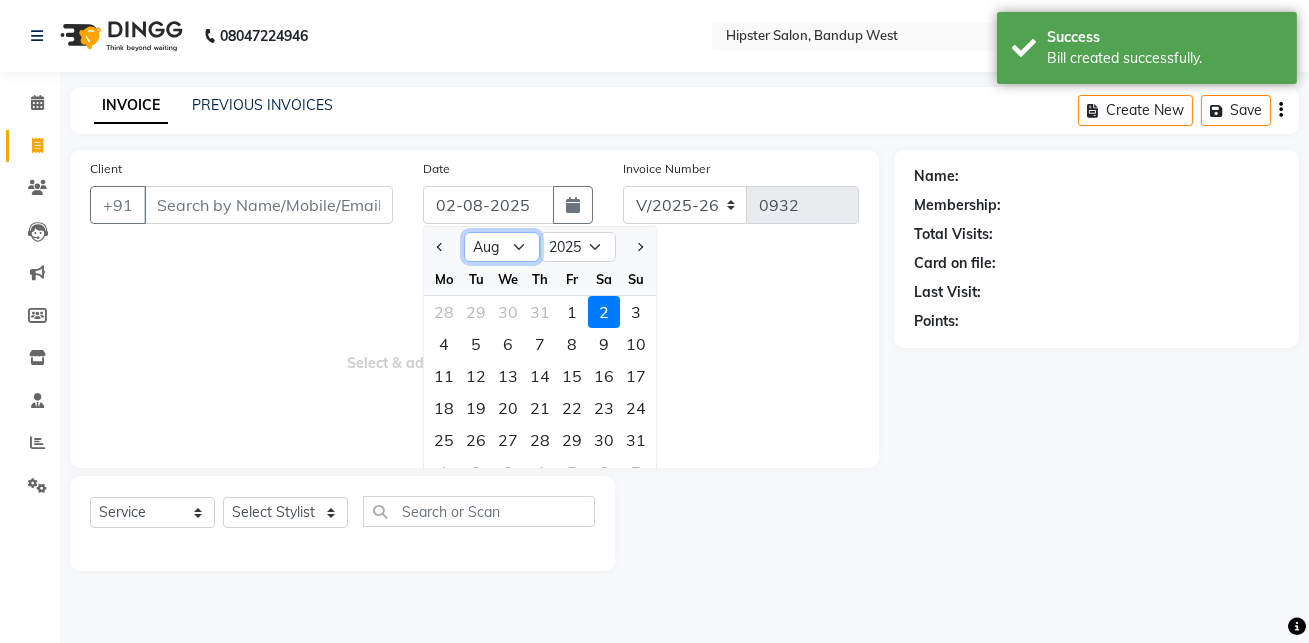 click on "Jan Feb Mar Apr May Jun Jul Aug Sep Oct Nov Dec" 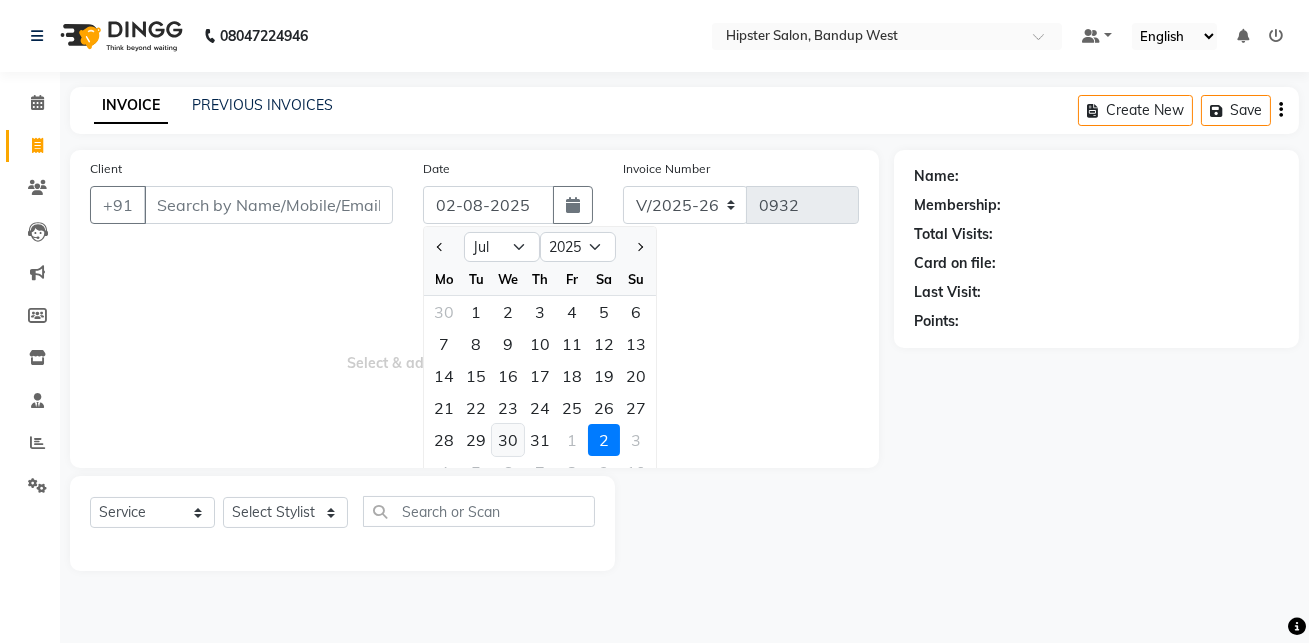 click on "30" 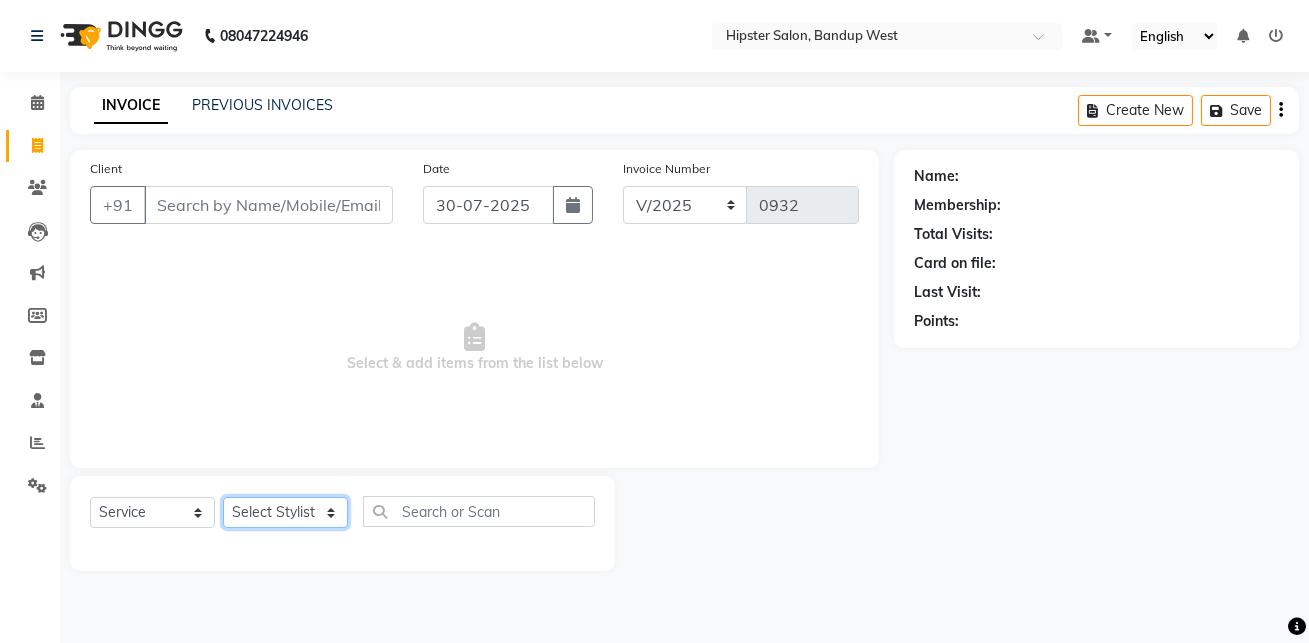 click on "Select Stylist aditya aishu akansha anup ashik Ayushi bhavin sir Irshad lucky manisha meet minaz neelam pritesh PUNAM raju REKHA salman Shweta vaibhav Vicky" 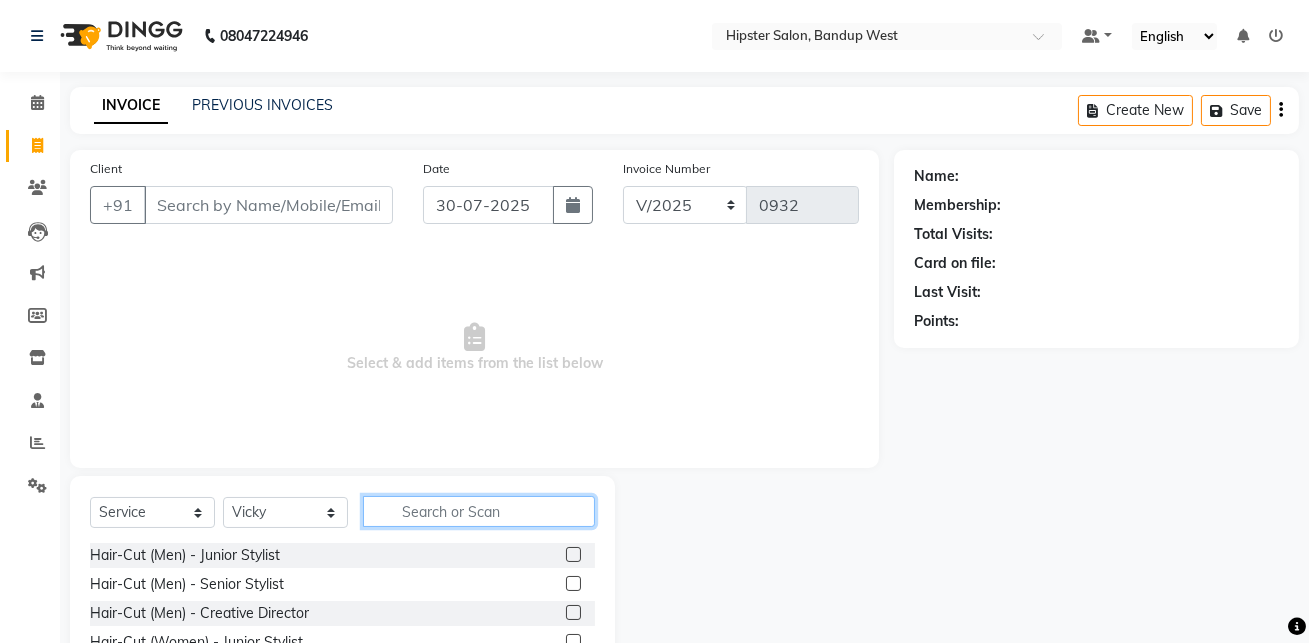 click 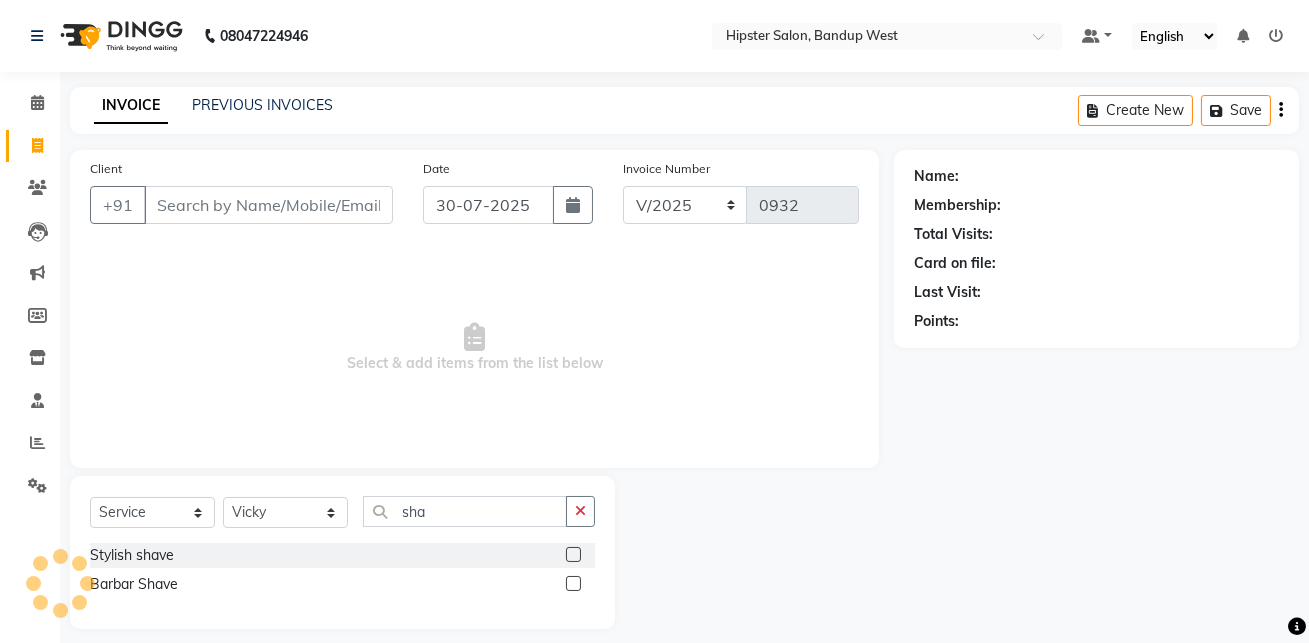 click 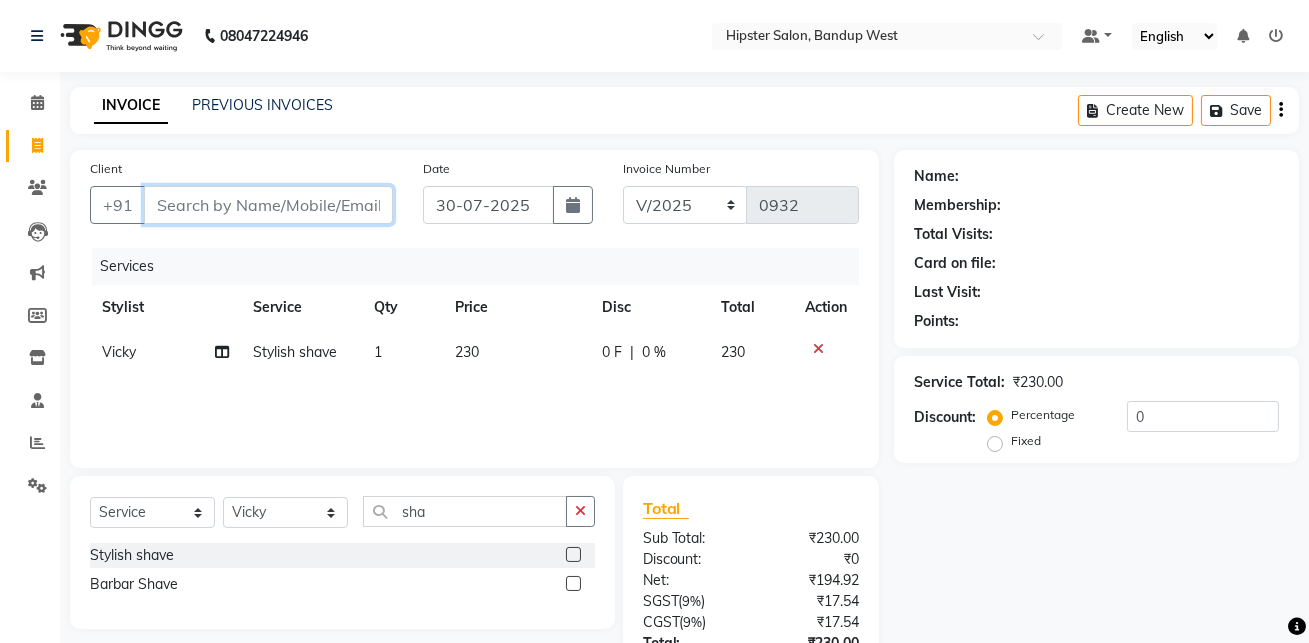 click on "Client" at bounding box center (268, 205) 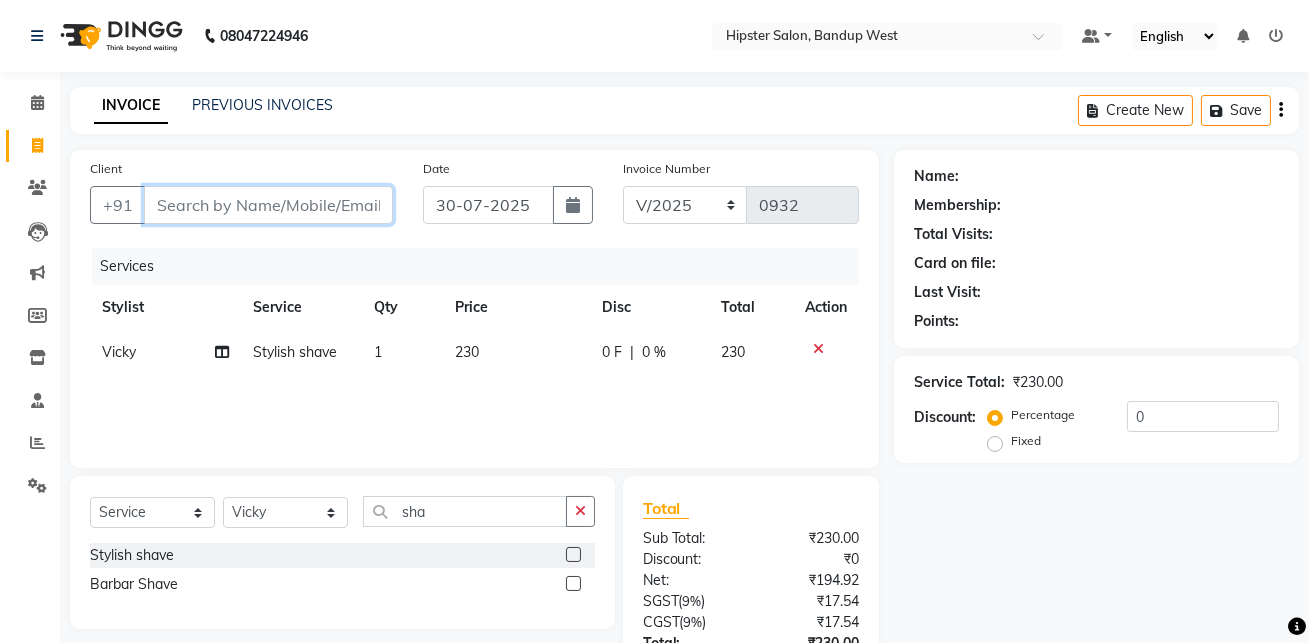 click on "Client" at bounding box center [268, 205] 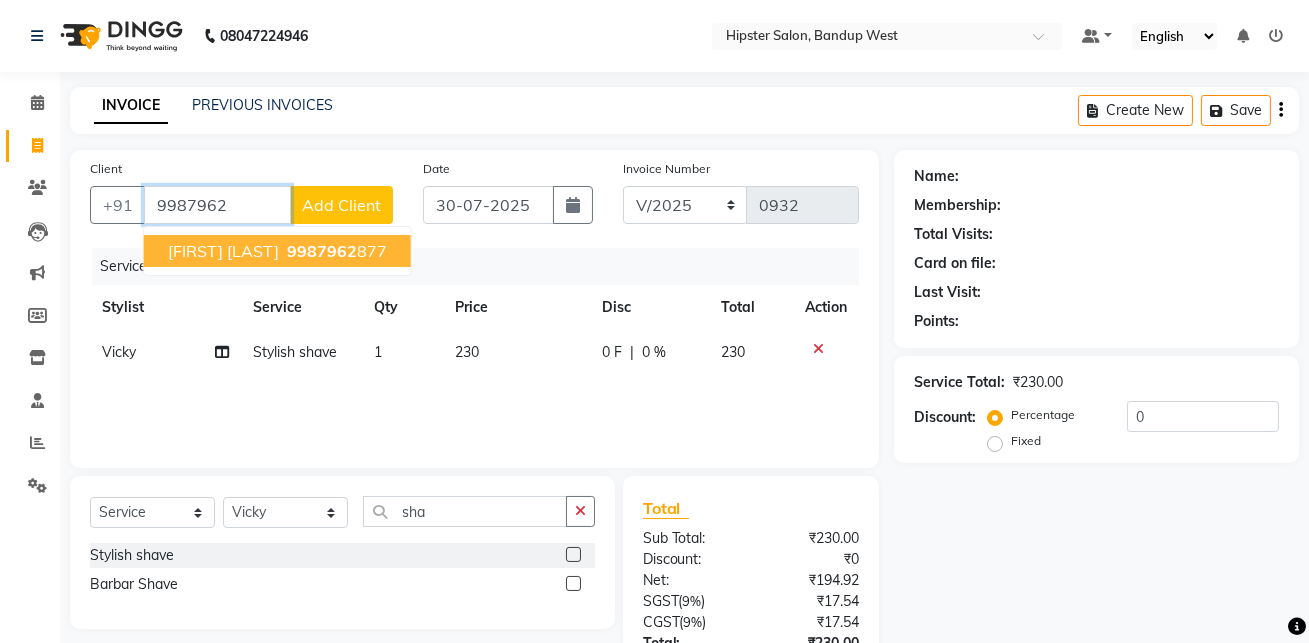 click on "9987962" at bounding box center (322, 251) 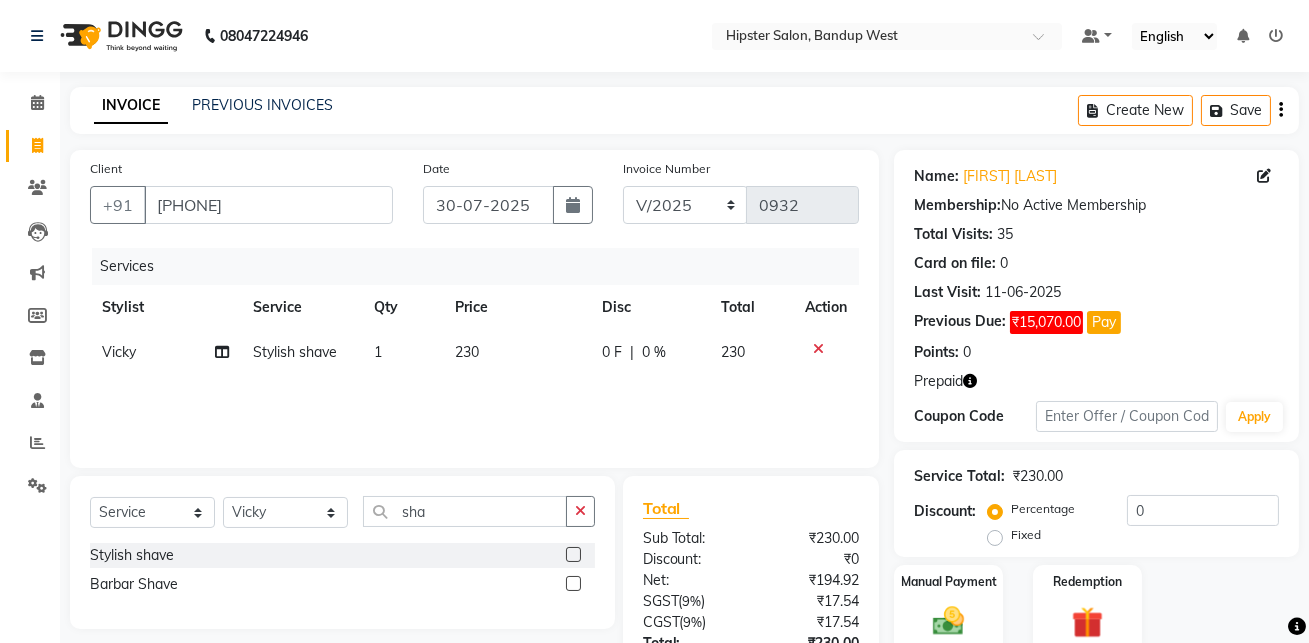 scroll, scrollTop: 158, scrollLeft: 0, axis: vertical 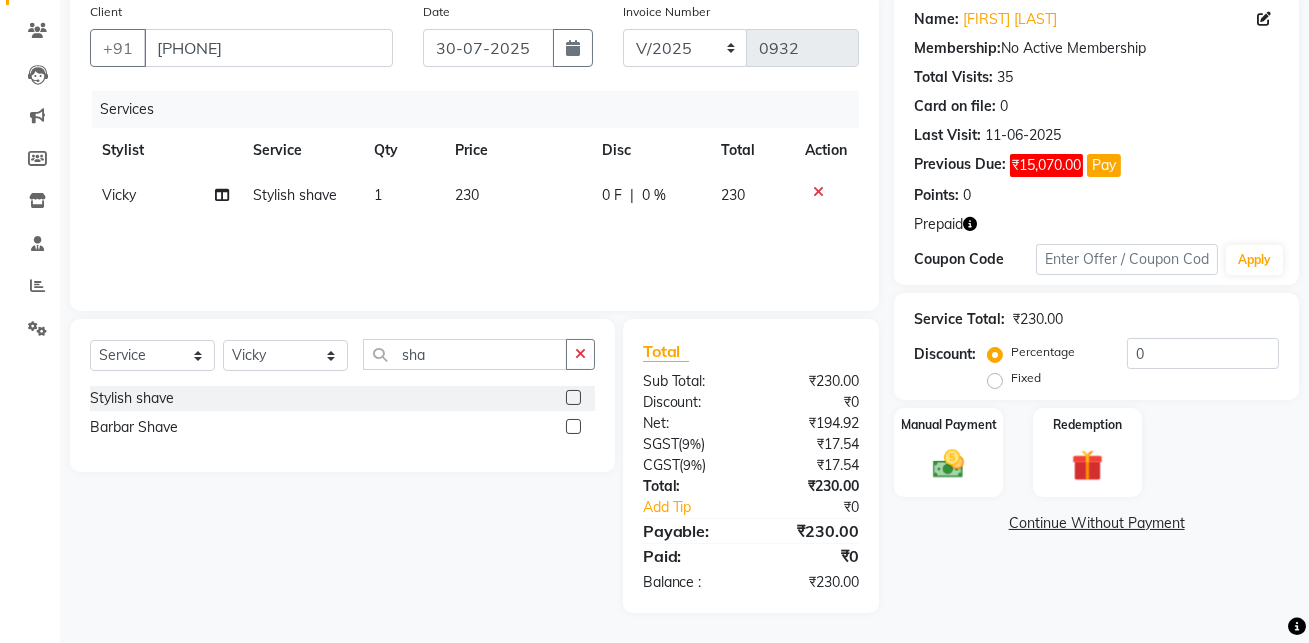 click 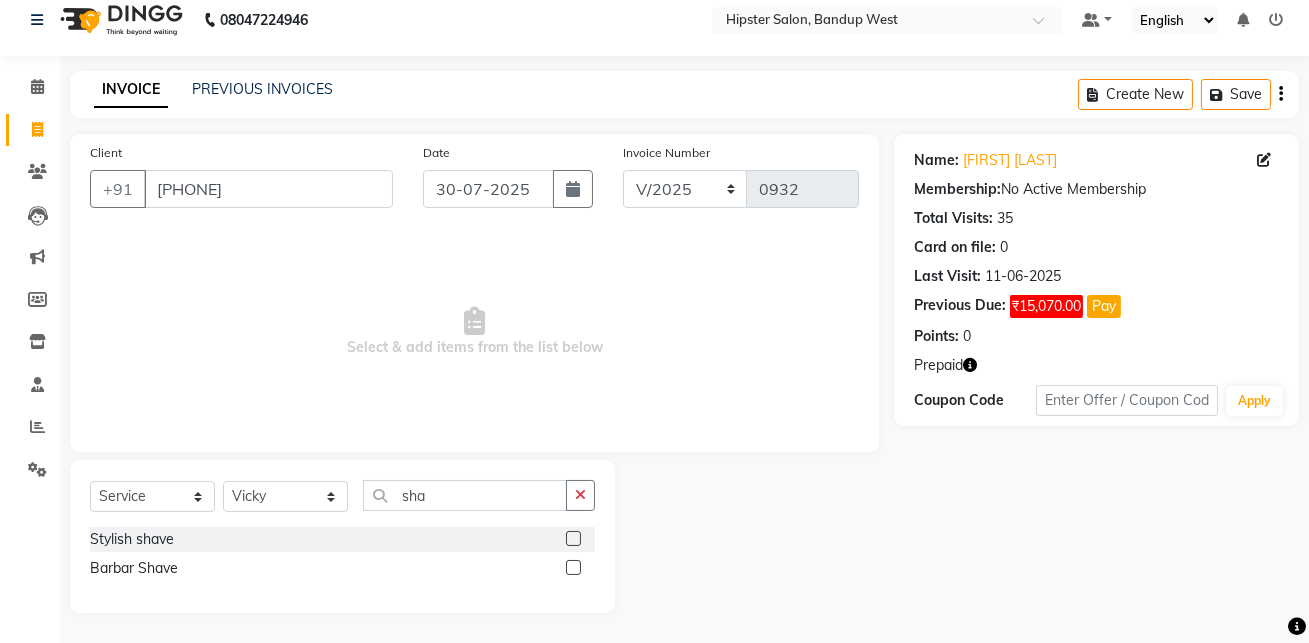 scroll, scrollTop: 16, scrollLeft: 0, axis: vertical 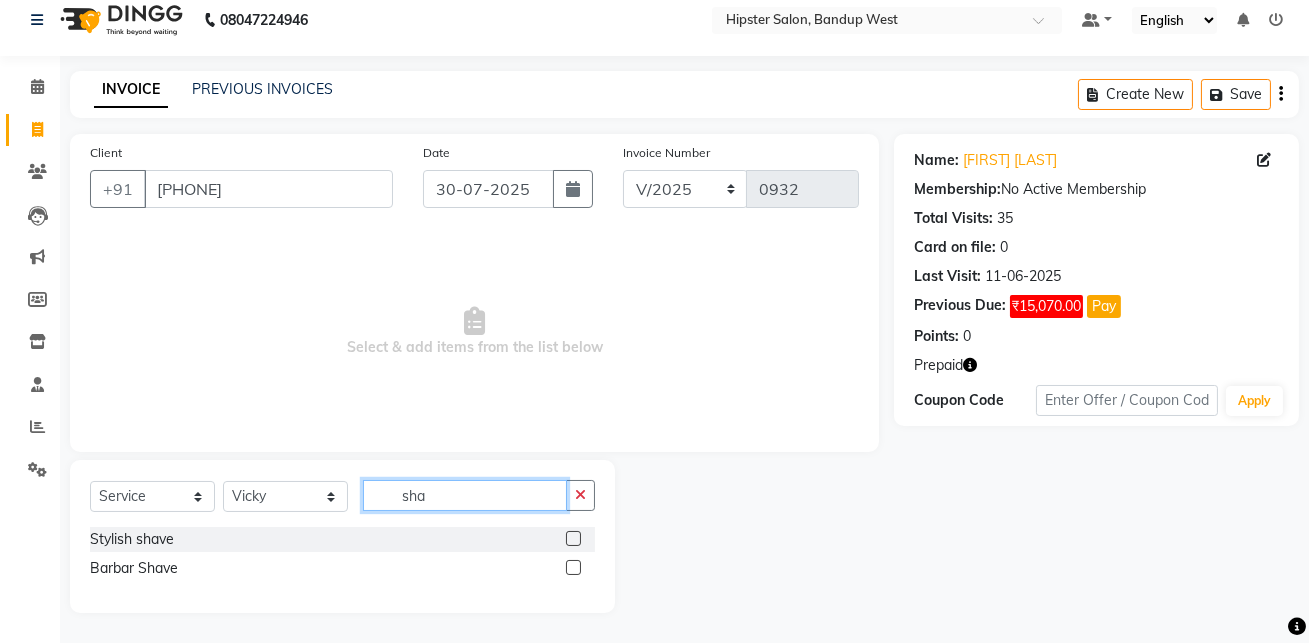 click on "sha" 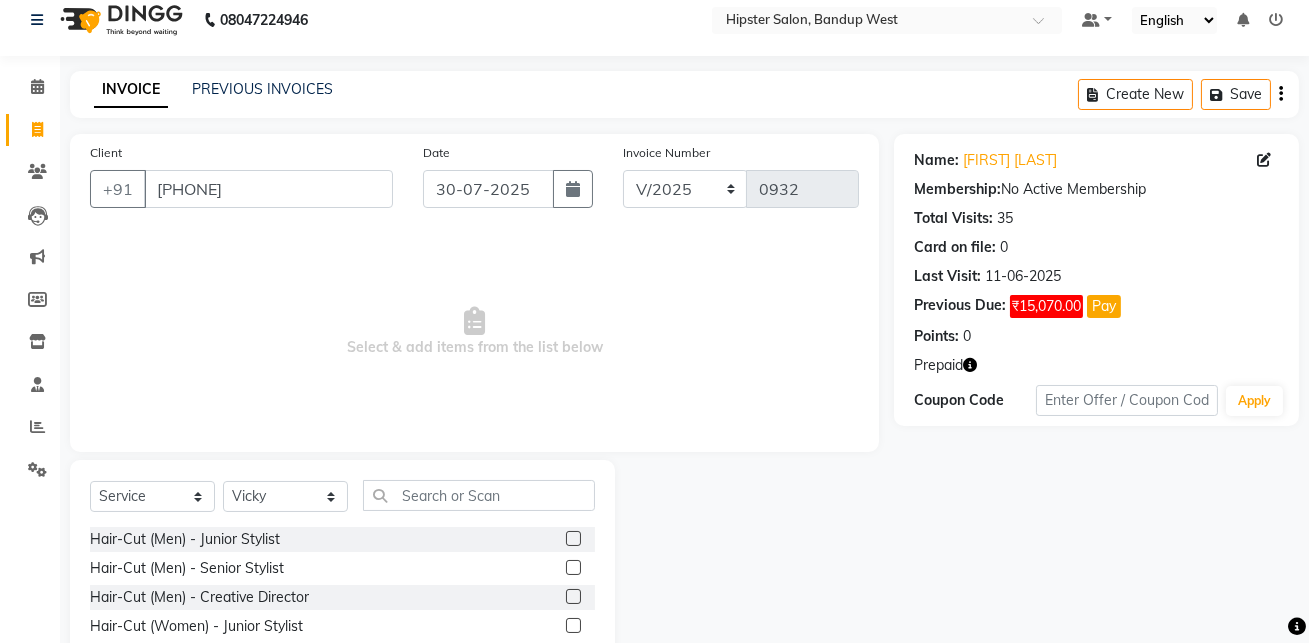click 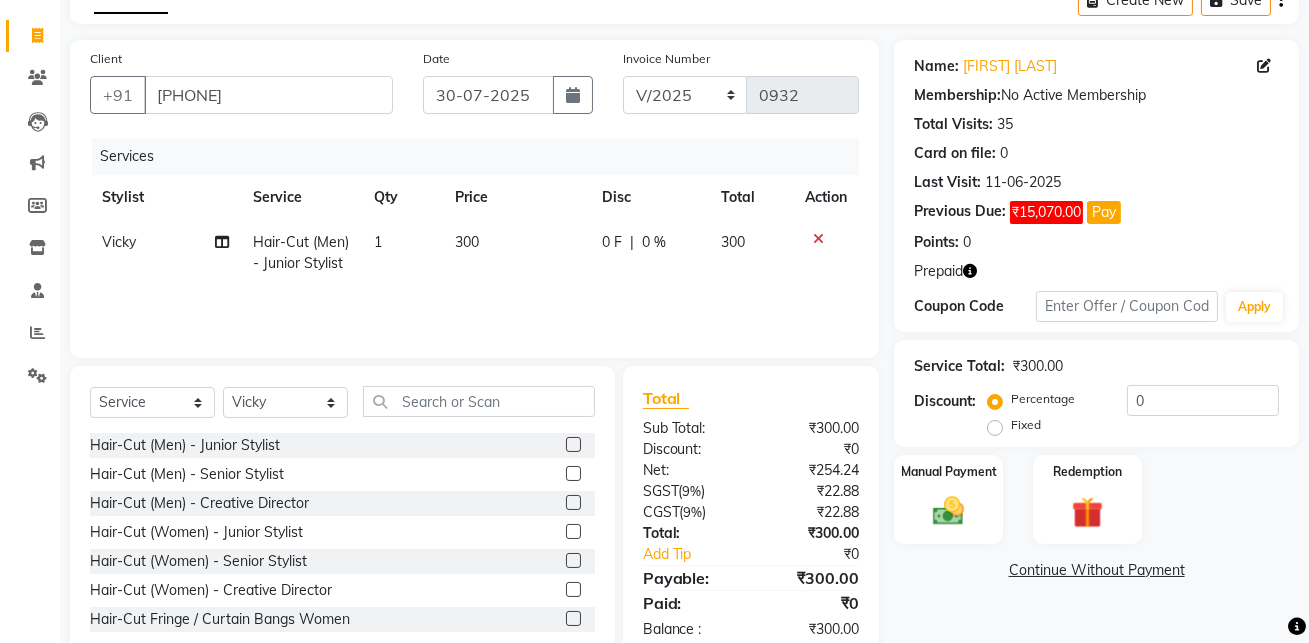 scroll, scrollTop: 117, scrollLeft: 0, axis: vertical 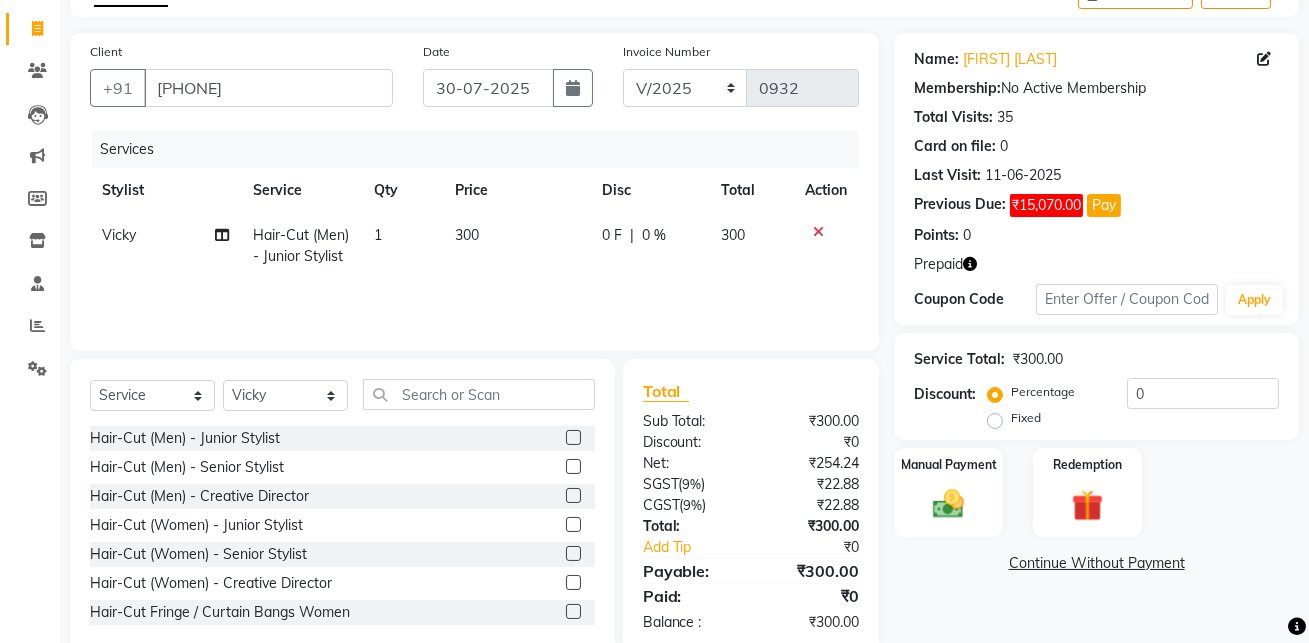 click 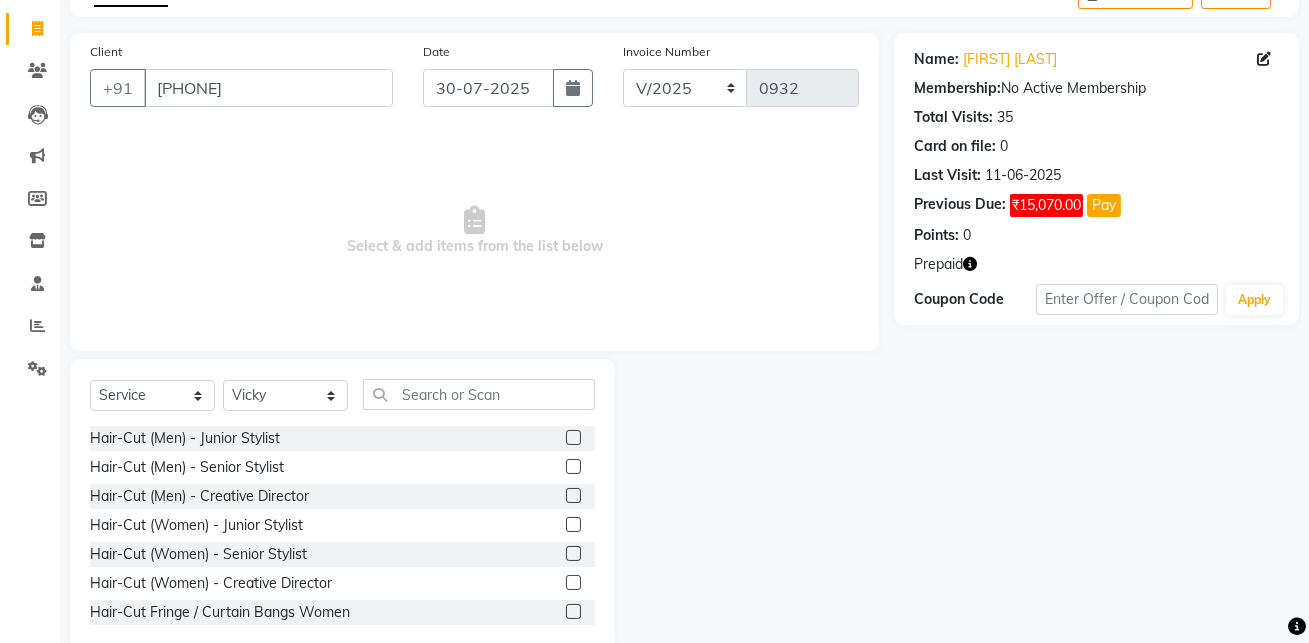 click 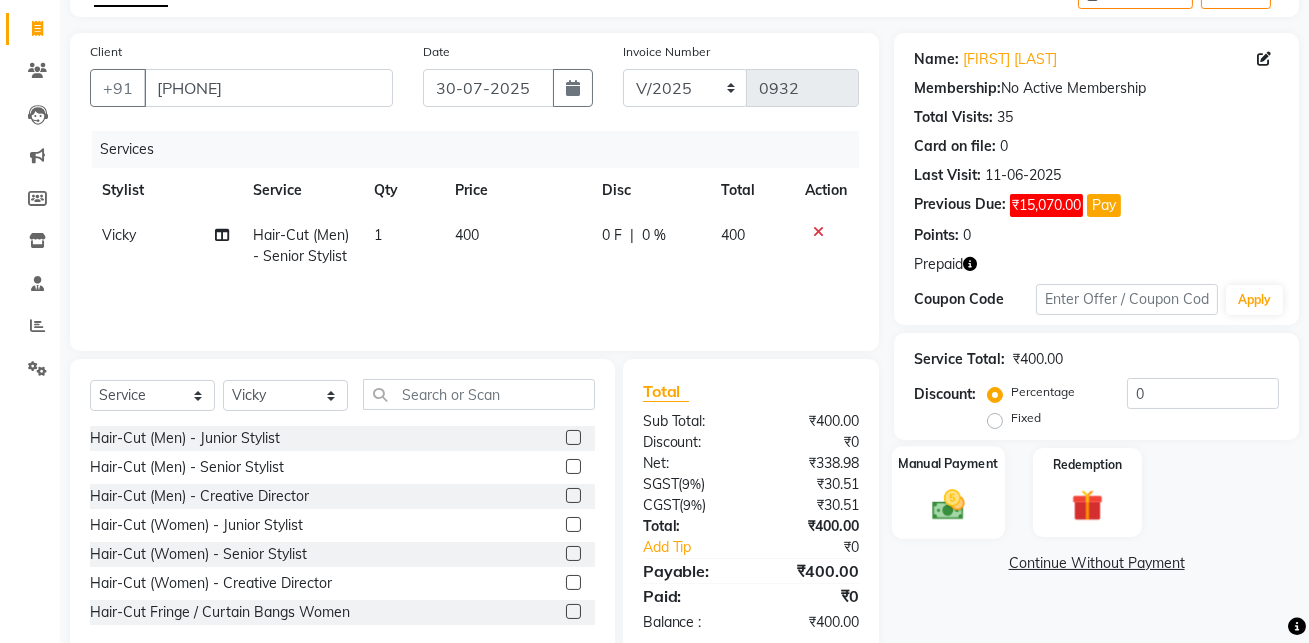 click 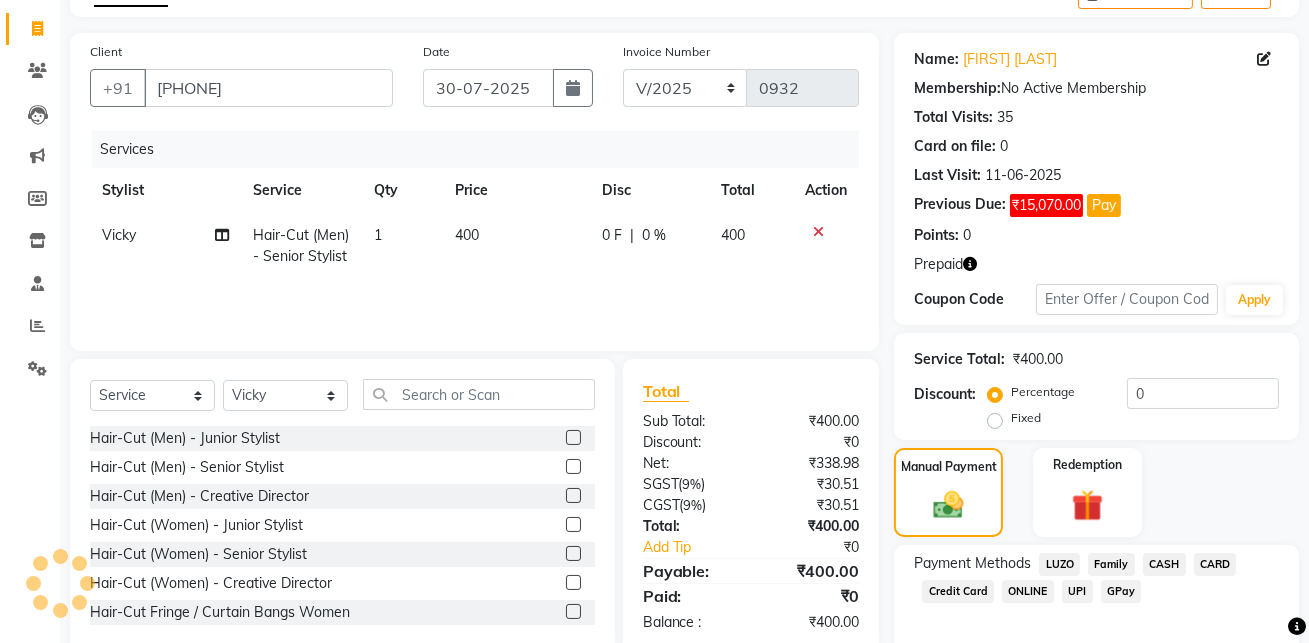 scroll, scrollTop: 210, scrollLeft: 0, axis: vertical 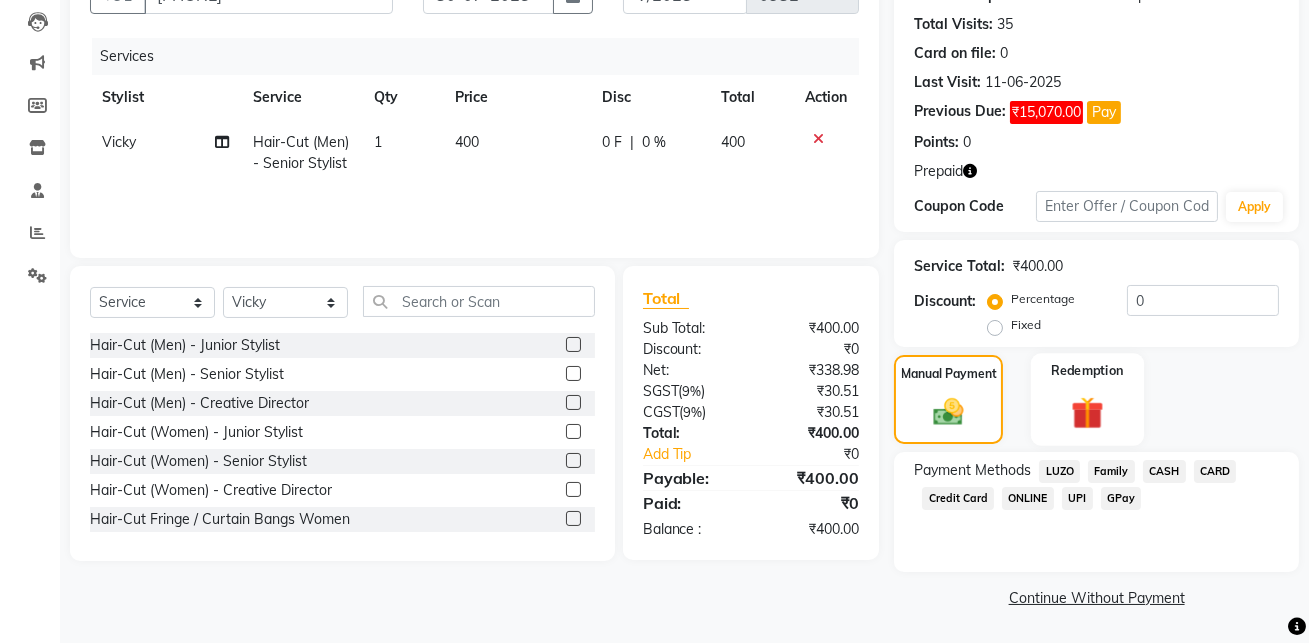 click 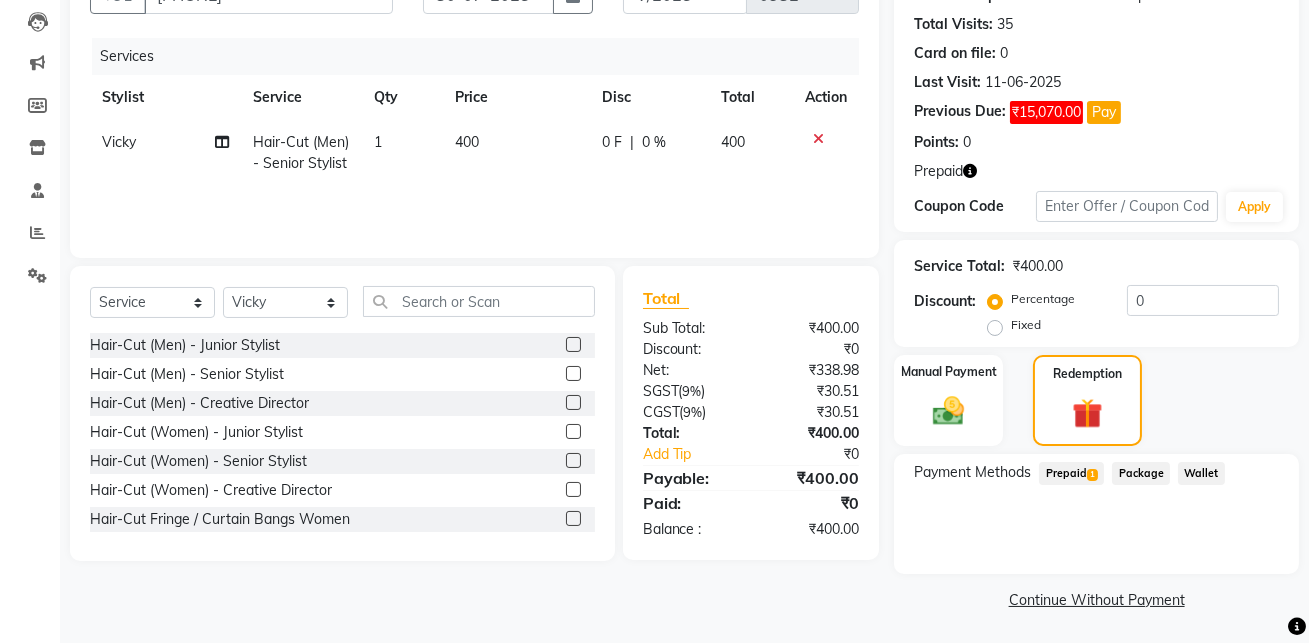 click on "Prepaid  1" 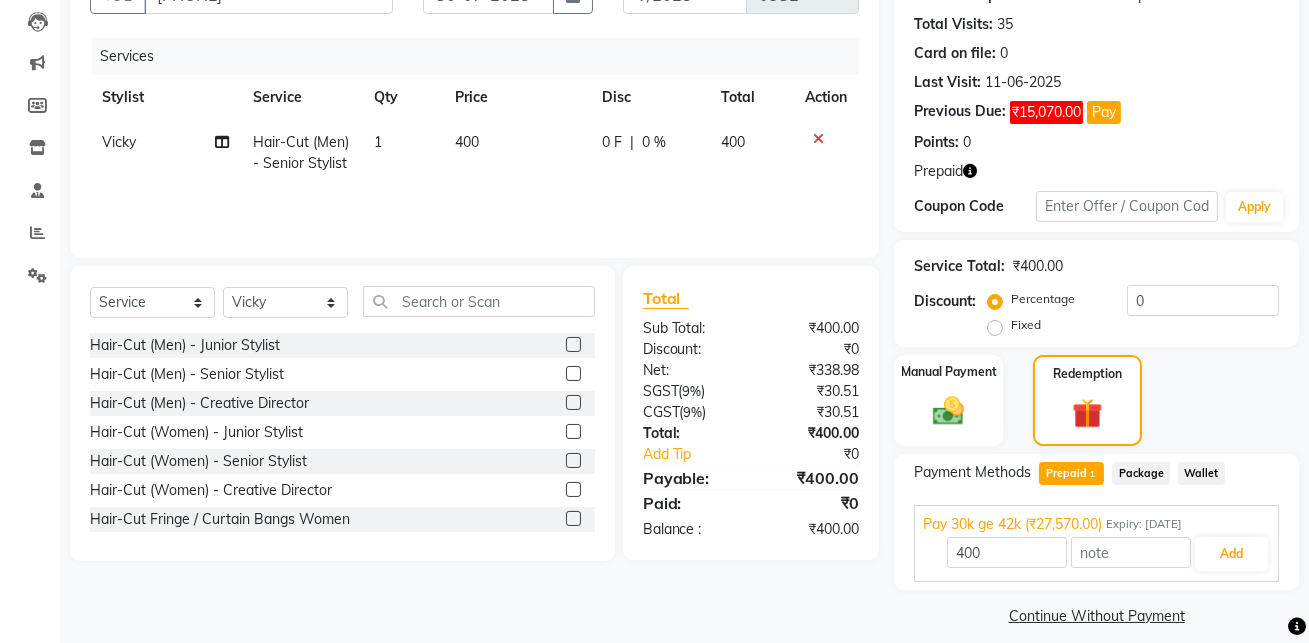scroll, scrollTop: 227, scrollLeft: 0, axis: vertical 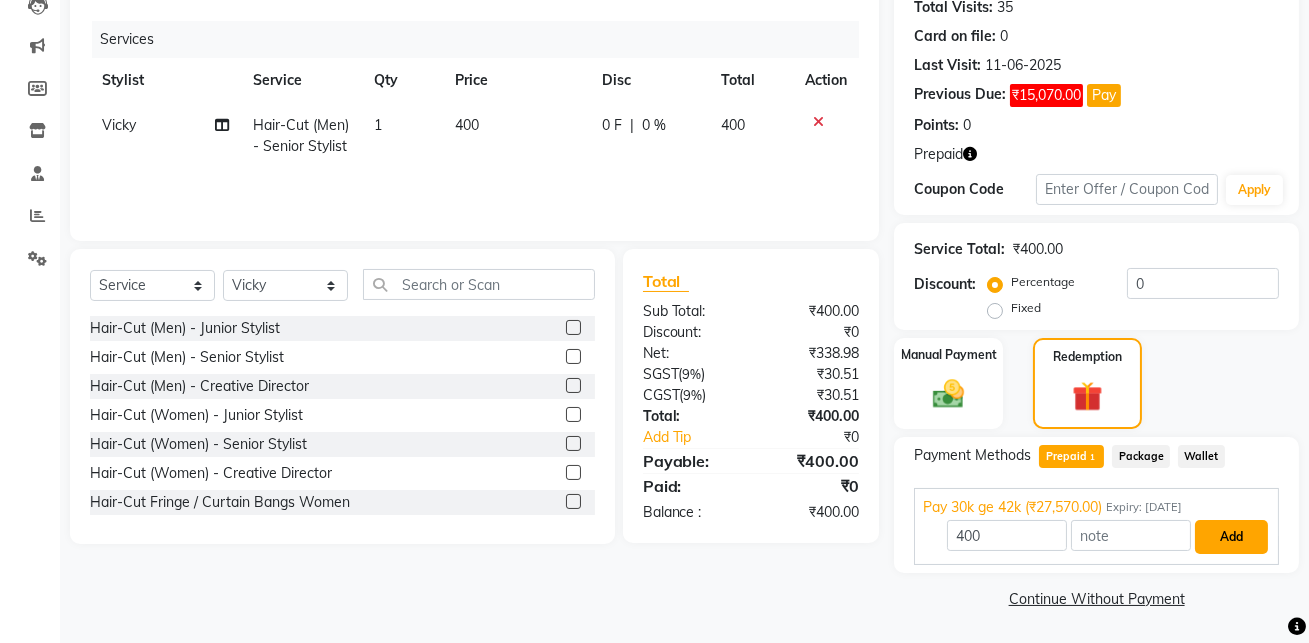 click on "Add" at bounding box center (1231, 537) 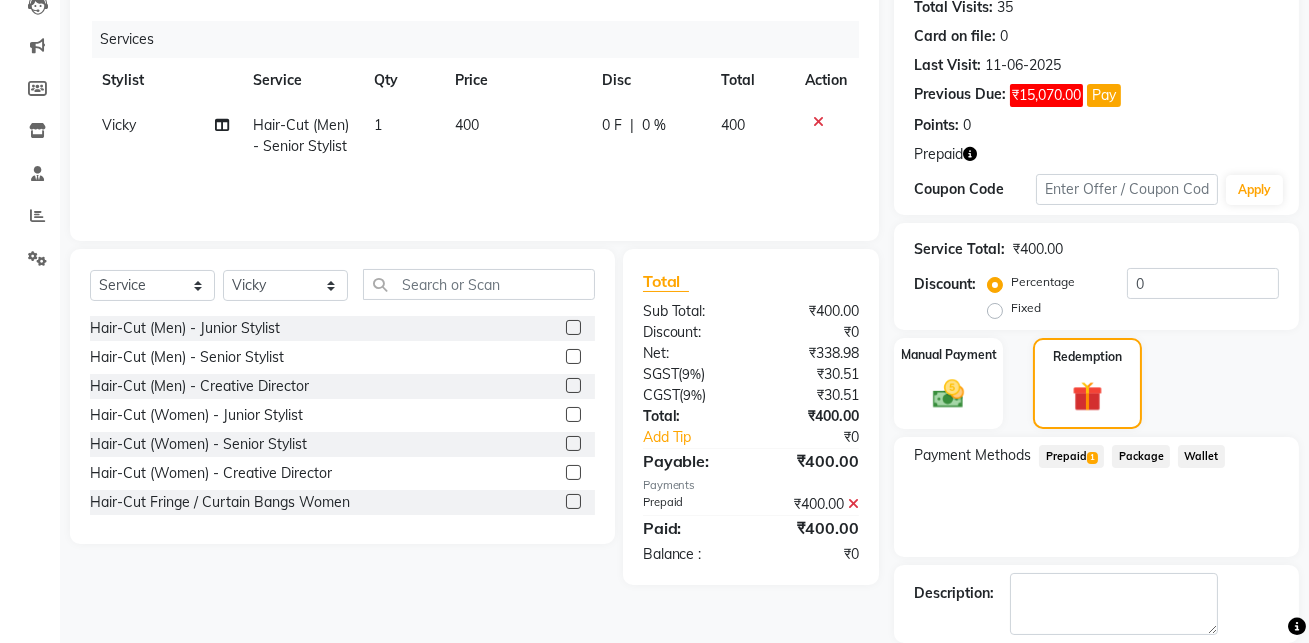 scroll, scrollTop: 323, scrollLeft: 0, axis: vertical 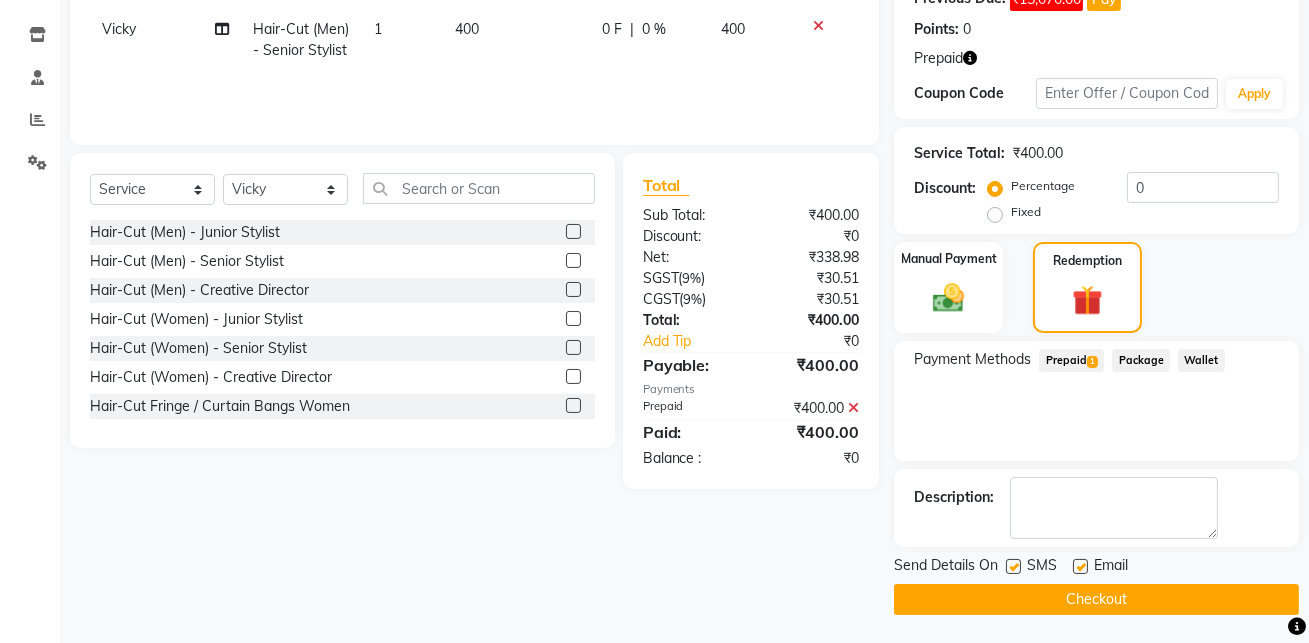 click on "Checkout" 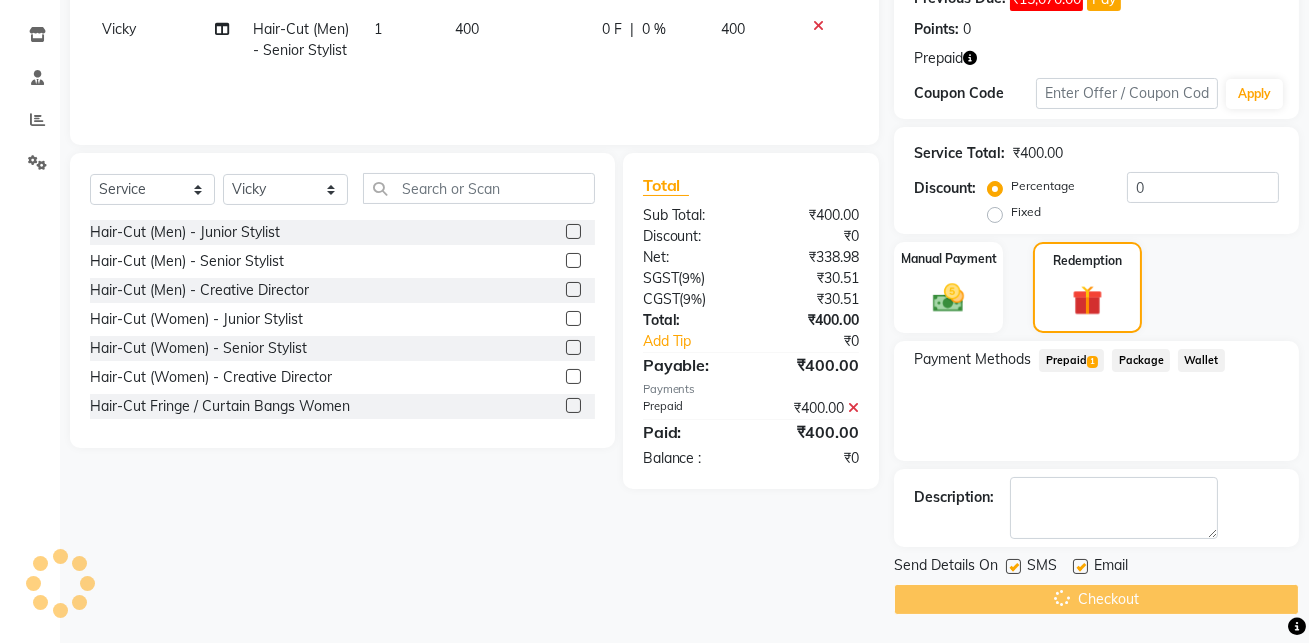click on "Checkout" 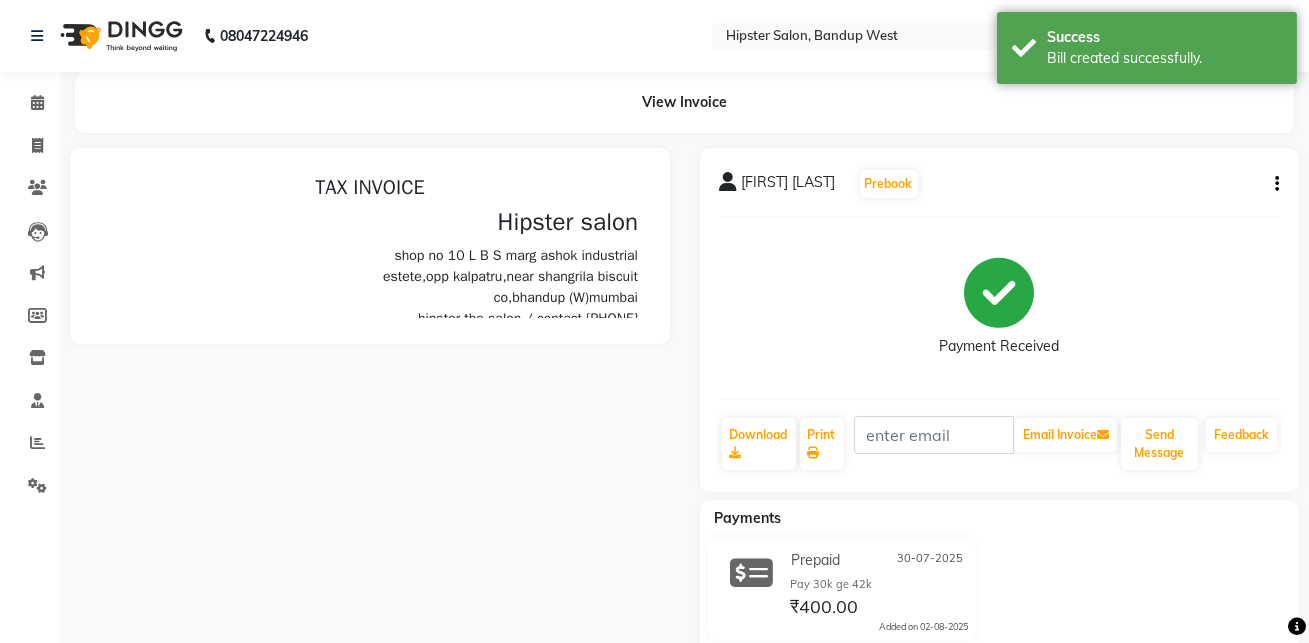 scroll, scrollTop: 0, scrollLeft: 0, axis: both 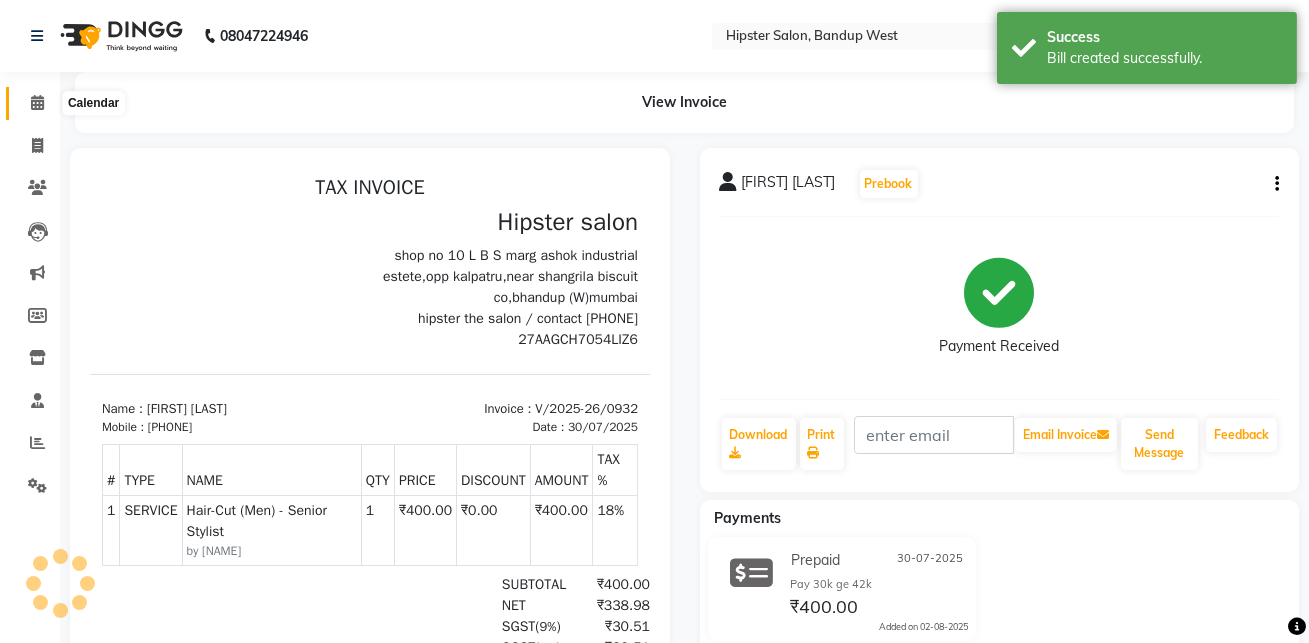 click 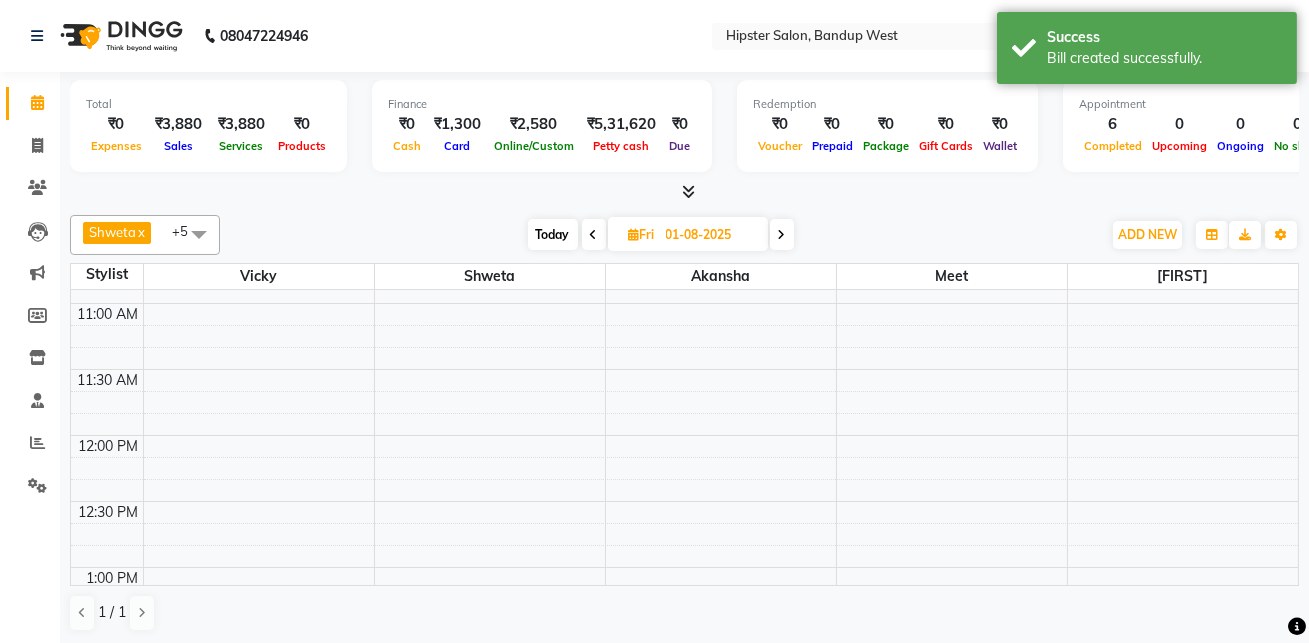 scroll, scrollTop: 248, scrollLeft: 0, axis: vertical 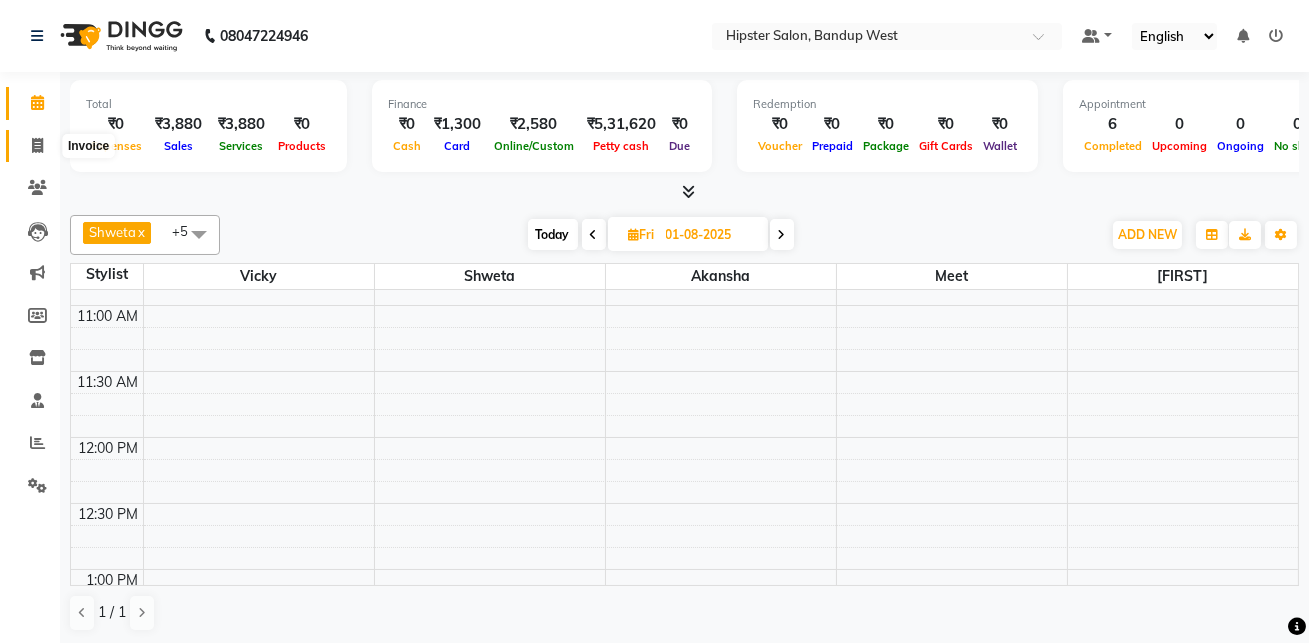 click 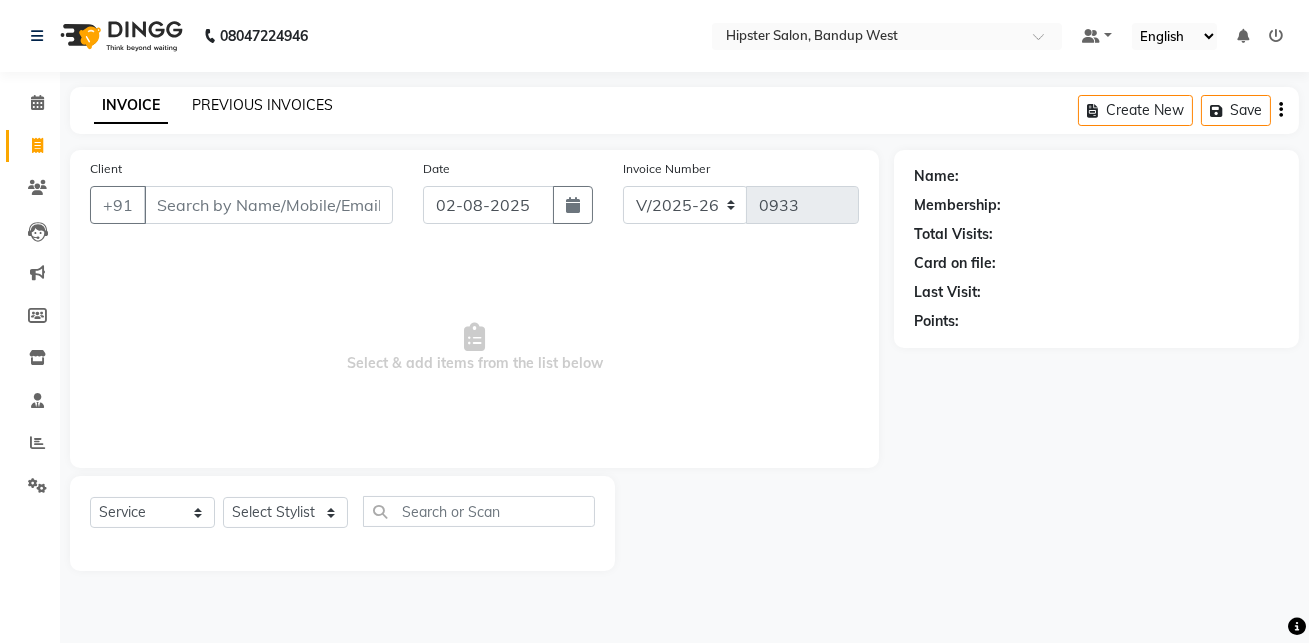 click on "PREVIOUS INVOICES" 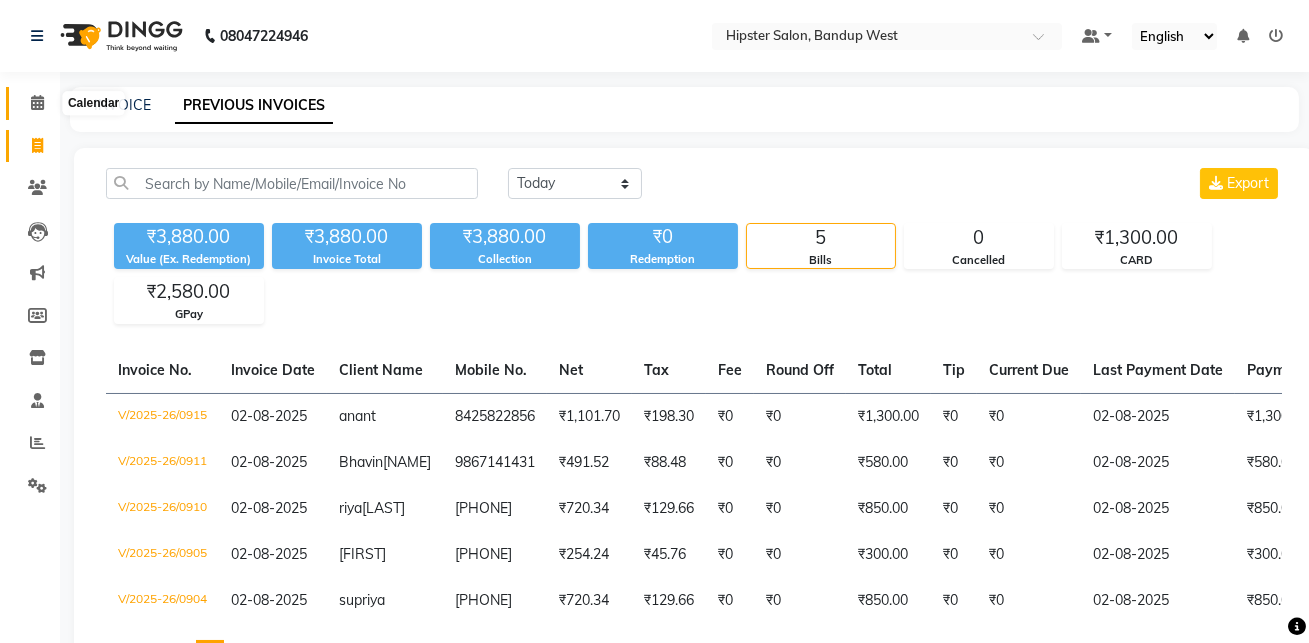 click 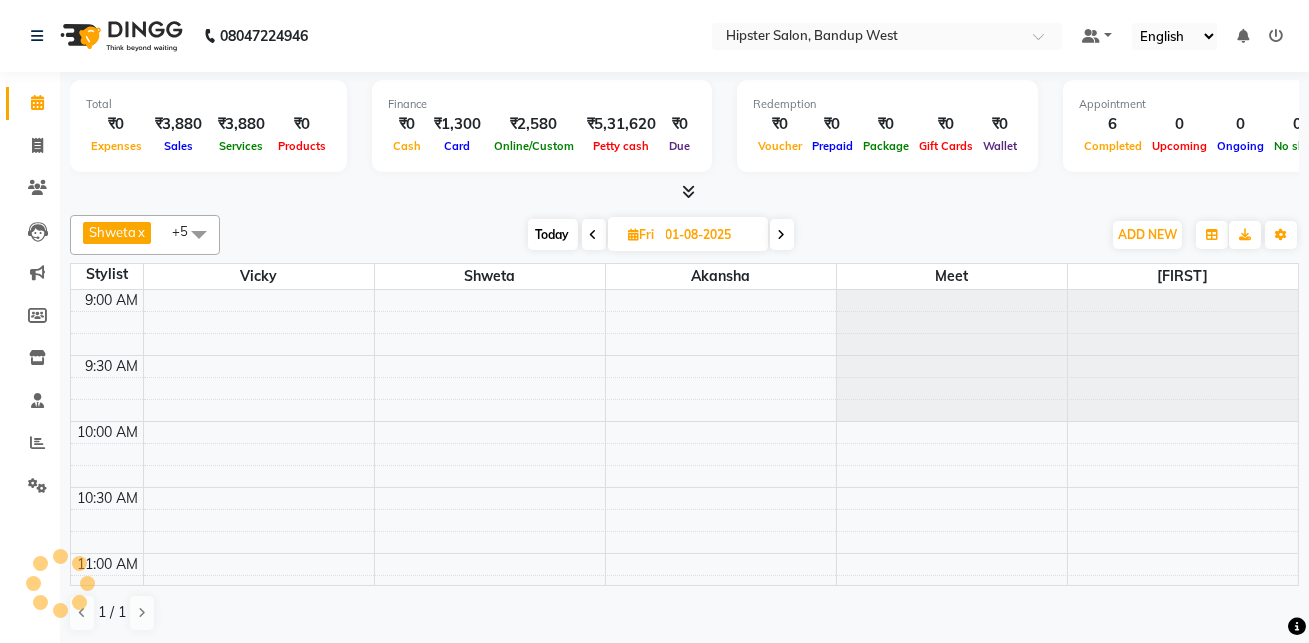 scroll, scrollTop: 921, scrollLeft: 0, axis: vertical 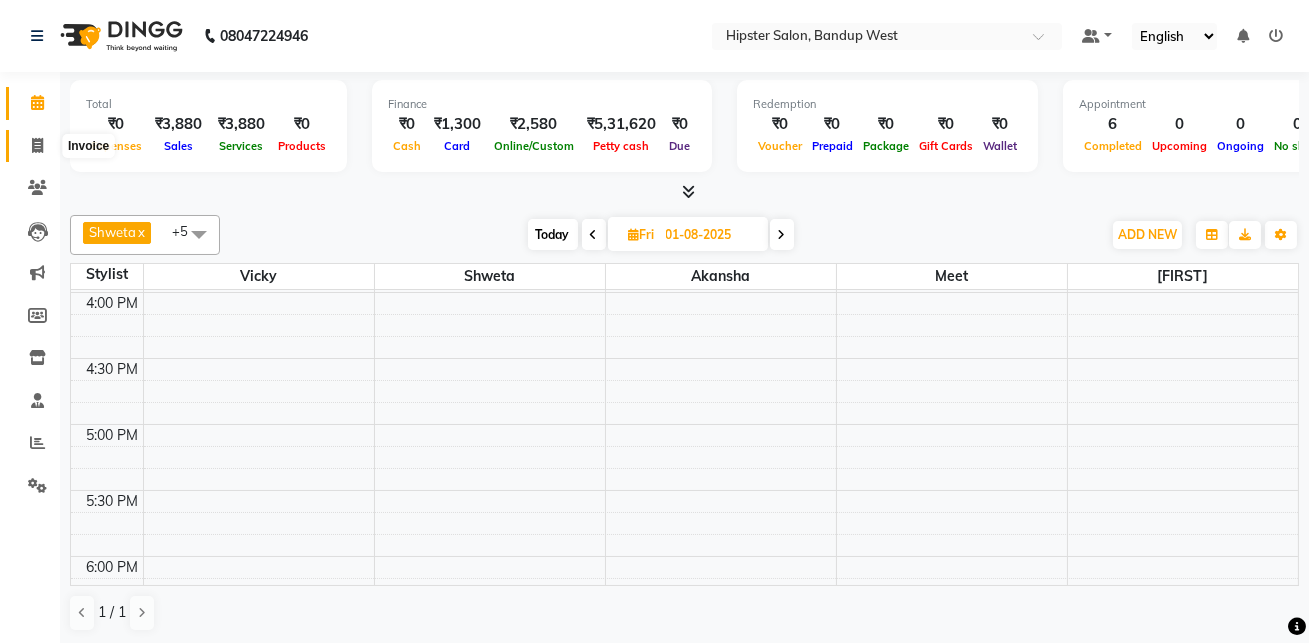 click 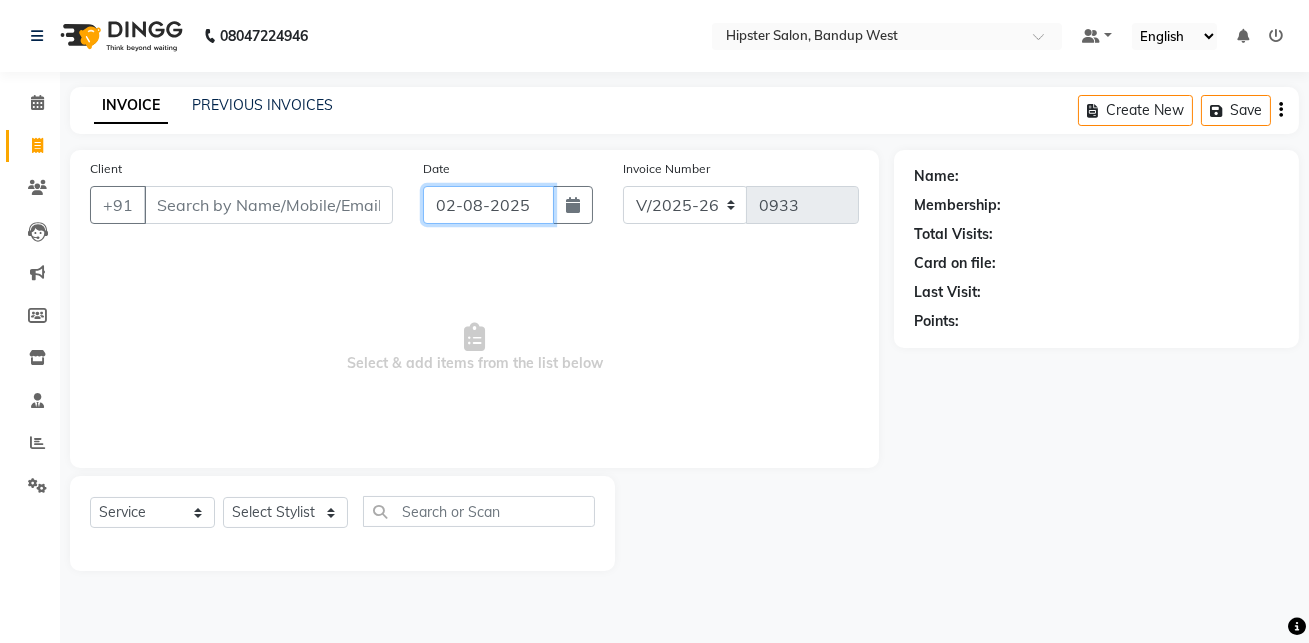 click on "02-08-2025" 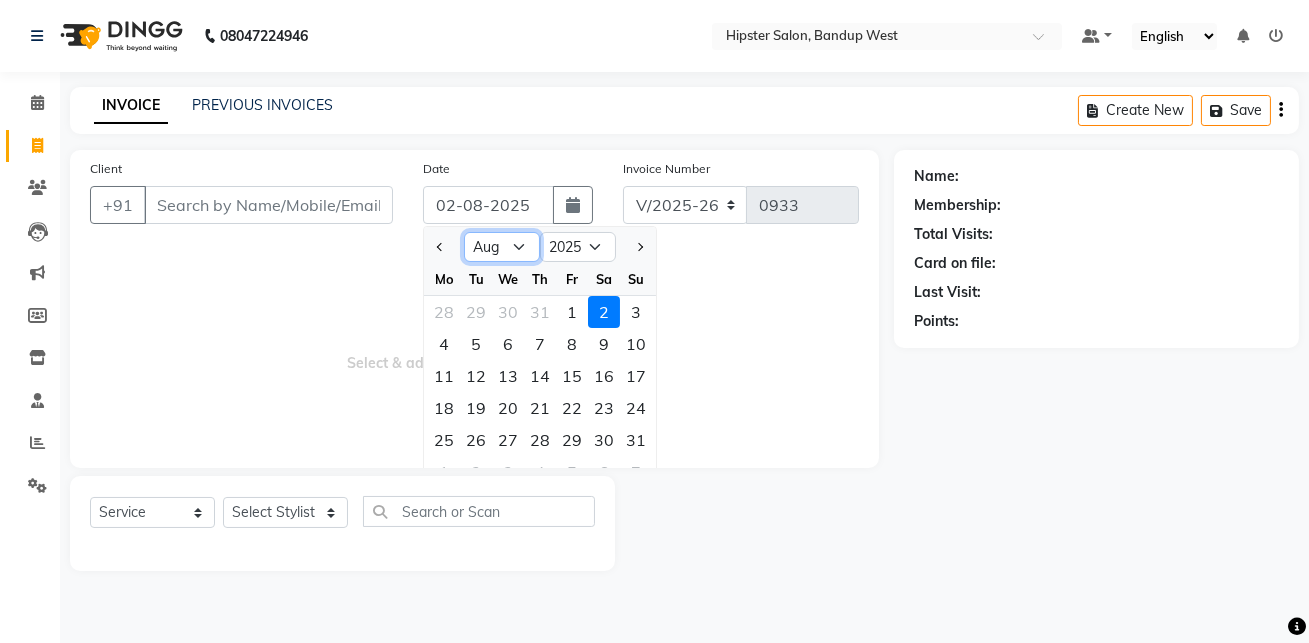 click on "Jan Feb Mar Apr May Jun Jul Aug Sep Oct Nov Dec" 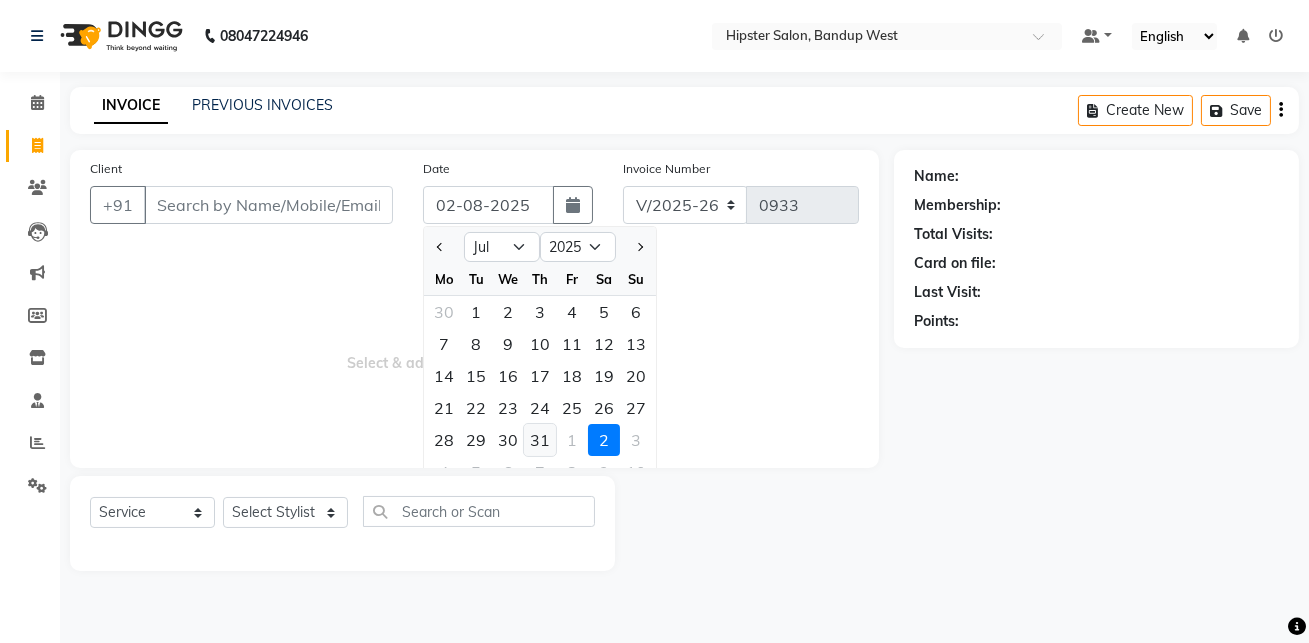 click on "31" 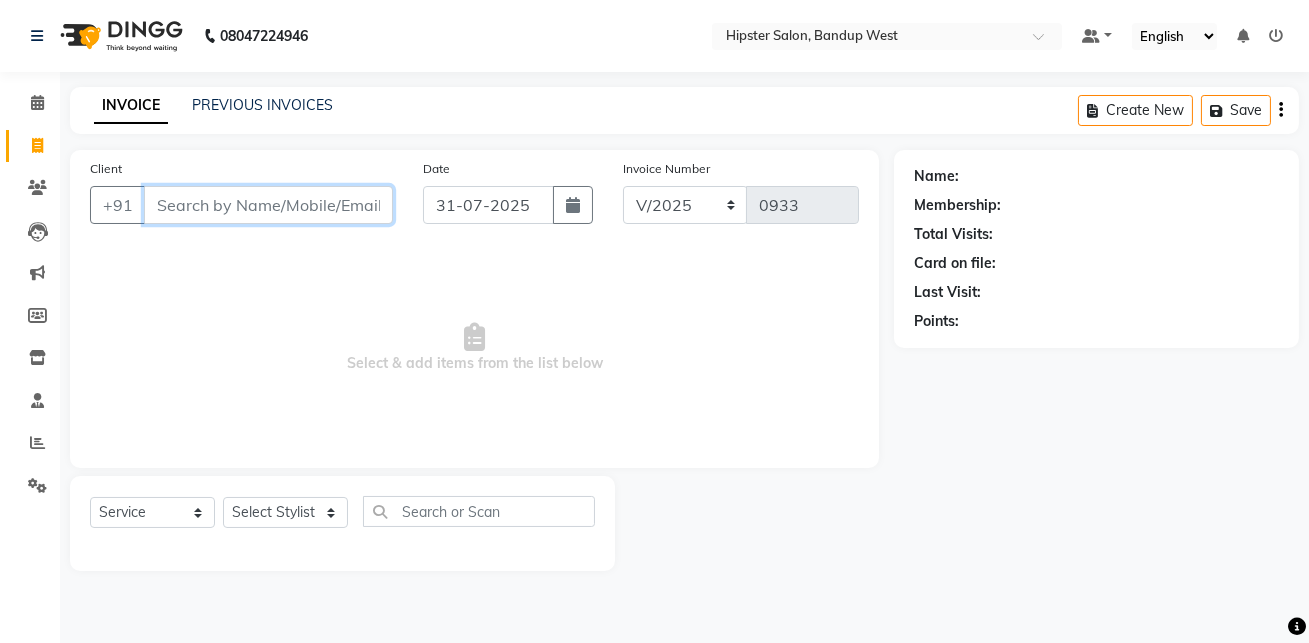click on "Client" at bounding box center [268, 205] 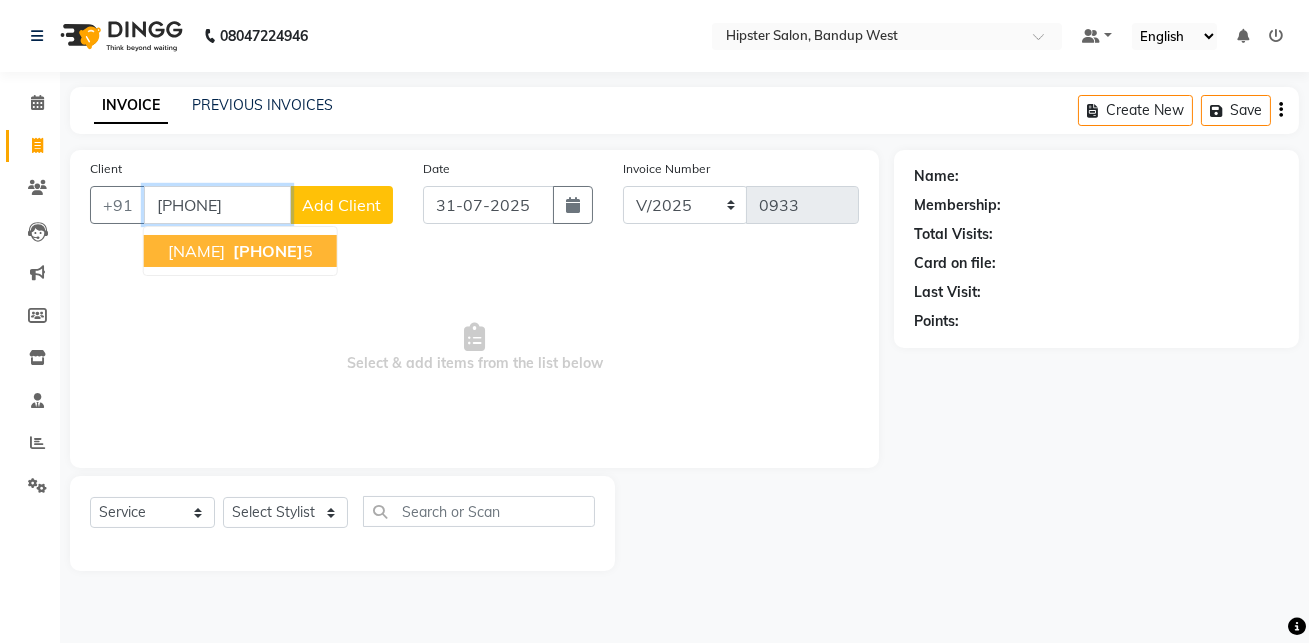 click on "[PHONE]" at bounding box center (268, 251) 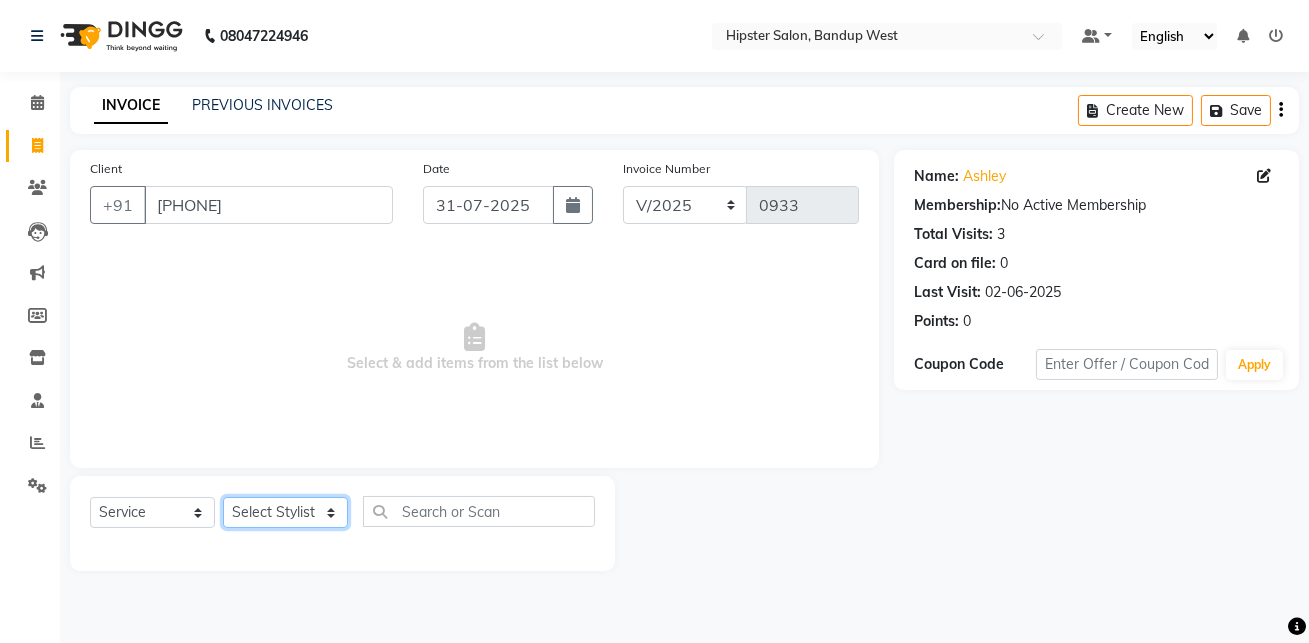 click on "Select Stylist aditya aishu akansha anup ashik Ayushi bhavin sir Irshad lucky manisha meet minaz neelam pritesh PUNAM raju REKHA salman Shweta vaibhav Vicky" 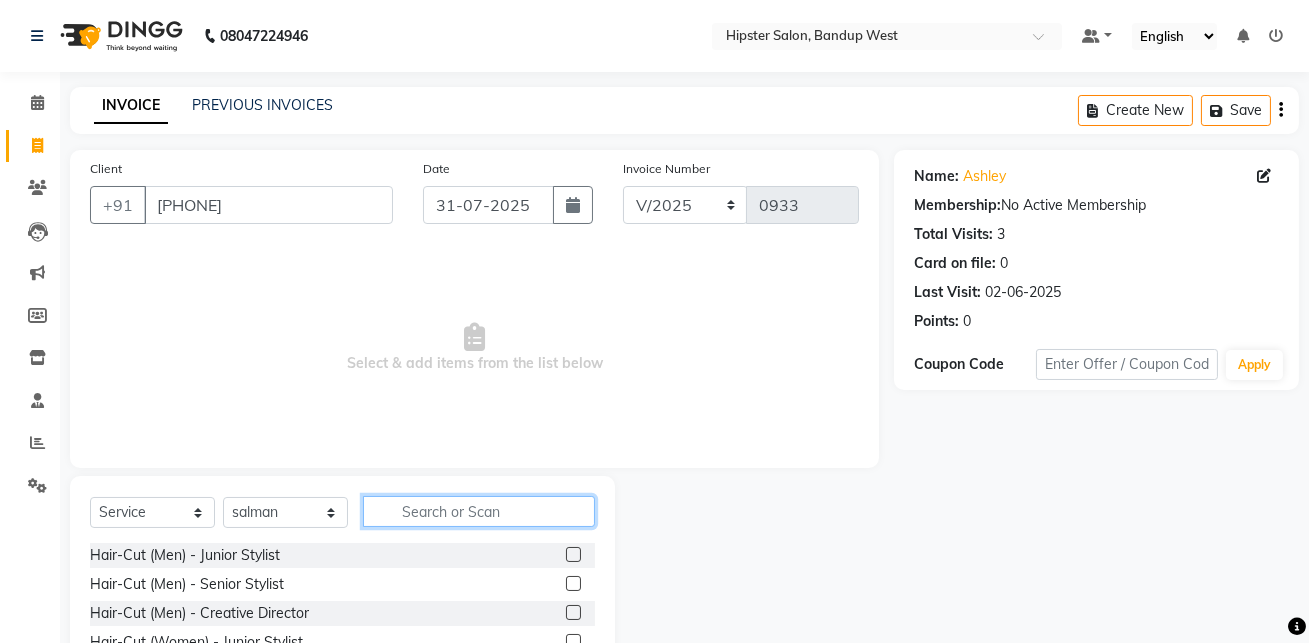 click 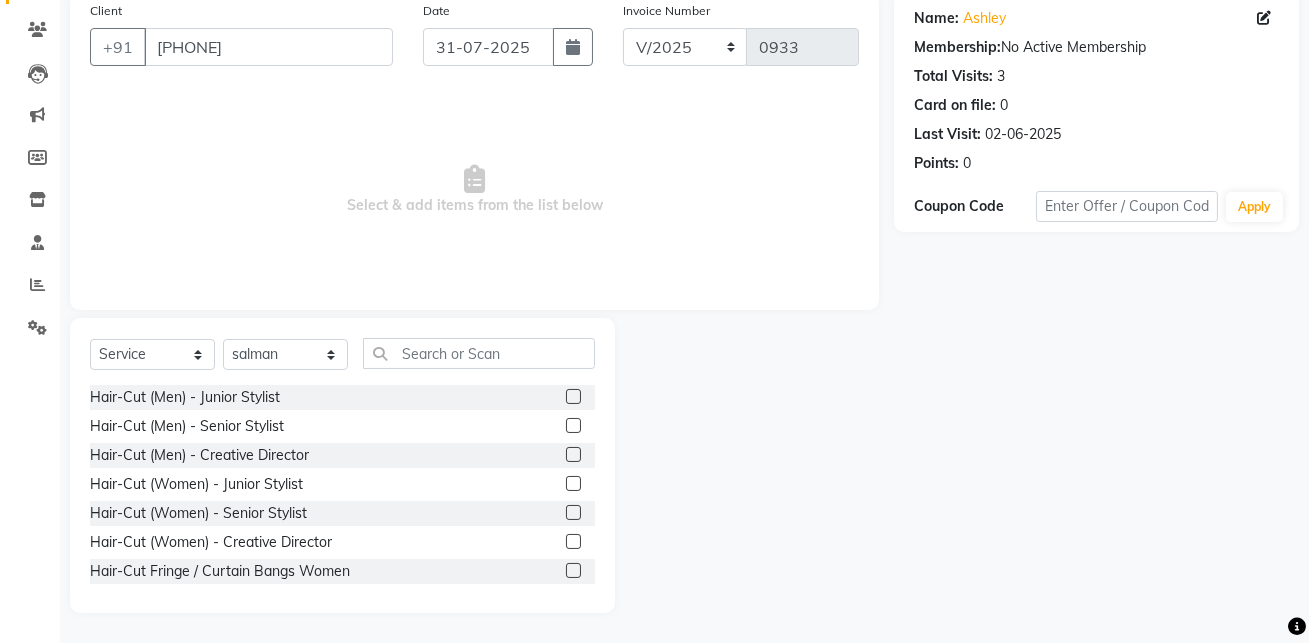 click 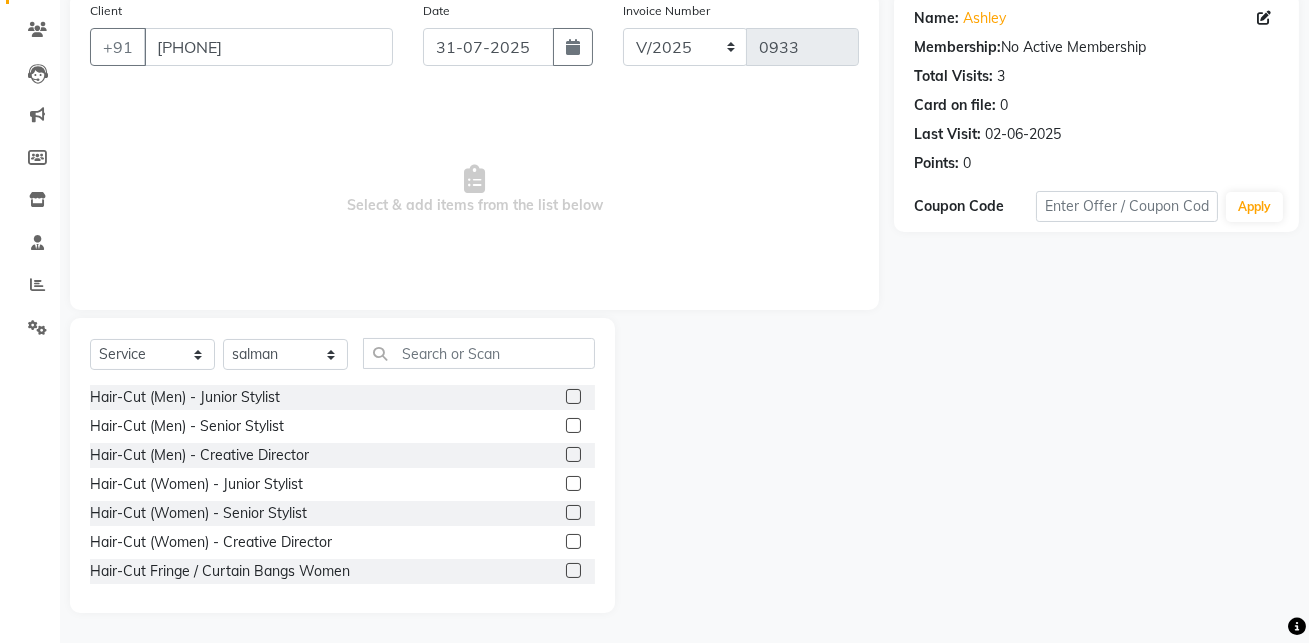 click 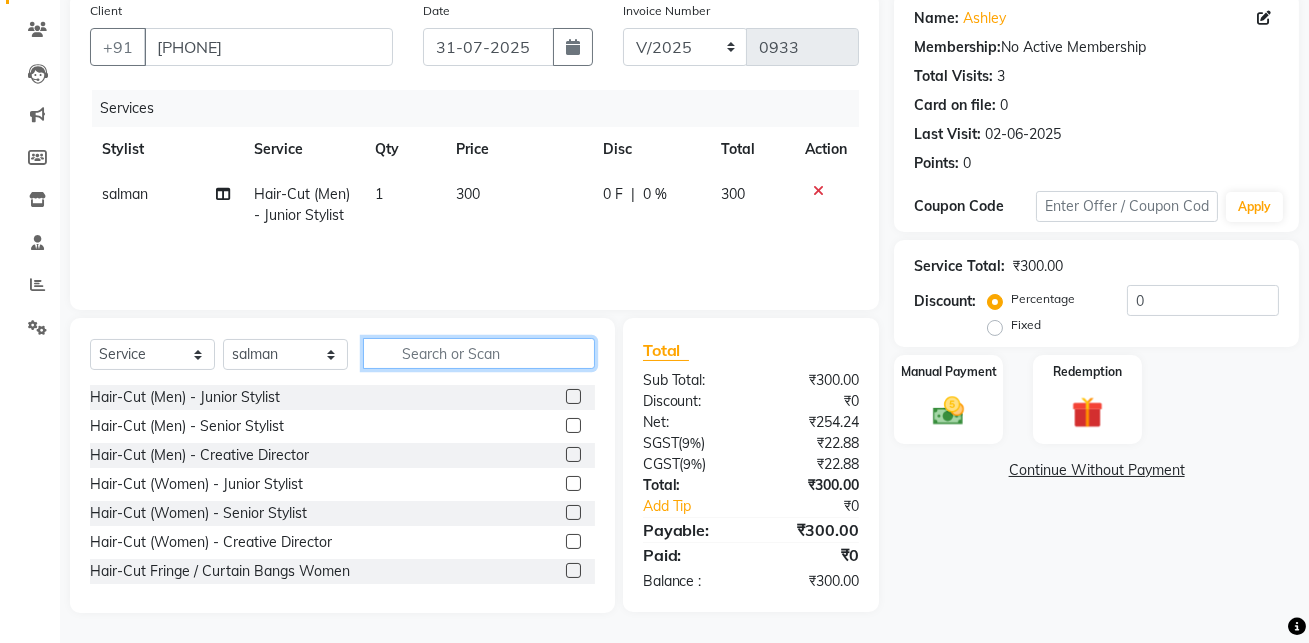 click 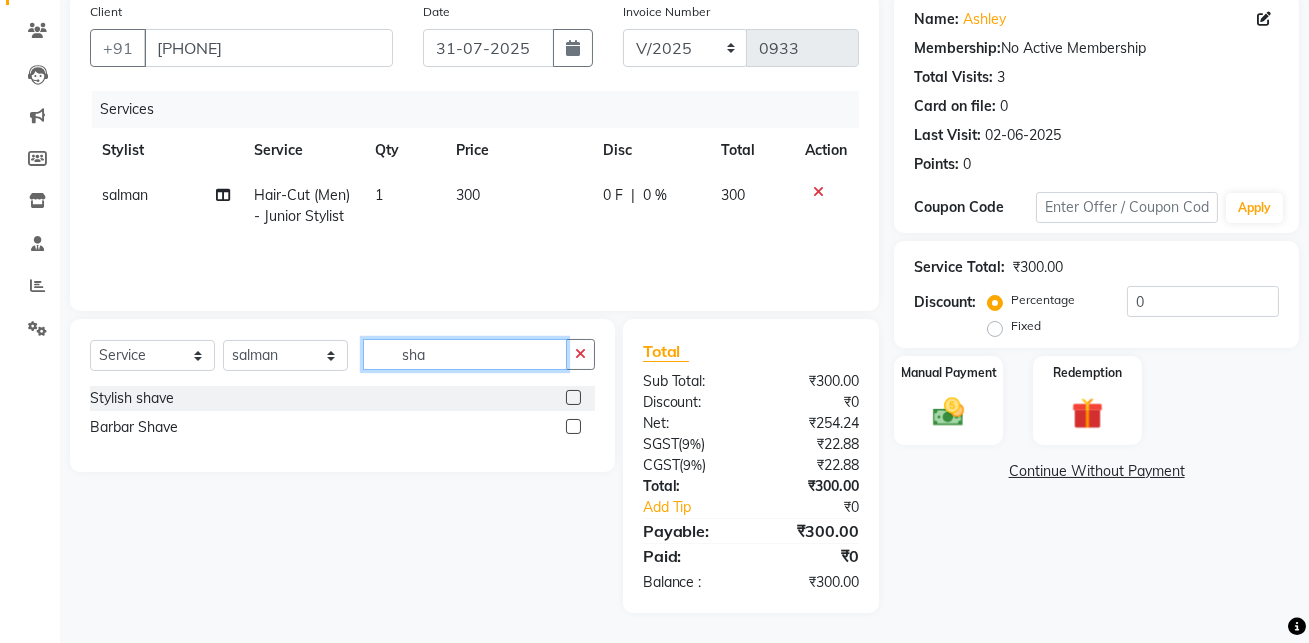 scroll, scrollTop: 158, scrollLeft: 0, axis: vertical 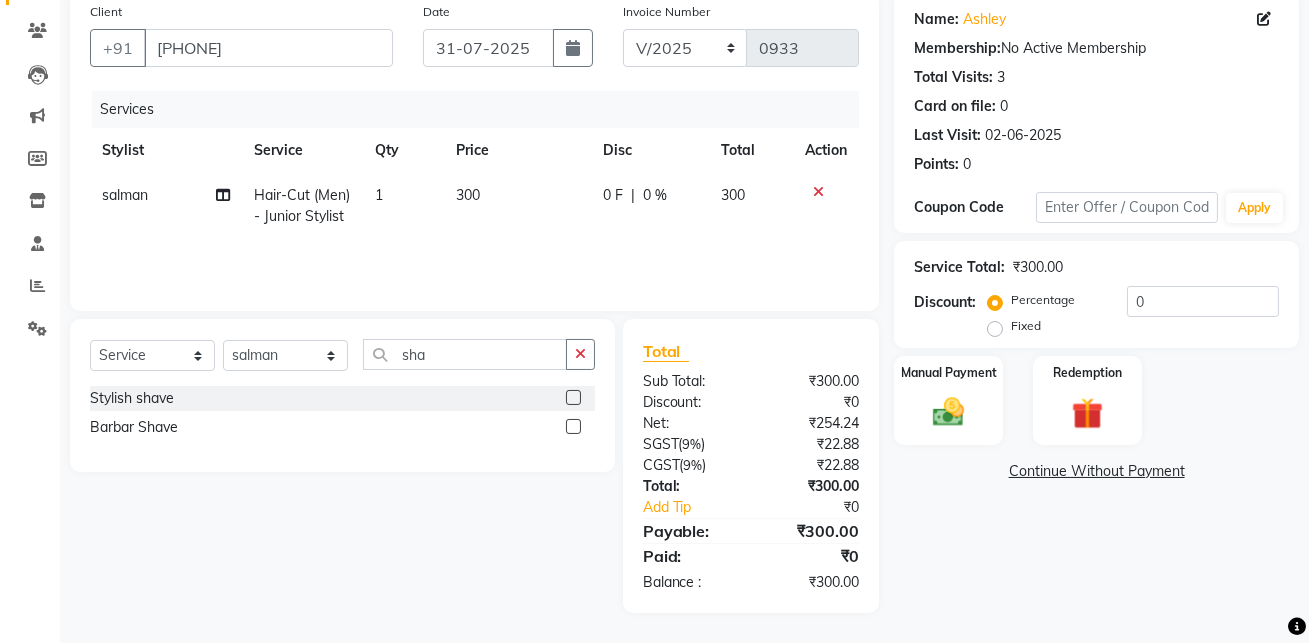 click 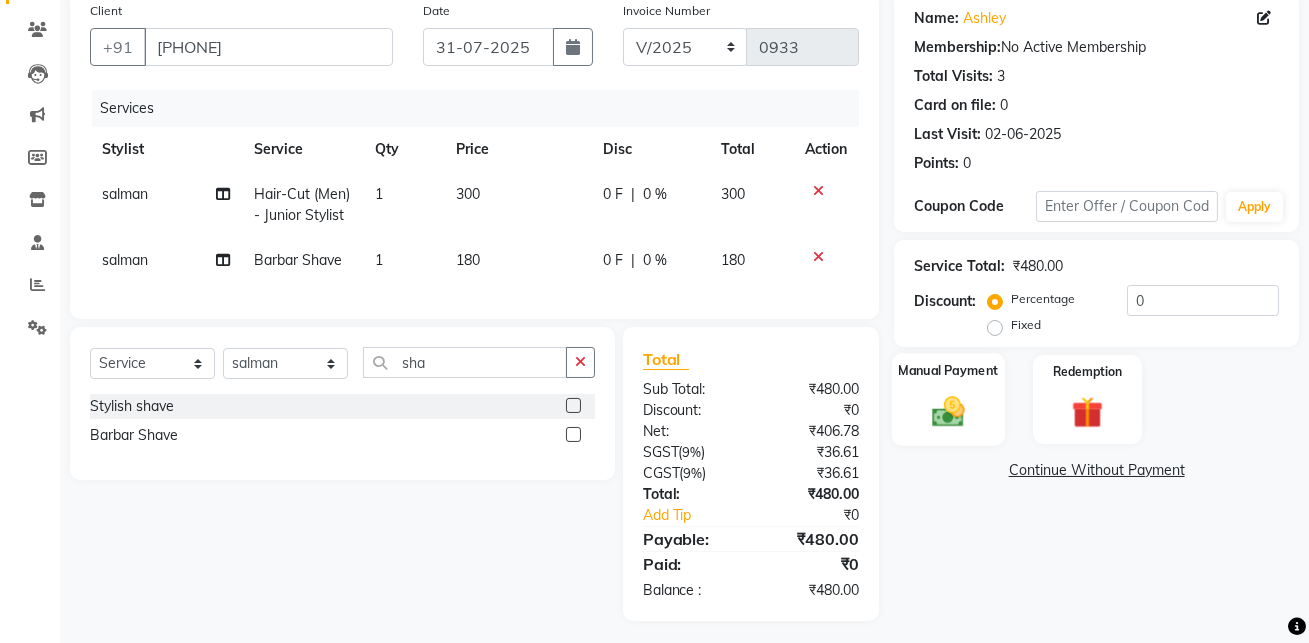 click 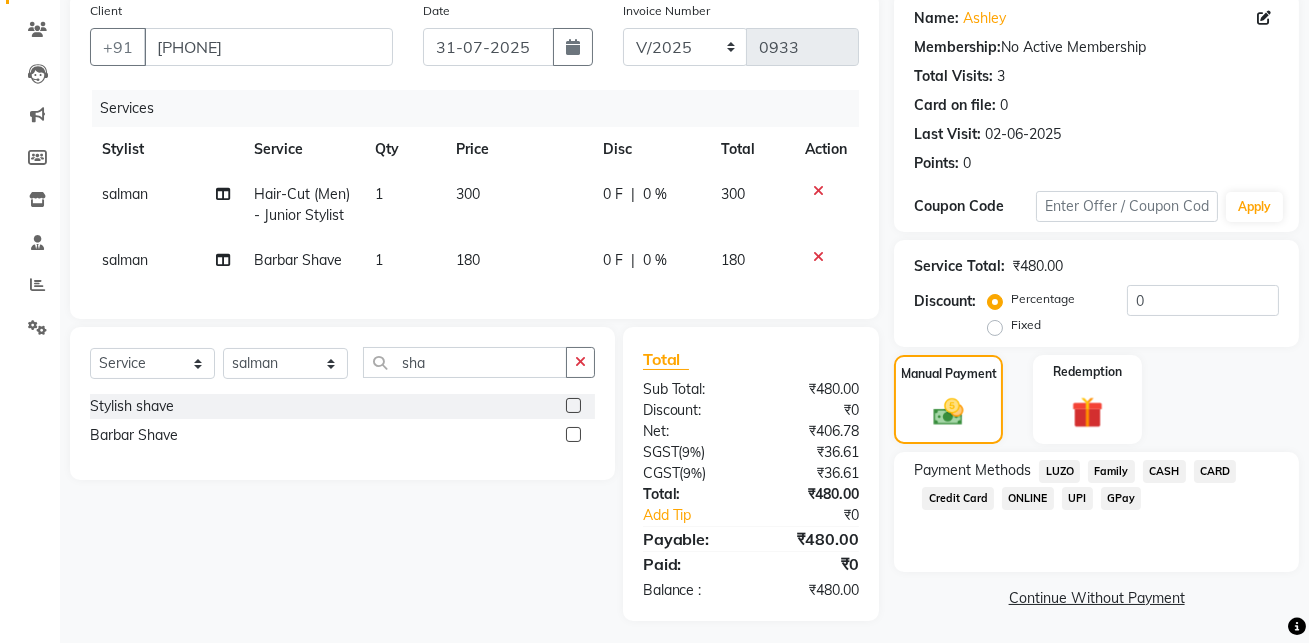 click on "GPay" 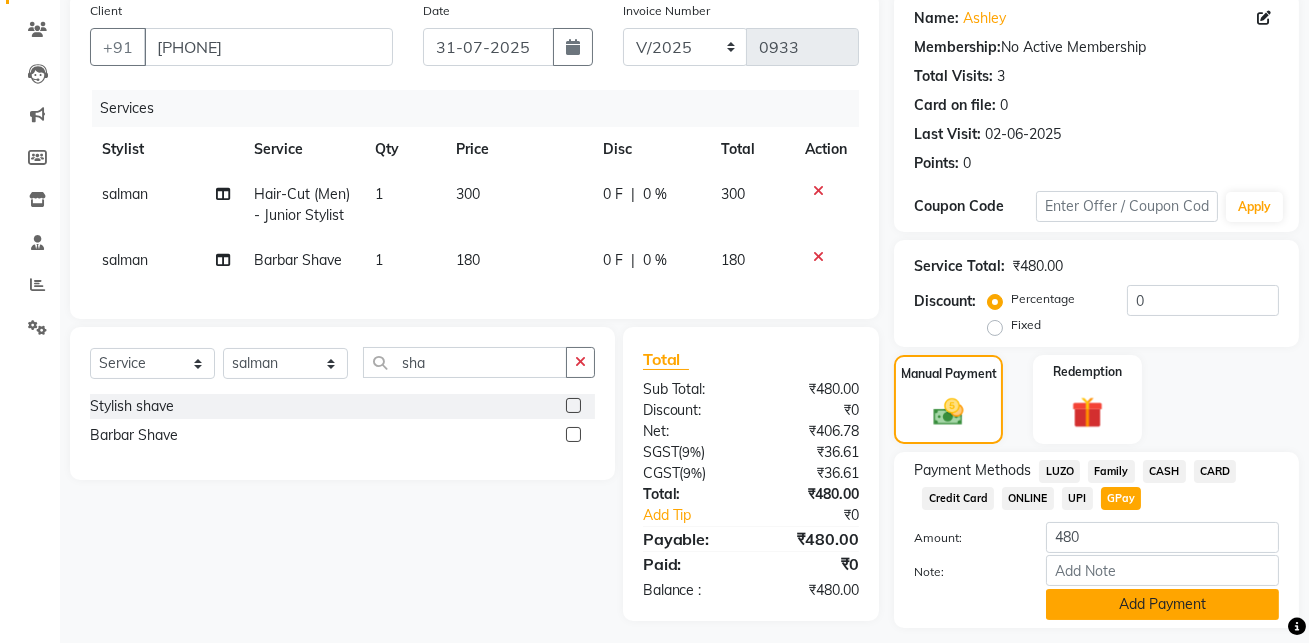 click on "Add Payment" 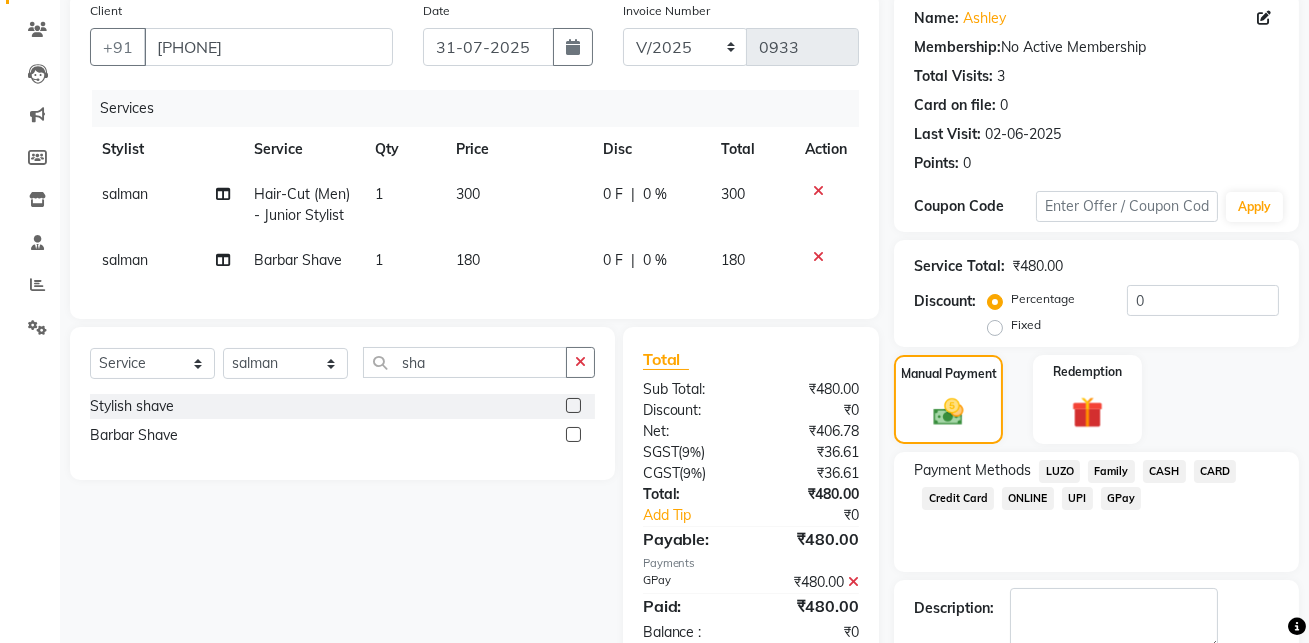 scroll, scrollTop: 270, scrollLeft: 0, axis: vertical 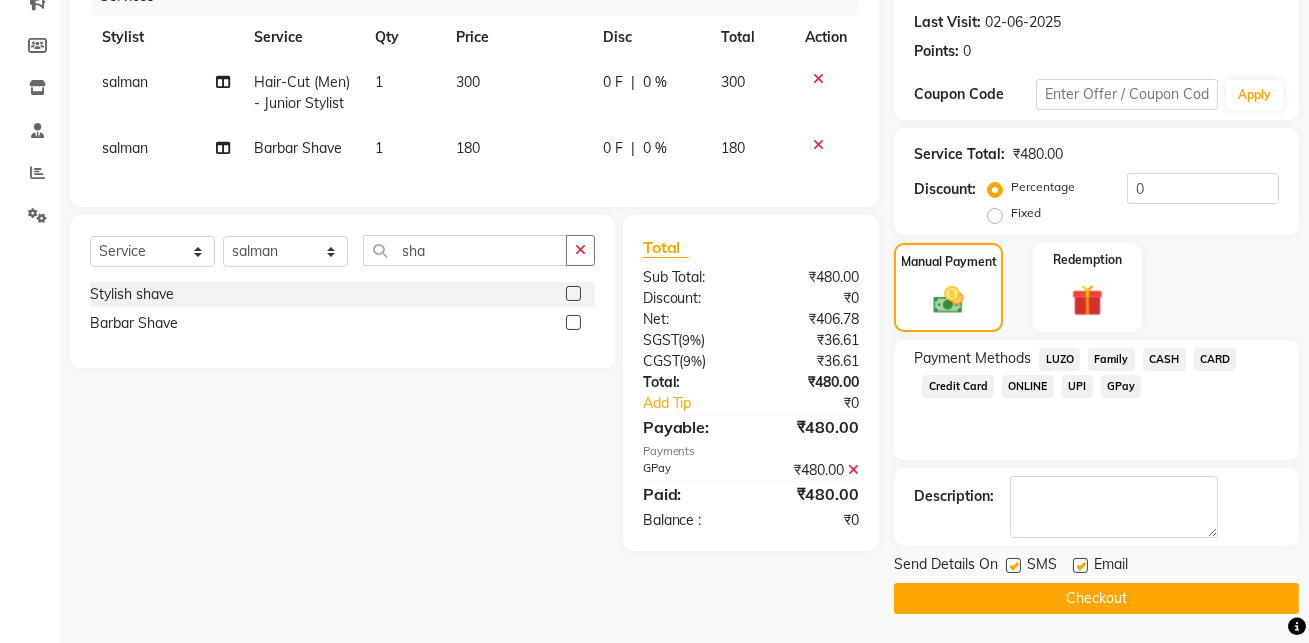 click on "Checkout" 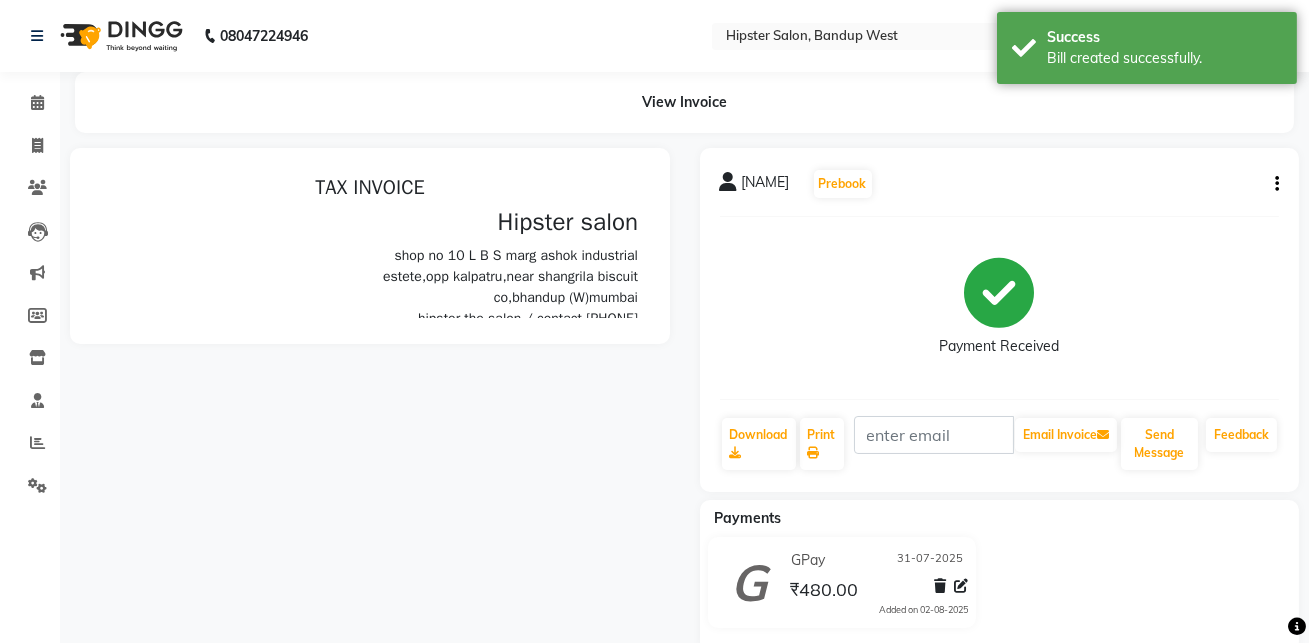 scroll, scrollTop: 0, scrollLeft: 0, axis: both 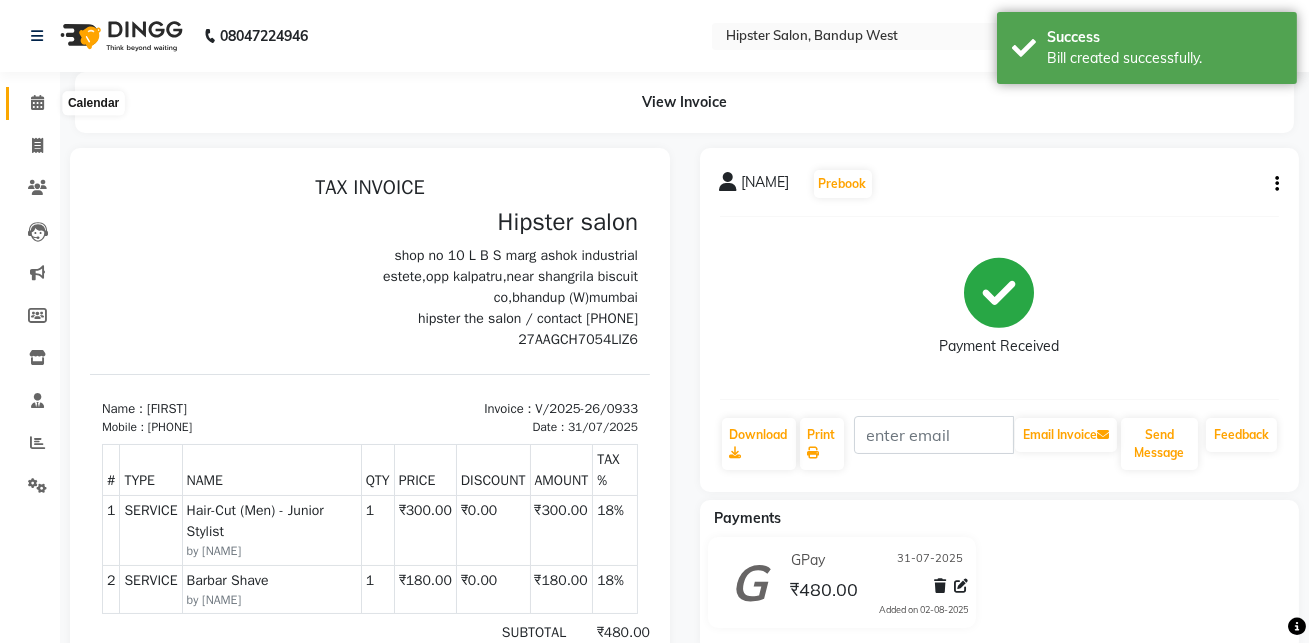 click 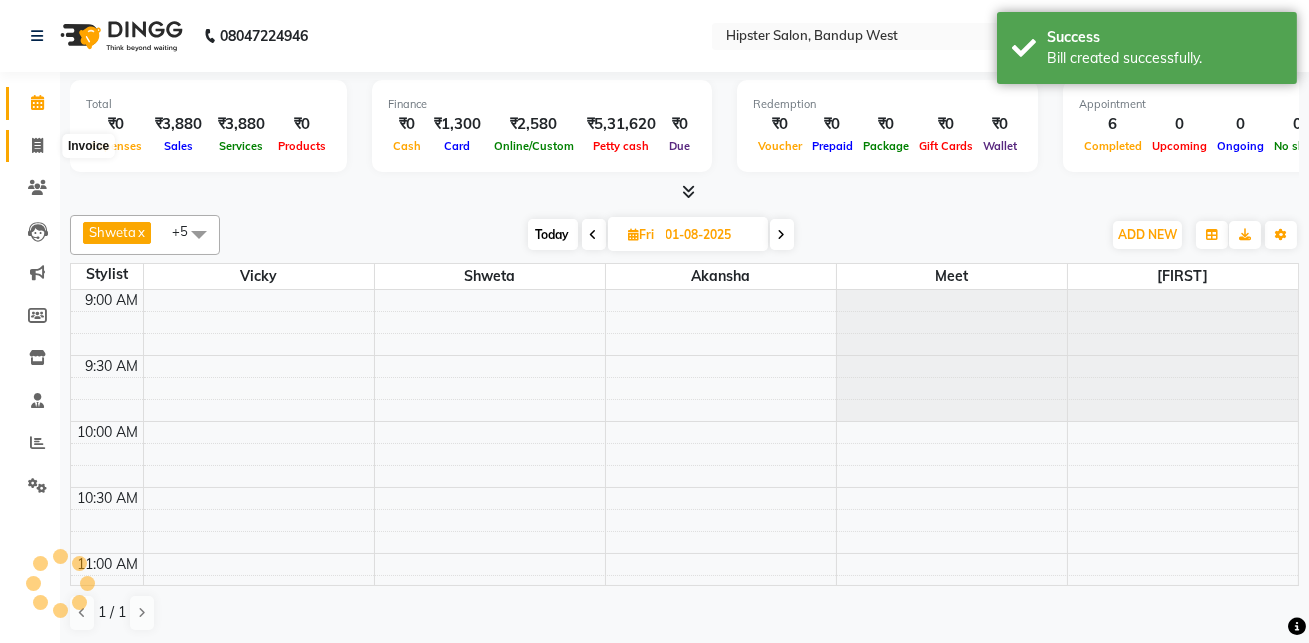 scroll, scrollTop: 921, scrollLeft: 0, axis: vertical 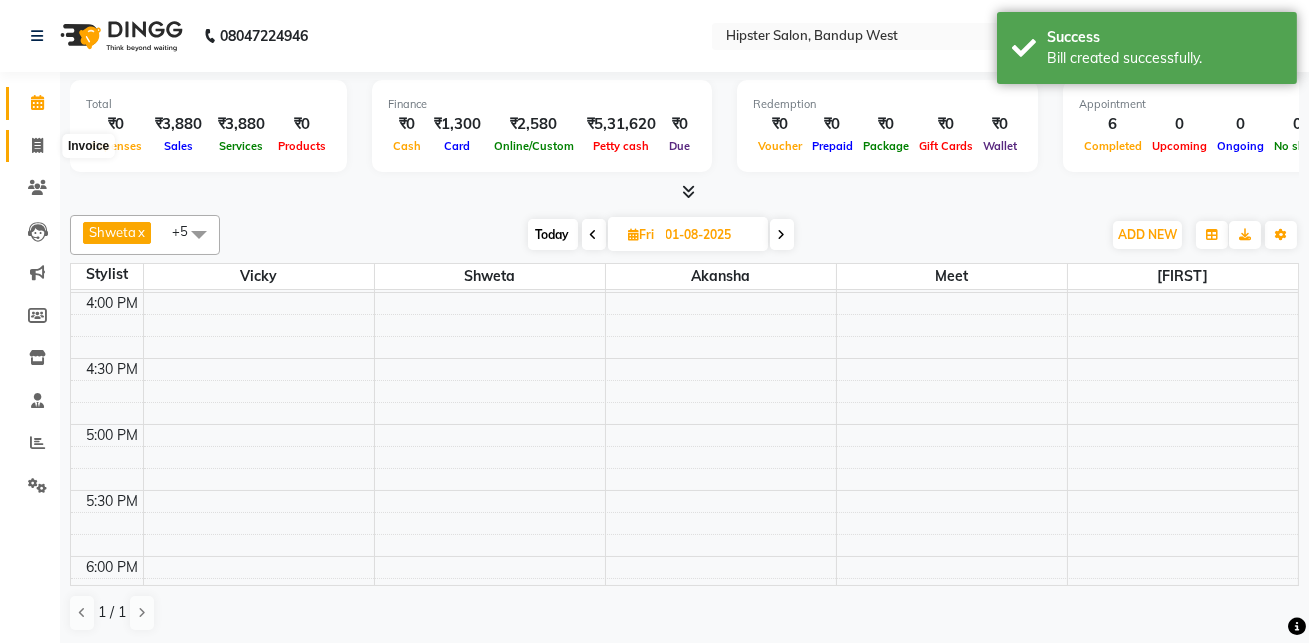 click 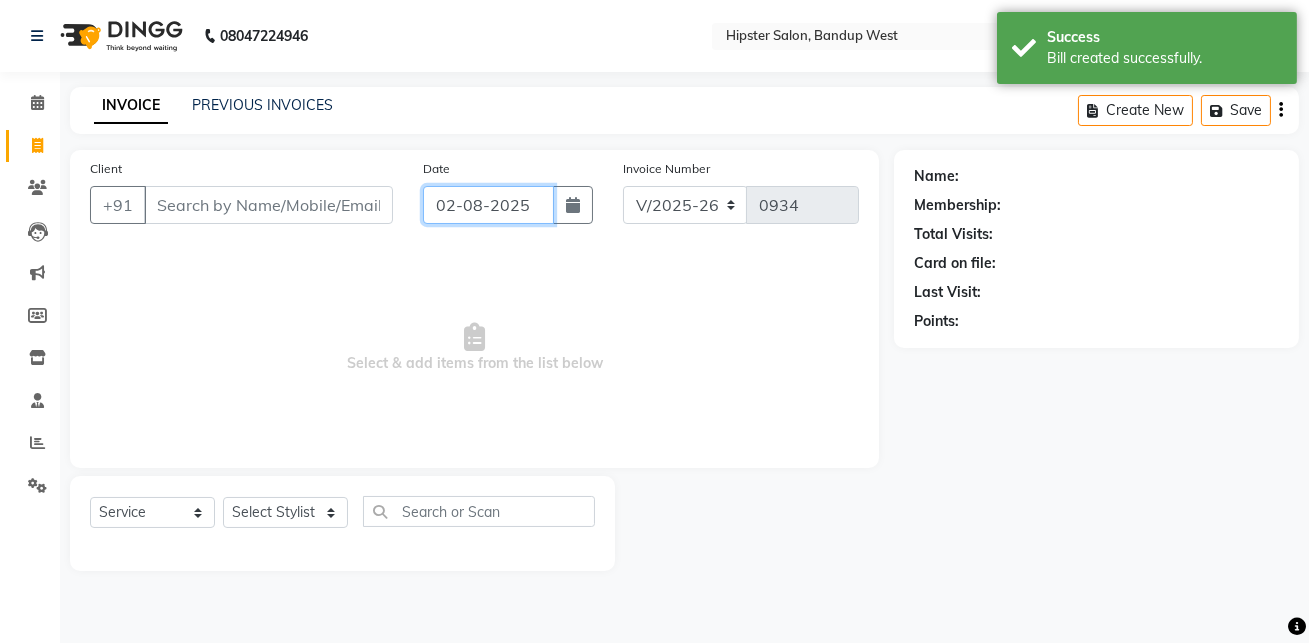 click on "02-08-2025" 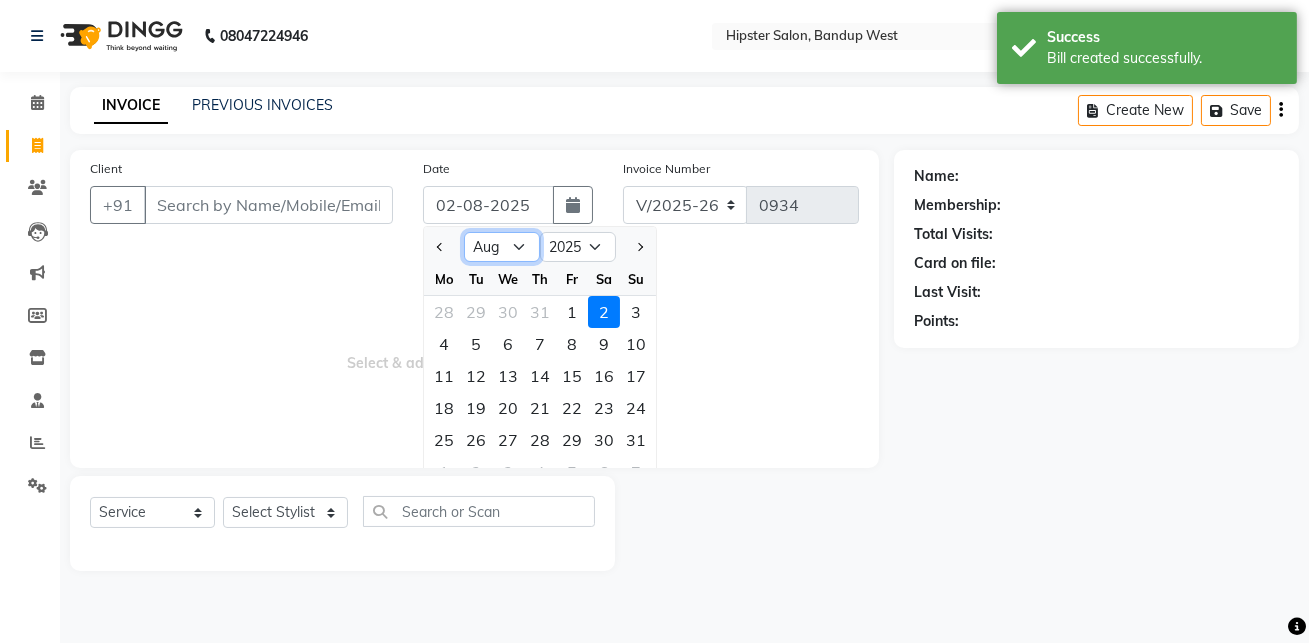 click on "Jan Feb Mar Apr May Jun Jul Aug Sep Oct Nov Dec" 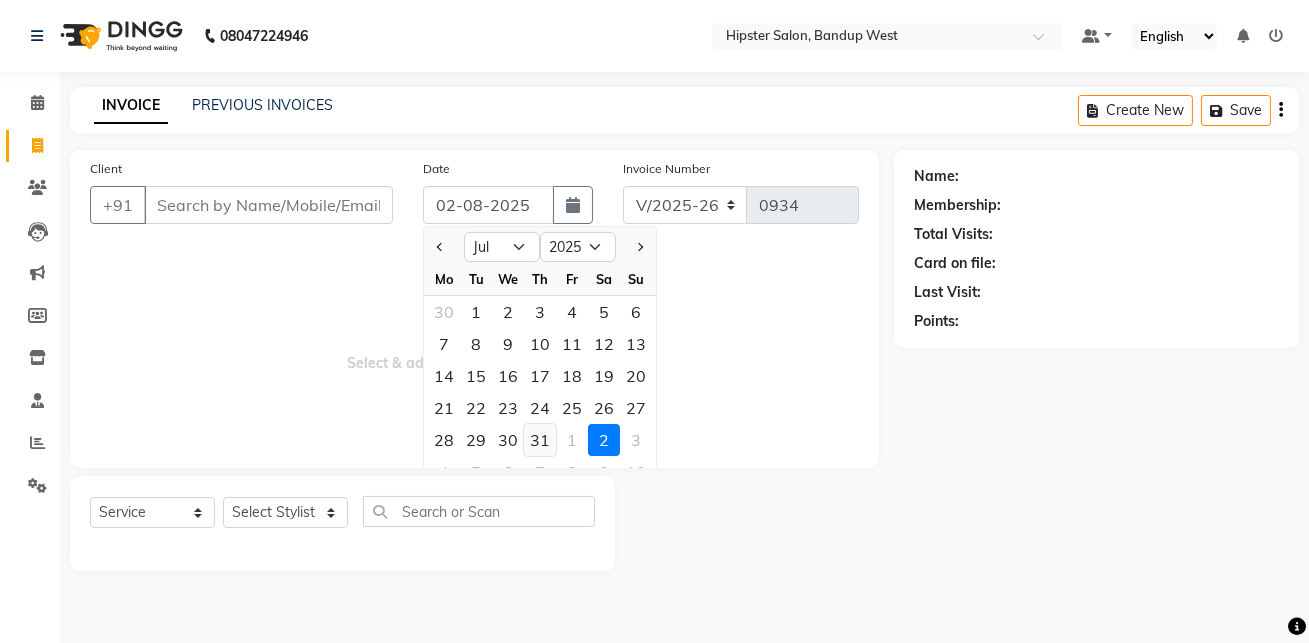 click on "31" 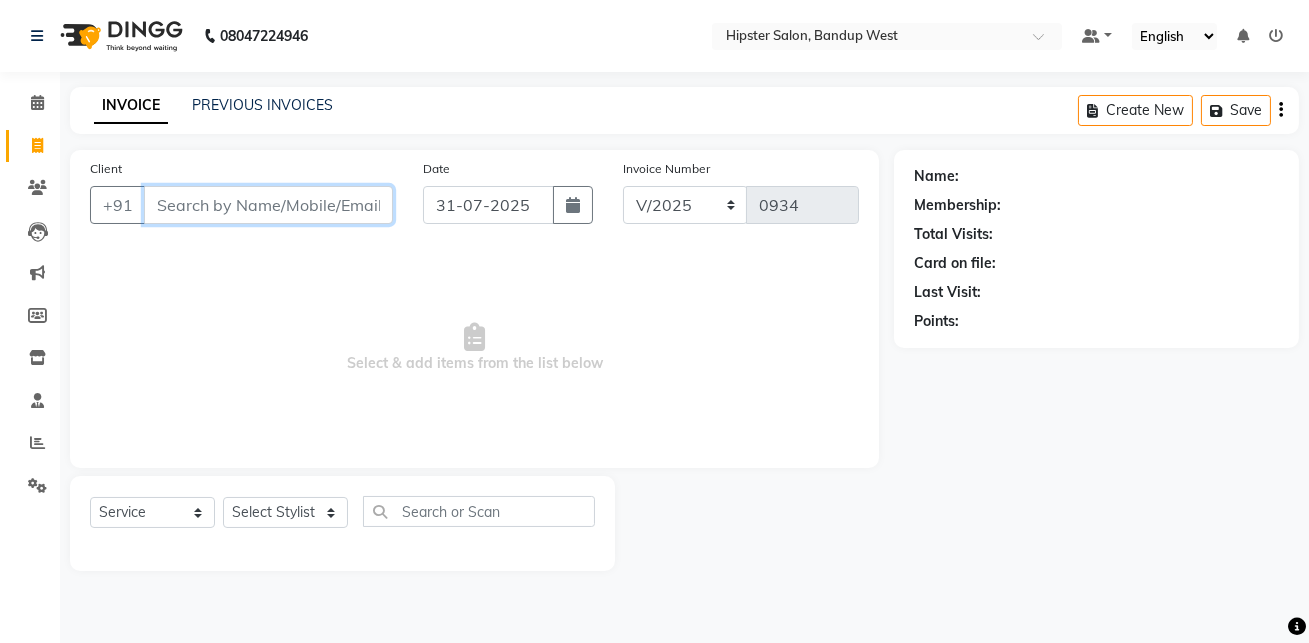 click on "Client" at bounding box center [268, 205] 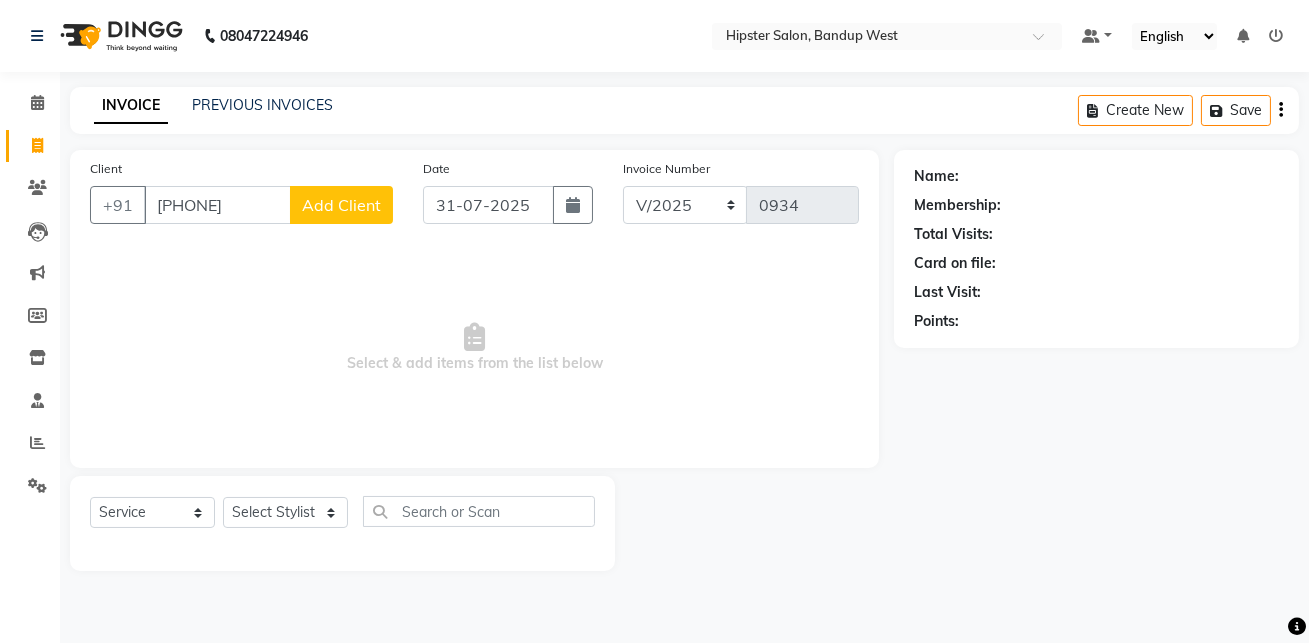 click on "Add Client" 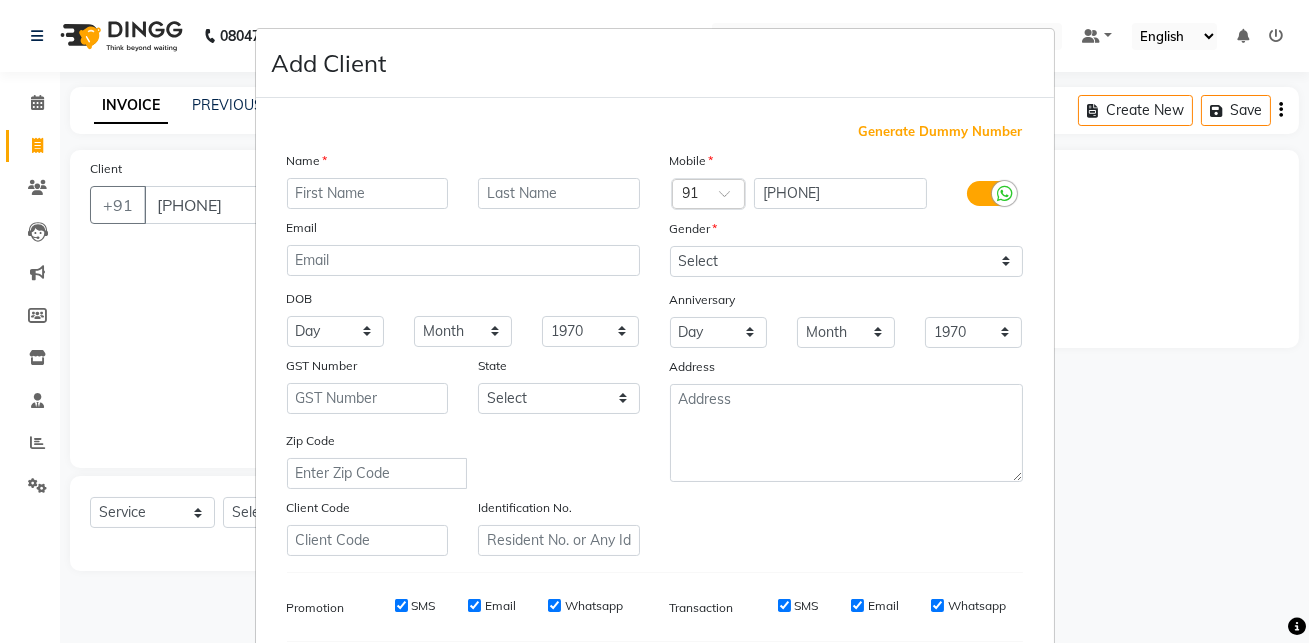 click at bounding box center [368, 193] 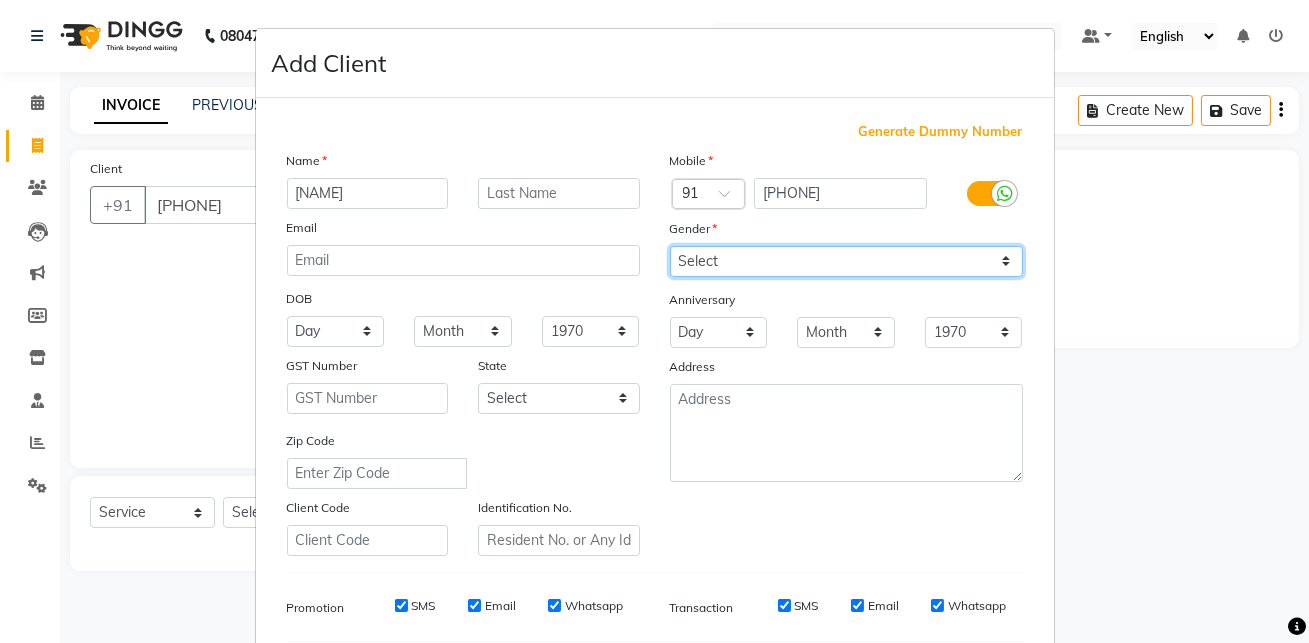 click on "Select Male Female Other Prefer Not To Say" at bounding box center [846, 261] 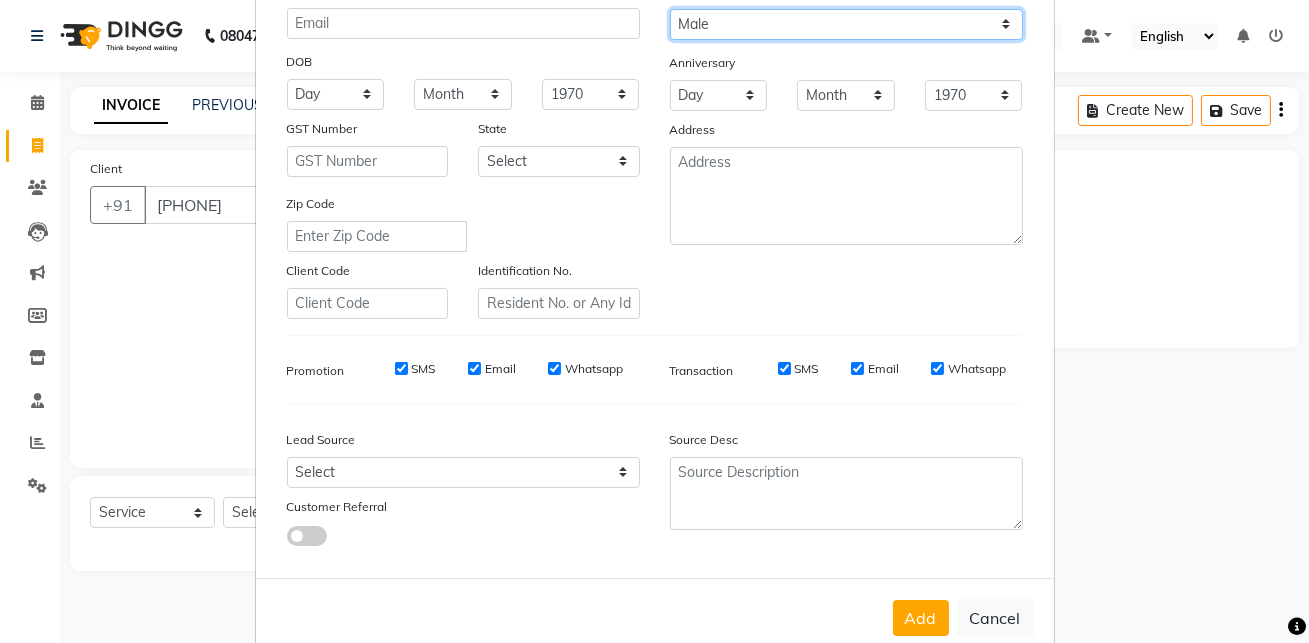 scroll, scrollTop: 286, scrollLeft: 0, axis: vertical 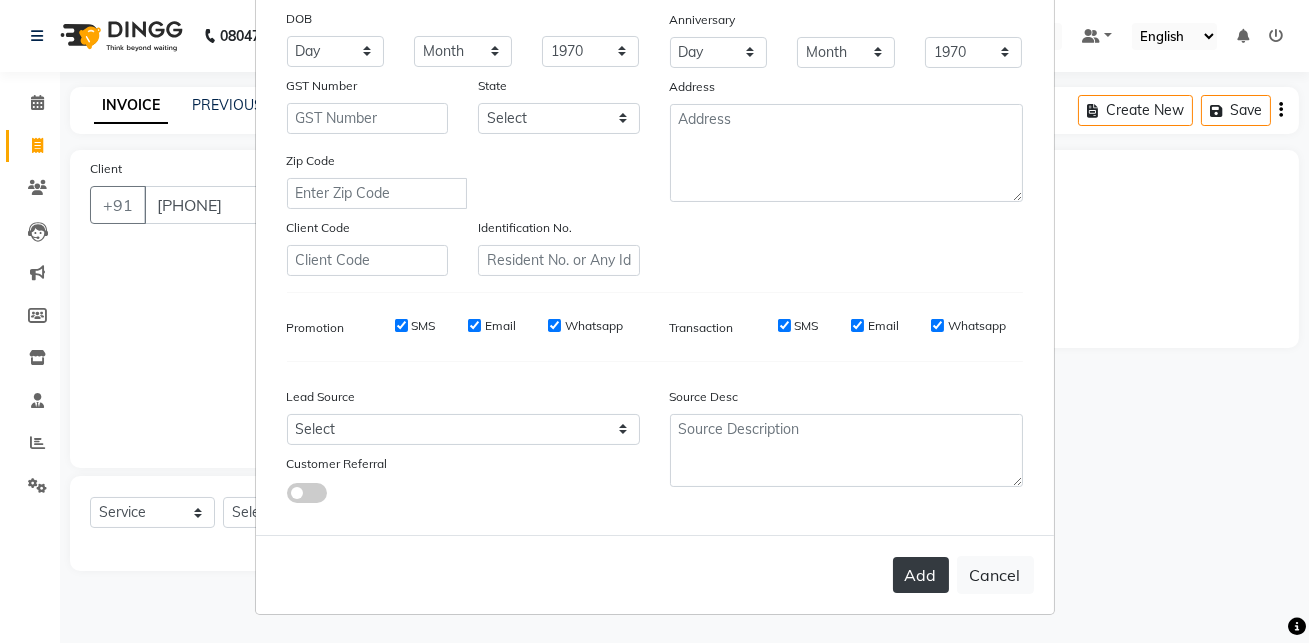 click on "Add" at bounding box center [921, 575] 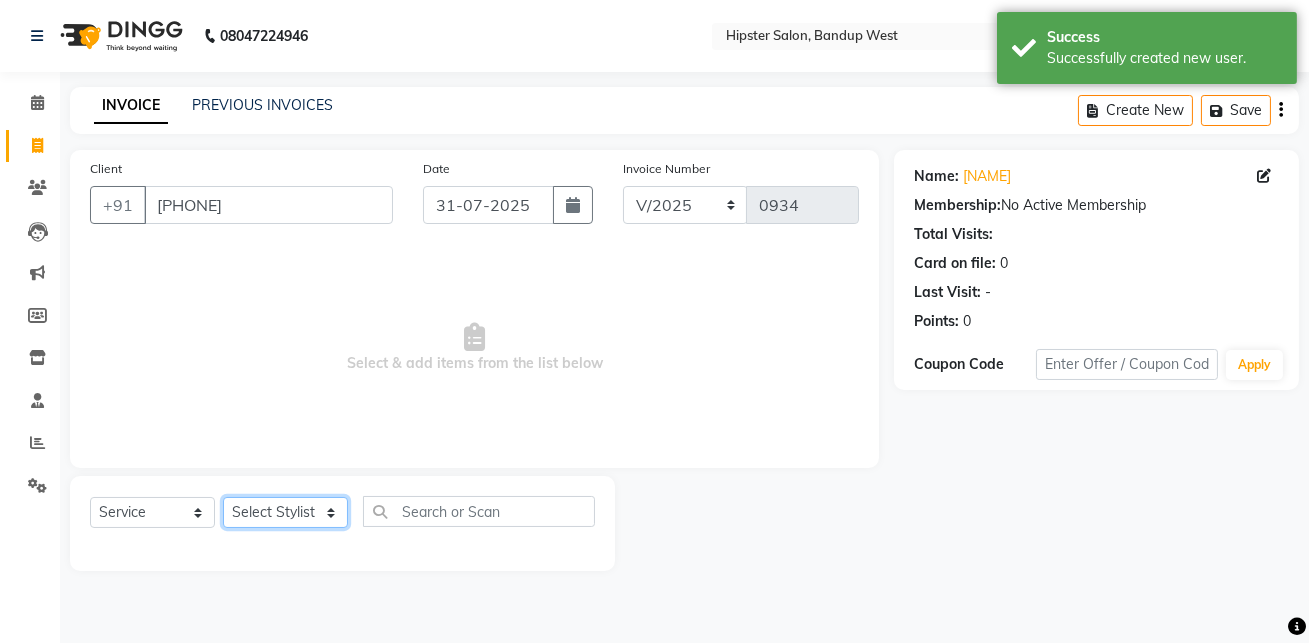 click on "Select Stylist aditya aishu akansha anup ashik Ayushi bhavin sir Irshad lucky manisha meet minaz neelam pritesh PUNAM raju REKHA salman Shweta vaibhav Vicky" 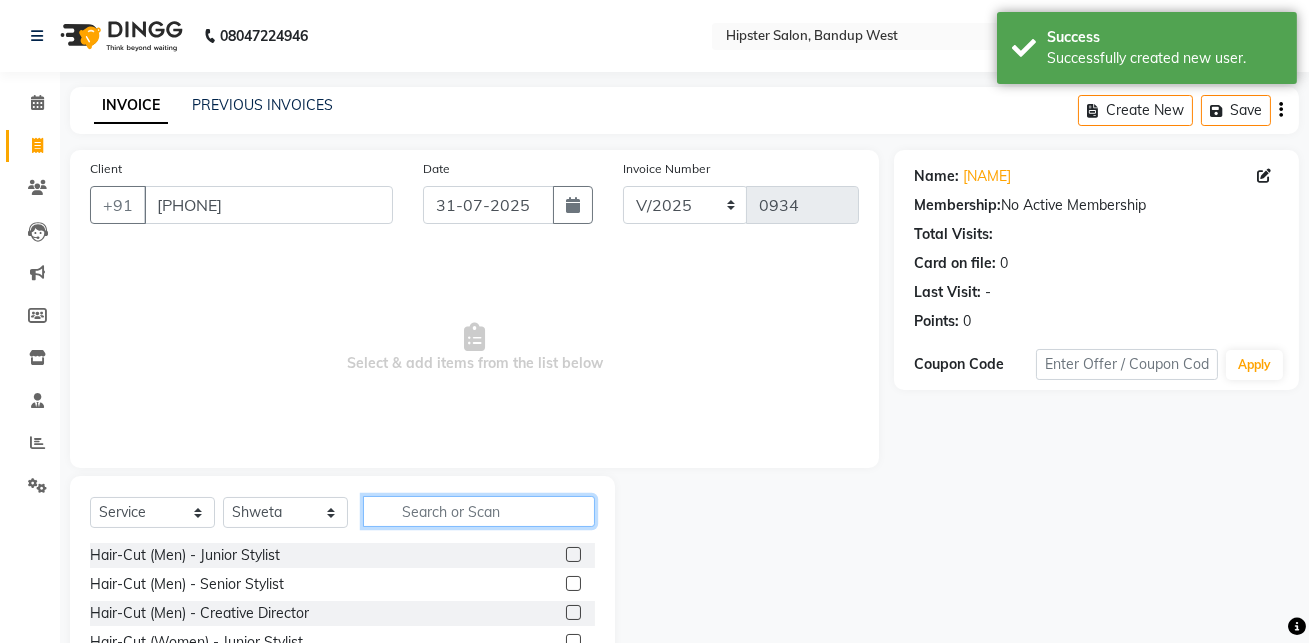 click 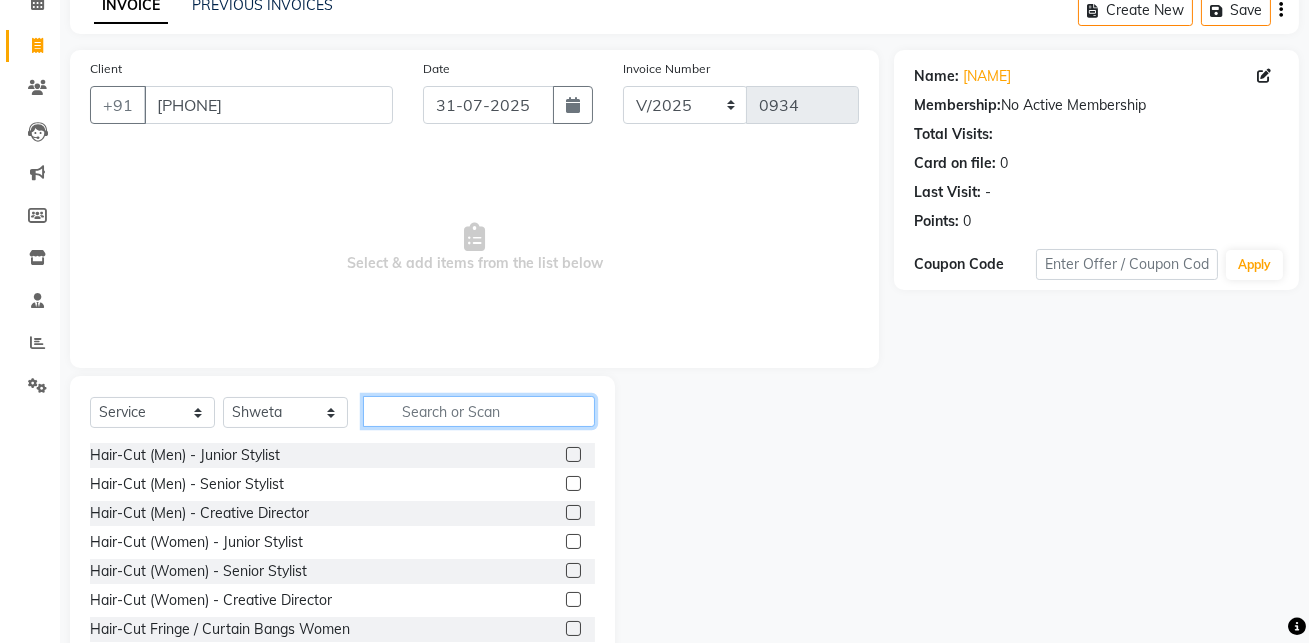 scroll, scrollTop: 105, scrollLeft: 0, axis: vertical 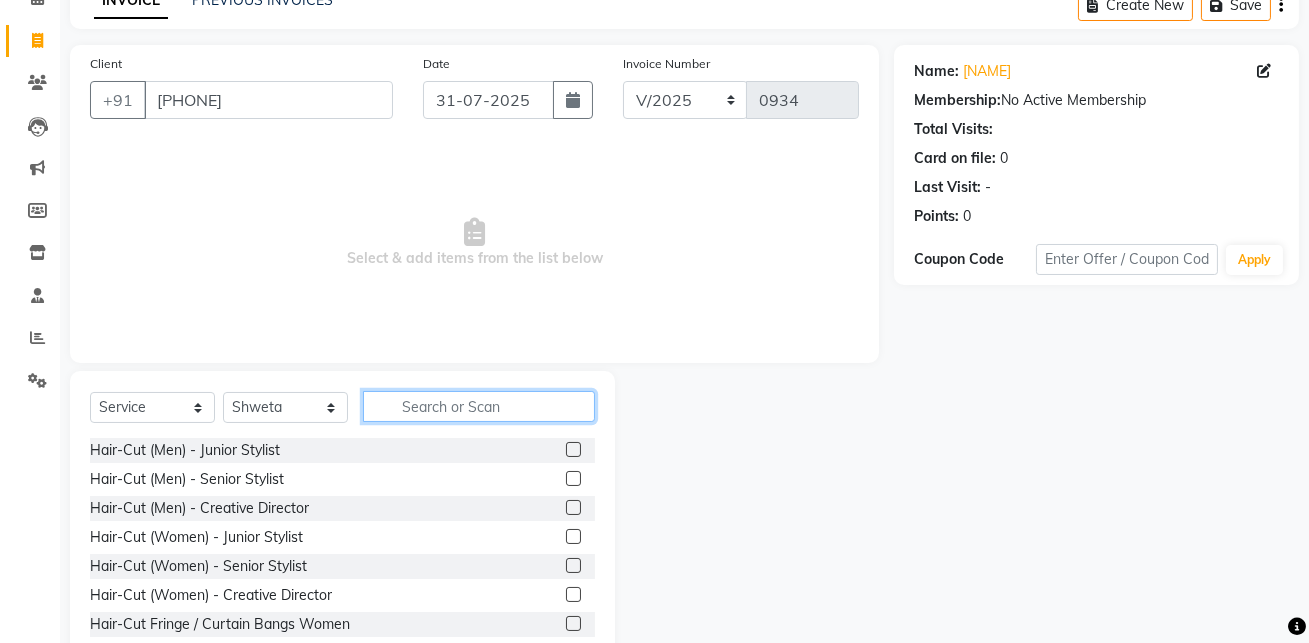 click 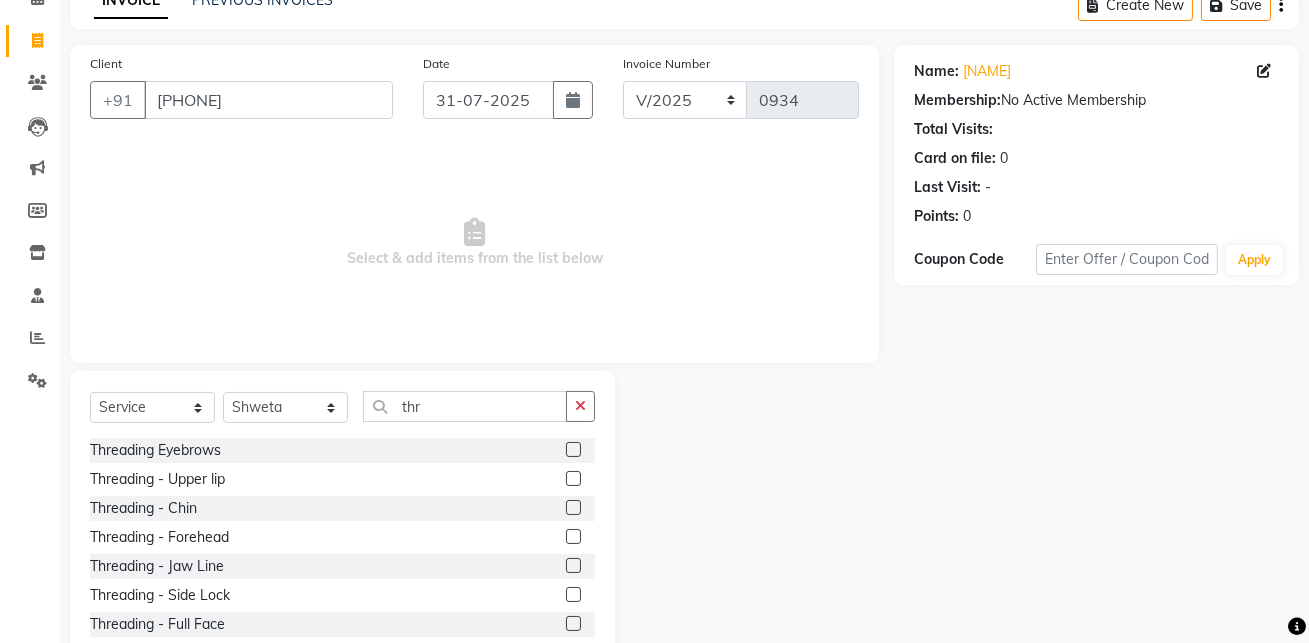 click 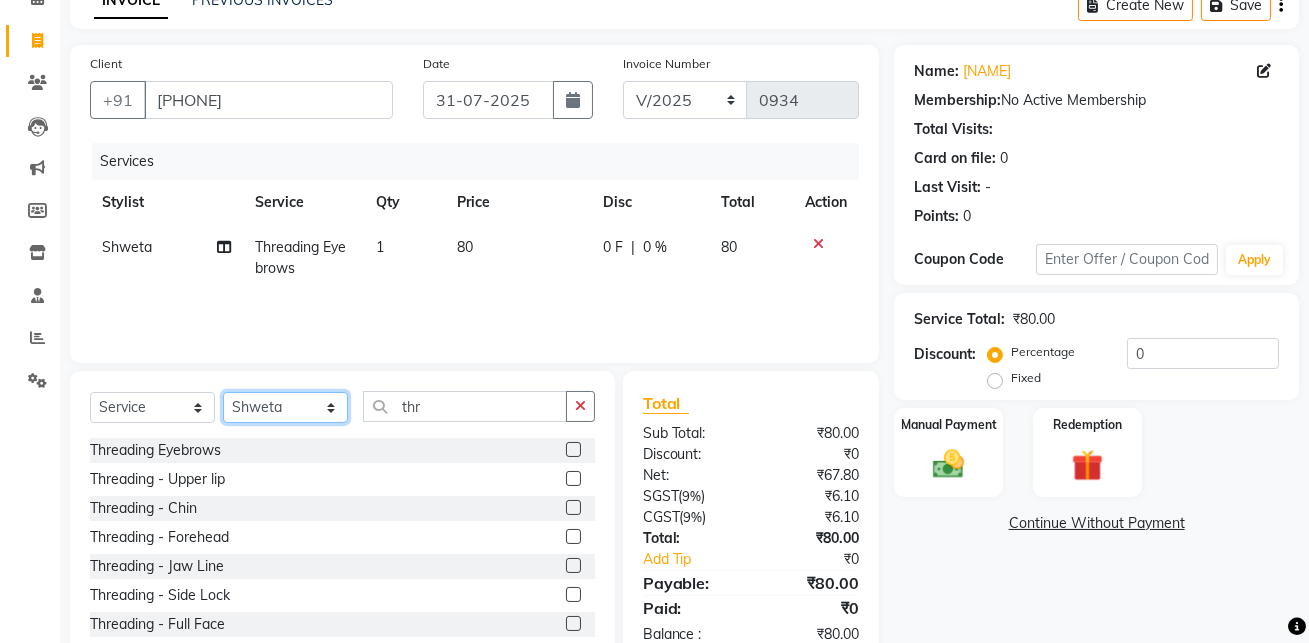 click on "Select Stylist aditya aishu akansha anup ashik Ayushi bhavin sir Irshad lucky manisha meet minaz neelam pritesh PUNAM raju REKHA salman Shweta vaibhav Vicky" 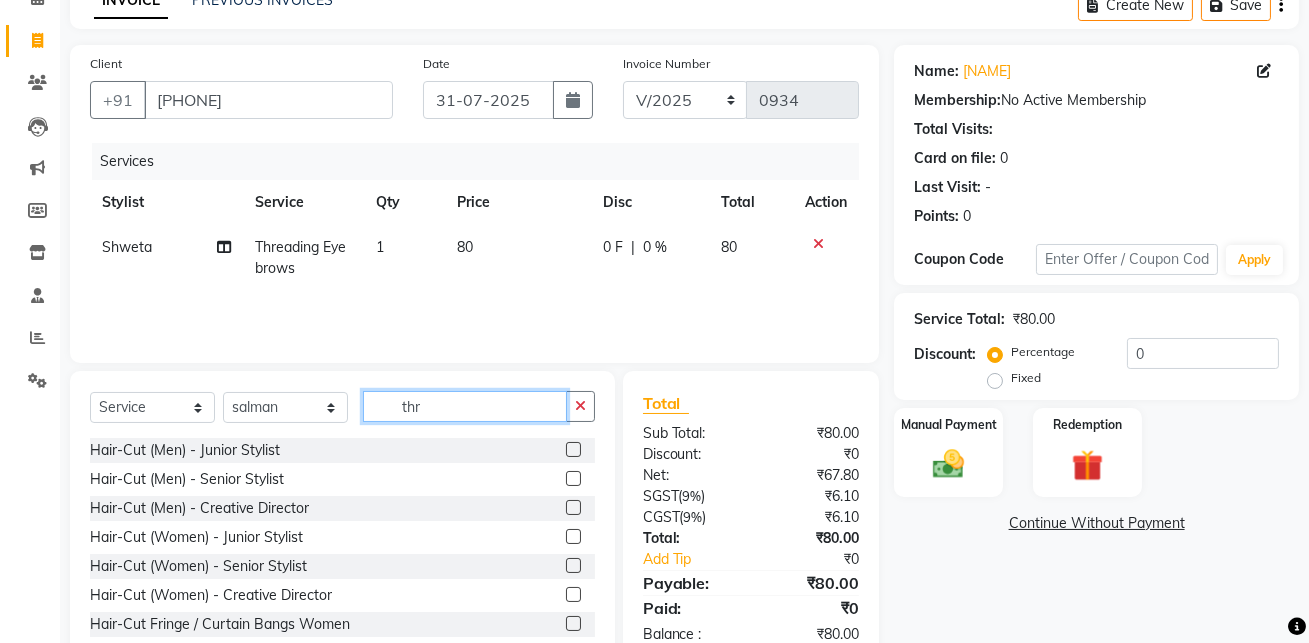 click on "thr" 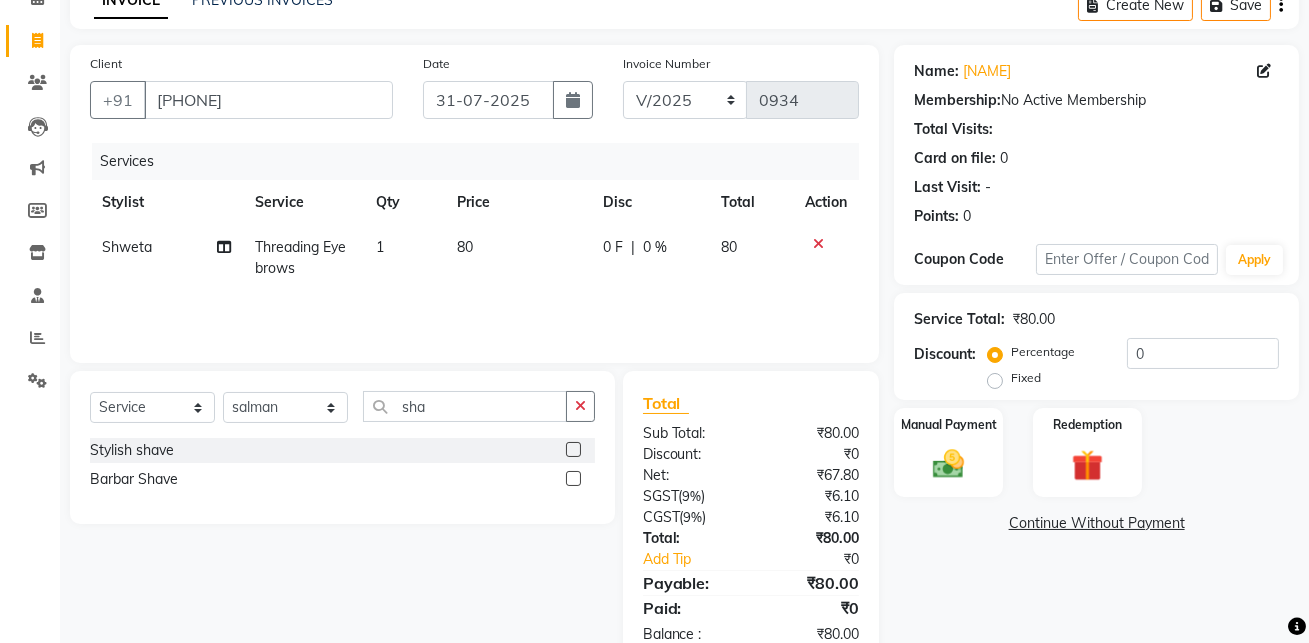 click 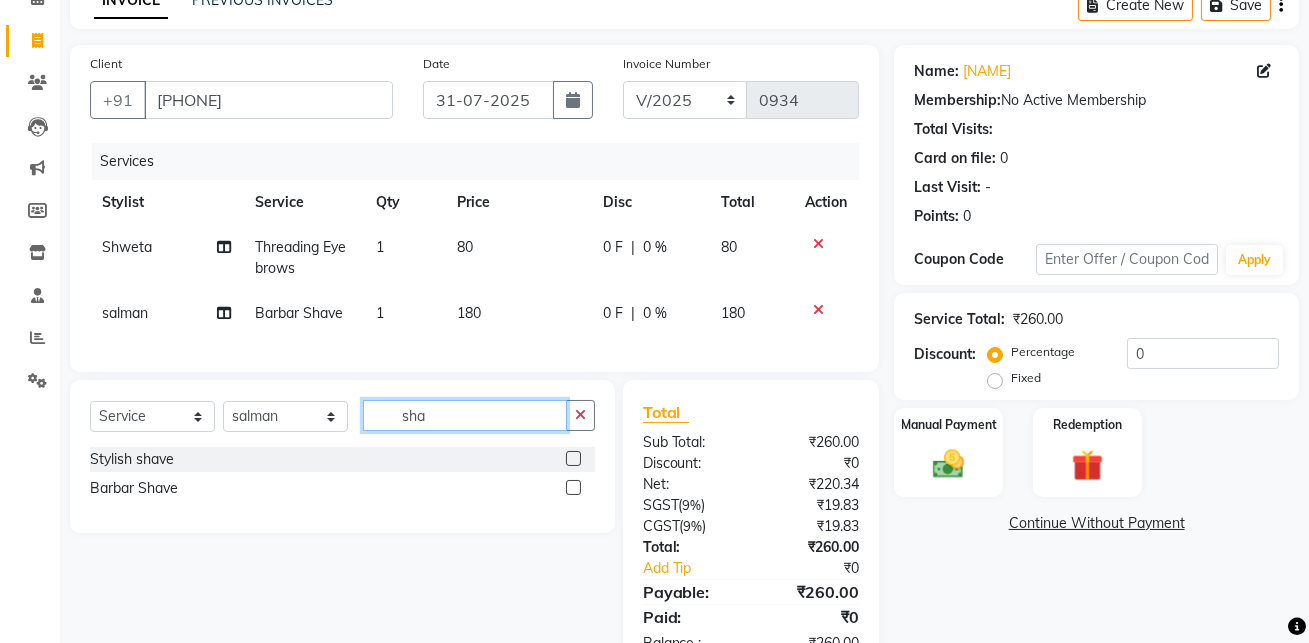 click on "sha" 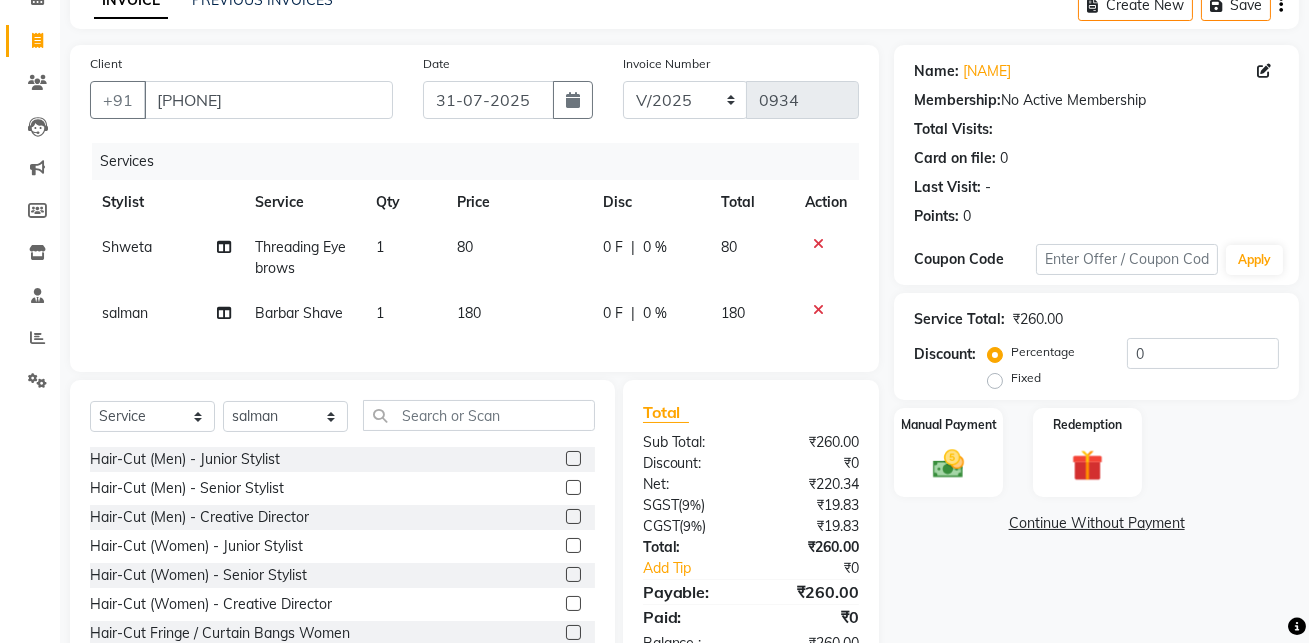 click 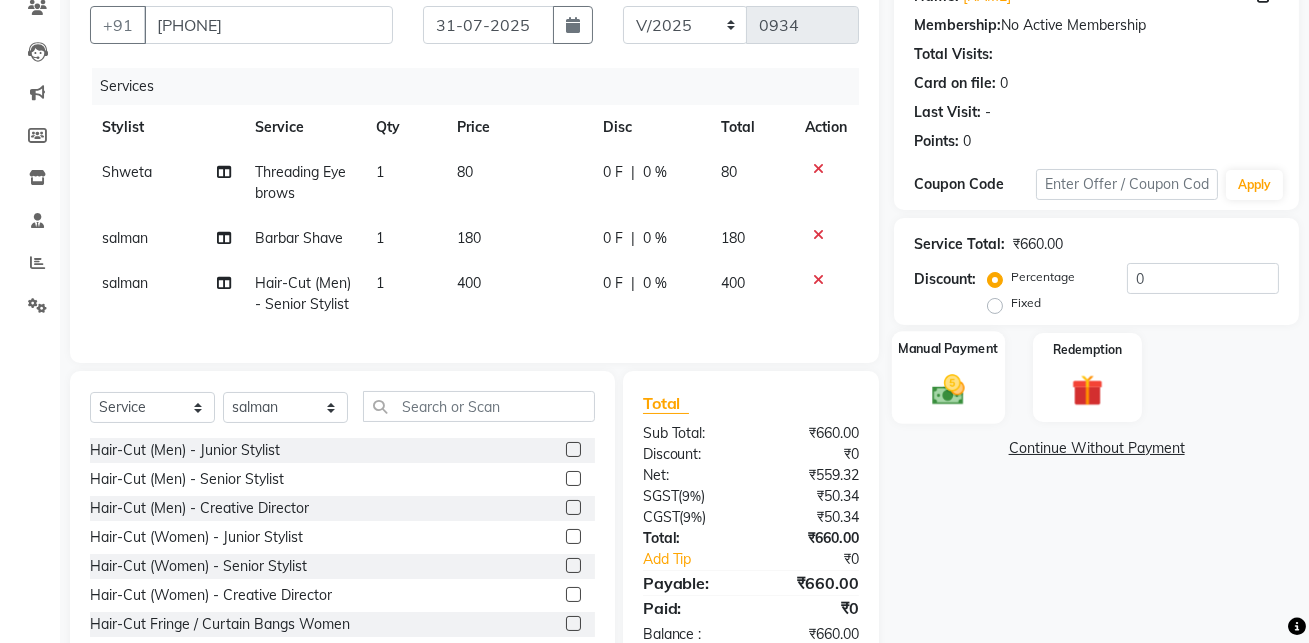 scroll, scrollTop: 231, scrollLeft: 0, axis: vertical 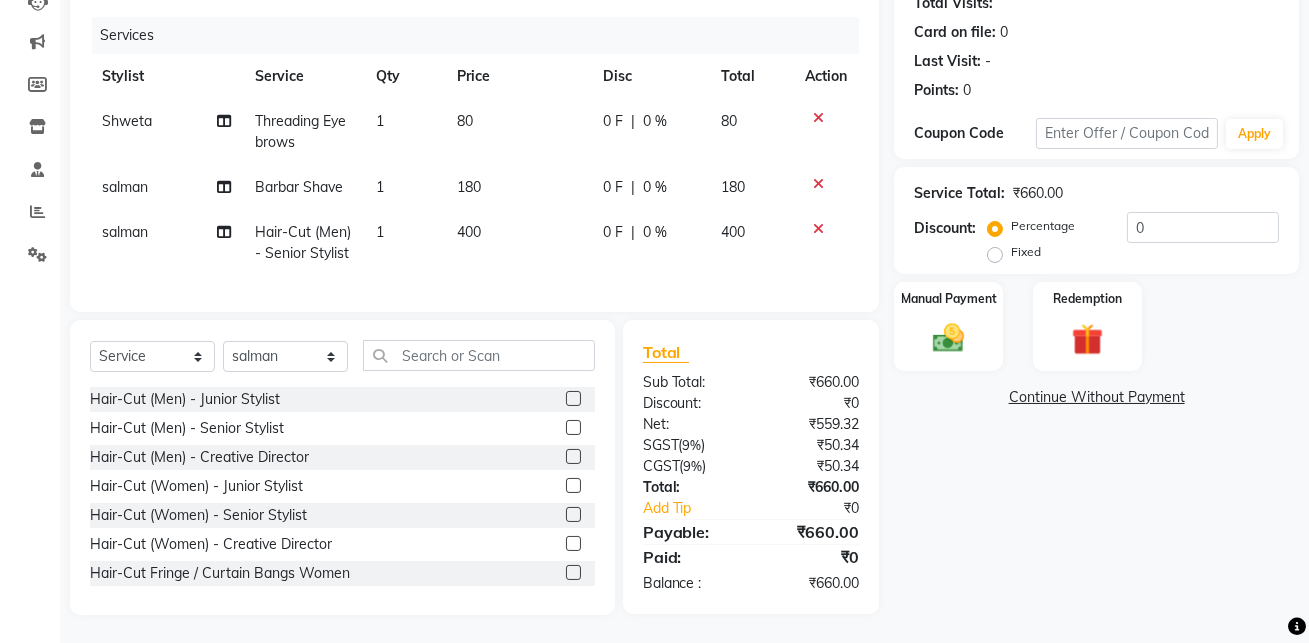 click on "Name: [FIRST]  Membership:  No Active Membership  Total Visits:   Card on file:  0 Last Visit:   - Points:   0  Coupon Code Apply Service Total:  ₹660.00  Discount:  Percentage   Fixed  0 Manual Payment Redemption  Continue Without Payment" 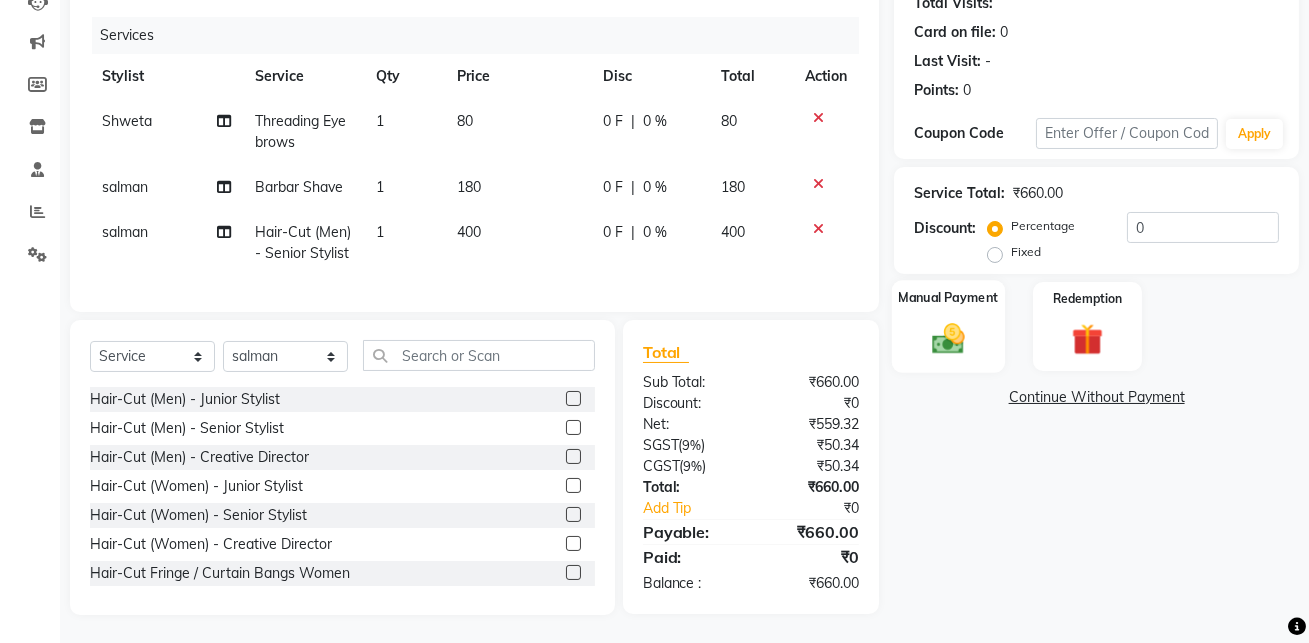click 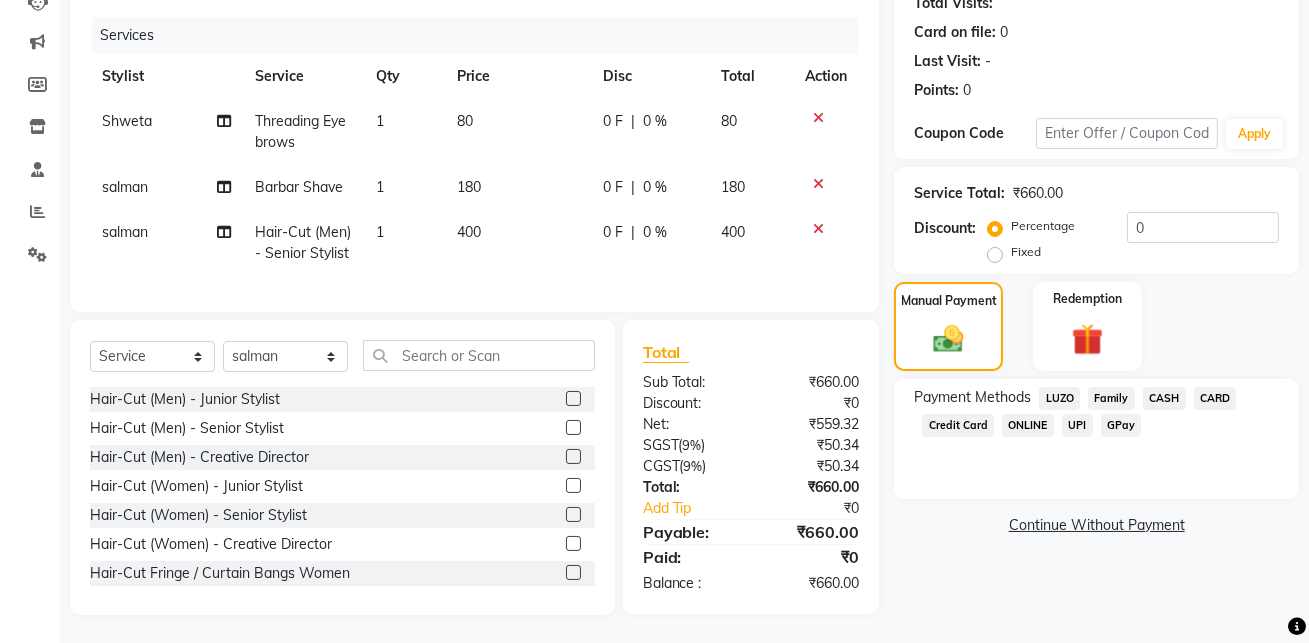 click on "GPay" 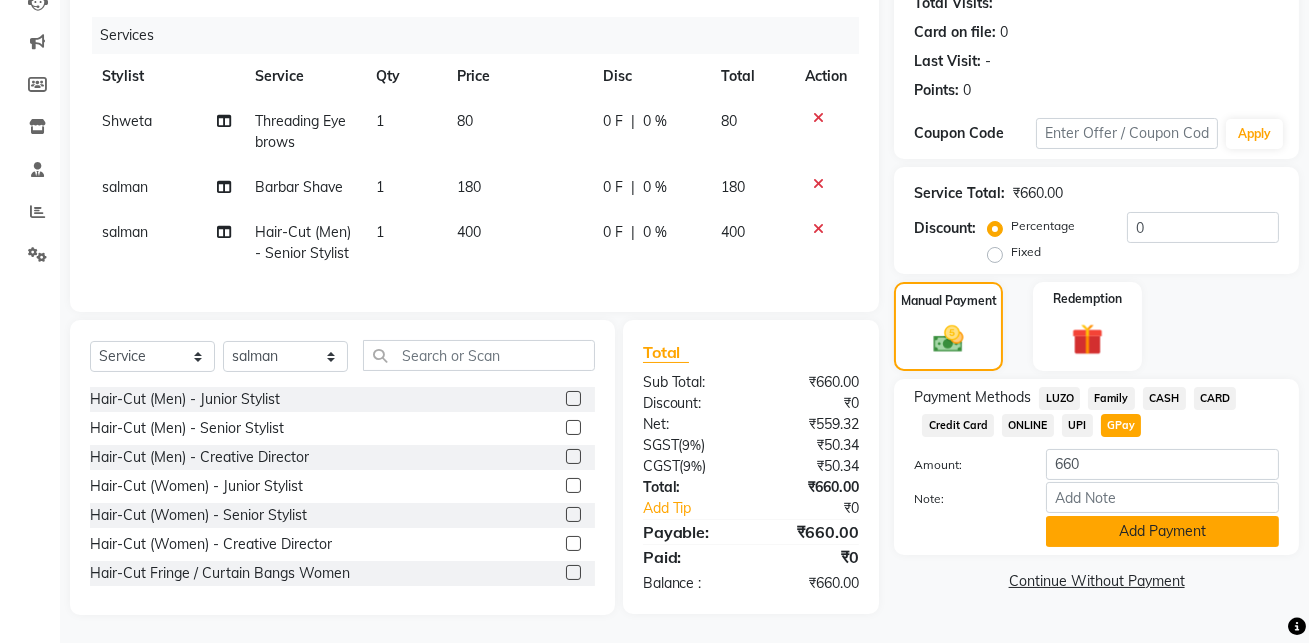 click on "Add Payment" 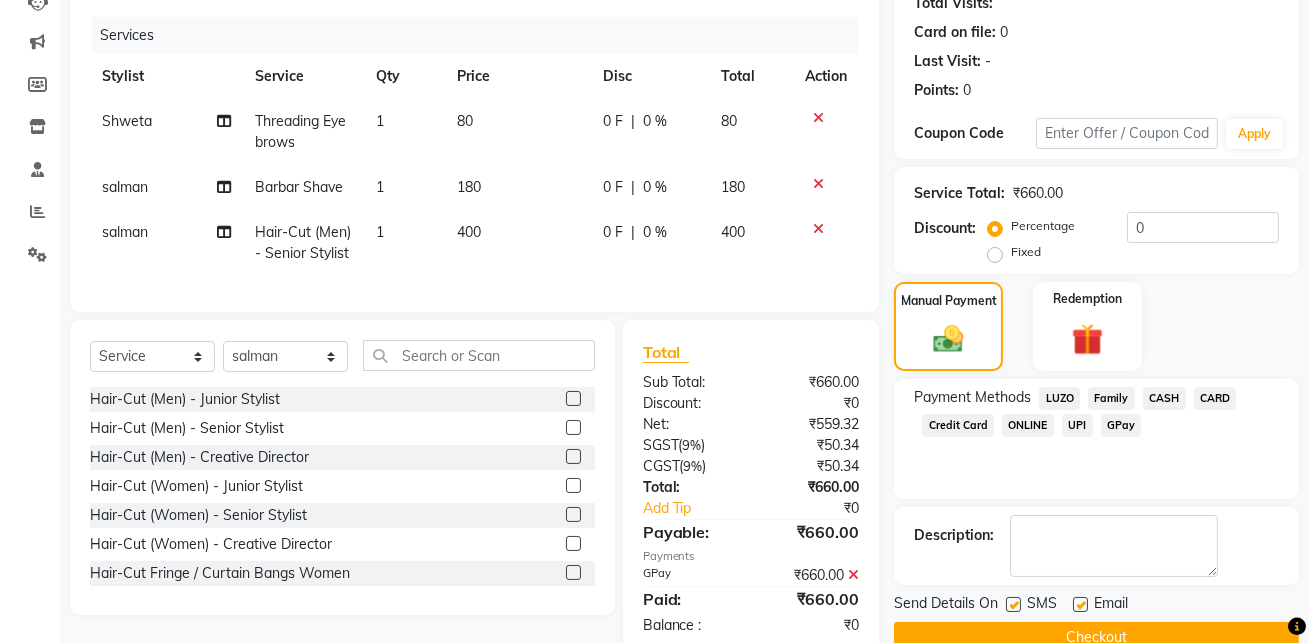 scroll, scrollTop: 274, scrollLeft: 0, axis: vertical 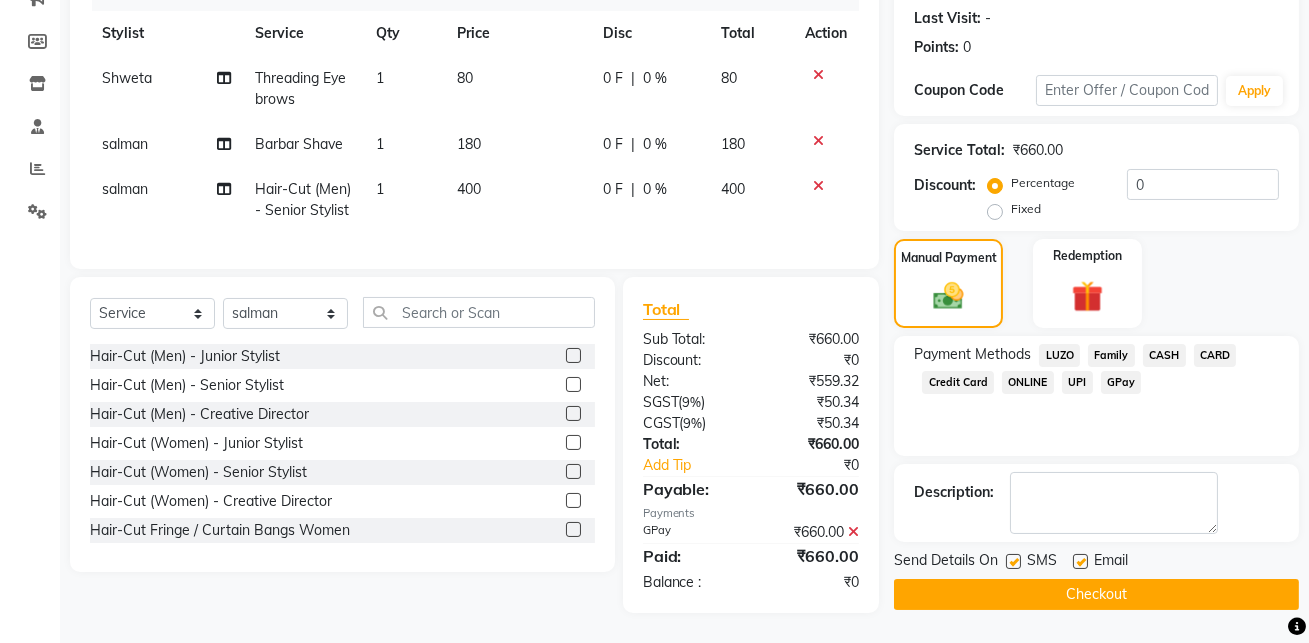 click on "Checkout" 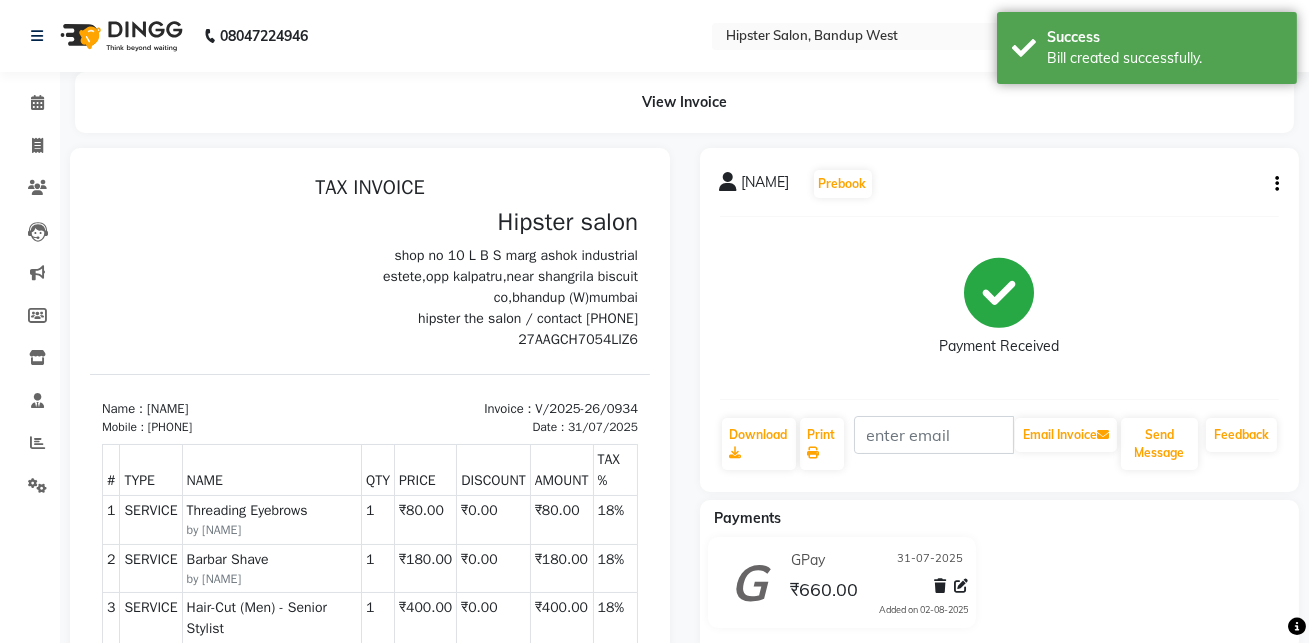 scroll, scrollTop: 0, scrollLeft: 0, axis: both 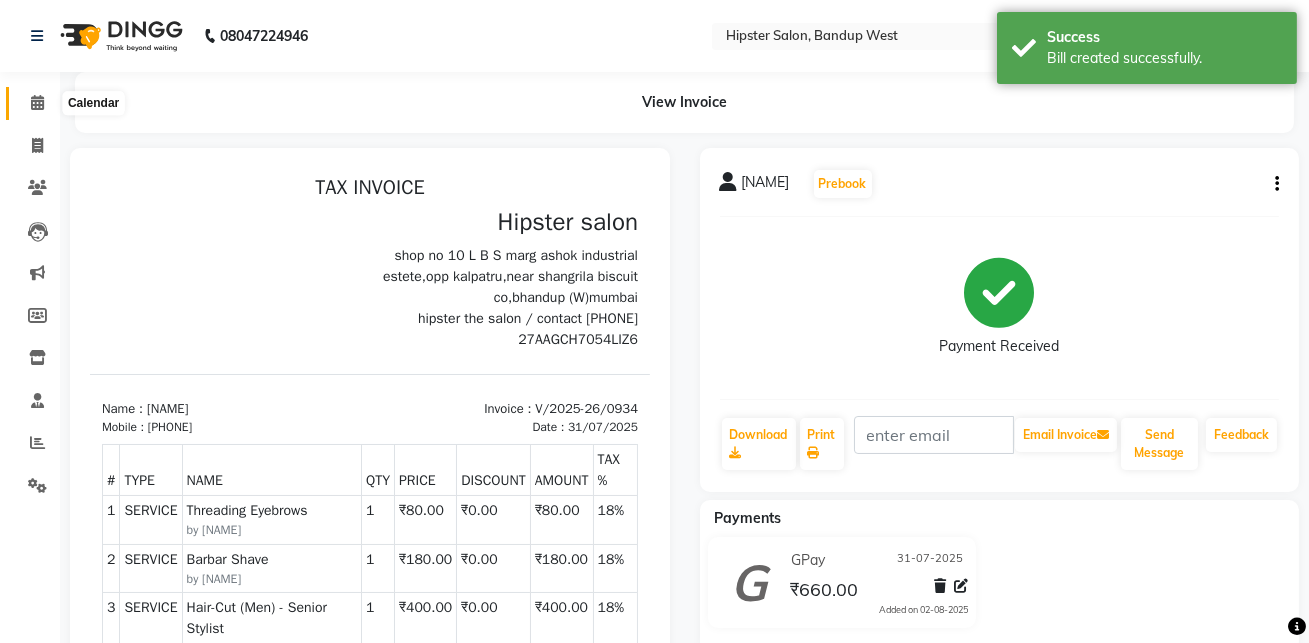 click 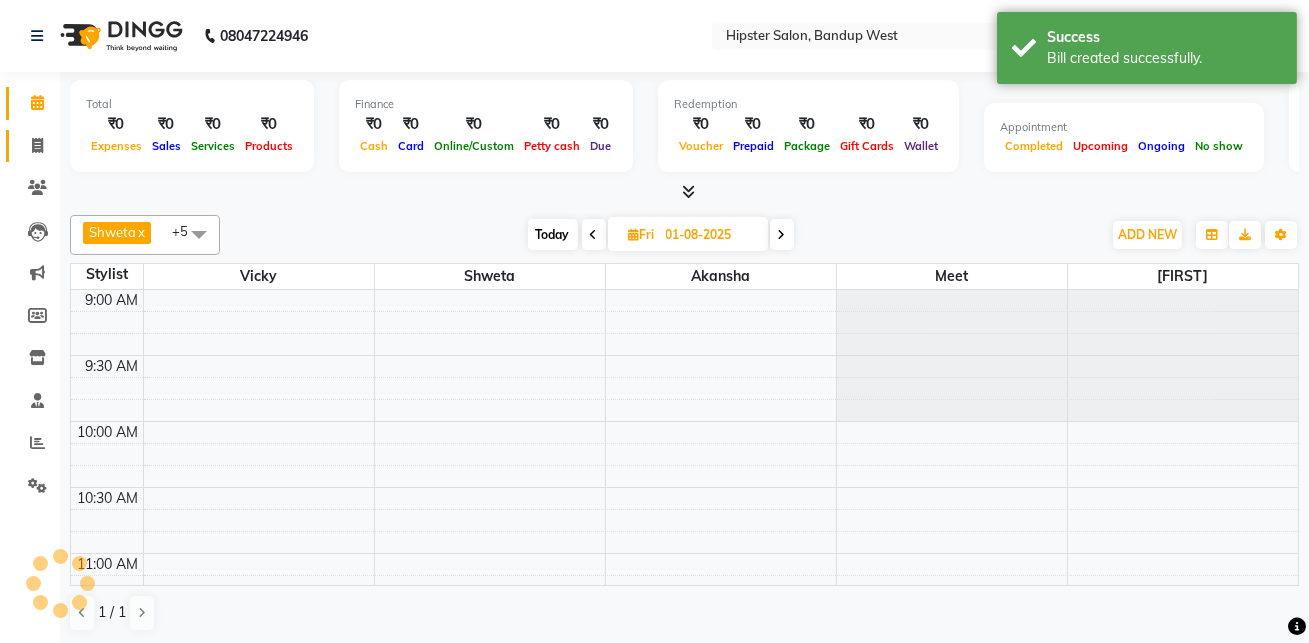 scroll, scrollTop: 0, scrollLeft: 0, axis: both 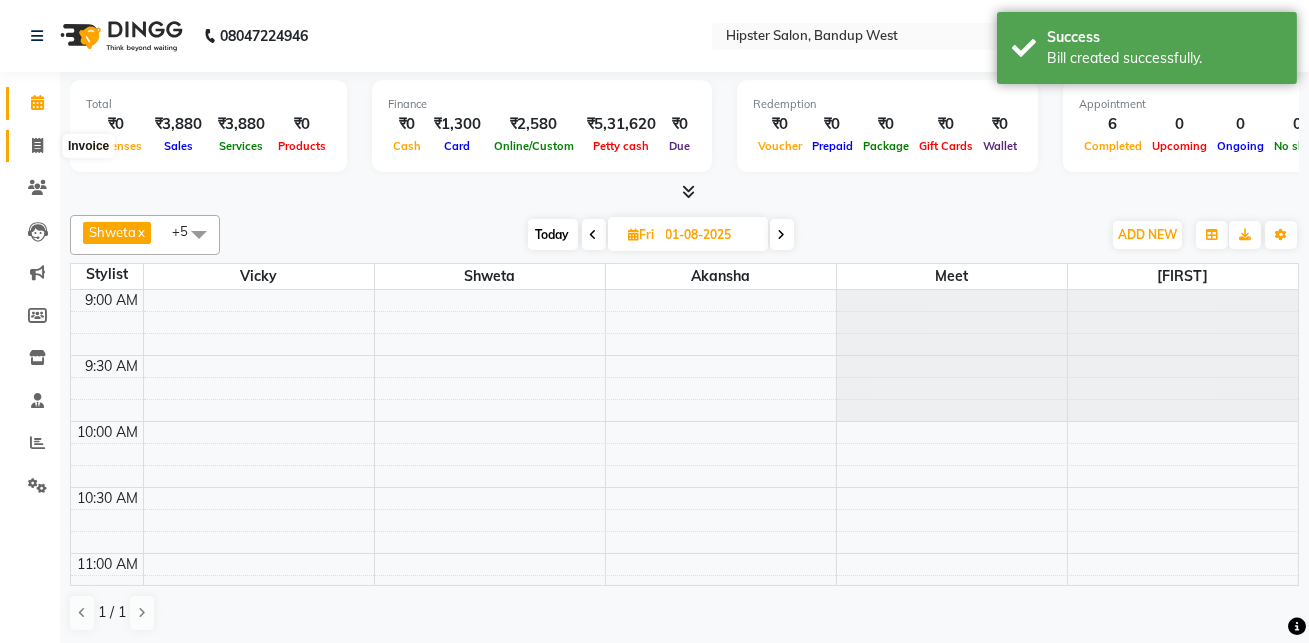 click 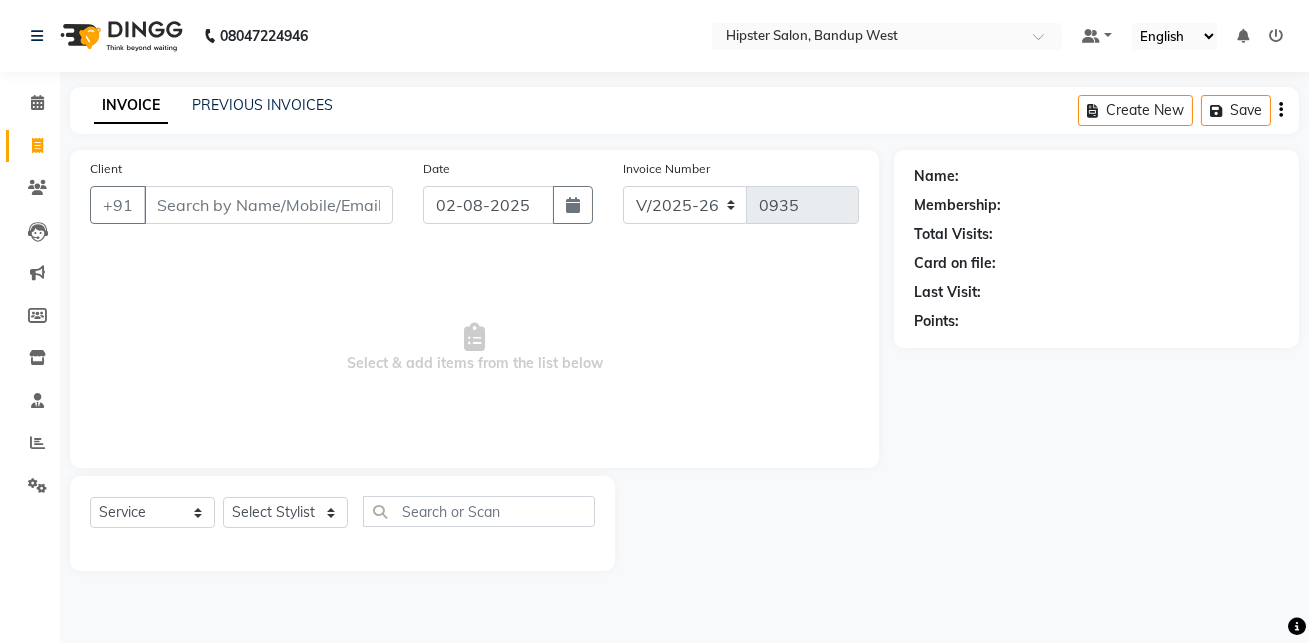 click on "Client" at bounding box center [268, 205] 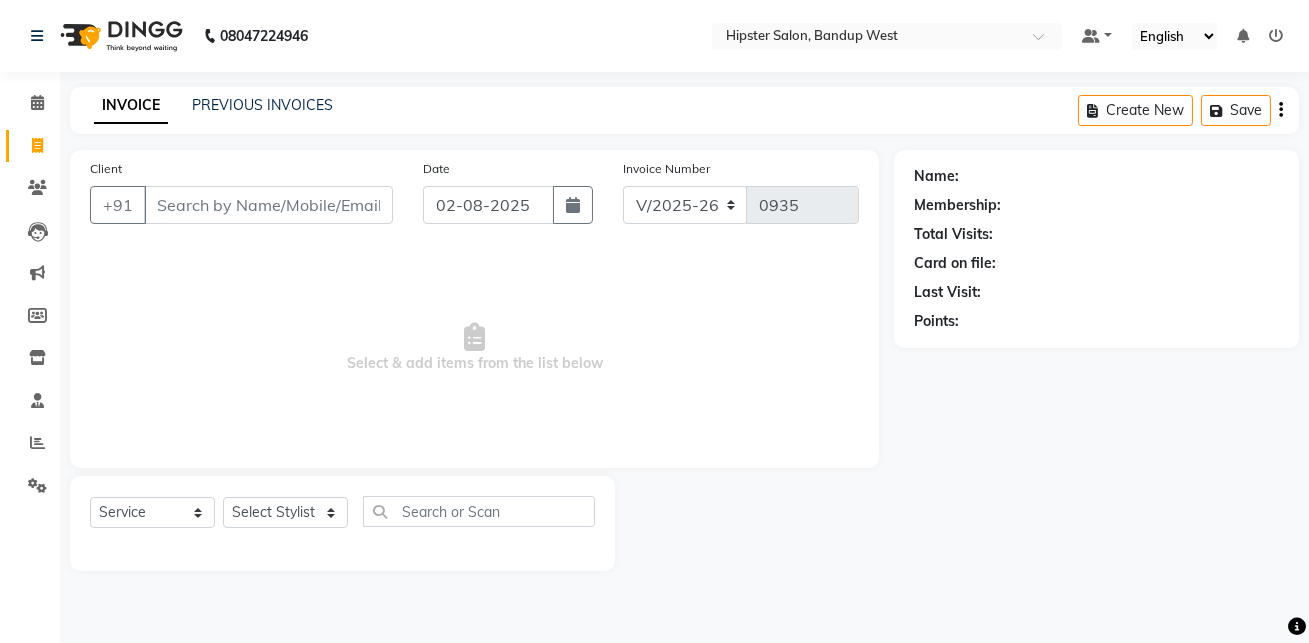 click on "Client" at bounding box center (268, 205) 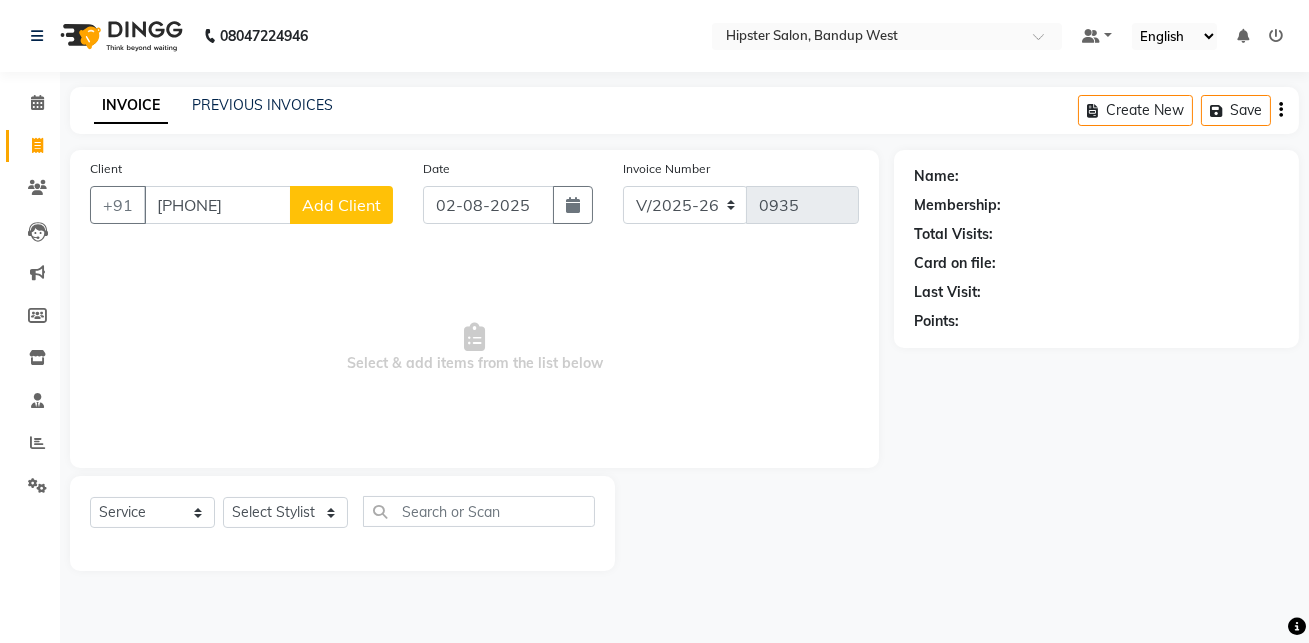 click on "Add Client" 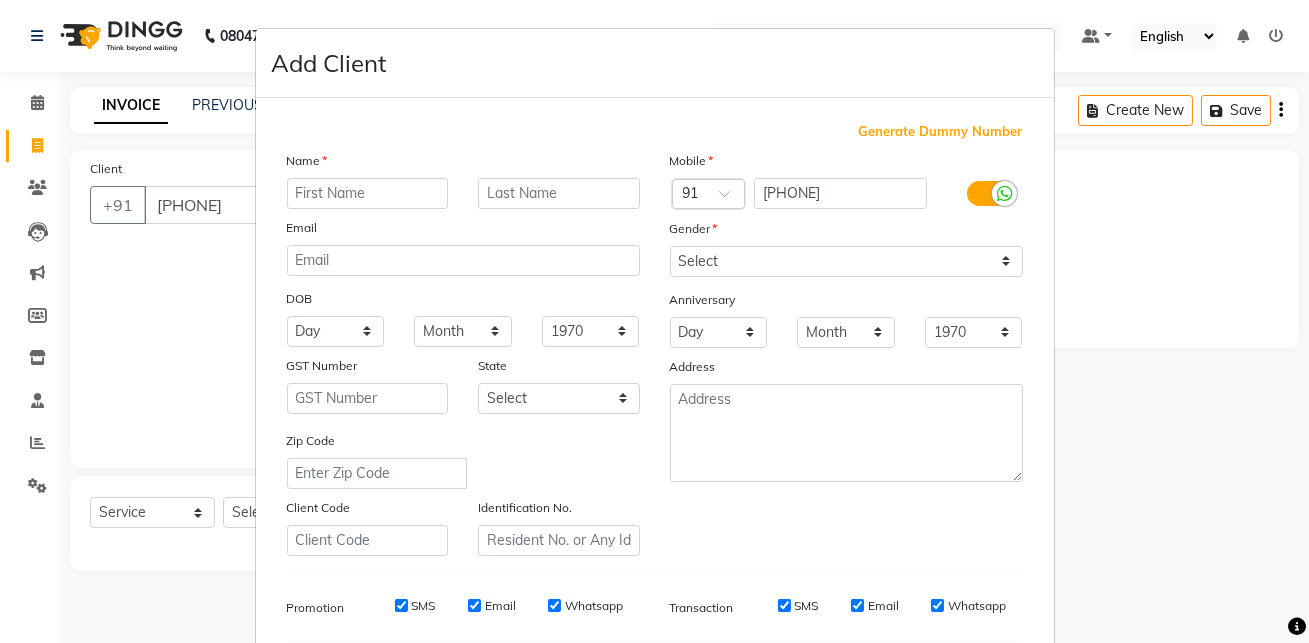 click at bounding box center (368, 193) 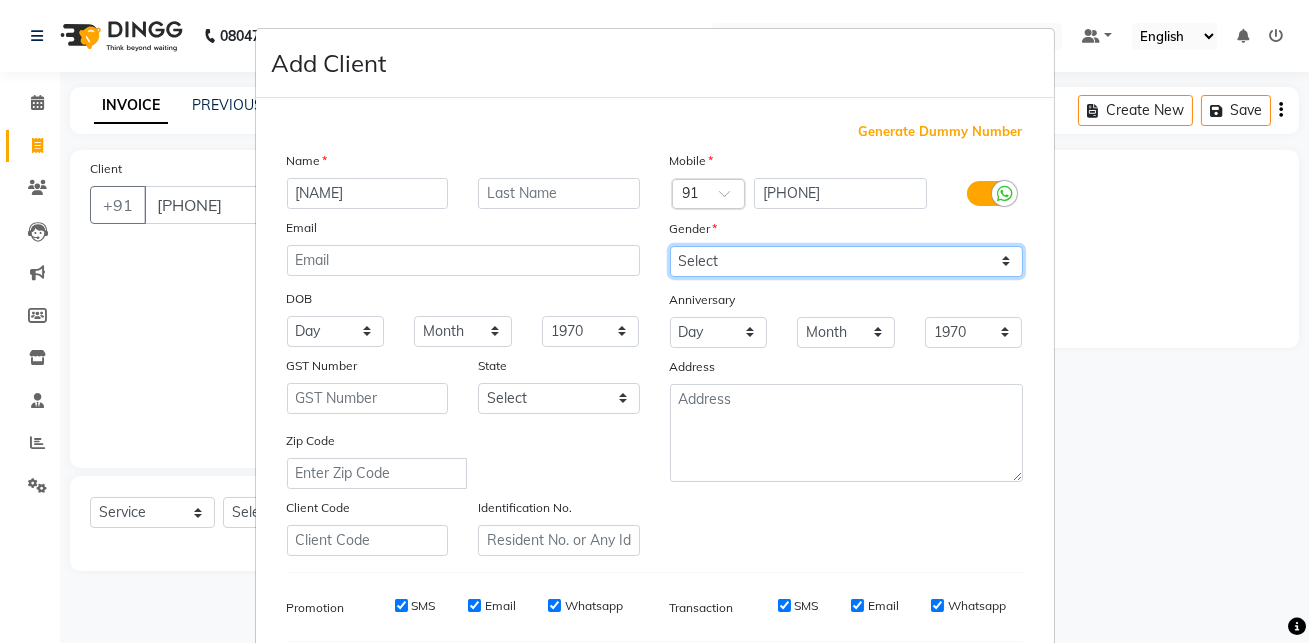 click on "Select Male Female Other Prefer Not To Say" at bounding box center (846, 261) 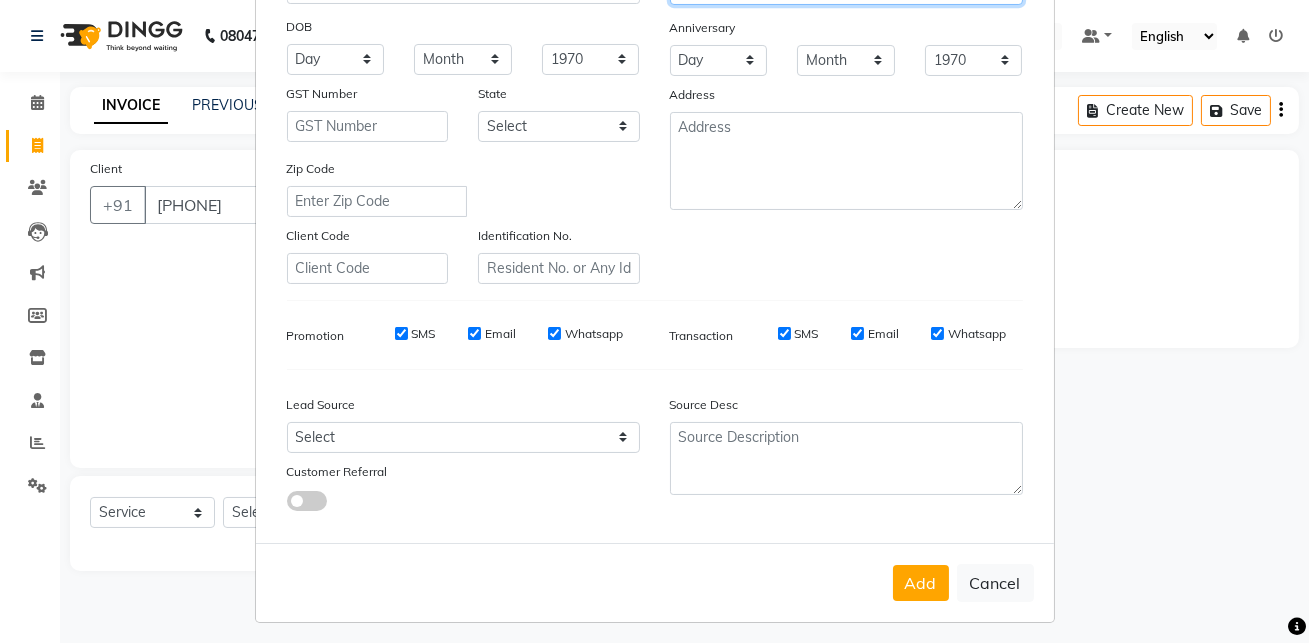 scroll, scrollTop: 286, scrollLeft: 0, axis: vertical 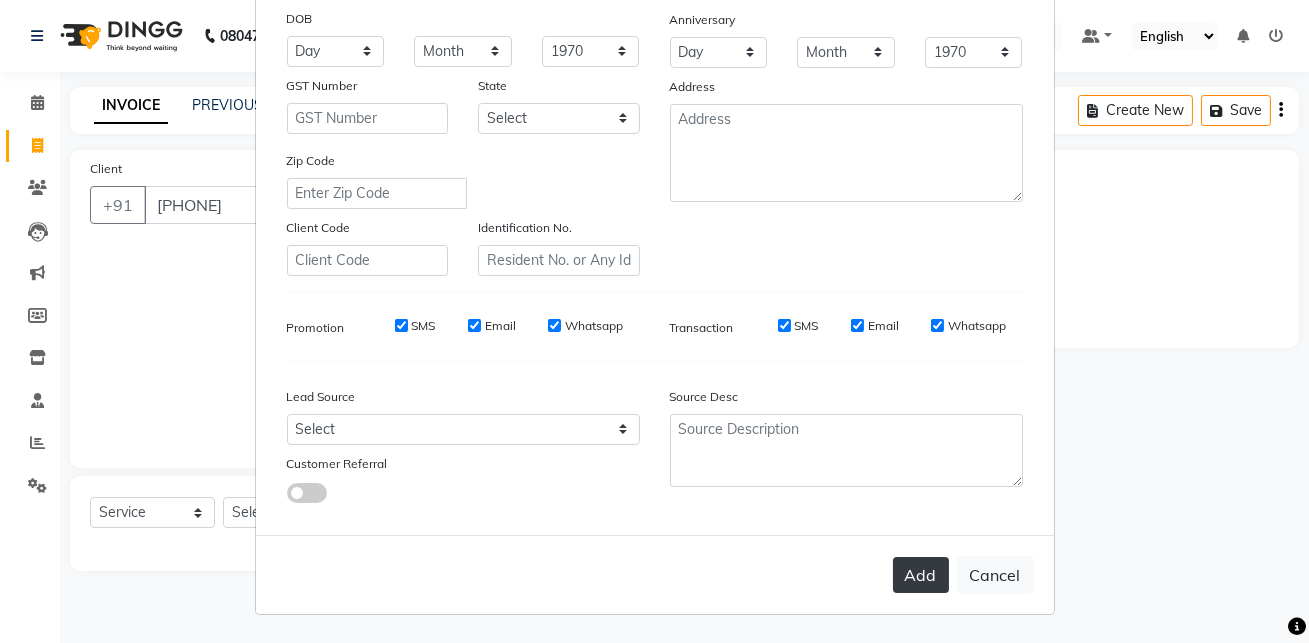 click on "Add" at bounding box center [921, 575] 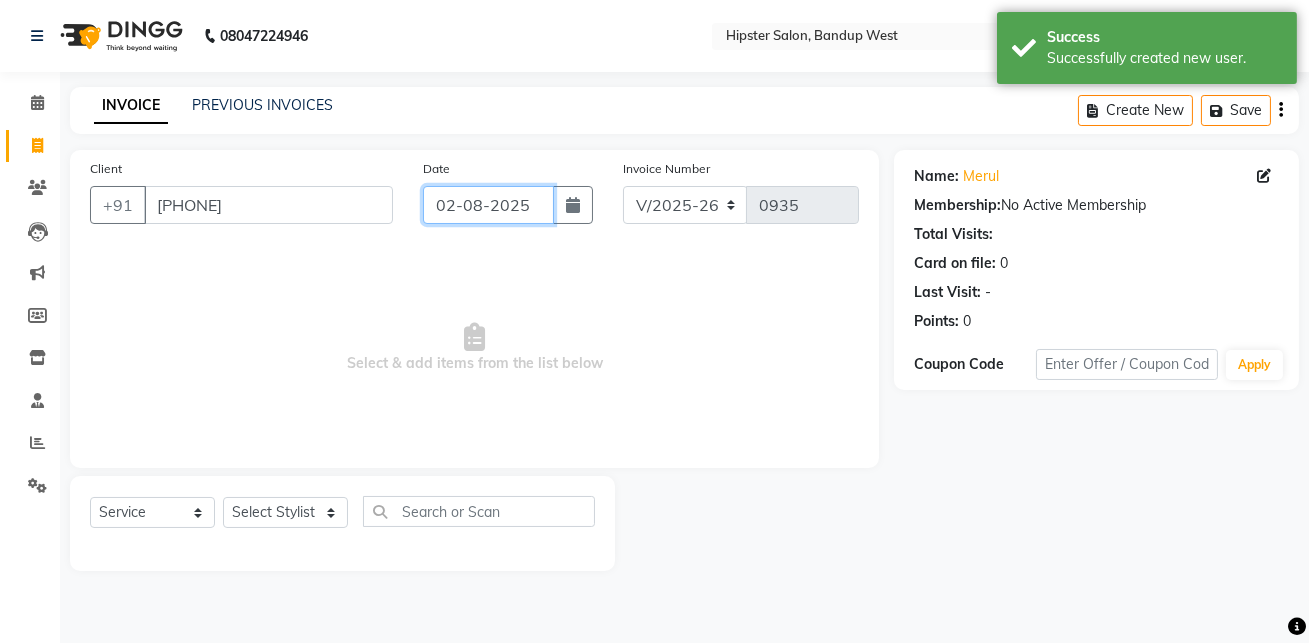 click on "02-08-2025" 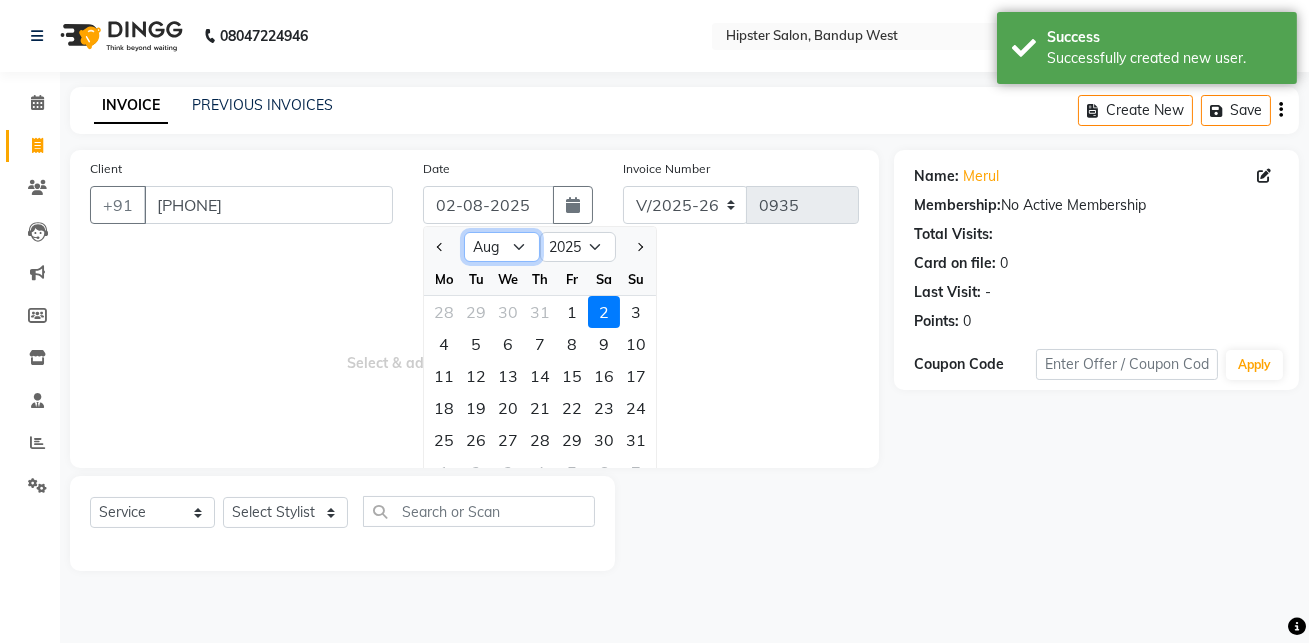 click on "Jan Feb Mar Apr May Jun Jul Aug Sep Oct Nov Dec" 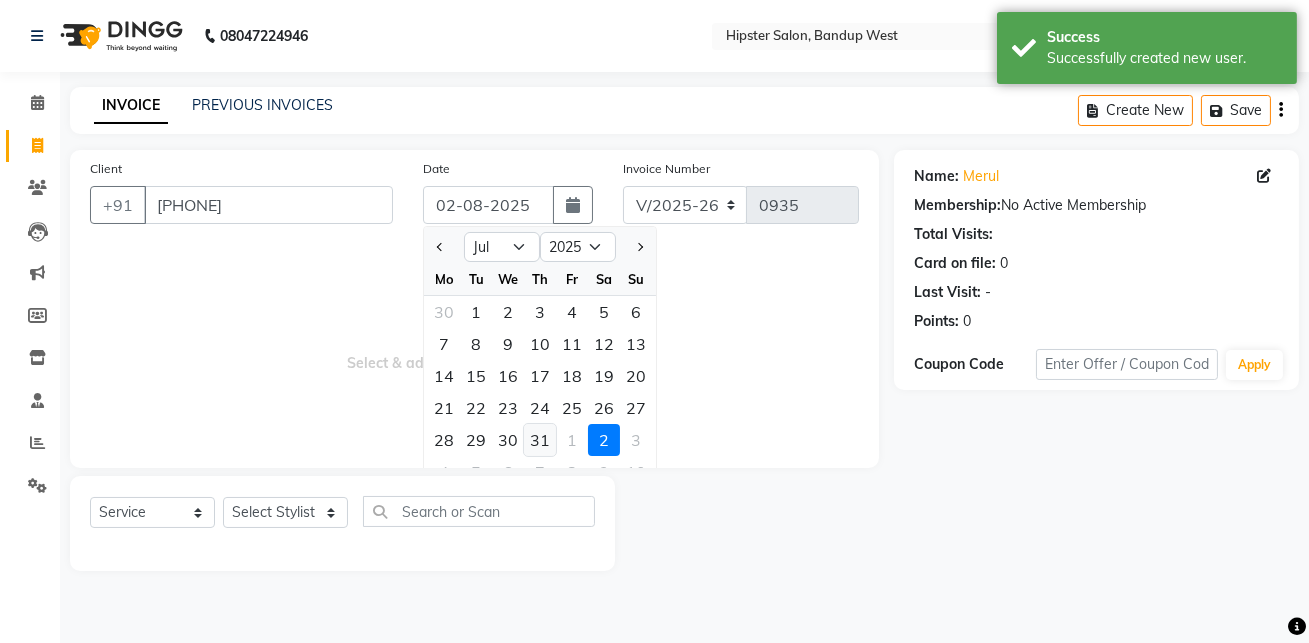 click on "31" 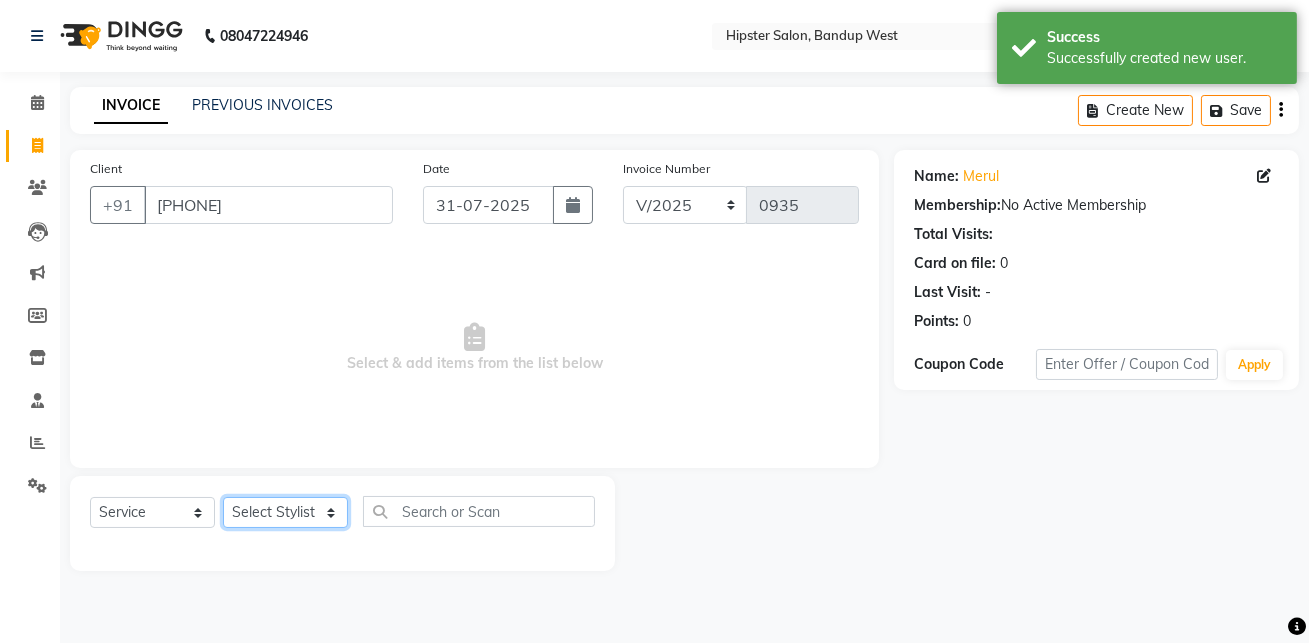click on "Select Stylist aditya aishu akansha anup ashik Ayushi bhavin sir Irshad lucky manisha meet minaz neelam pritesh PUNAM raju REKHA salman Shweta vaibhav Vicky" 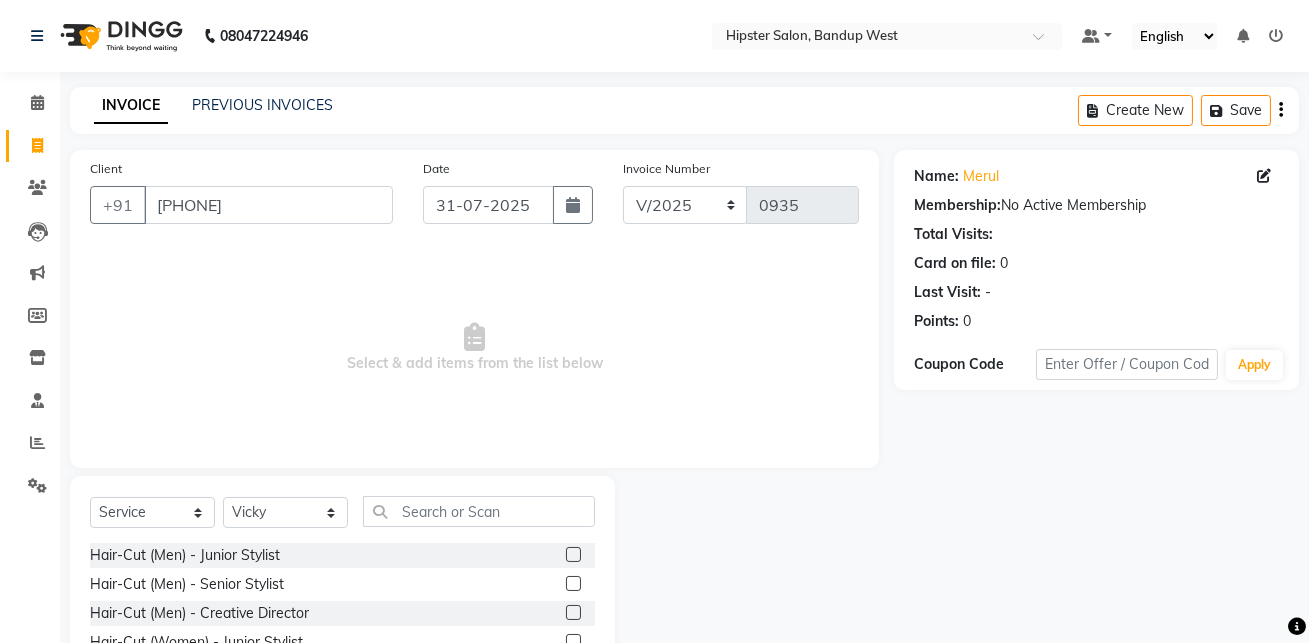 click 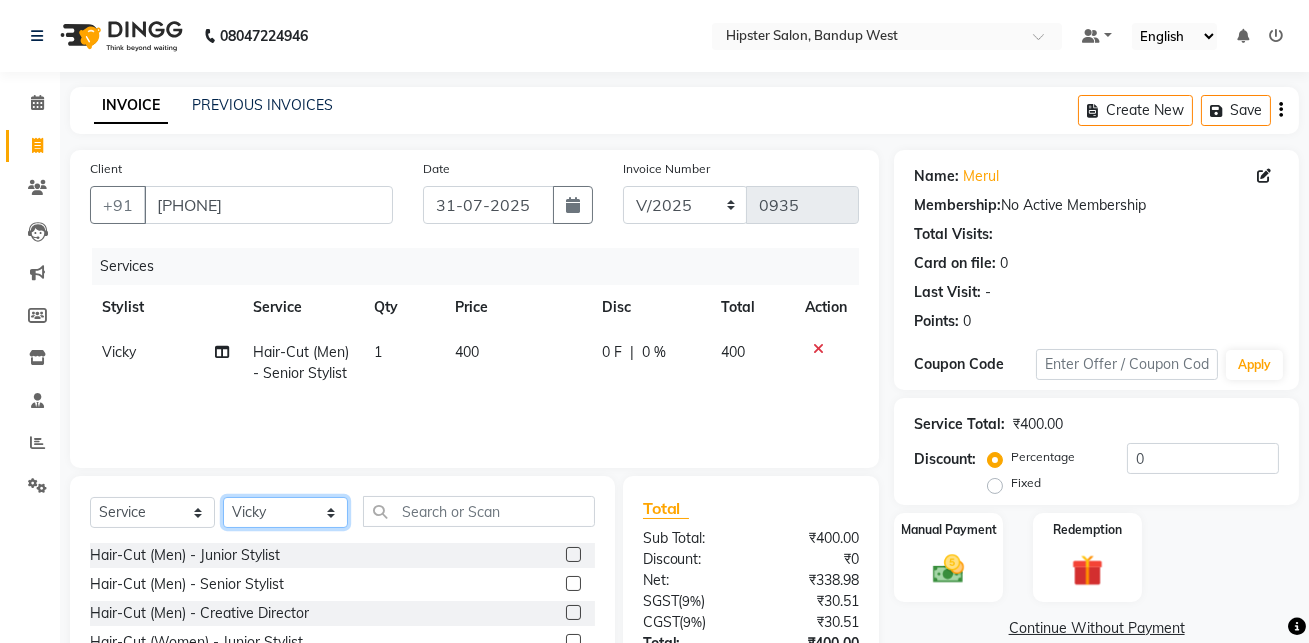 click on "Select Stylist aditya aishu akansha anup ashik Ayushi bhavin sir Irshad lucky manisha meet minaz neelam pritesh PUNAM raju REKHA salman Shweta vaibhav Vicky" 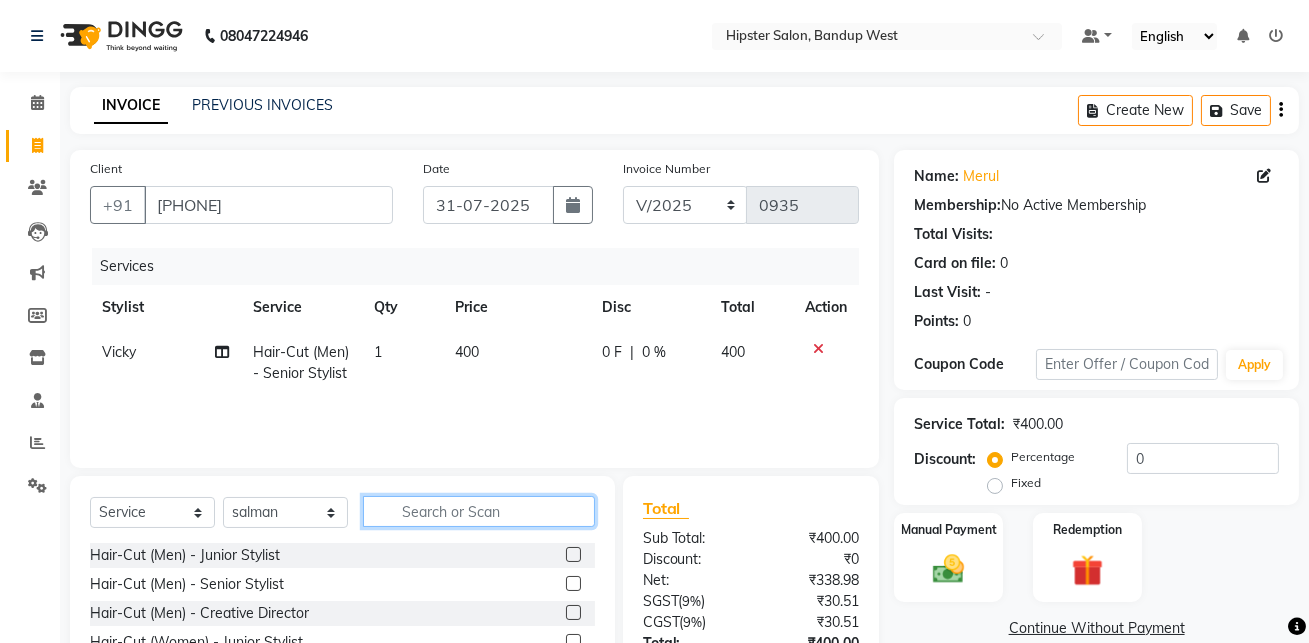 click 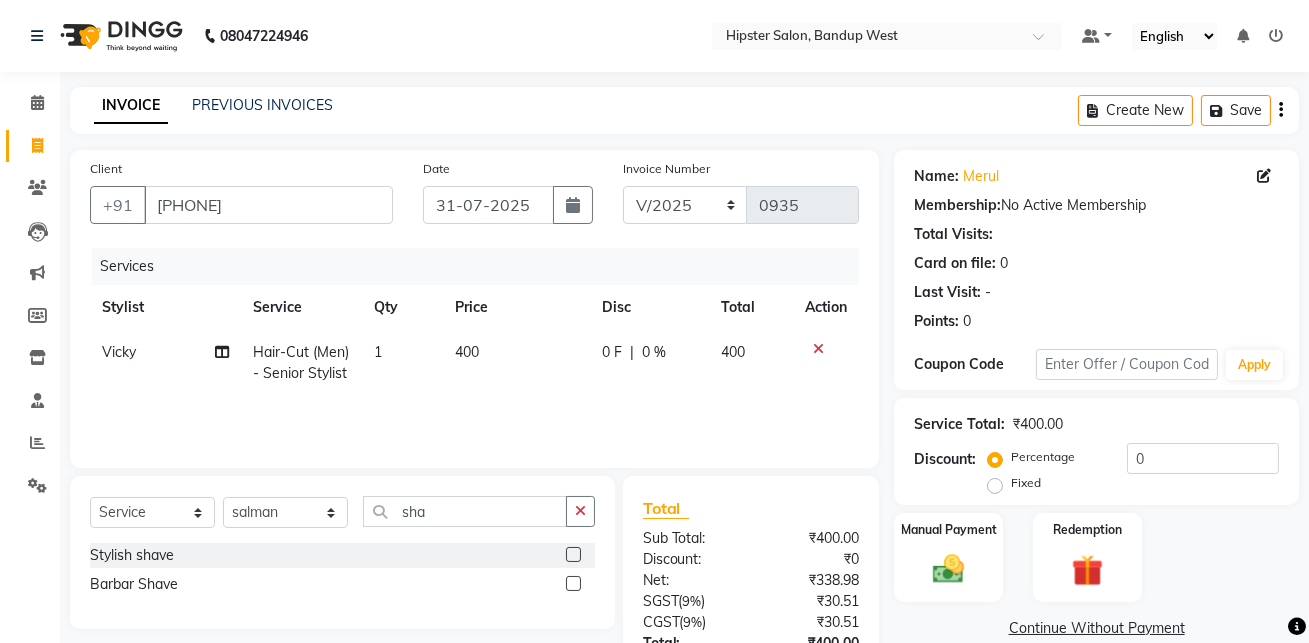 click 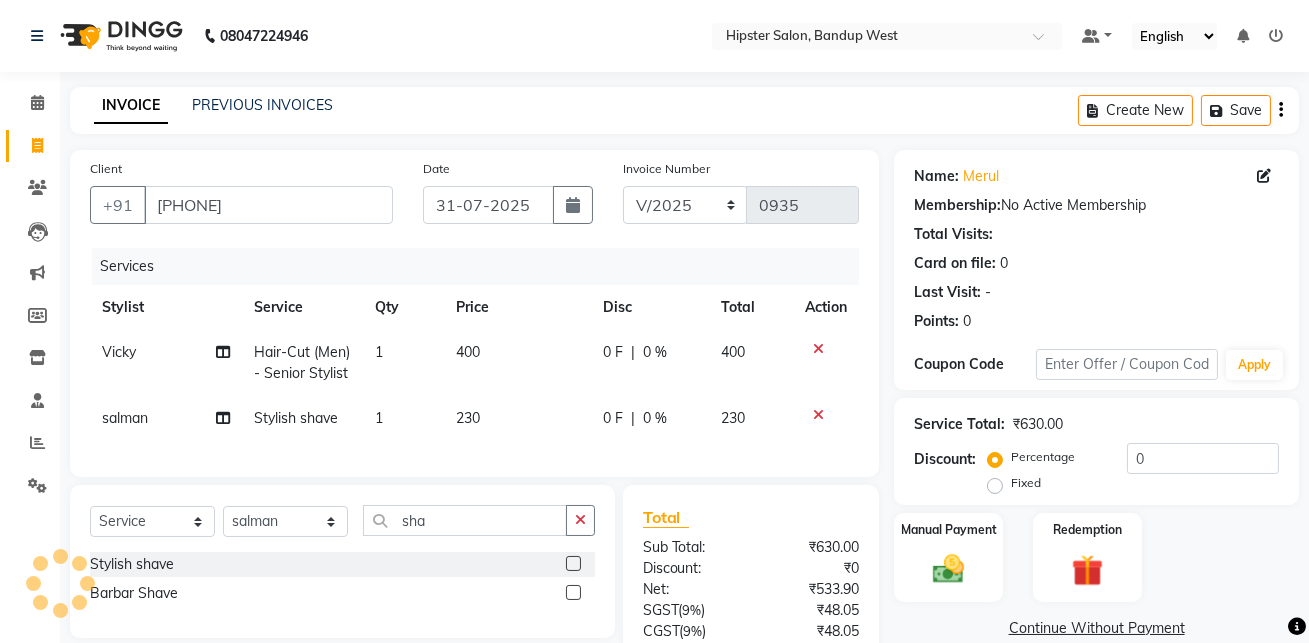 click 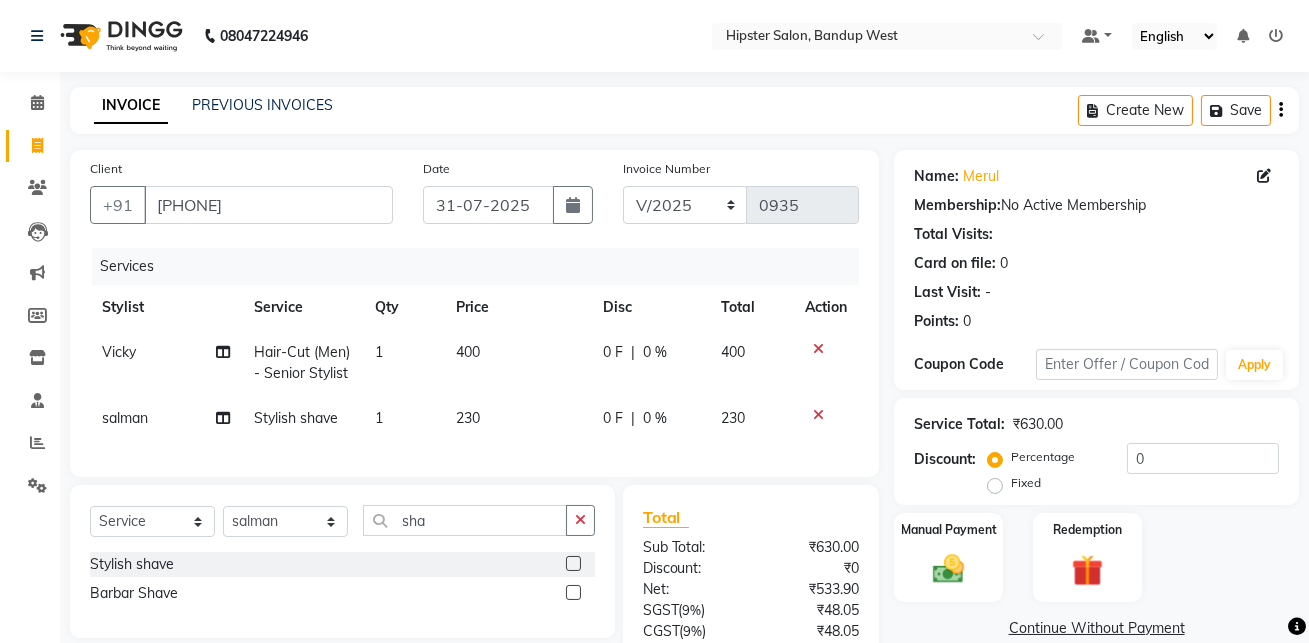 click 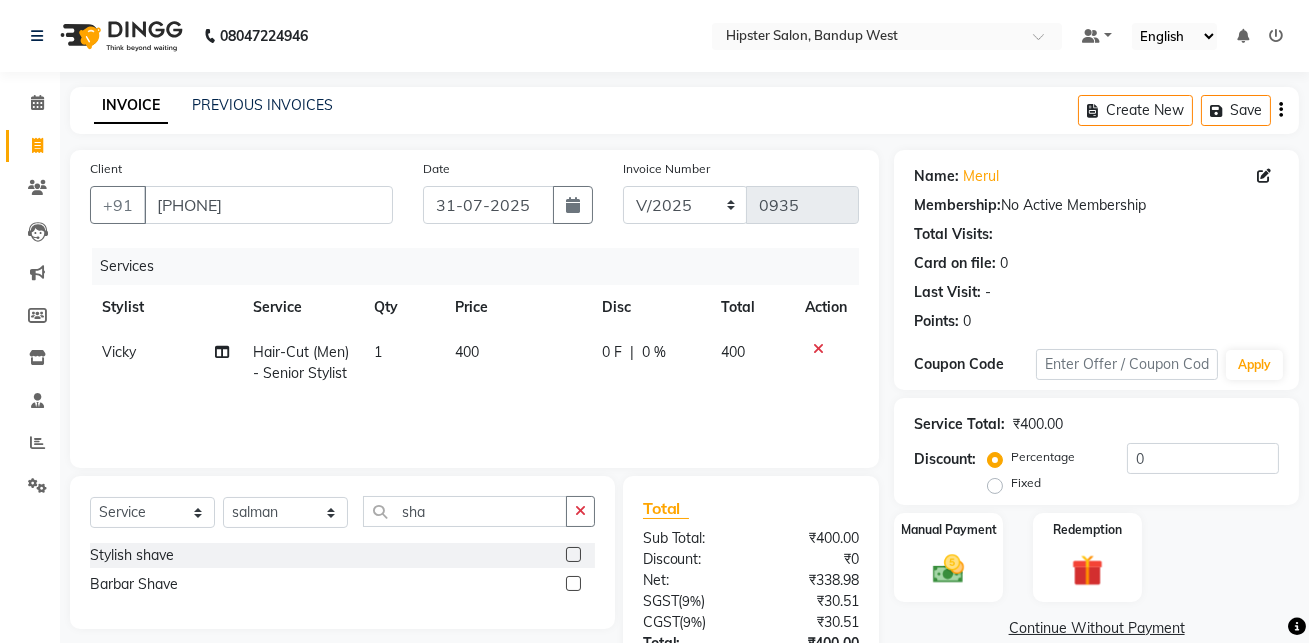 click 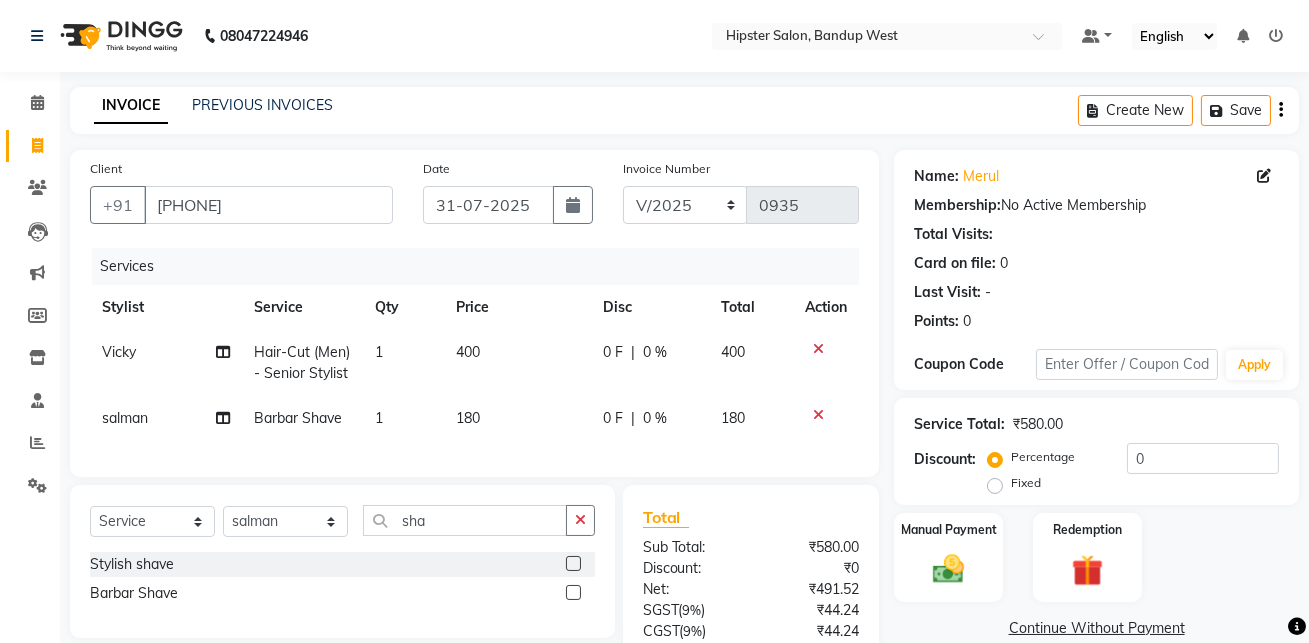 scroll, scrollTop: 167, scrollLeft: 0, axis: vertical 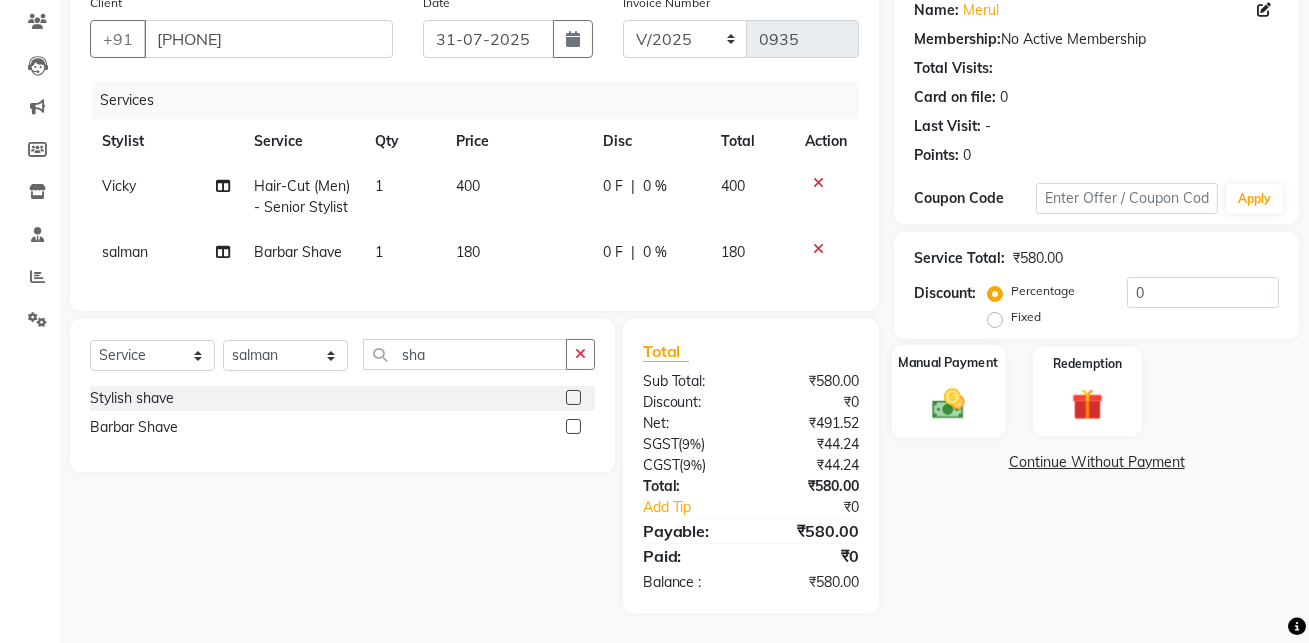 click 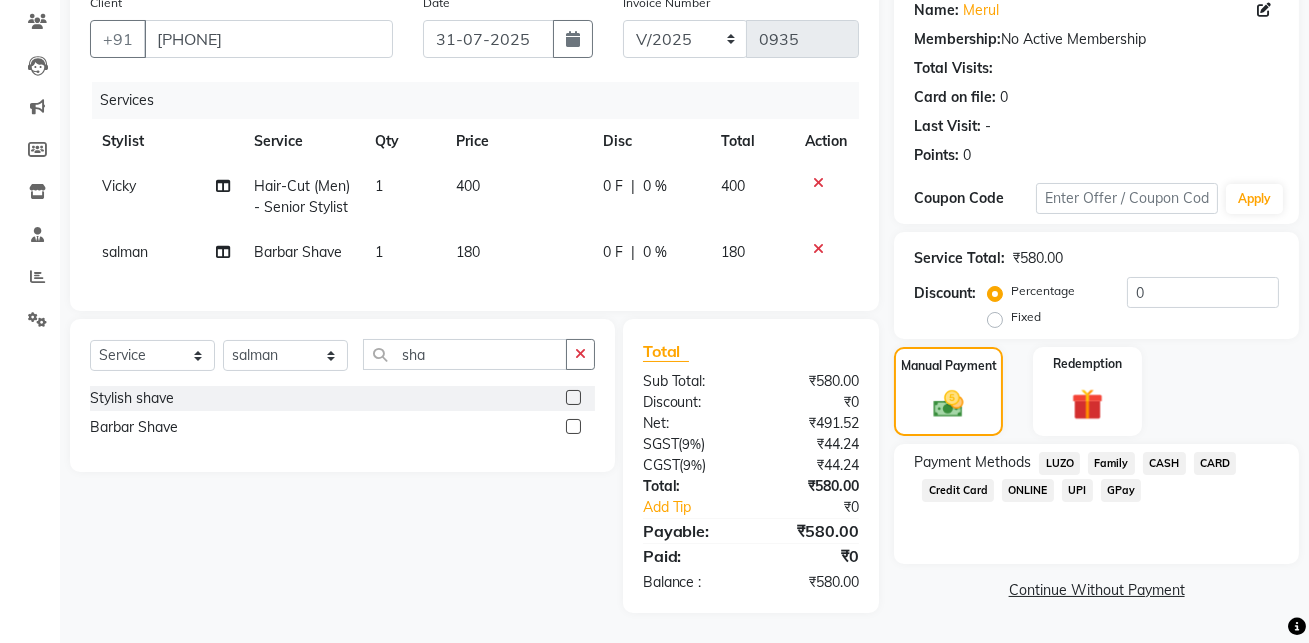 click on "GPay" 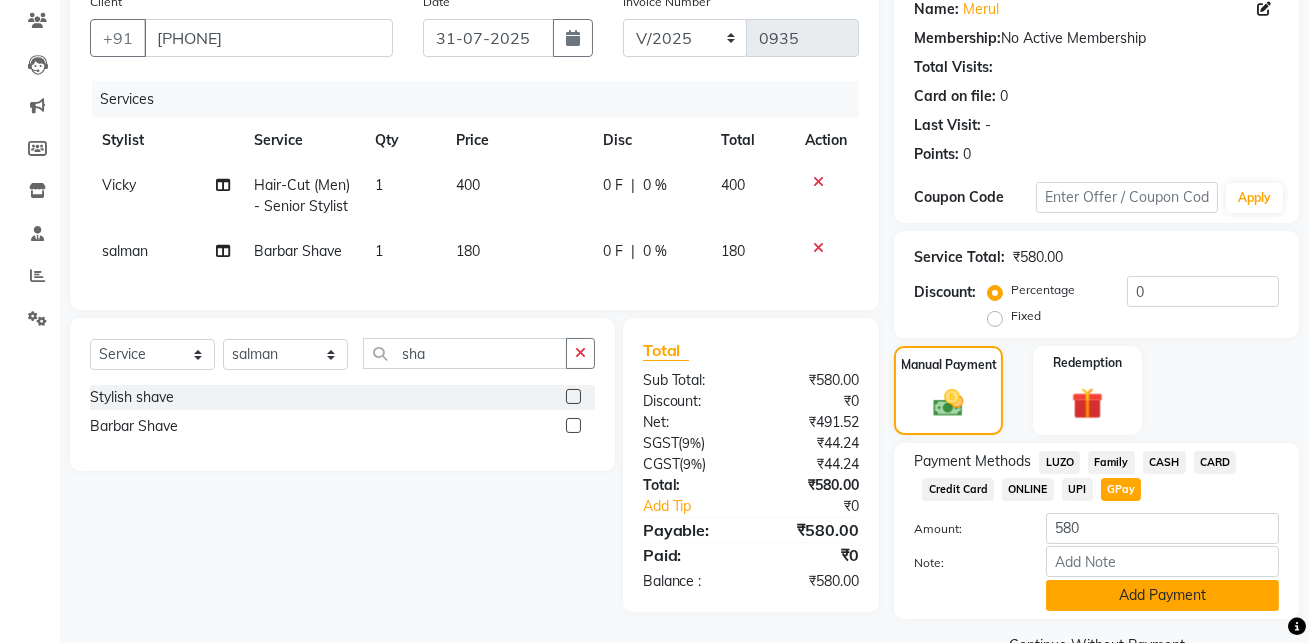 click on "Add Payment" 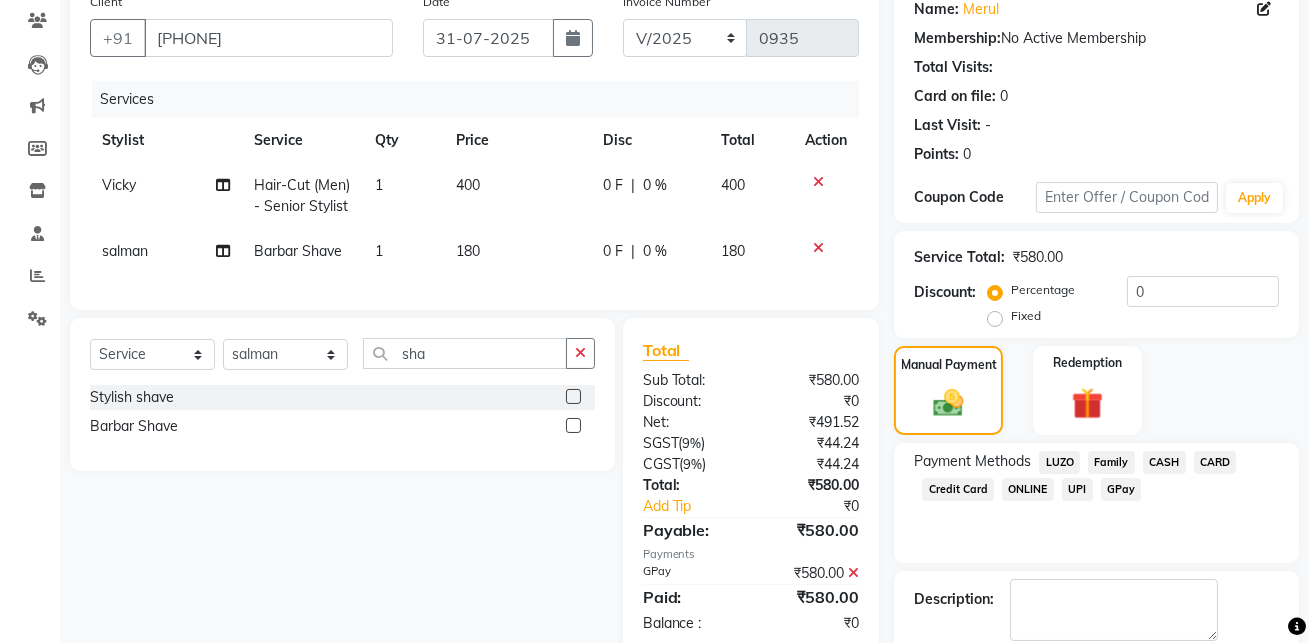 scroll, scrollTop: 270, scrollLeft: 0, axis: vertical 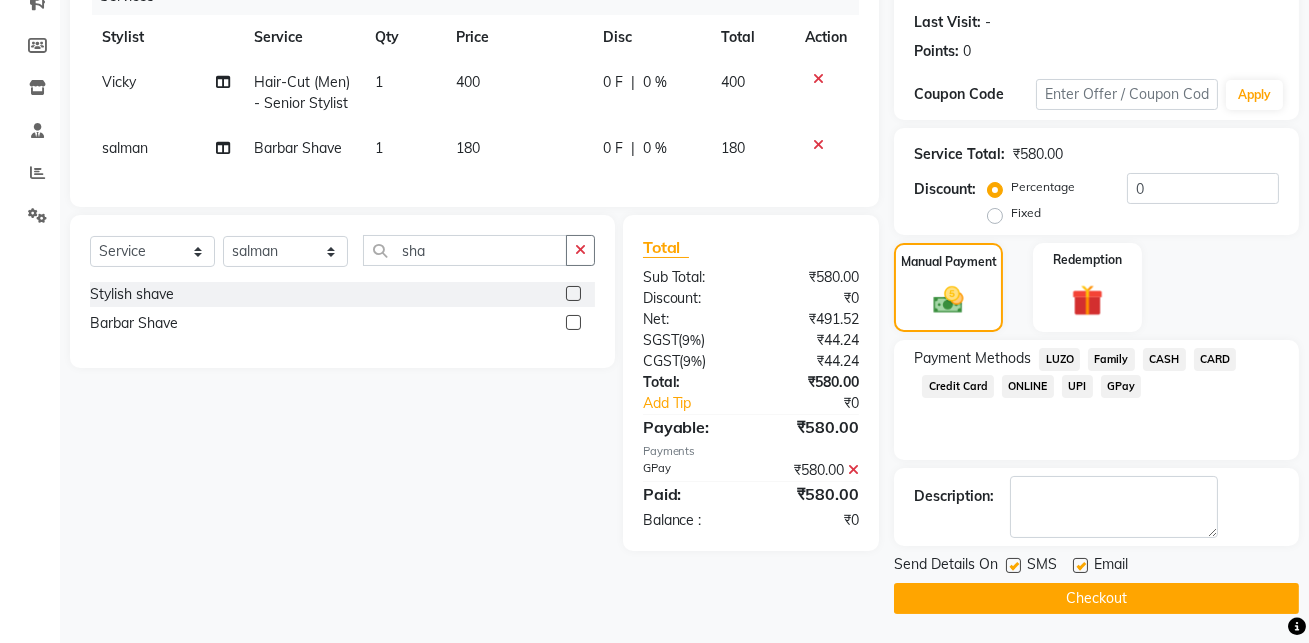 click on "Checkout" 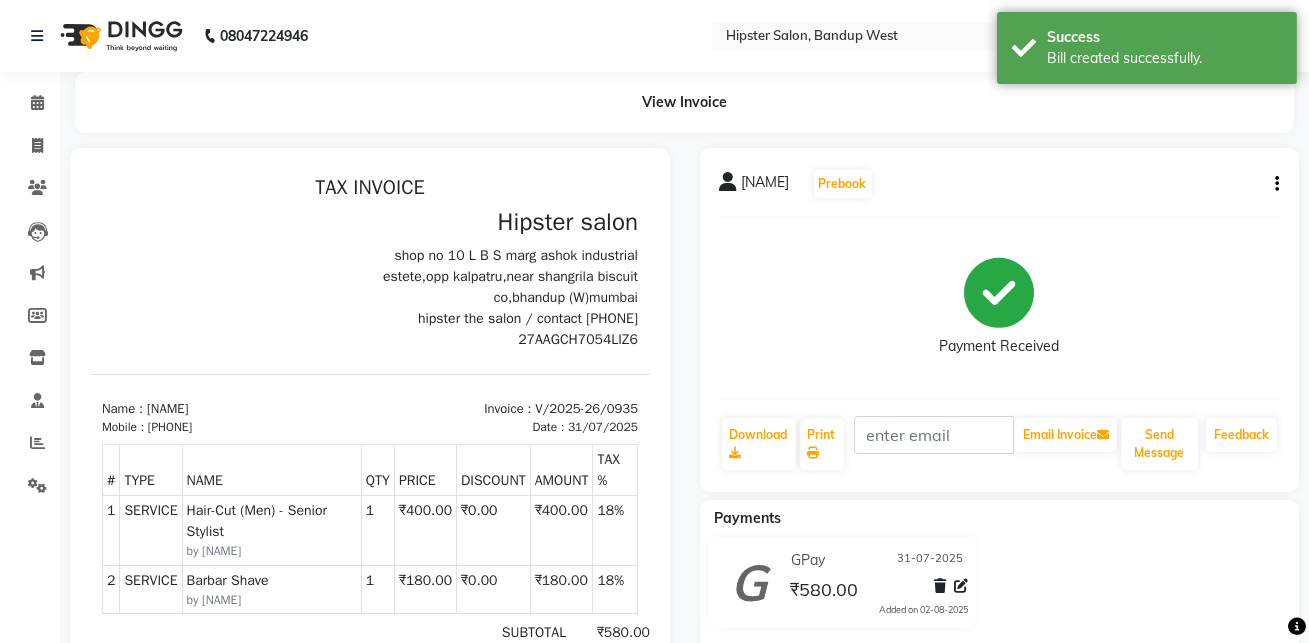 scroll, scrollTop: 0, scrollLeft: 0, axis: both 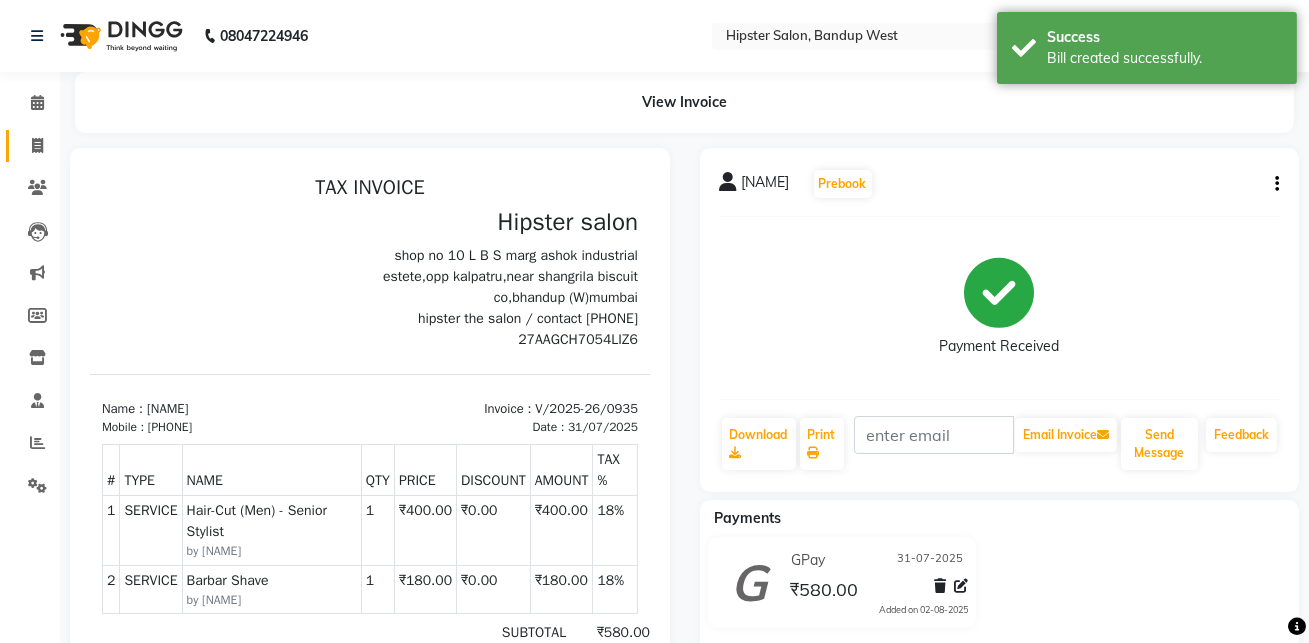 click 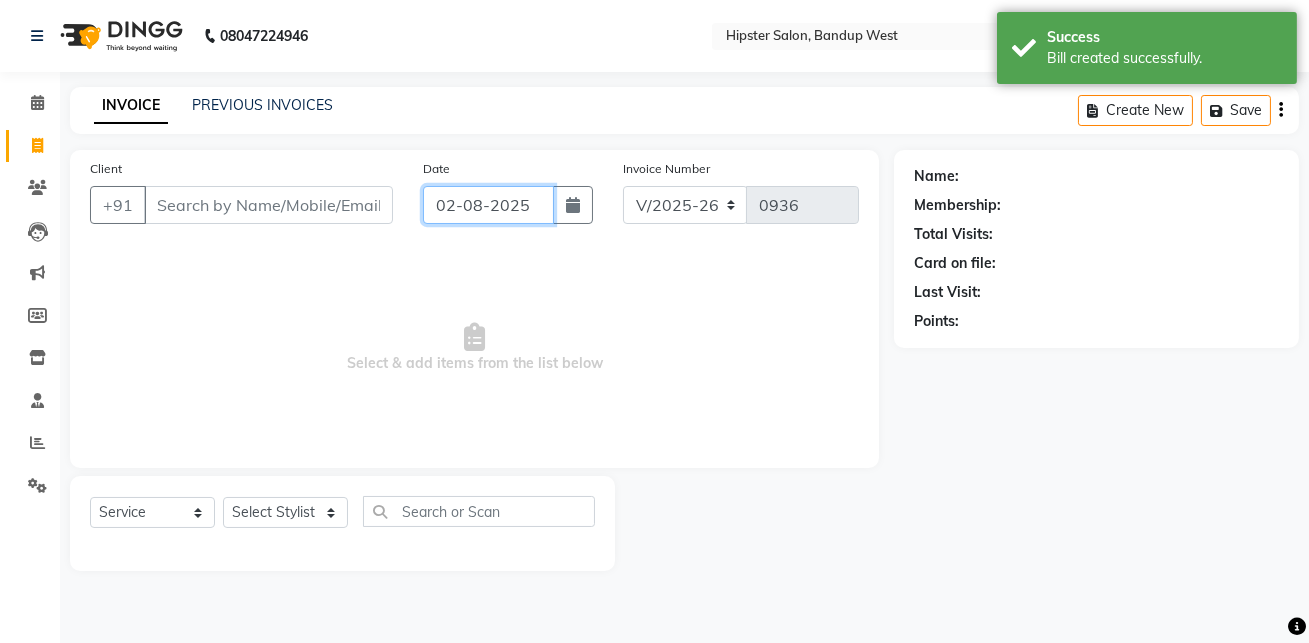 click on "02-08-2025" 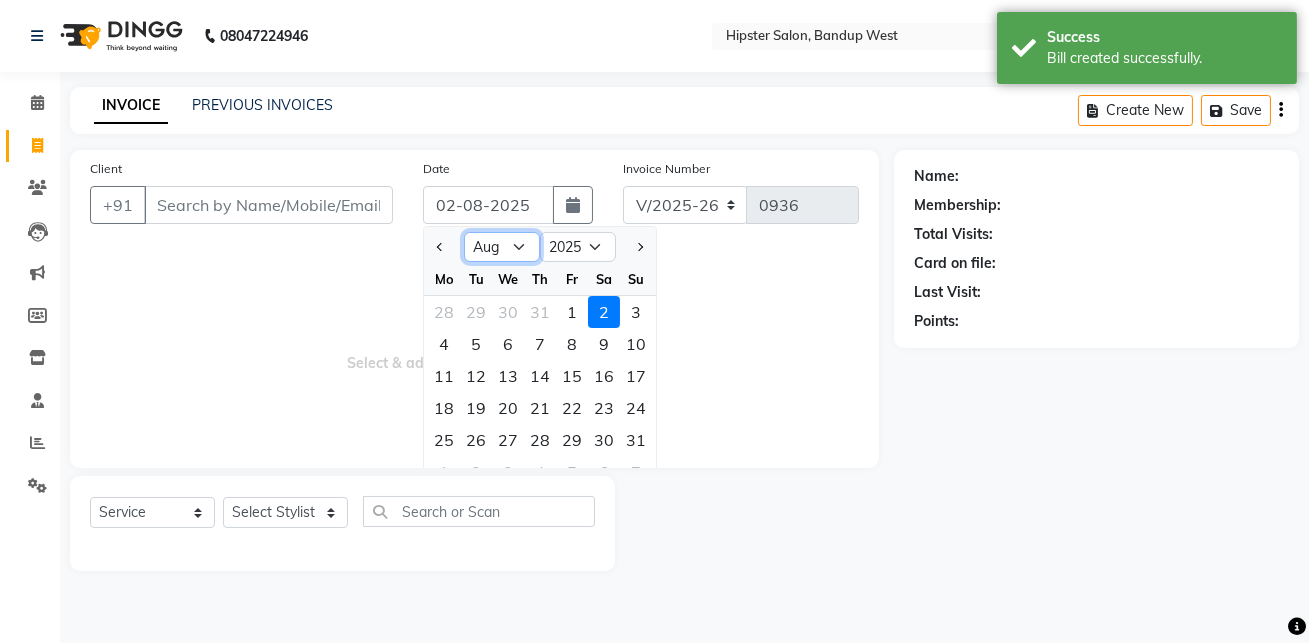 click on "Jan Feb Mar Apr May Jun Jul Aug Sep Oct Nov Dec" 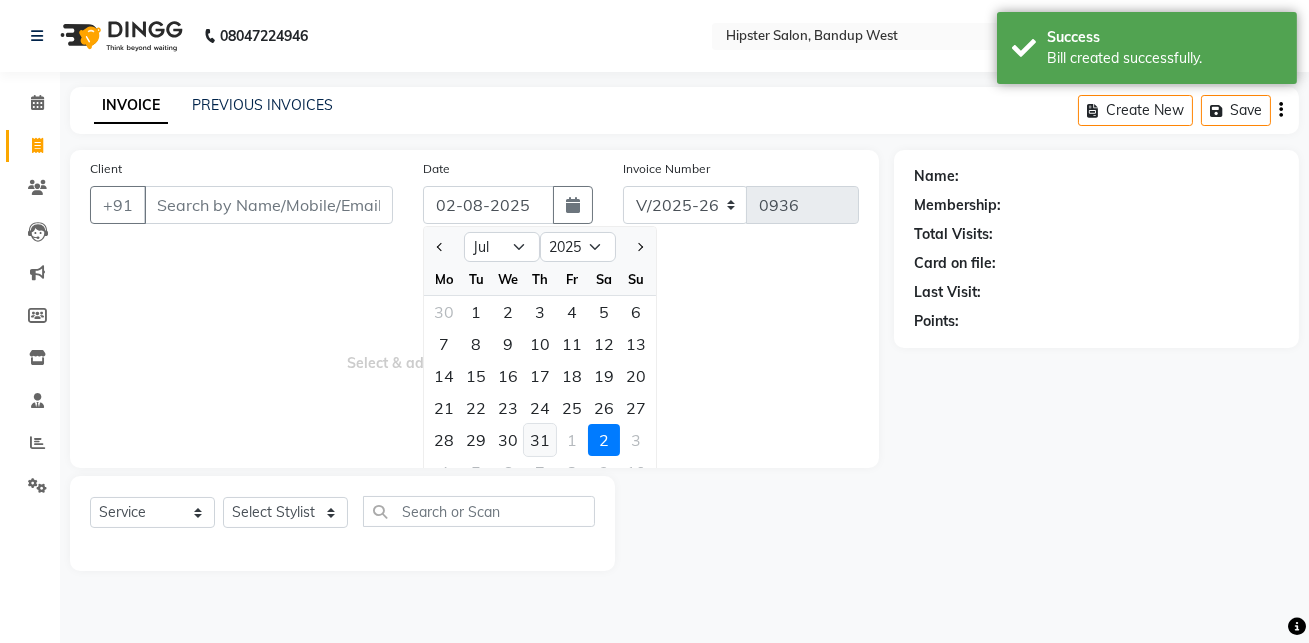click on "31" 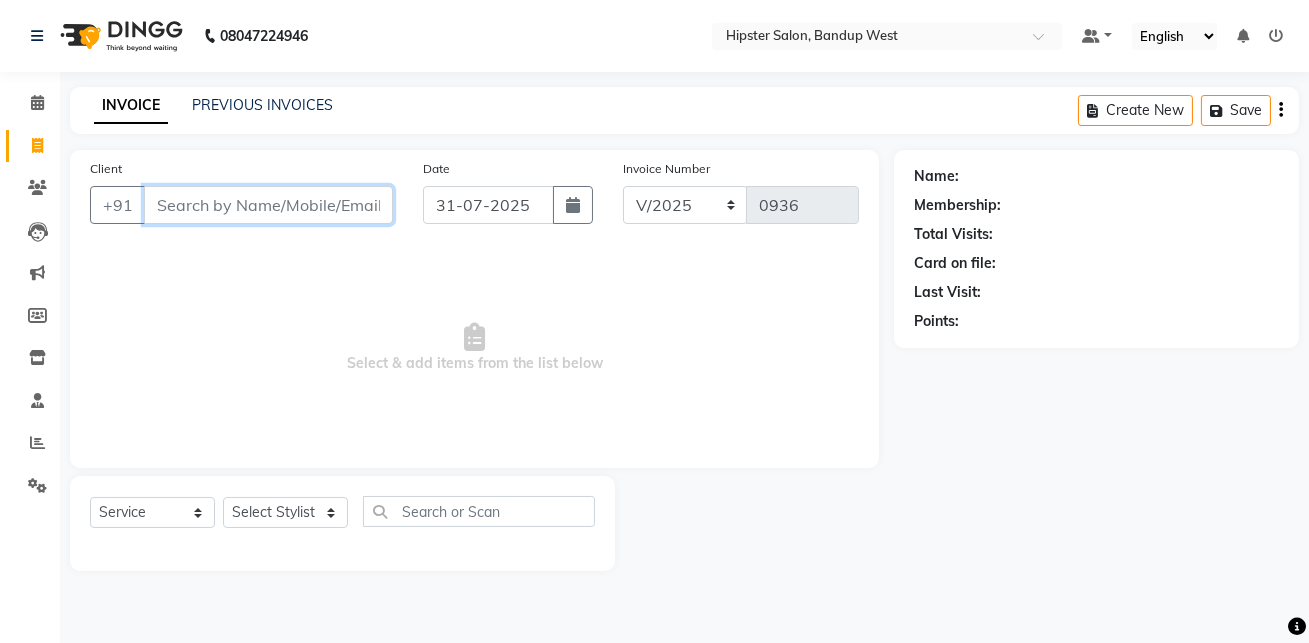 click on "Client" at bounding box center (268, 205) 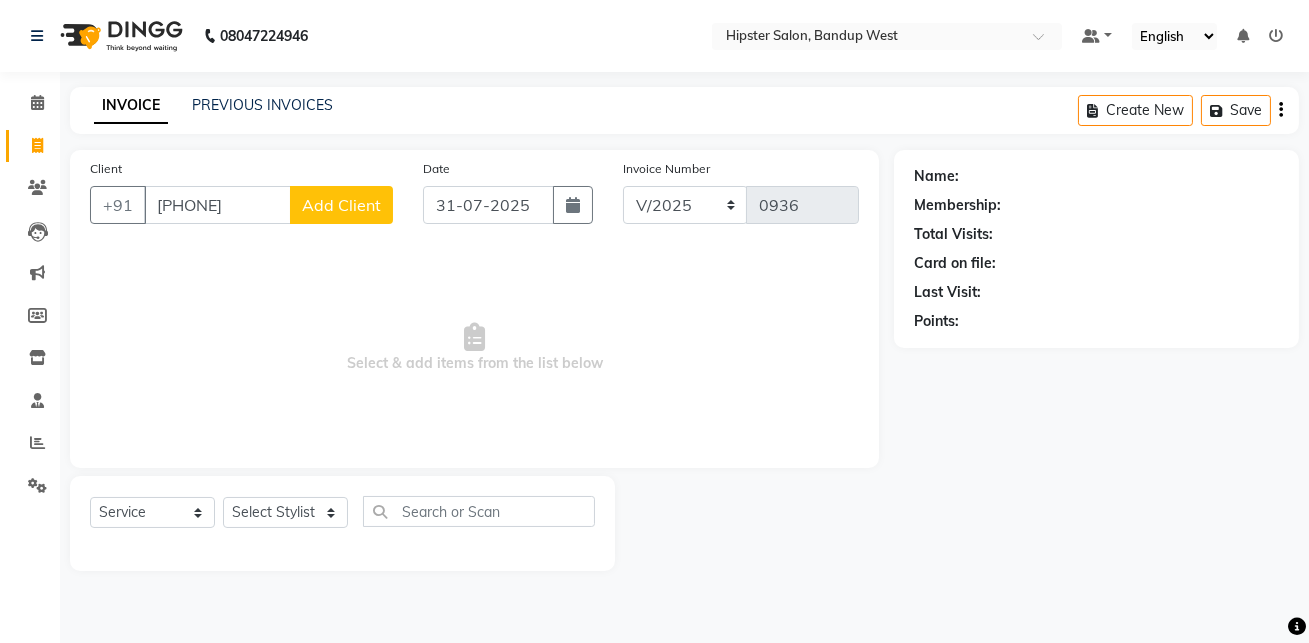 click on "Add Client" 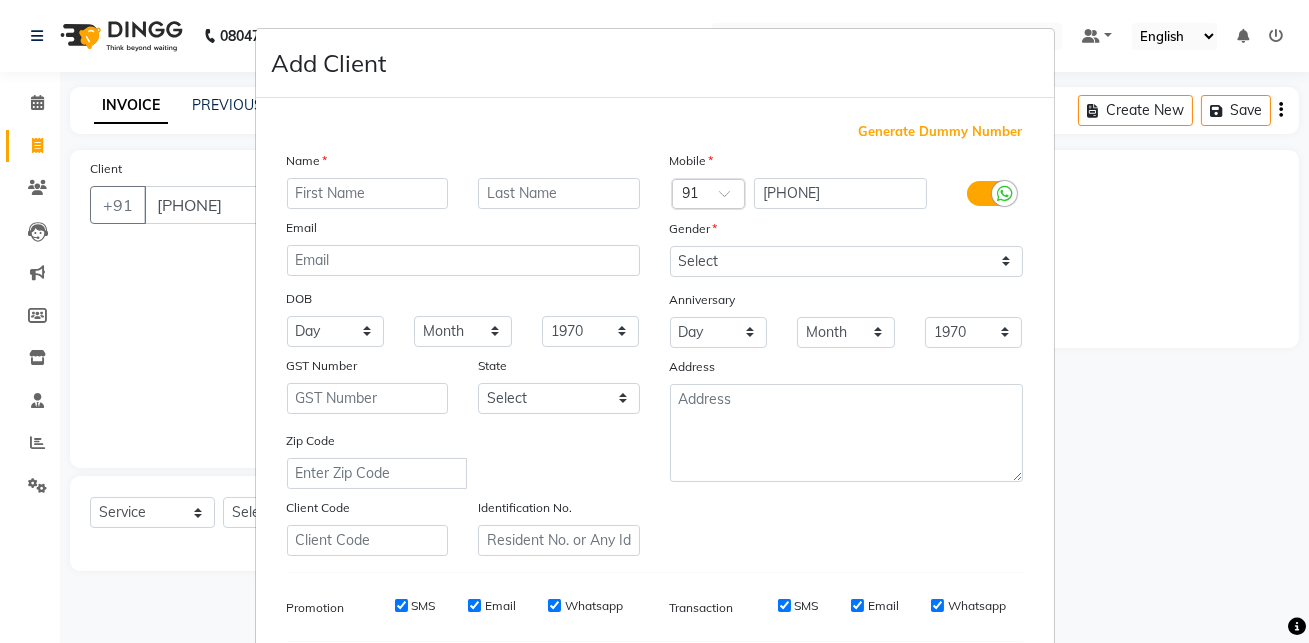 click at bounding box center (368, 193) 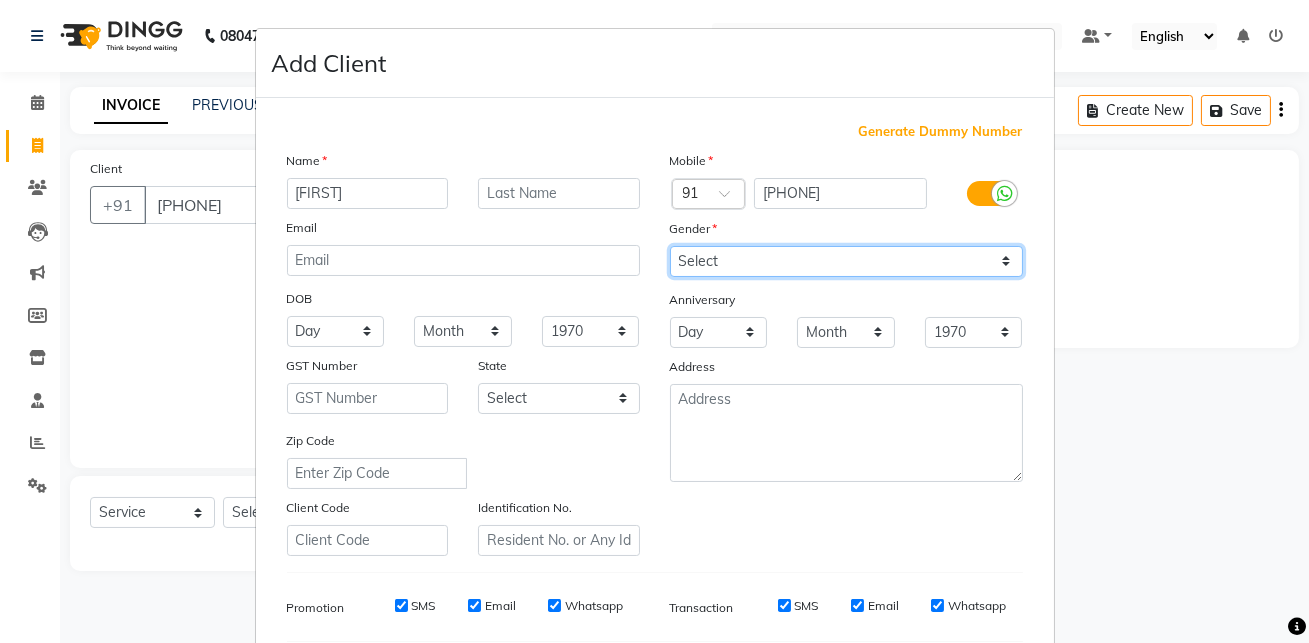 click on "Select Male Female Other Prefer Not To Say" at bounding box center [846, 261] 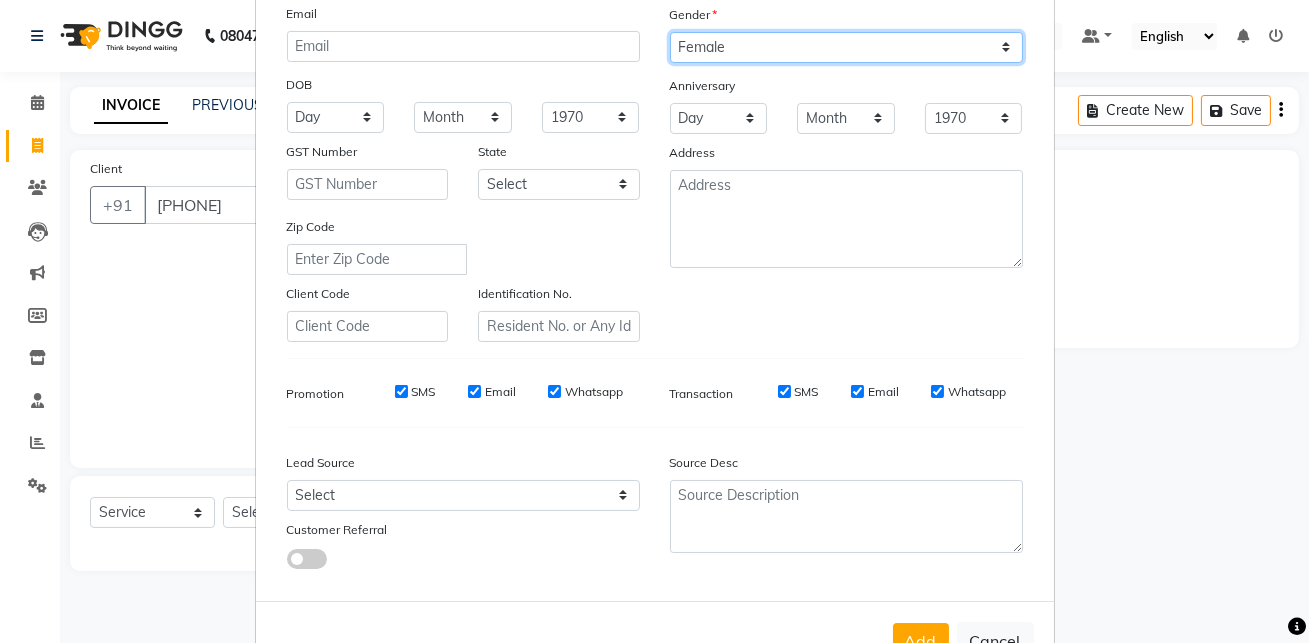 scroll, scrollTop: 286, scrollLeft: 0, axis: vertical 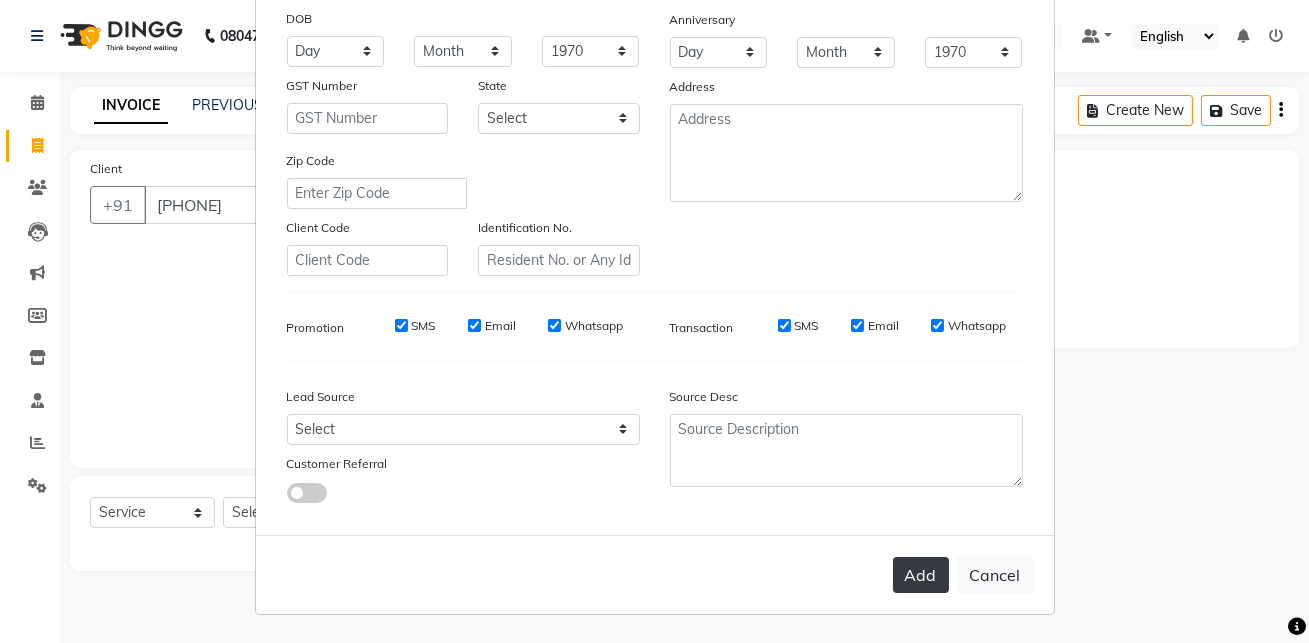 click on "Add" at bounding box center [921, 575] 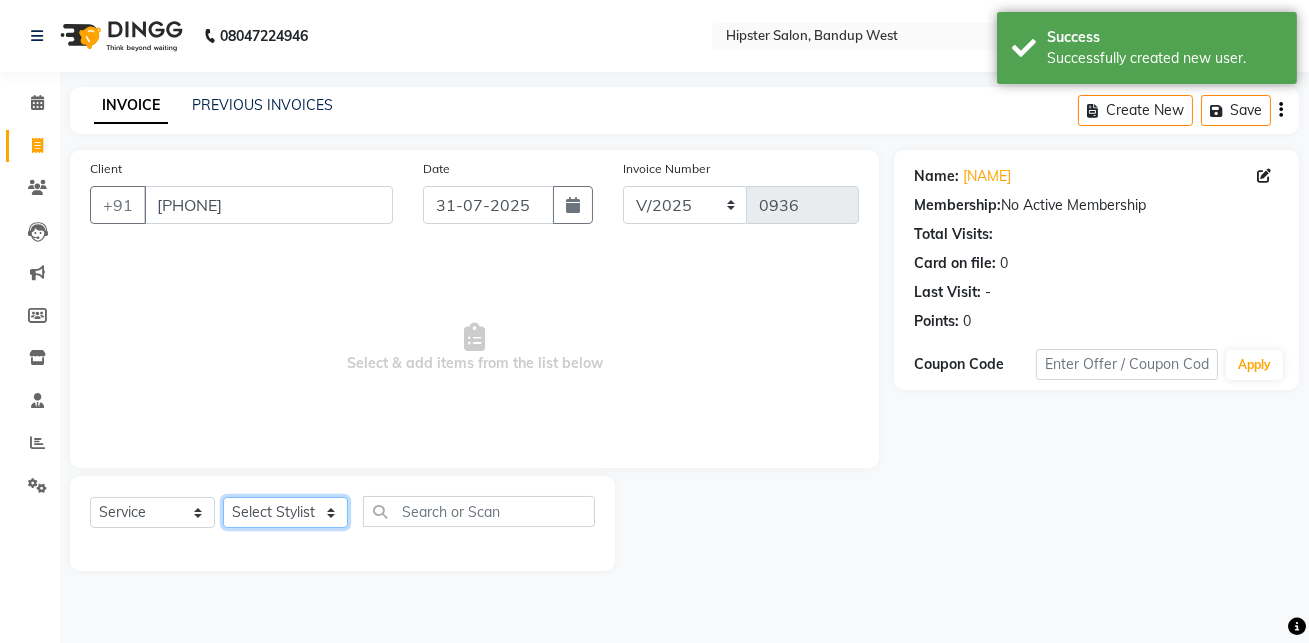 click on "Select Stylist aditya aishu akansha anup ashik Ayushi bhavin sir Irshad lucky manisha meet minaz neelam pritesh PUNAM raju REKHA salman Shweta vaibhav Vicky" 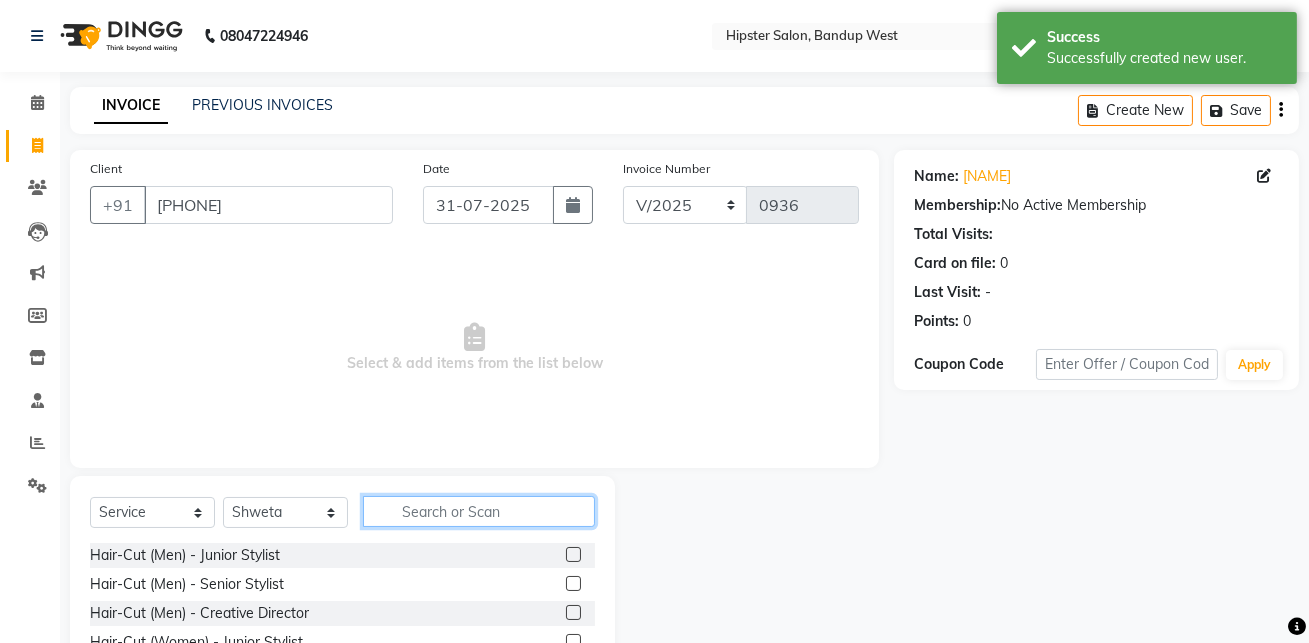 click 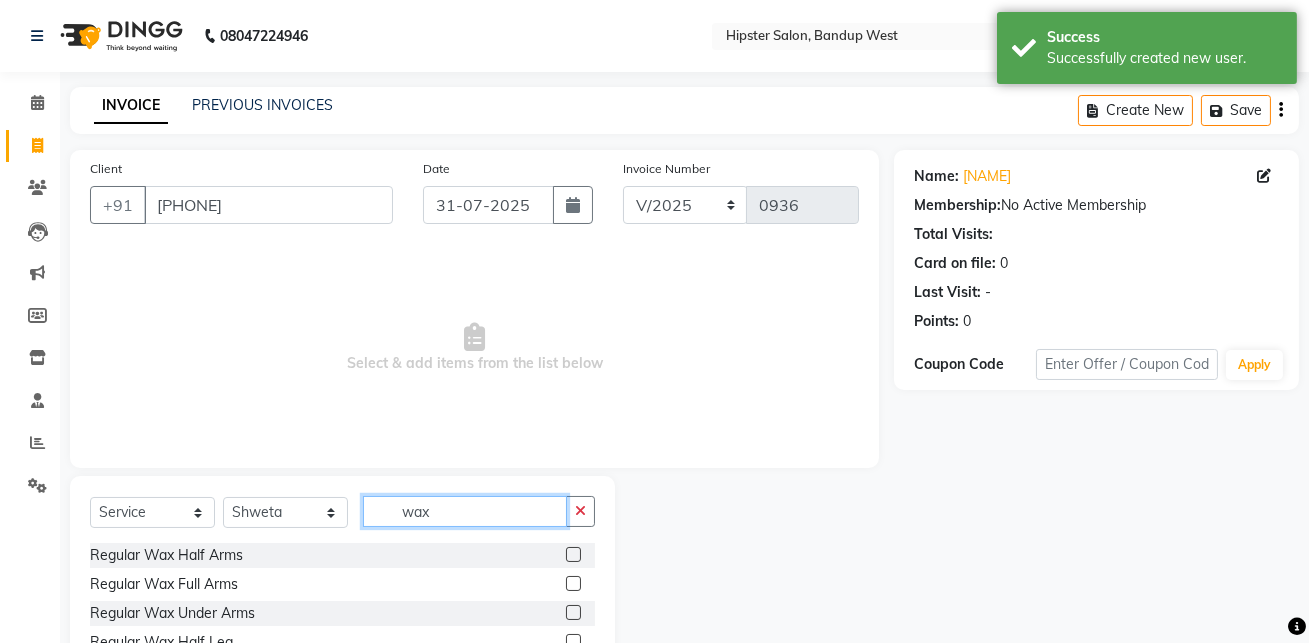 scroll, scrollTop: 159, scrollLeft: 0, axis: vertical 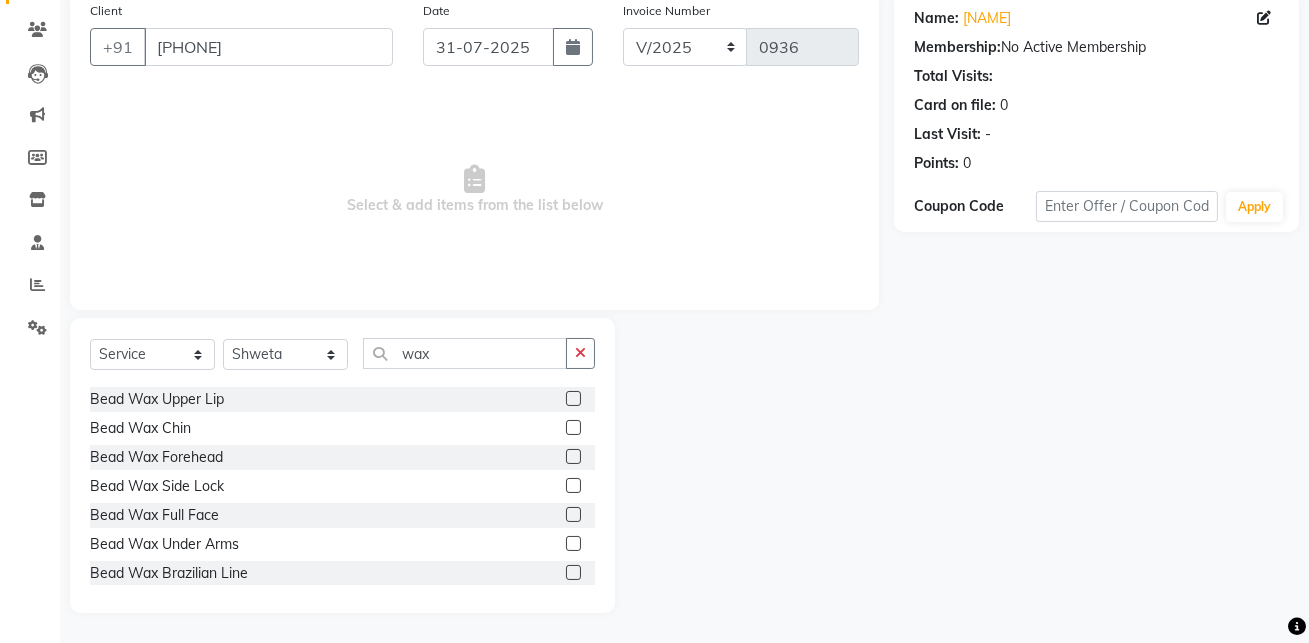 click 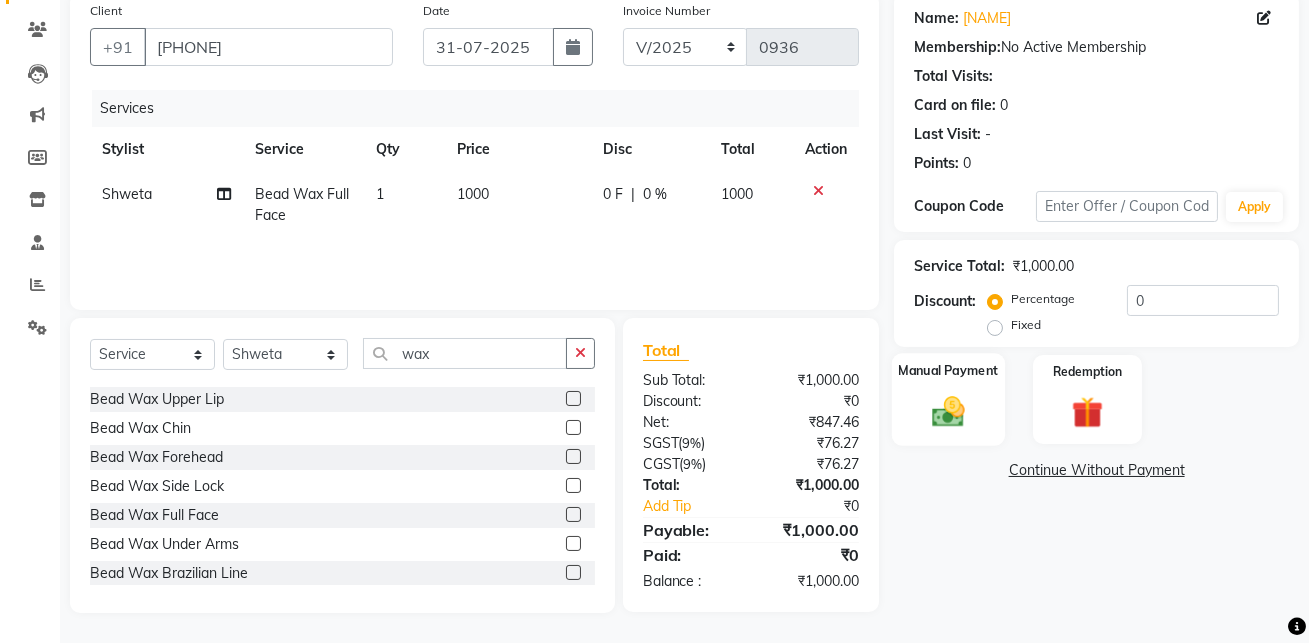 click 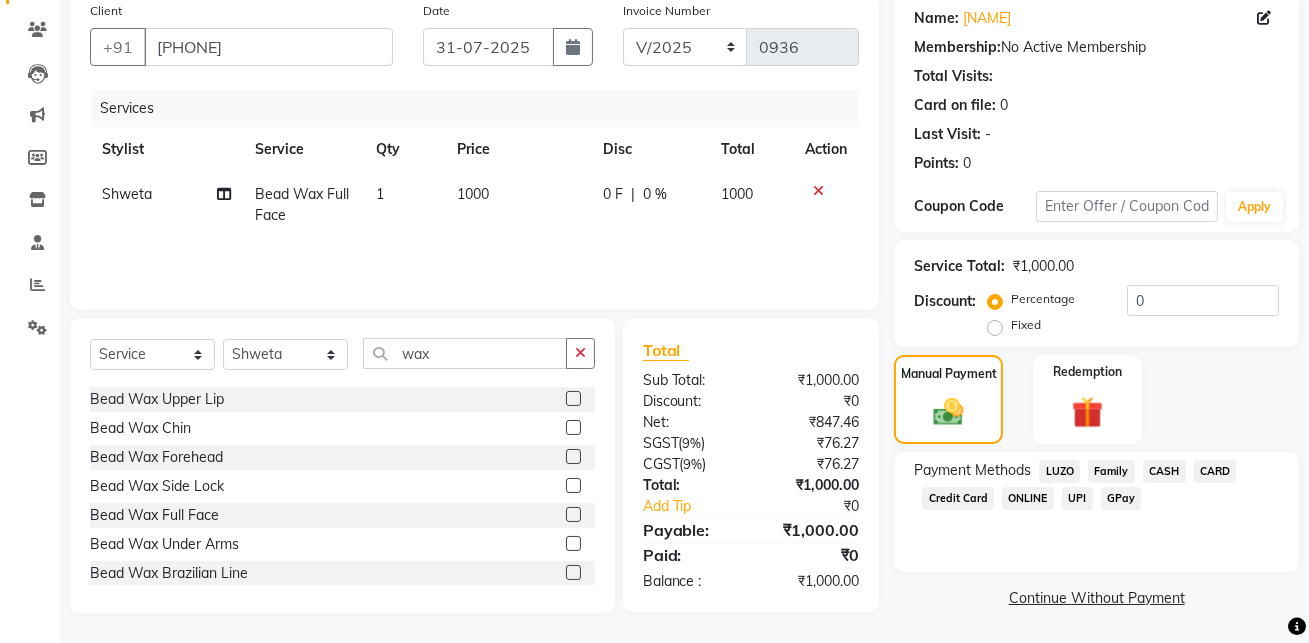 click on "GPay" 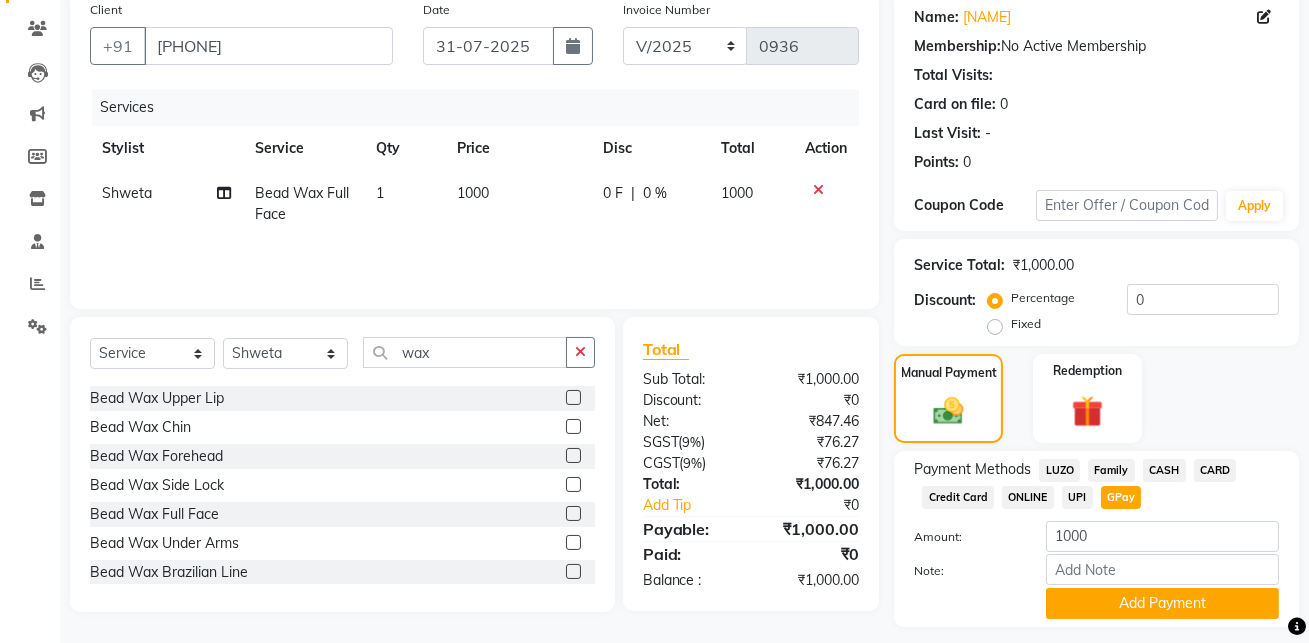 scroll, scrollTop: 214, scrollLeft: 0, axis: vertical 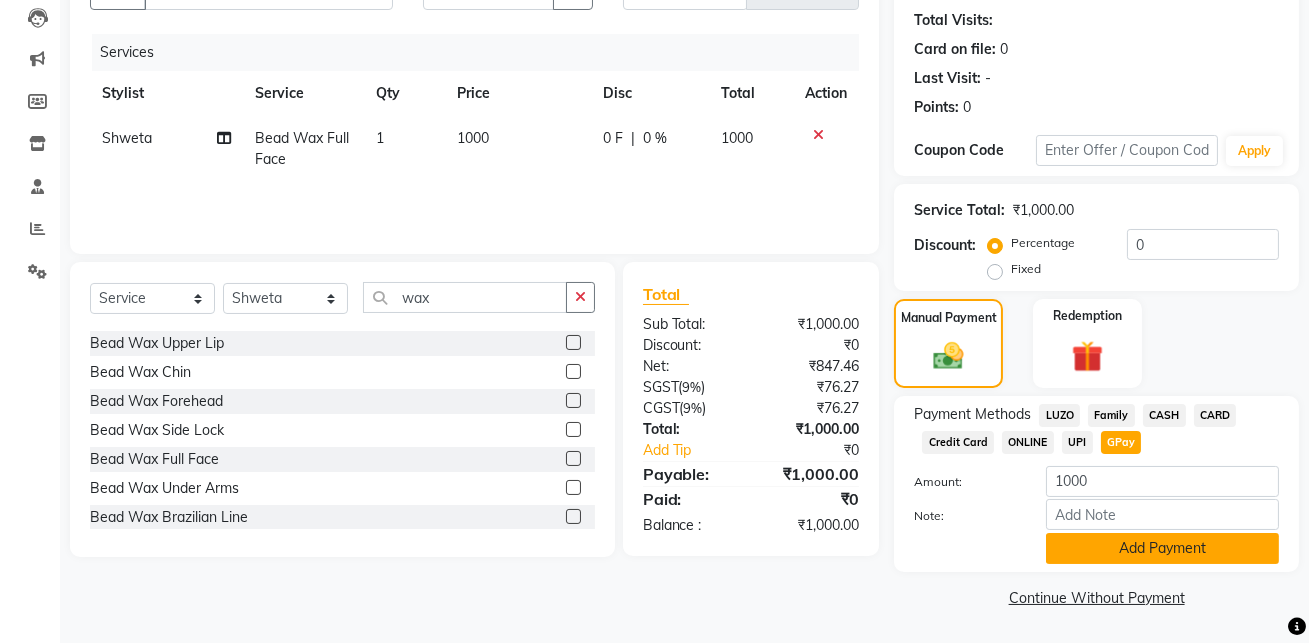click on "Add Payment" 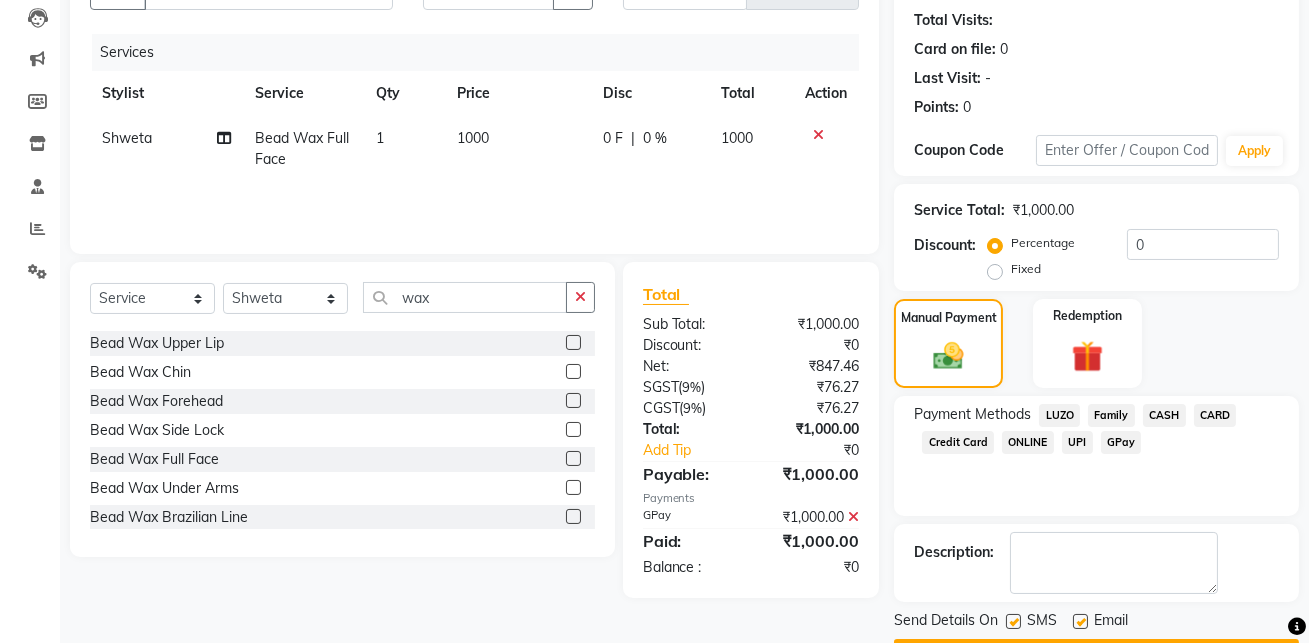 scroll, scrollTop: 270, scrollLeft: 0, axis: vertical 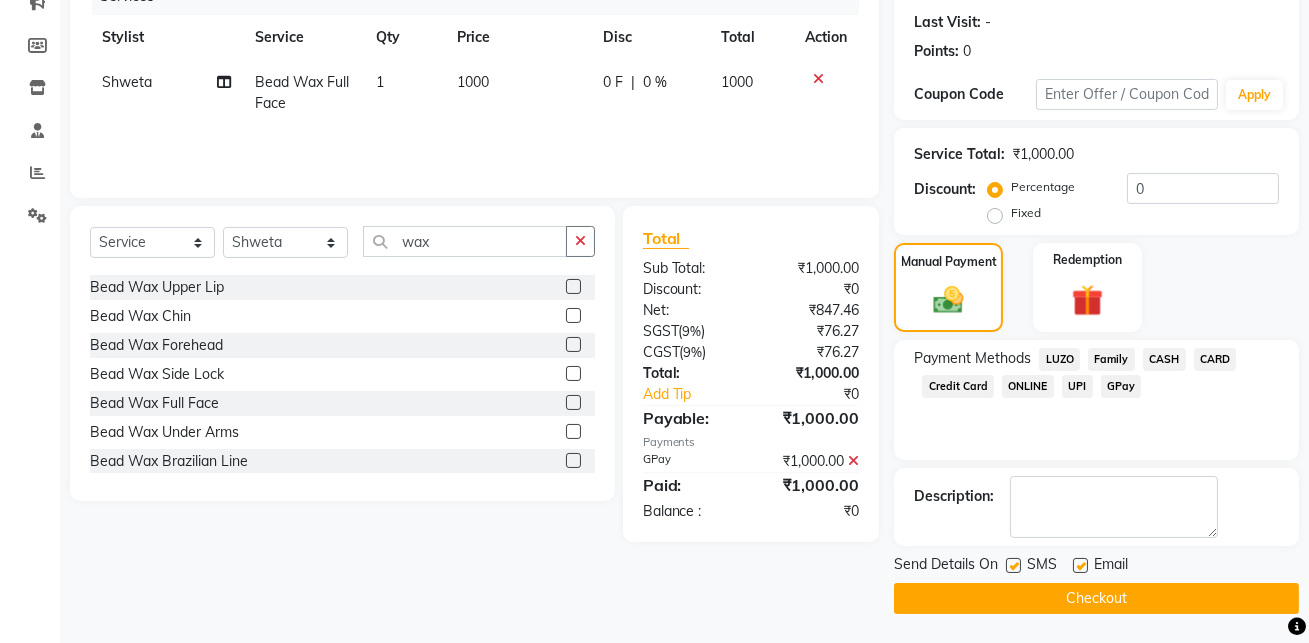 click 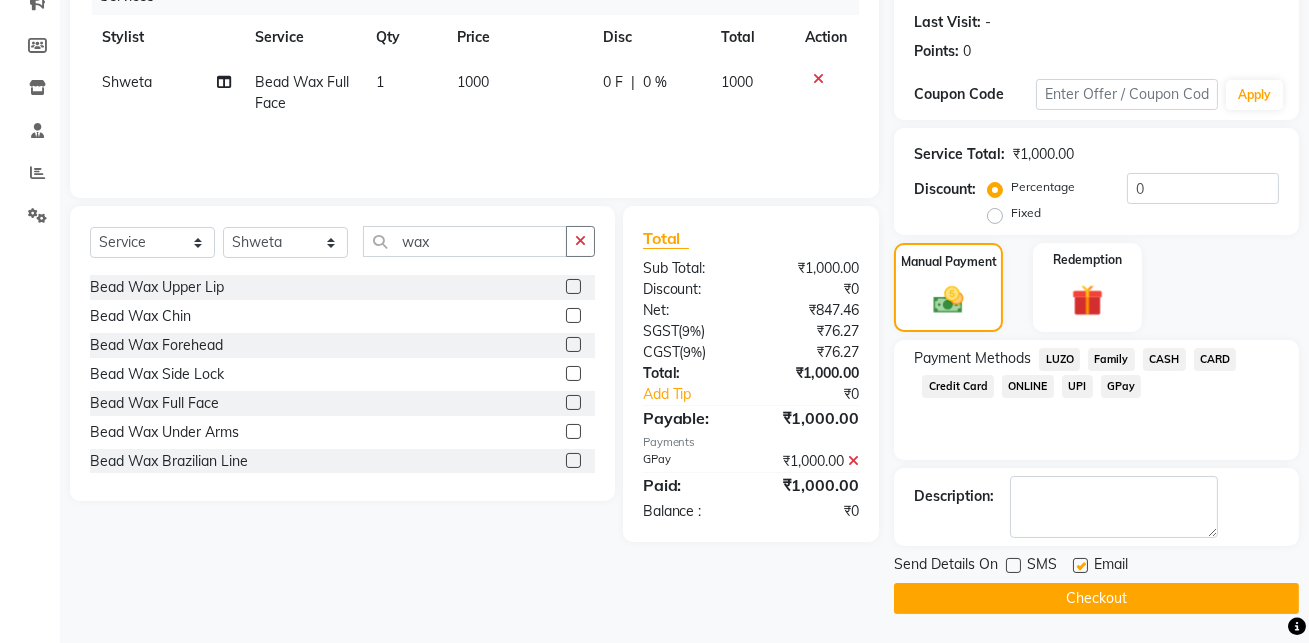 click on "Email" 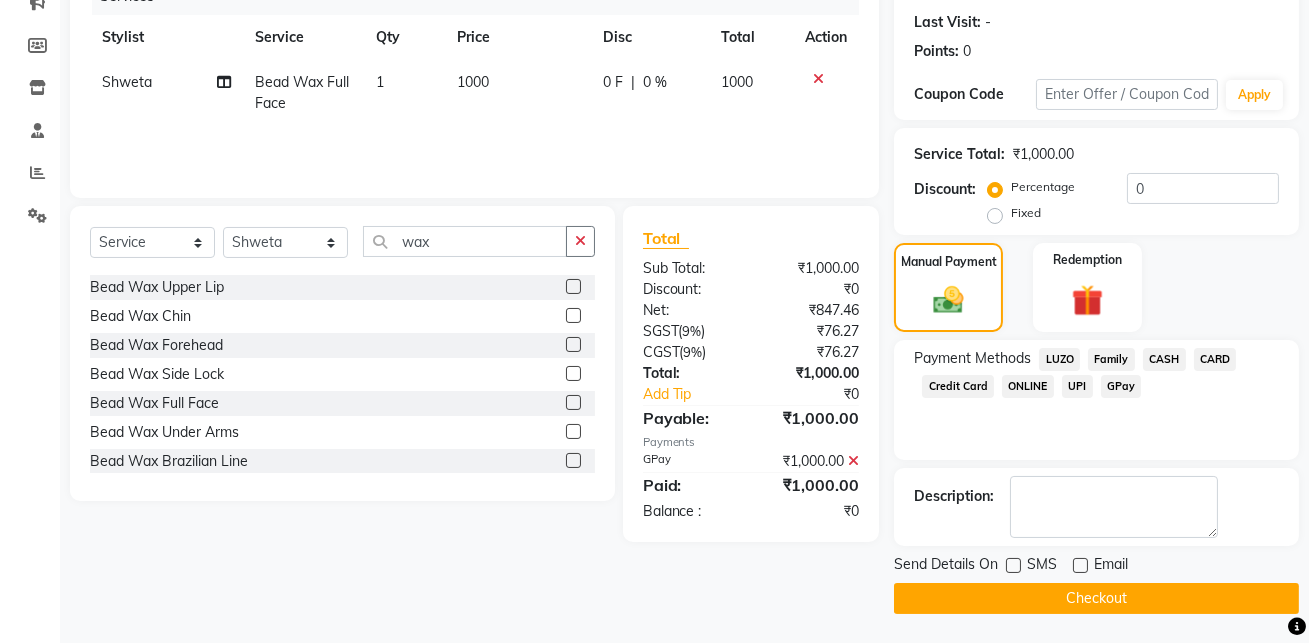 click on "Checkout" 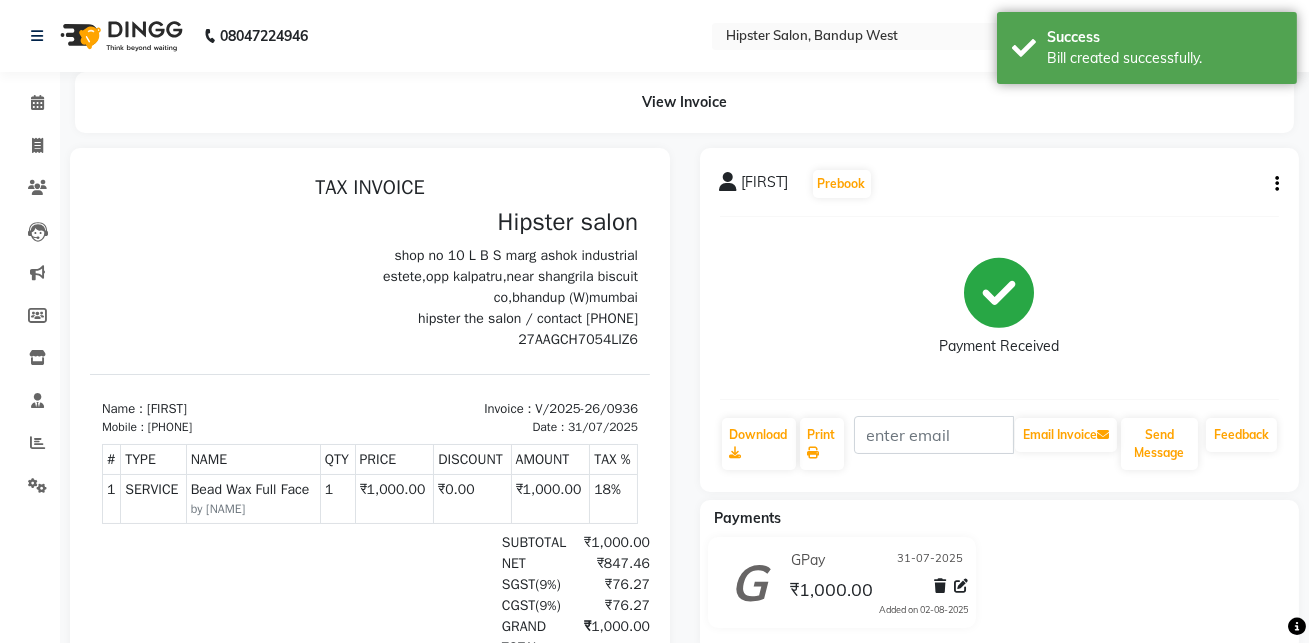 scroll, scrollTop: 0, scrollLeft: 0, axis: both 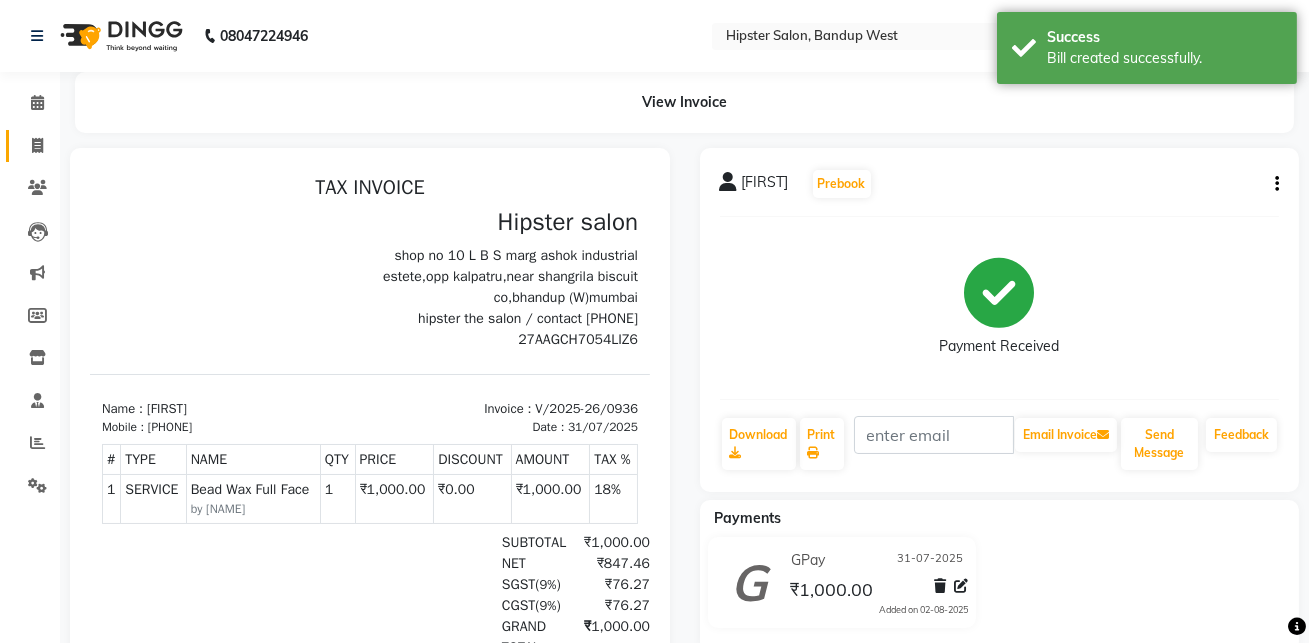 click 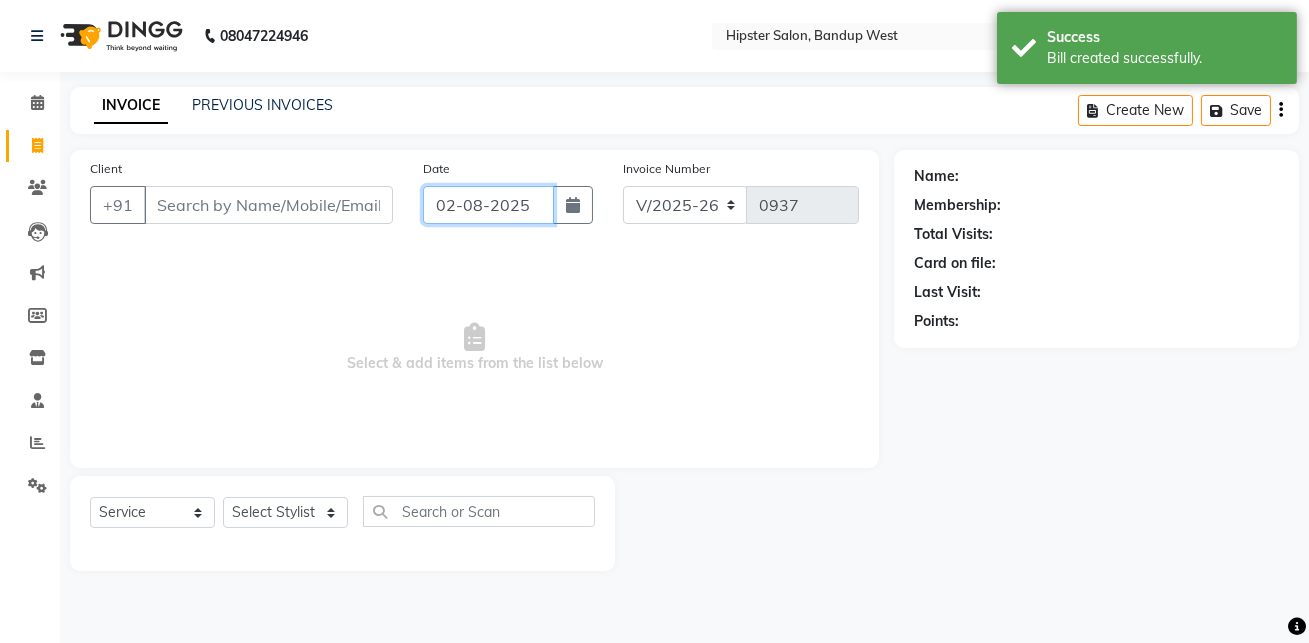 click on "02-08-2025" 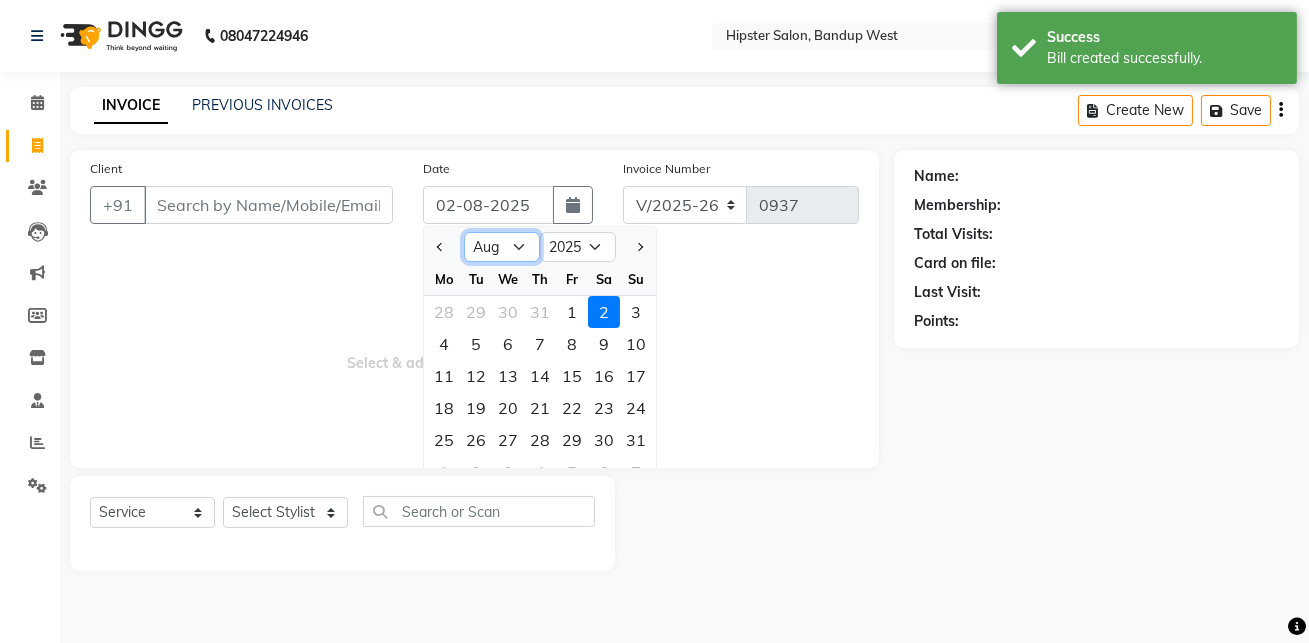 click on "Jan Feb Mar Apr May Jun Jul Aug Sep Oct Nov Dec" 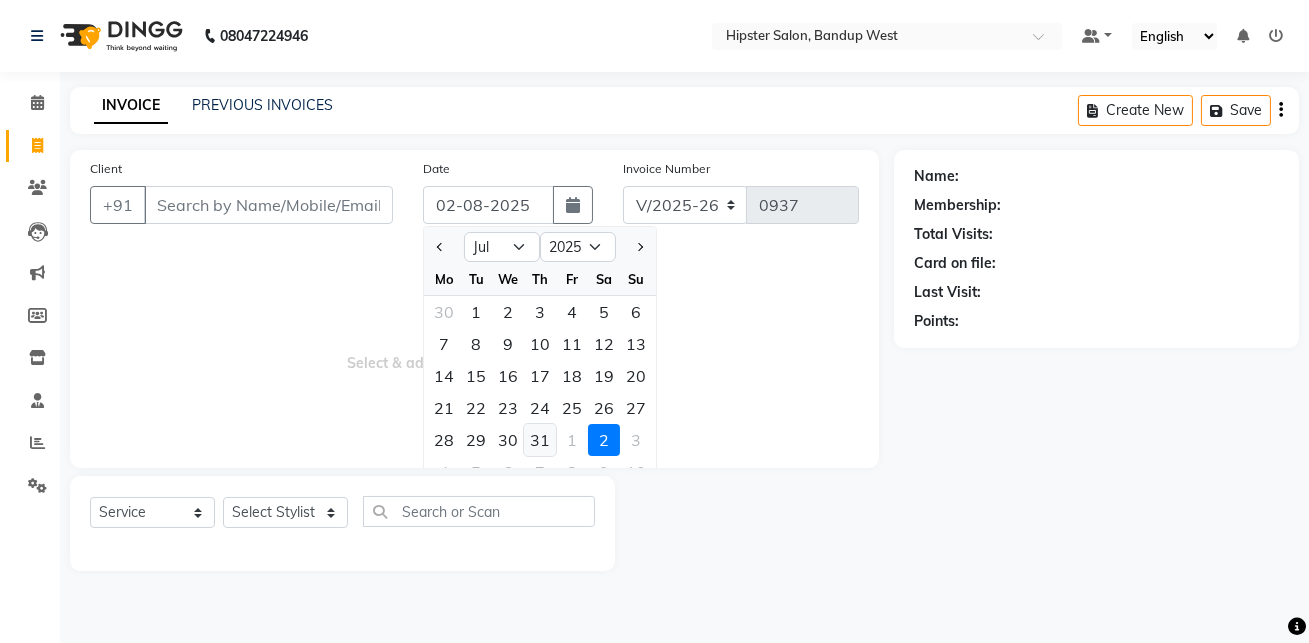 click on "31" 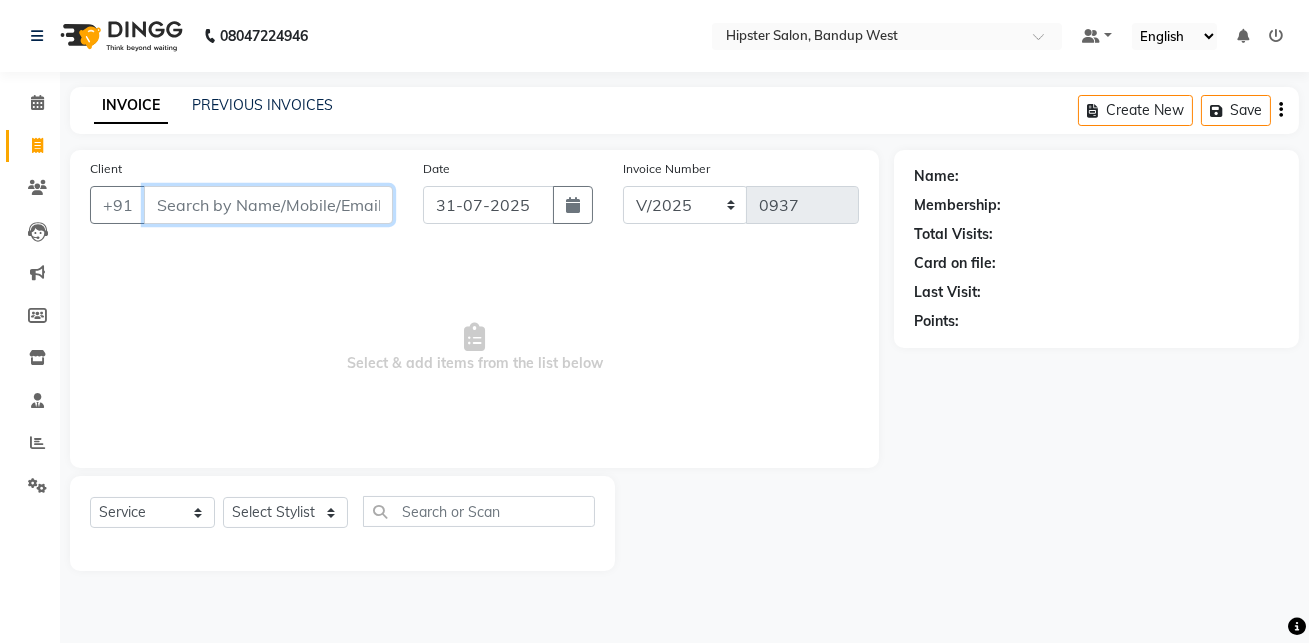 click on "Client" at bounding box center [268, 205] 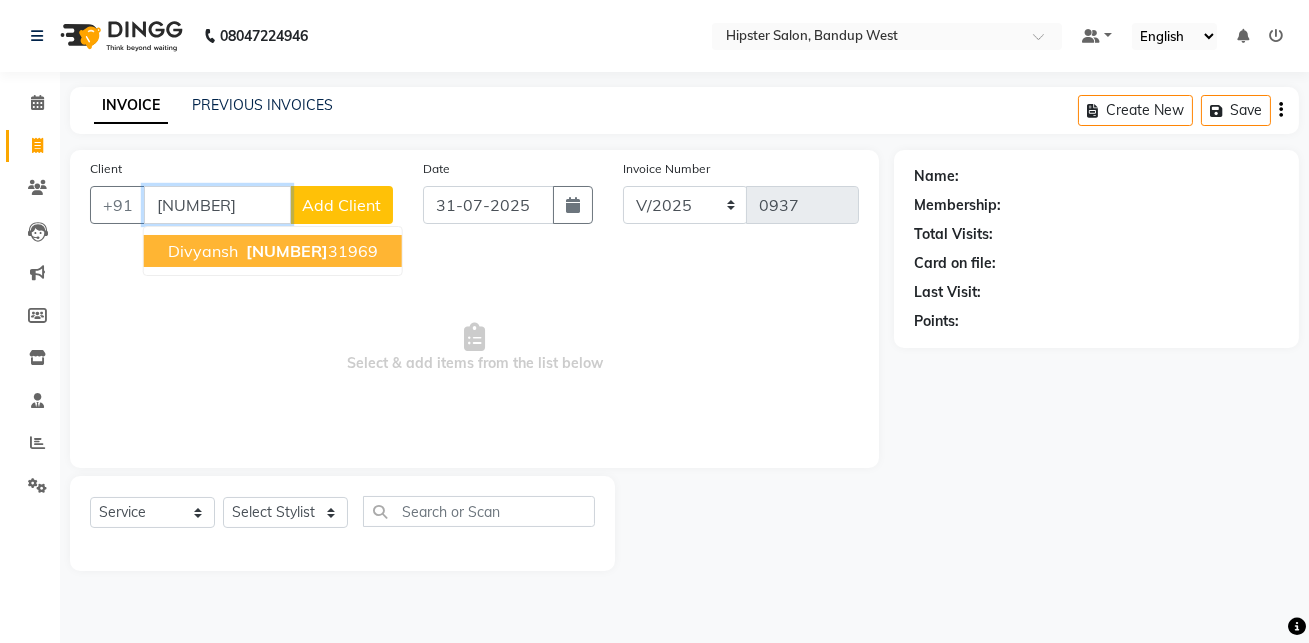click on "[NAME]   [PHONE]" at bounding box center (273, 251) 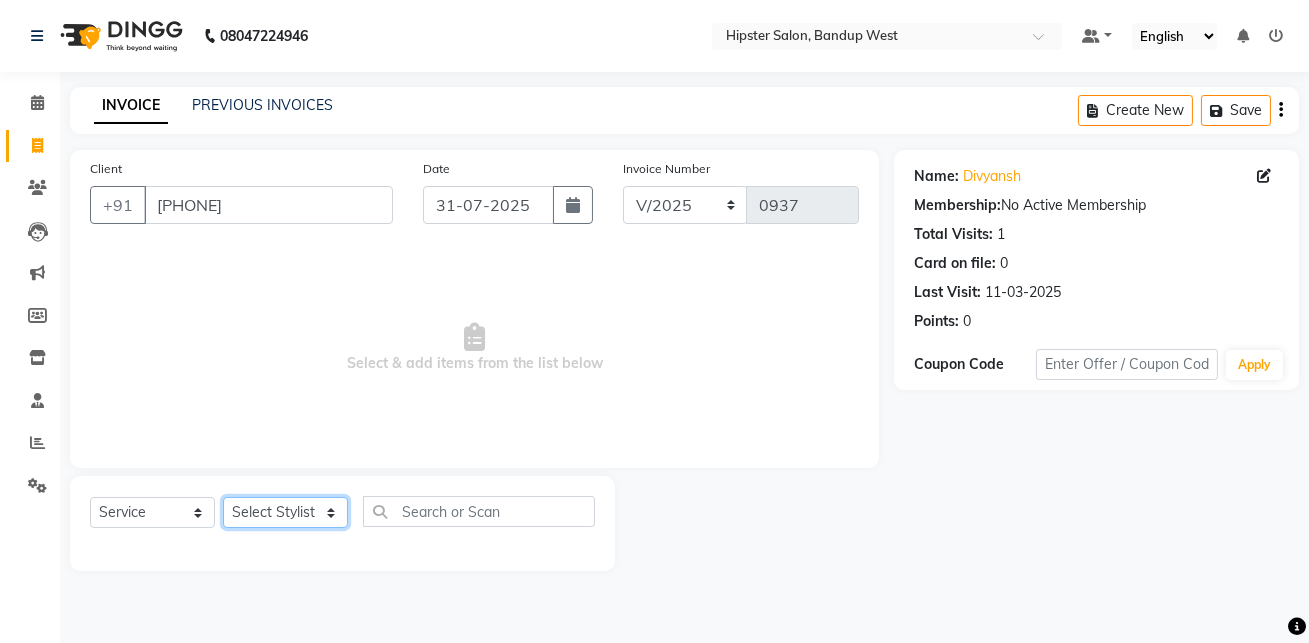 click on "Select Stylist aditya aishu akansha anup ashik Ayushi bhavin sir Irshad lucky manisha meet minaz neelam pritesh PUNAM raju REKHA salman Shweta vaibhav Vicky" 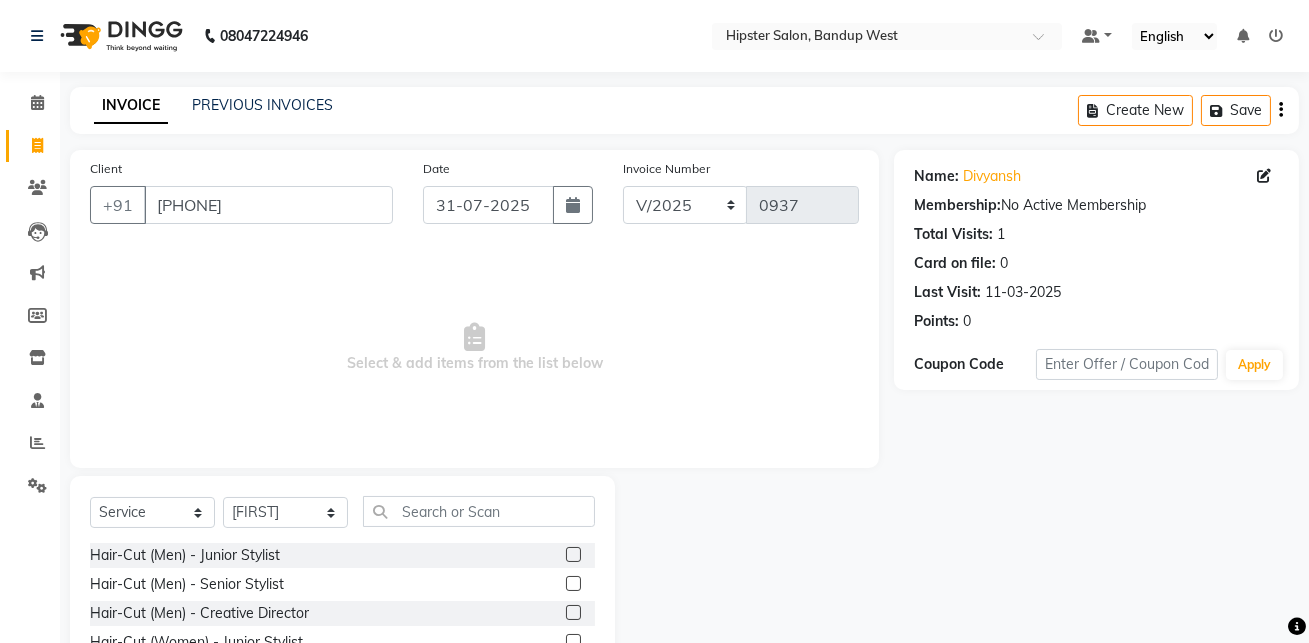 click 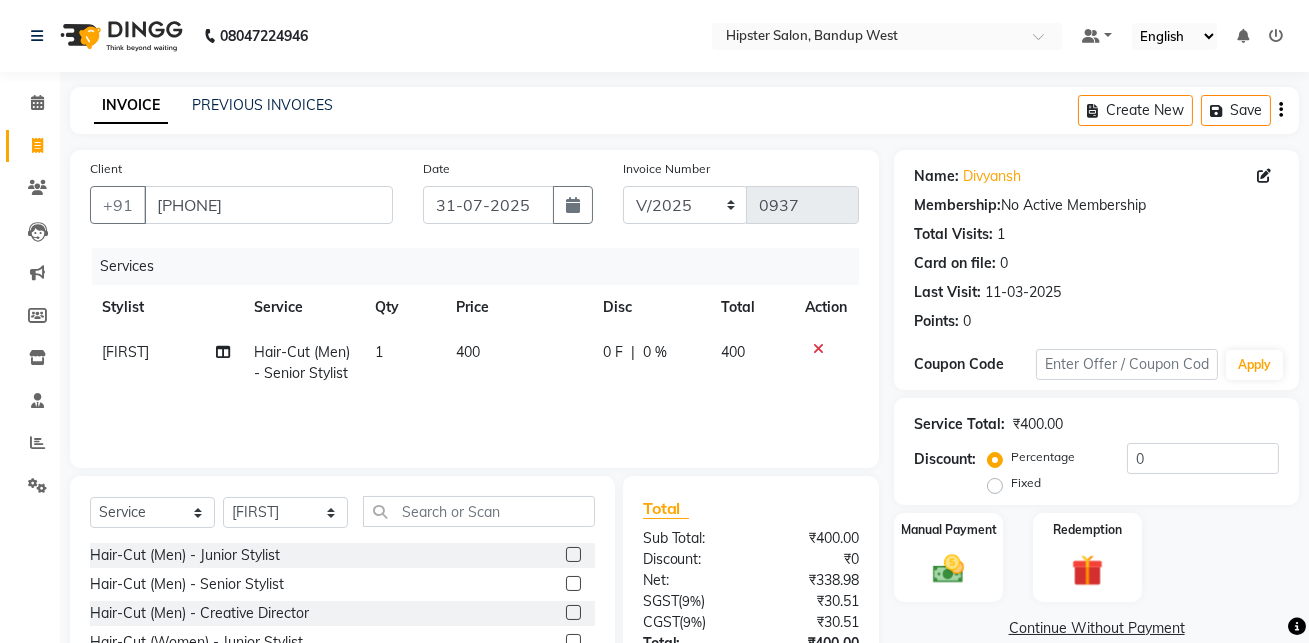 scroll, scrollTop: 159, scrollLeft: 0, axis: vertical 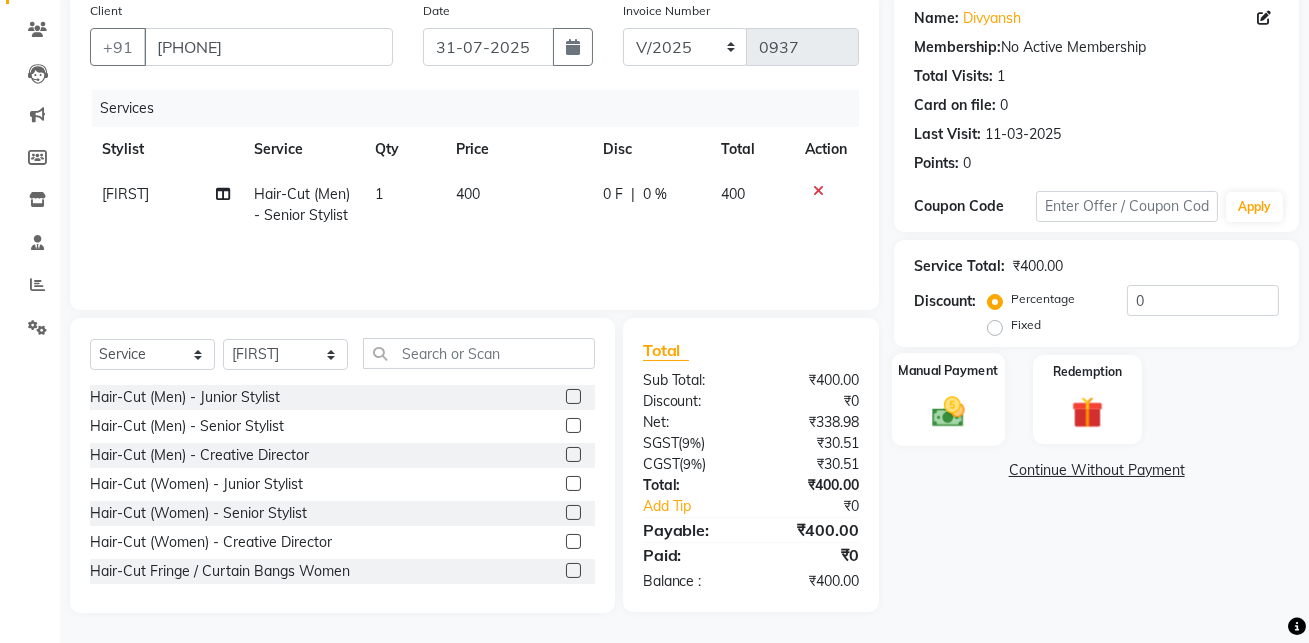 click 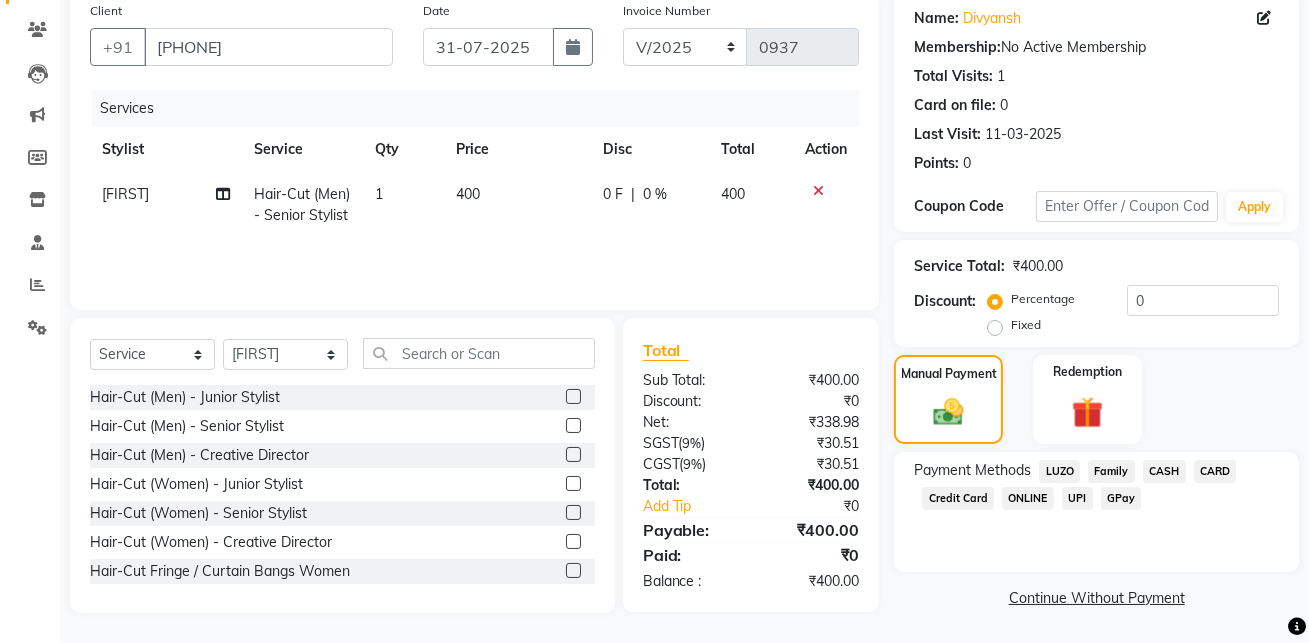 click on "GPay" 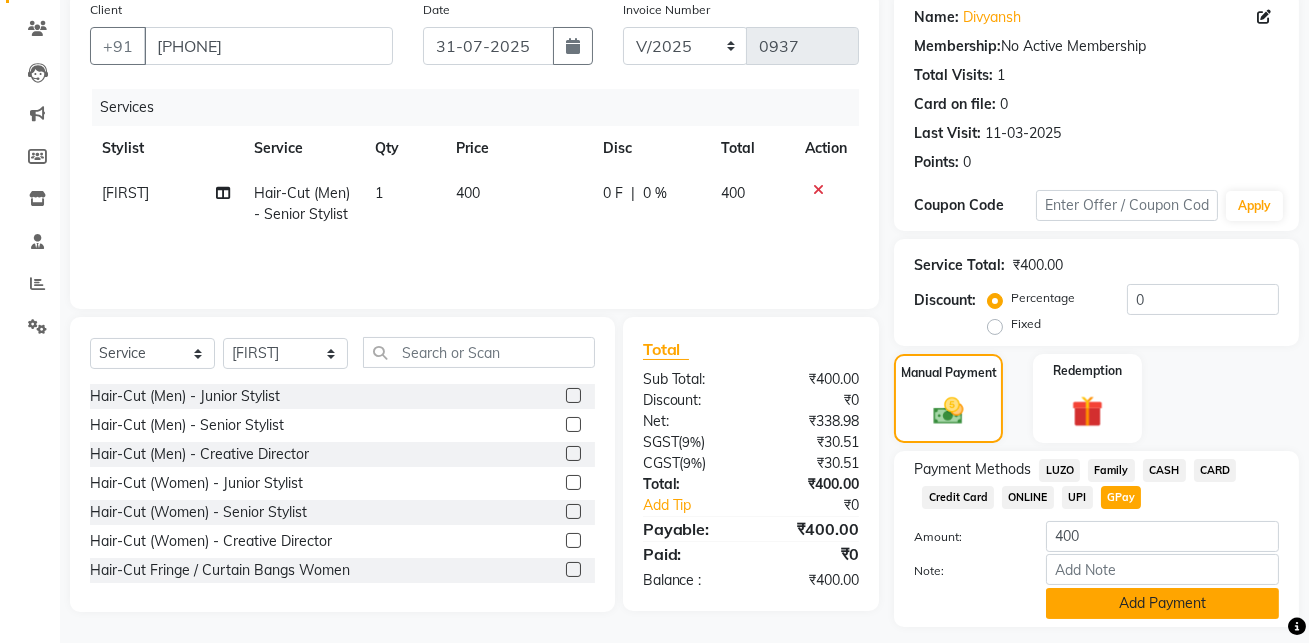 click on "Add Payment" 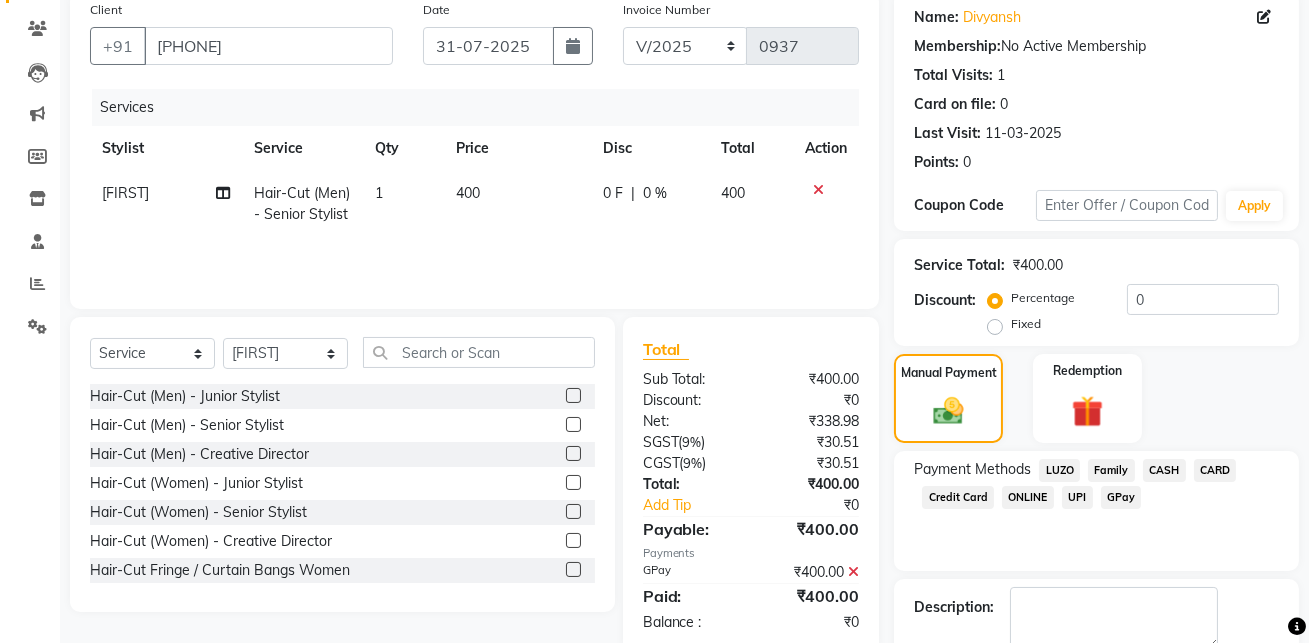 scroll, scrollTop: 270, scrollLeft: 0, axis: vertical 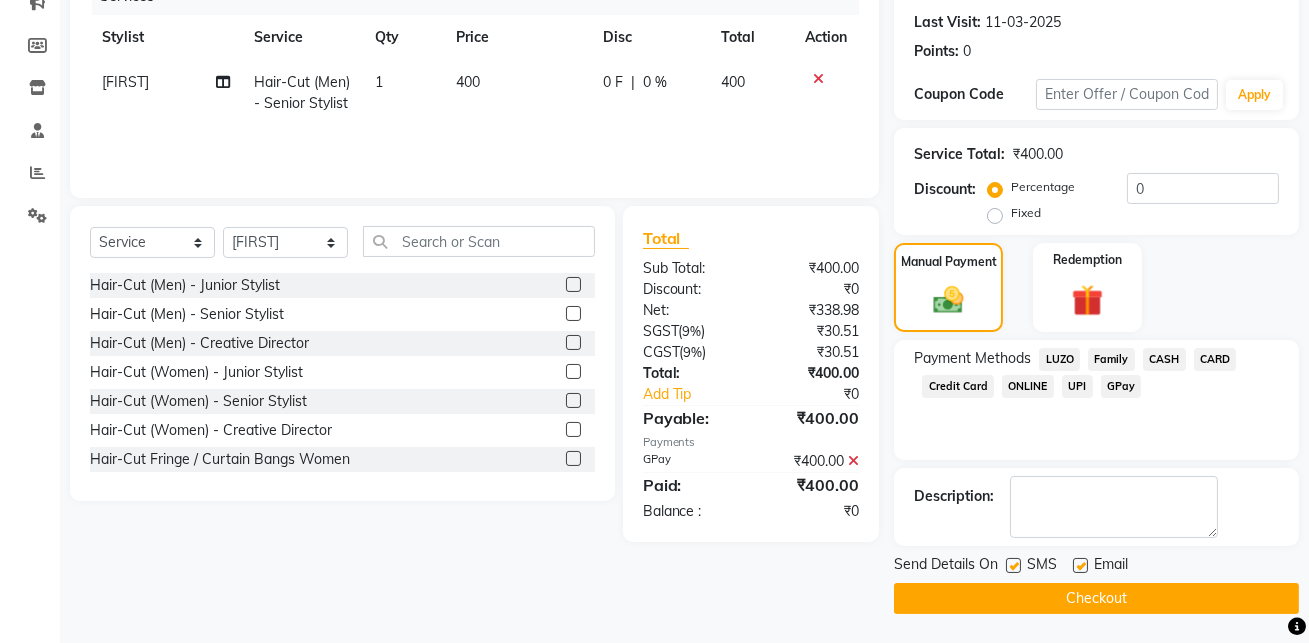 click on "Checkout" 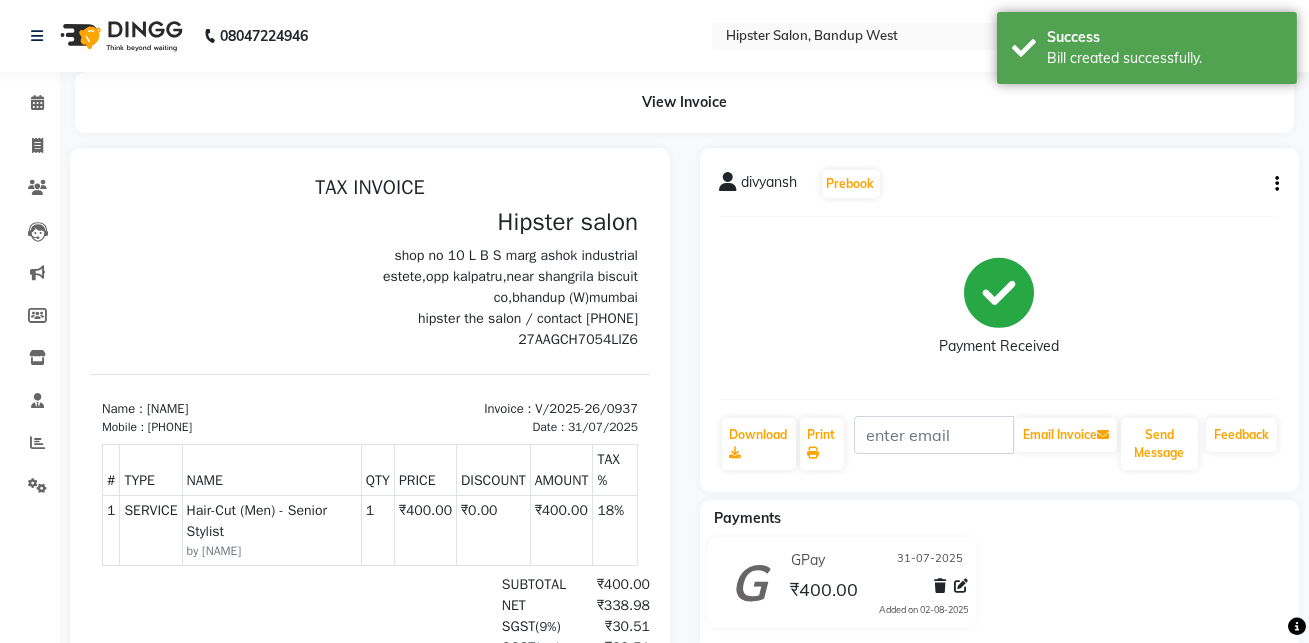 scroll, scrollTop: 0, scrollLeft: 0, axis: both 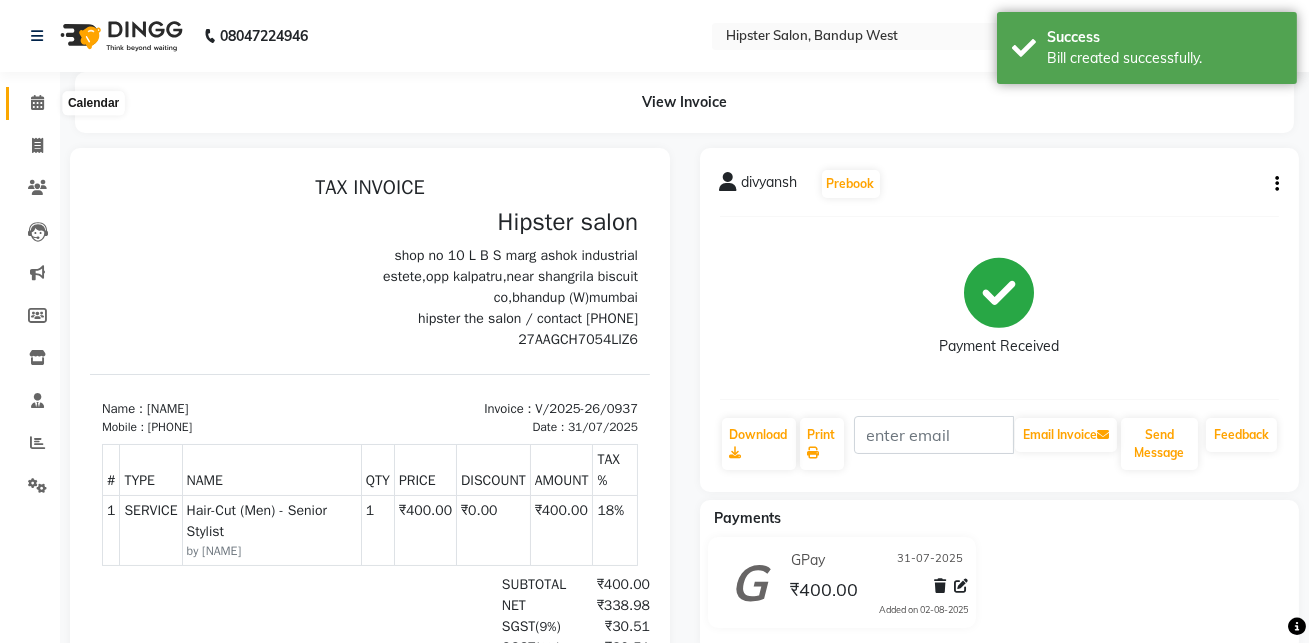 click 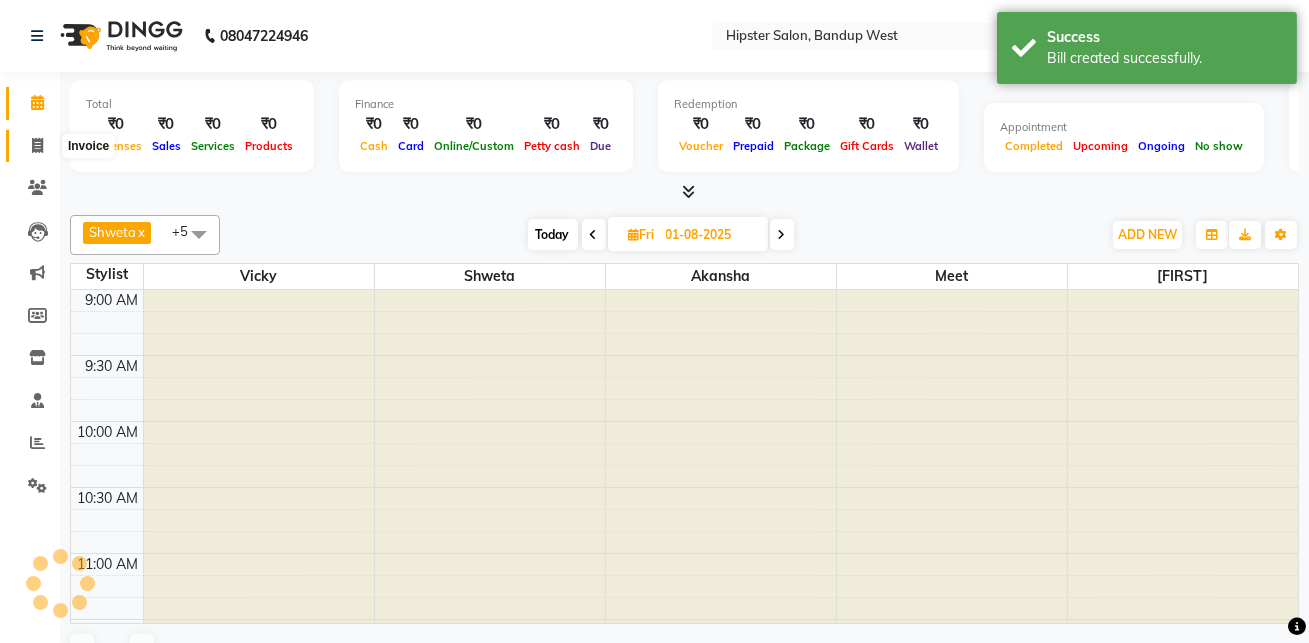 click 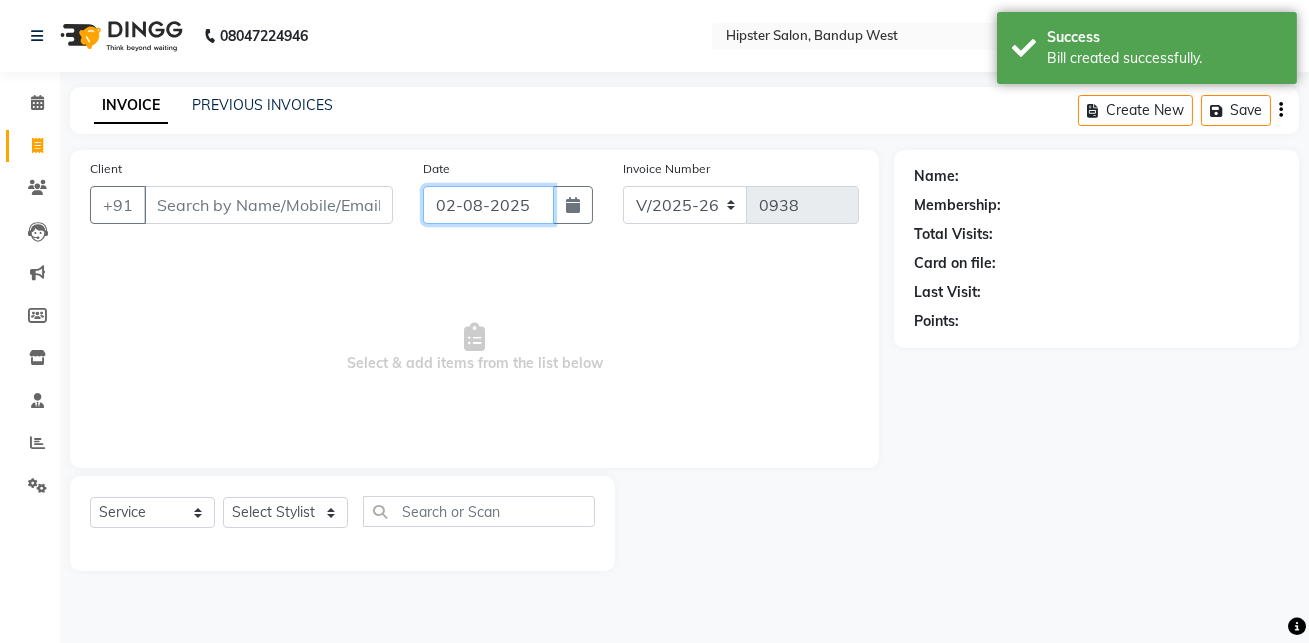 click on "02-08-2025" 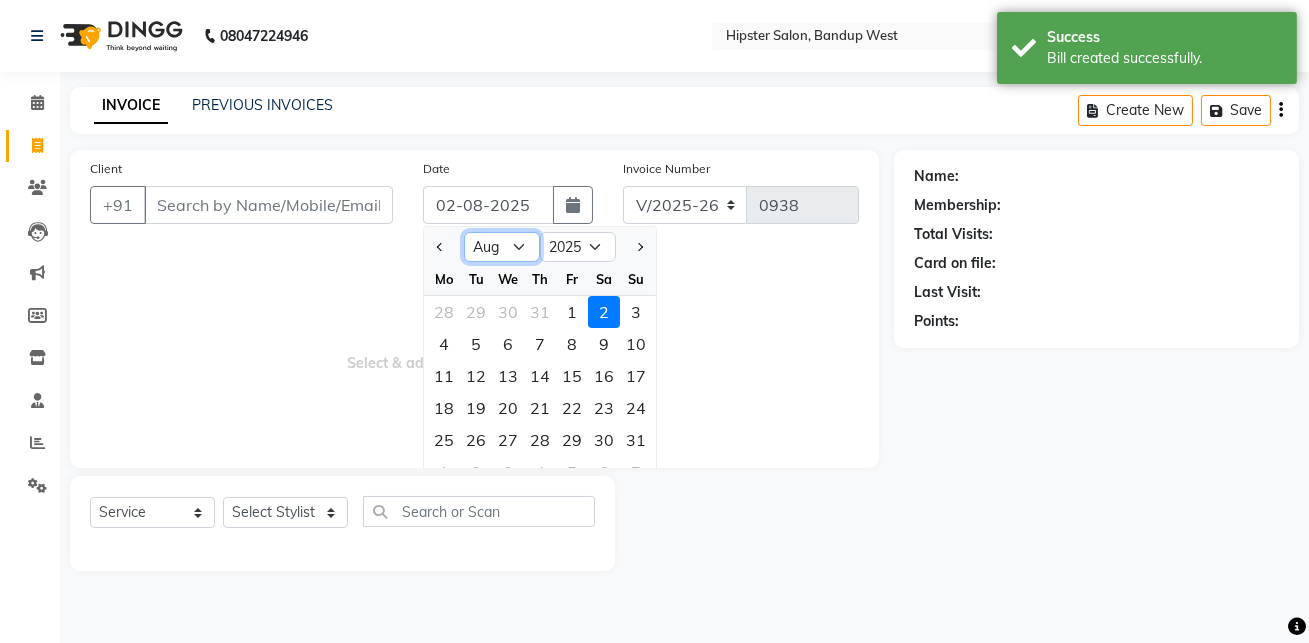 click on "Jan Feb Mar Apr May Jun Jul Aug Sep Oct Nov Dec" 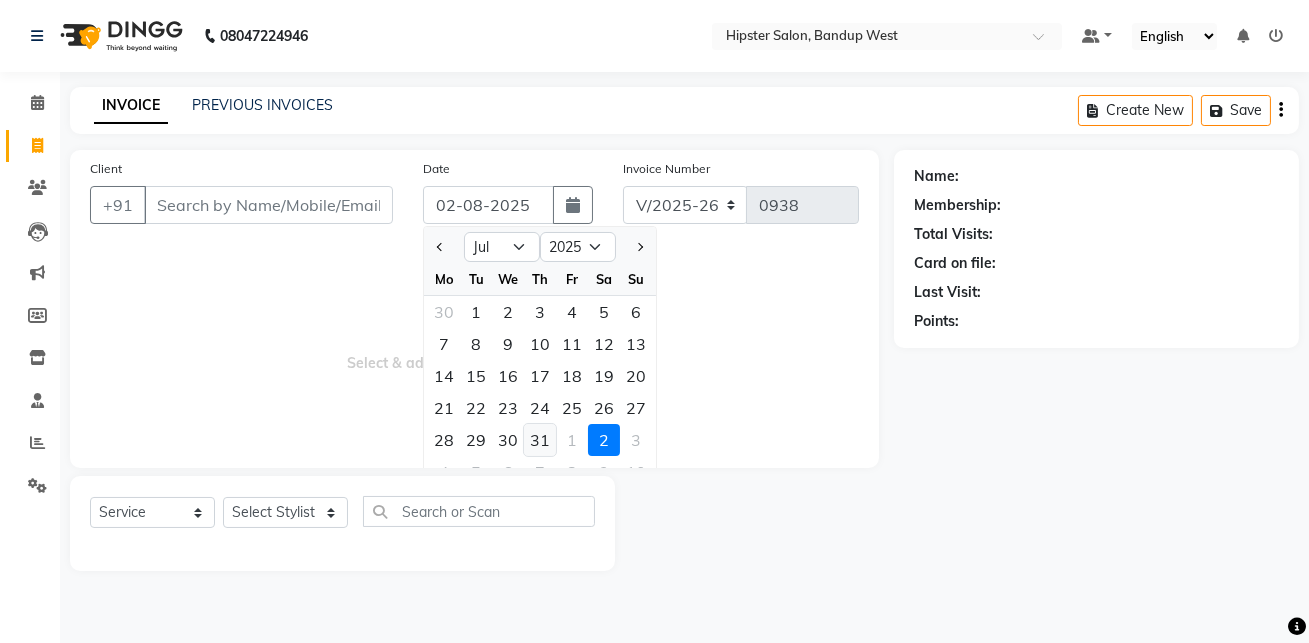 click on "31" 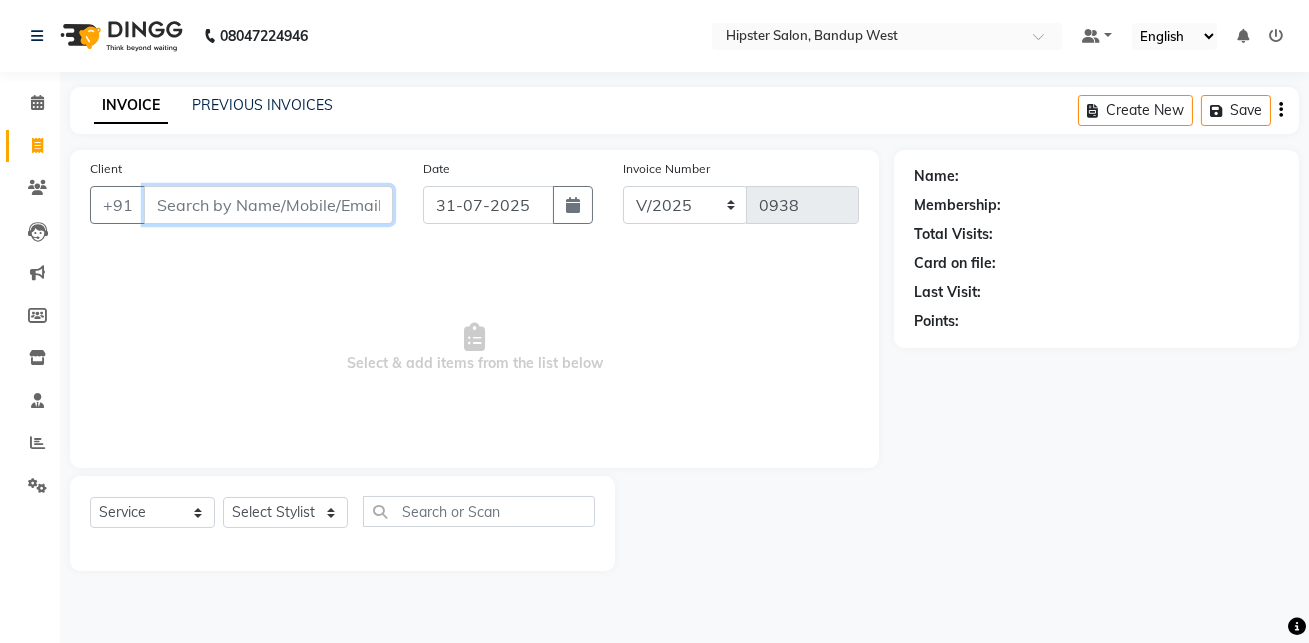 click on "Client" at bounding box center [268, 205] 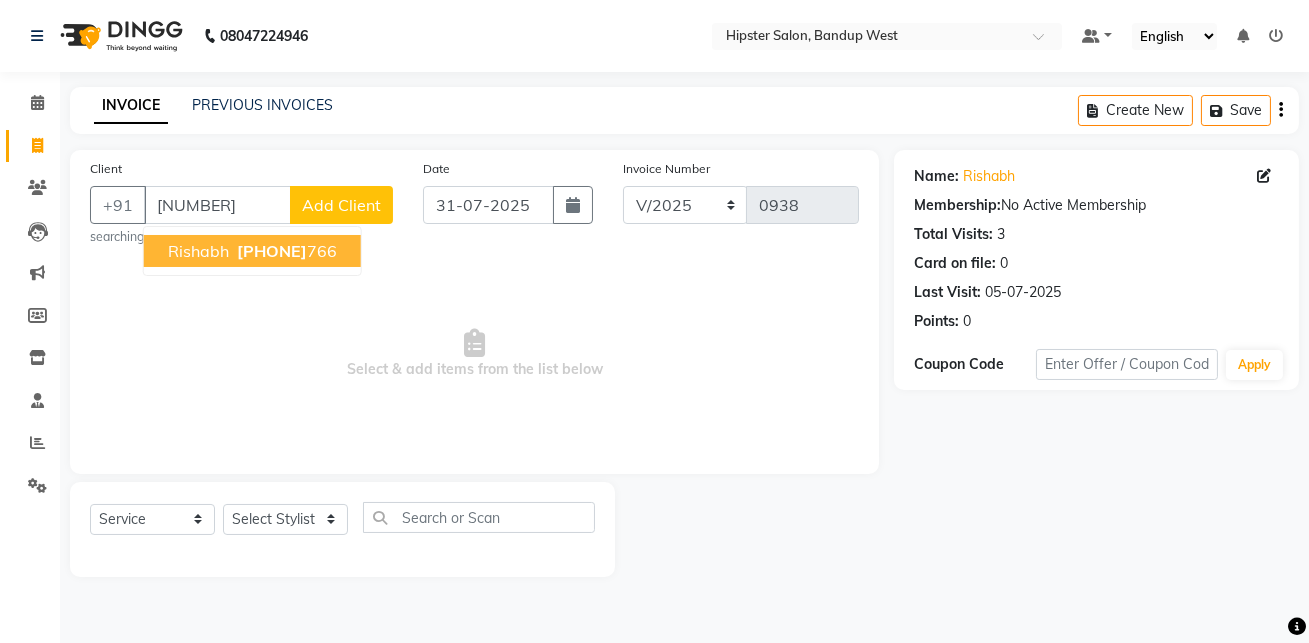 click on "rishabh" at bounding box center (198, 251) 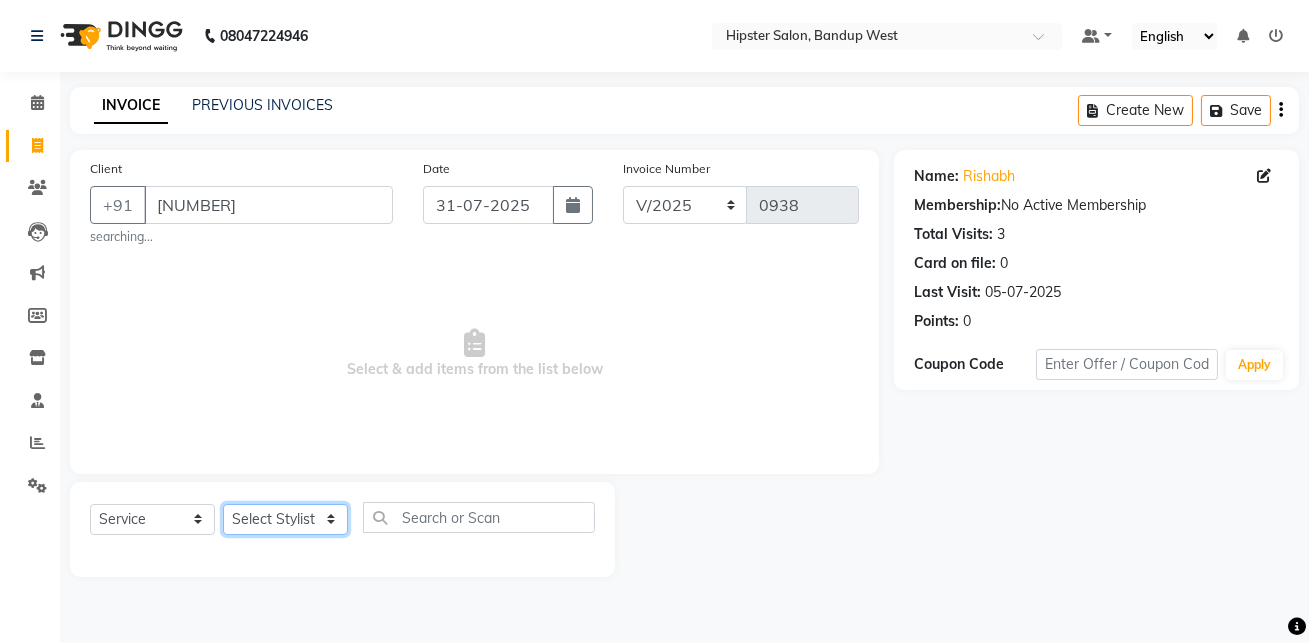 click on "Select Stylist aditya aishu akansha anup ashik Ayushi bhavin sir Irshad lucky manisha meet minaz neelam pritesh PUNAM raju REKHA salman Shweta vaibhav Vicky" 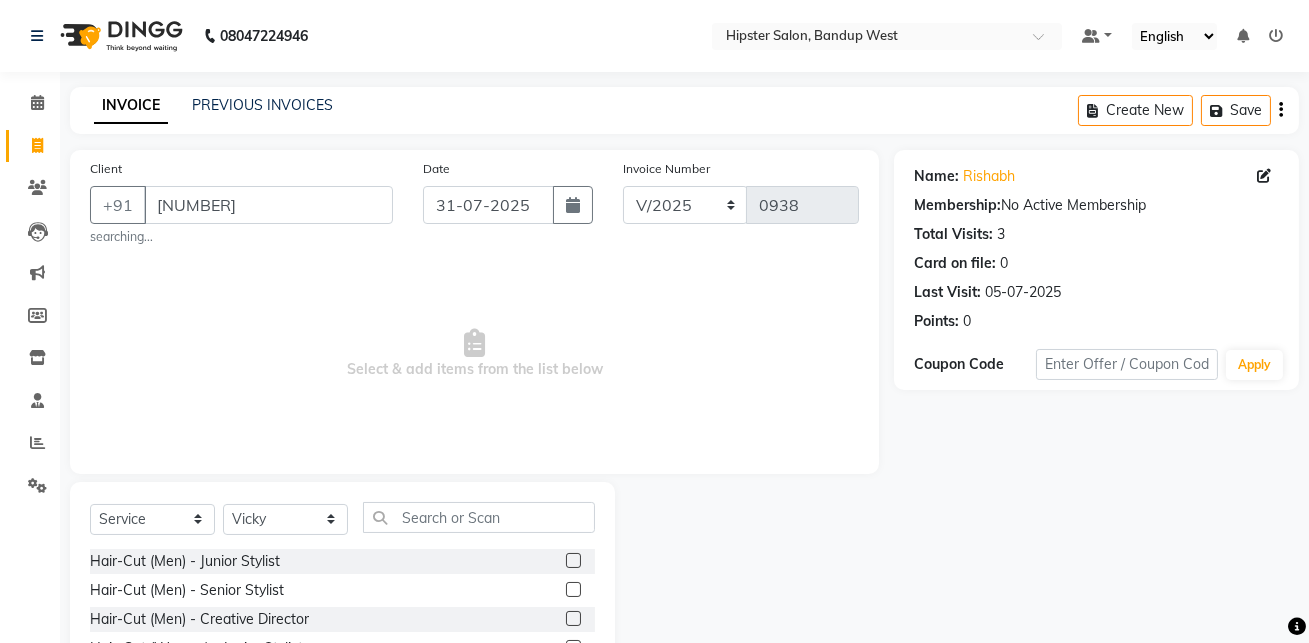 click 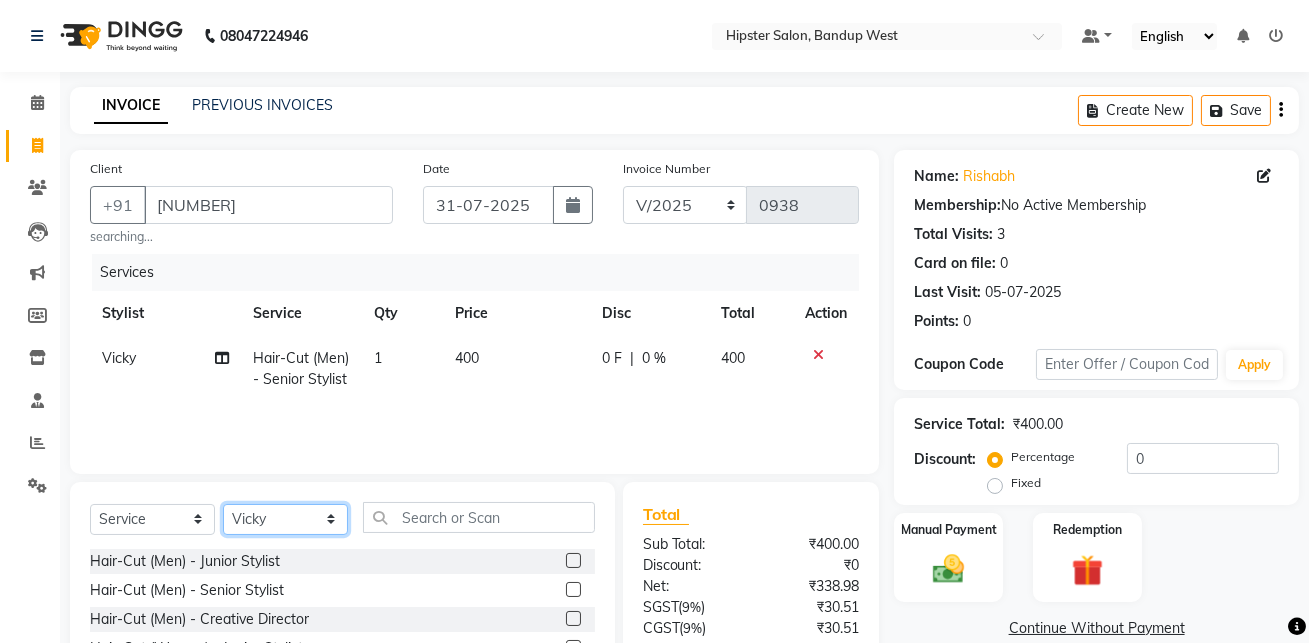click on "Select Stylist aditya aishu akansha anup ashik Ayushi bhavin sir Irshad lucky manisha meet minaz neelam pritesh PUNAM raju REKHA salman Shweta vaibhav Vicky" 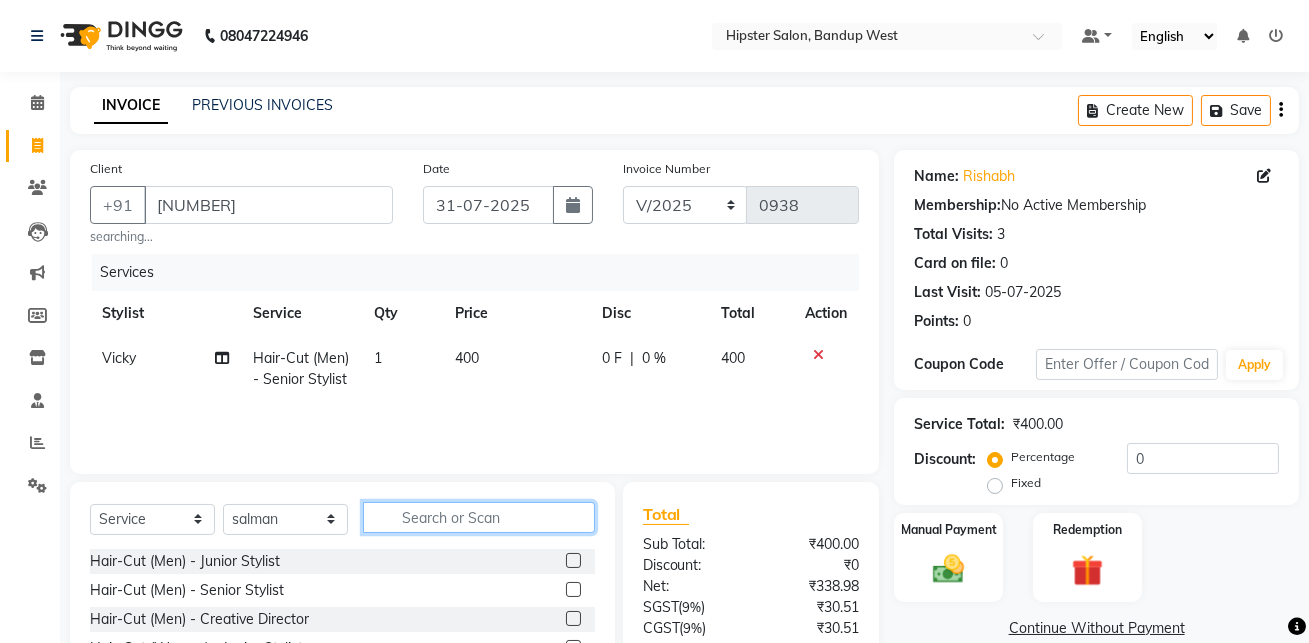click 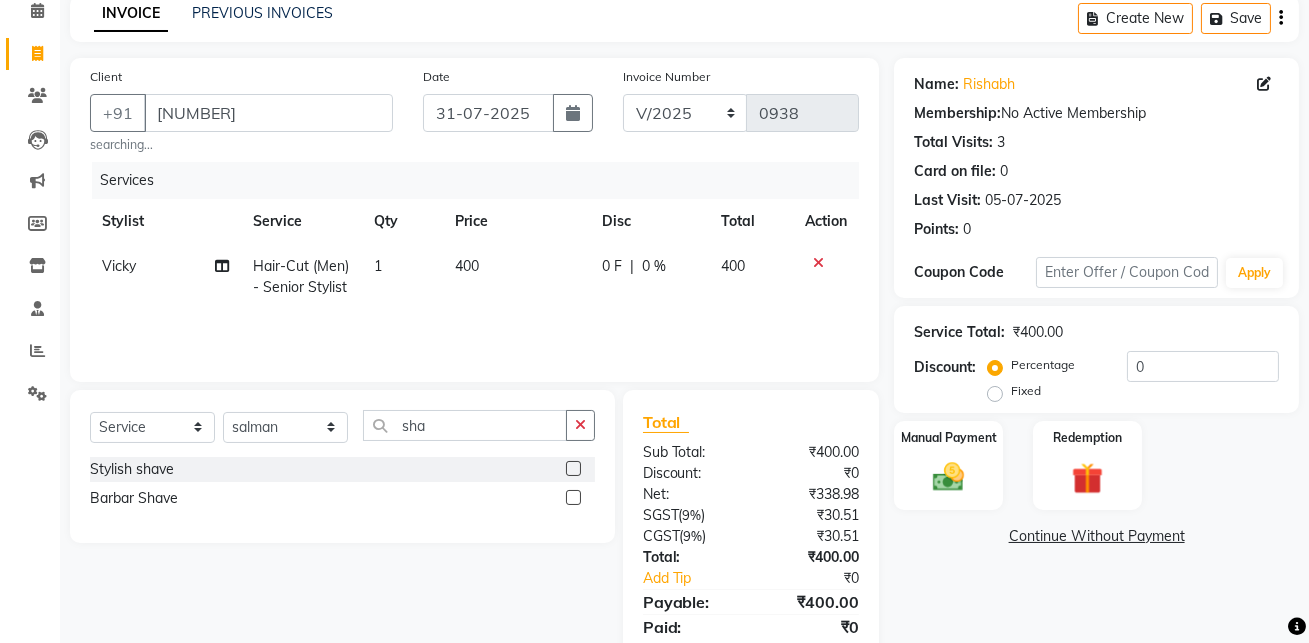 click 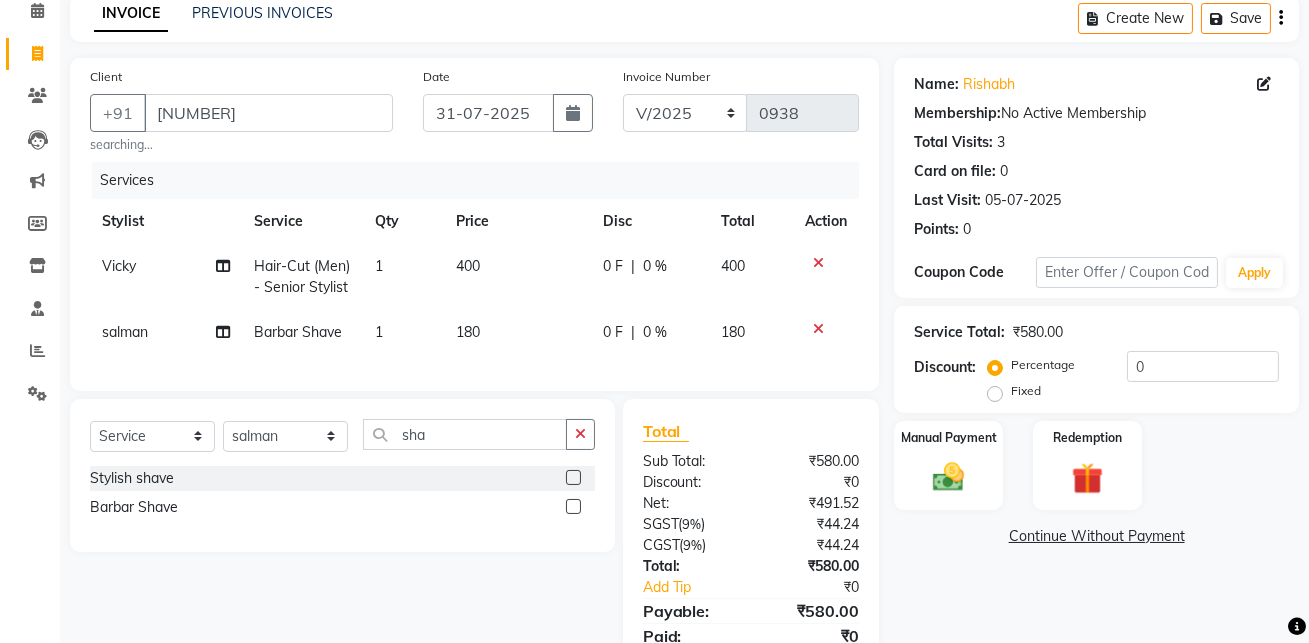 scroll, scrollTop: 173, scrollLeft: 0, axis: vertical 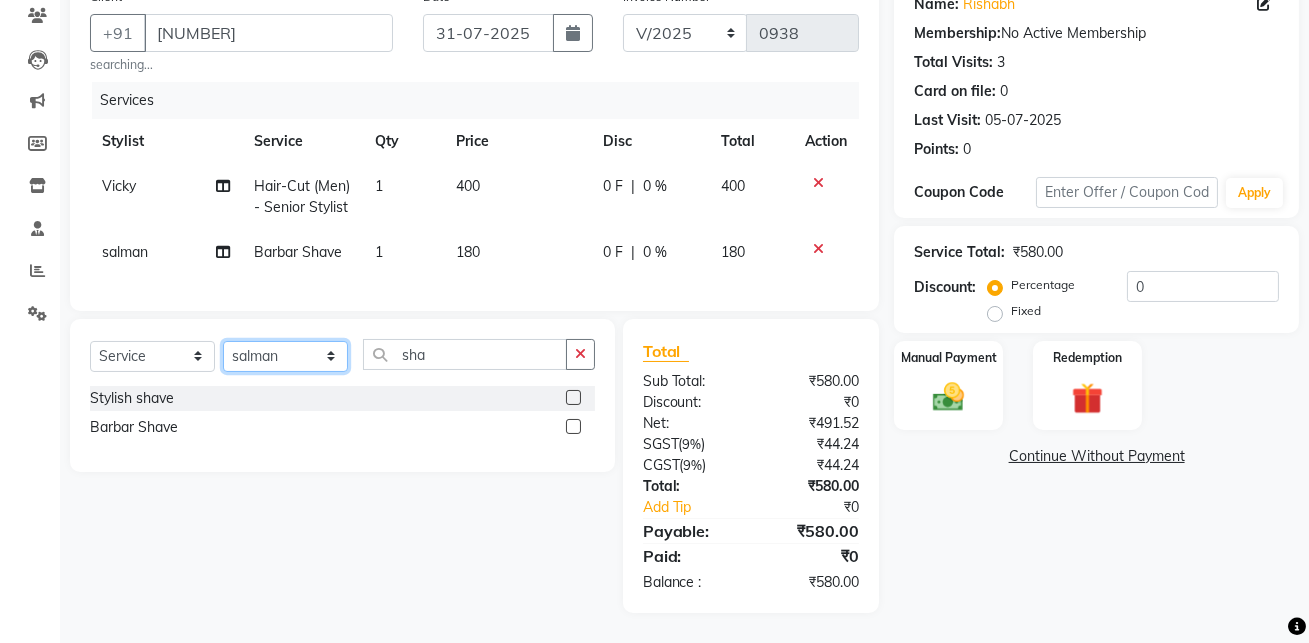 click on "Select Stylist aditya aishu akansha anup ashik Ayushi bhavin sir Irshad lucky manisha meet minaz neelam pritesh PUNAM raju REKHA salman Shweta vaibhav Vicky" 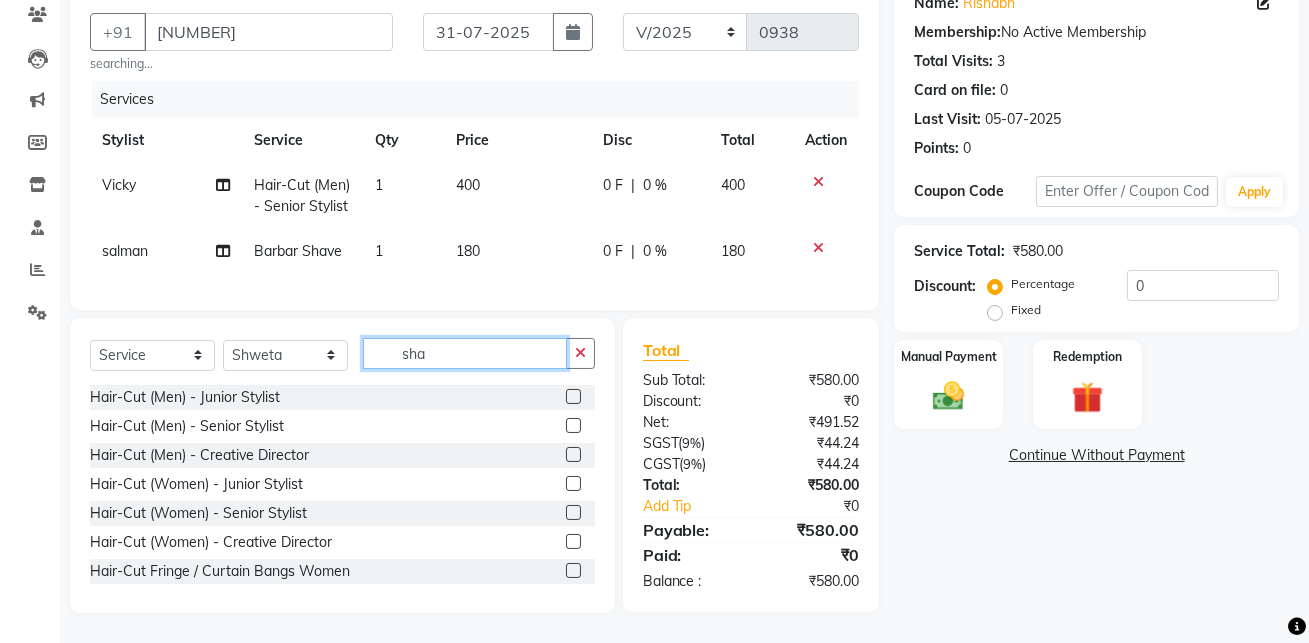 click on "sha" 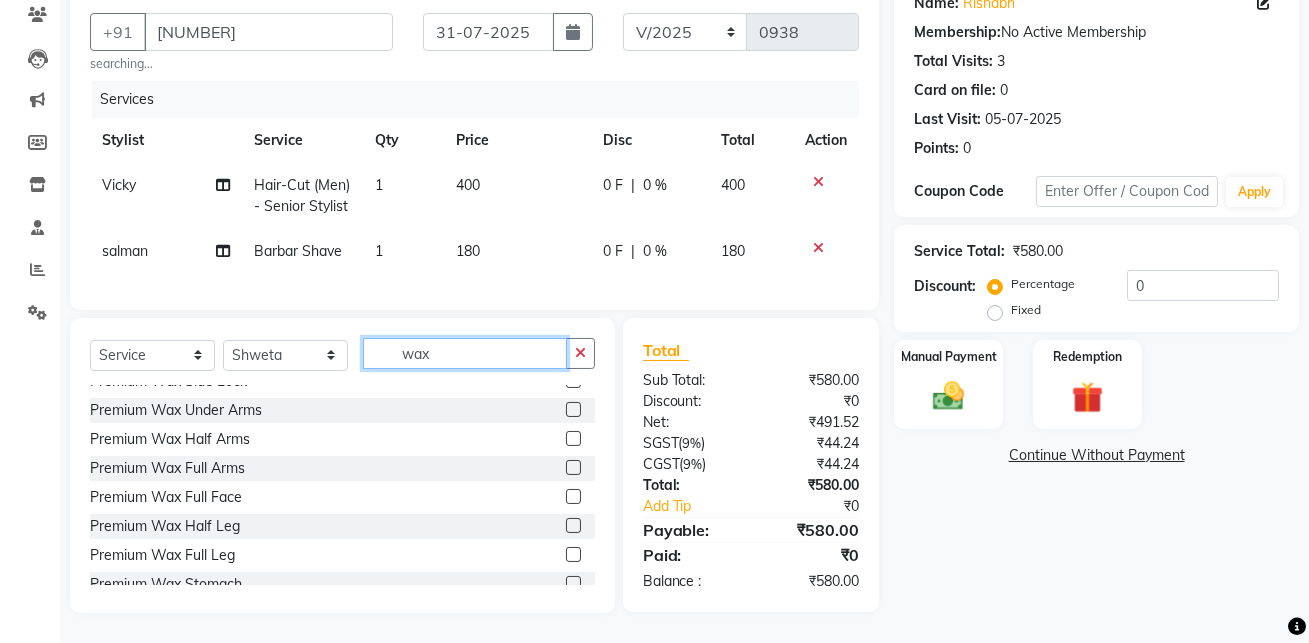 scroll, scrollTop: 398, scrollLeft: 0, axis: vertical 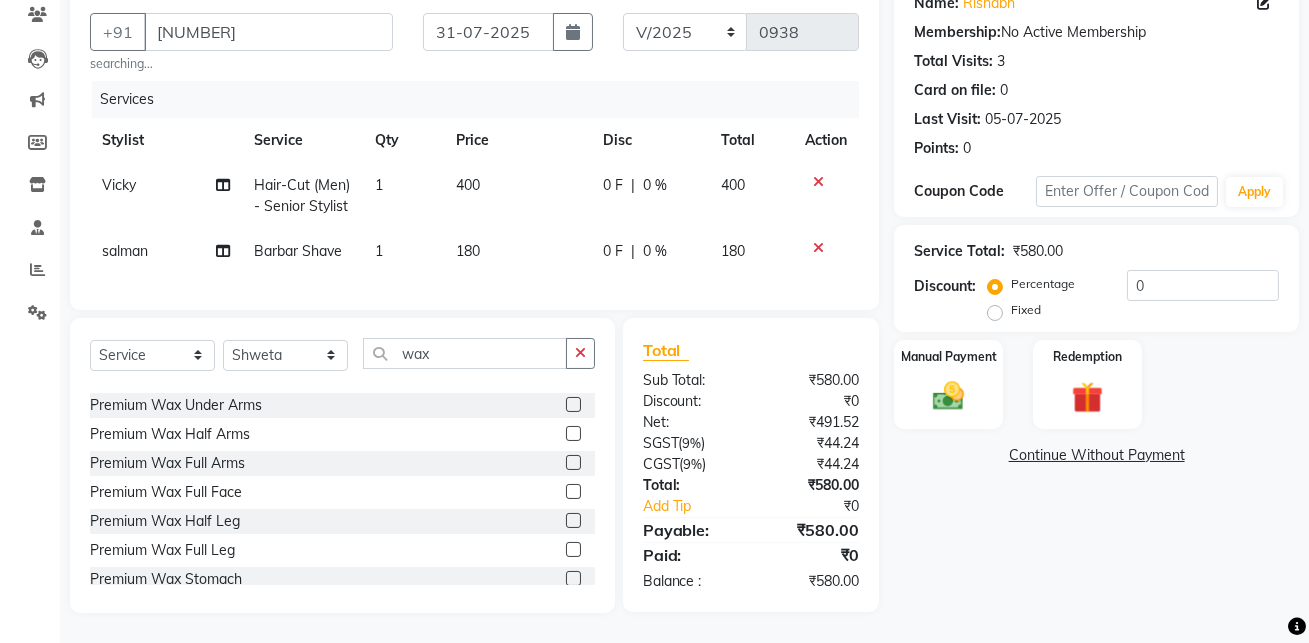 click 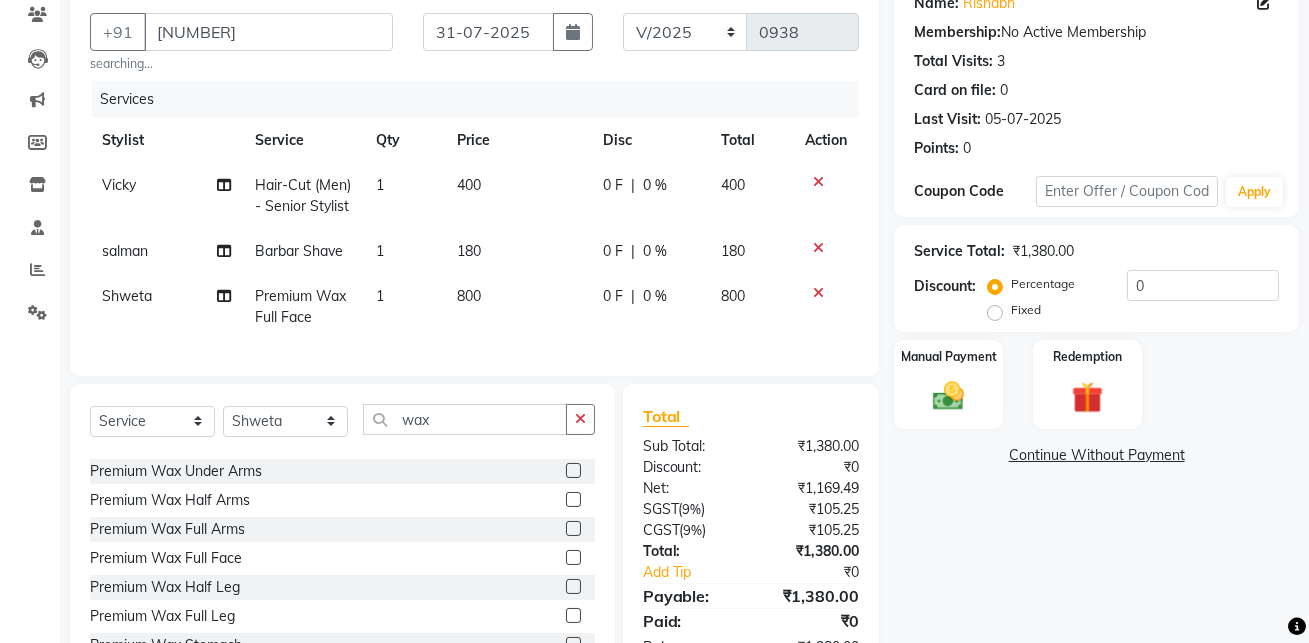 click on "800" 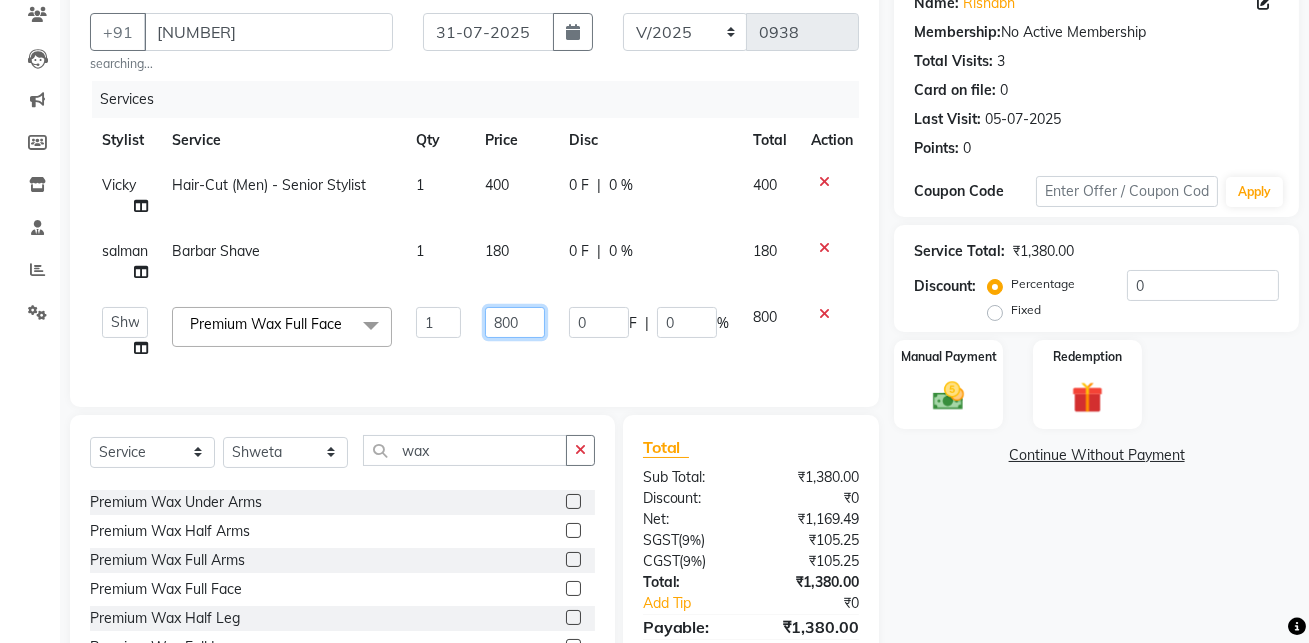 click on "800" 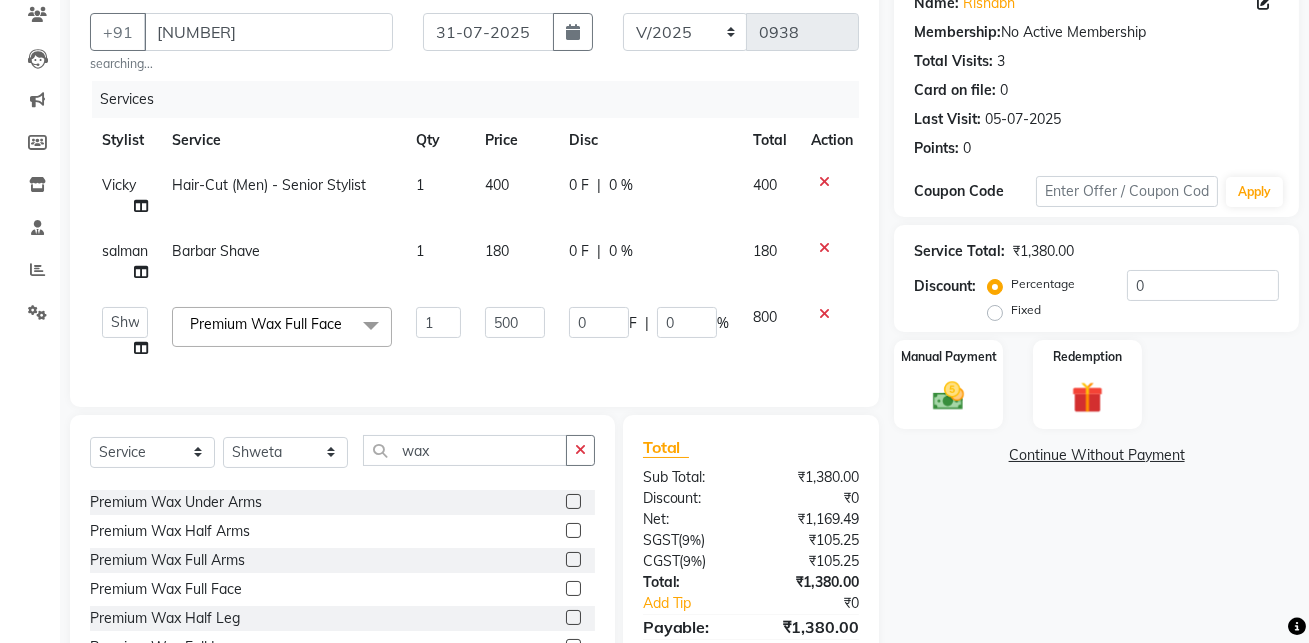 click on "Name: [NAME]  Membership:  No Active Membership  Total Visits:  3 Card on file:  0 Last Visit:   05-07-2025 Points:   0  Coupon Code Apply Service Total:  ₹1,380.00  Discount:  Percentage   Fixed  0 Manual Payment Redemption  Continue Without Payment" 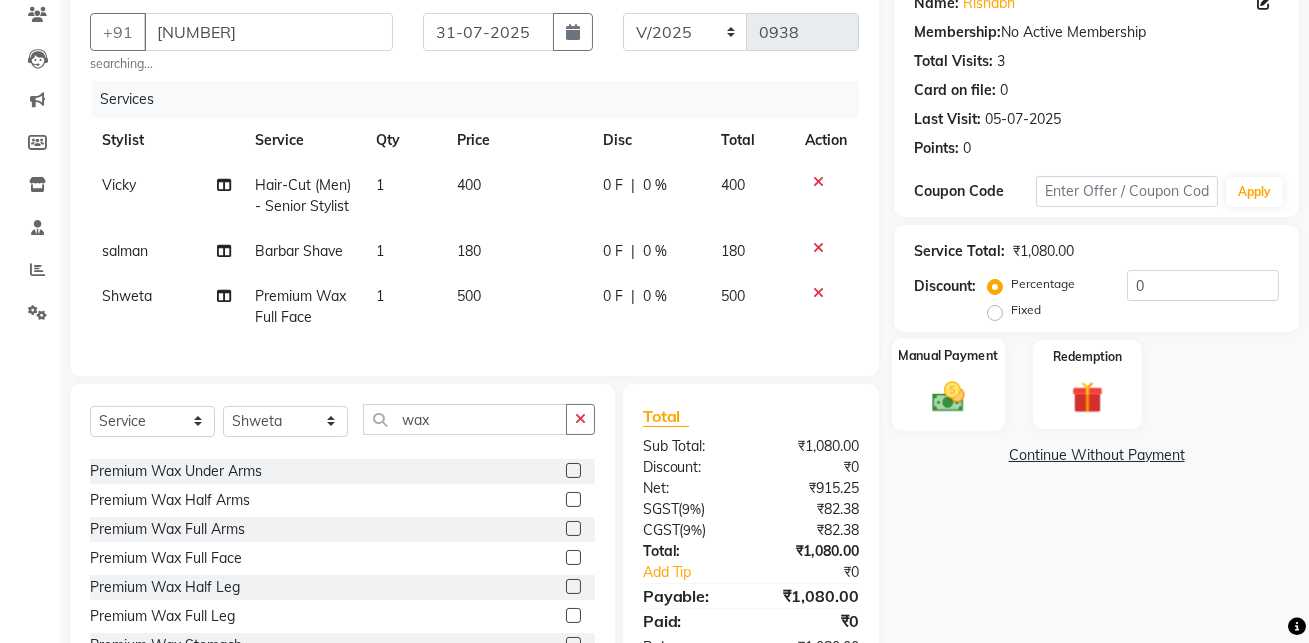 click 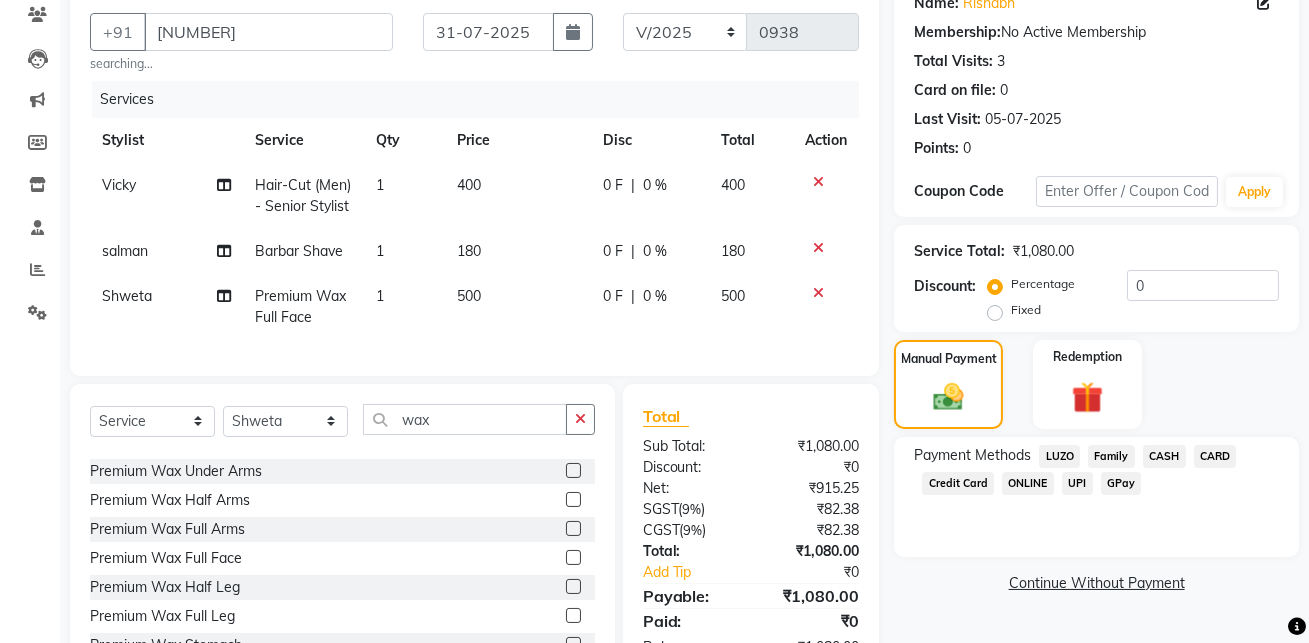 click on "GPay" 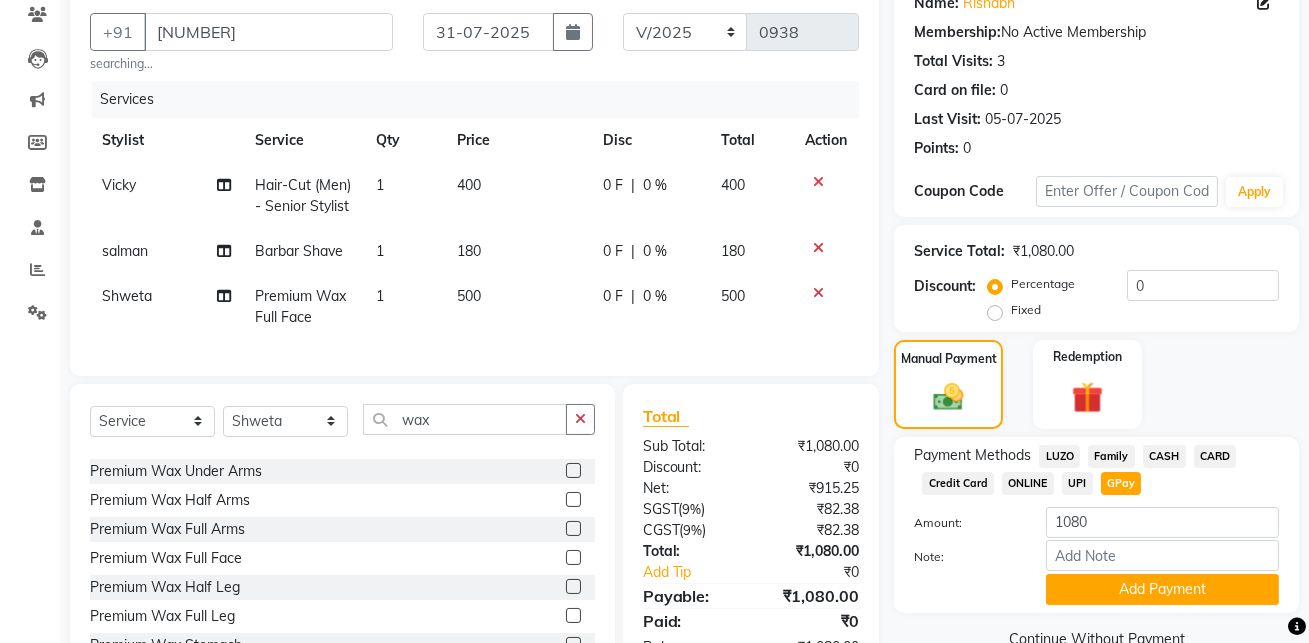 click on "Payment Methods  LUZO   Family   CASH   CARD   Credit Card   ONLINE   UPI   GPay  Amount: 1080 Note: Add Payment" 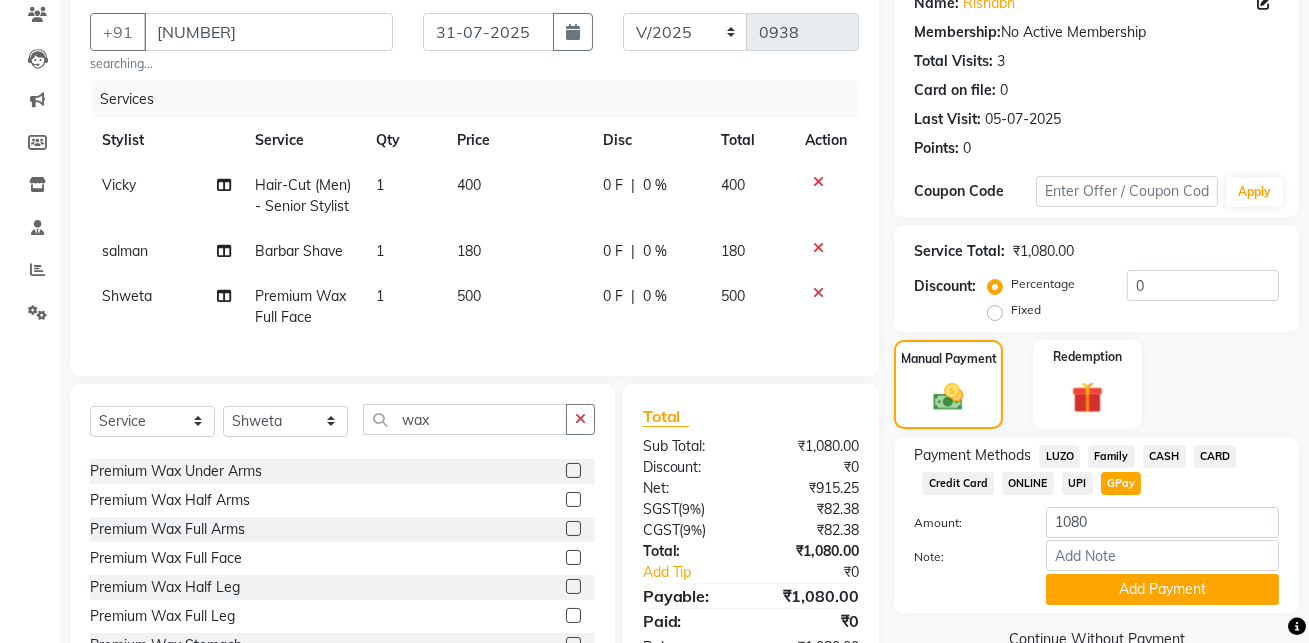 scroll, scrollTop: 196, scrollLeft: 0, axis: vertical 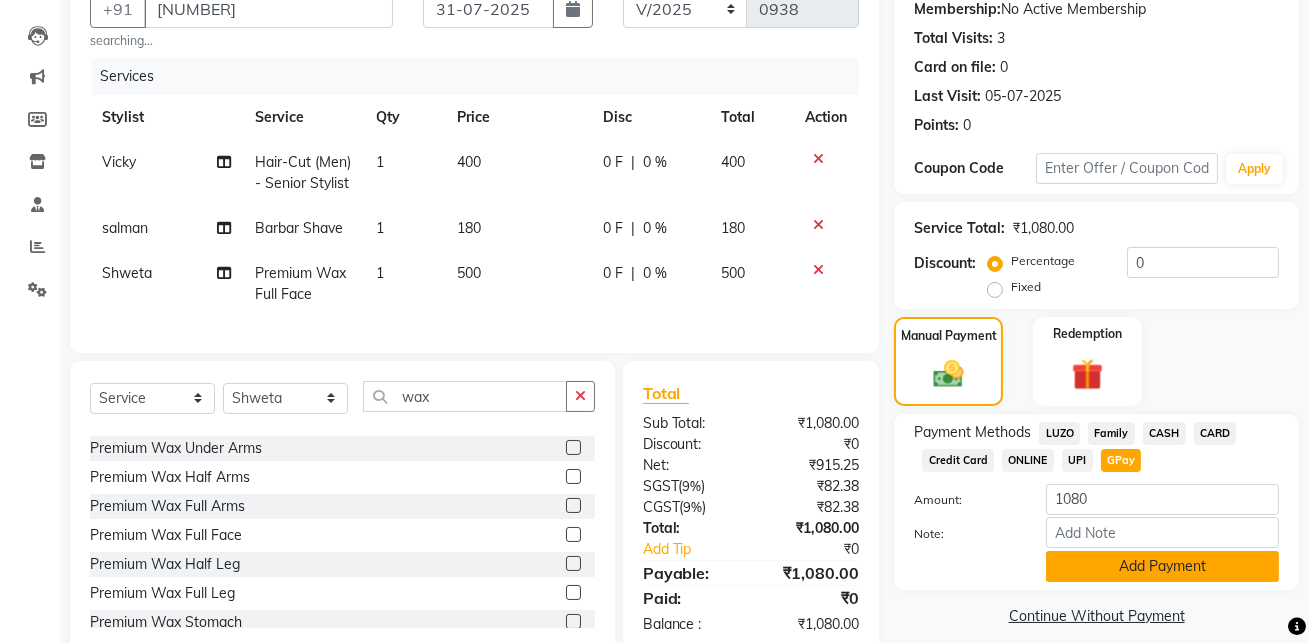 click on "Add Payment" 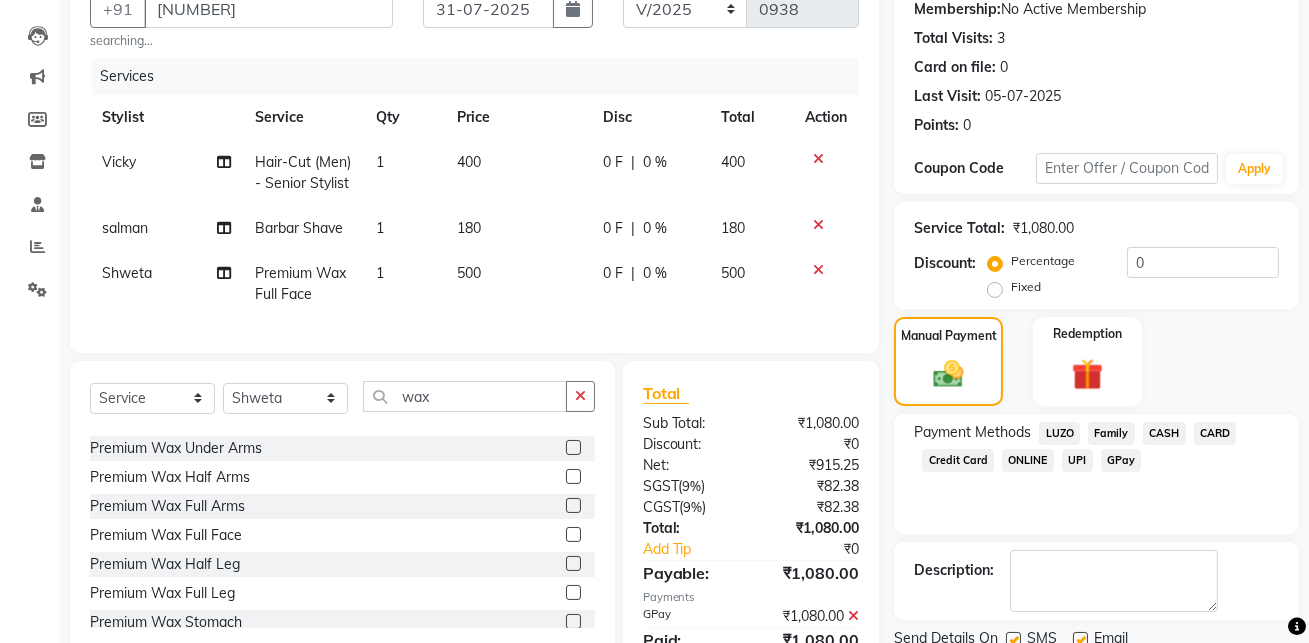 scroll, scrollTop: 280, scrollLeft: 0, axis: vertical 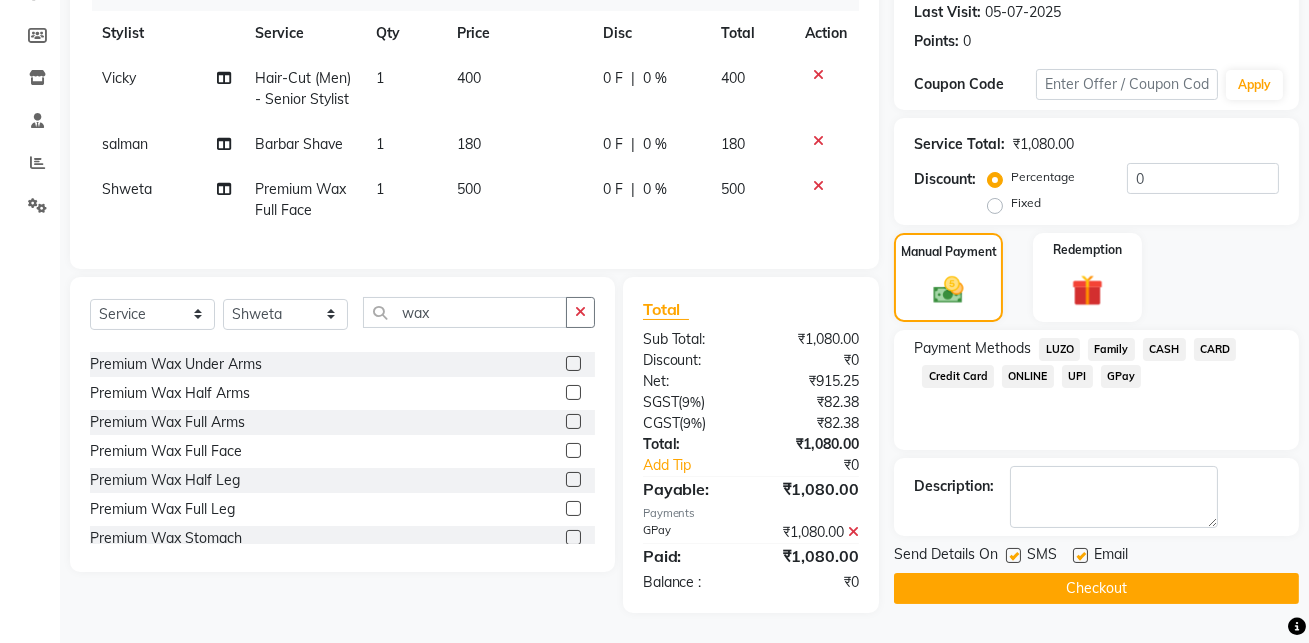 click on "Checkout" 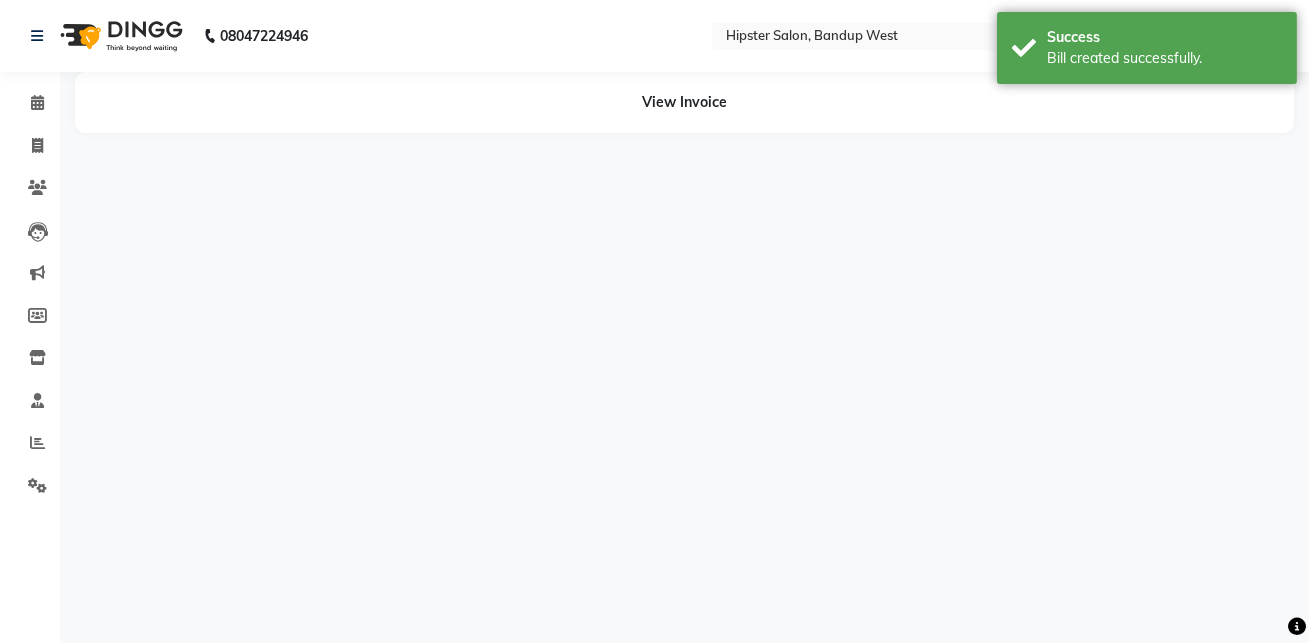 scroll, scrollTop: 0, scrollLeft: 0, axis: both 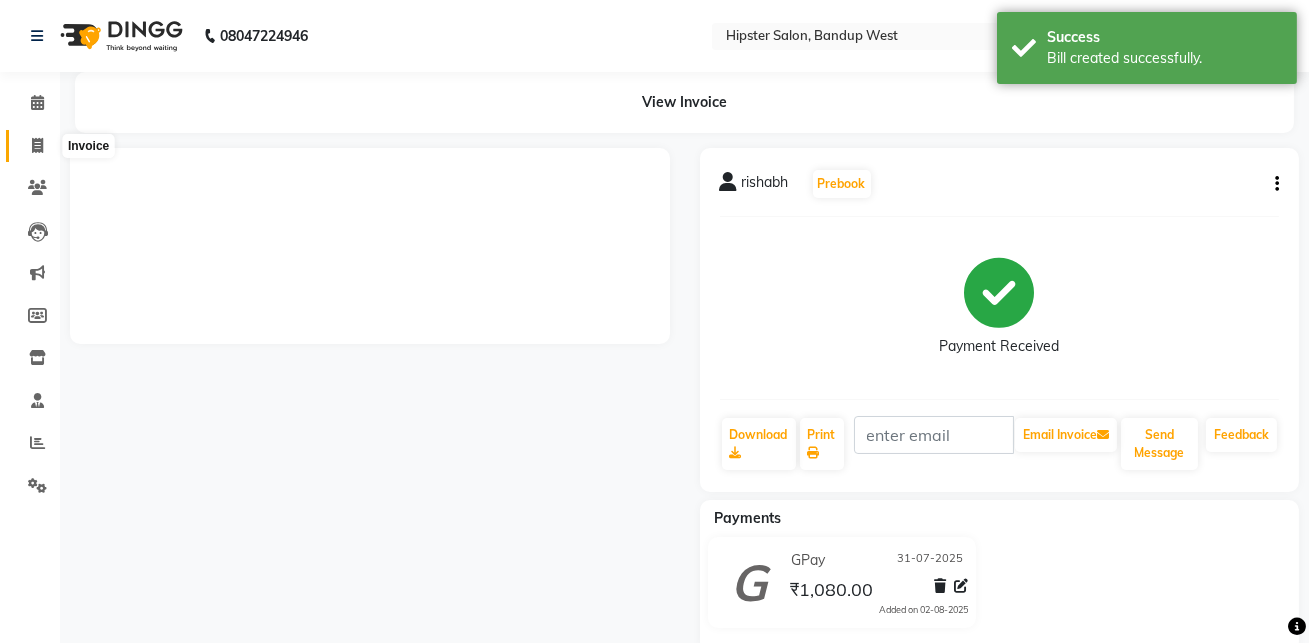 click 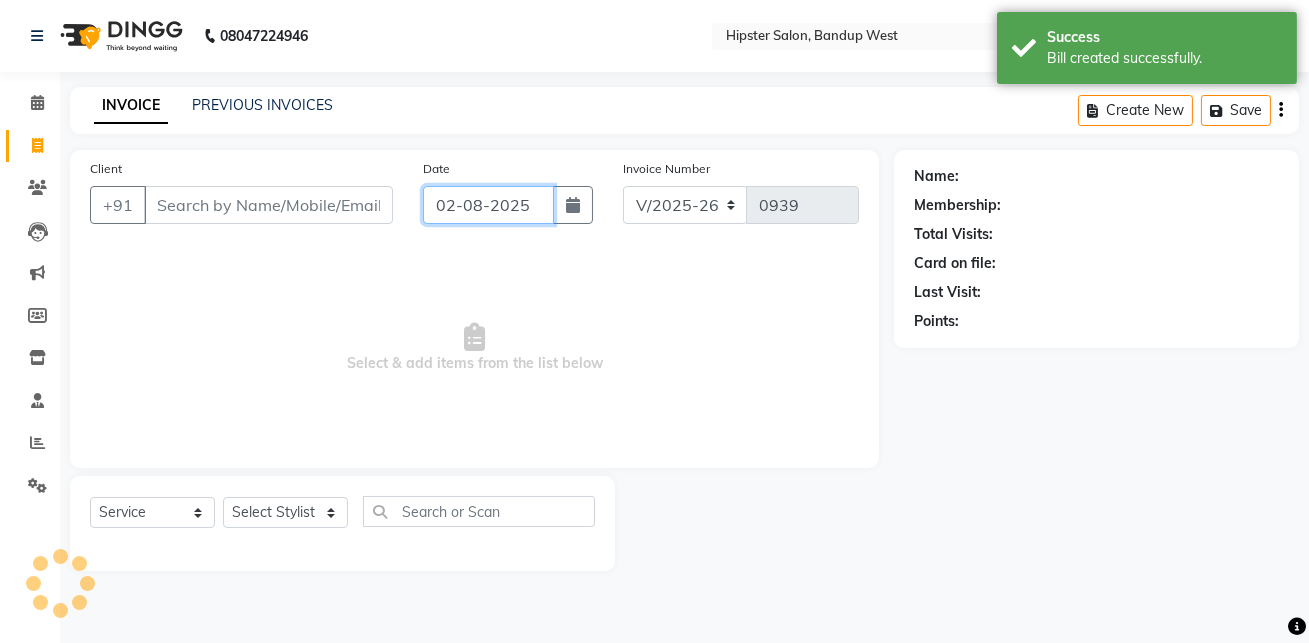 click on "02-08-2025" 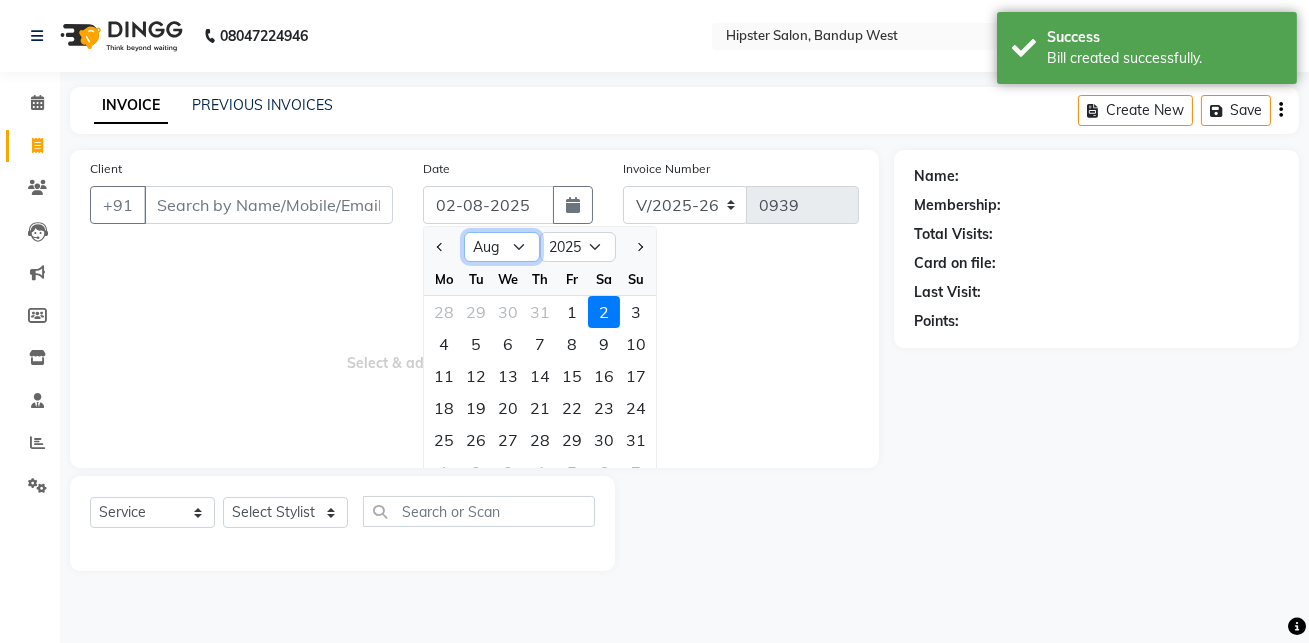 click on "Jan Feb Mar Apr May Jun Jul Aug Sep Oct Nov Dec" 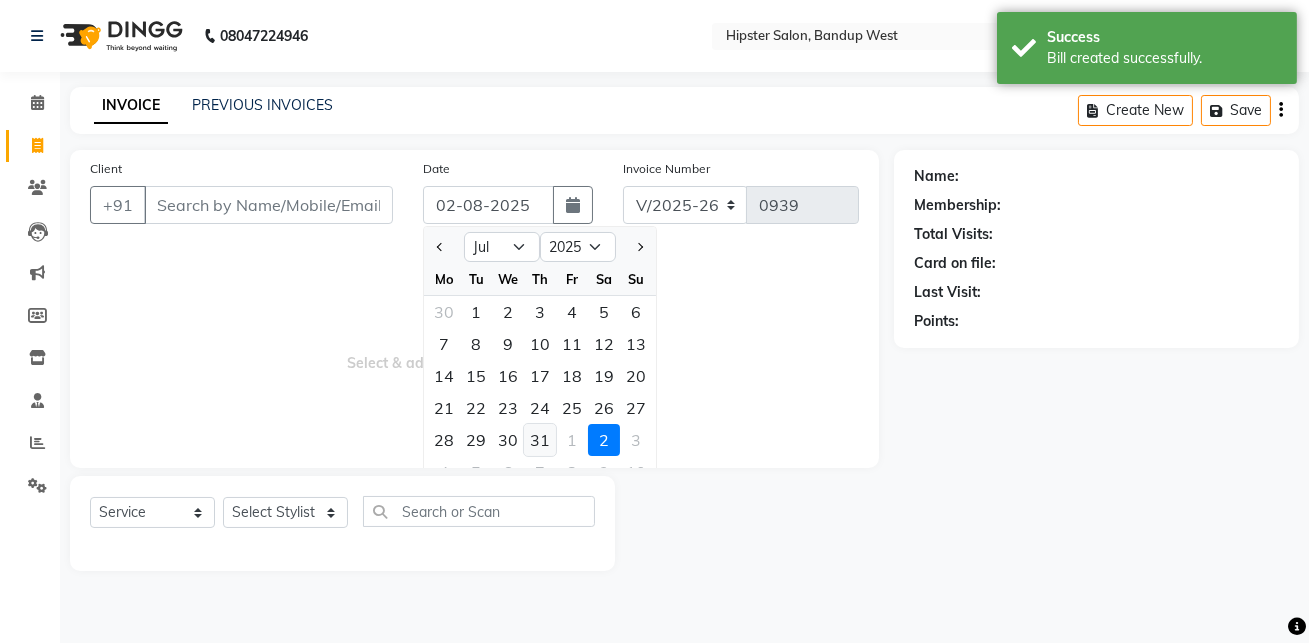 click on "31" 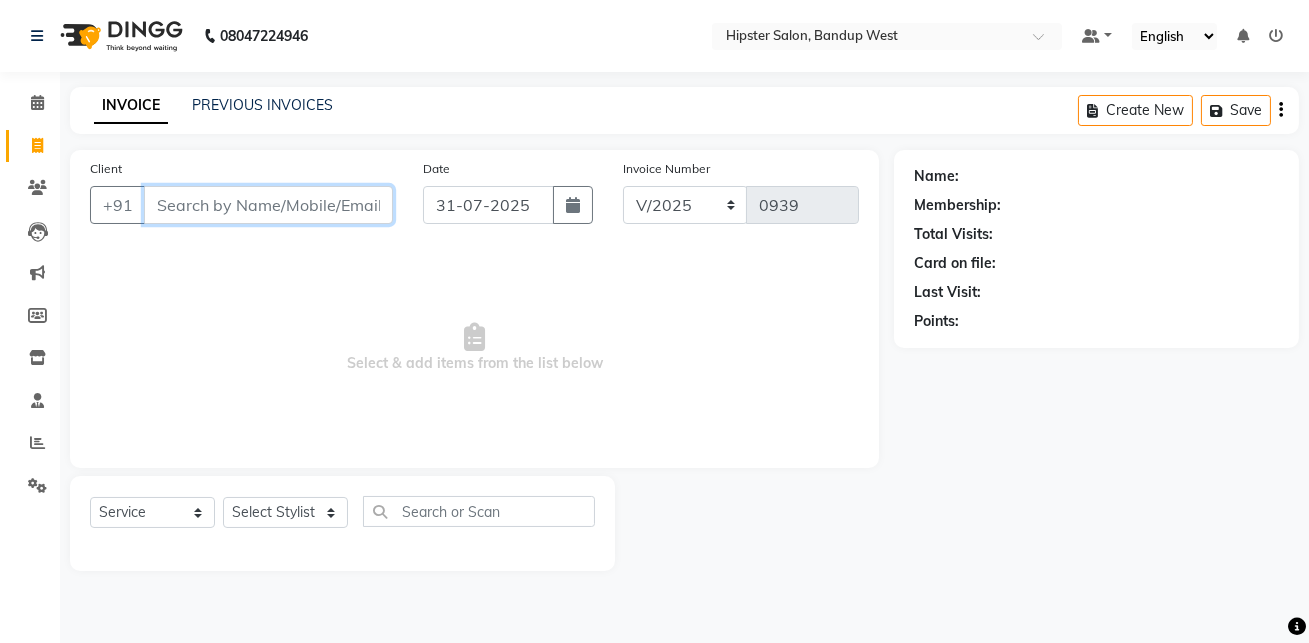click on "Client" at bounding box center (268, 205) 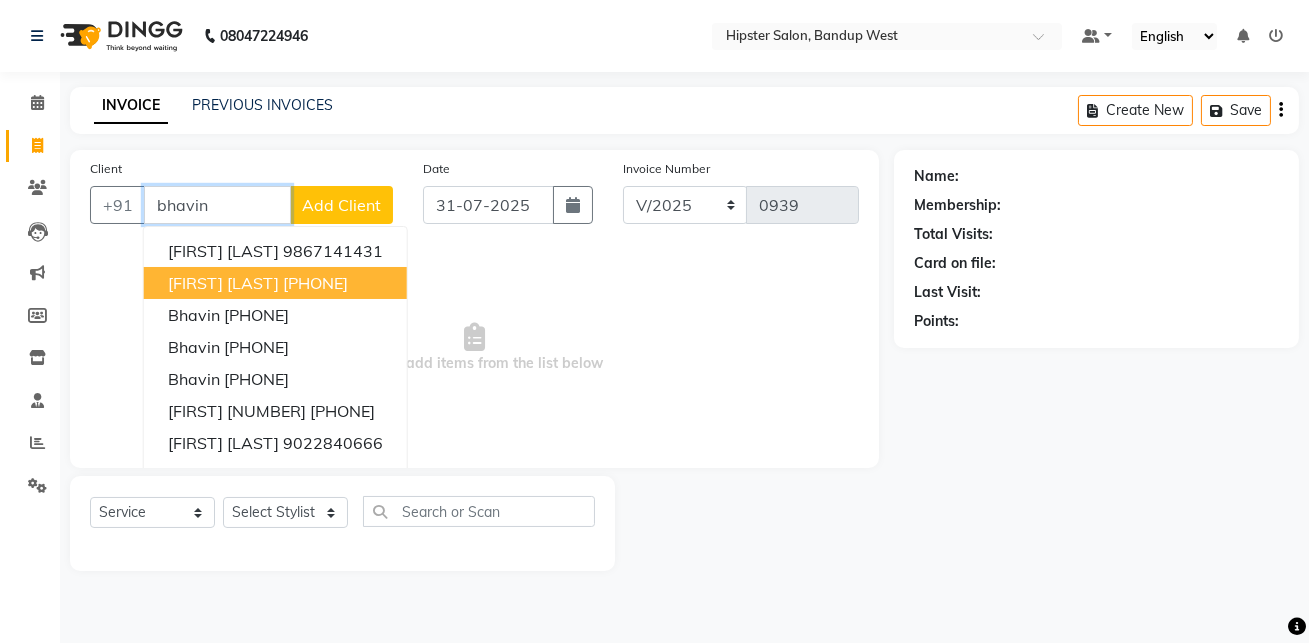 click on "[FIRST] [LAST]  [PHONE]" at bounding box center (275, 283) 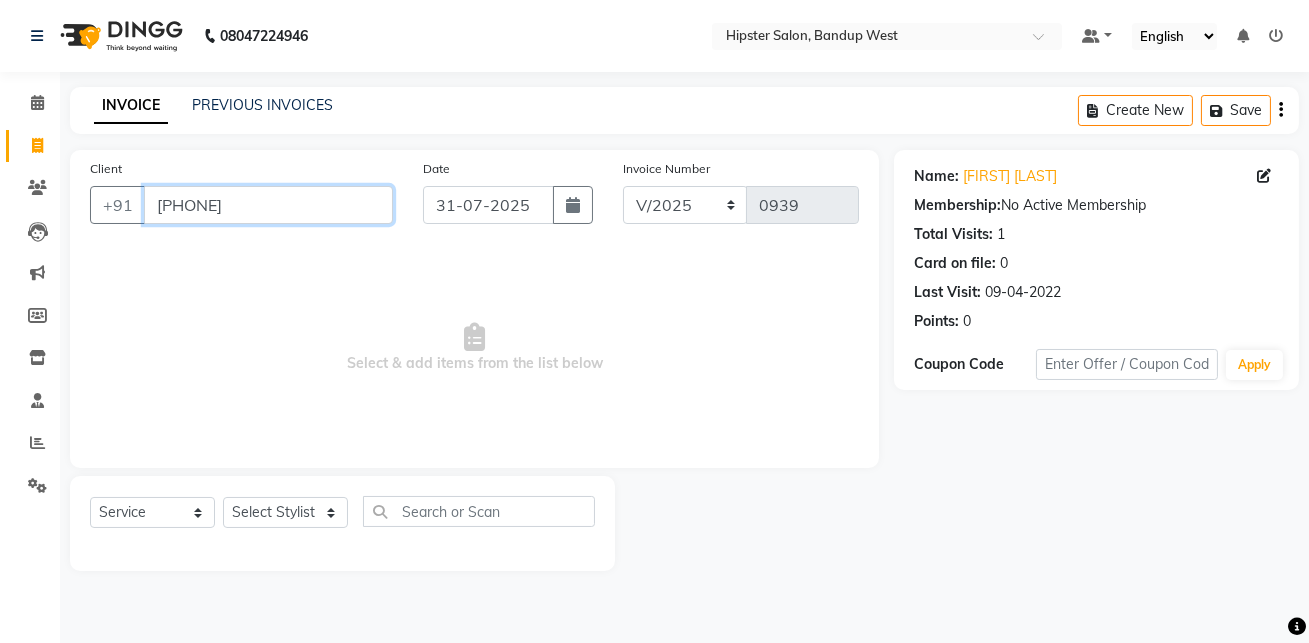 click on "[PHONE]" at bounding box center [268, 205] 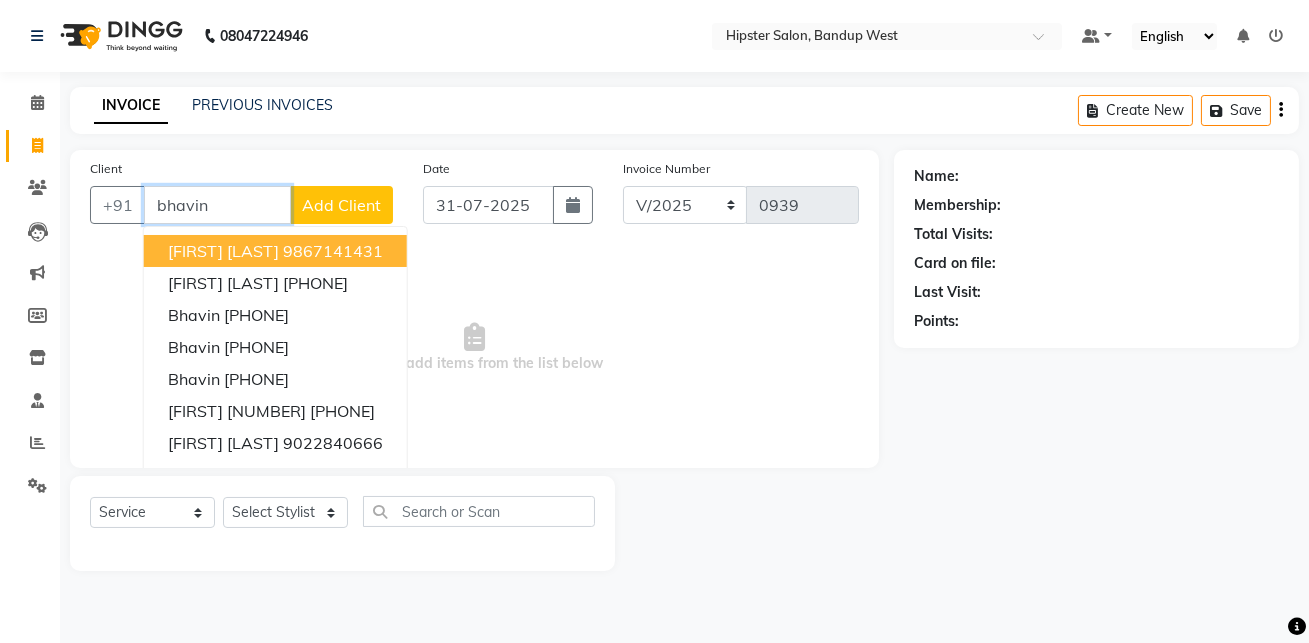 click on "9867141431" at bounding box center (333, 251) 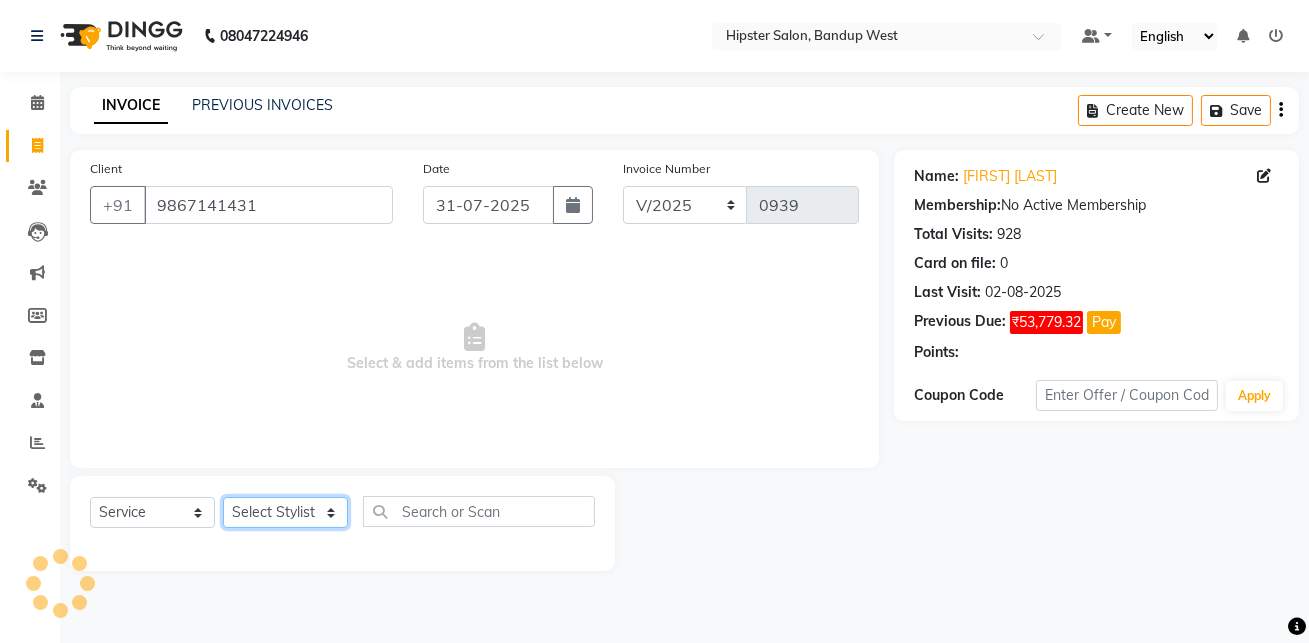 click on "Select Stylist aditya aishu akansha anup ashik Ayushi bhavin sir Irshad lucky manisha meet minaz neelam pritesh PUNAM raju REKHA salman Shweta vaibhav Vicky" 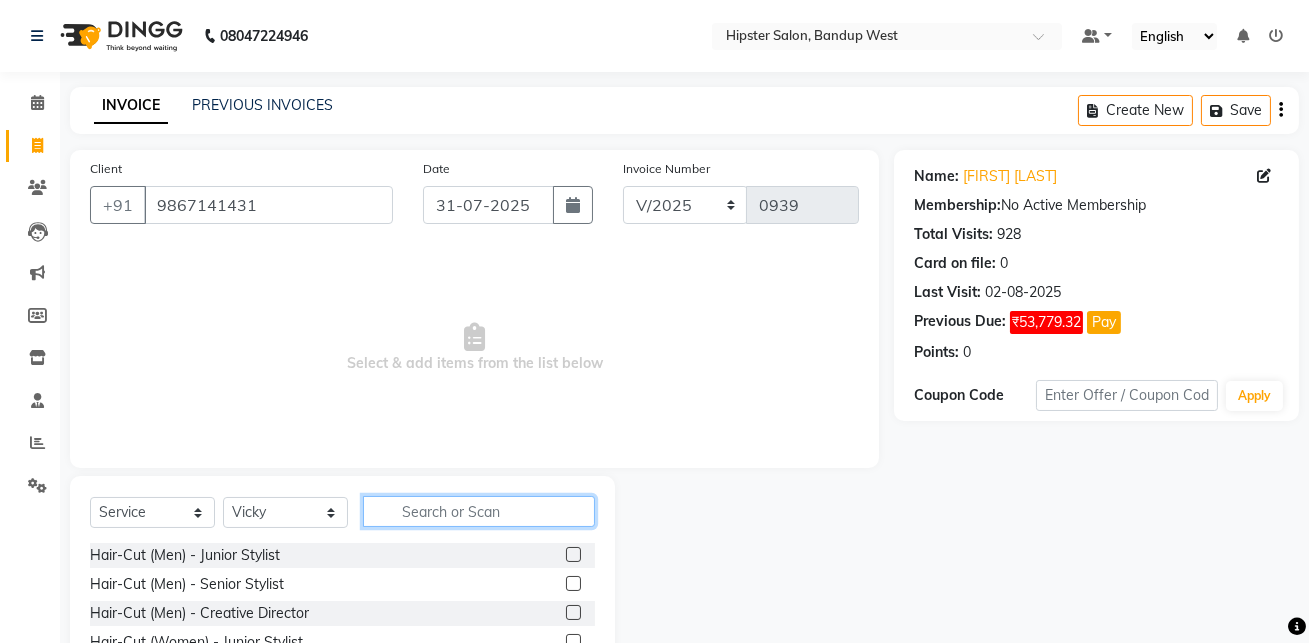 click 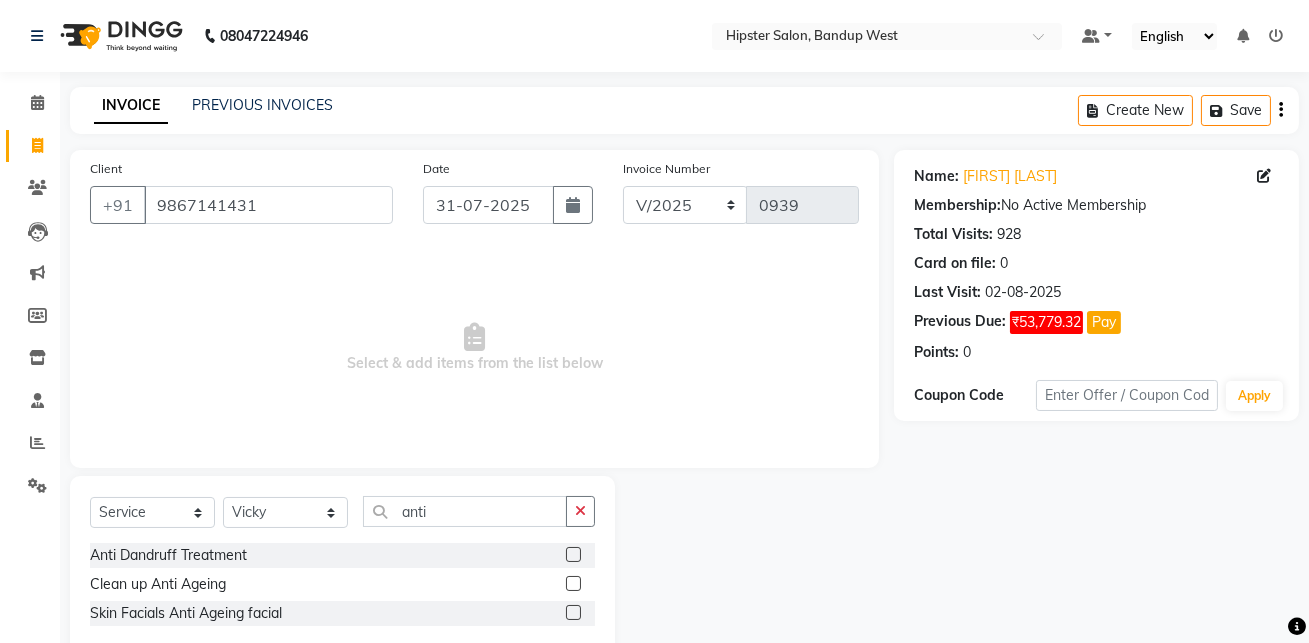 click 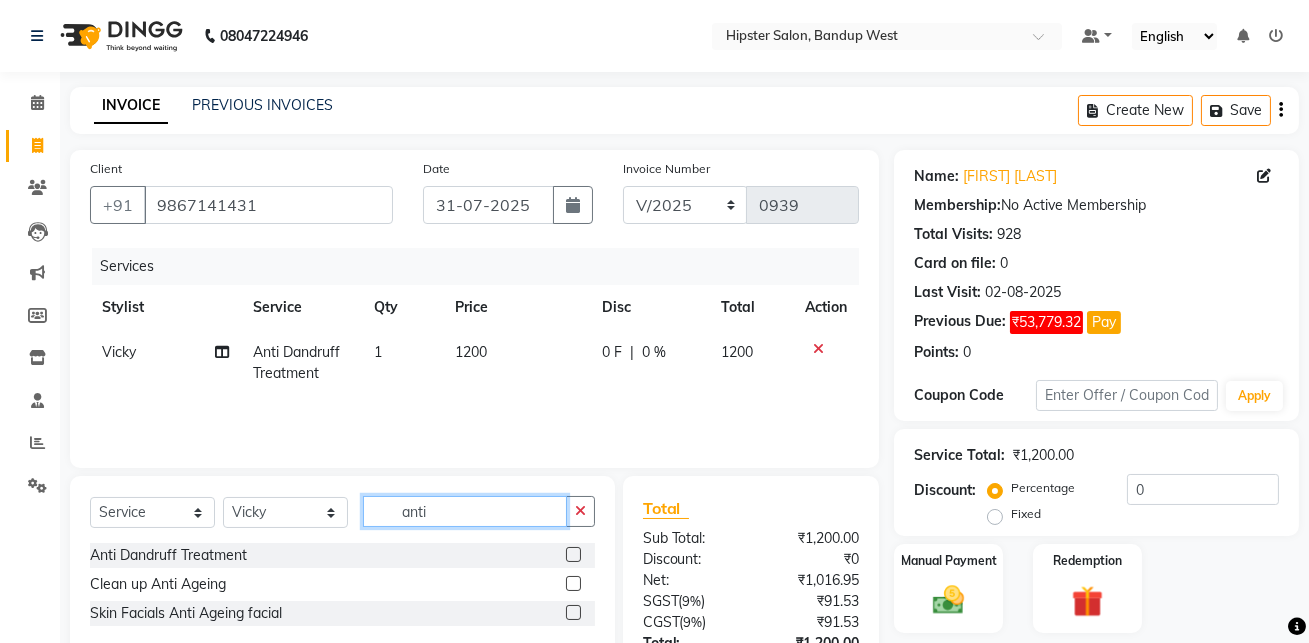 click on "anti" 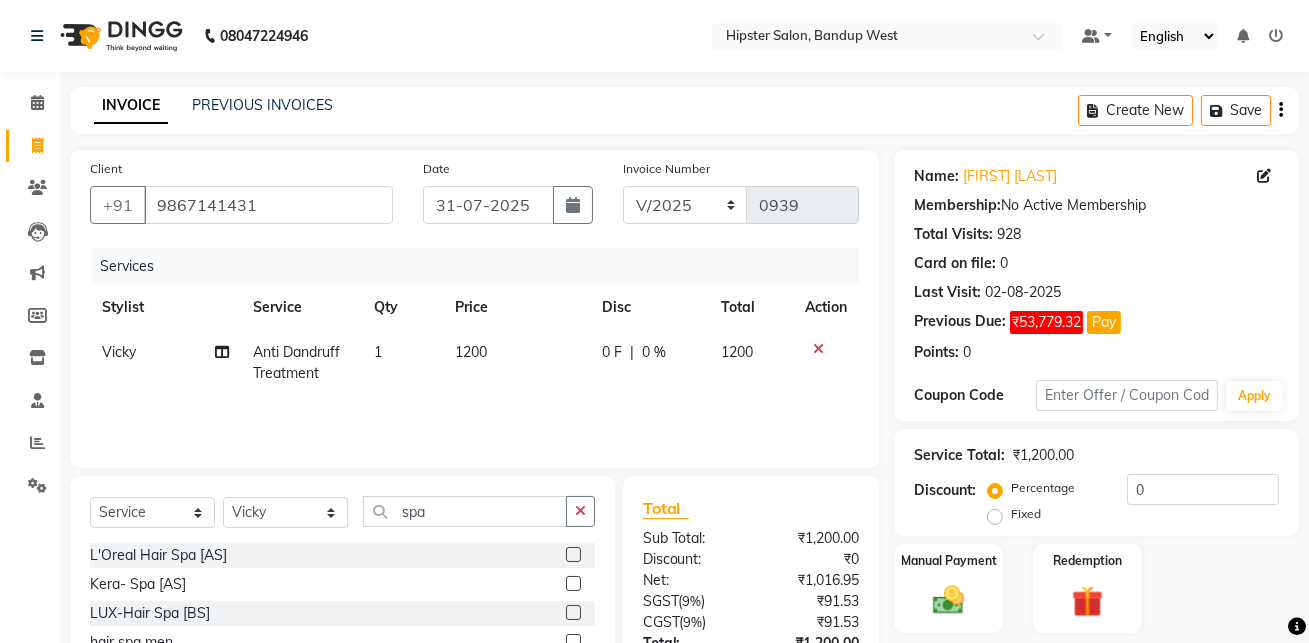 click 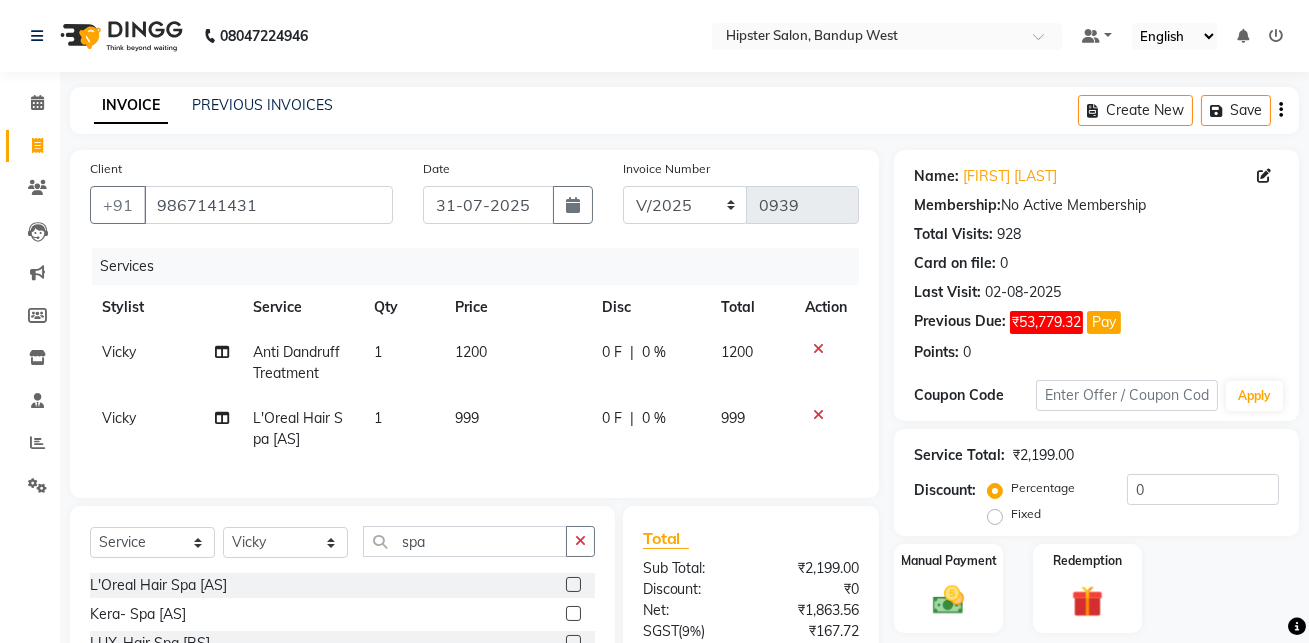 scroll, scrollTop: 189, scrollLeft: 0, axis: vertical 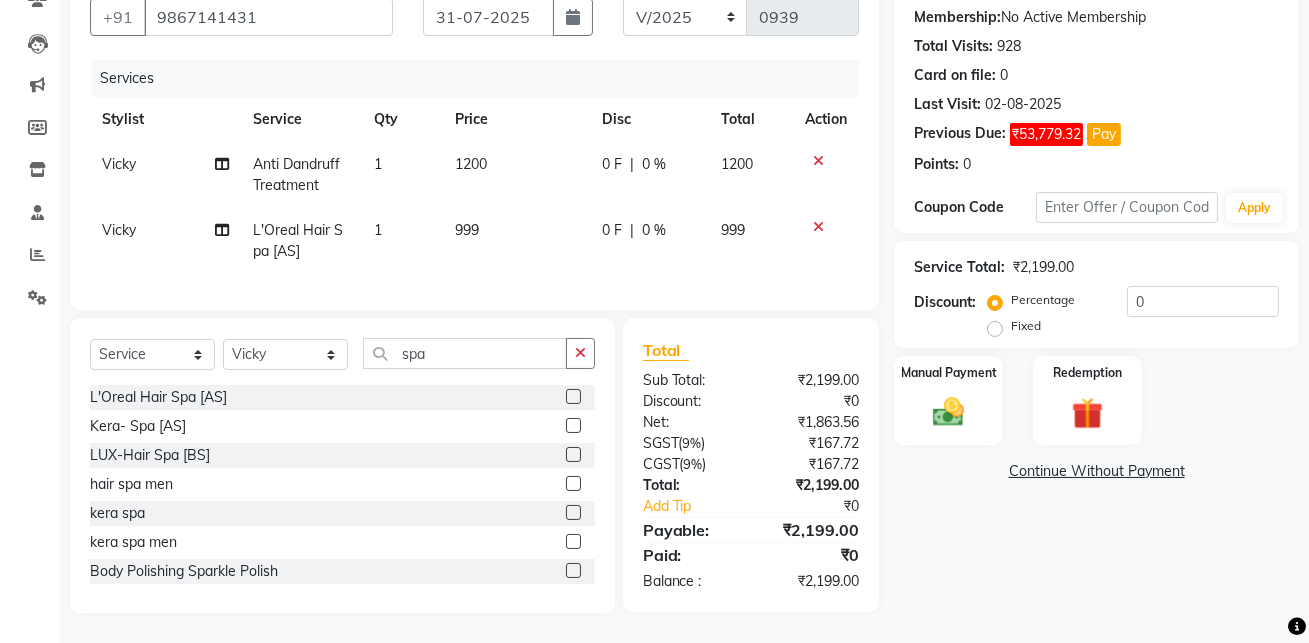 click on "999" 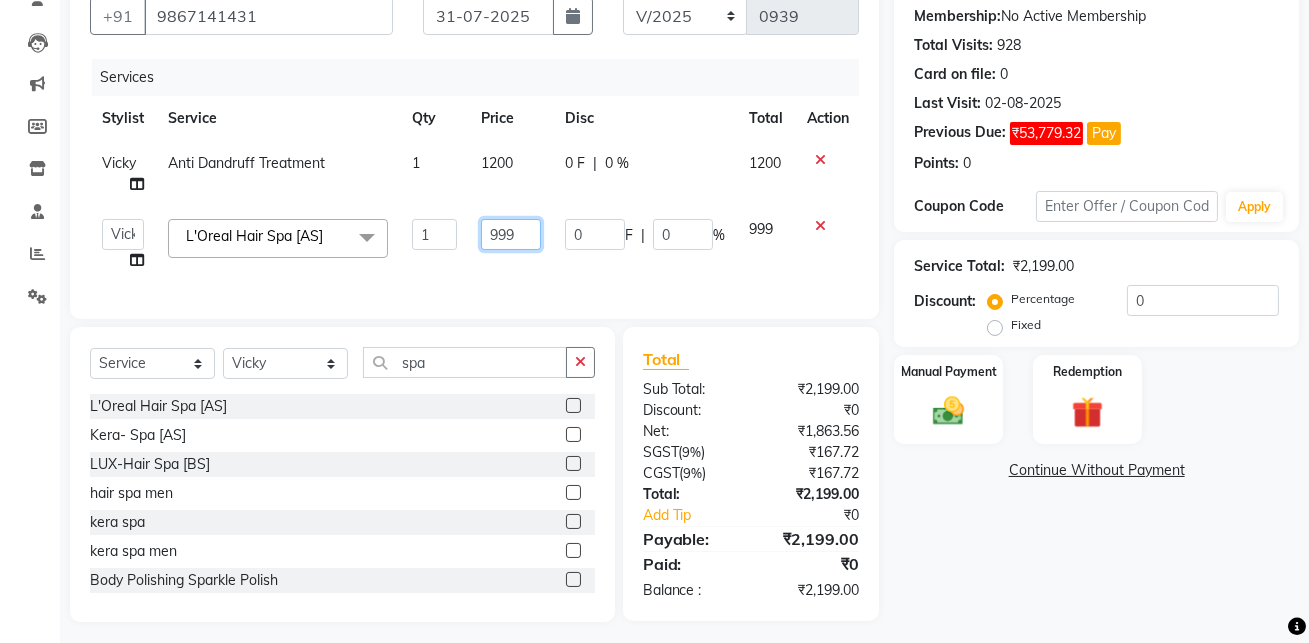 click on "999" 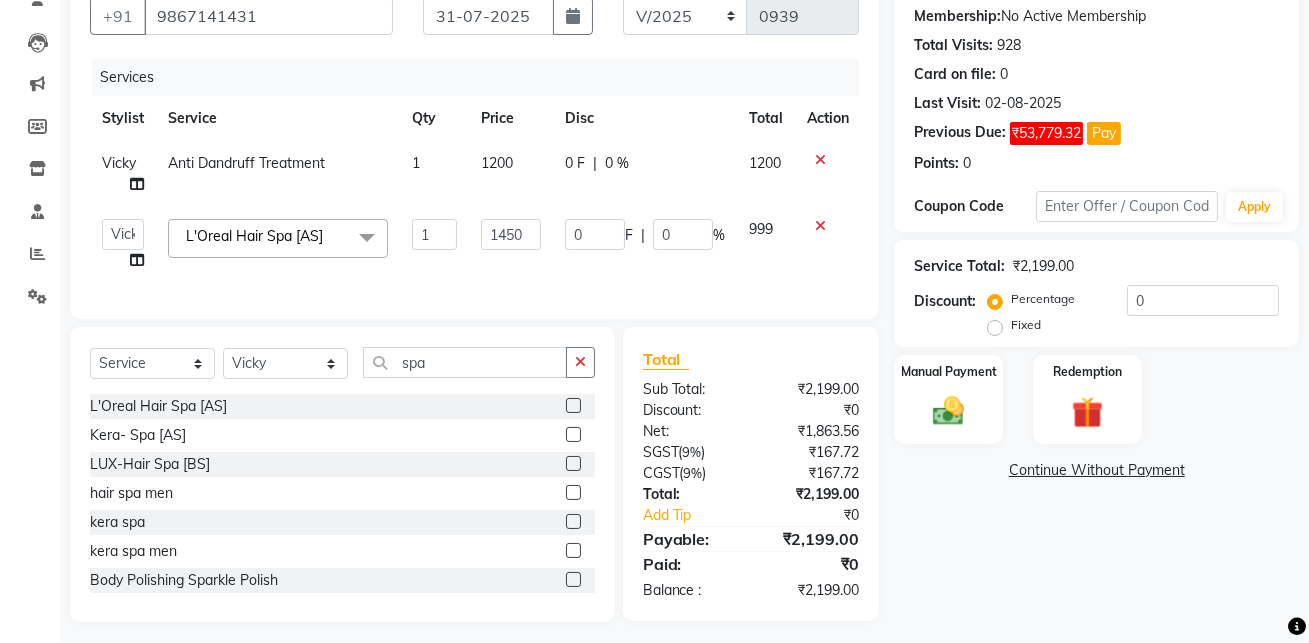 click on "Name: [FIRST] [LAST] Membership:  No Active Membership  Total Visits:  928 Card on file:  0 Last Visit:   02-08-2025 Previous Due:  ₹53,779.32 Pay Points:   0  Coupon Code Apply Service Total:  ₹2,199.00  Discount:  Percentage   Fixed  0 Manual Payment Redemption  Continue Without Payment" 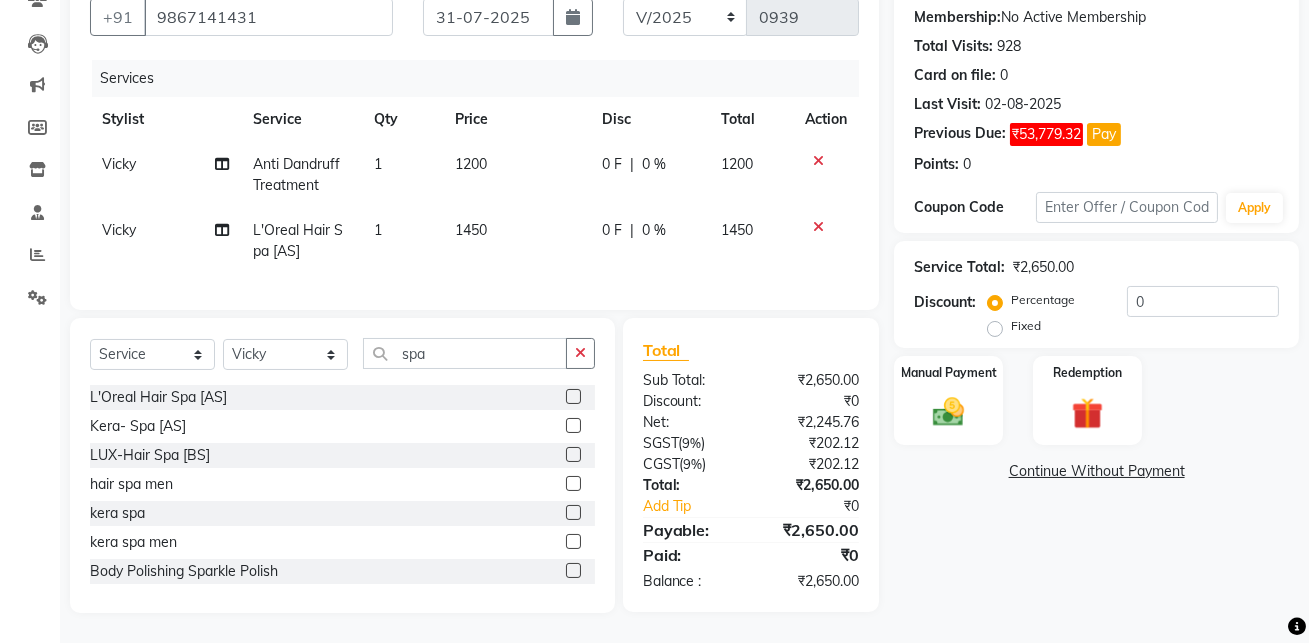 click on "1450" 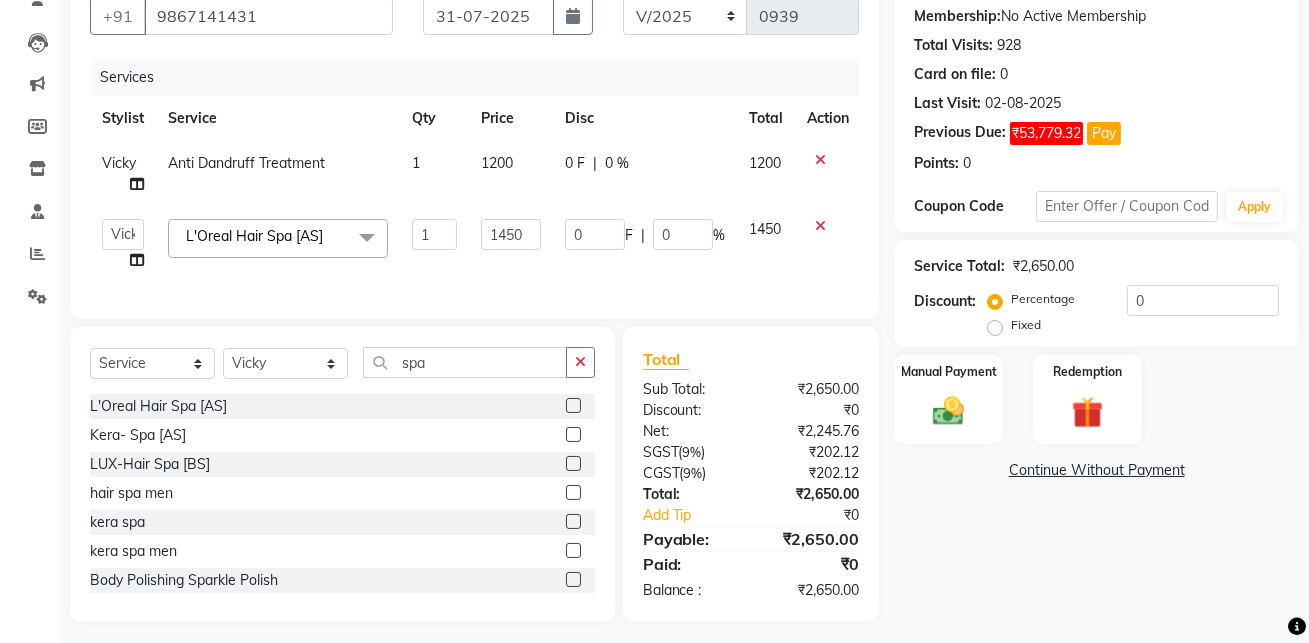 click on "1200" 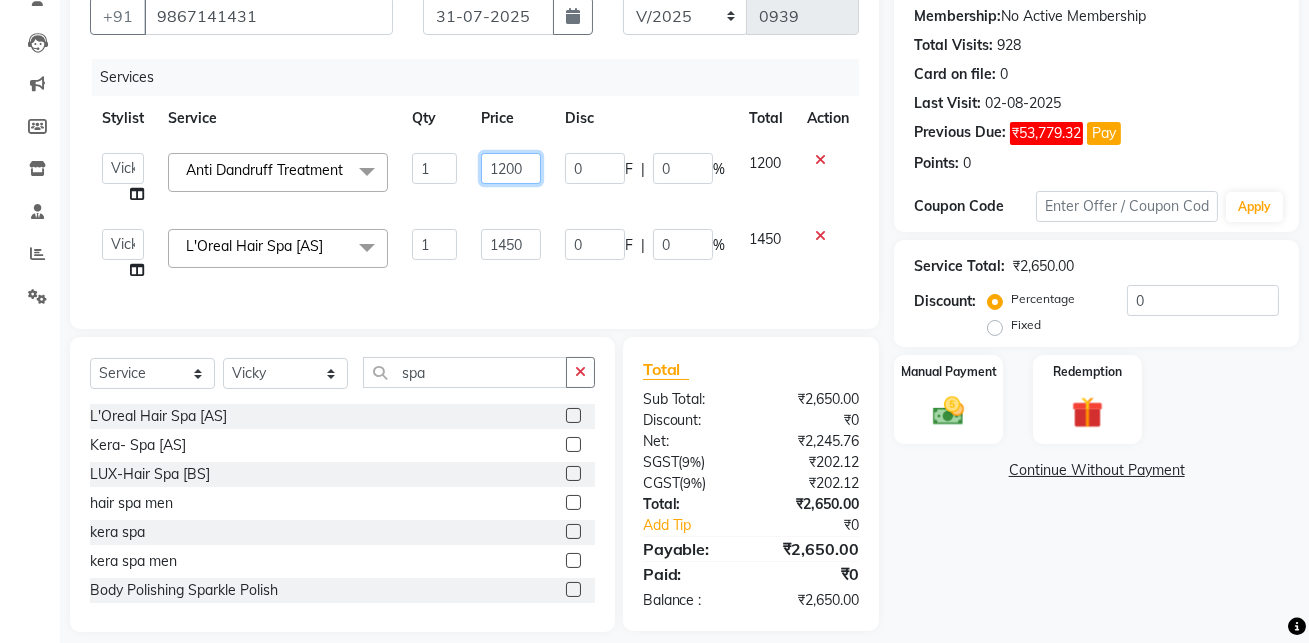 click on "1200" 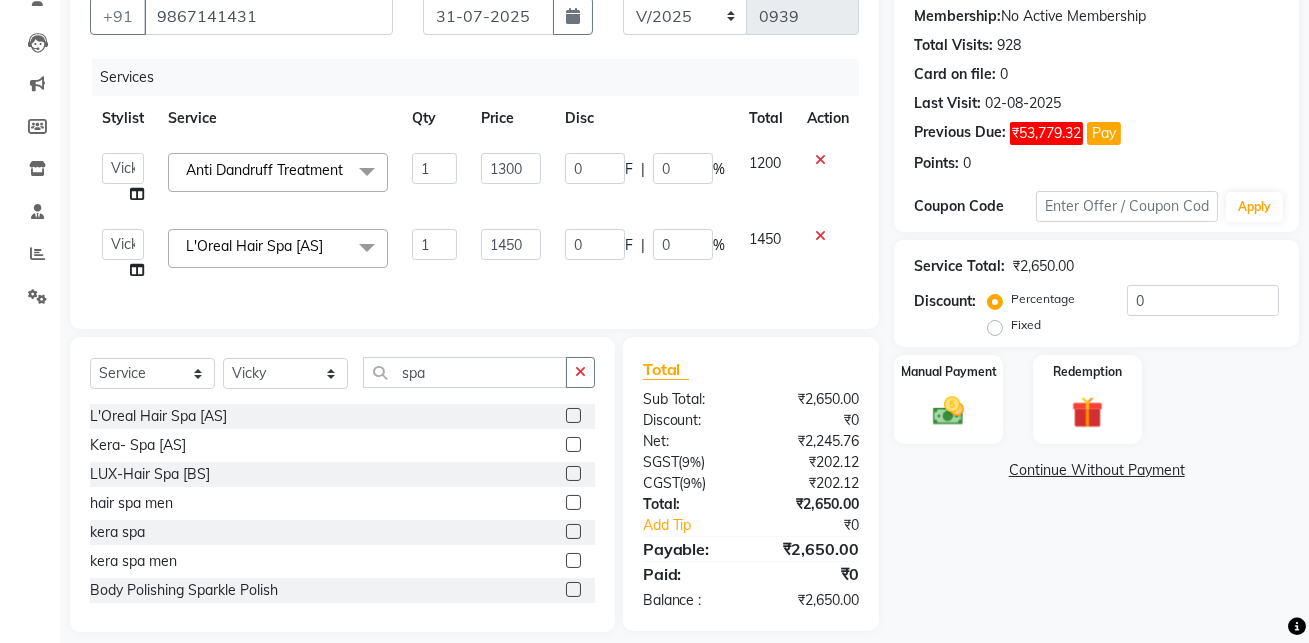 click on "Name: [FIRST] [LAST] Membership:  No Active Membership  Total Visits:  928 Card on file:  0 Last Visit:   02-08-2025 Previous Due:  ₹53,779.32 Pay Points:   0  Coupon Code Apply Service Total:  ₹2,650.00  Discount:  Percentage   Fixed  0 Manual Payment Redemption  Continue Without Payment" 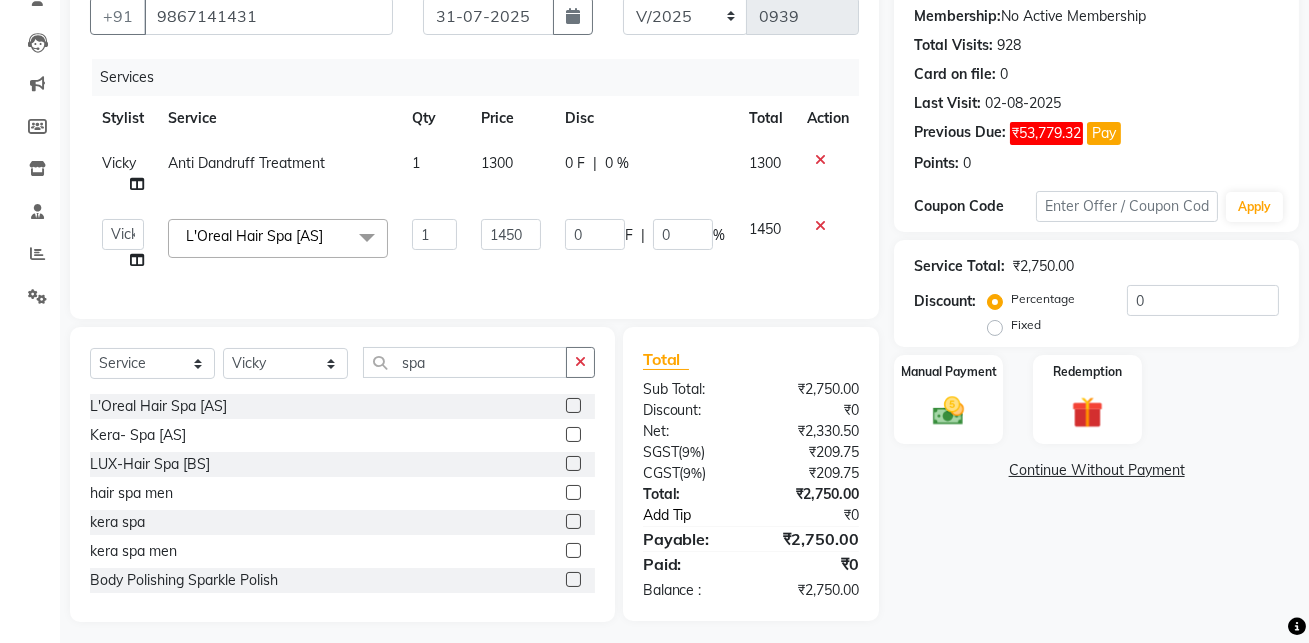scroll, scrollTop: 199, scrollLeft: 0, axis: vertical 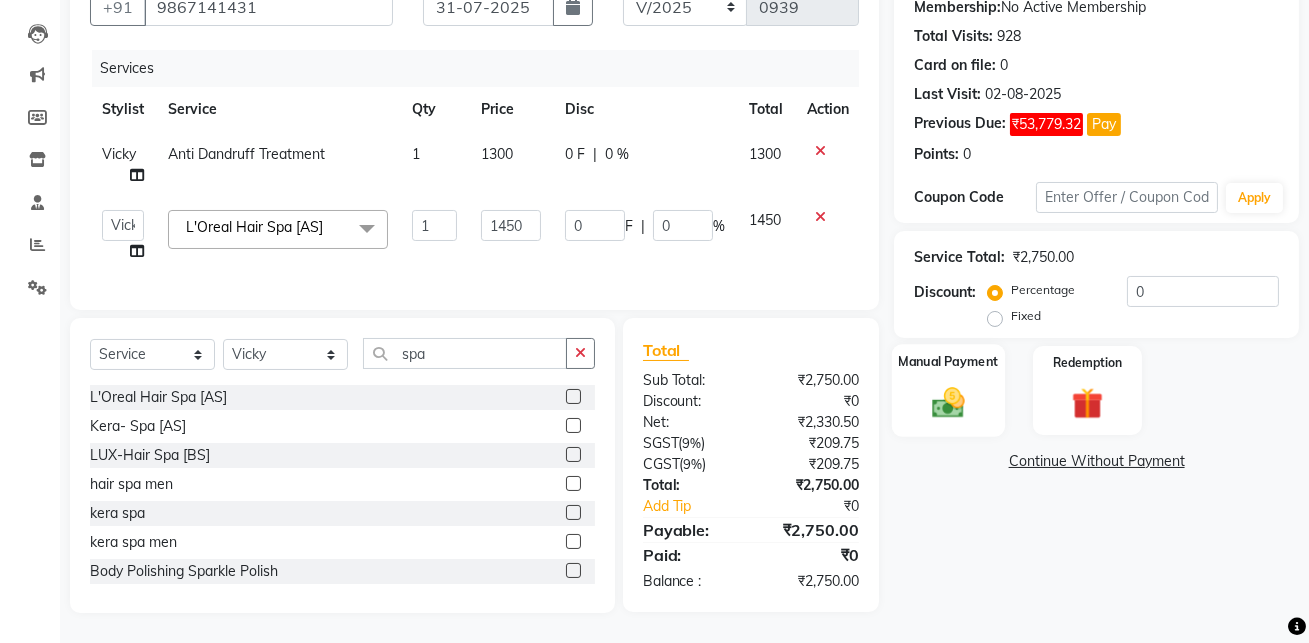 click 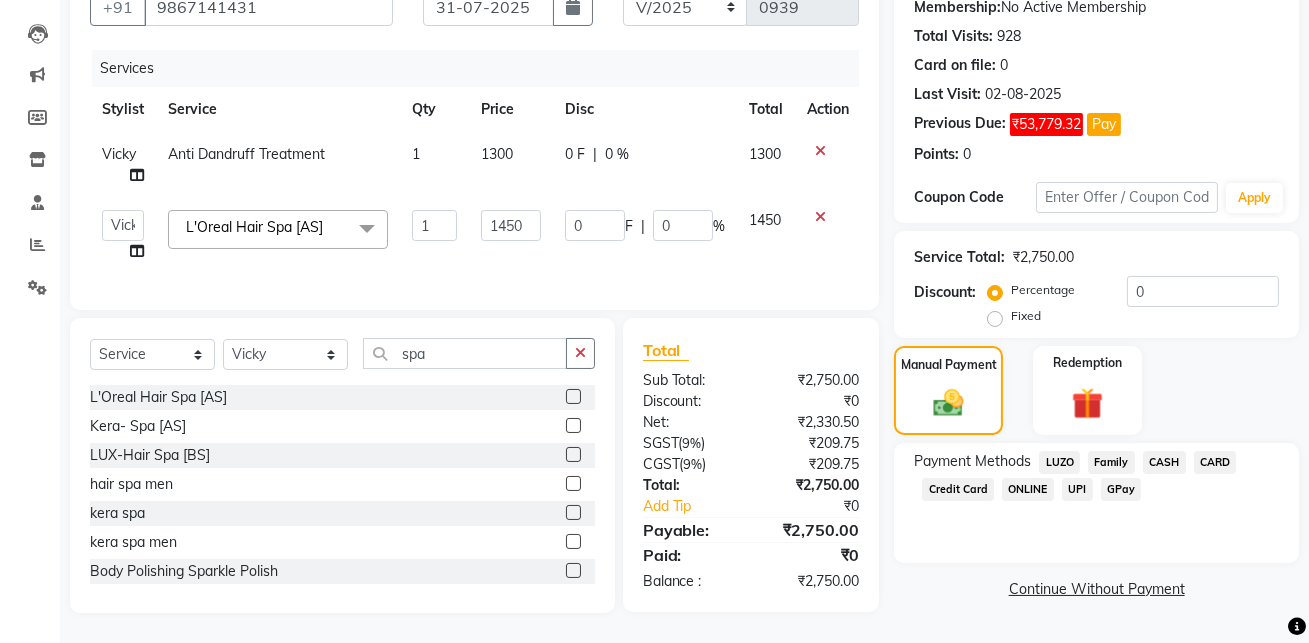 click on "GPay" 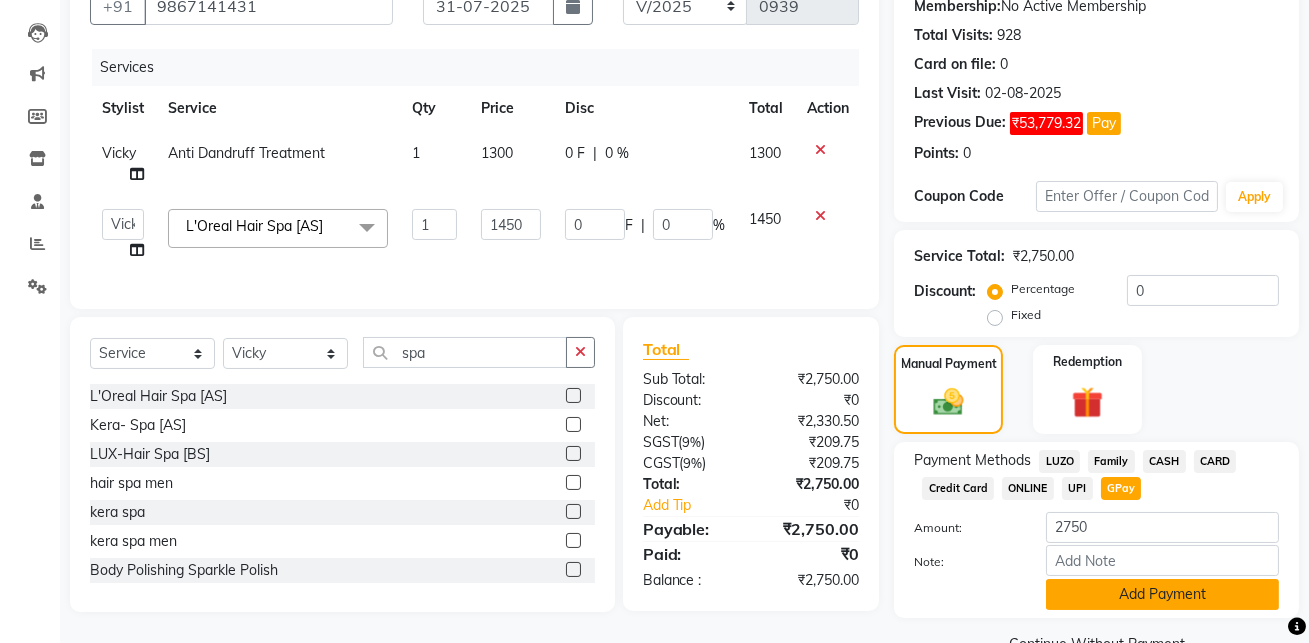 click on "Add Payment" 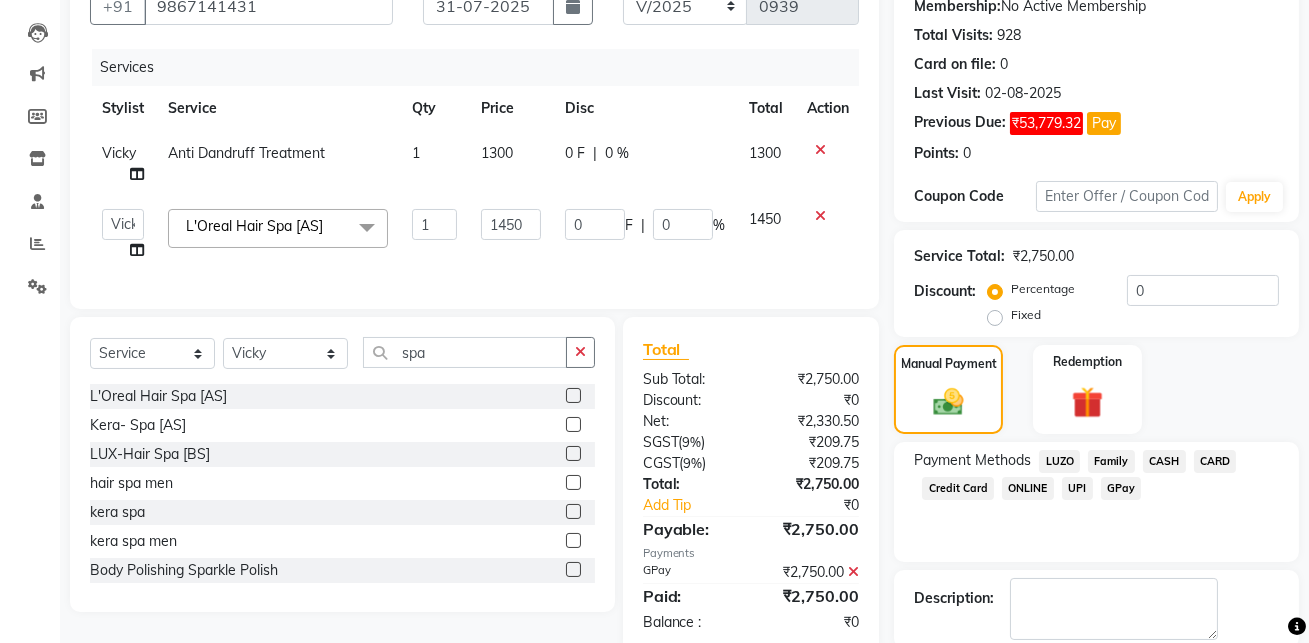 scroll, scrollTop: 301, scrollLeft: 0, axis: vertical 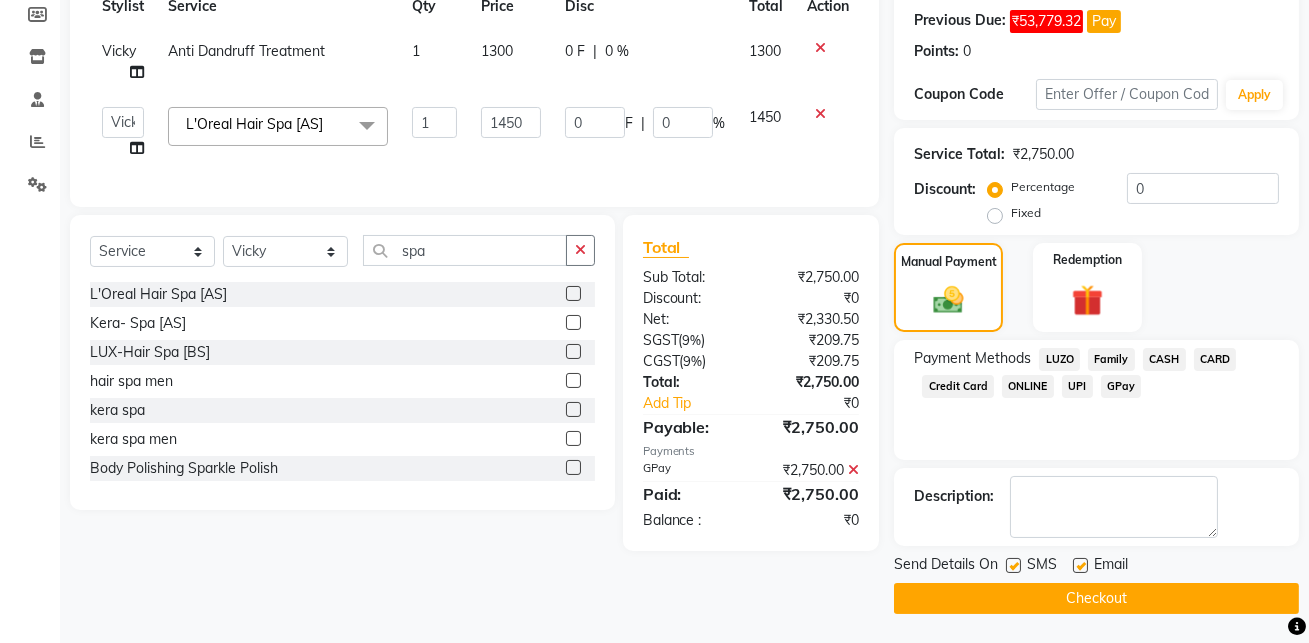 click on "Checkout" 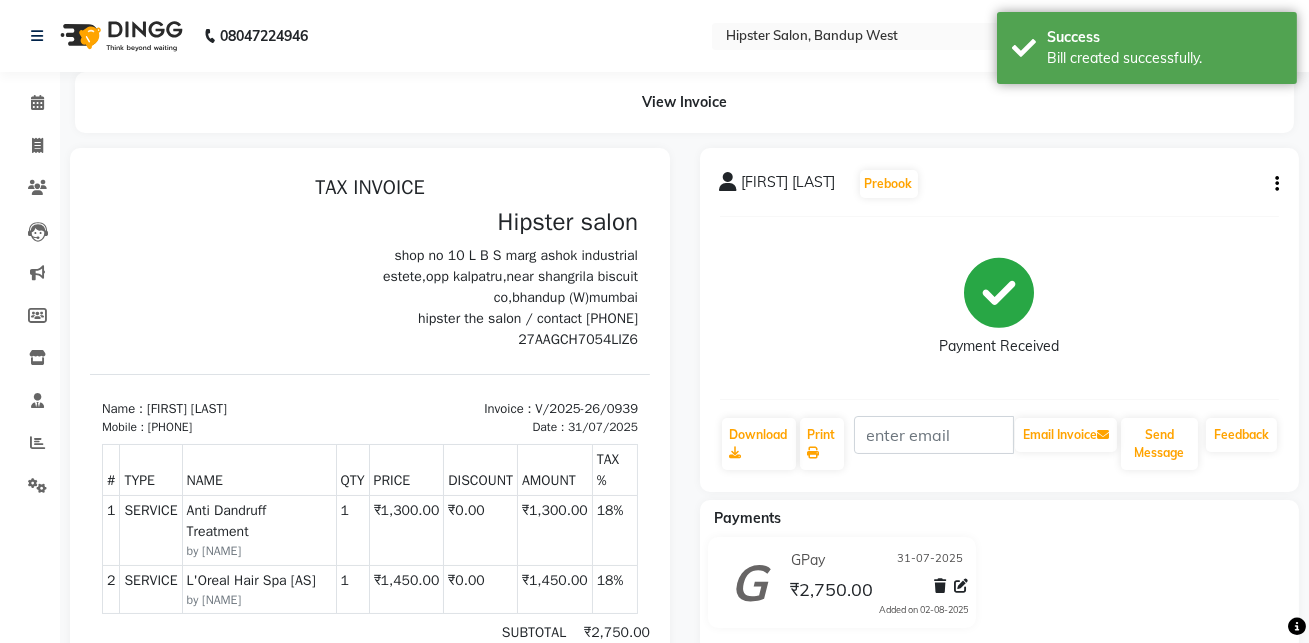 scroll, scrollTop: 0, scrollLeft: 0, axis: both 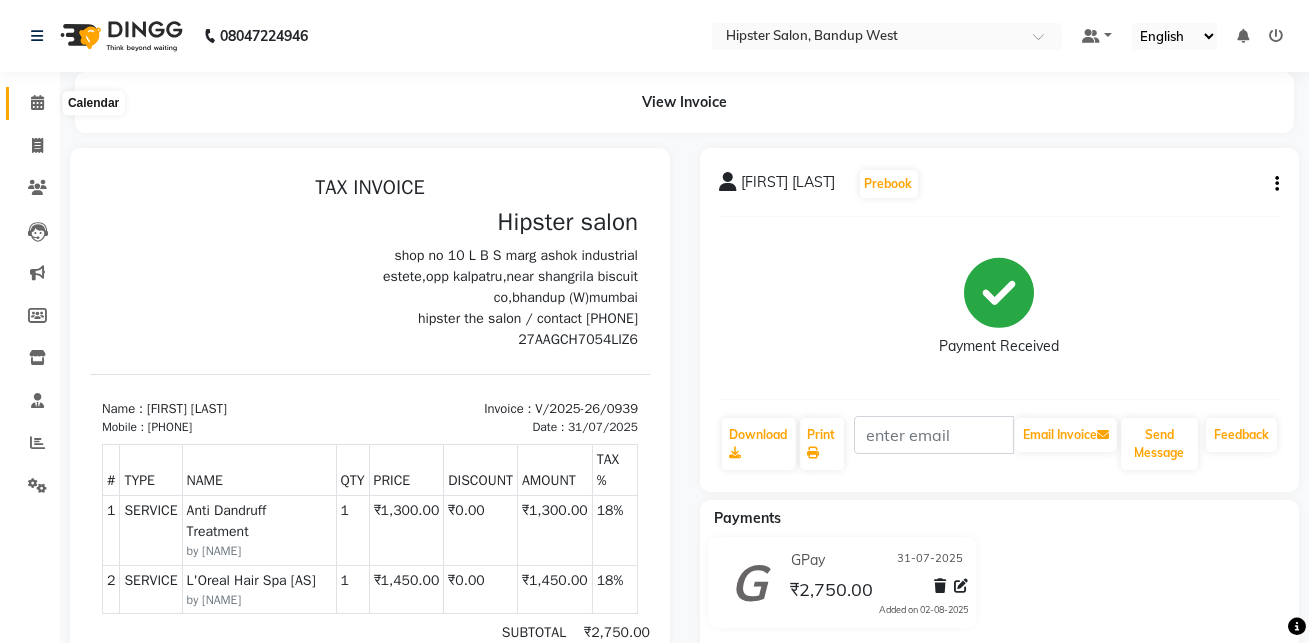 click 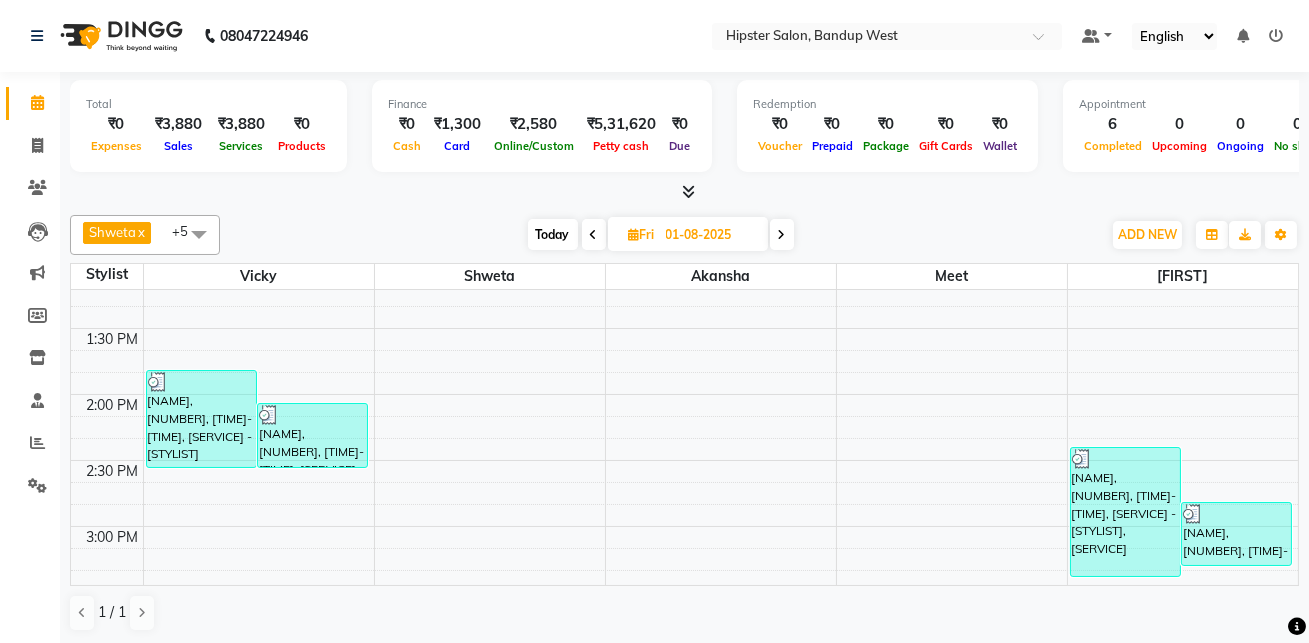 scroll, scrollTop: 575, scrollLeft: 0, axis: vertical 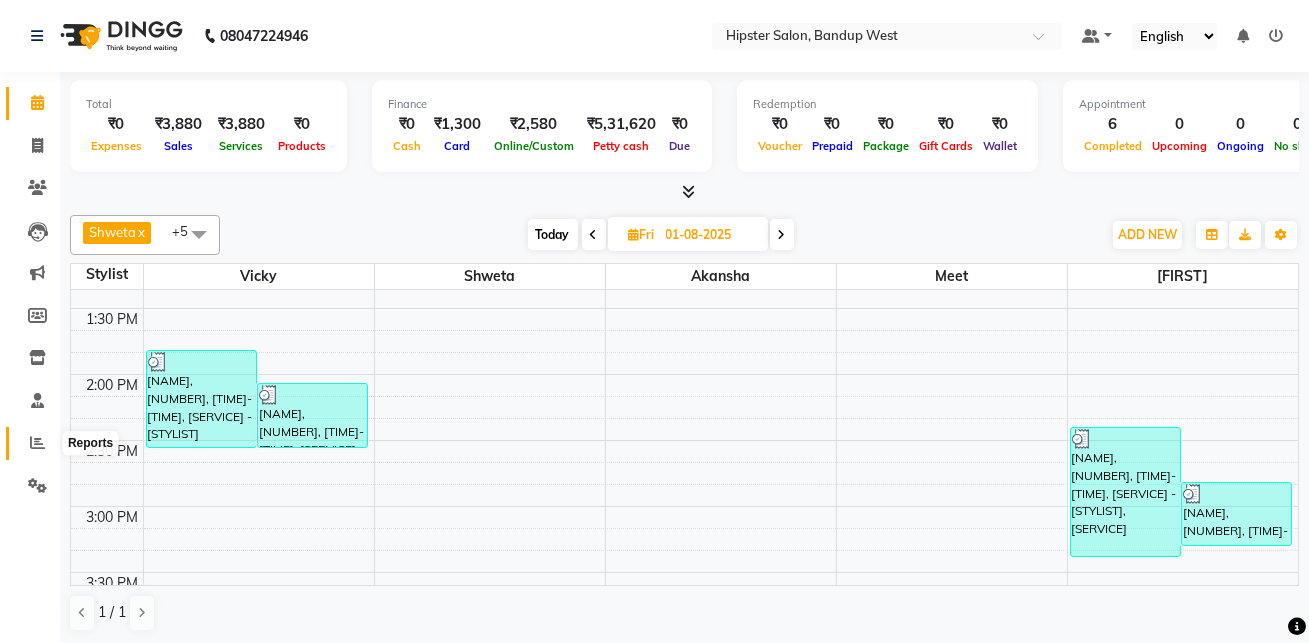 click 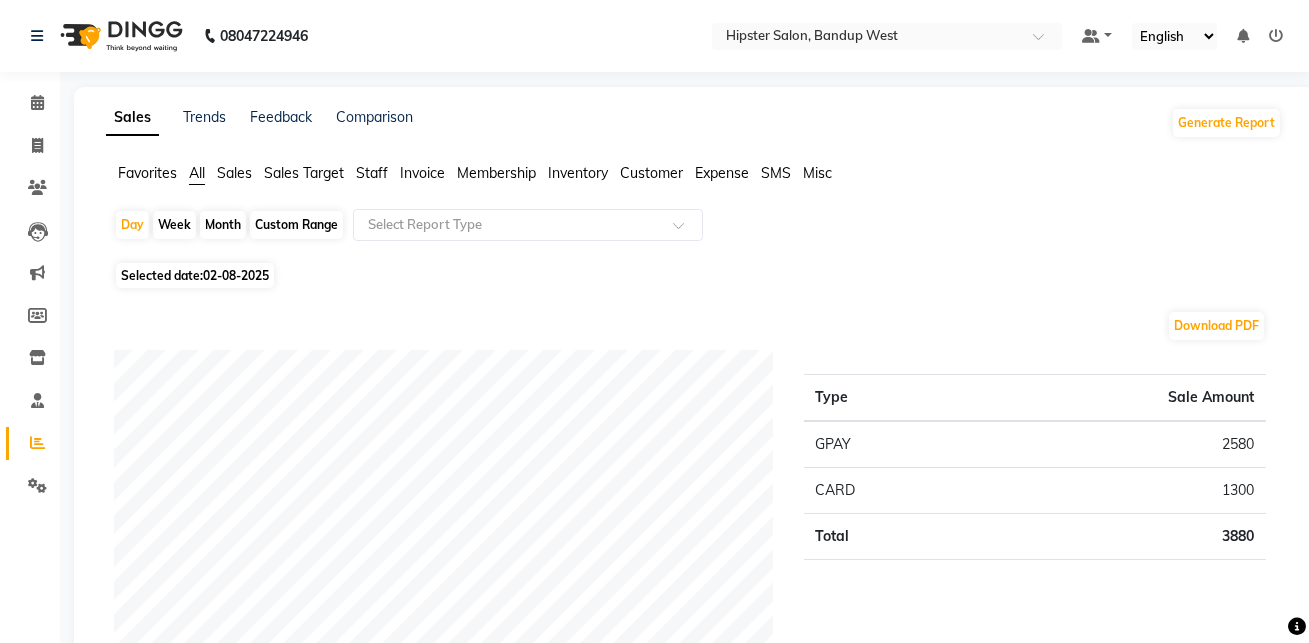 click on "Custom Range" 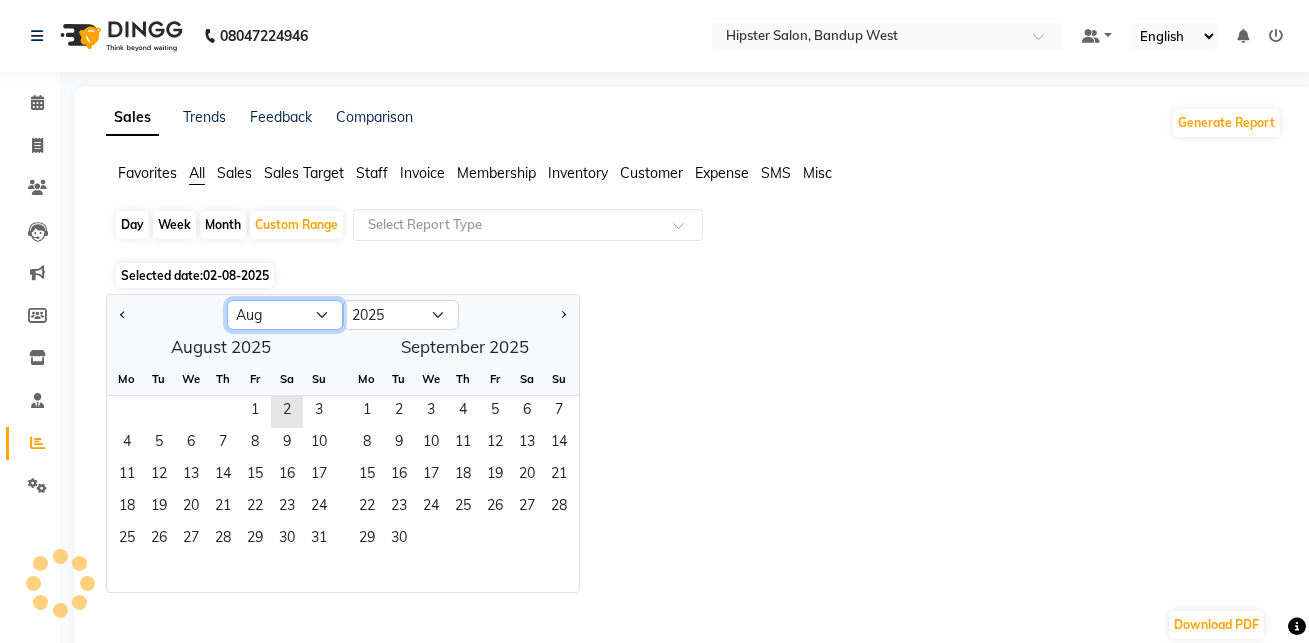 click on "Jan Feb Mar Apr May Jun Jul Aug Sep Oct Nov Dec" 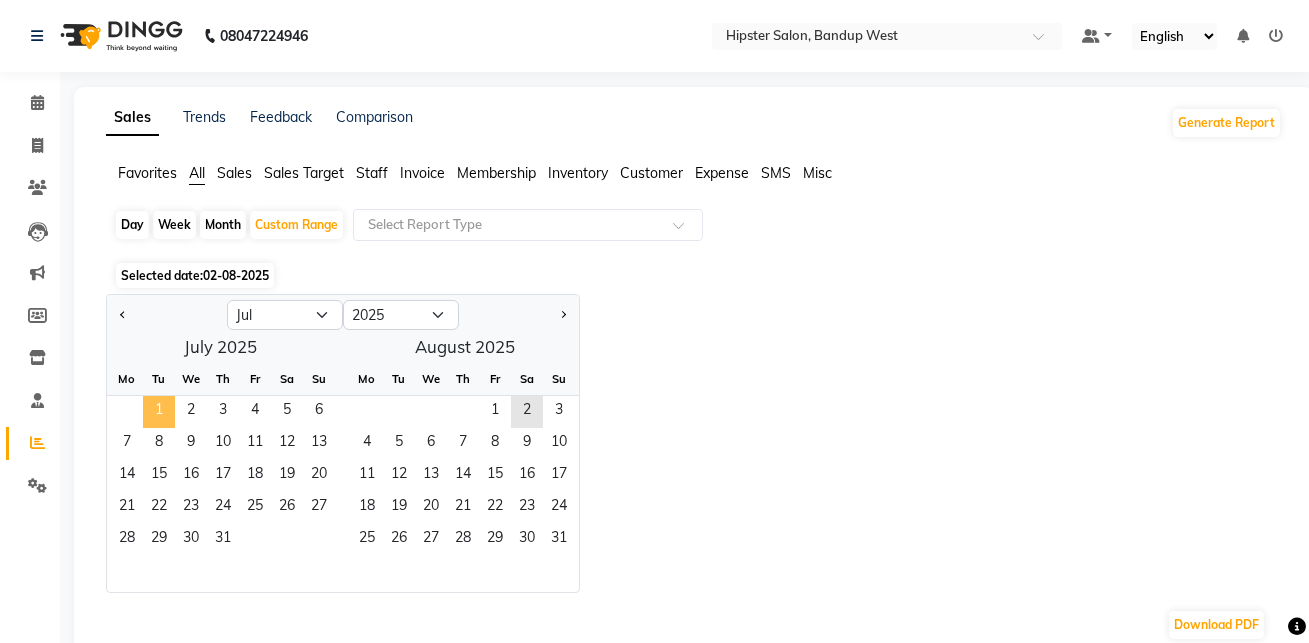 click on "1" 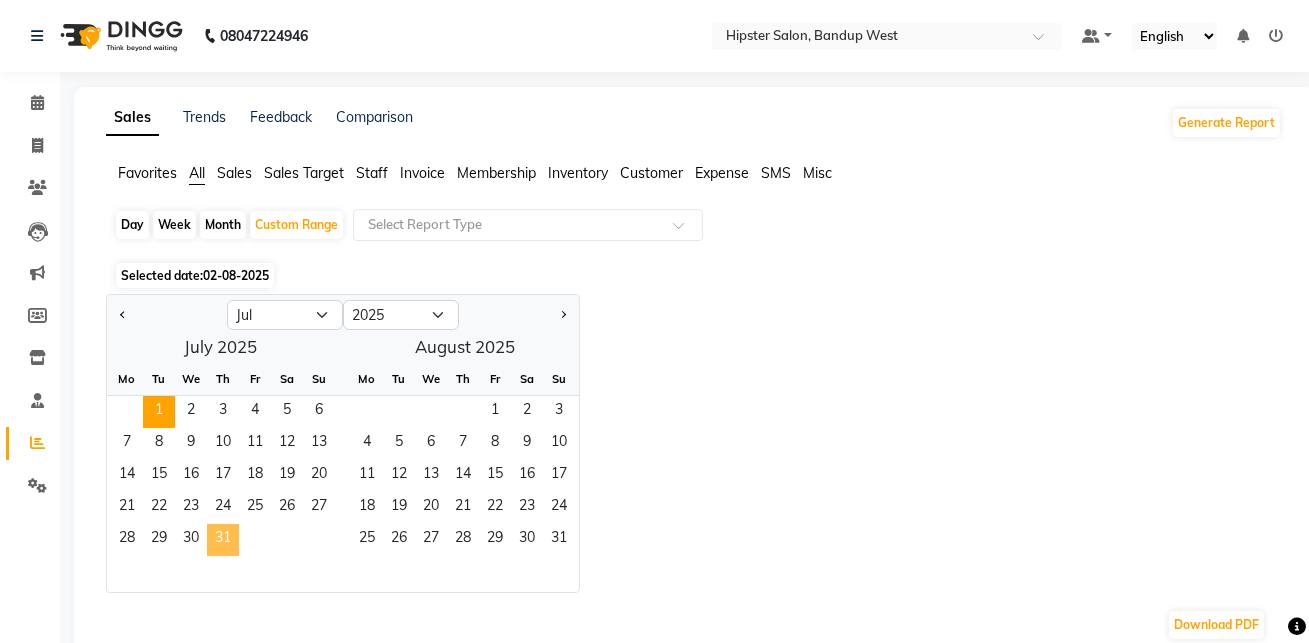click on "31" 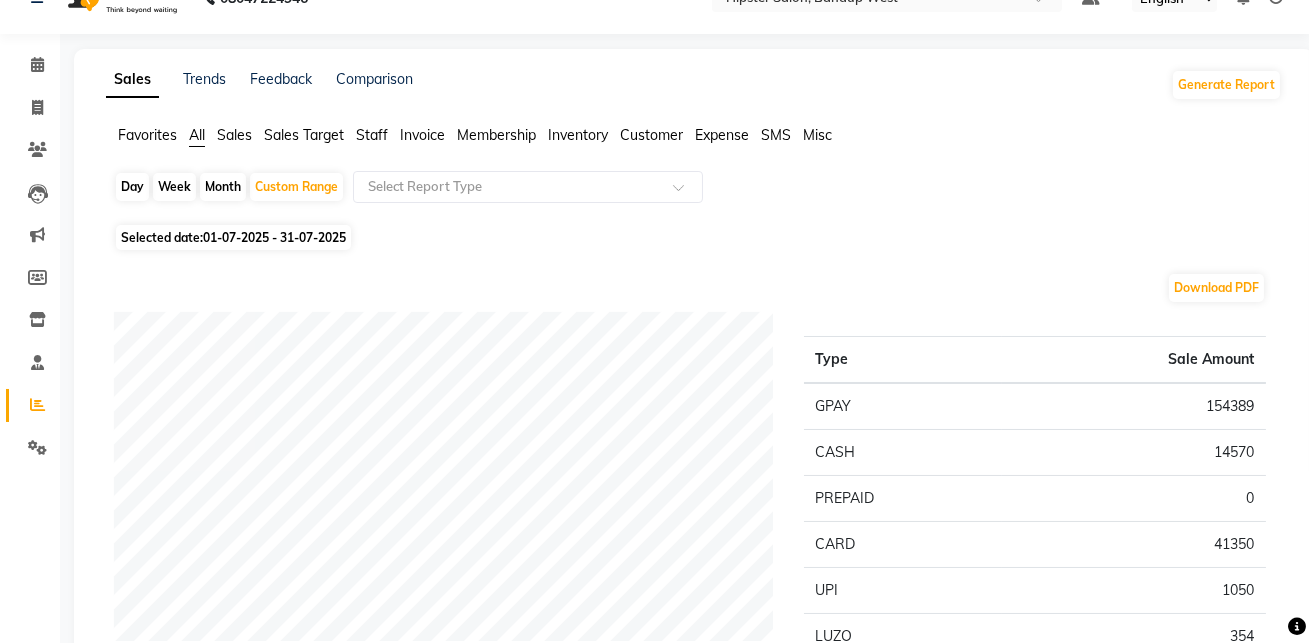 scroll, scrollTop: 0, scrollLeft: 0, axis: both 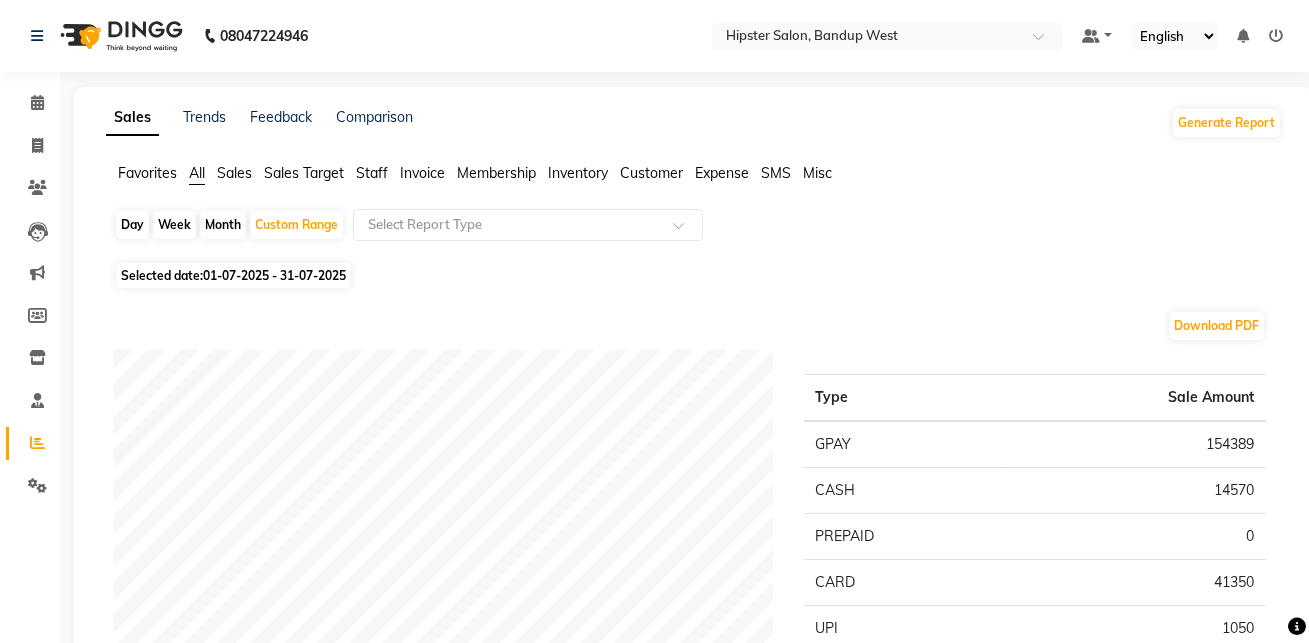 click on "Staff" 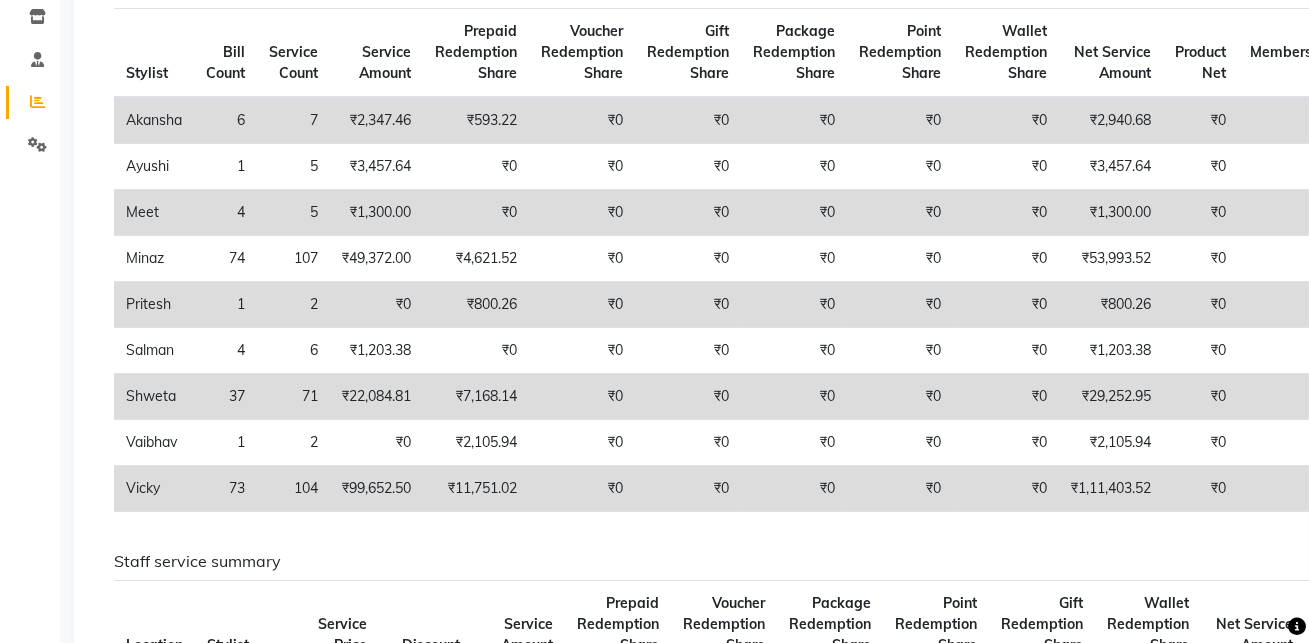 scroll, scrollTop: 0, scrollLeft: 0, axis: both 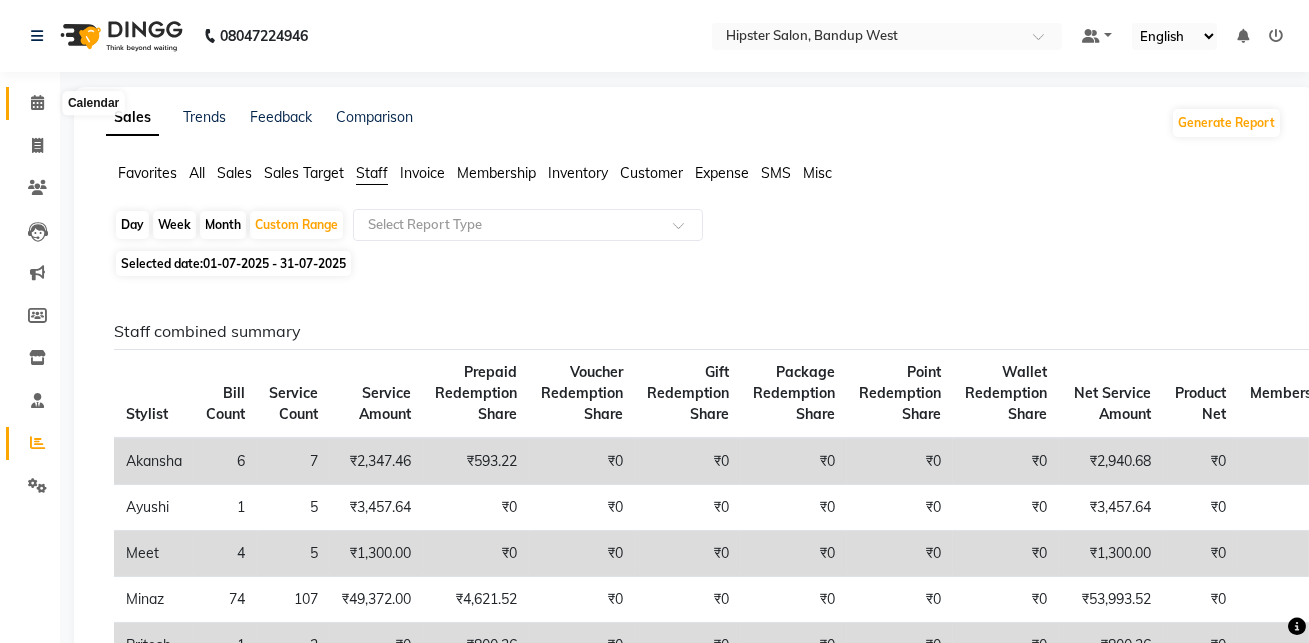 click 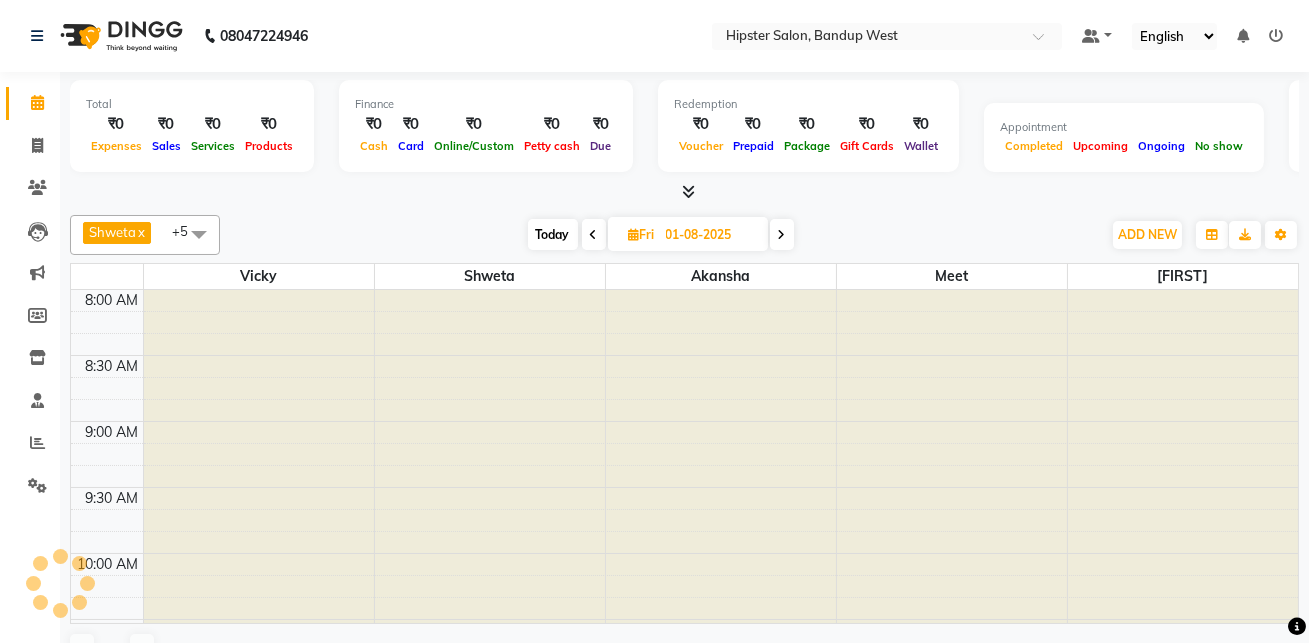 scroll, scrollTop: 0, scrollLeft: 0, axis: both 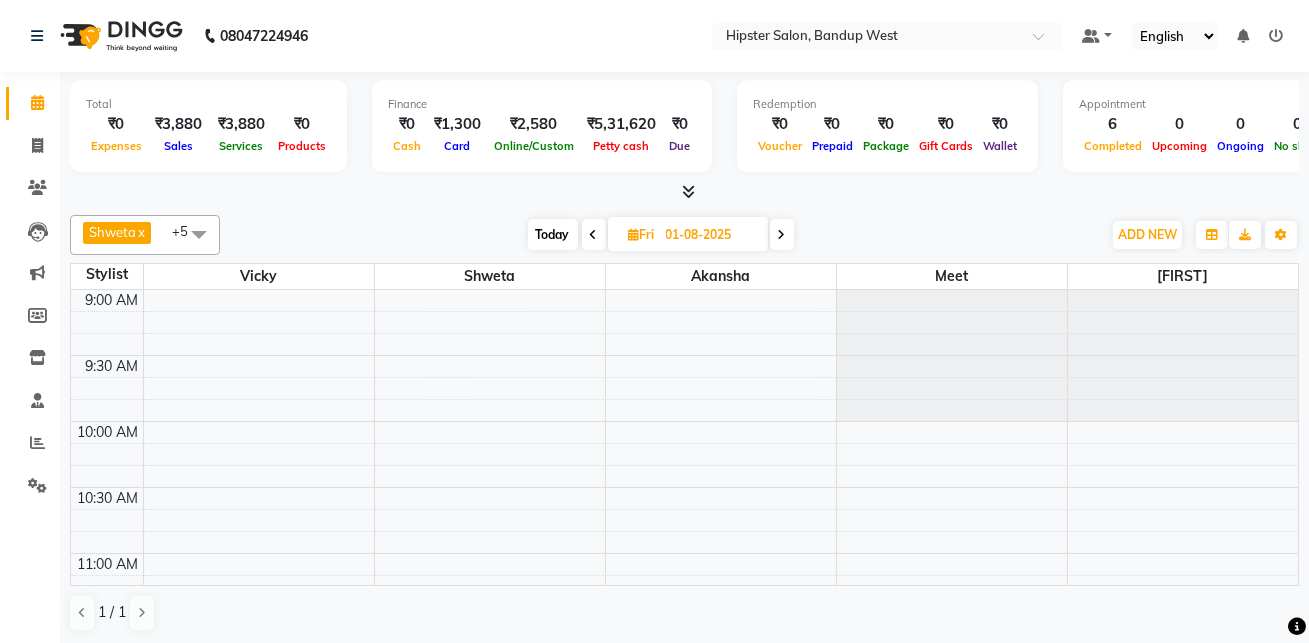 click on "01-08-2025" at bounding box center (710, 235) 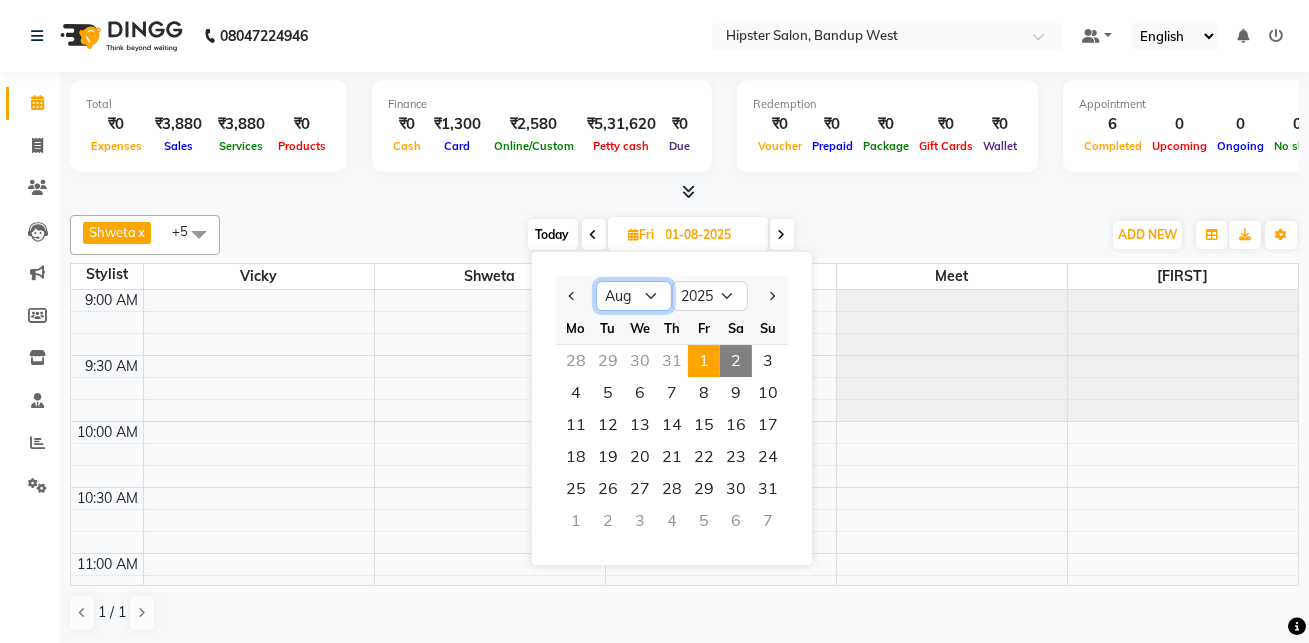 click on "Jan Feb Mar Apr May Jun Jul Aug Sep Oct Nov Dec" at bounding box center [634, 296] 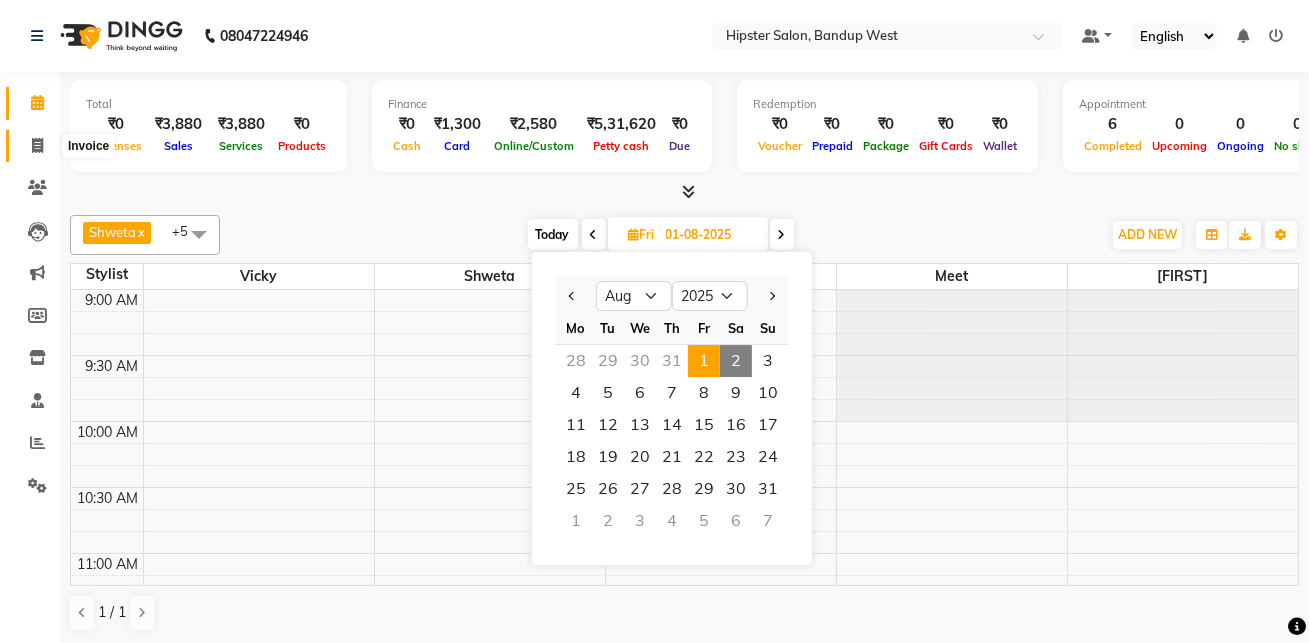 click 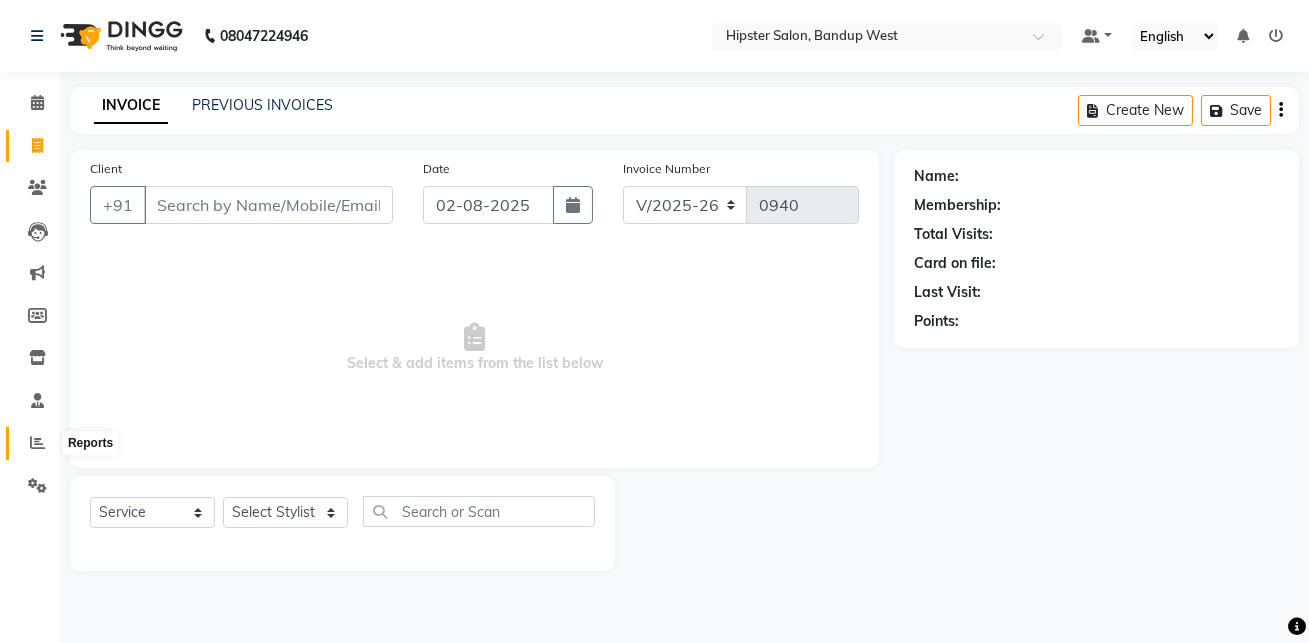 click 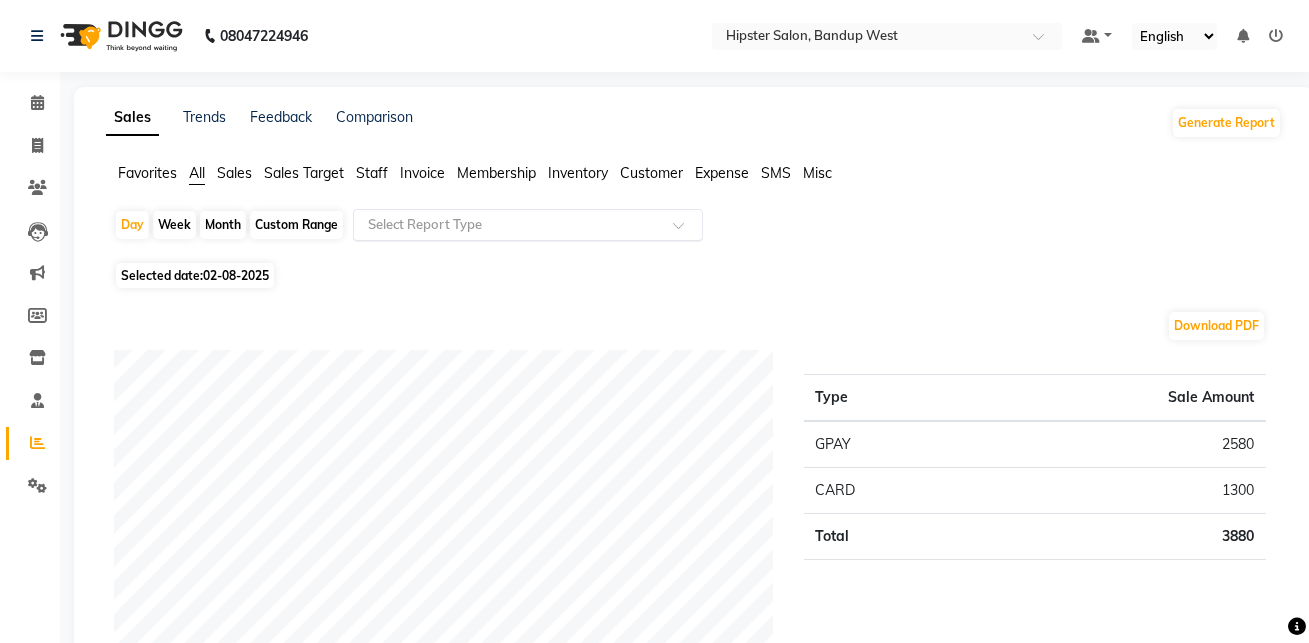 click 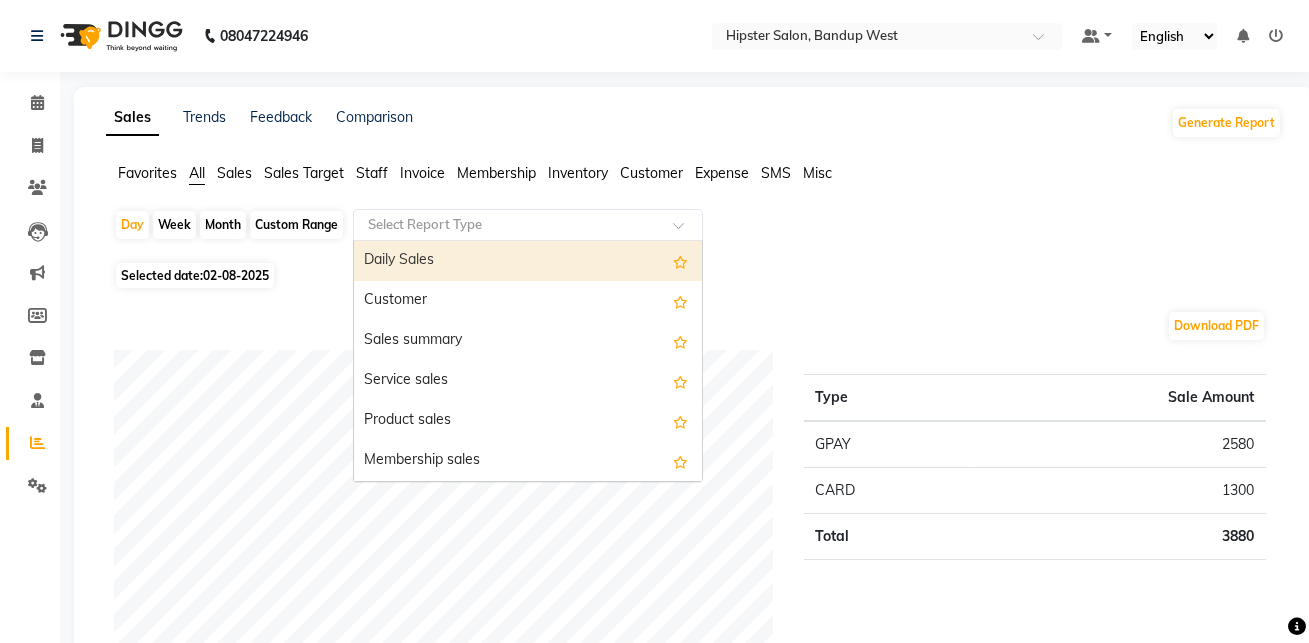 click on "Custom Range" 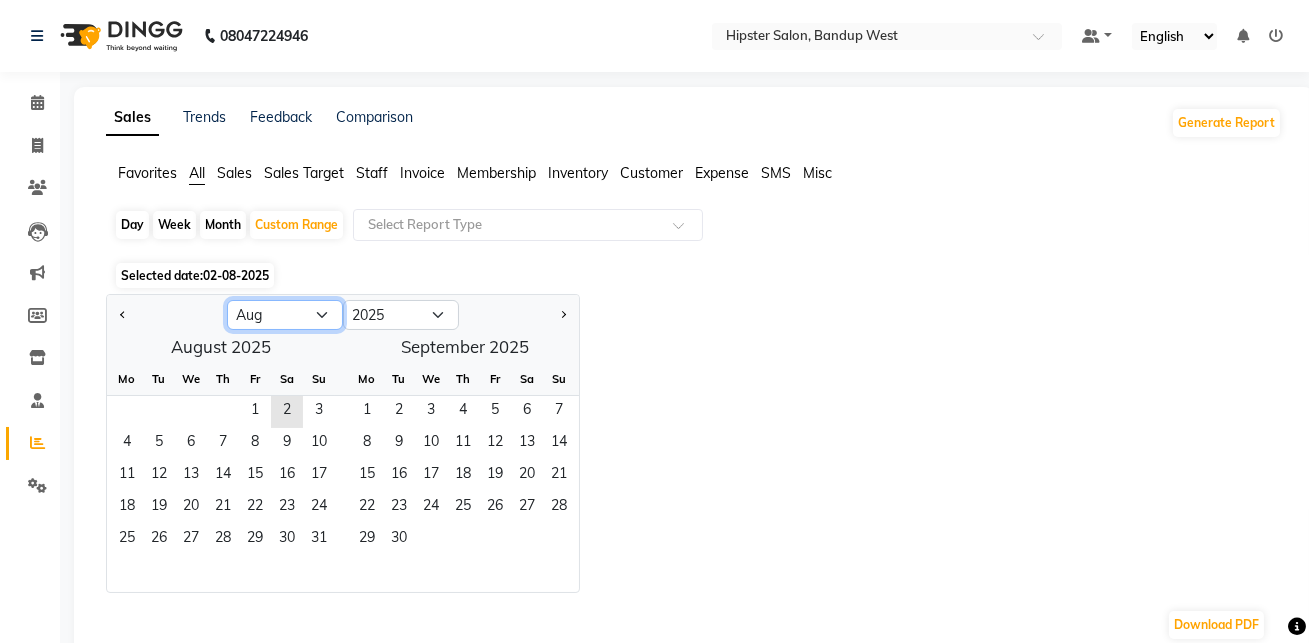 click on "Jan Feb Mar Apr May Jun Jul Aug Sep Oct Nov Dec" 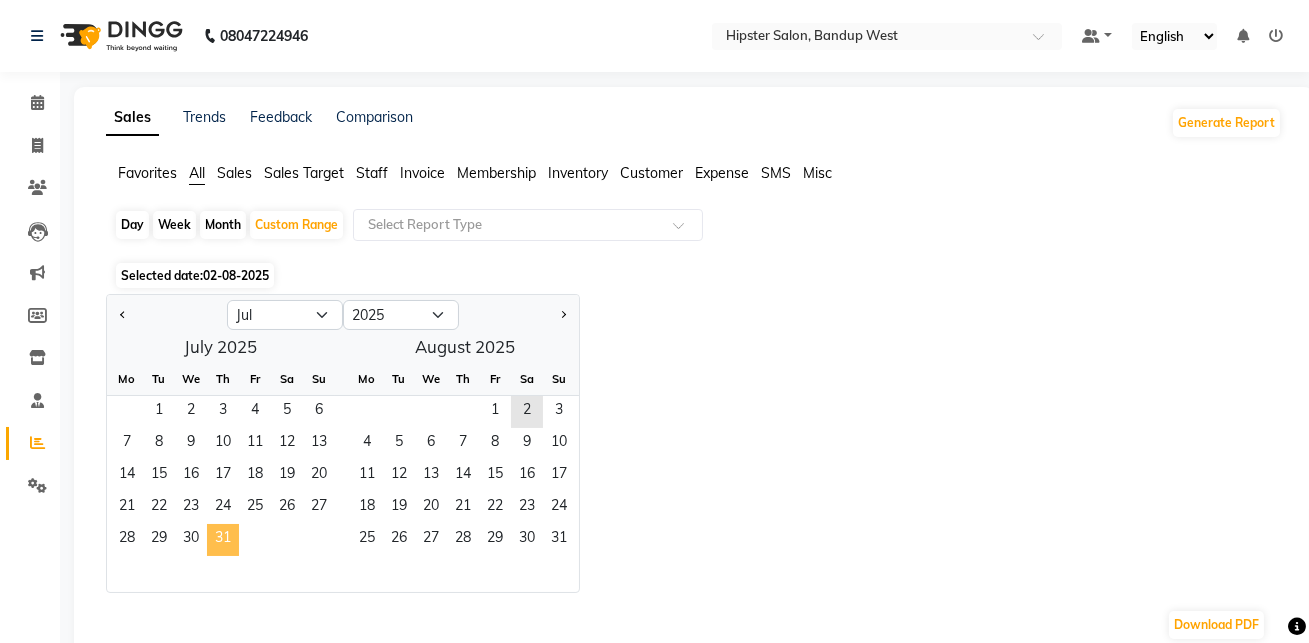 click on "31" 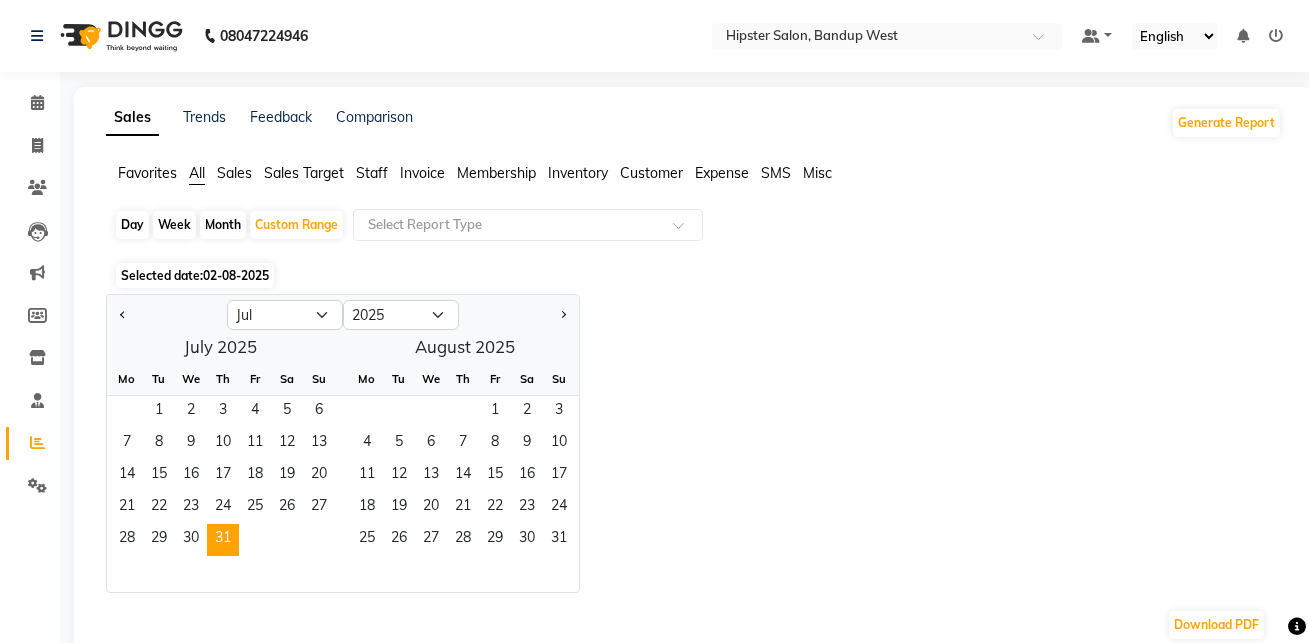 click on "Sales Trends Feedback Comparison Generate Report Favorites All Sales Sales Target Staff Invoice Membership Inventory Customer Expense SMS Misc  Day   Week   Month   Custom Range  Select Report Type Selected date:  02-08-2025  Jan Feb Mar Apr May Jun Jul Aug Sep Oct Nov Dec 2015 2016 2017 2018 2019 2020 2021 2022 2023 2024 2025 2026 2027 2028 2029 2030 2031 2032 2033 2034 2035  July 2025  Mo Tu We Th Fr Sa Su  1   2   3   4   5   6   7   8   9   10   11   12   13   14   15   16   17   18   19   20   21   22   23   24   25   26   27   28   29   30   31   August 2025  Mo Tu We Th Fr Sa Su  1   2   3   4   5   6   7   8   9   10   11   12   13   14   15   16   17   18   19   20   21   22   23   24   25   26   27   28   29   30   31  Download PDF Payment mode Type Sale Amount GPAY 2580 CARD 1300 Total 3880 Staff summary Type Sale Amount Salman 1780 Vicky 1700 Minaz 400 Total 3880 Sales summary Type Sale Amount Memberships 0 Vouchers 0 Gift card 0 Products 0 Packages 0 Tips 0 Prepaid 0 Services 3880 Fee 0 Total 180" 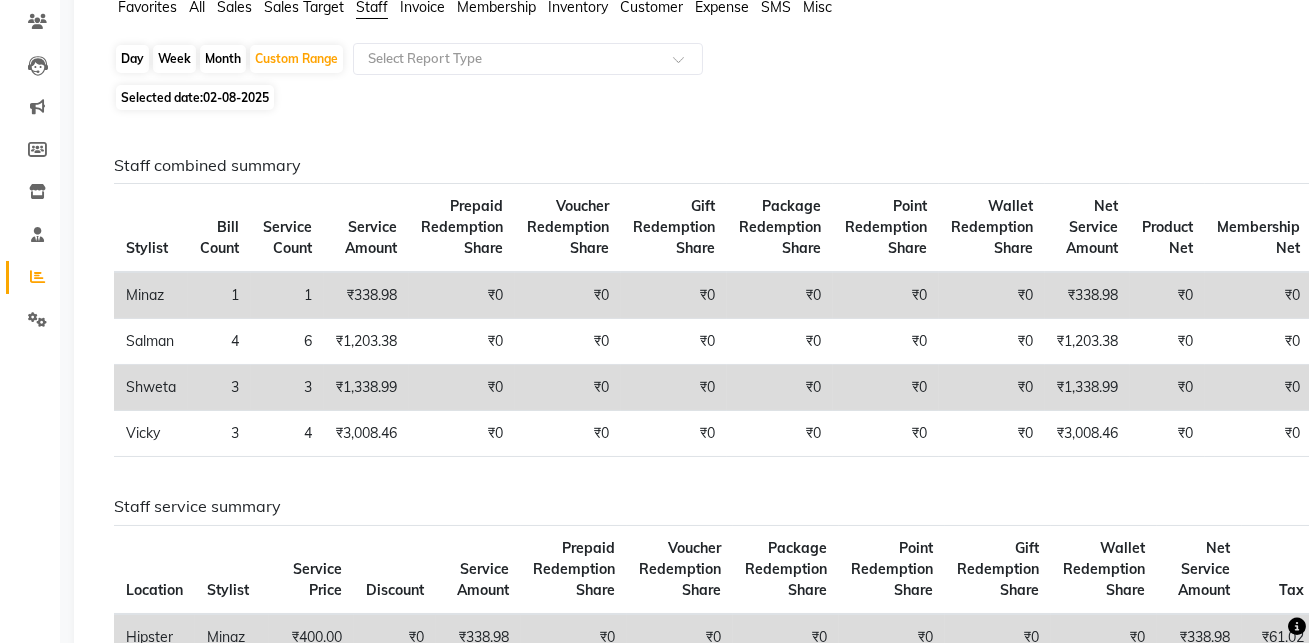 scroll, scrollTop: 0, scrollLeft: 0, axis: both 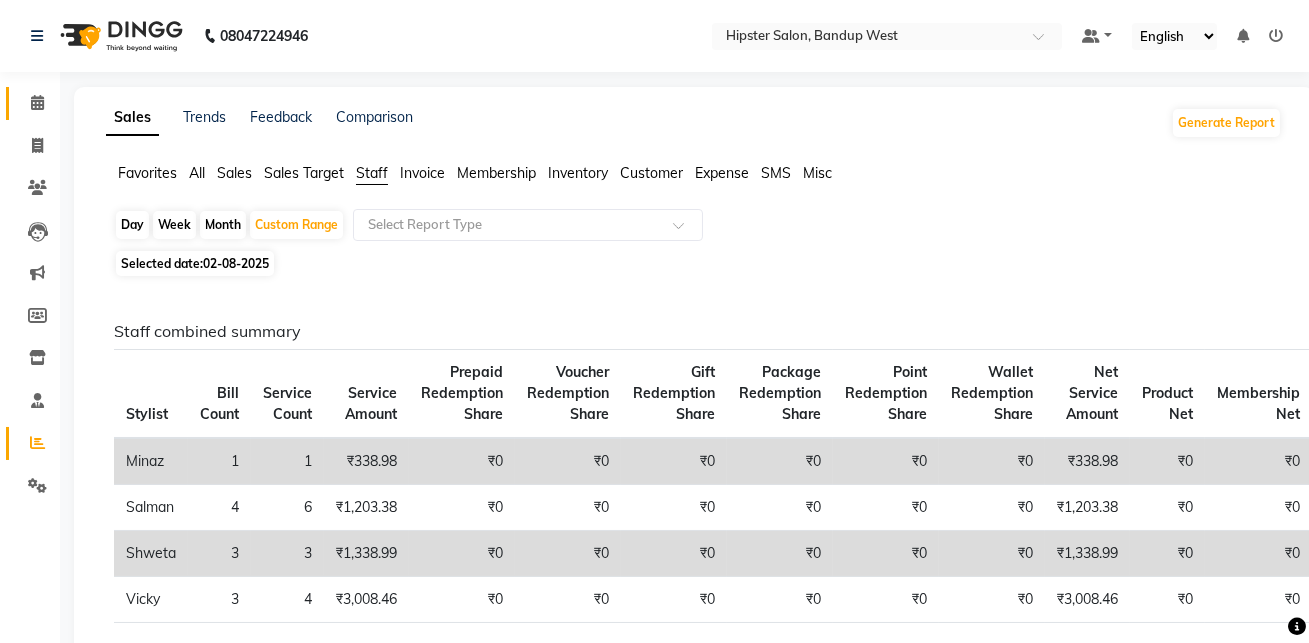 click 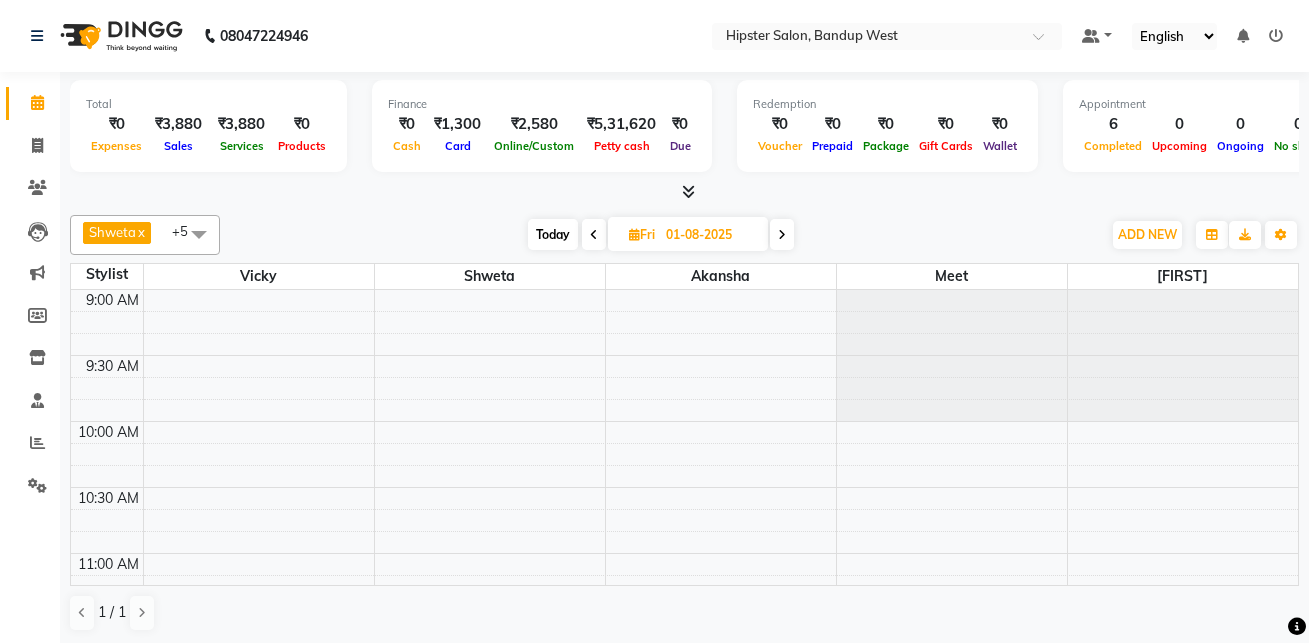 scroll, scrollTop: 0, scrollLeft: 0, axis: both 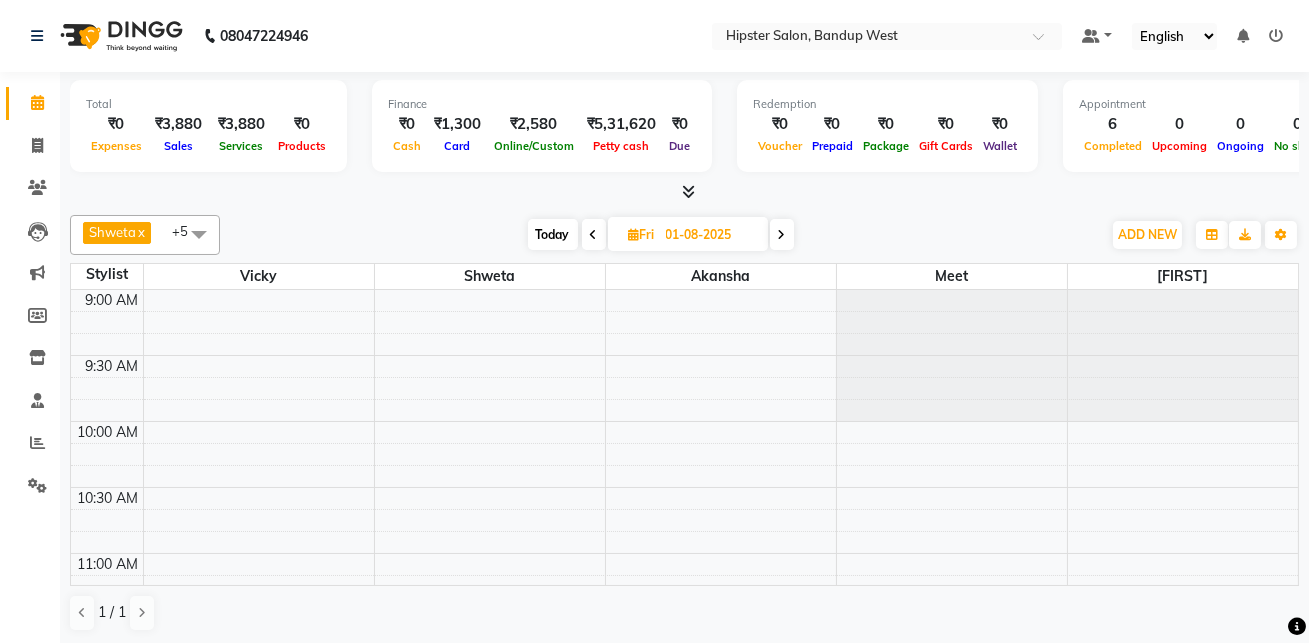 click on "01-08-2025" at bounding box center [710, 235] 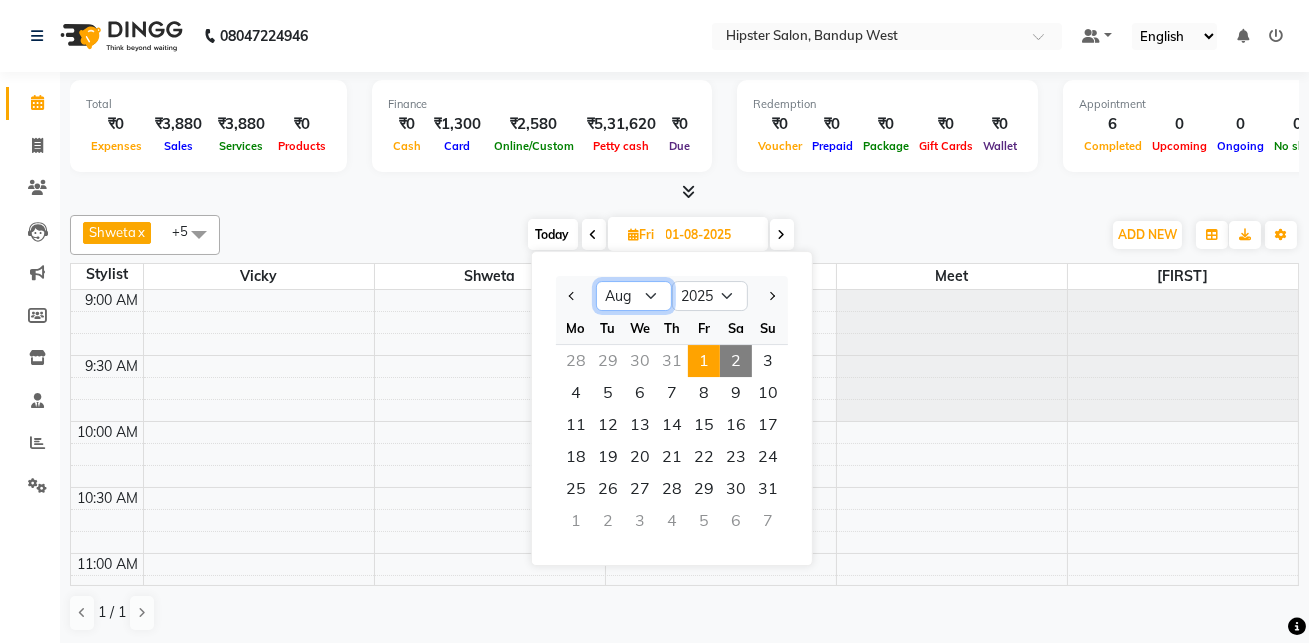 click on "Jan Feb Mar Apr May Jun Jul Aug Sep Oct Nov Dec" at bounding box center (634, 296) 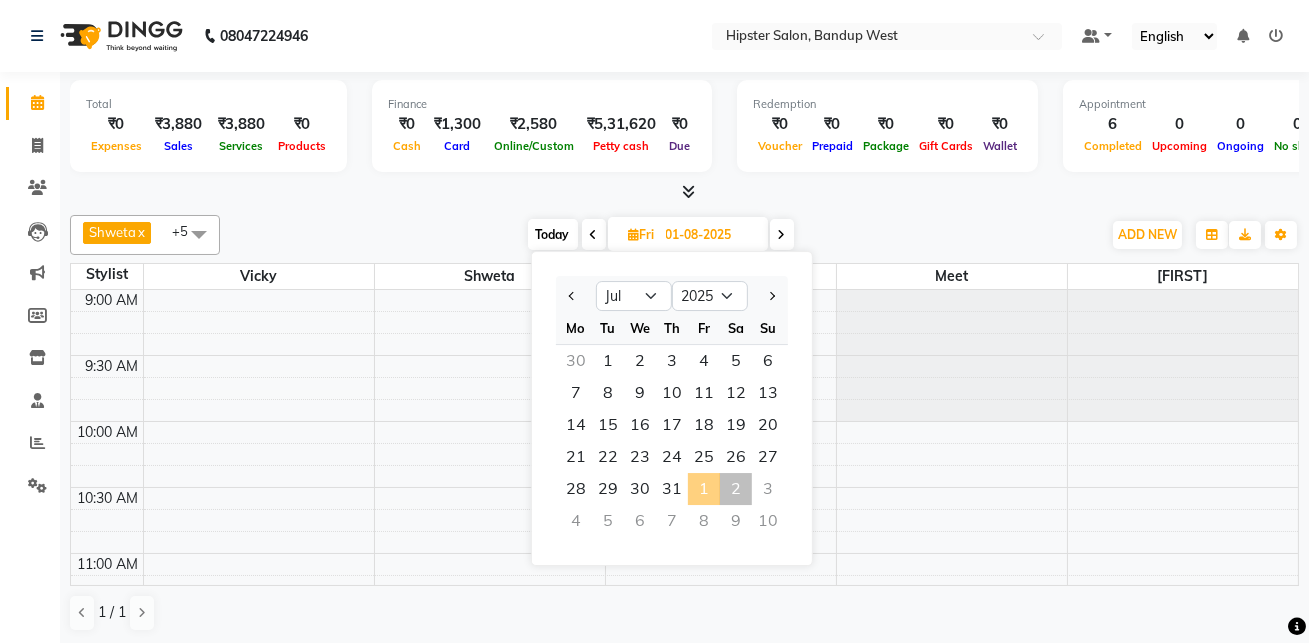 click on "Shweta  x akansha  x Shweta  x Vicky  x minaz  x meet  x +5 Select All aditya aishu akansha anup ashik Ayushi bhavin sir Irshad lucky manisha meet minaz neelam pritesh PUNAM raju REKHA salman Shweta vaibhav Vicky Today  Fri 01-08-2025 Jan Feb Mar Apr May Jun Jul Aug Sep Oct Nov Dec 2015 2016 2017 2018 2019 2020 2021 2022 2023 2024 2025 2026 2027 2028 2029 2030 2031 2032 2033 2034 2035 Mo Tu We Th Fr Sa Su  30   1   2   3   4   5   6   7   8   9   10   11   12   13   14   15   16   17   18   19   20   21   22   23   24   25   26   27   28   29   30   31   1   2   3   4   5   6   7   8   9   10  Toggle Dropdown Add Appointment Add Invoice Add Expense Add Attendance Add Client Add Transaction Toggle Dropdown Add Appointment Add Invoice Add Expense Add Attendance Add Client ADD NEW Toggle Dropdown Add Appointment Add Invoice Add Expense Add Attendance Add Client Add Transaction Shweta  x akansha  x Shweta  x Vicky  x minaz  x meet  x +5 Select All aditya aishu akansha anup ashik Ayushi bhavin sir meet" at bounding box center (684, 235) 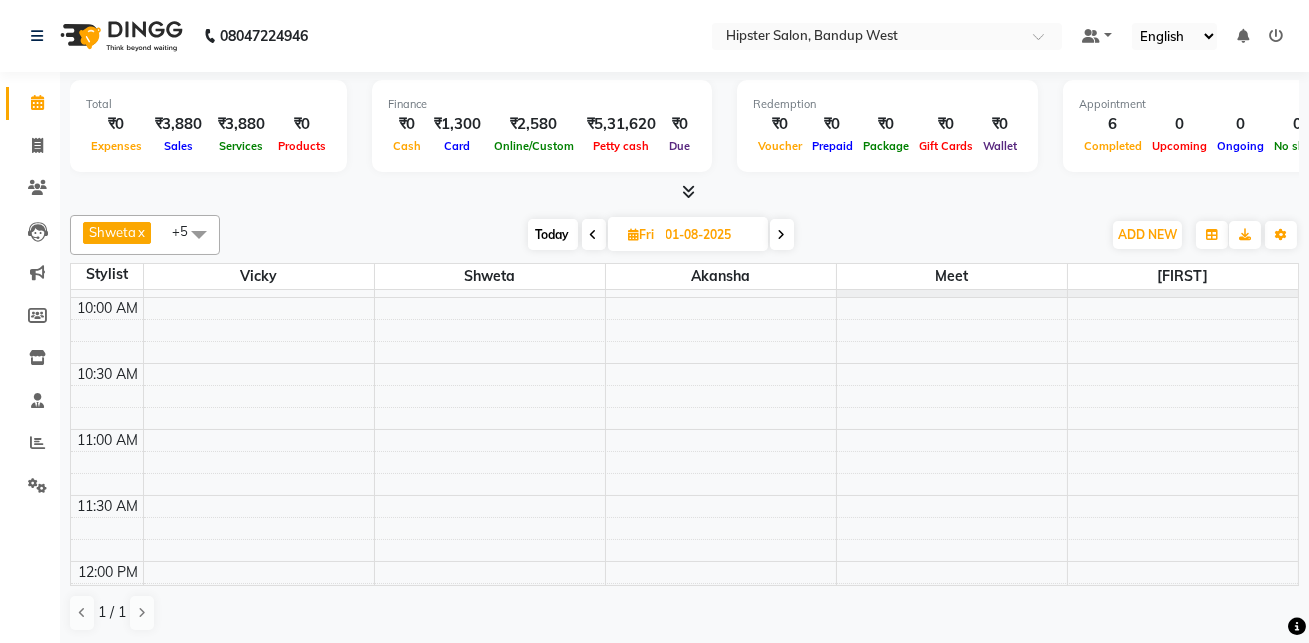 scroll, scrollTop: 181, scrollLeft: 0, axis: vertical 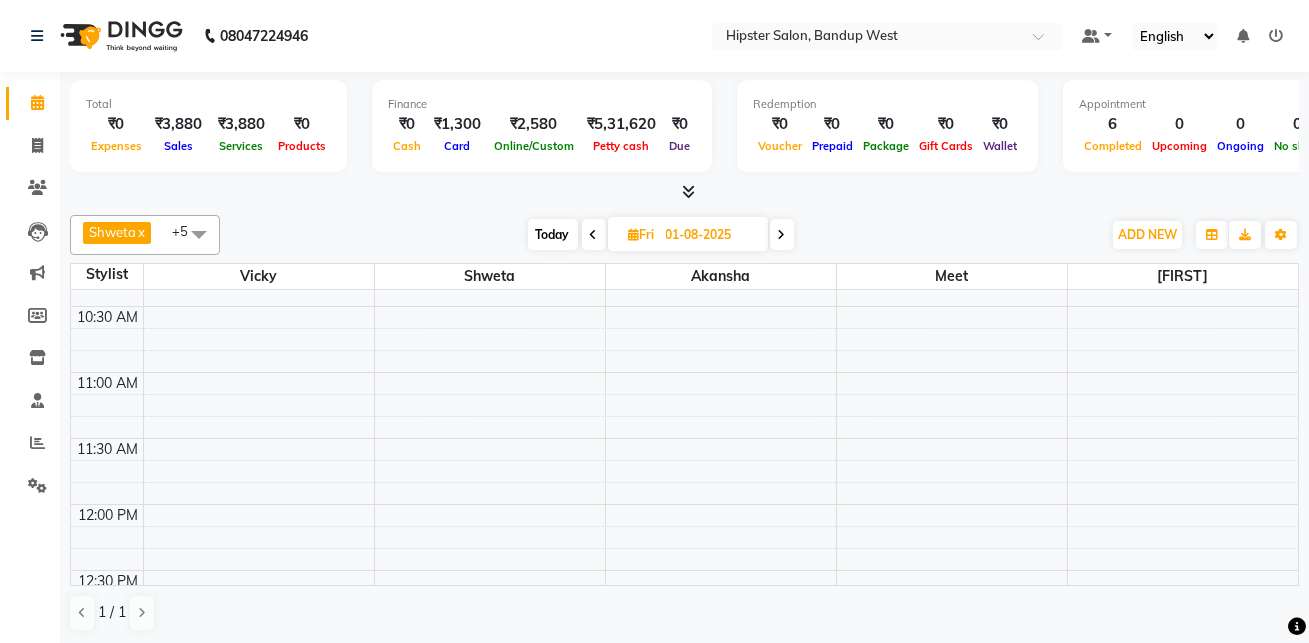 click at bounding box center [782, 234] 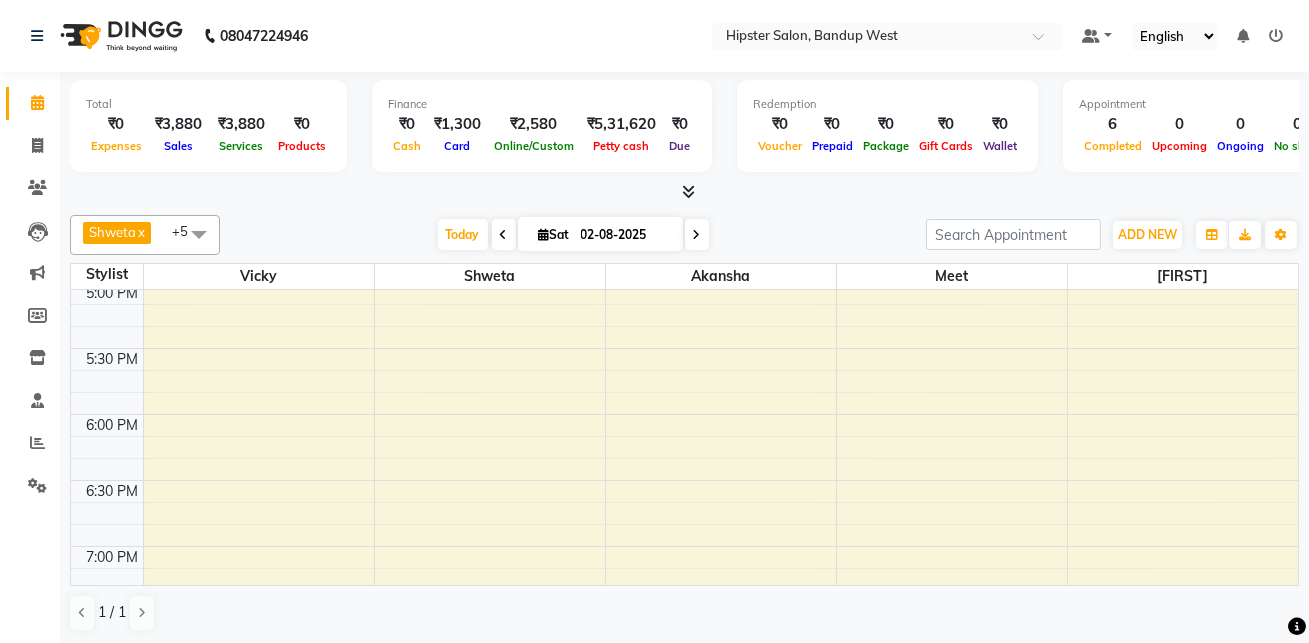 scroll, scrollTop: 1069, scrollLeft: 0, axis: vertical 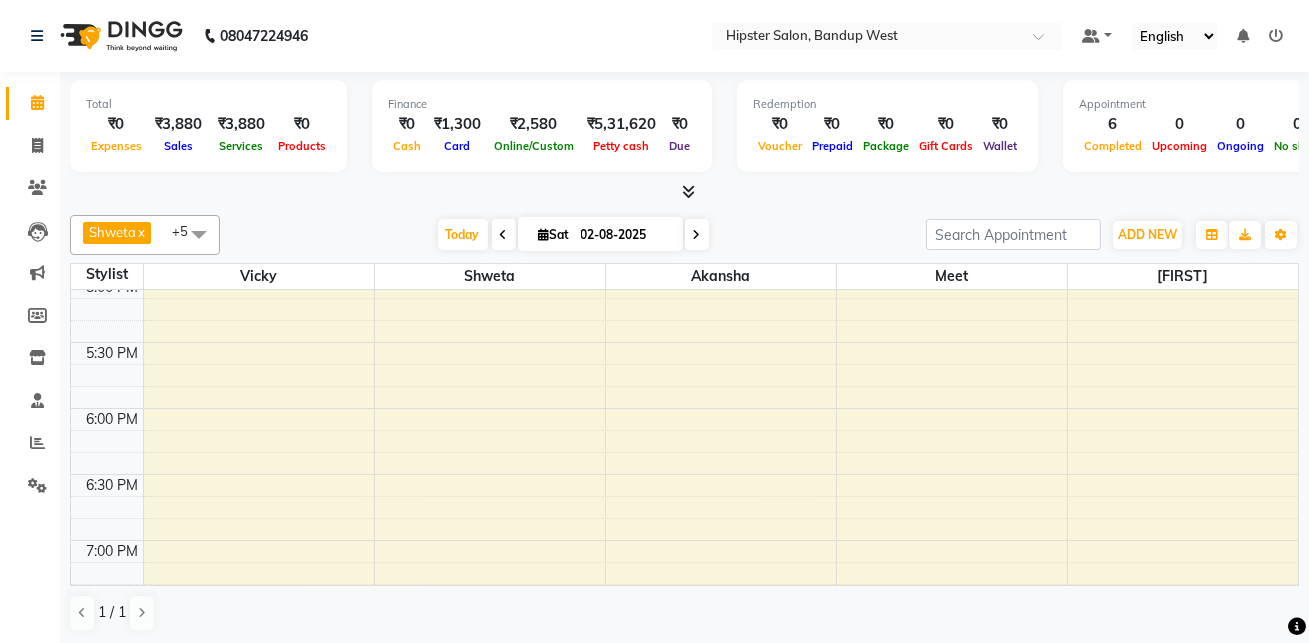 click on "9:00 AM 9:30 AM 10:00 AM 10:30 AM 11:00 AM 11:30 AM 12:00 PM 12:30 PM 1:00 PM 1:30 PM 2:00 PM 2:30 PM 3:00 PM 3:30 PM 4:00 PM 4:30 PM 5:00 PM 5:30 PM 6:00 PM 6:30 PM 7:00 PM 7:30 PM 8:00 PM 8:30 PM 9:00 PM 9:30 PM 10:00 PM 10:30 PM 11:00 PM 11:30 PM     supriya, TK01, 01:40 PM-02:25 PM, Hair-Cut (Women) - Senior Stylist     riya dhaker, TK03, 01:55 PM-02:40 PM, Hair-Cut (Women) - Senior Stylist     Bhavin Chudasma, TK04, 02:10 PM-02:40 PM, Hair-Cut (Men) - Senior Stylist" at bounding box center (684, 210) 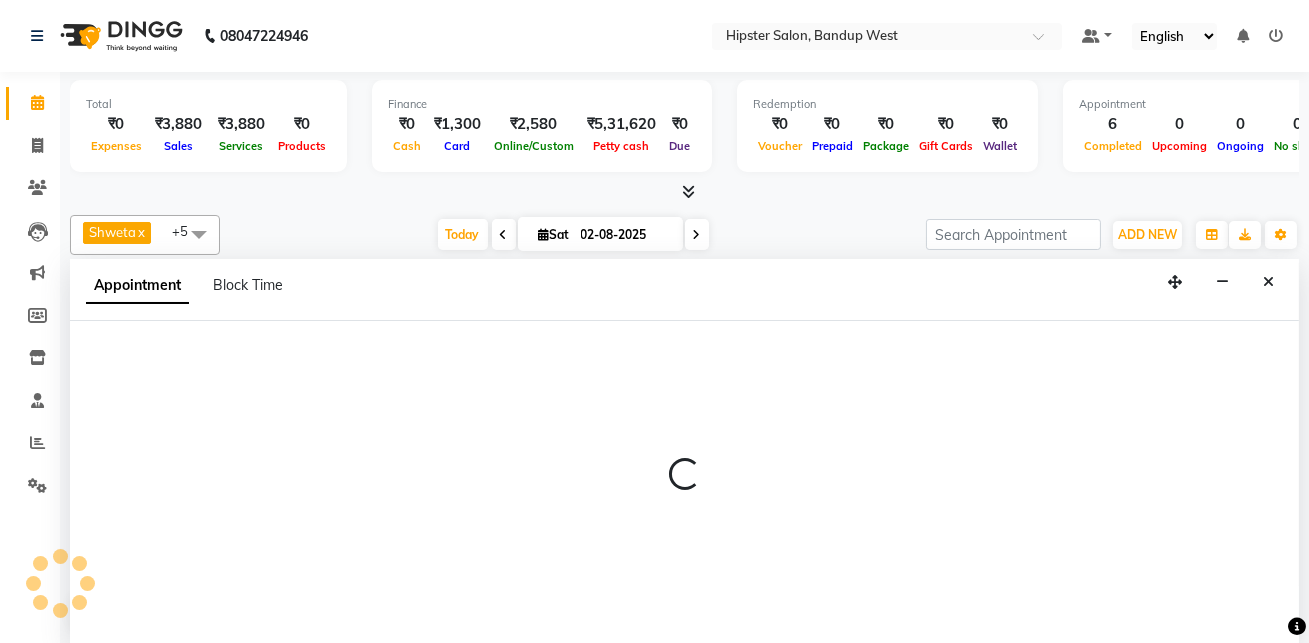 scroll, scrollTop: 0, scrollLeft: 0, axis: both 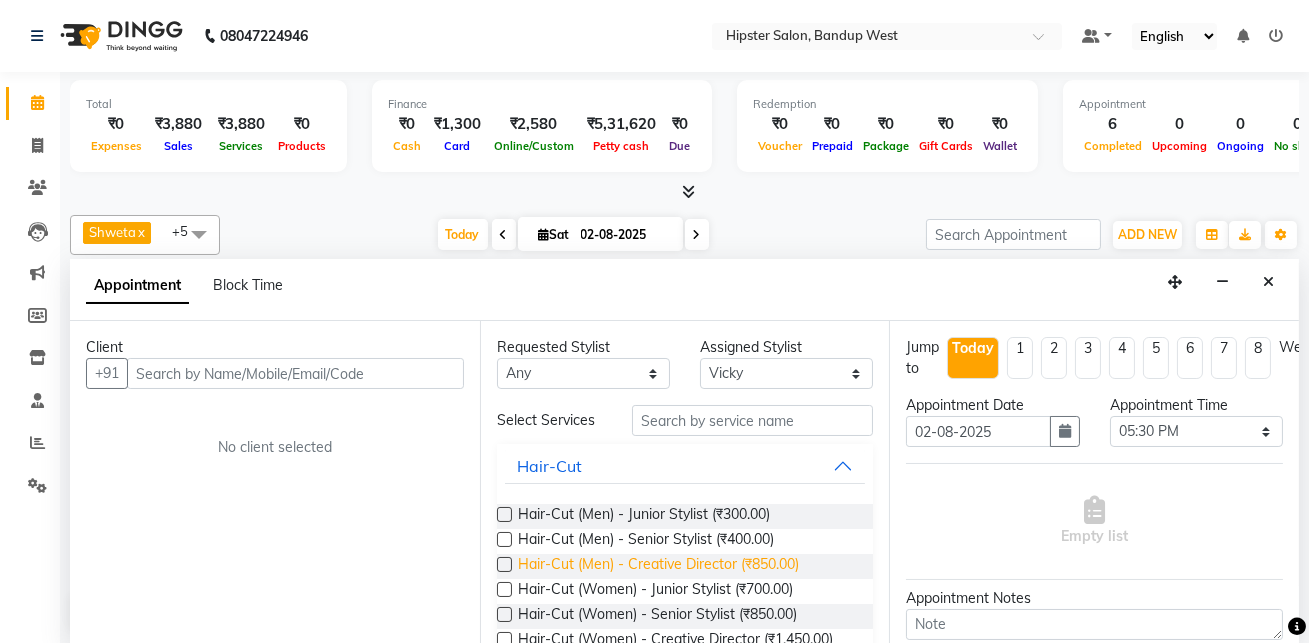 click on "Hair-Cut (Men) - Creative Director (₹850.00)" at bounding box center [658, 566] 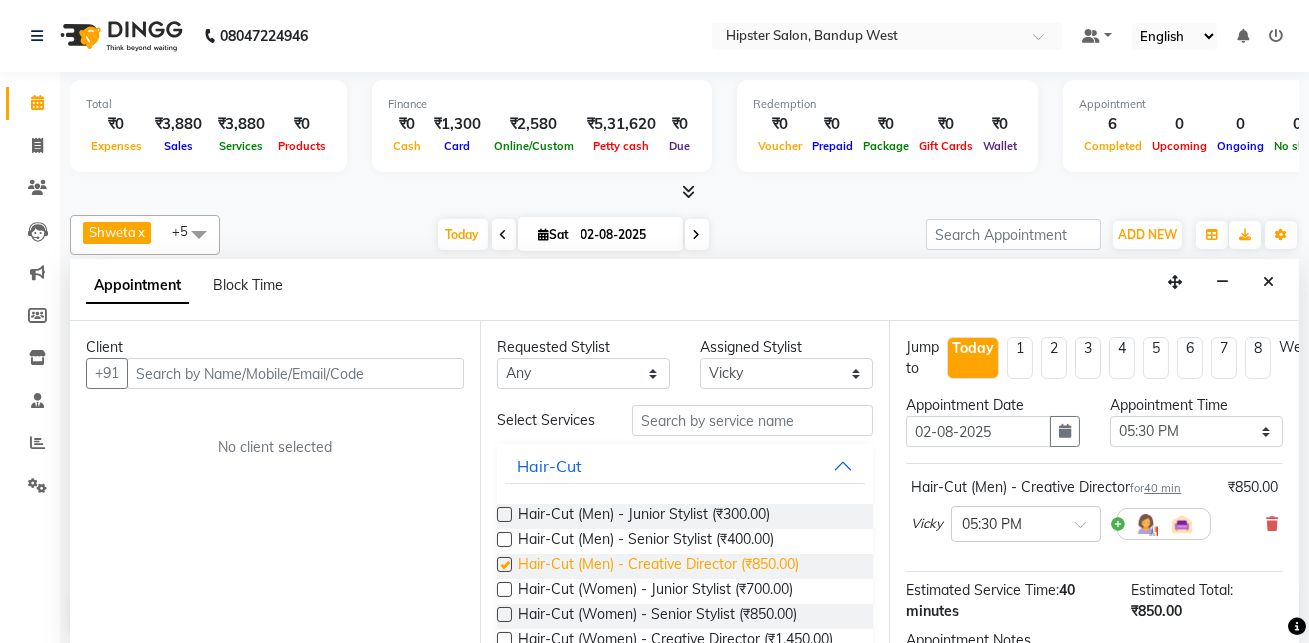 checkbox on "false" 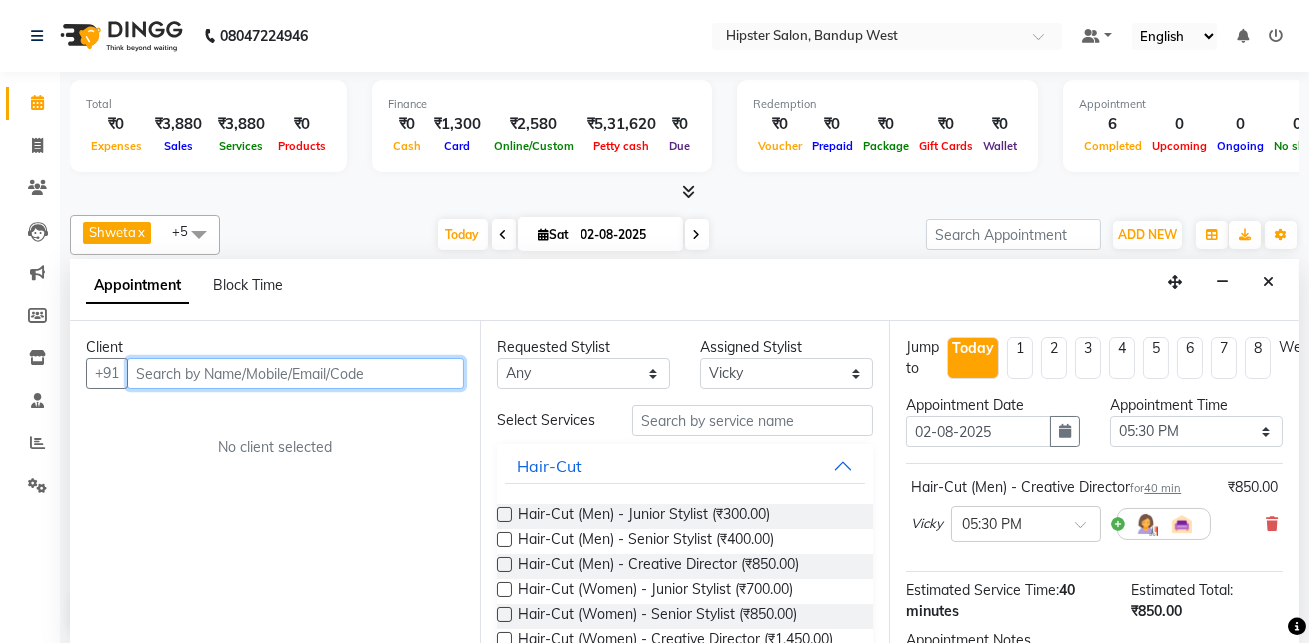 click at bounding box center (295, 373) 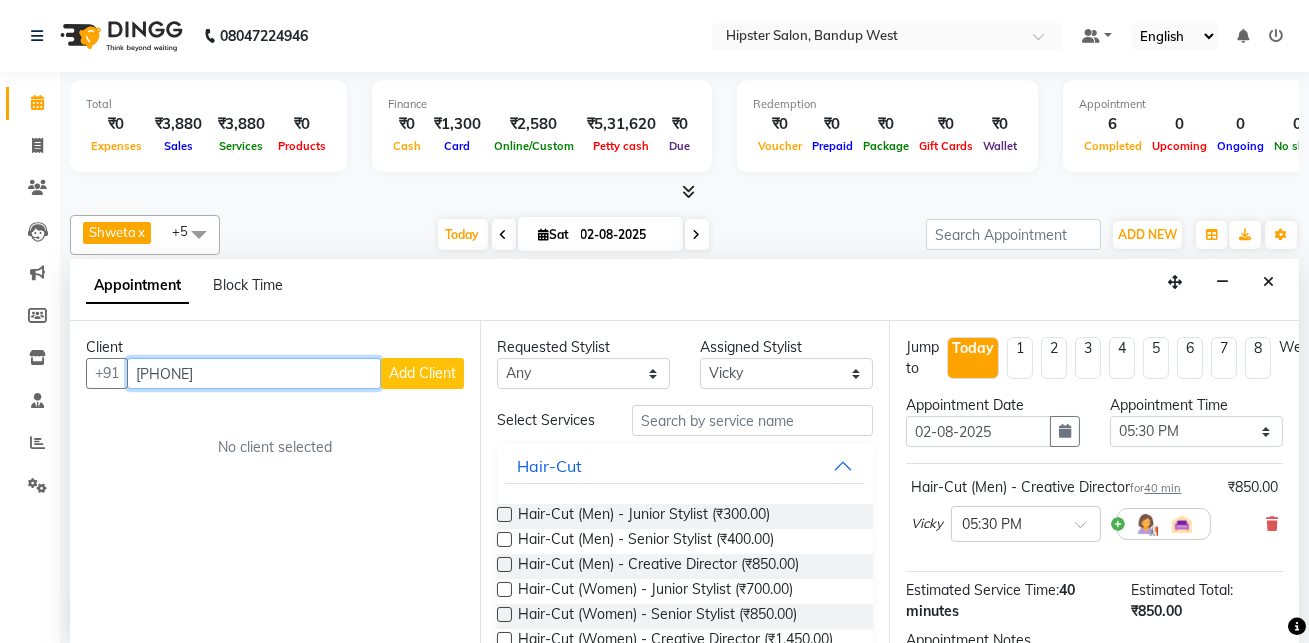 type on "7718088499" 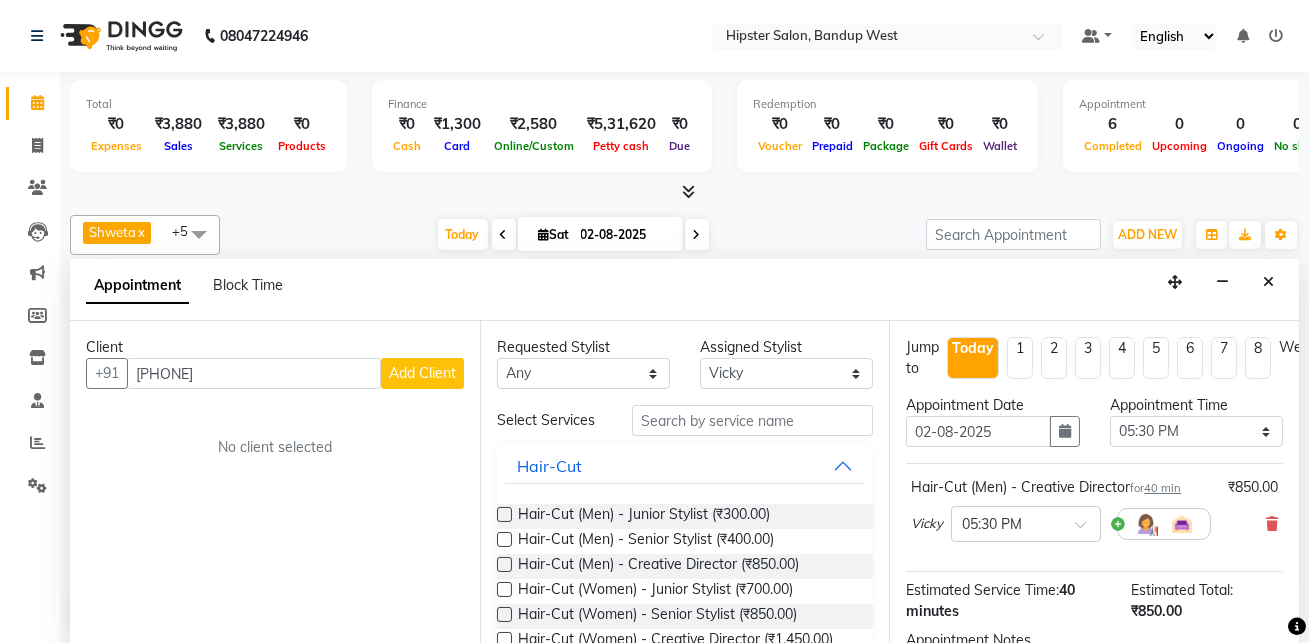 click on "Add Client" at bounding box center (422, 373) 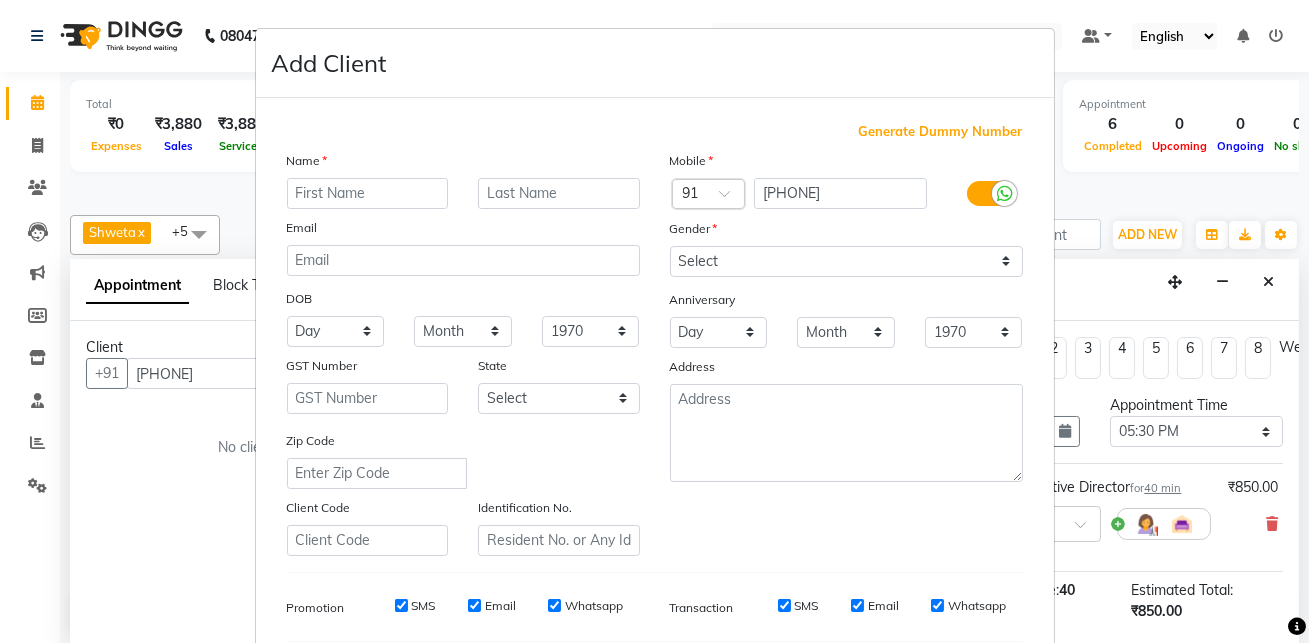 click at bounding box center (368, 193) 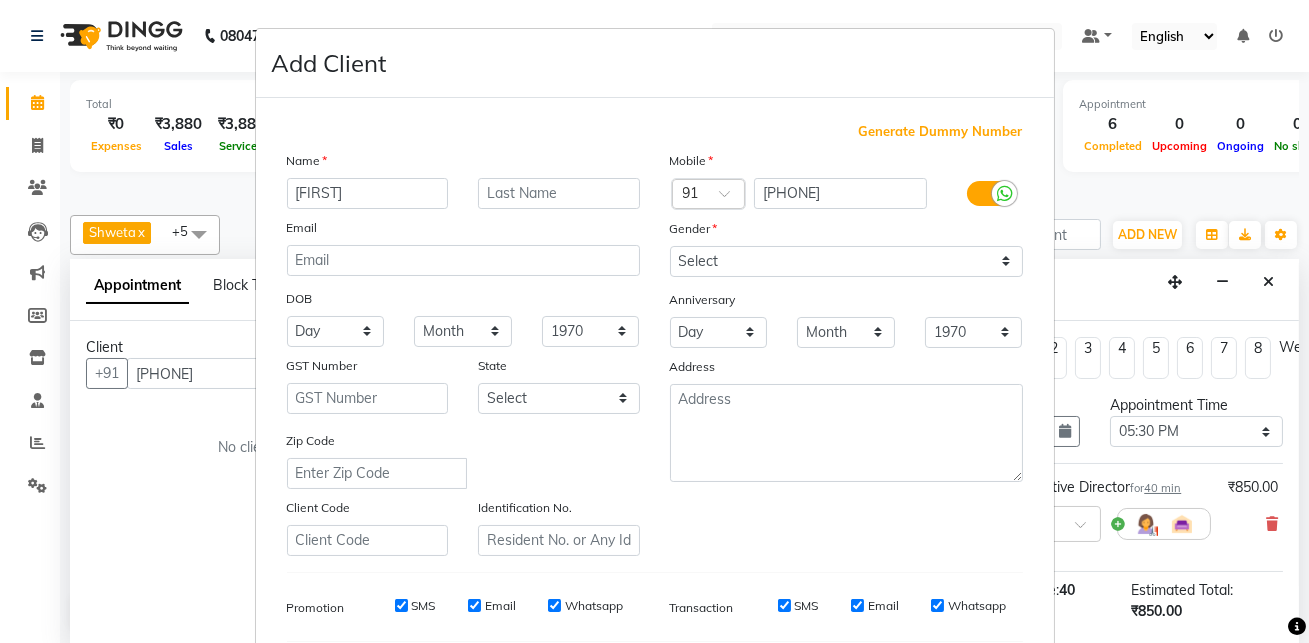 type on "eashita" 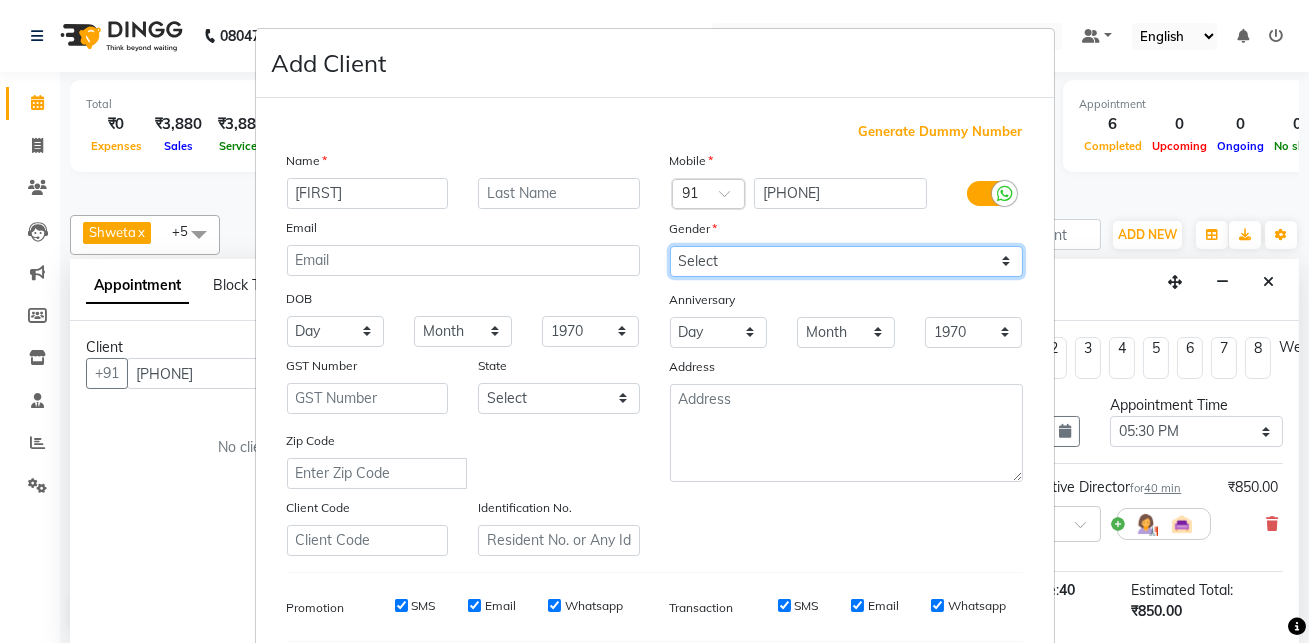 click on "Select Male Female Other Prefer Not To Say" at bounding box center [846, 261] 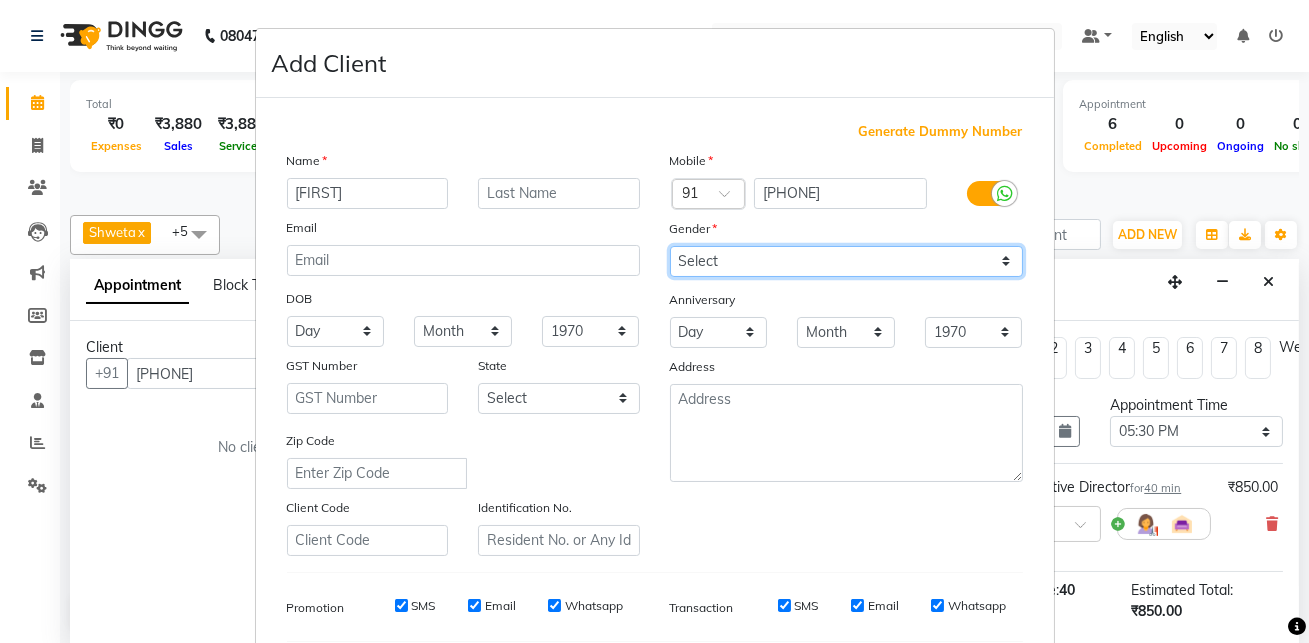 select on "female" 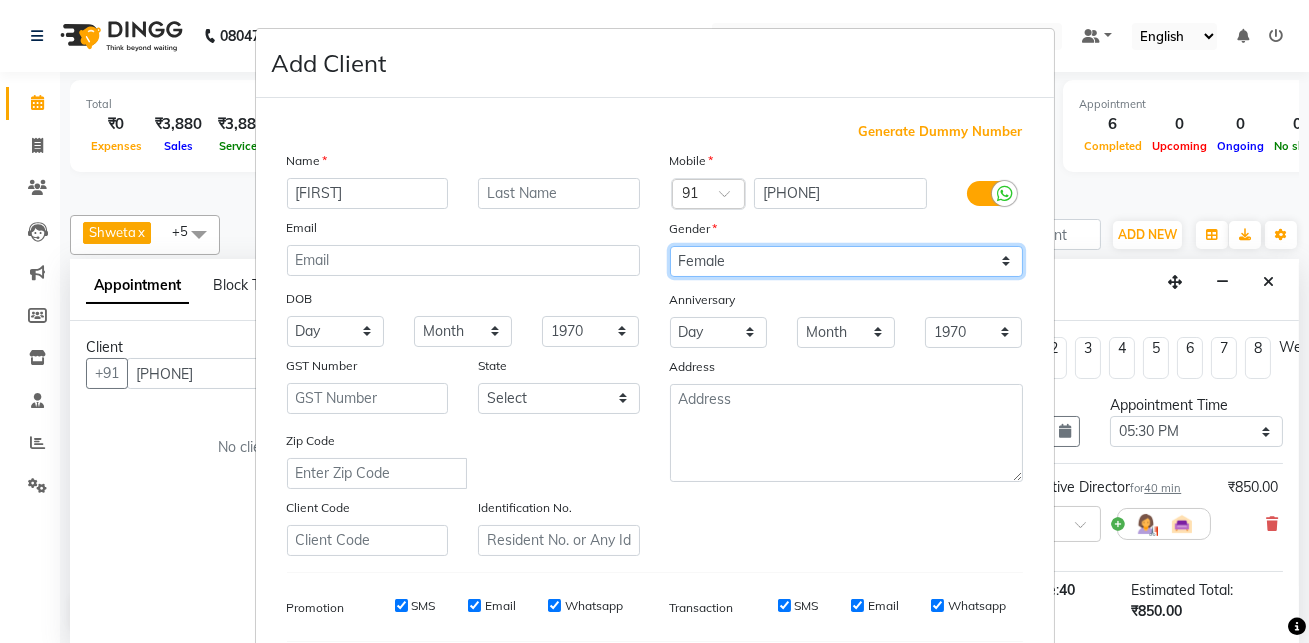 scroll, scrollTop: 286, scrollLeft: 0, axis: vertical 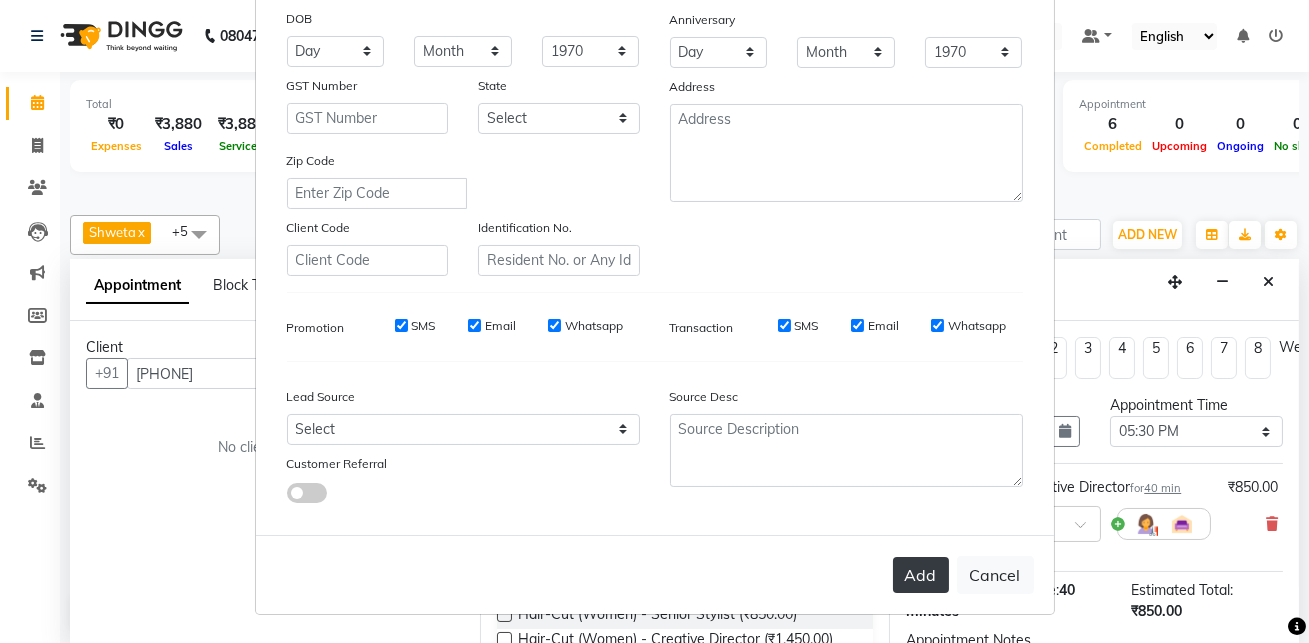 click on "Add" at bounding box center [921, 575] 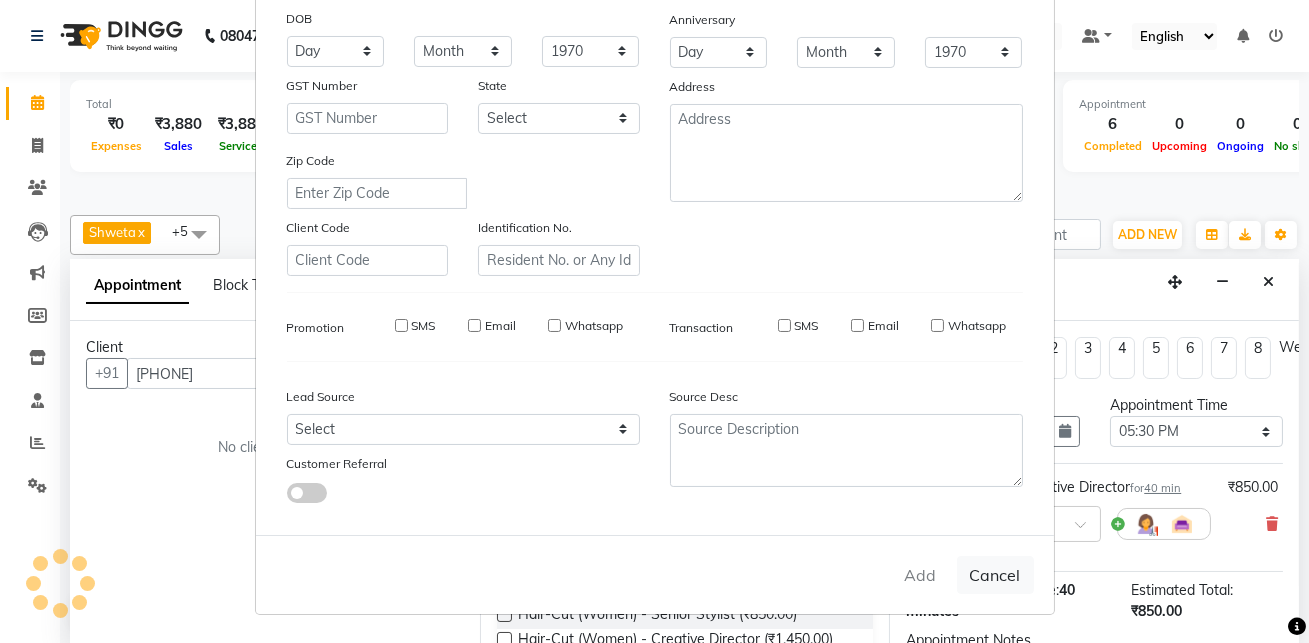 type 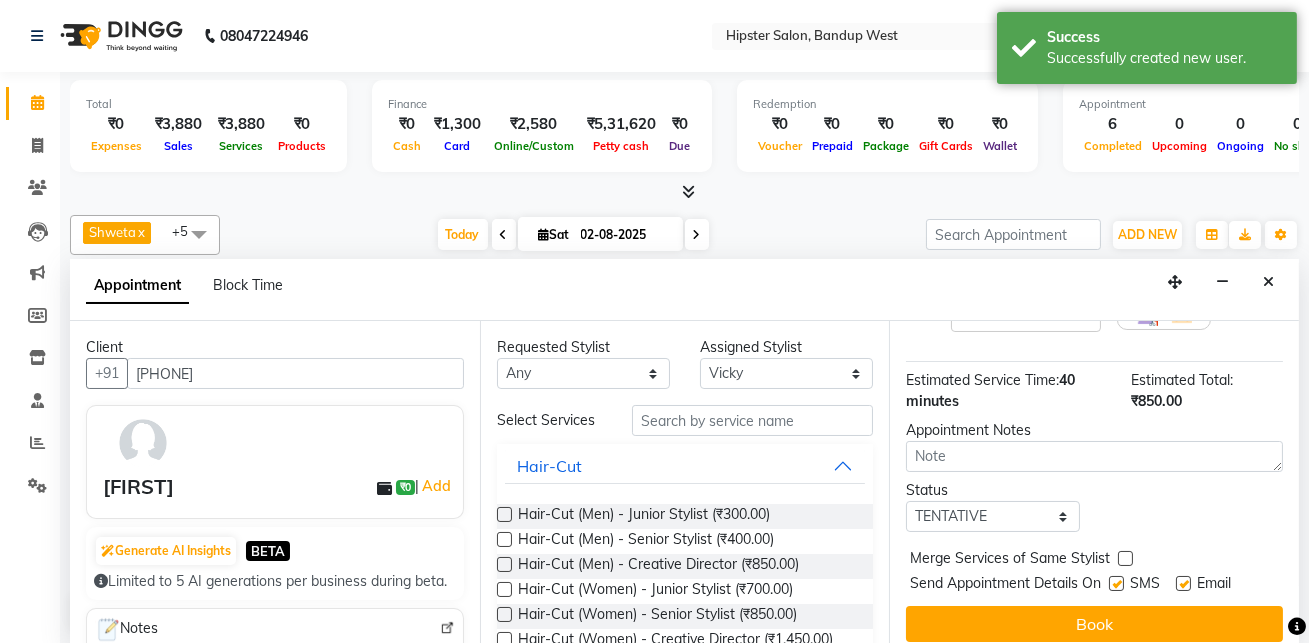 scroll, scrollTop: 222, scrollLeft: 0, axis: vertical 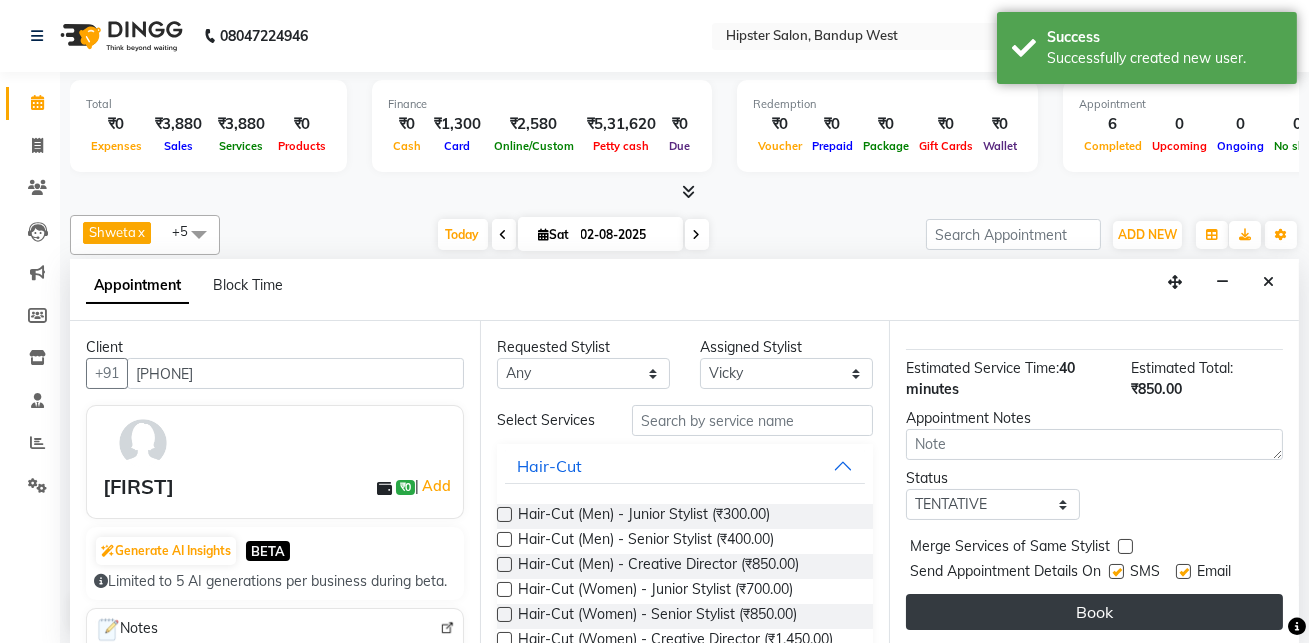 click on "Book" at bounding box center (1094, 612) 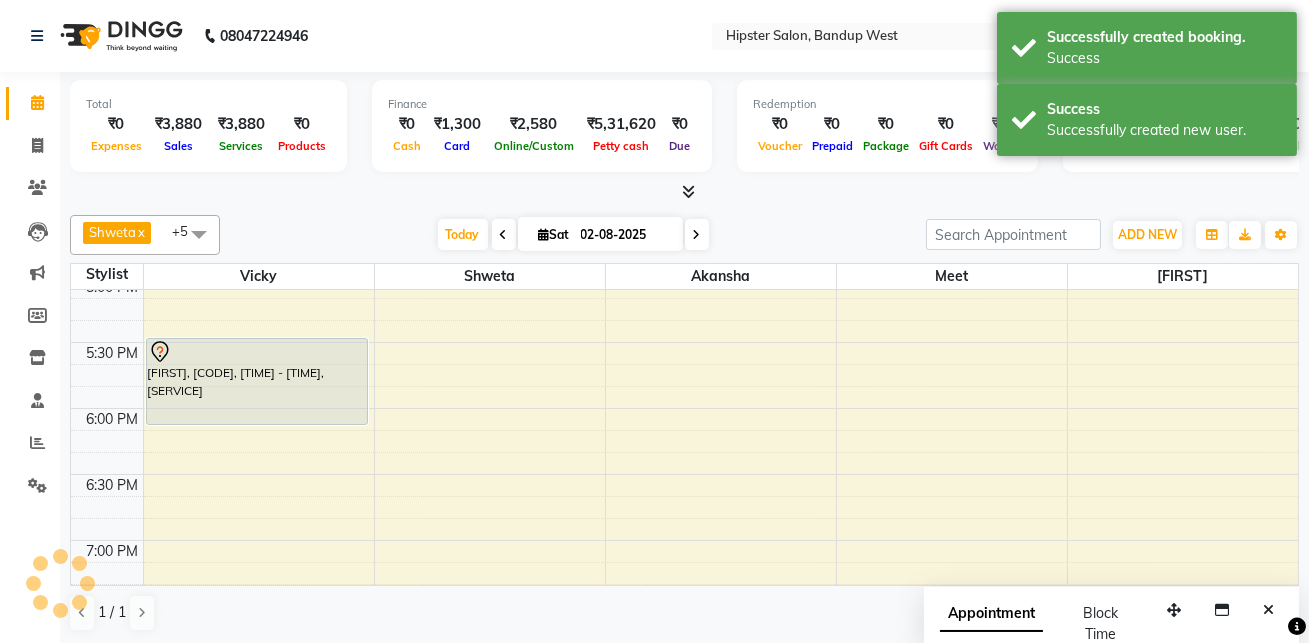 scroll, scrollTop: 0, scrollLeft: 0, axis: both 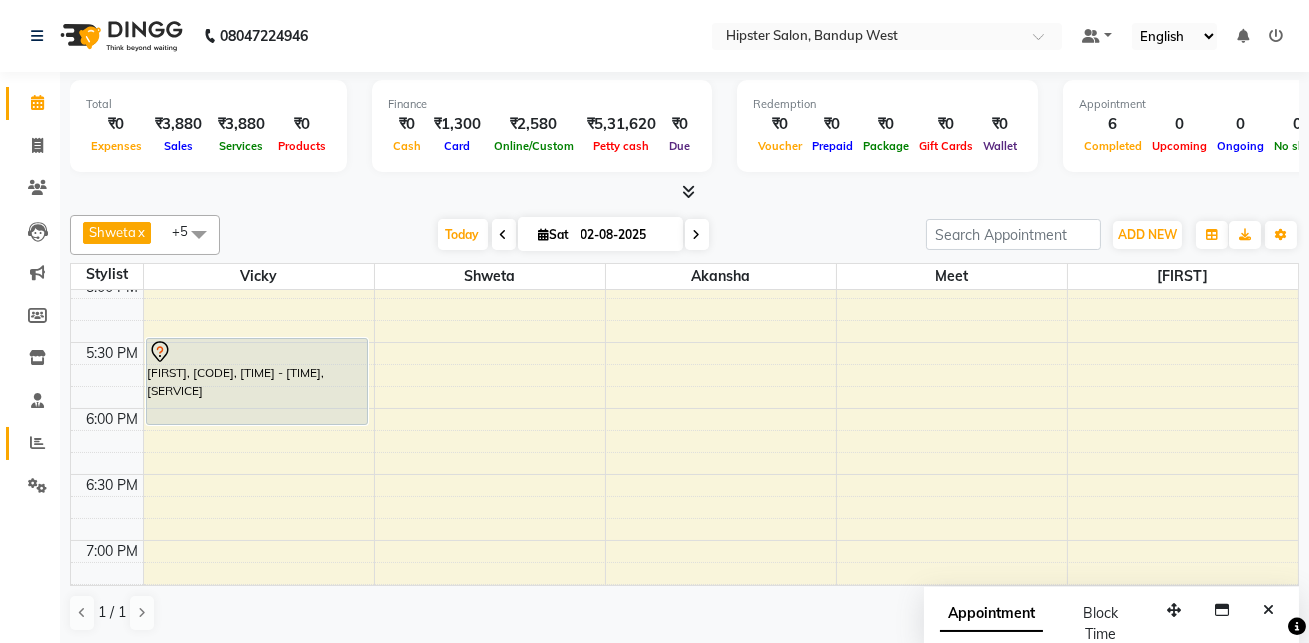 click on "Reports" 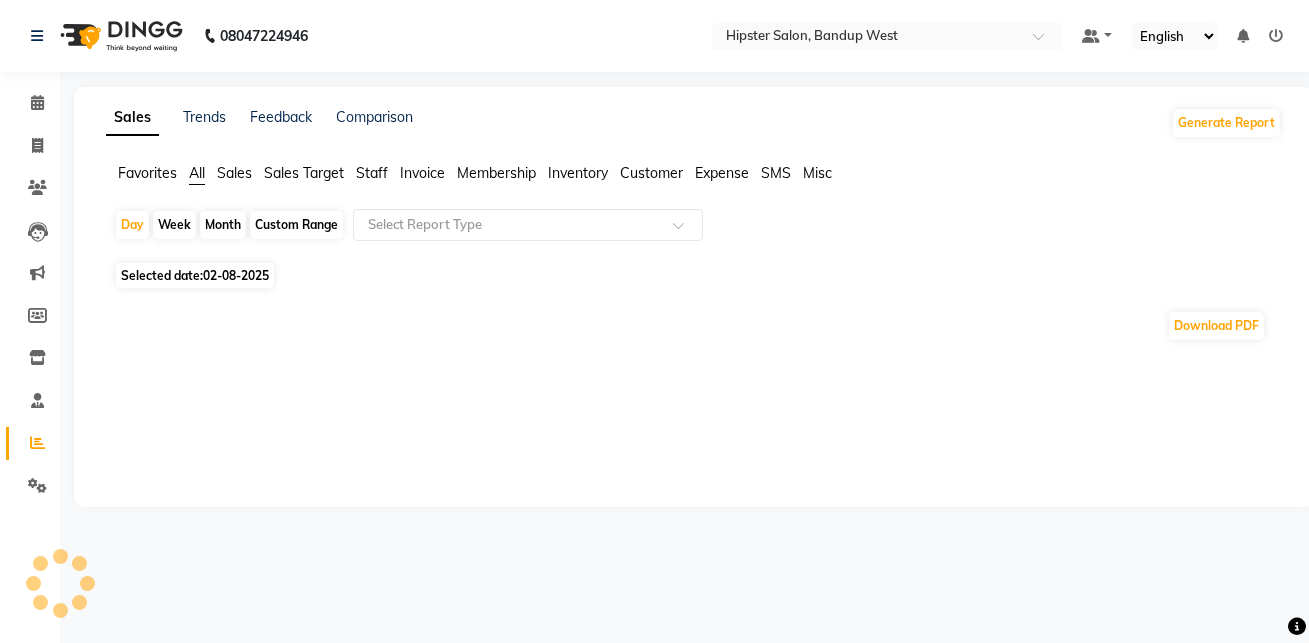 click on "Custom Range" 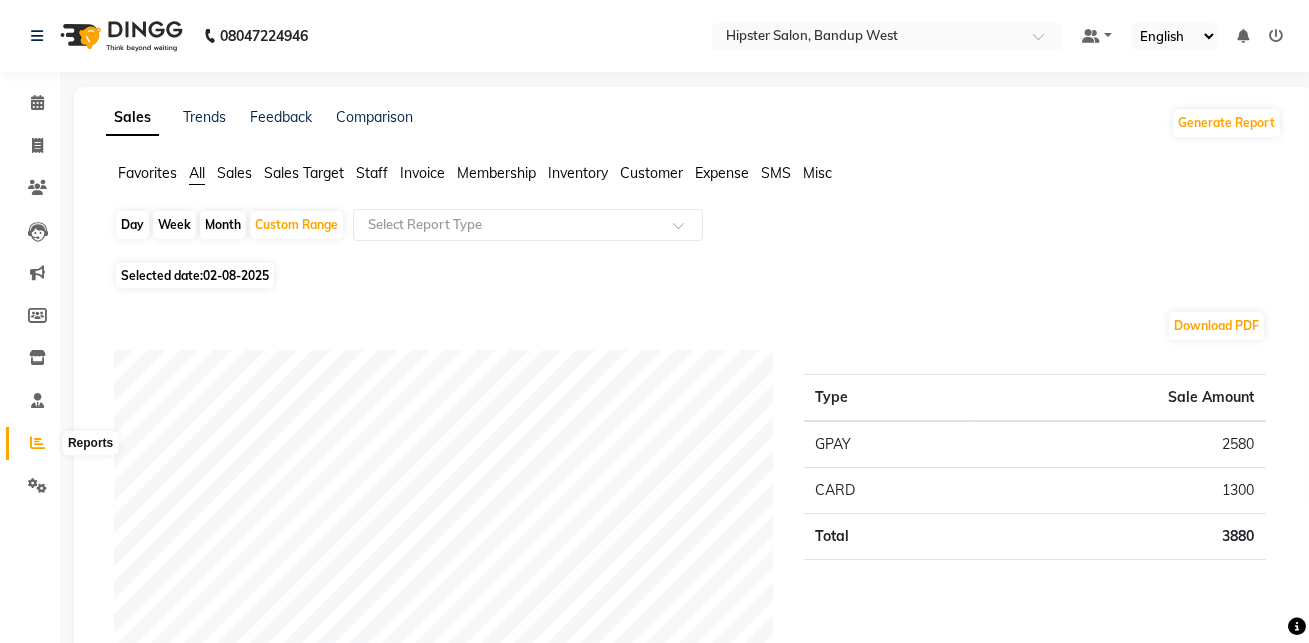 click 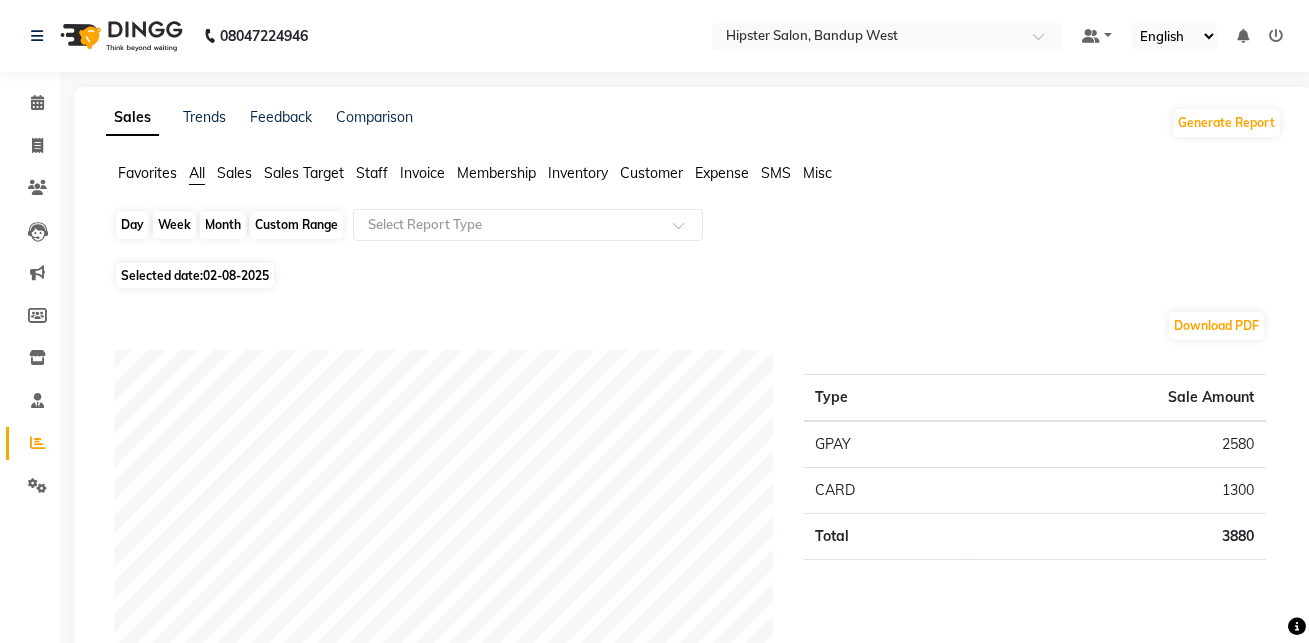 click on "Custom Range" 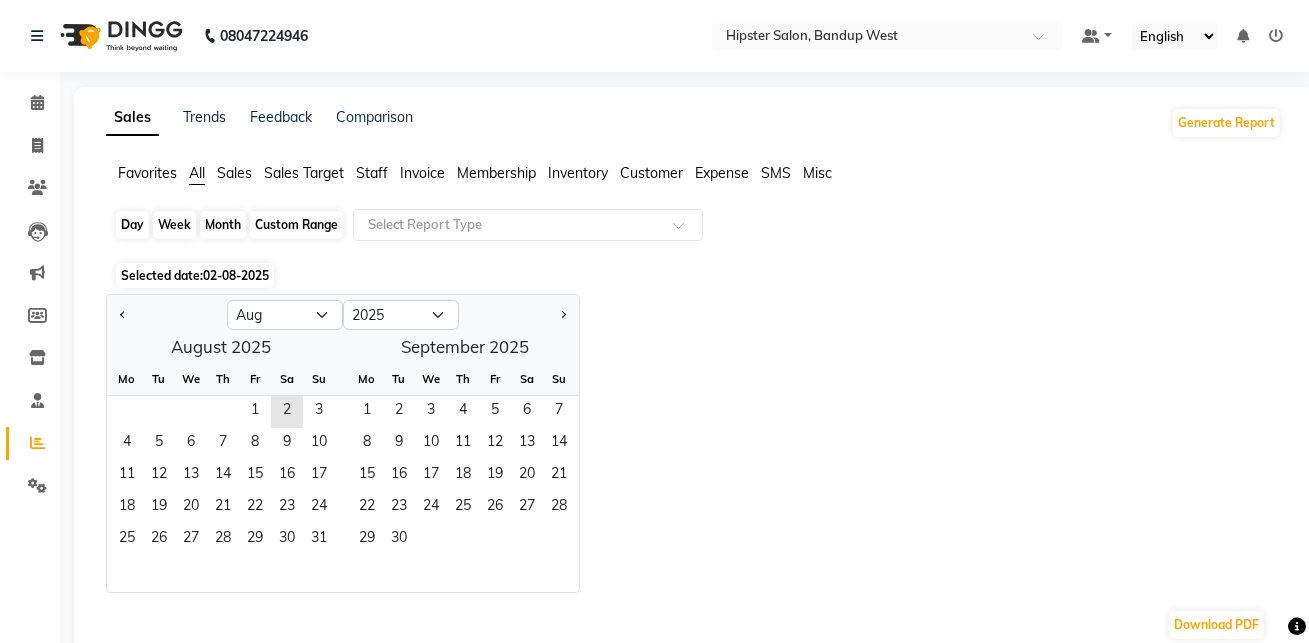 click on "Custom Range" 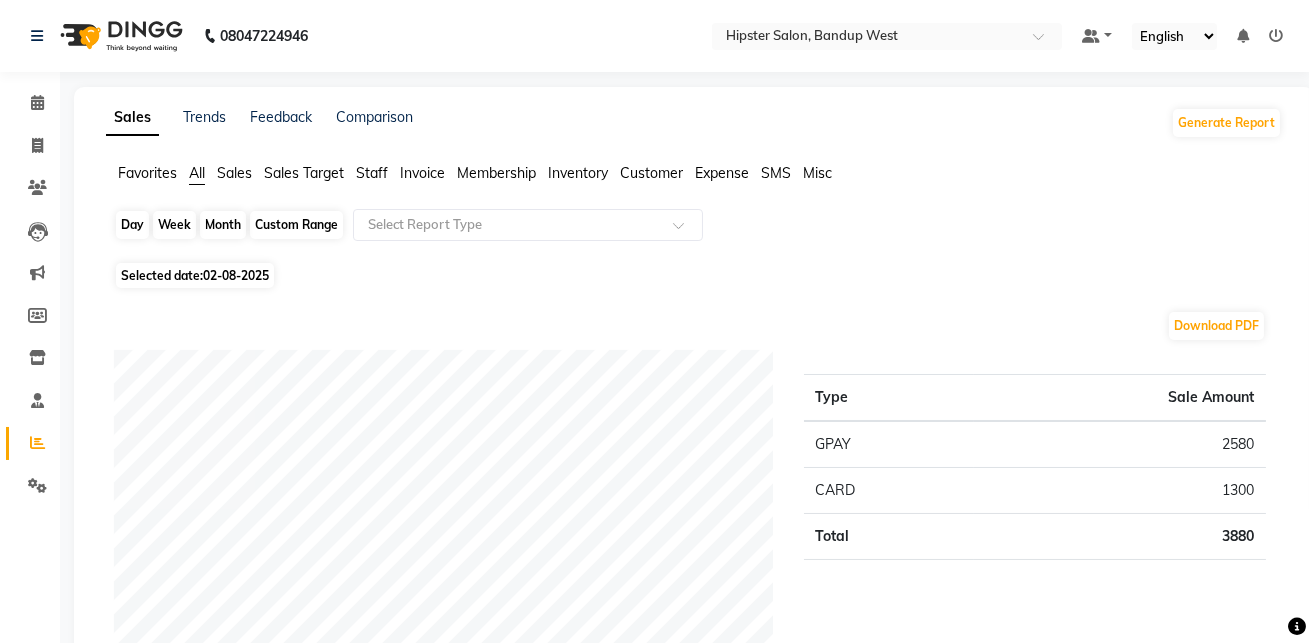 click on "Custom Range" 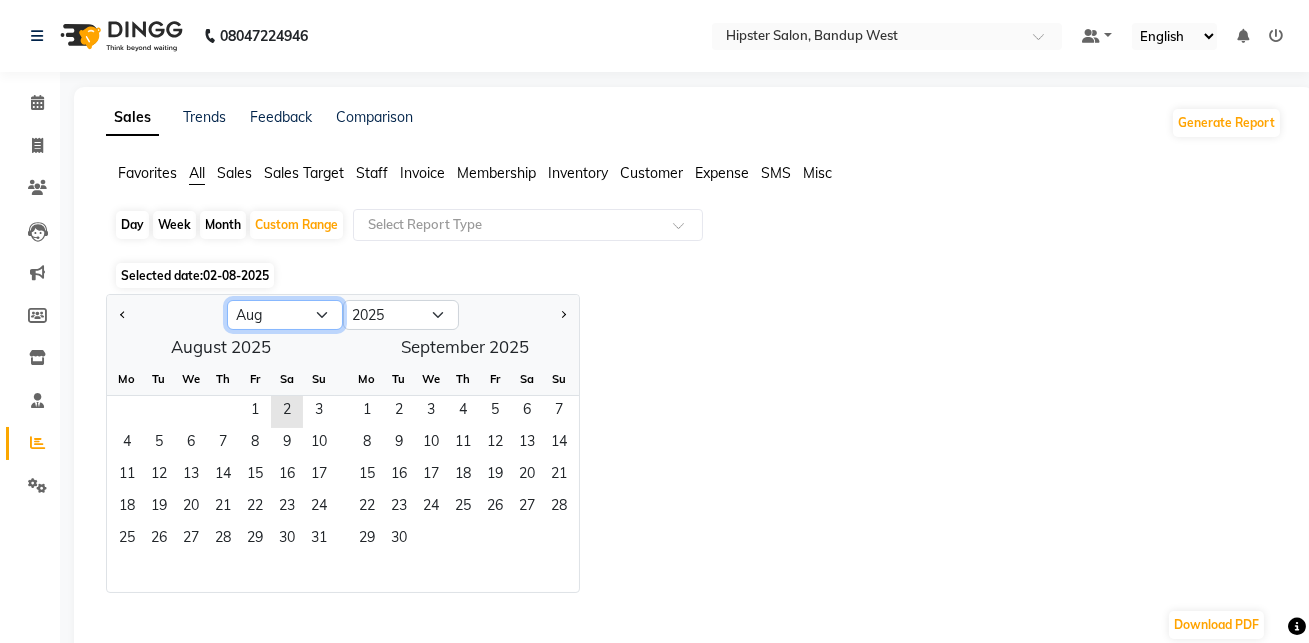 click on "Jan Feb Mar Apr May Jun Jul Aug Sep Oct Nov Dec" 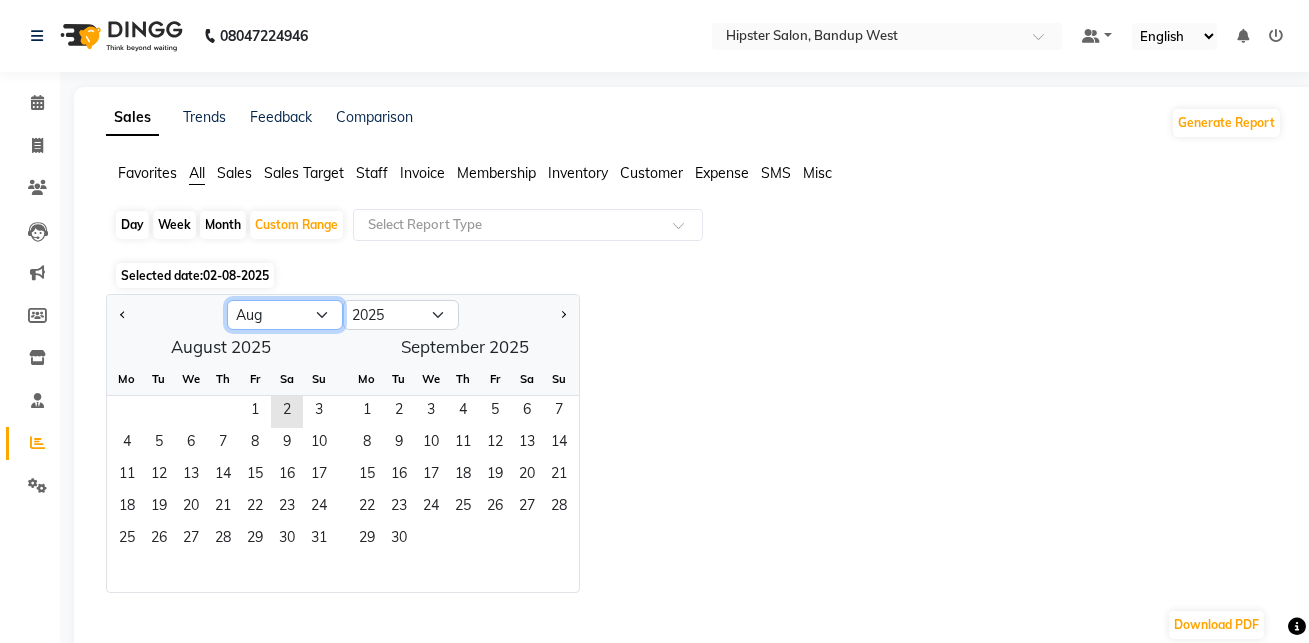 select on "7" 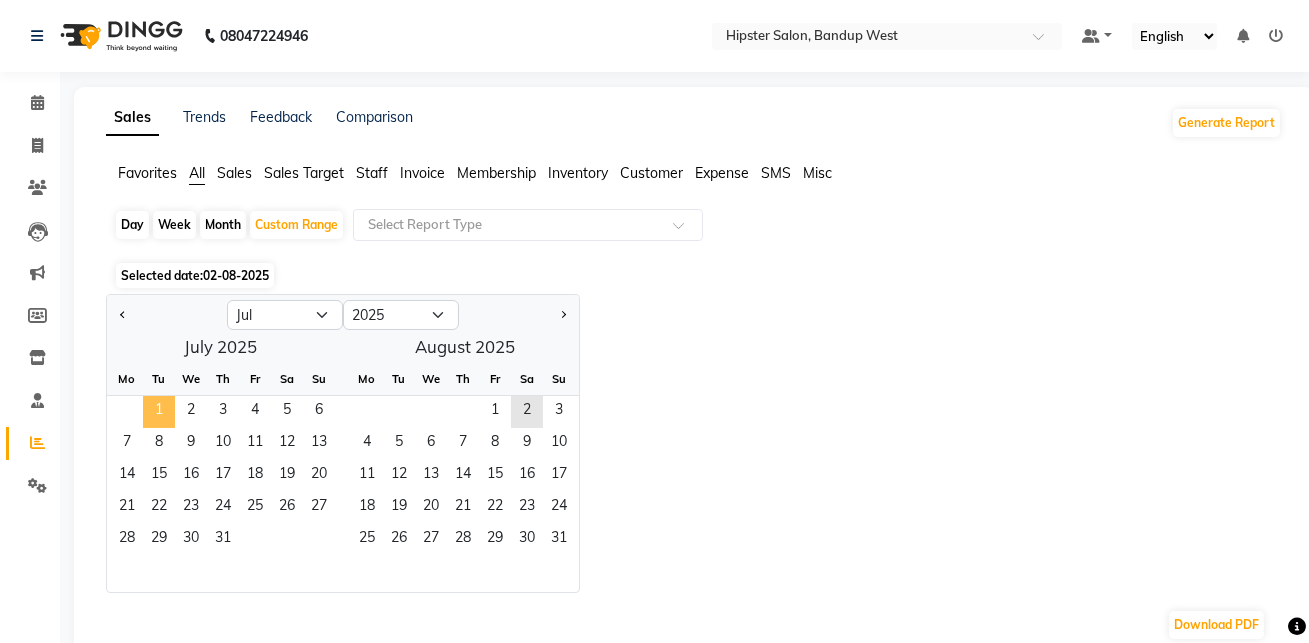 click on "1" 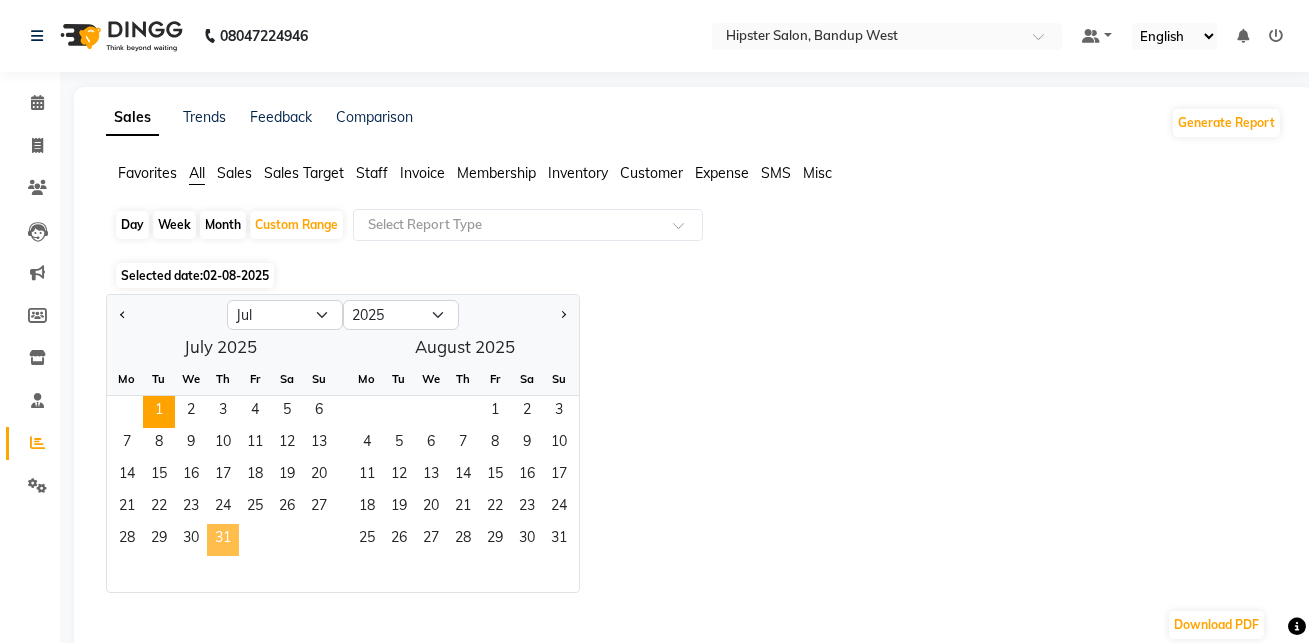 click on "31" 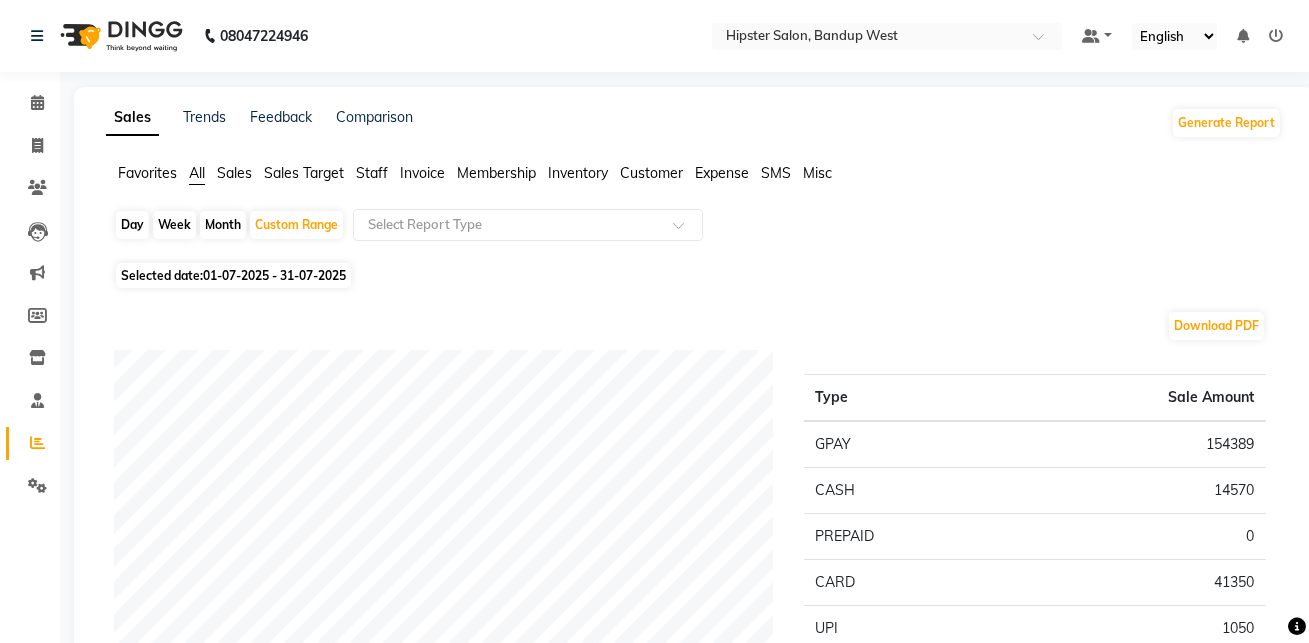 click on "Staff" 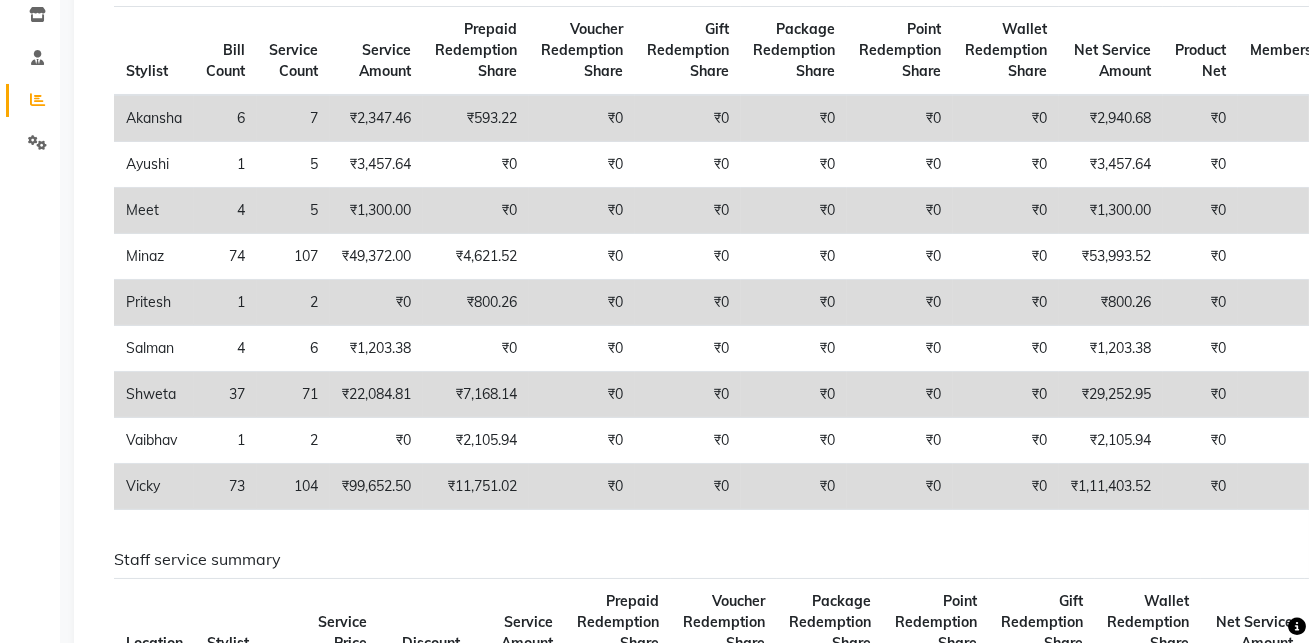scroll, scrollTop: 321, scrollLeft: 0, axis: vertical 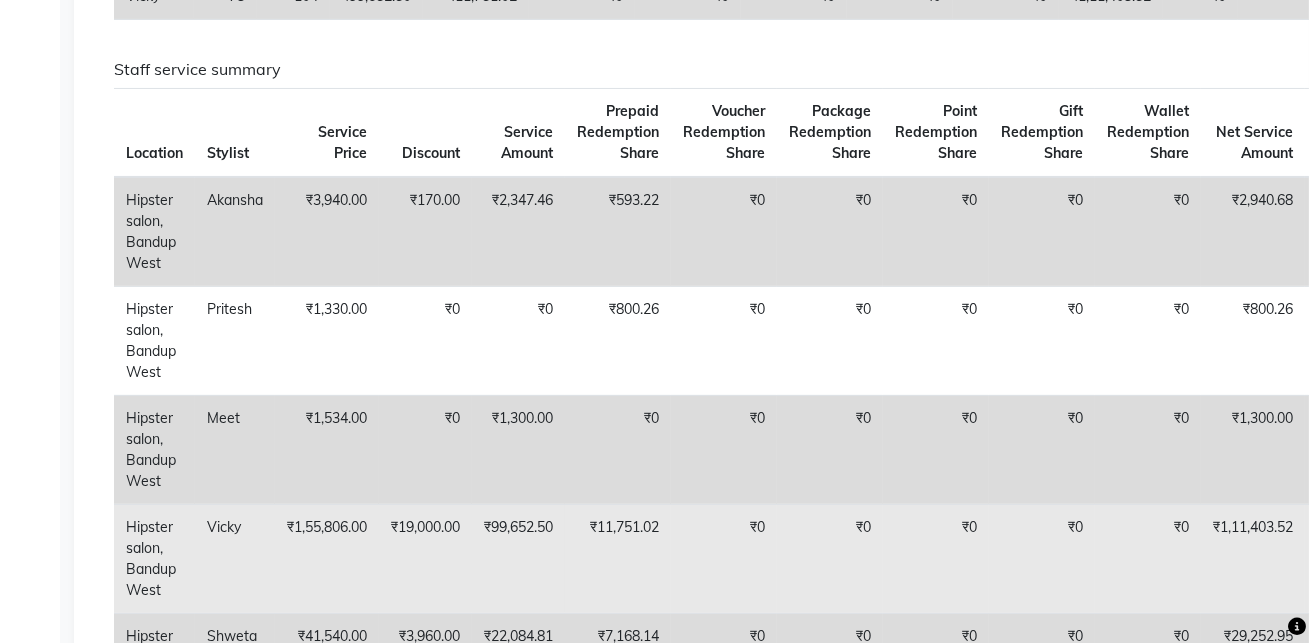drag, startPoint x: 1163, startPoint y: 542, endPoint x: 1116, endPoint y: 578, distance: 59.20304 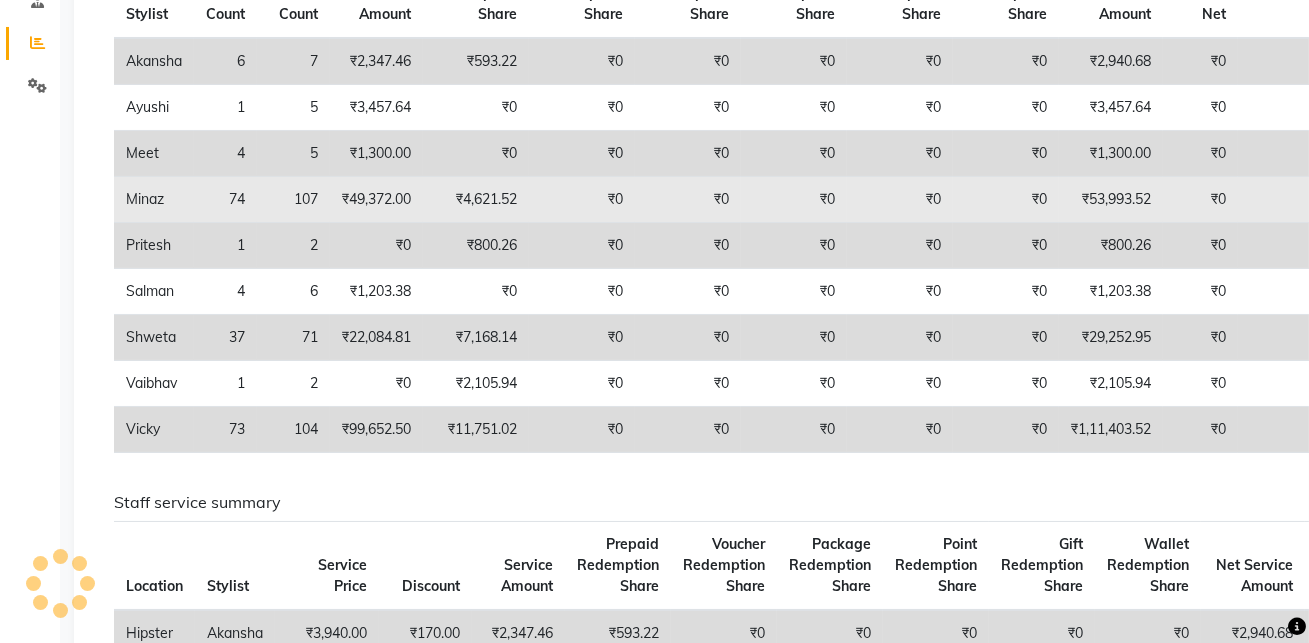 scroll, scrollTop: 380, scrollLeft: 0, axis: vertical 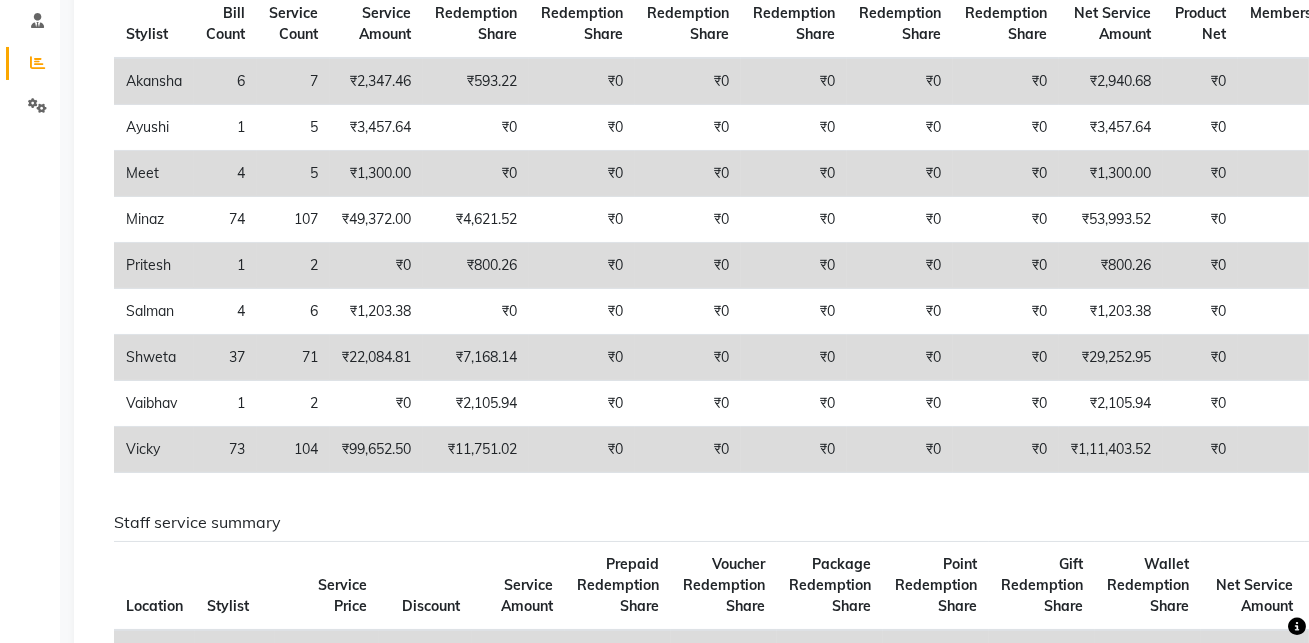 click on "₹0" 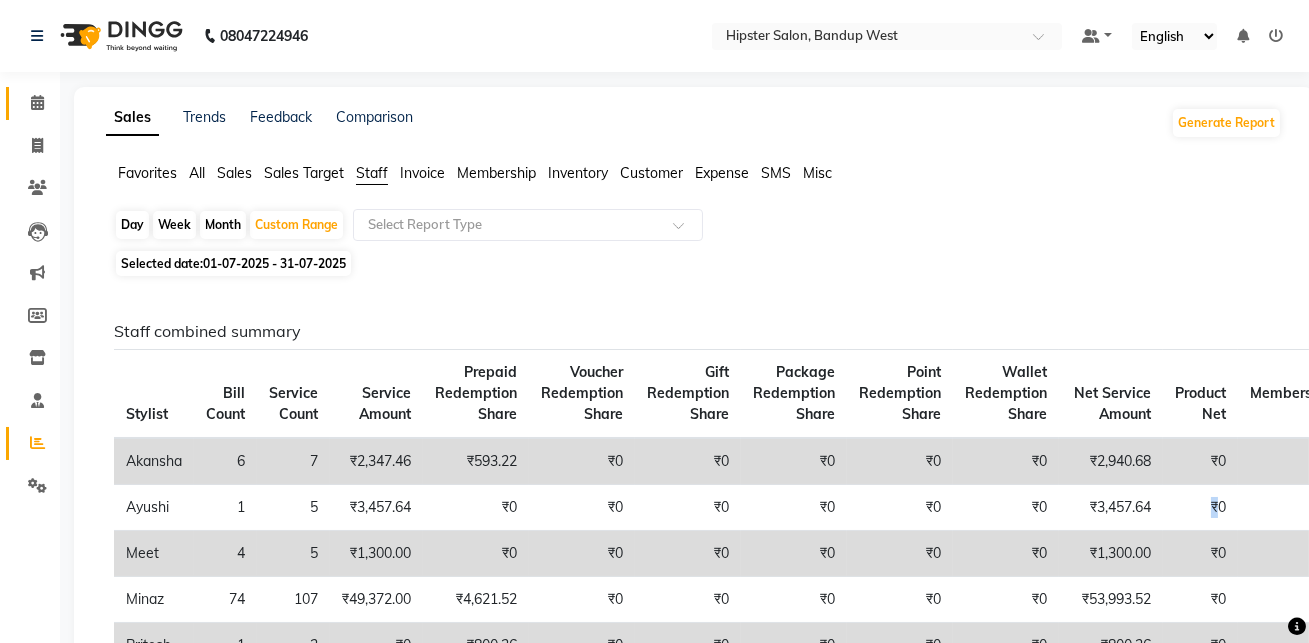 click 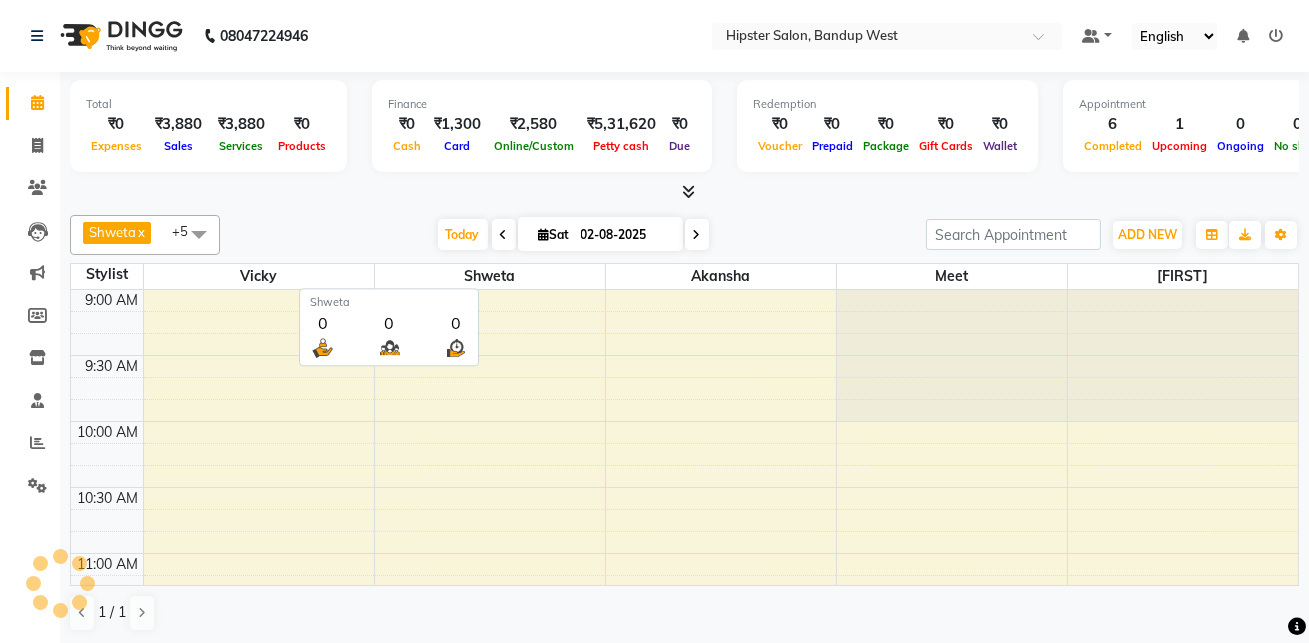 scroll, scrollTop: 1052, scrollLeft: 0, axis: vertical 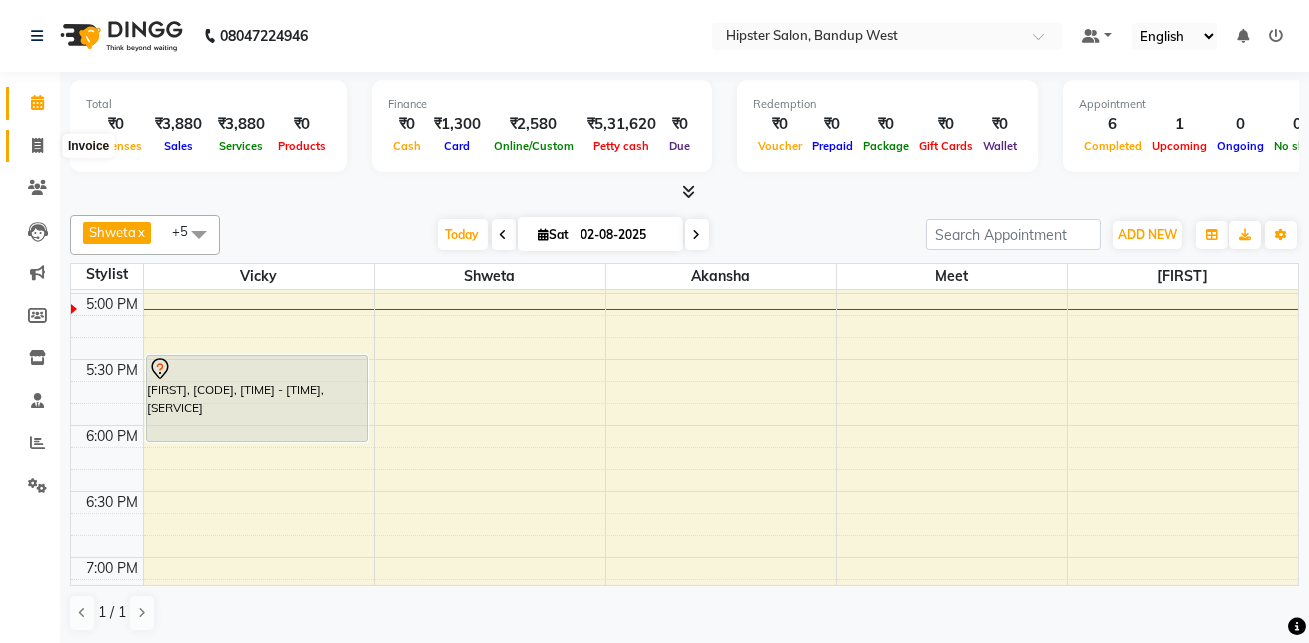 click 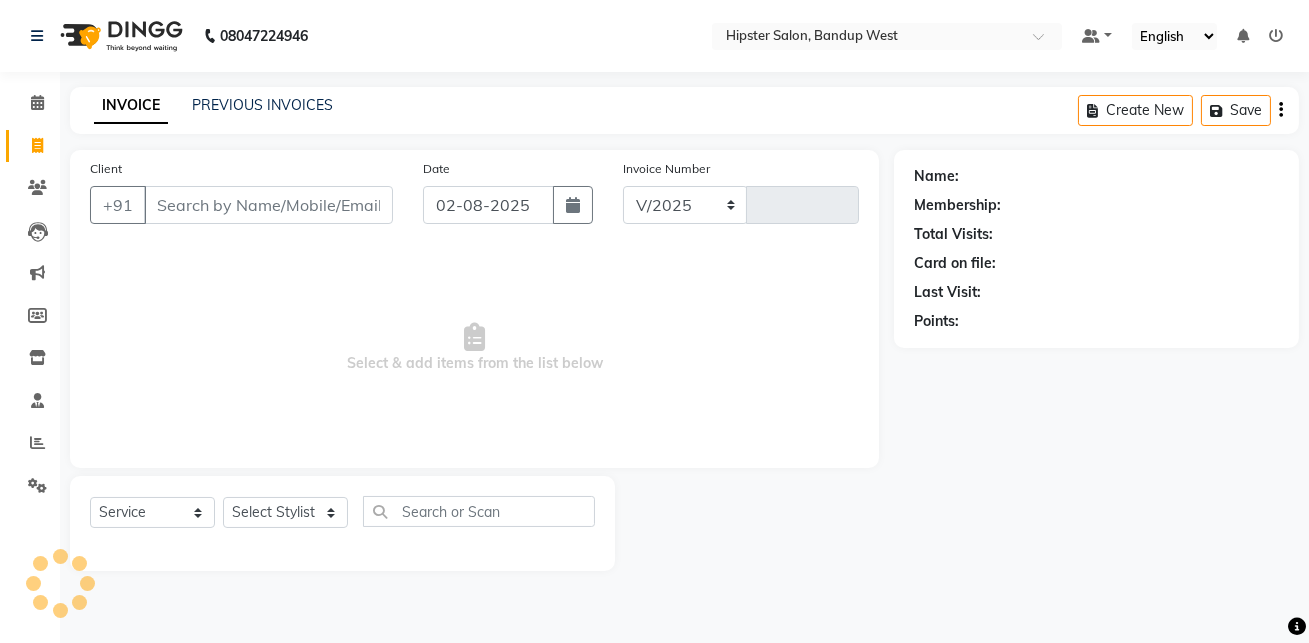 select on "6746" 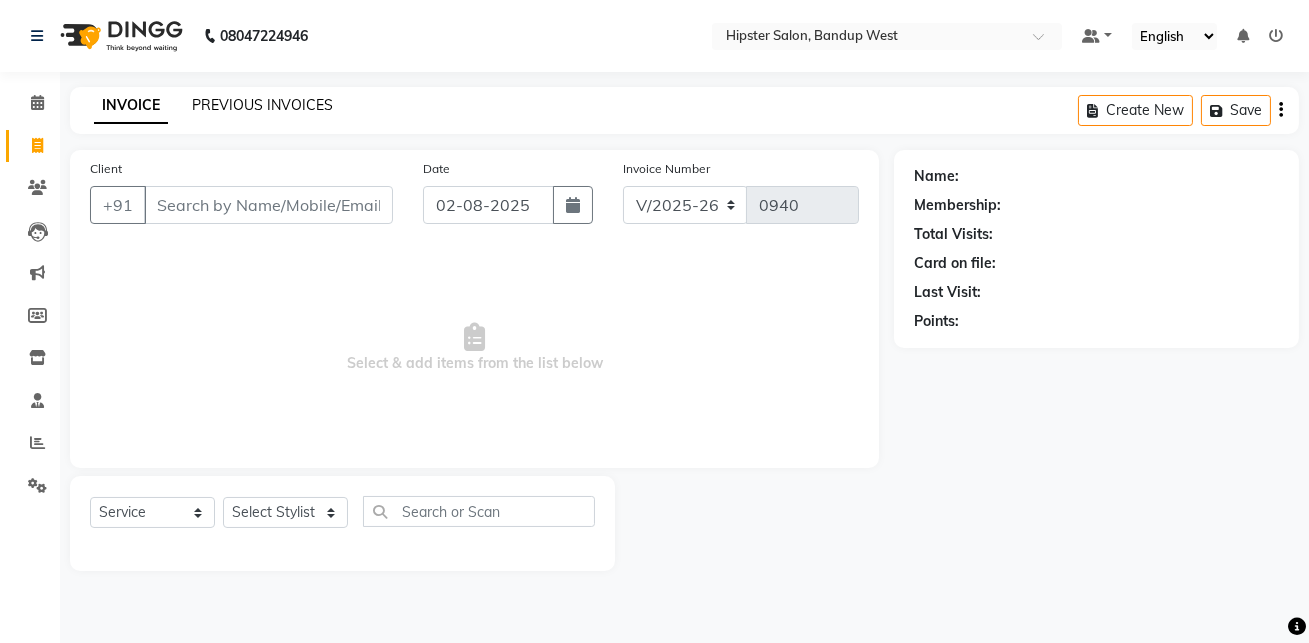 click on "PREVIOUS INVOICES" 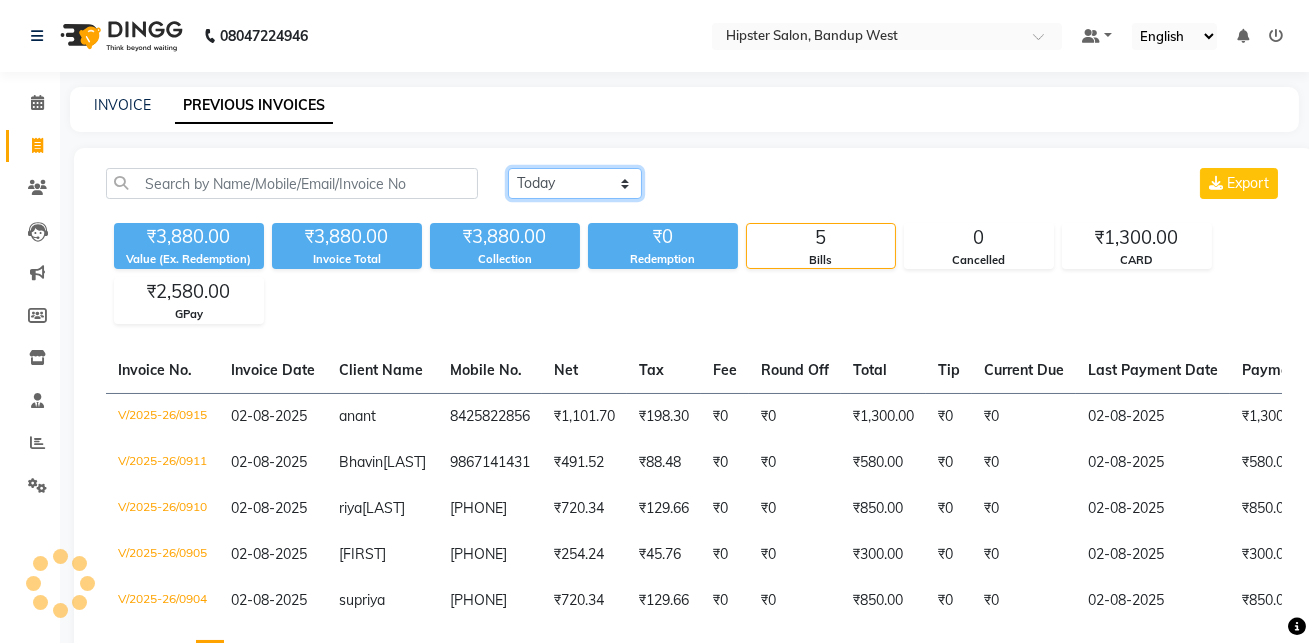 click on "Today Yesterday Custom Range" 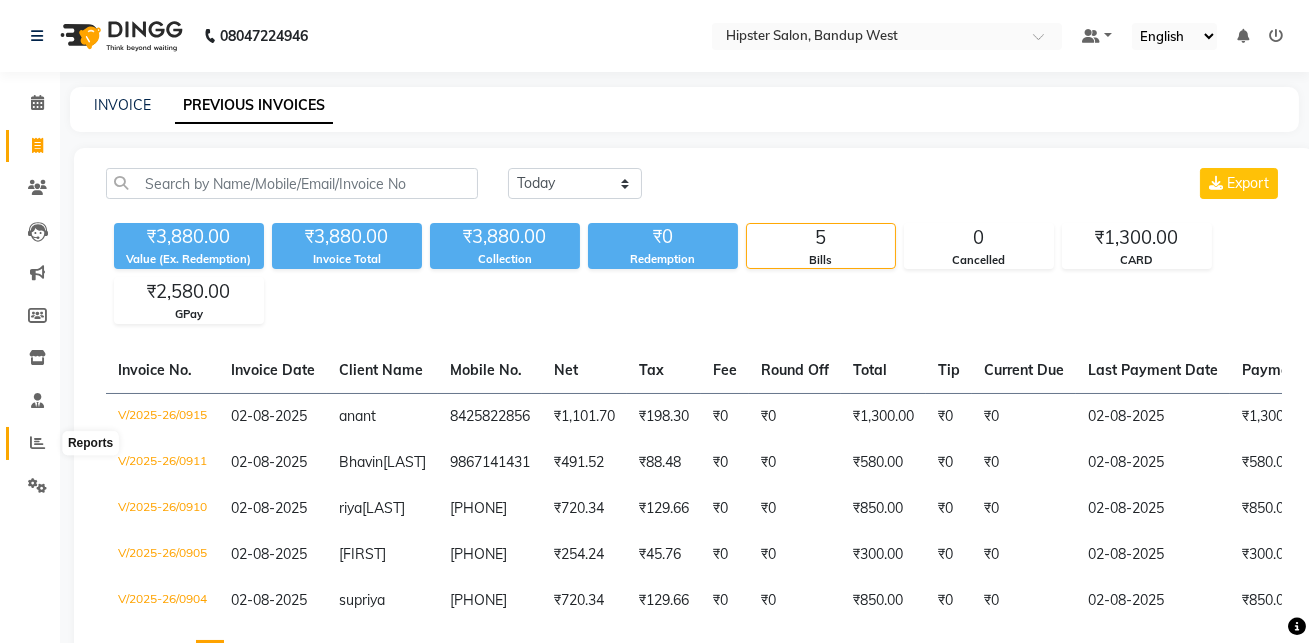 click 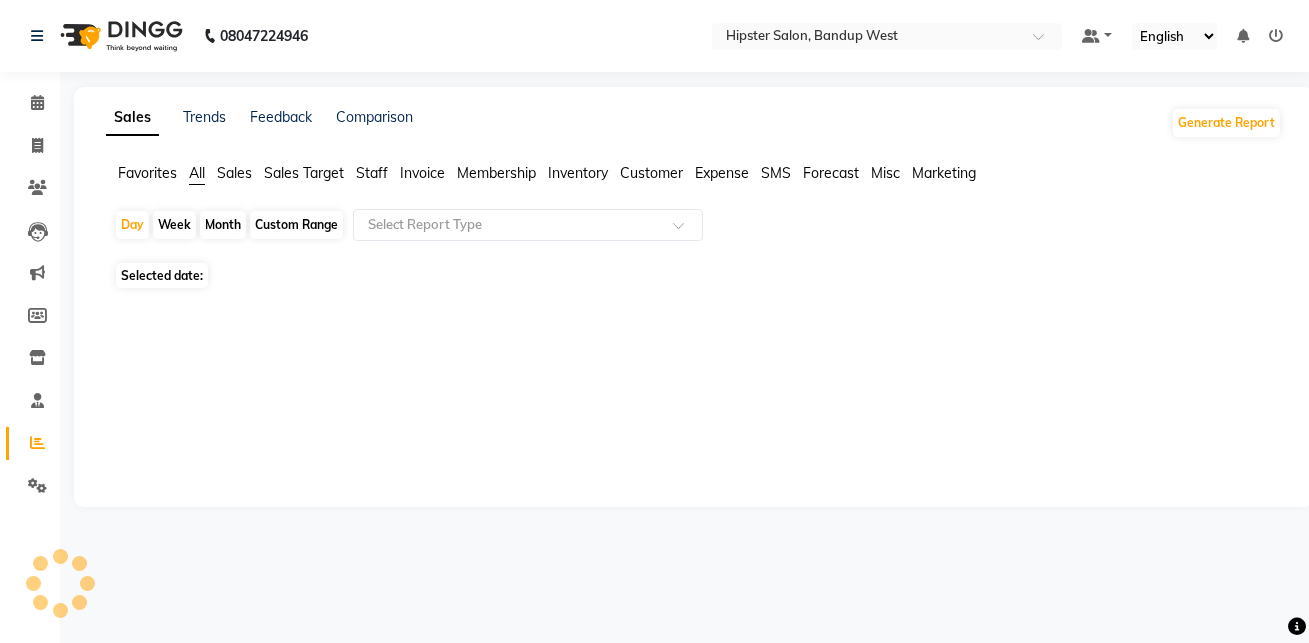 click 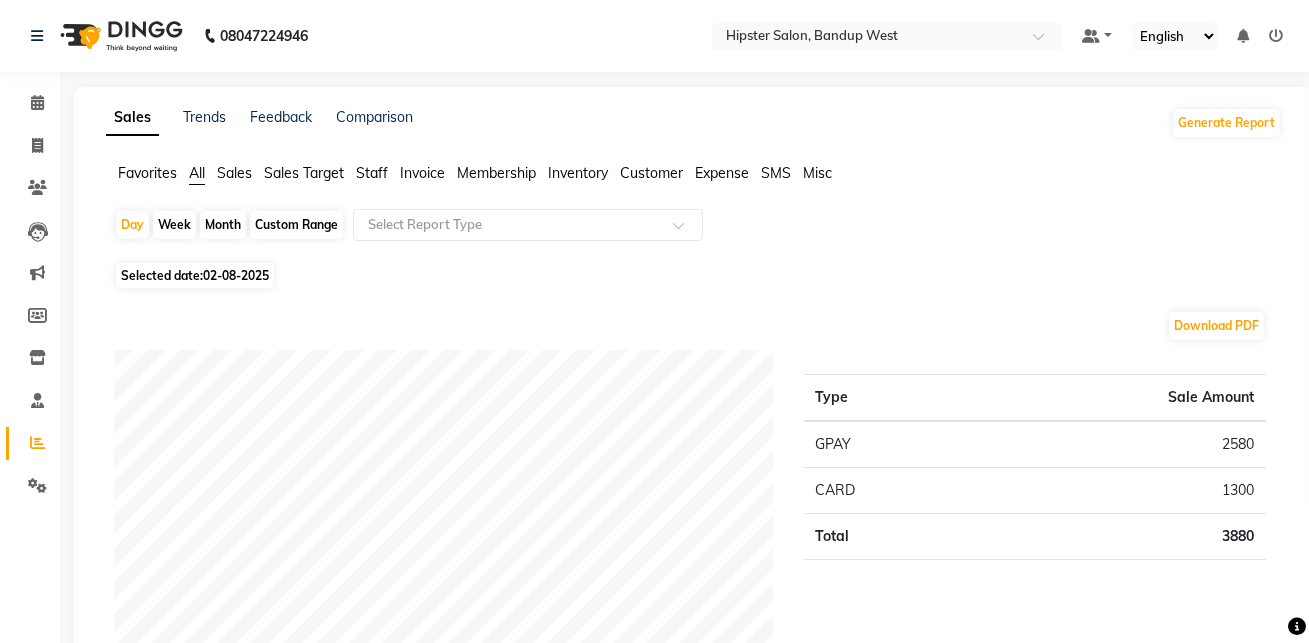 click on "Custom Range" 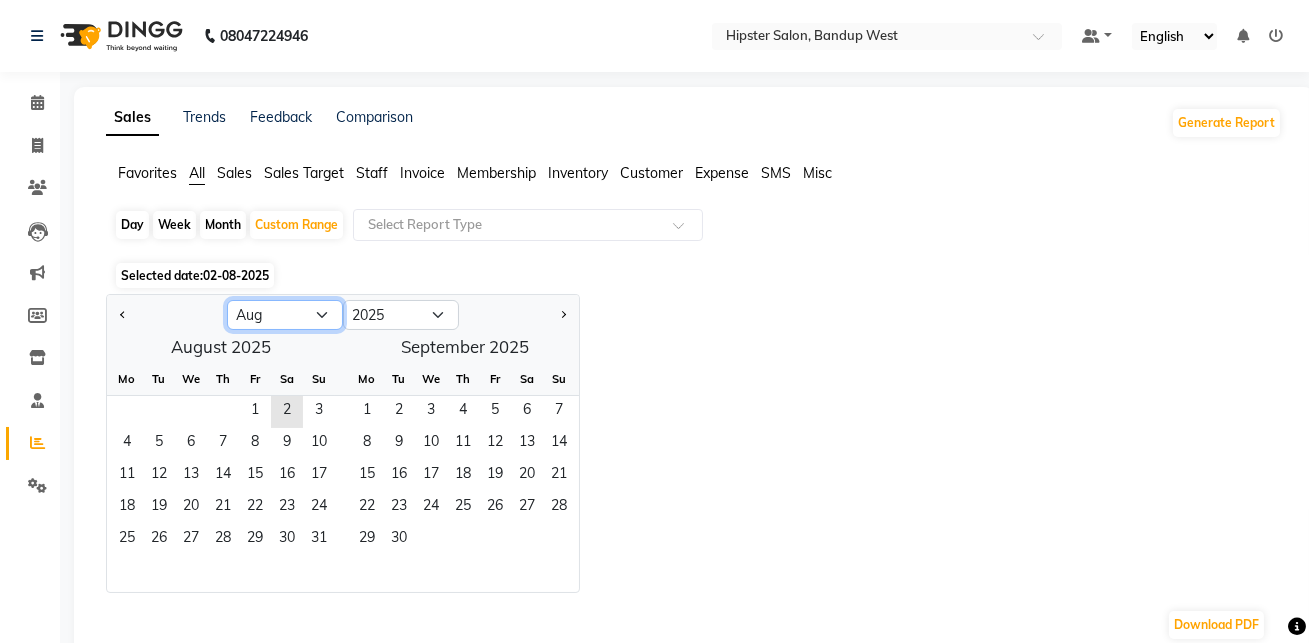 click on "Jan Feb Mar Apr May Jun Jul Aug Sep Oct Nov Dec" 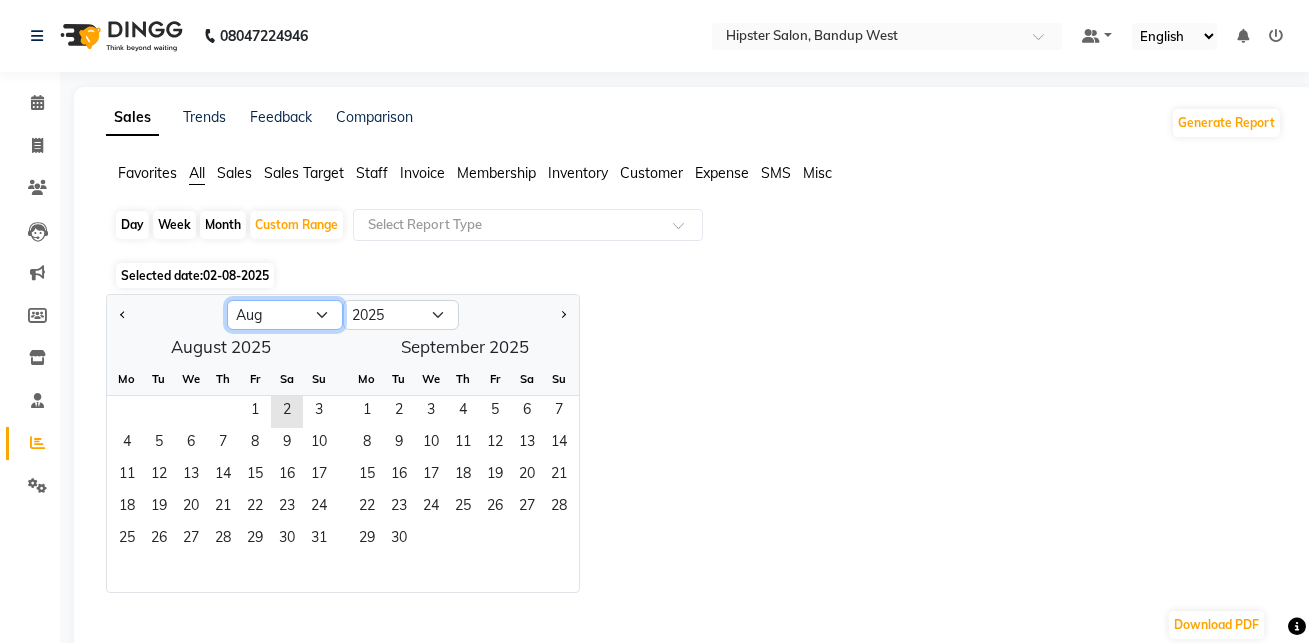 select on "7" 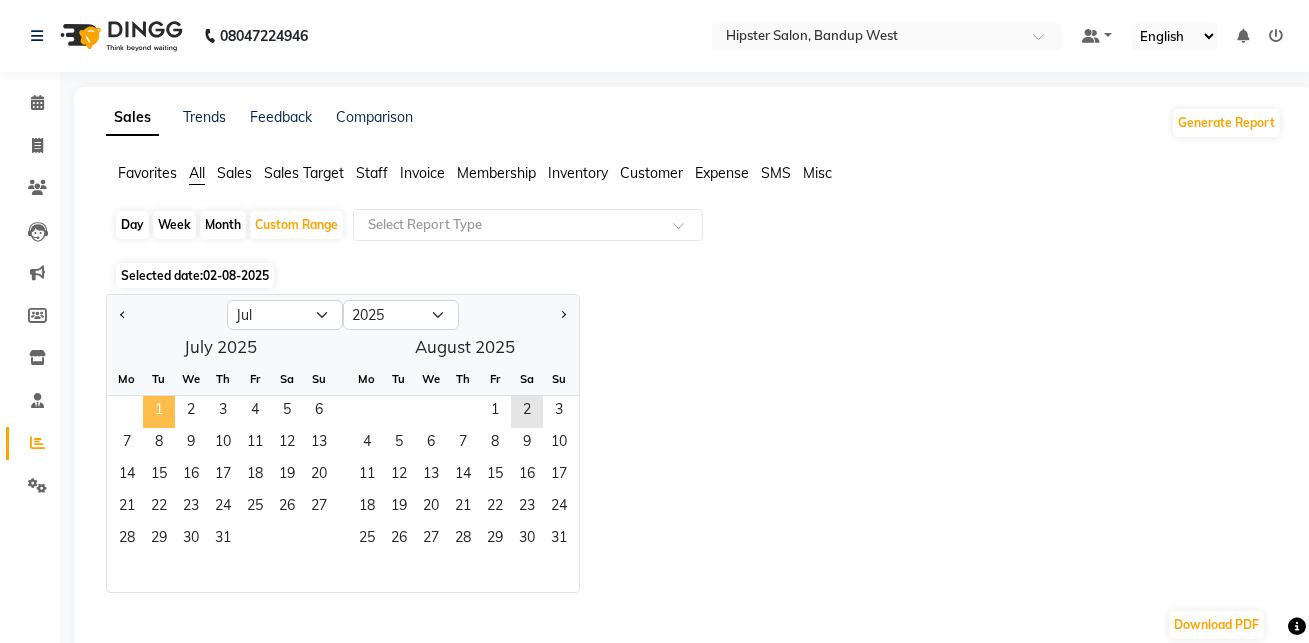 click on "1" 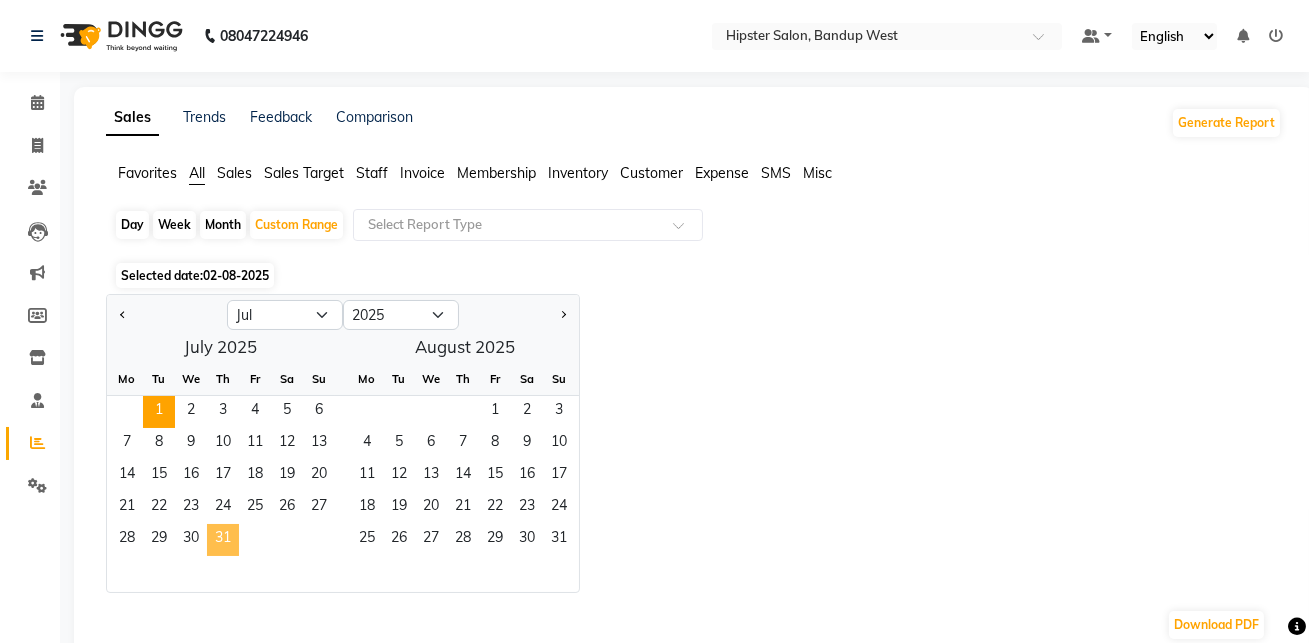 click on "31" 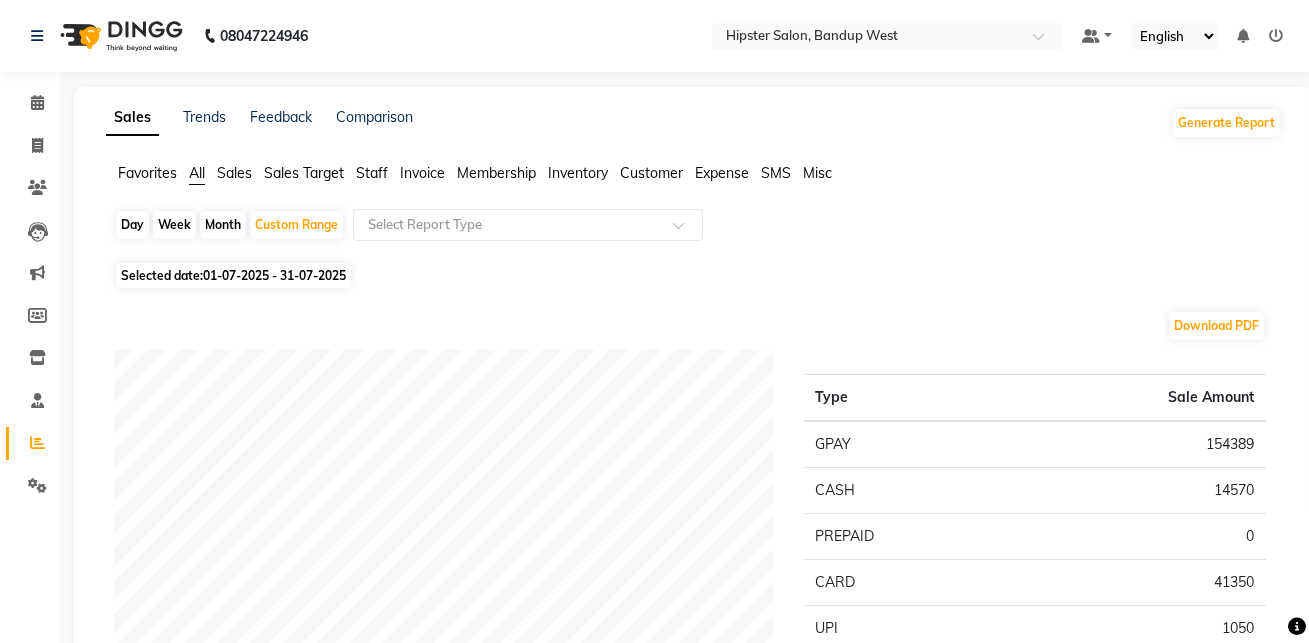 click on "Staff" 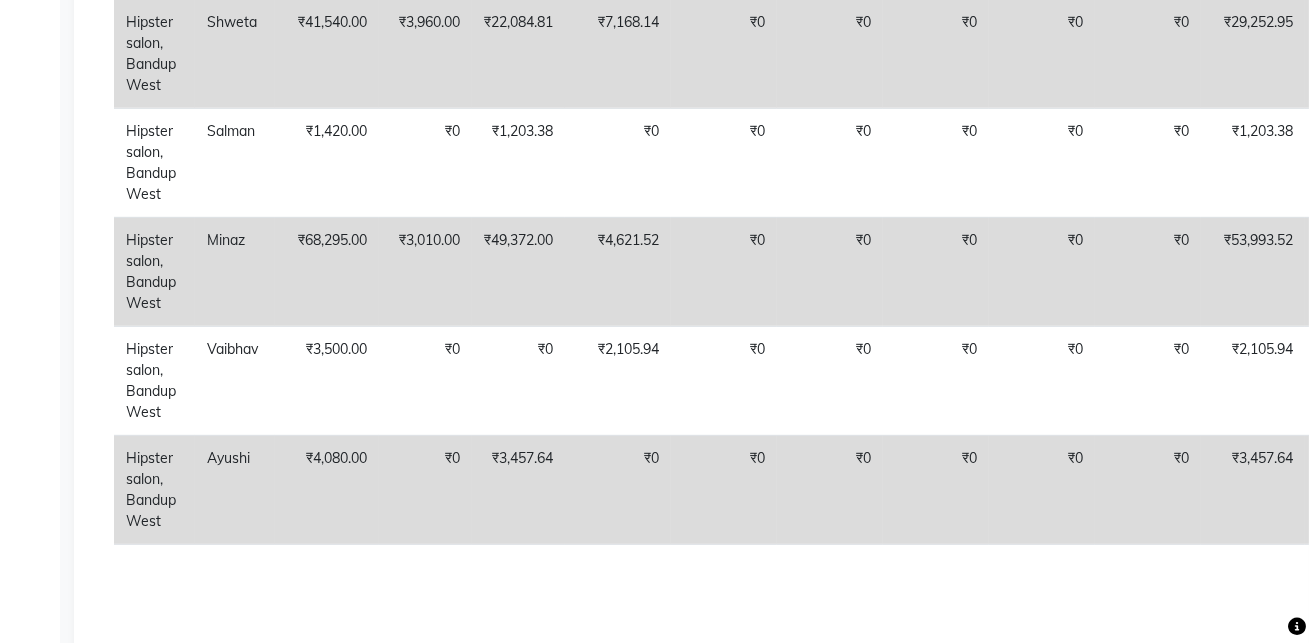 scroll, scrollTop: 0, scrollLeft: 0, axis: both 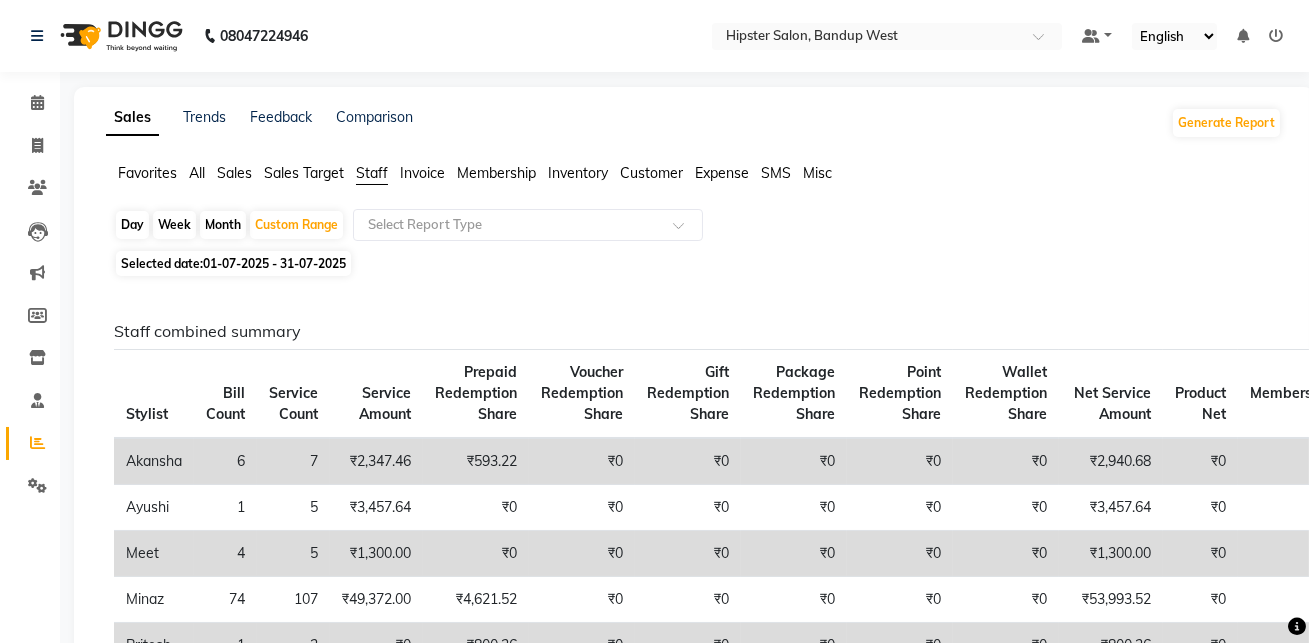 click on "Sales" 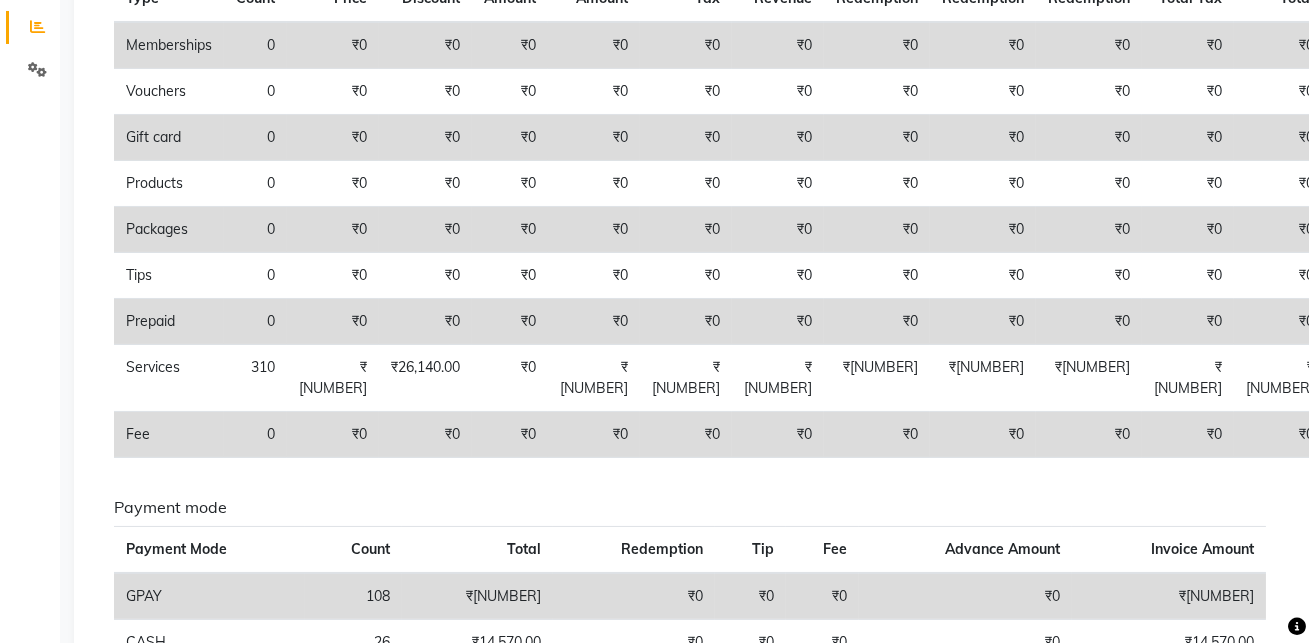 scroll, scrollTop: 295, scrollLeft: 0, axis: vertical 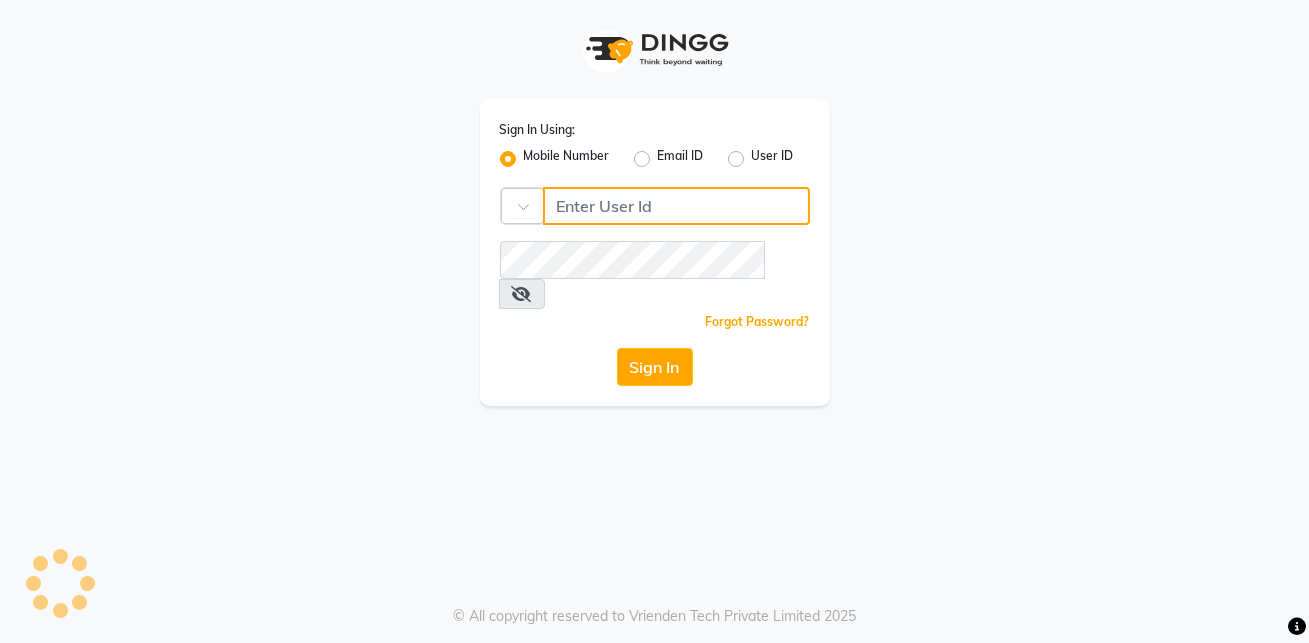 type on "7738324162" 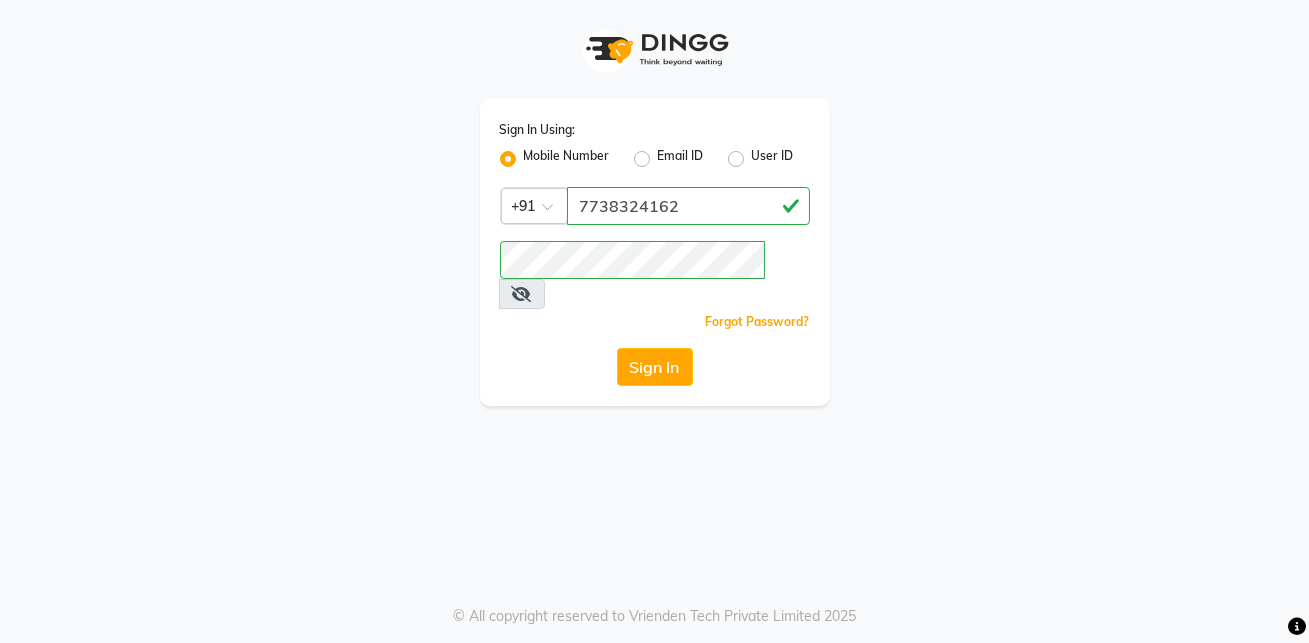 click on "Sign In Using: Mobile Number Email ID User ID Country Code × +91 7738324162  Remember me Forgot Password?  Sign In   © All copyright reserved to Vrienden Tech Private Limited 2025" at bounding box center [654, 321] 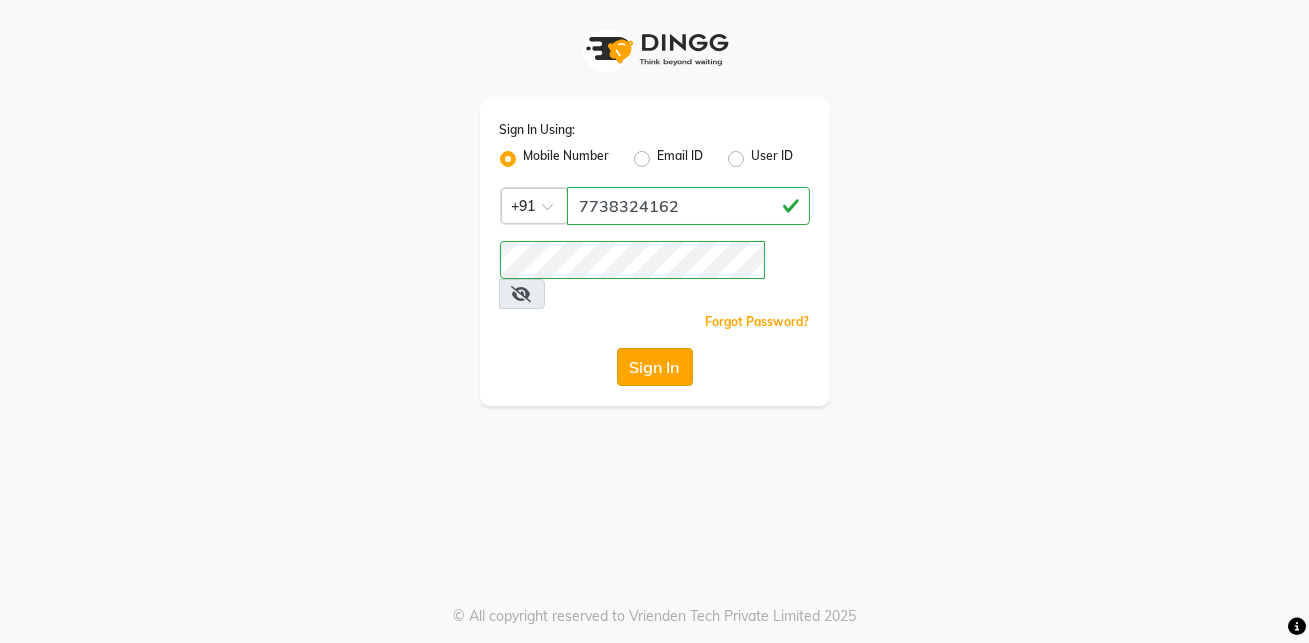 click on "Sign In" 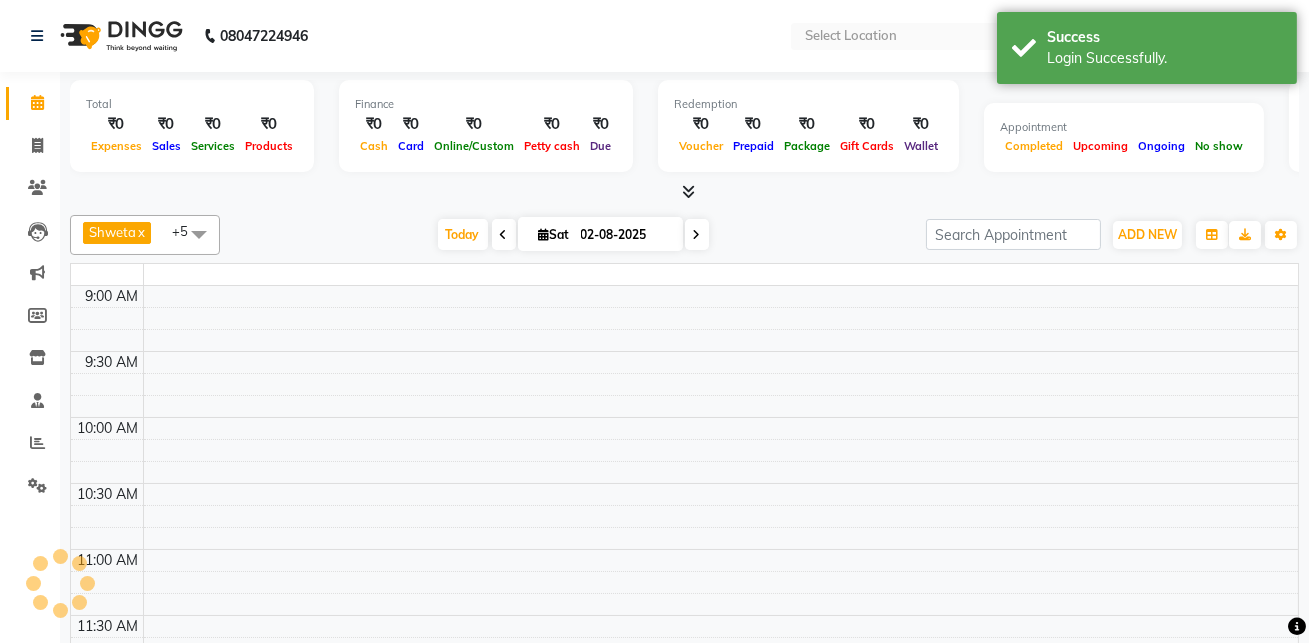 select on "en" 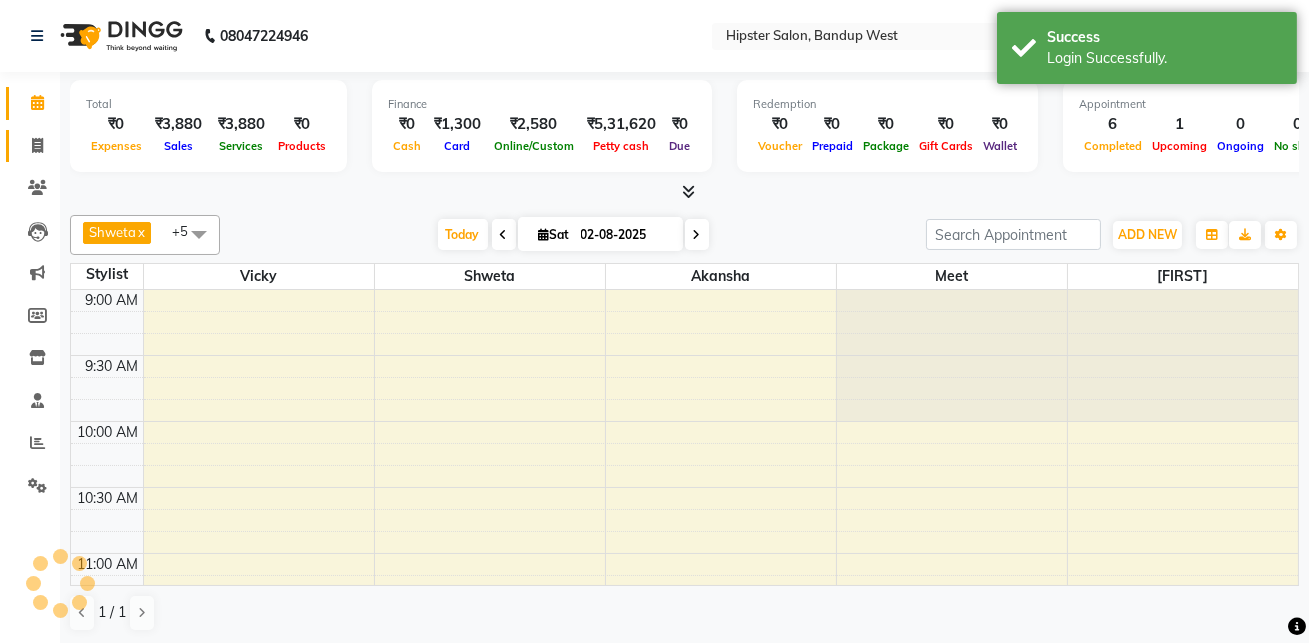 scroll, scrollTop: 340, scrollLeft: 0, axis: vertical 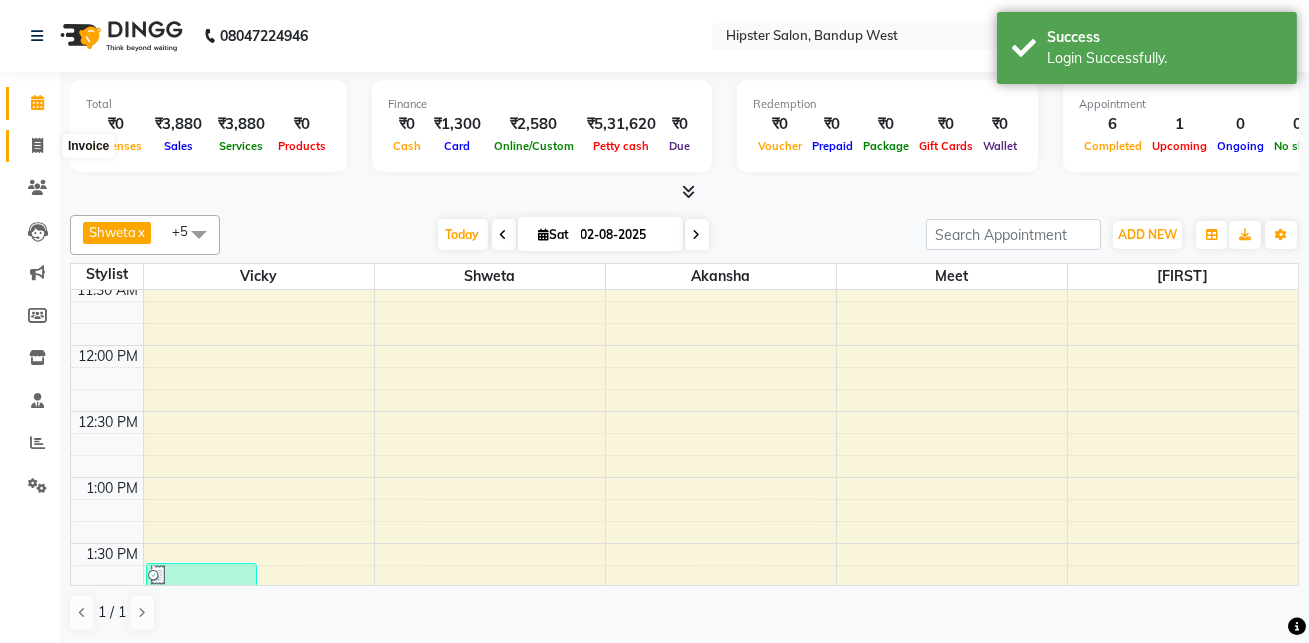 click 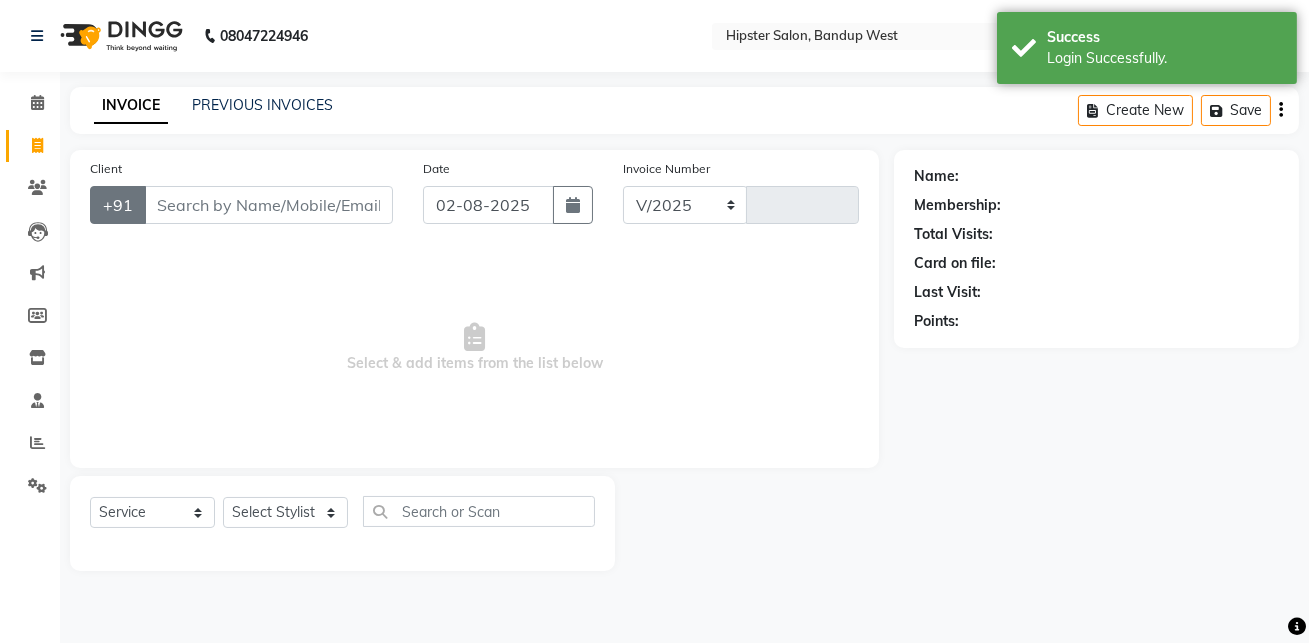 select on "6746" 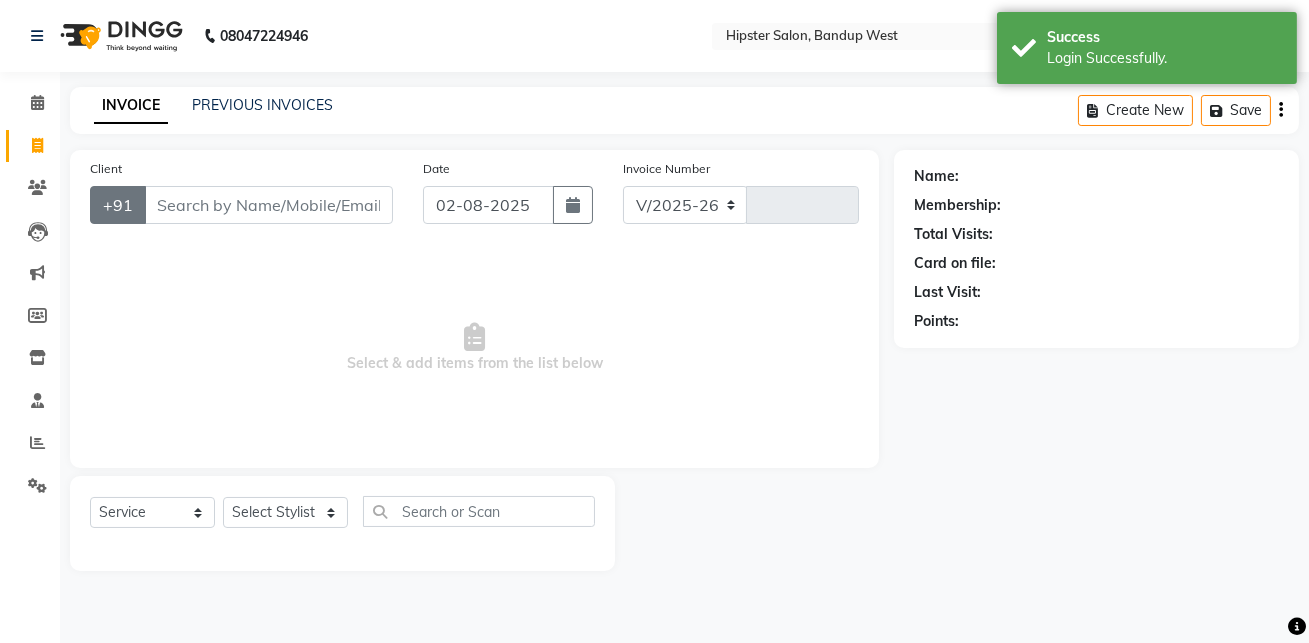 type on "0940" 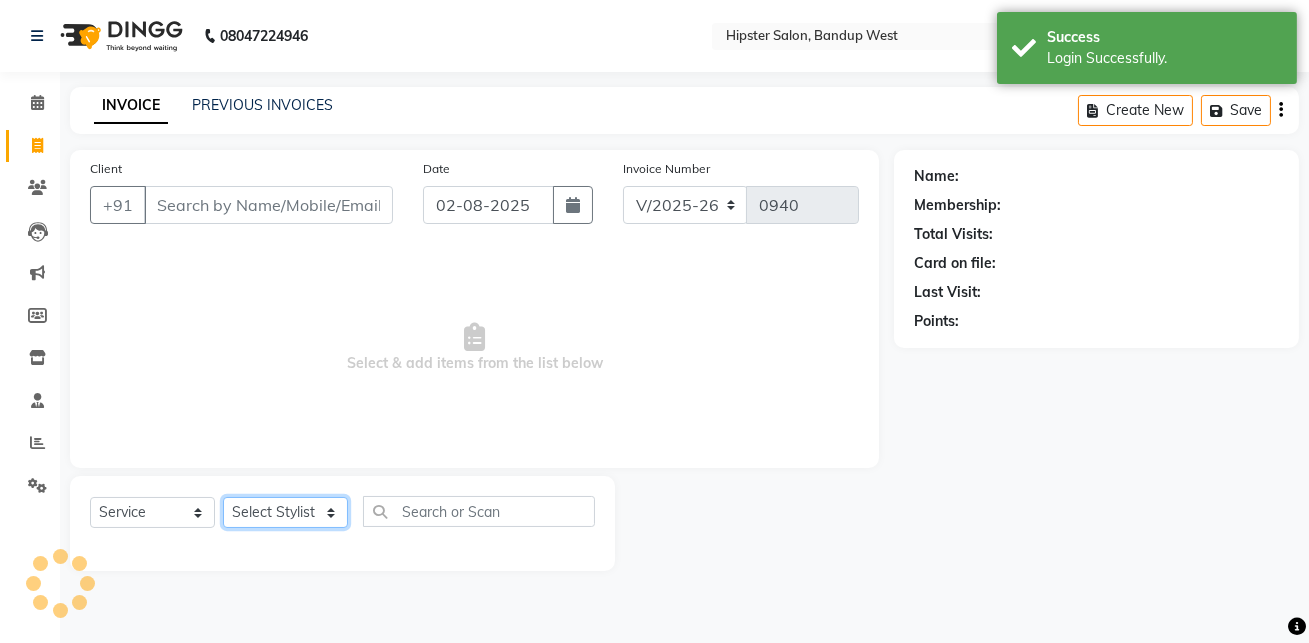 click on "Select Stylist" 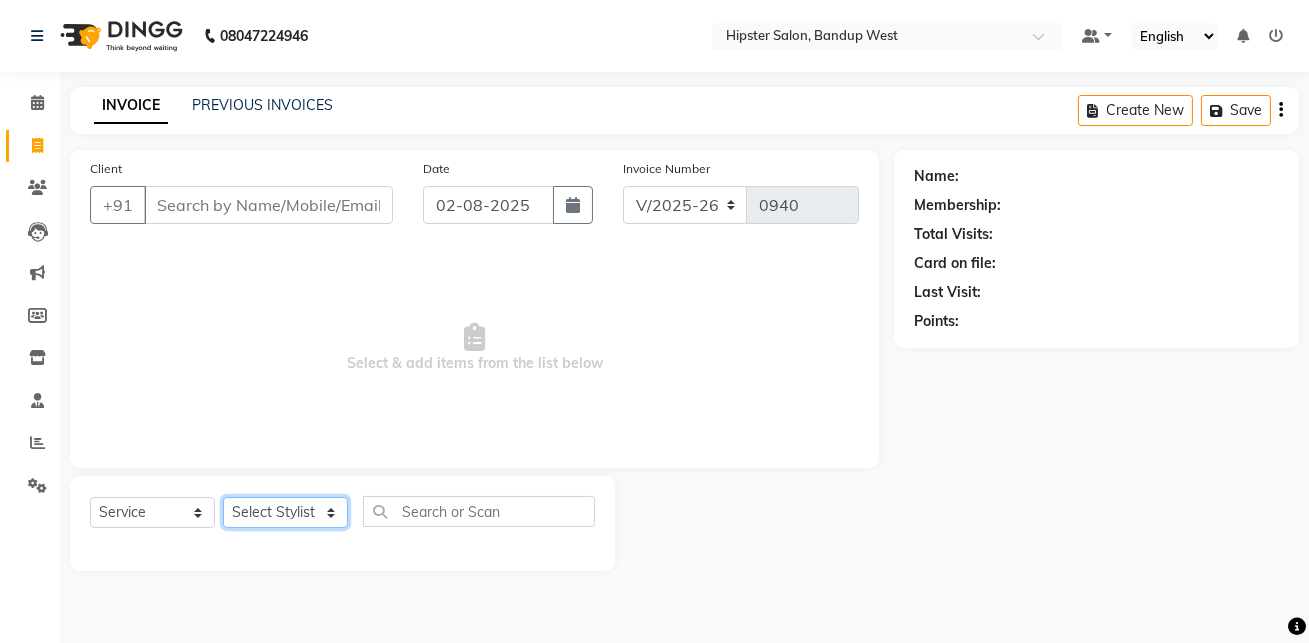 click on "Select Stylist aditya aishu akansha anup ashik Ayushi bhavin sir Irshad lucky manisha meet minaz neelam pritesh PUNAM raju REKHA salman Shweta vaibhav Vicky" 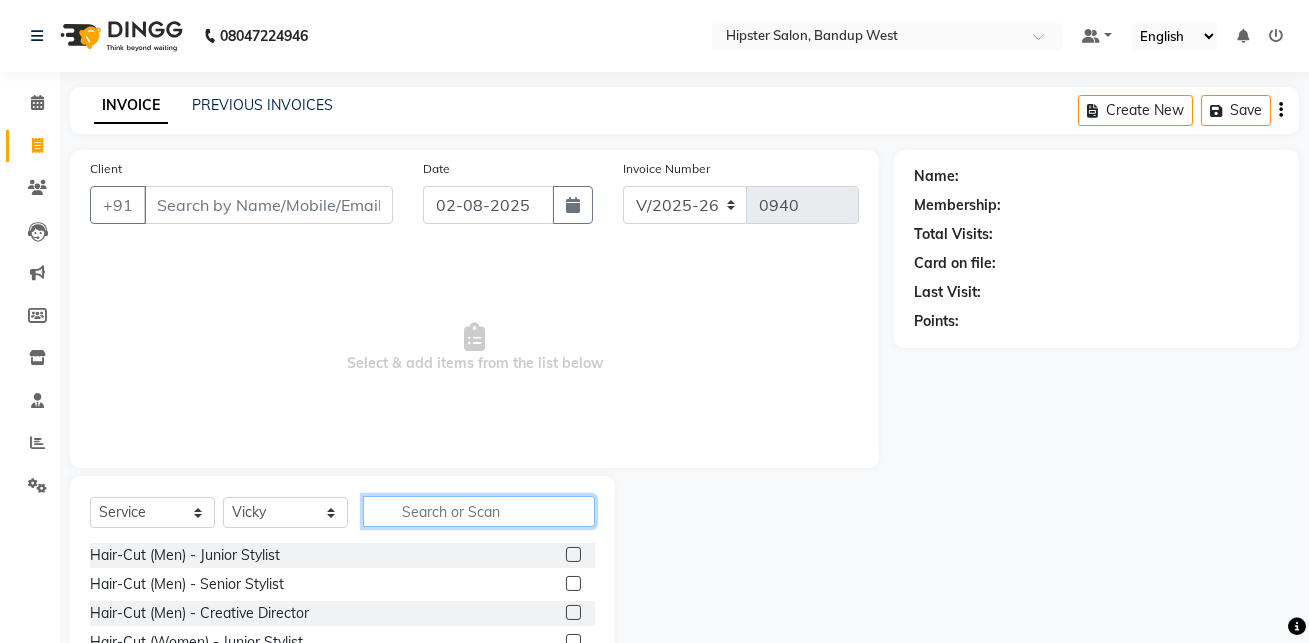 click 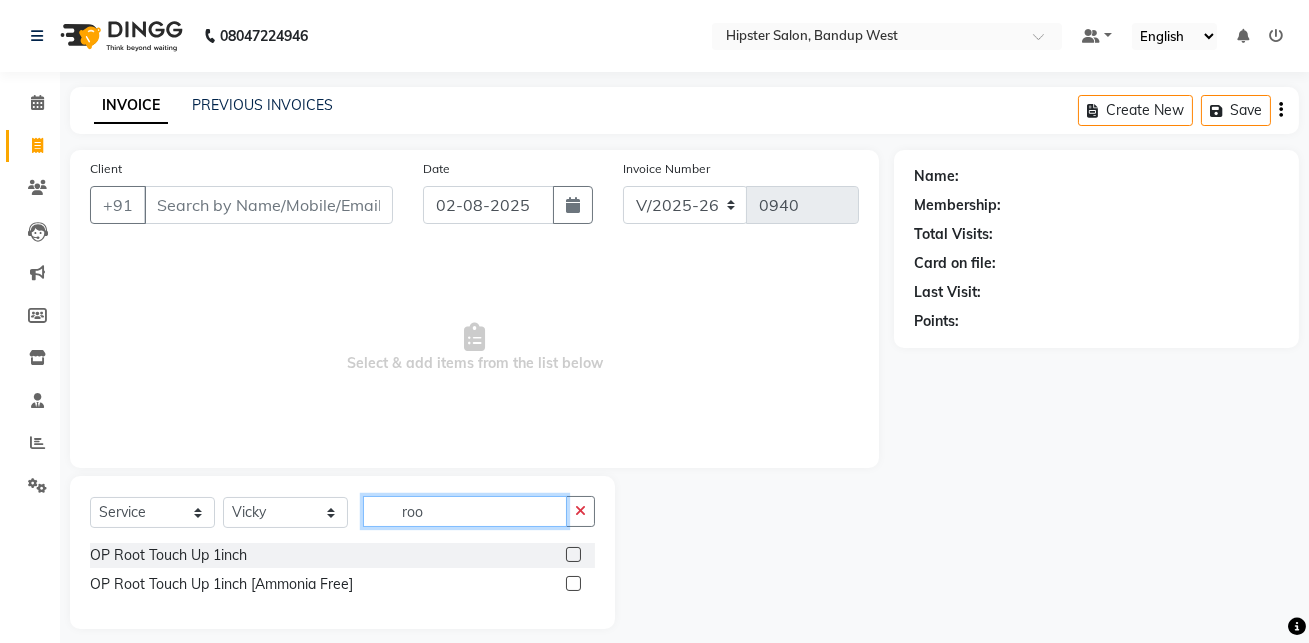 type on "roo" 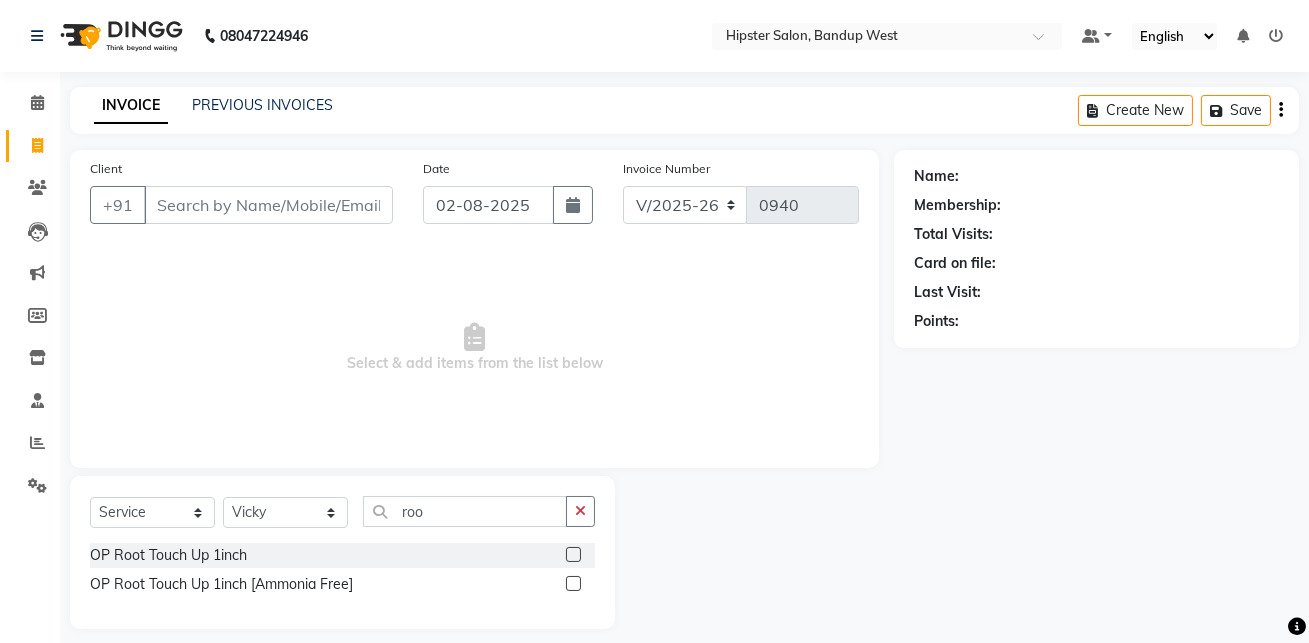 click 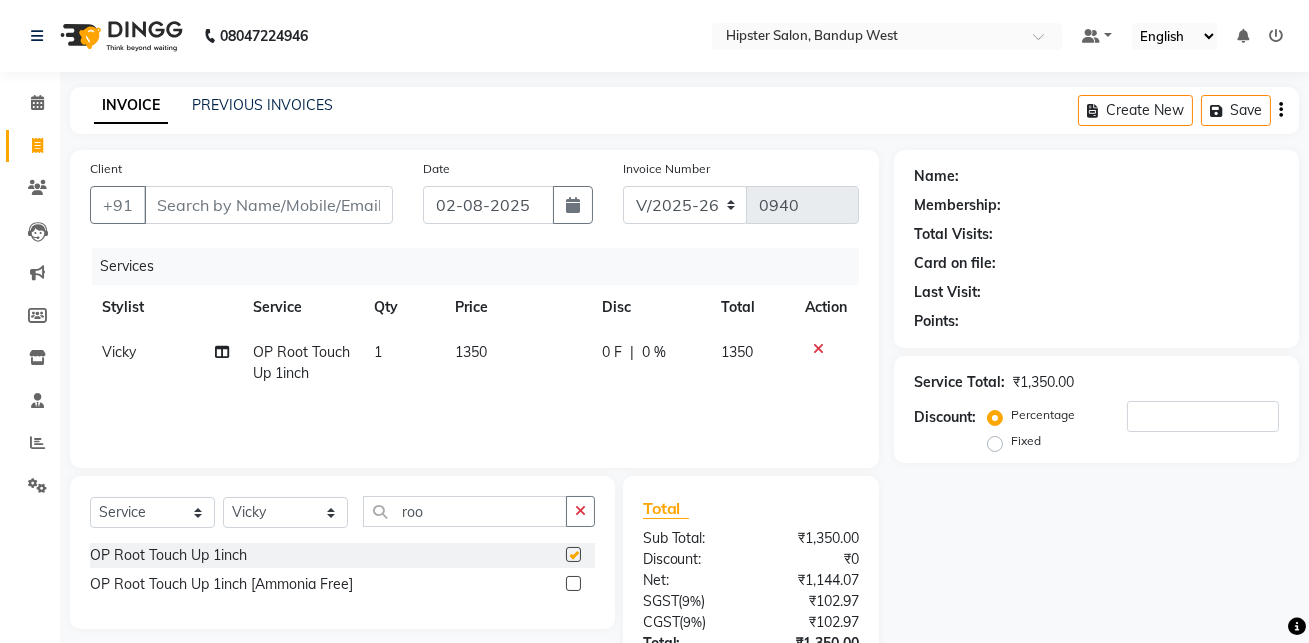 checkbox on "false" 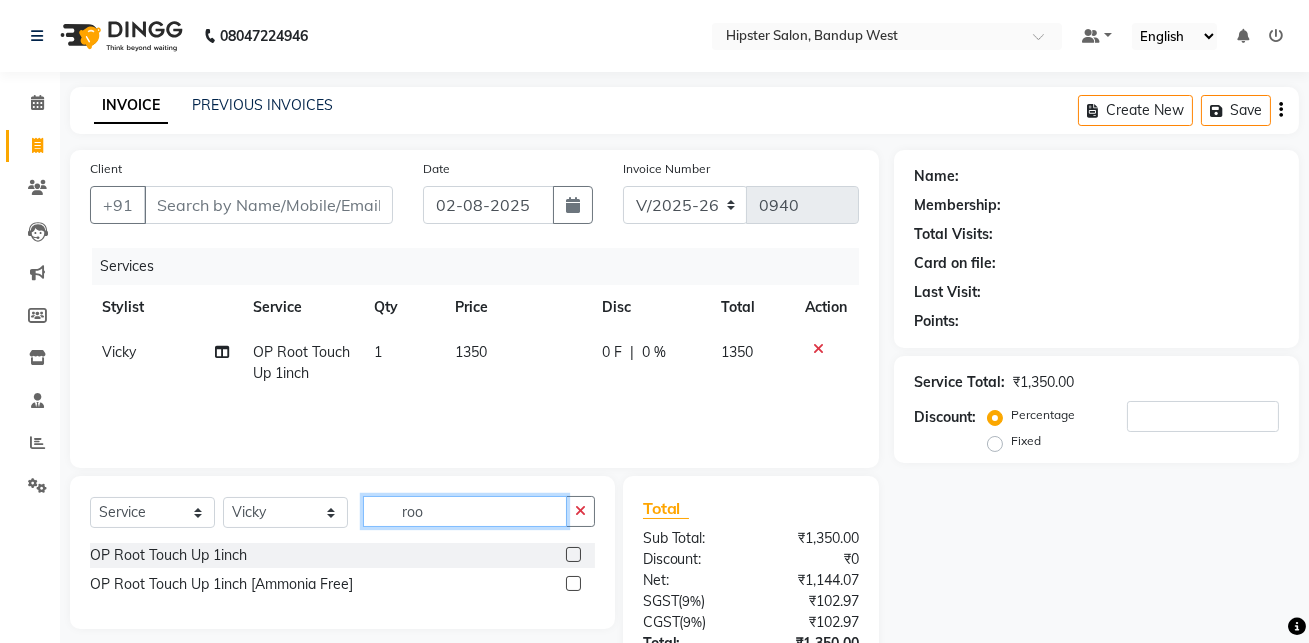 click on "roo" 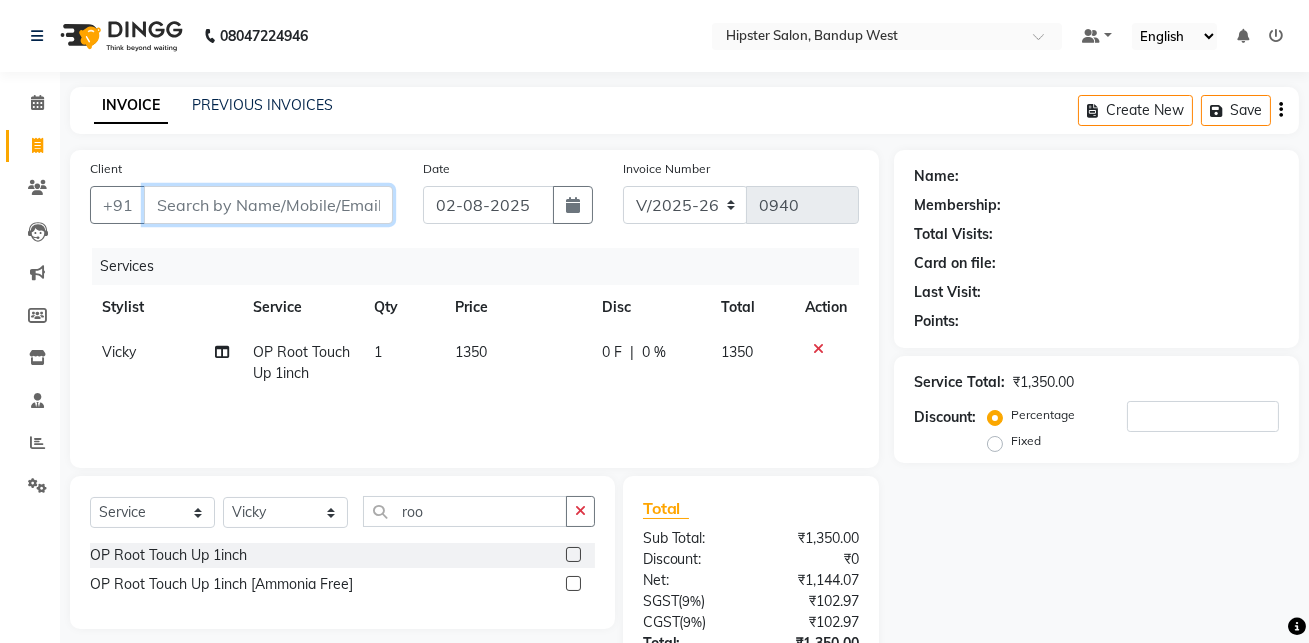 click on "Client" at bounding box center [268, 205] 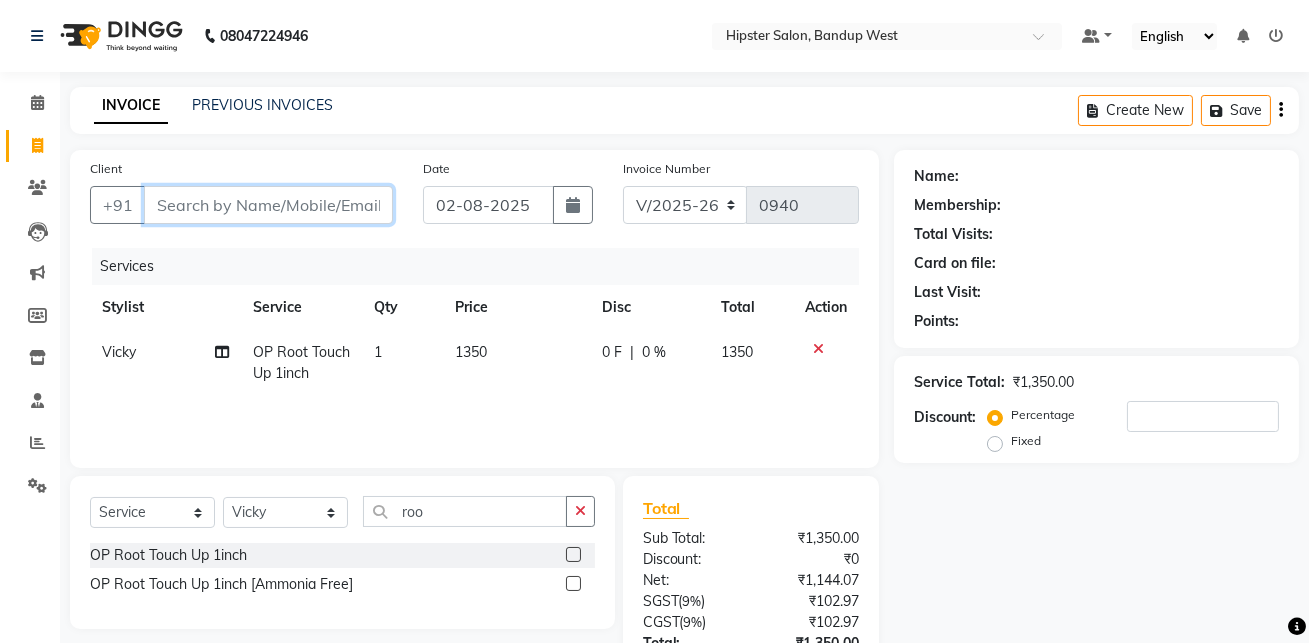type on "9" 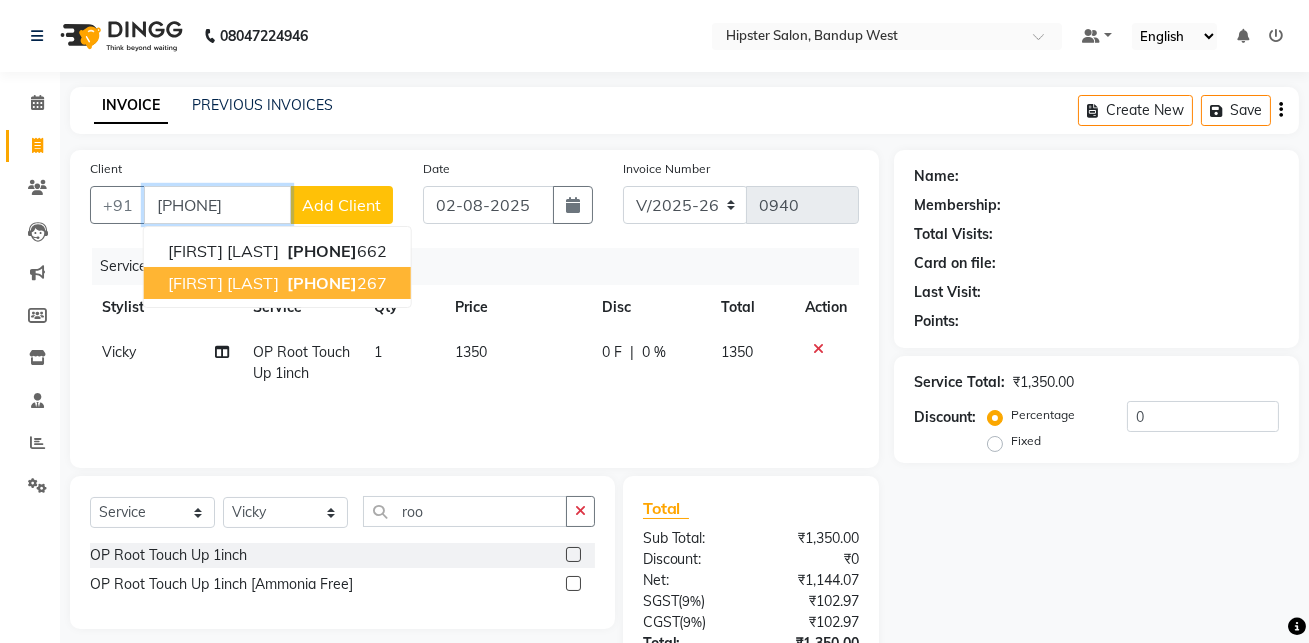 click on "9967771" at bounding box center (322, 283) 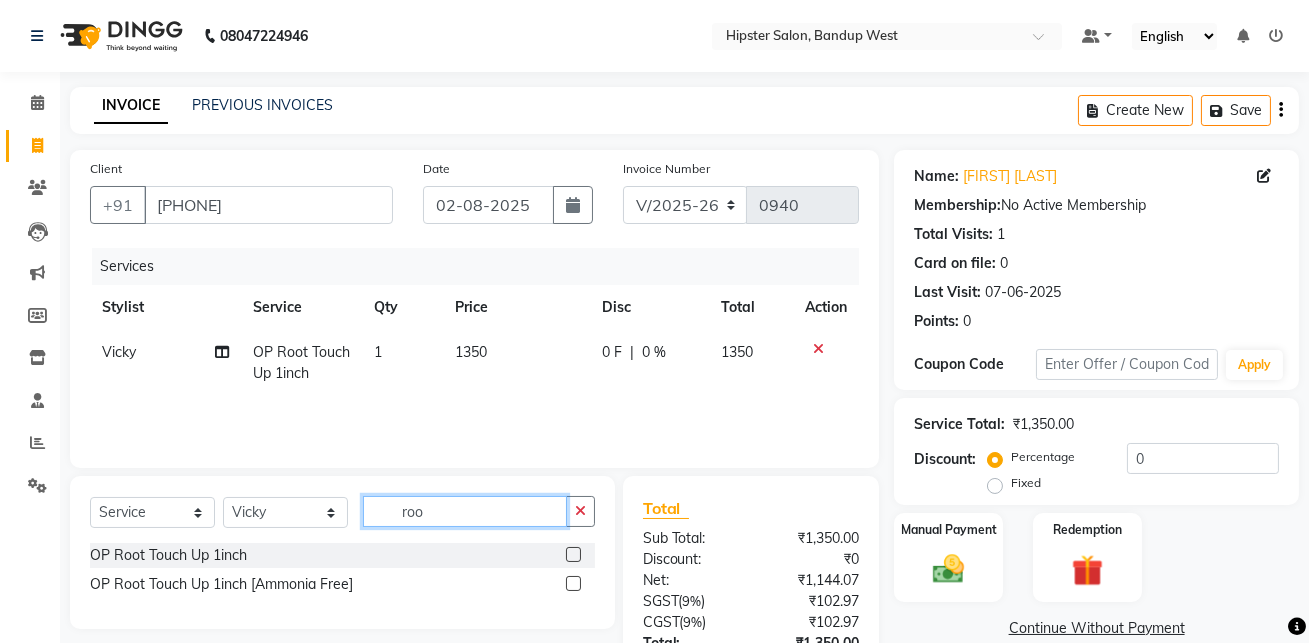 click on "roo" 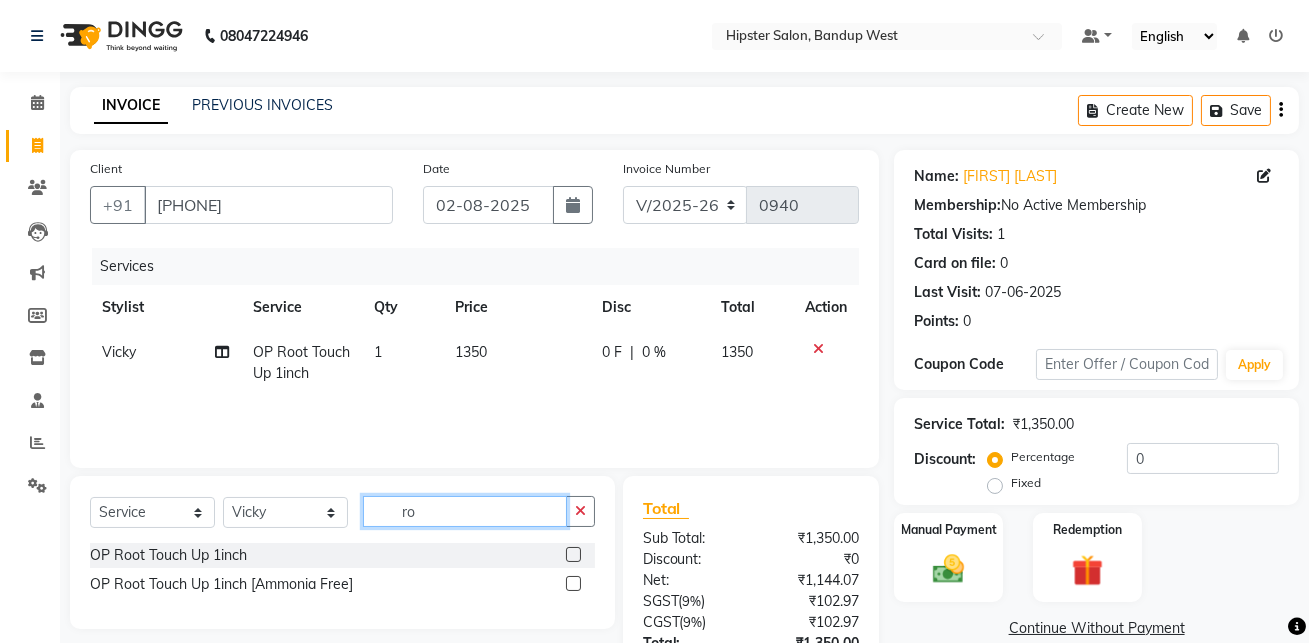 type on "r" 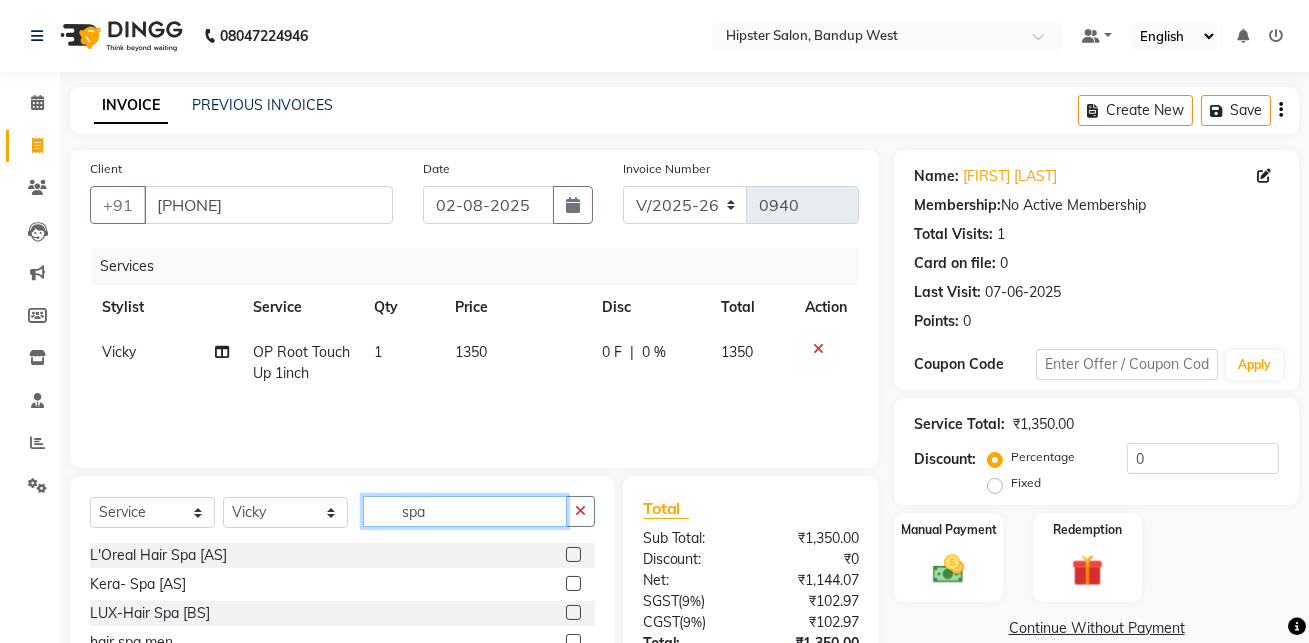 type on "spa" 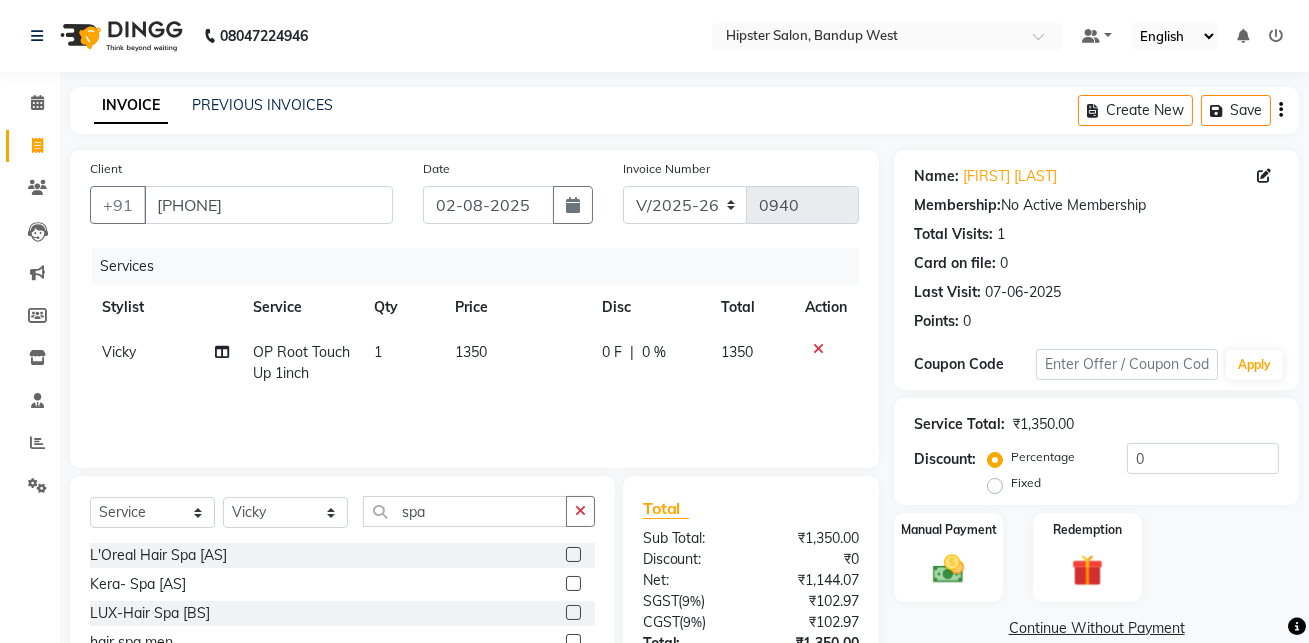 click 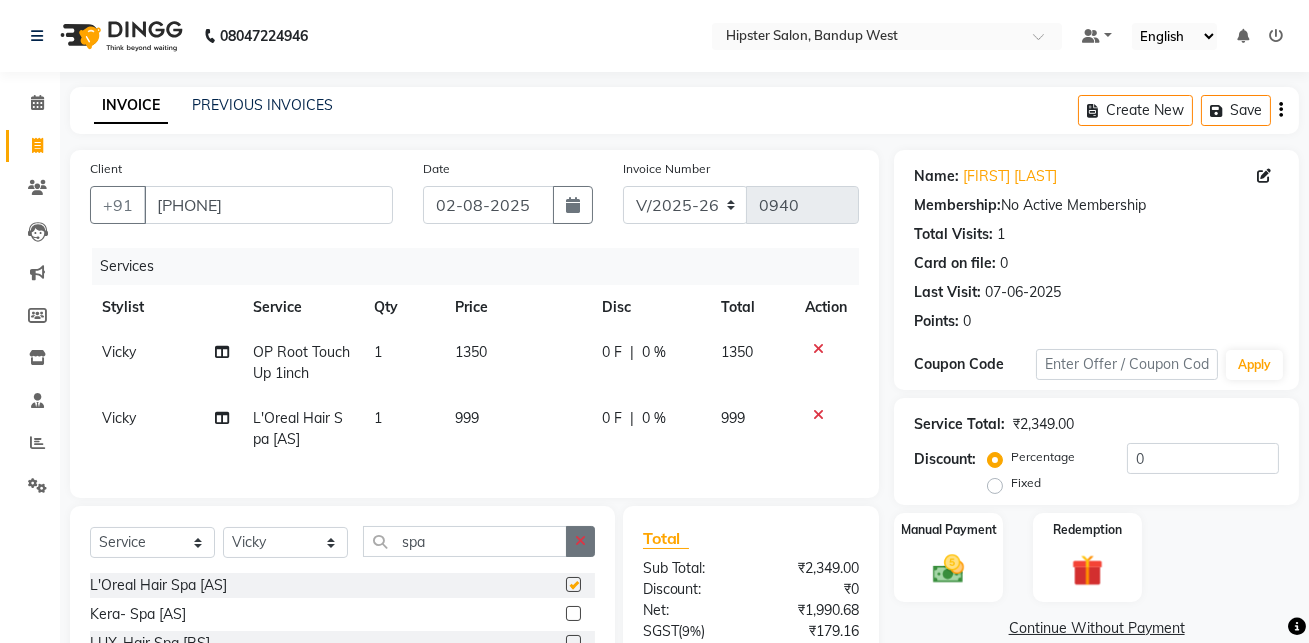 checkbox on "false" 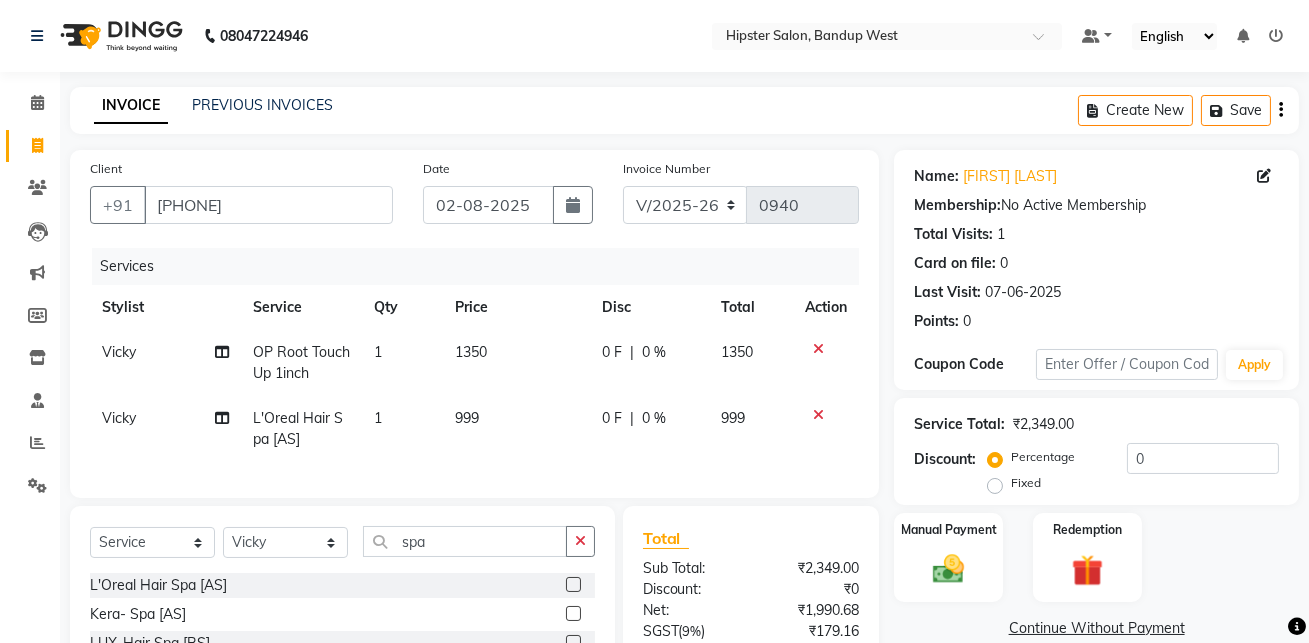 scroll, scrollTop: 189, scrollLeft: 0, axis: vertical 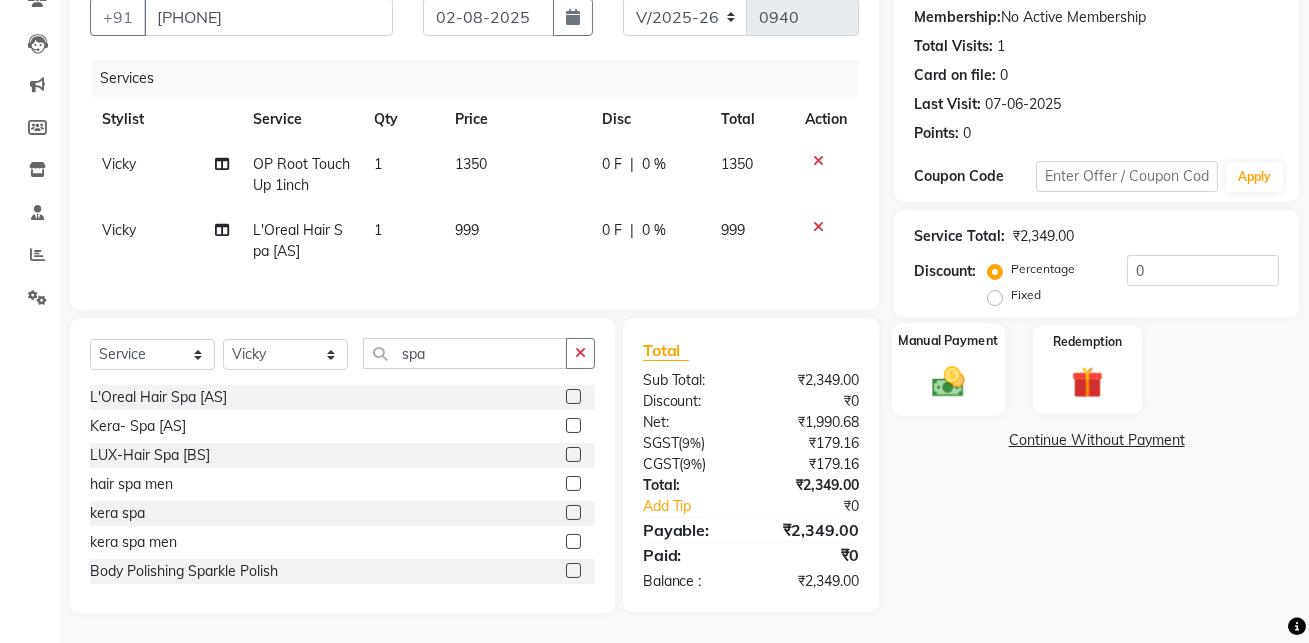 click 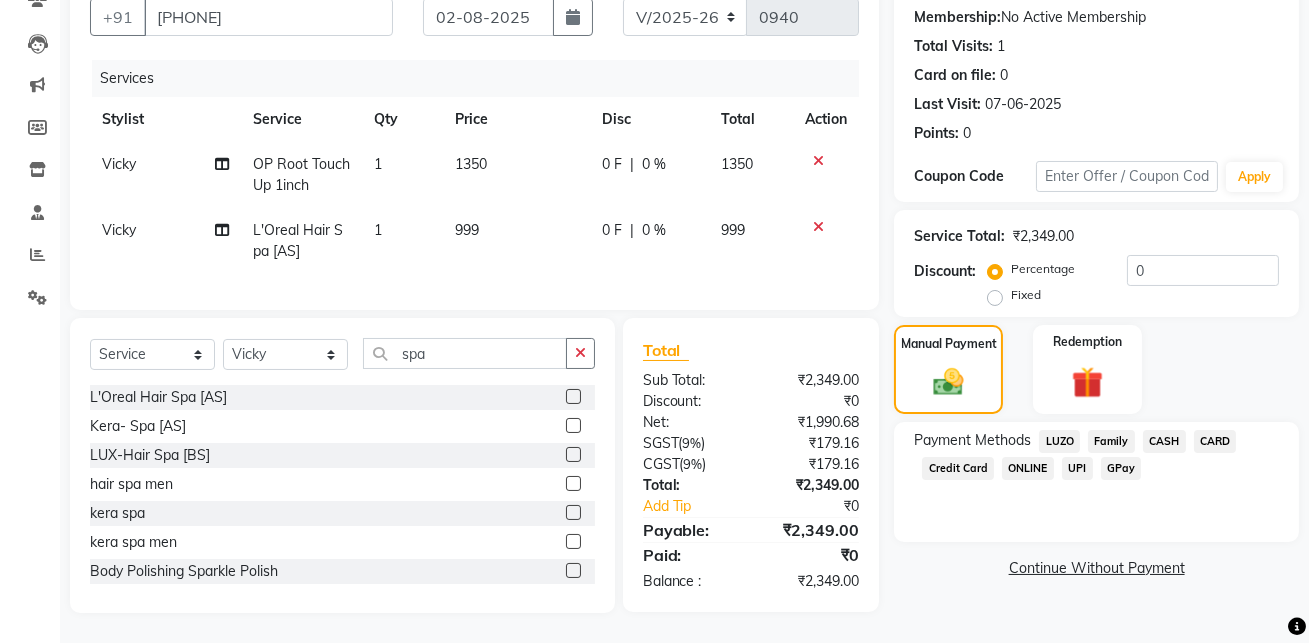 click on "GPay" 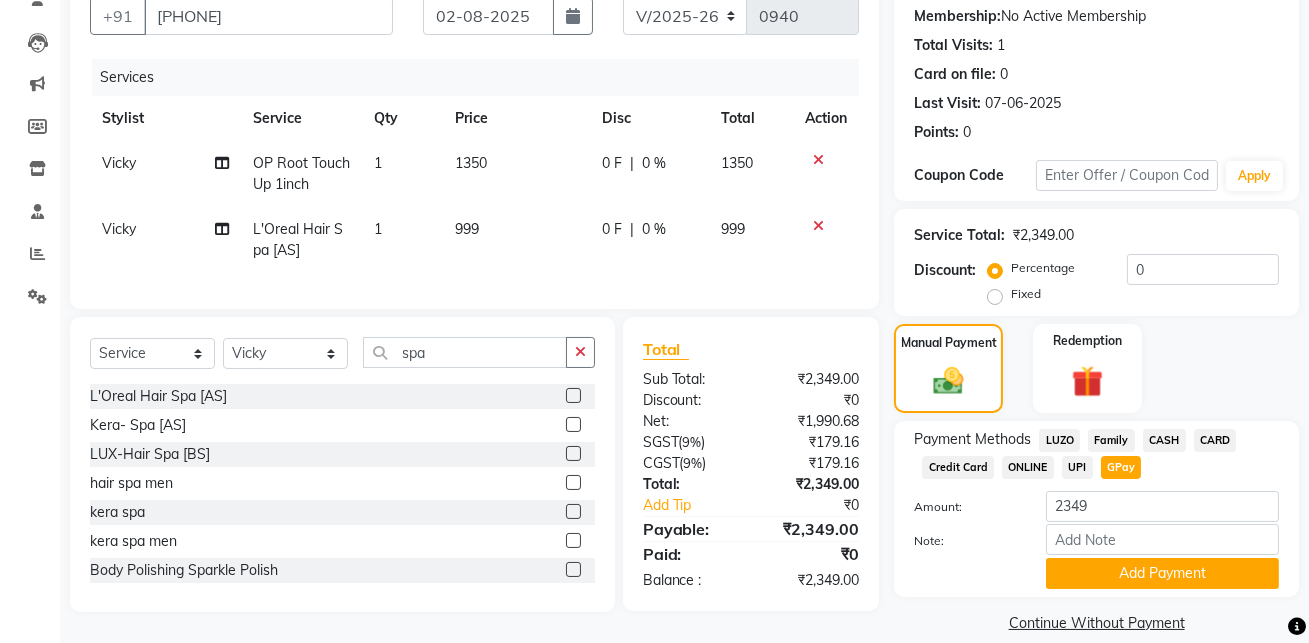 scroll, scrollTop: 214, scrollLeft: 0, axis: vertical 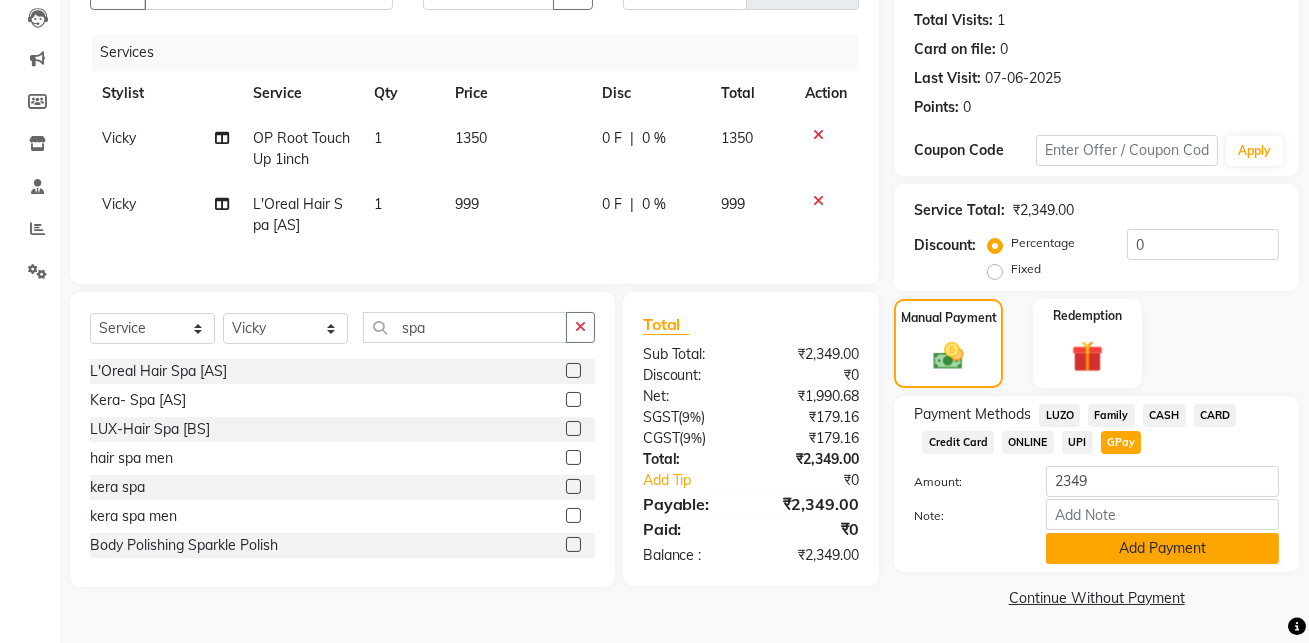 click on "Add Payment" 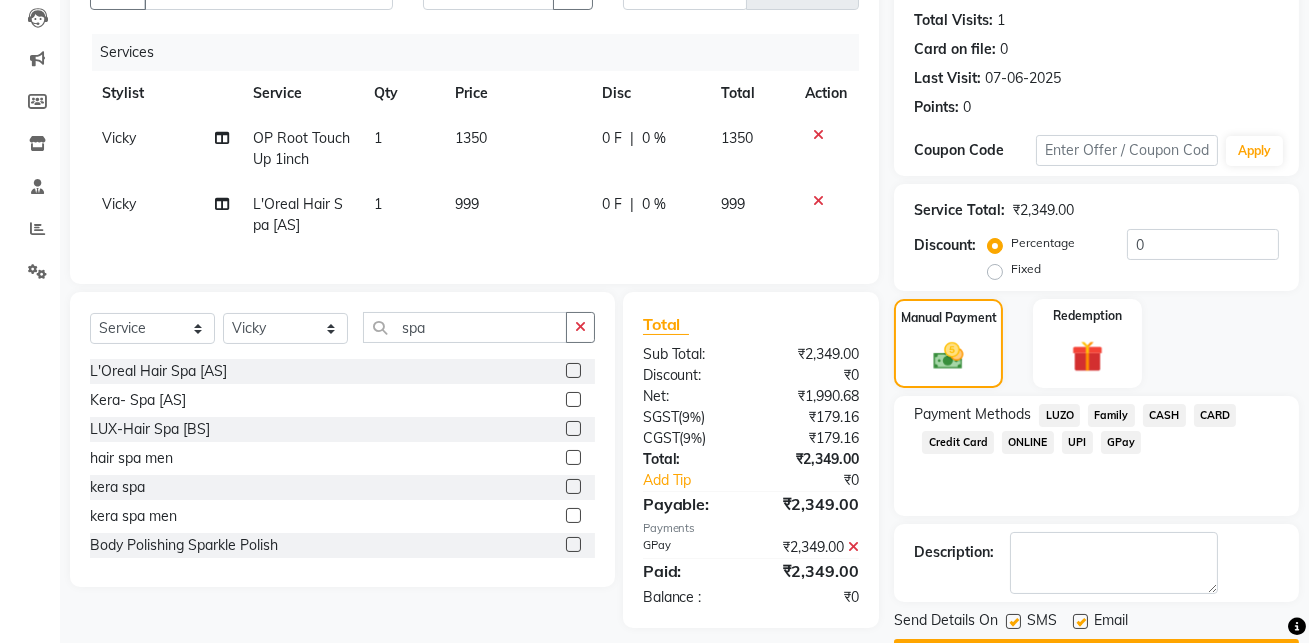 scroll, scrollTop: 270, scrollLeft: 0, axis: vertical 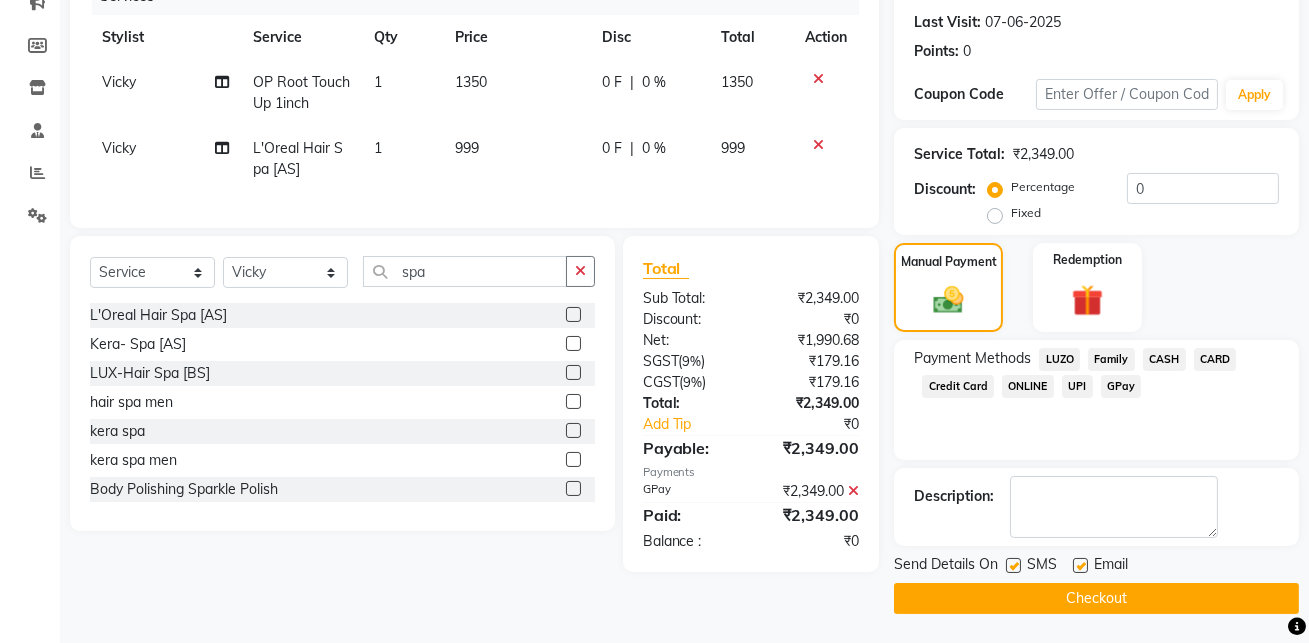 click on "Checkout" 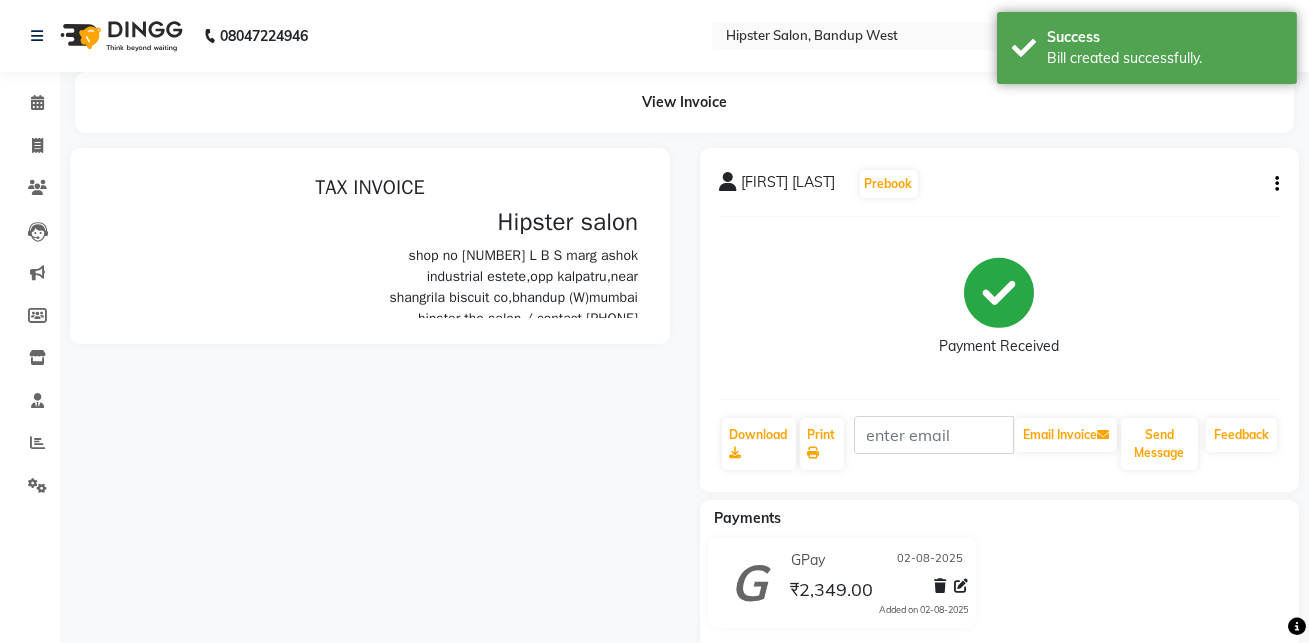 scroll, scrollTop: 0, scrollLeft: 0, axis: both 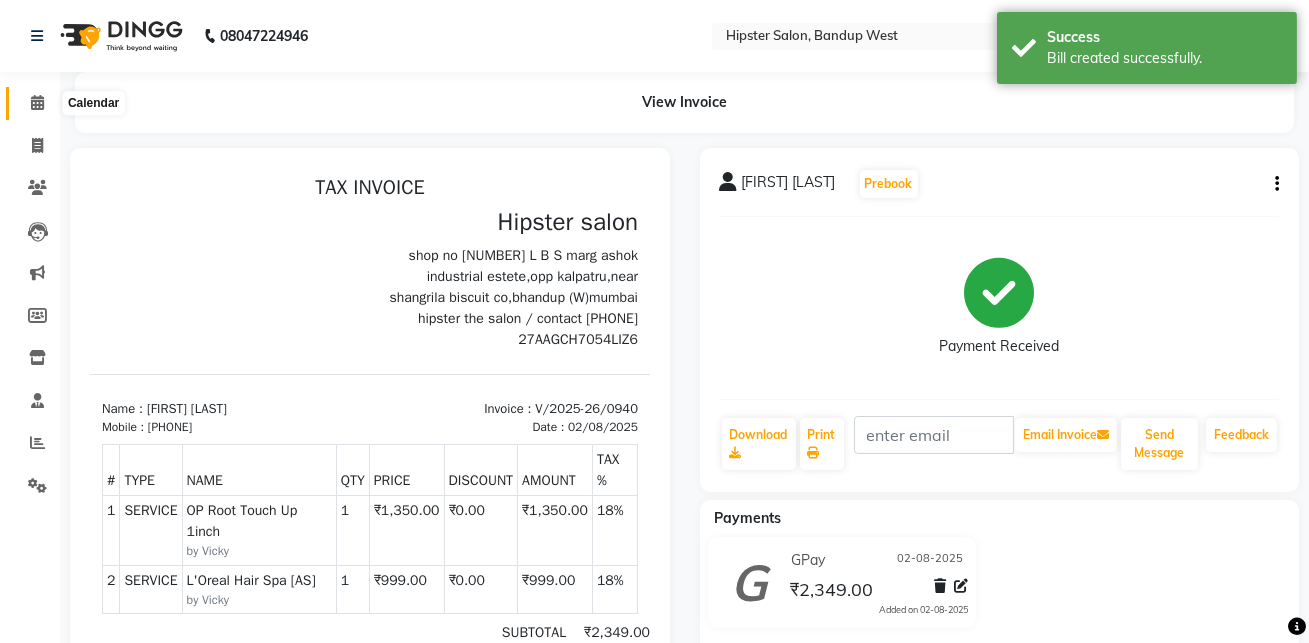 click 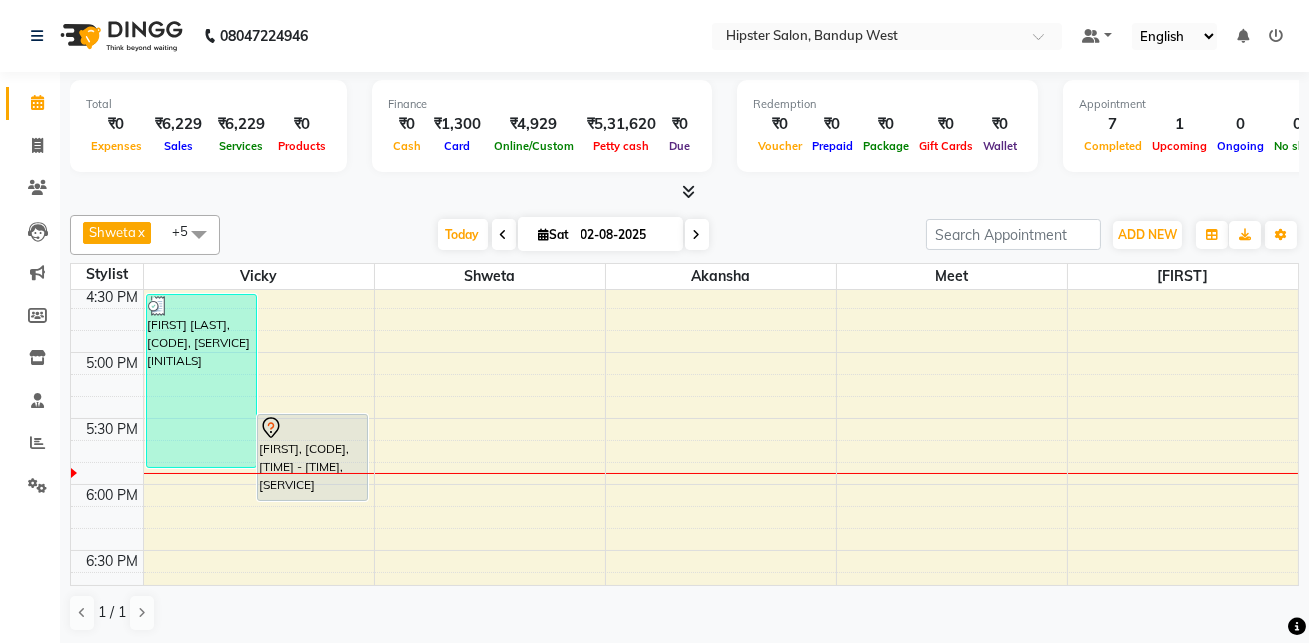 scroll, scrollTop: 971, scrollLeft: 0, axis: vertical 